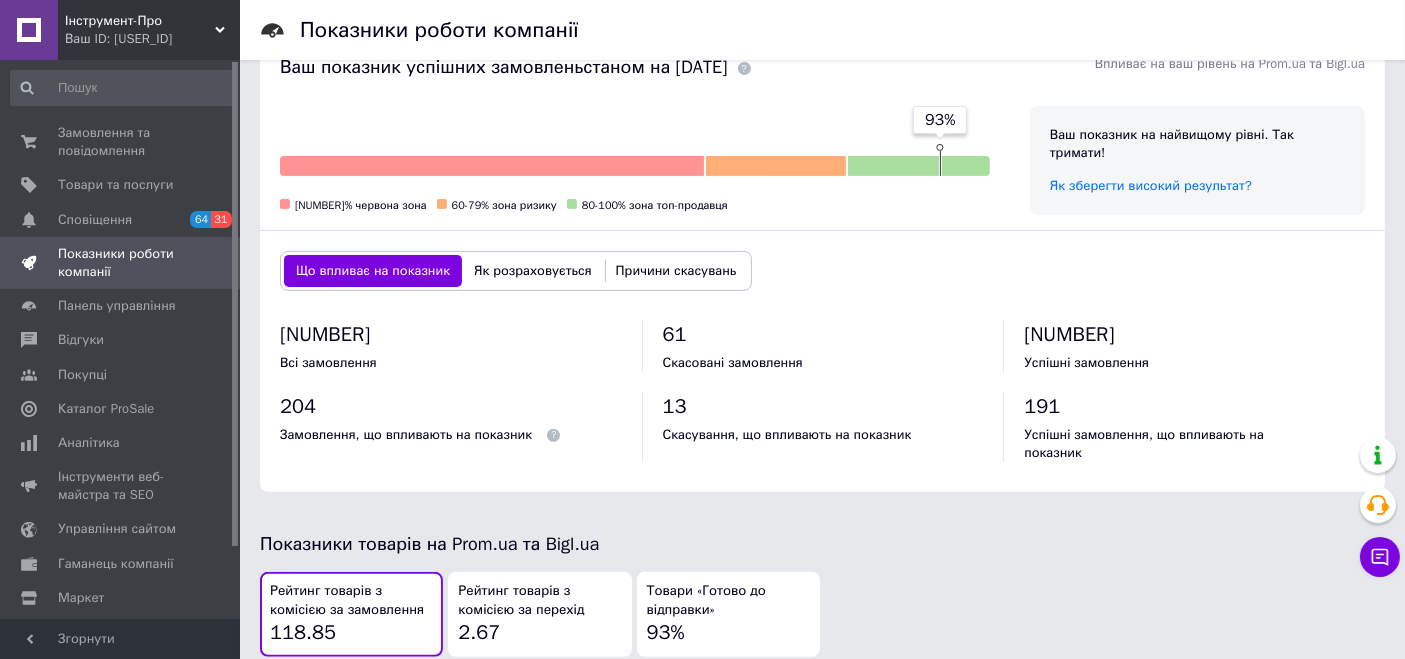 scroll, scrollTop: 222, scrollLeft: 0, axis: vertical 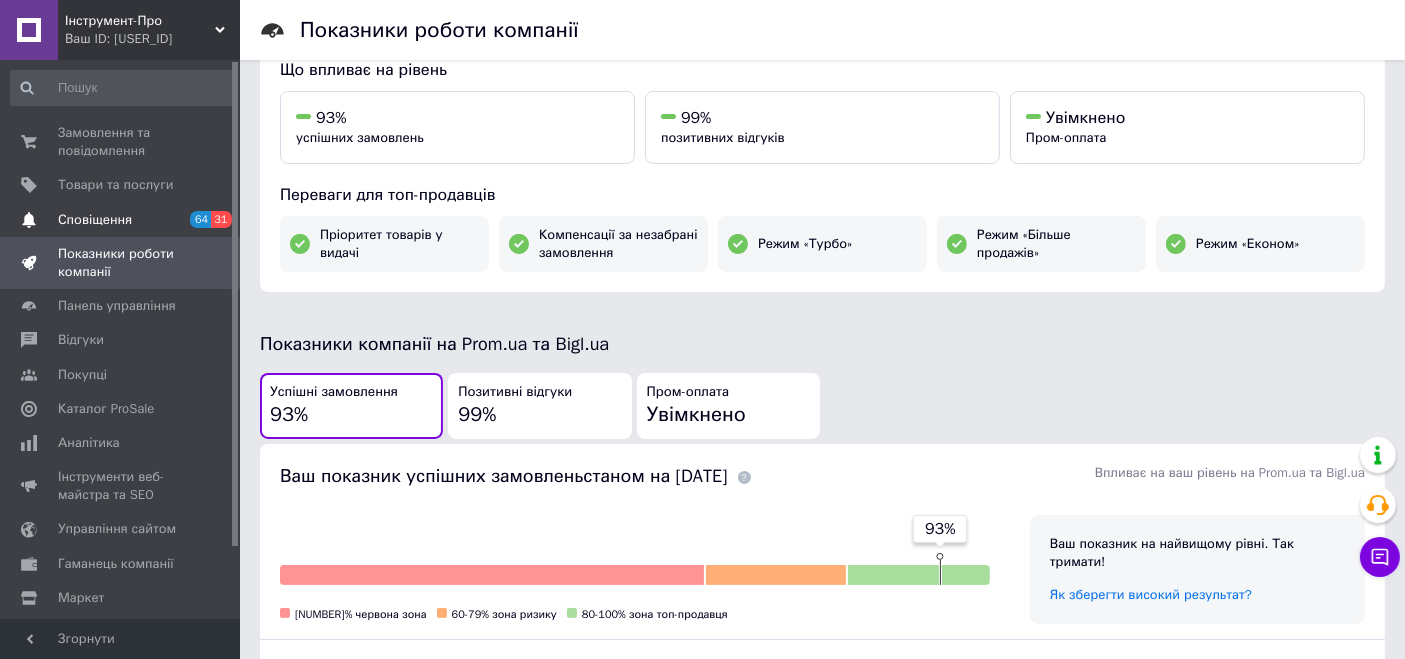 click on "Сповіщення" at bounding box center (95, 220) 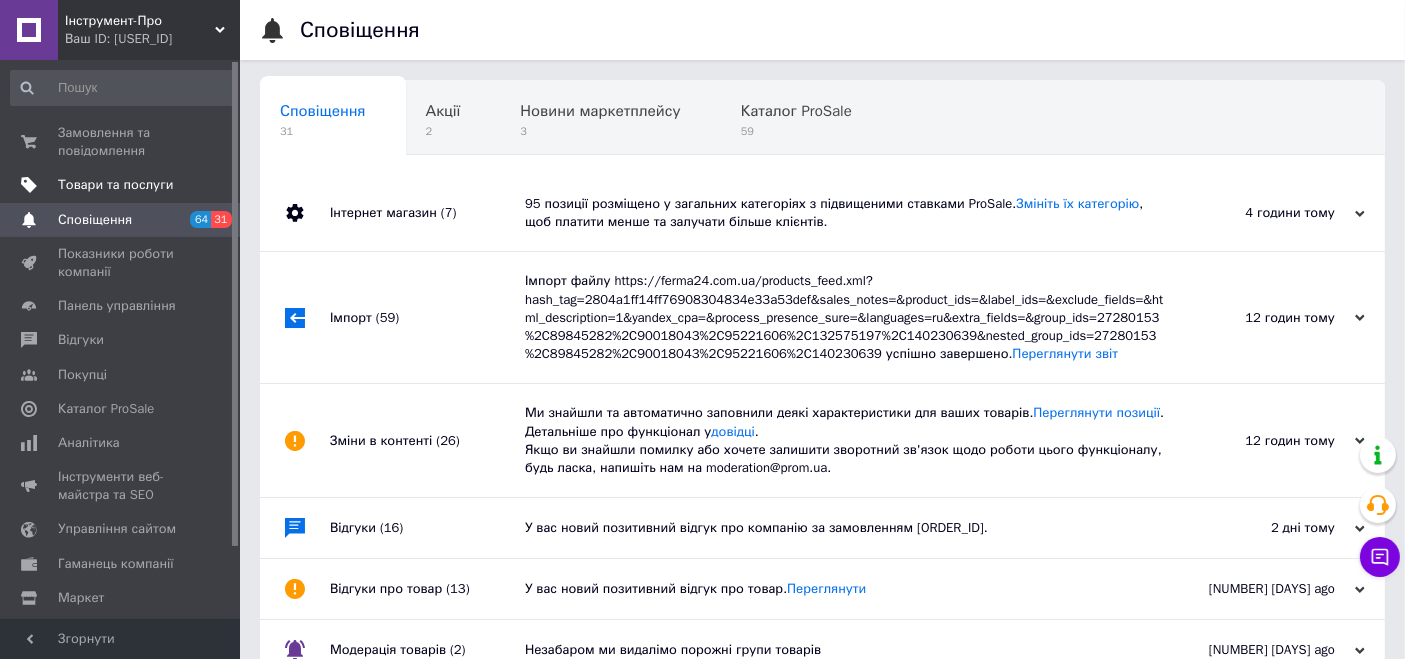 click on "Товари та послуги" at bounding box center (115, 185) 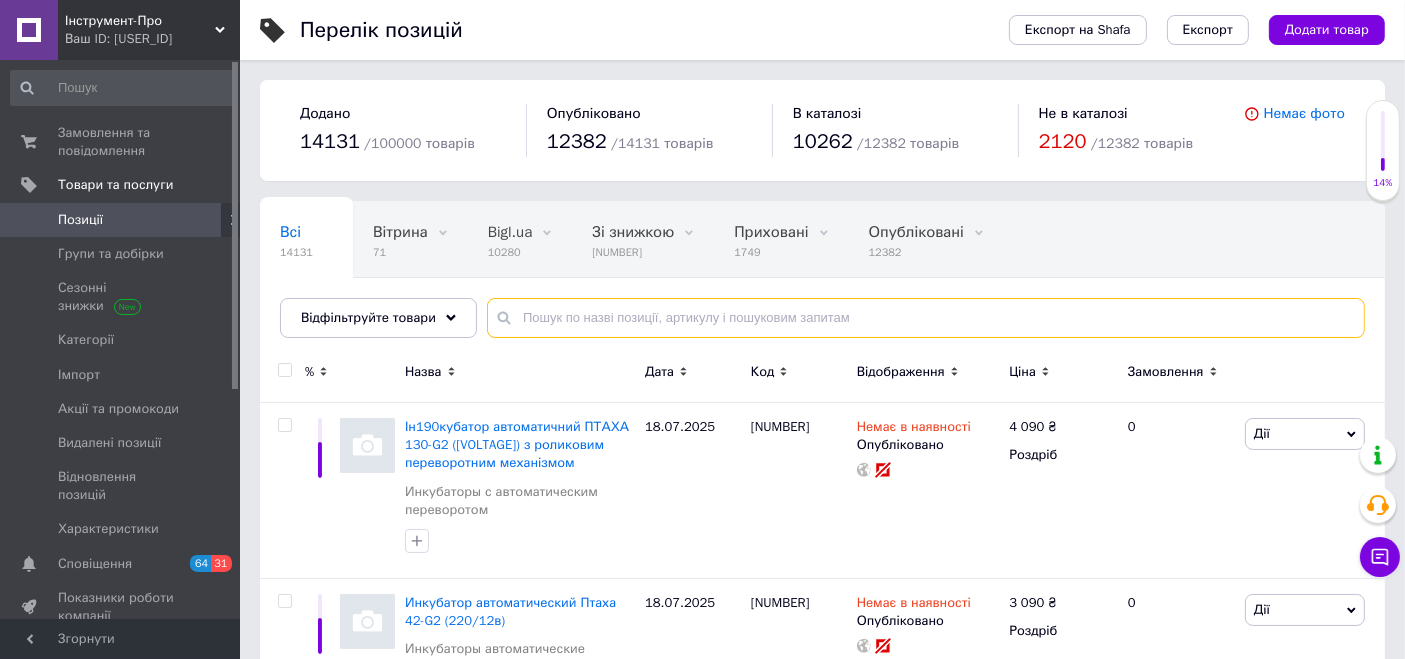 click at bounding box center (926, 318) 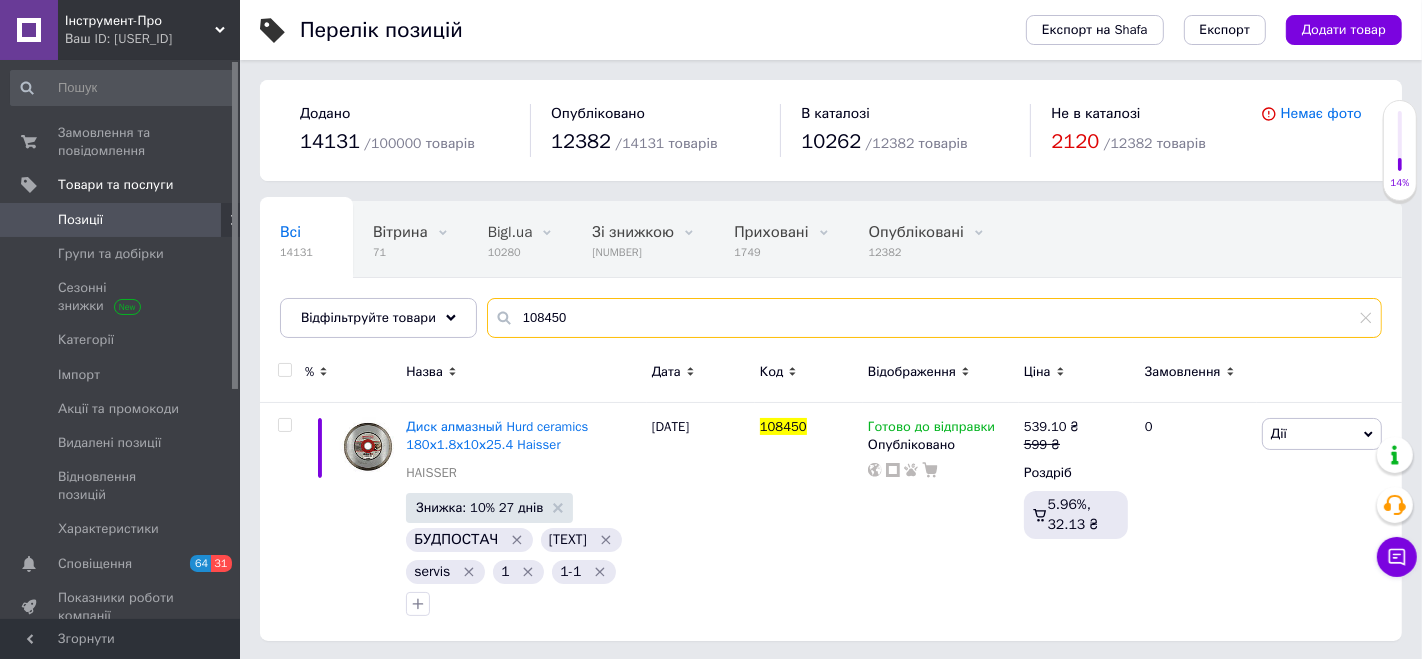 click on "108450" at bounding box center (934, 318) 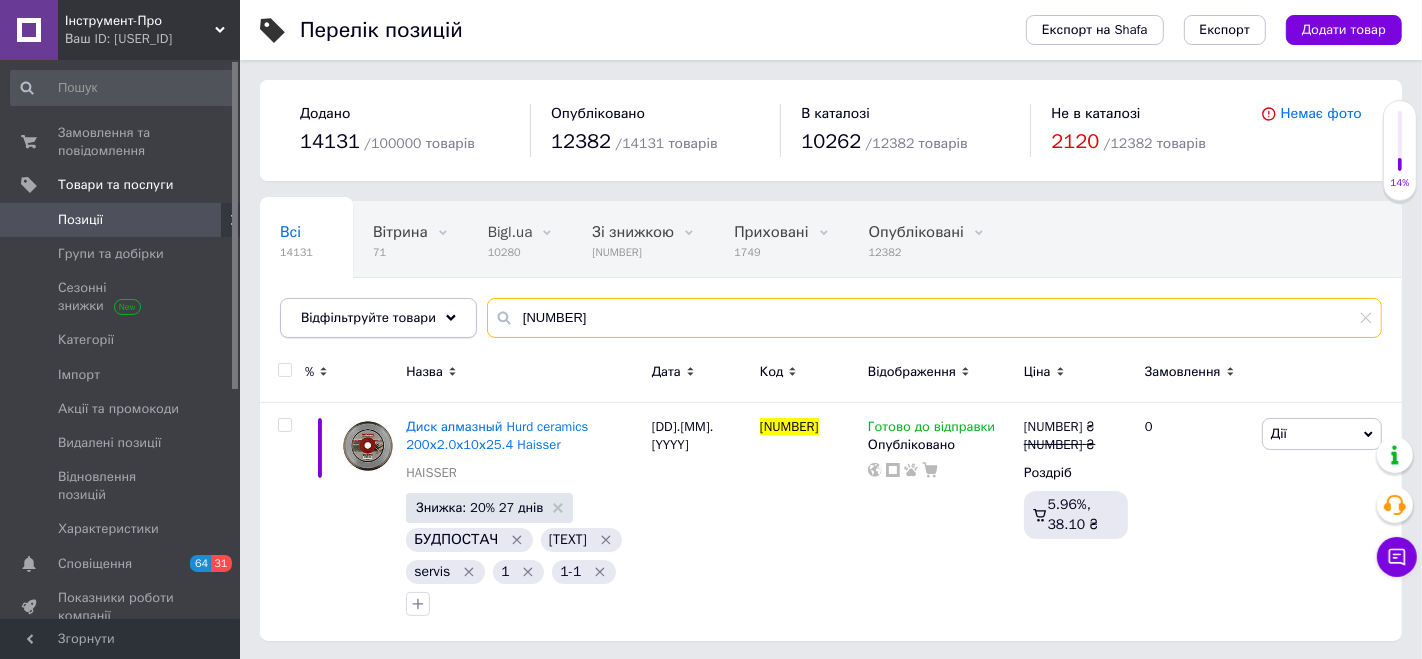 drag, startPoint x: 574, startPoint y: 329, endPoint x: 424, endPoint y: 329, distance: 150 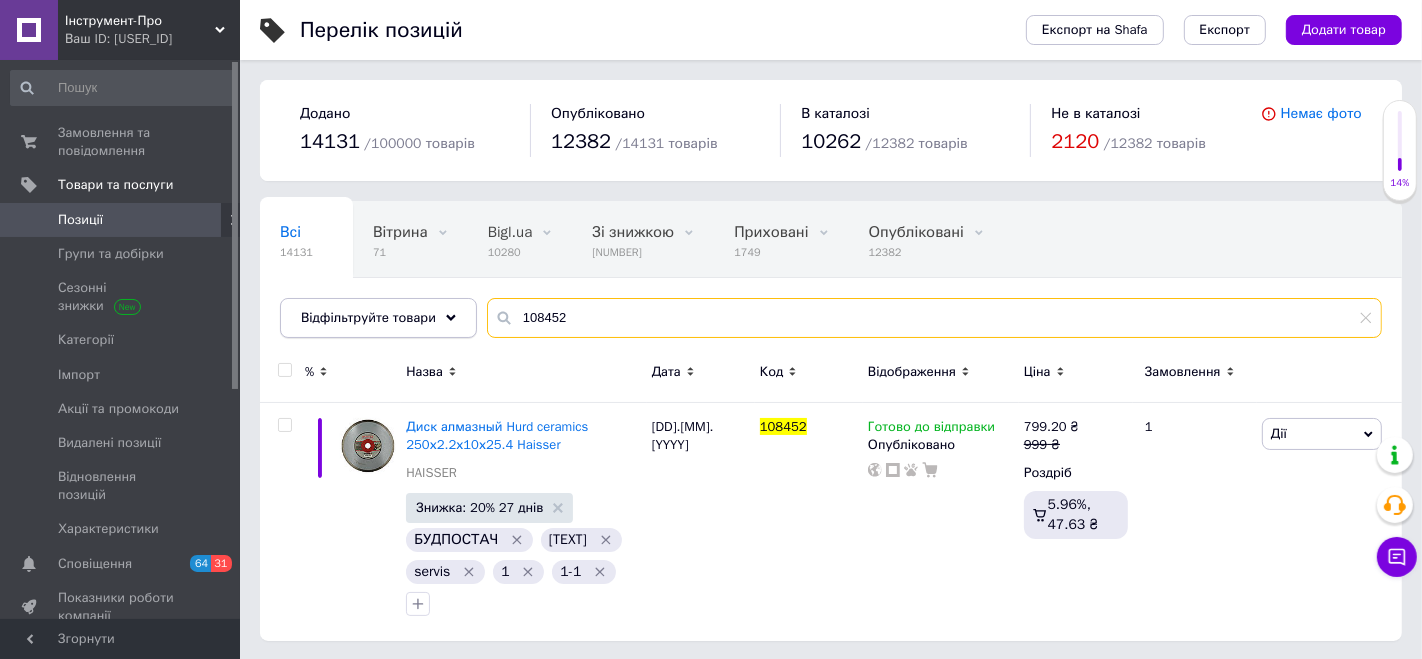 drag, startPoint x: 514, startPoint y: 336, endPoint x: 414, endPoint y: 324, distance: 100.71743 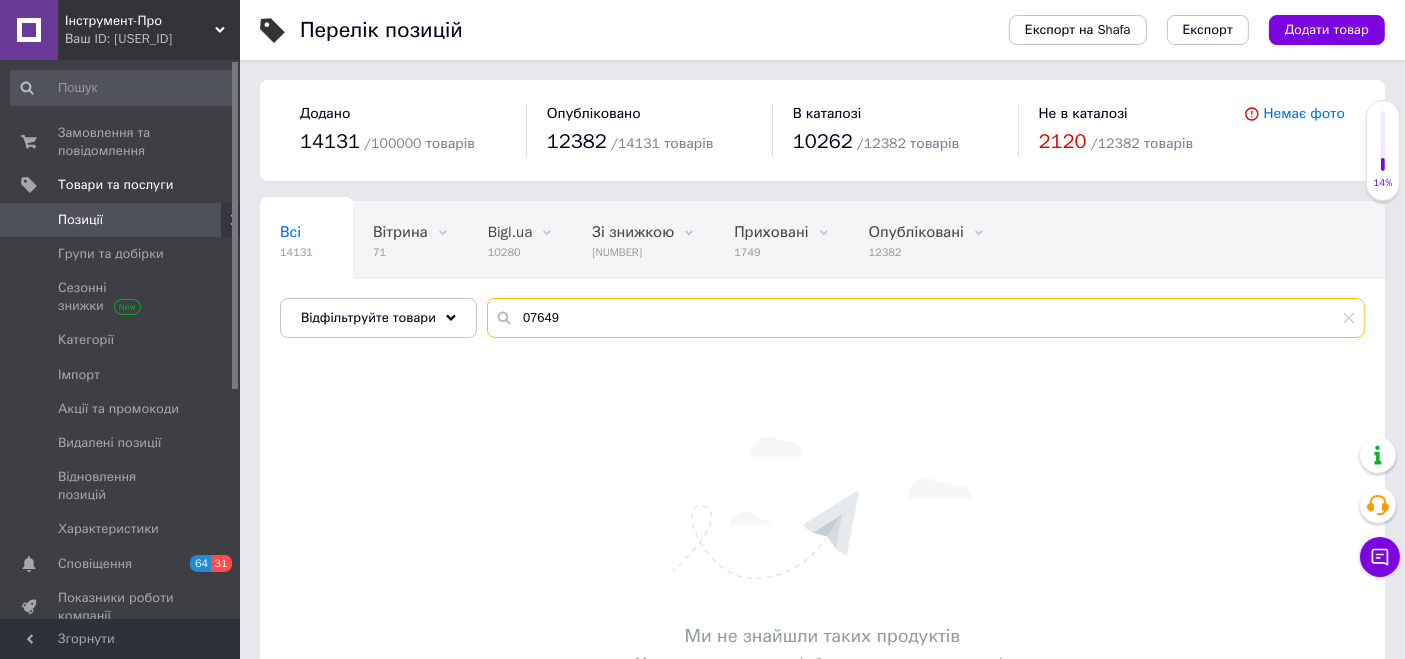 click on "07649" at bounding box center (926, 318) 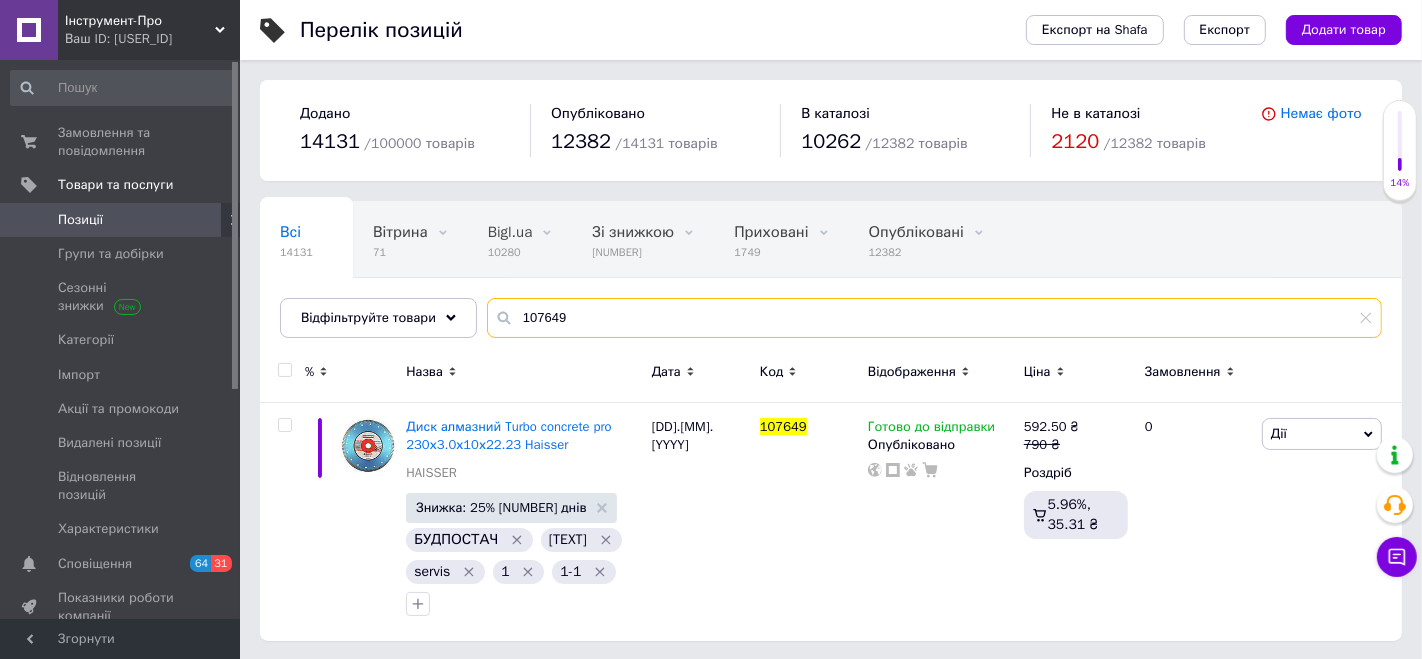 drag, startPoint x: 568, startPoint y: 319, endPoint x: 459, endPoint y: 294, distance: 111.83023 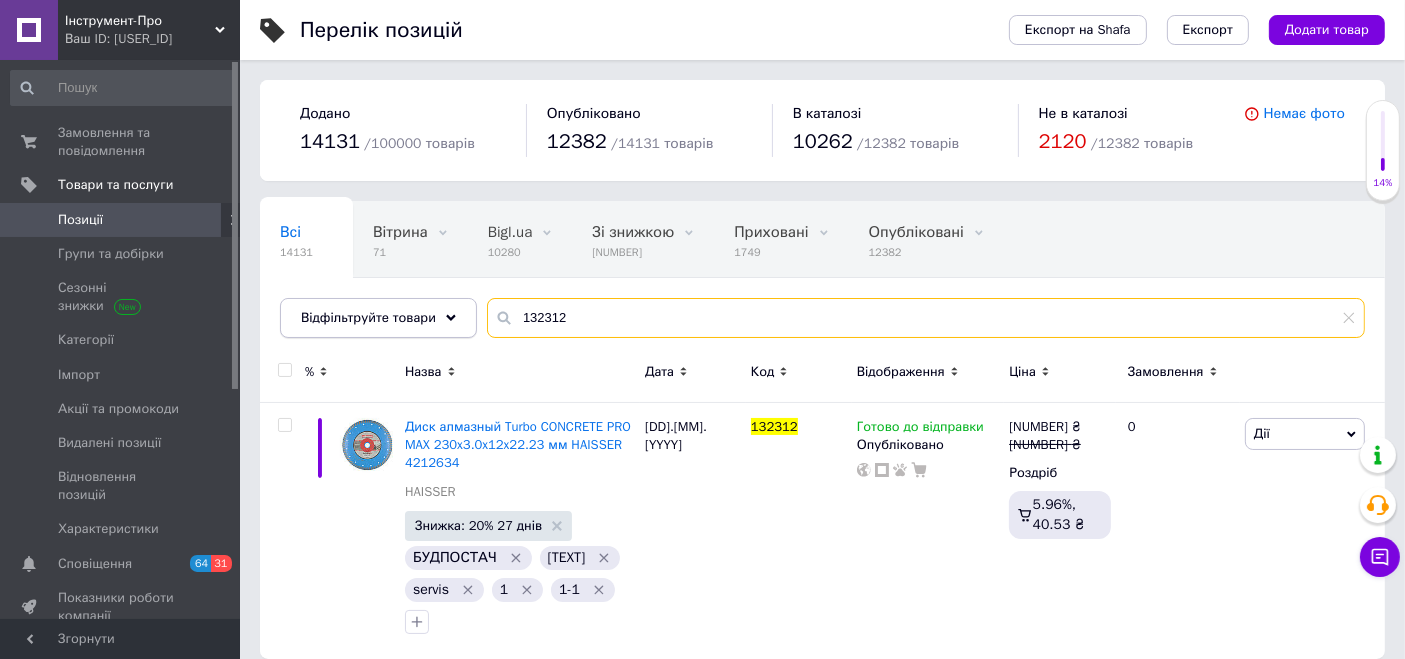 drag, startPoint x: 562, startPoint y: 317, endPoint x: 425, endPoint y: 304, distance: 137.6154 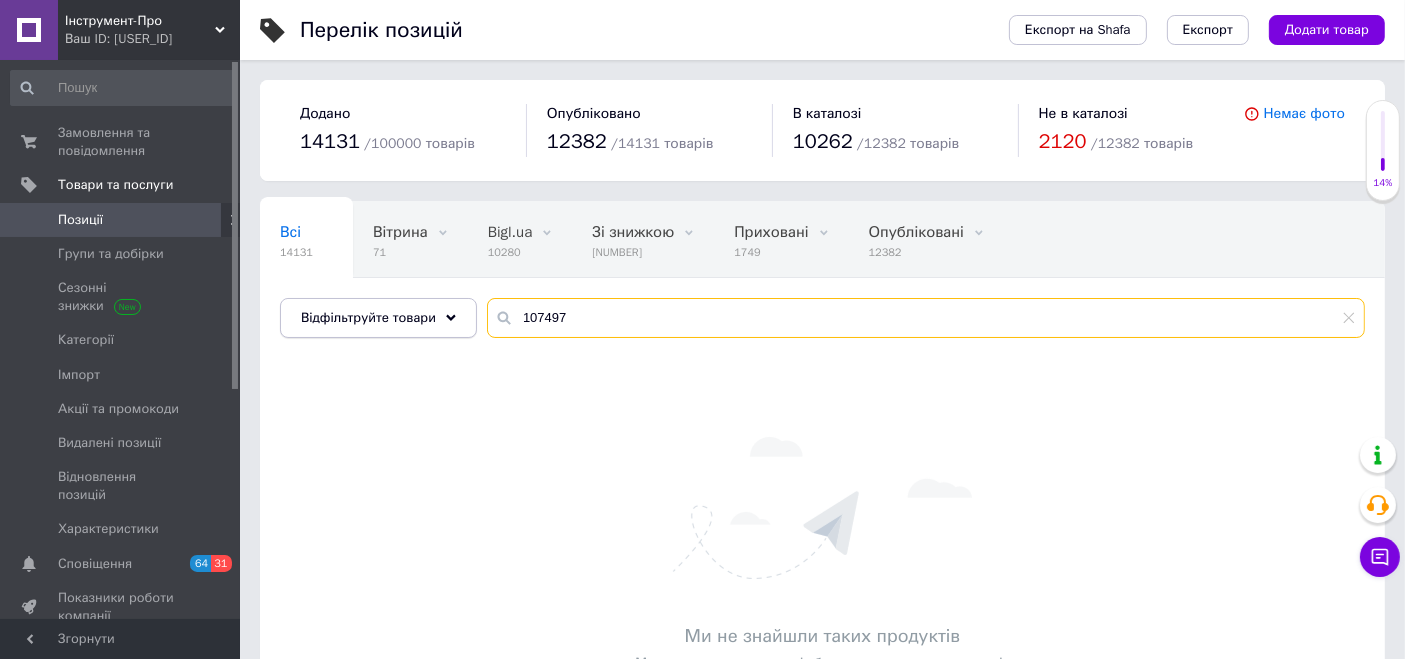 drag, startPoint x: 500, startPoint y: 308, endPoint x: 462, endPoint y: 306, distance: 38.052597 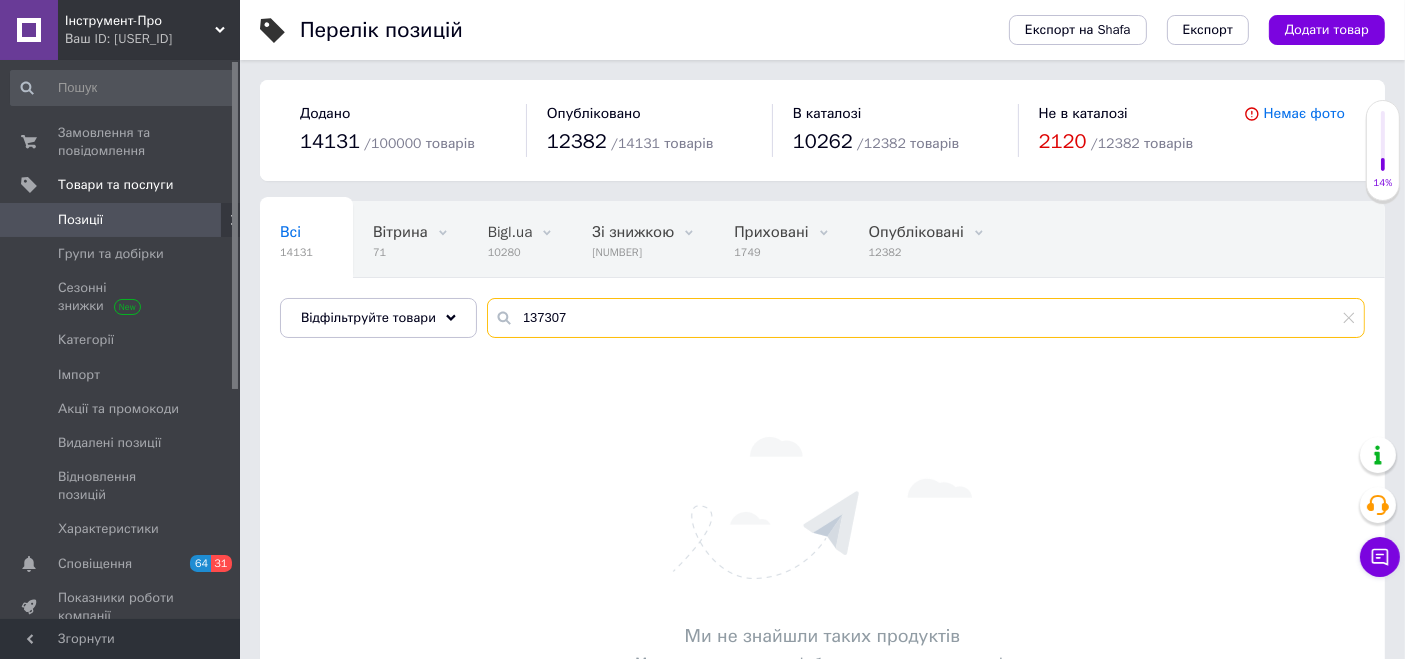 click on "137307" at bounding box center (926, 318) 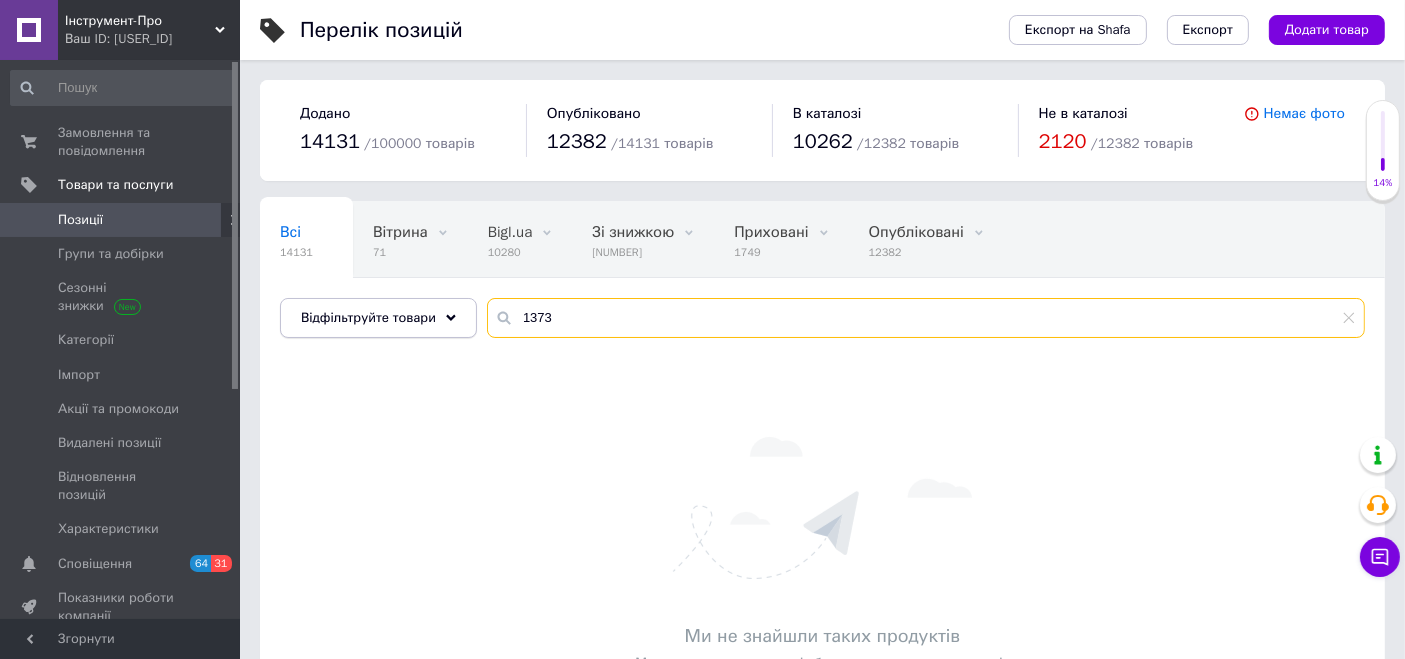 click on "Відфільтруйте товари [NUMBER]" at bounding box center (822, 318) 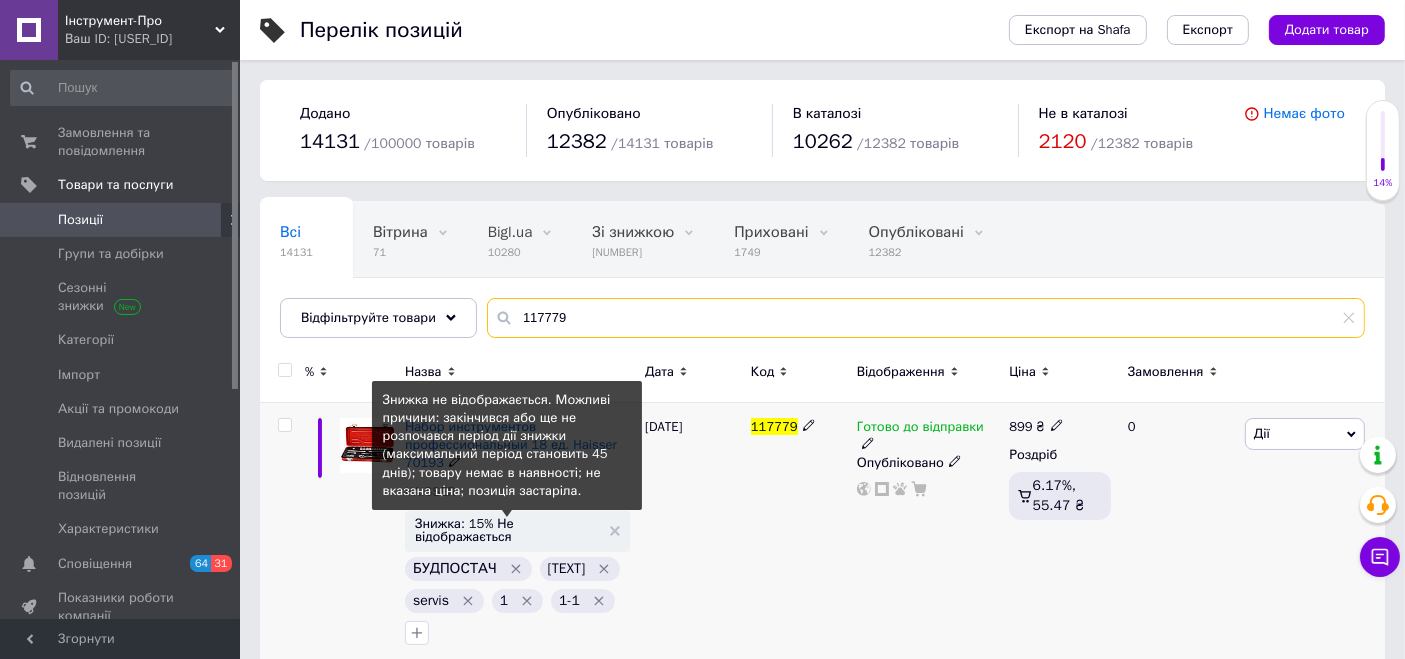 type on "117779" 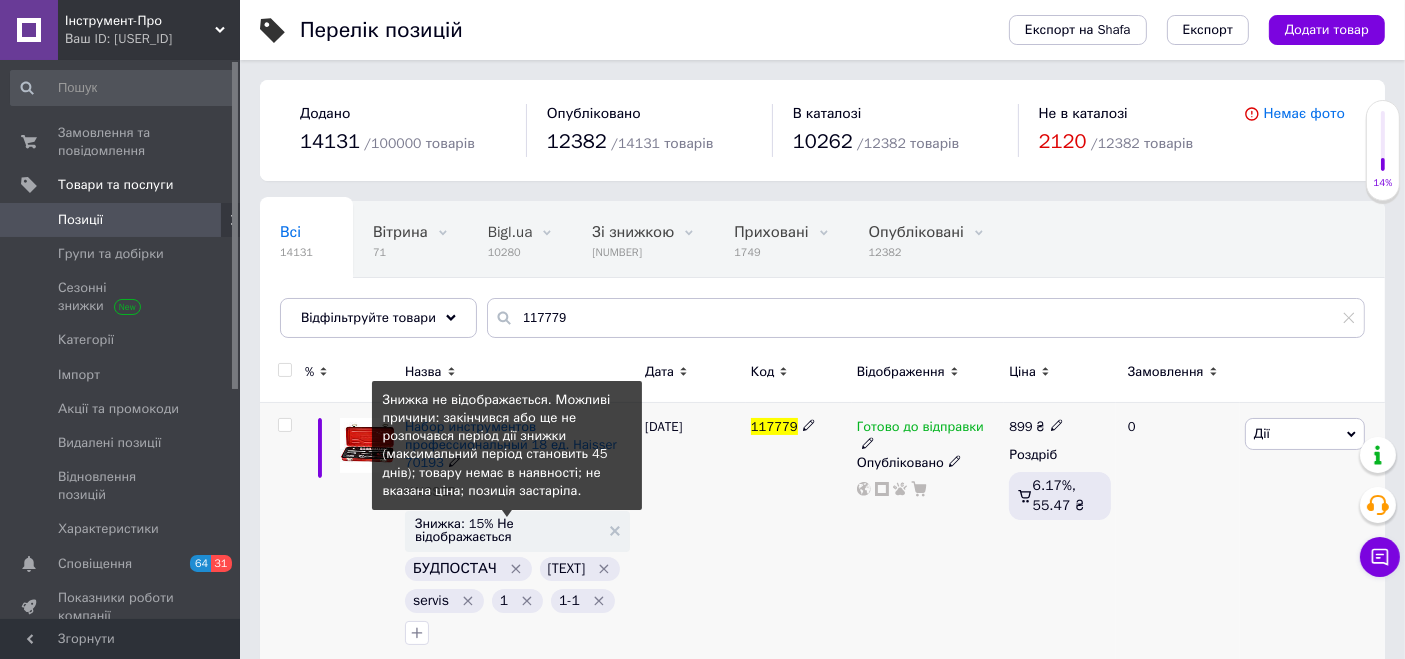 click on "Знижка: 15% Не відображається" at bounding box center (507, 530) 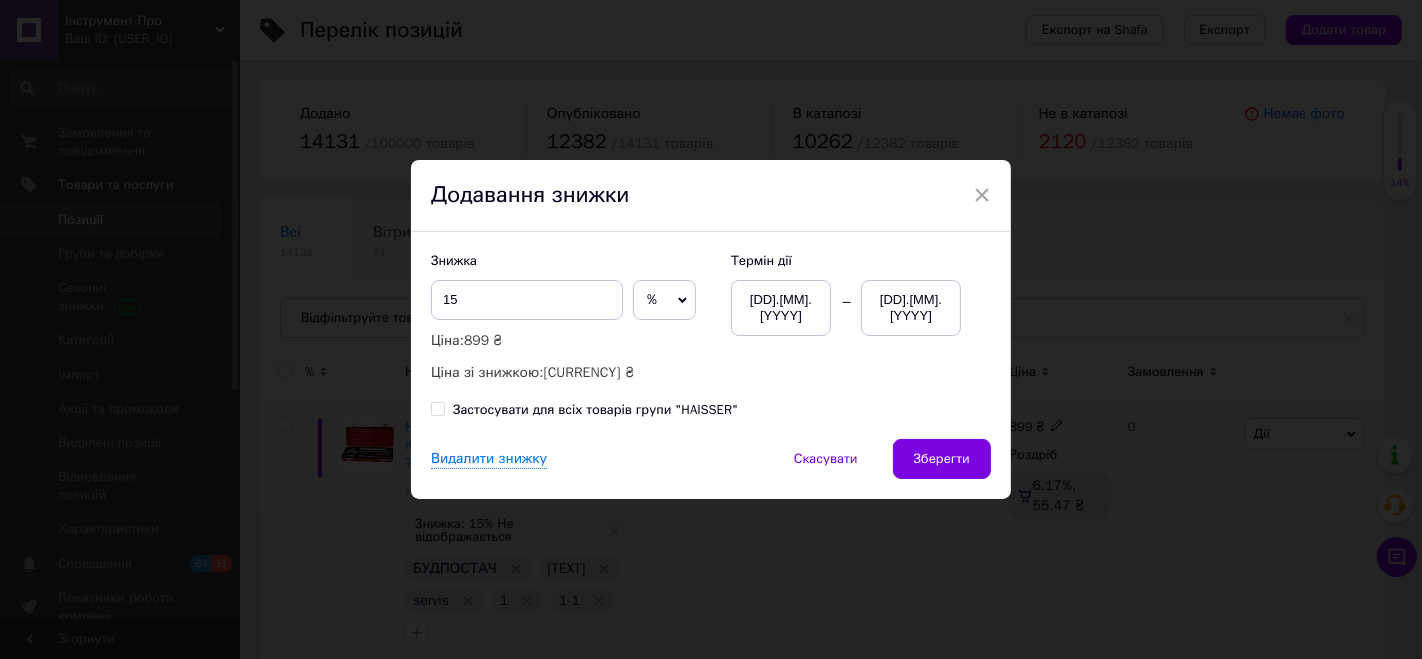 click on "× Додавання знижки Знижка [PERCENT] % ₴ Ціна: [NUMBER] ₴ Ціна зі знижкою: [NUMBER] ₴ Термін дії [DATE].[MONTH].[YEAR] [DATE].[MONTH].[YEAR] Застосувати для всіх товарів групи "HAISSER" Видалити знижку   Скасувати   Зберегти" at bounding box center (711, 329) 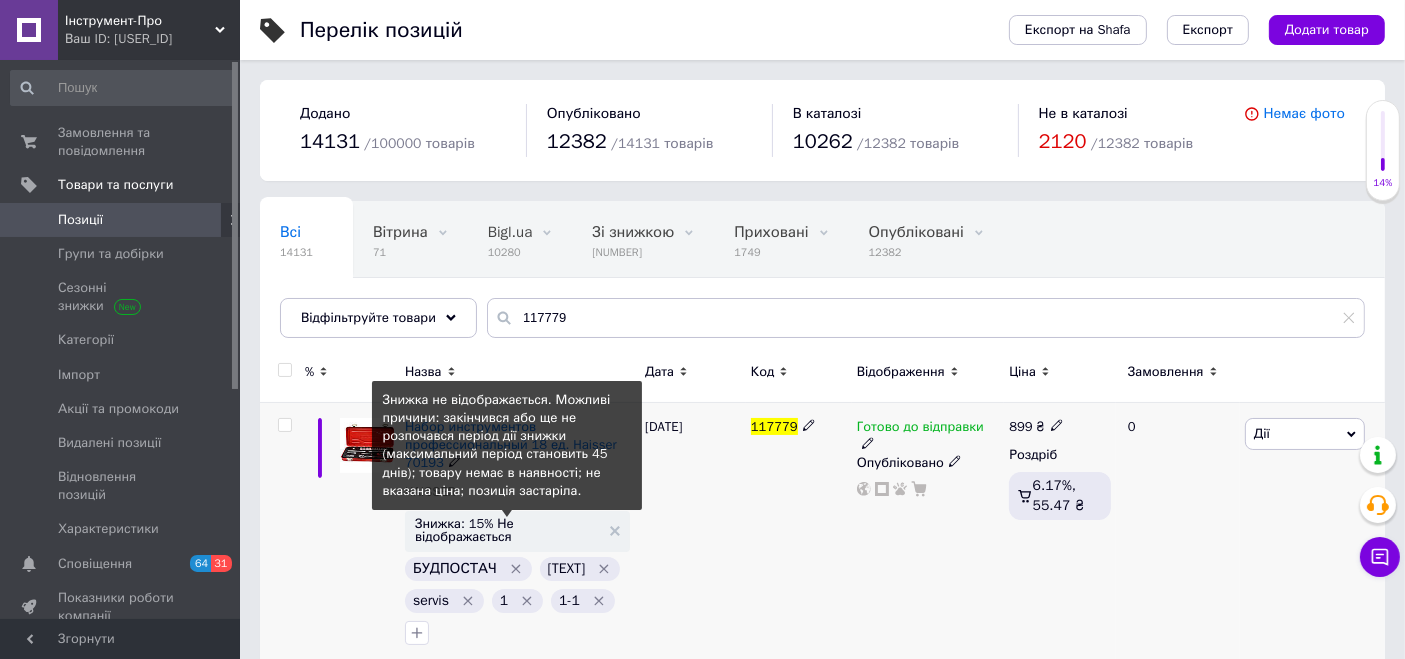 click on "Знижка: 15% Не відображається" at bounding box center [507, 530] 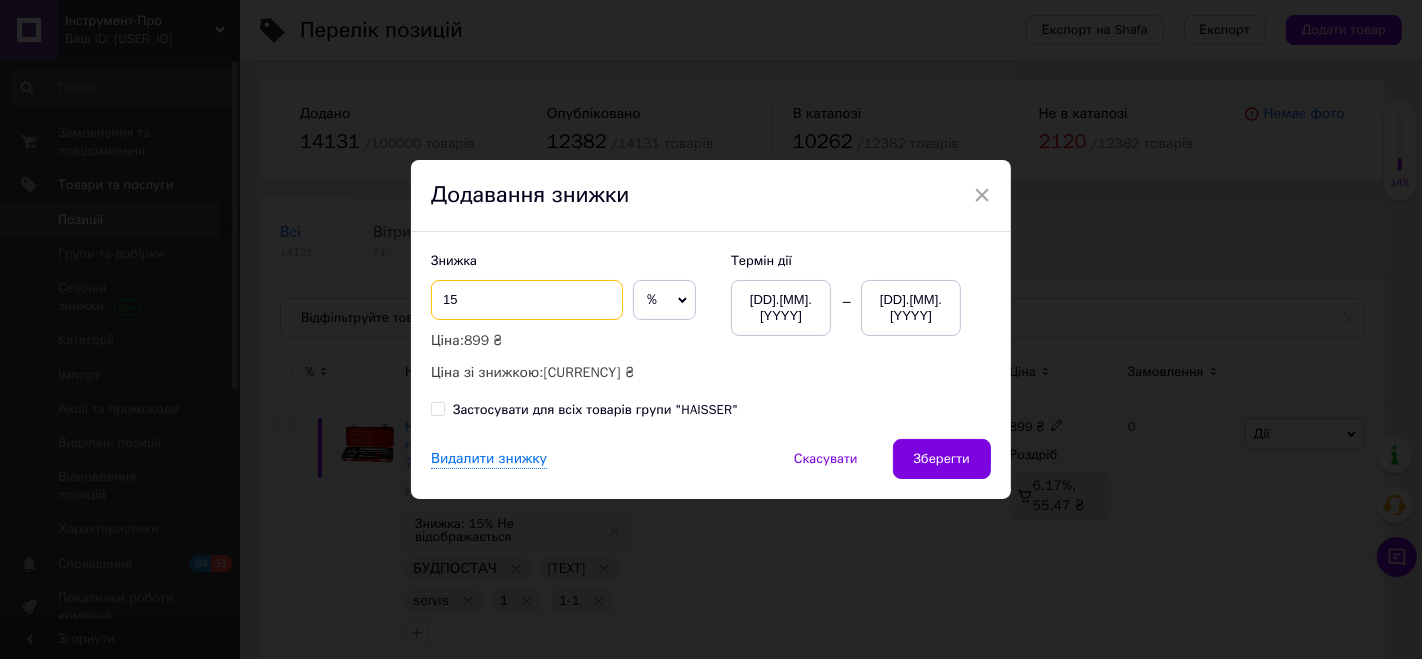 click on "15" at bounding box center (527, 300) 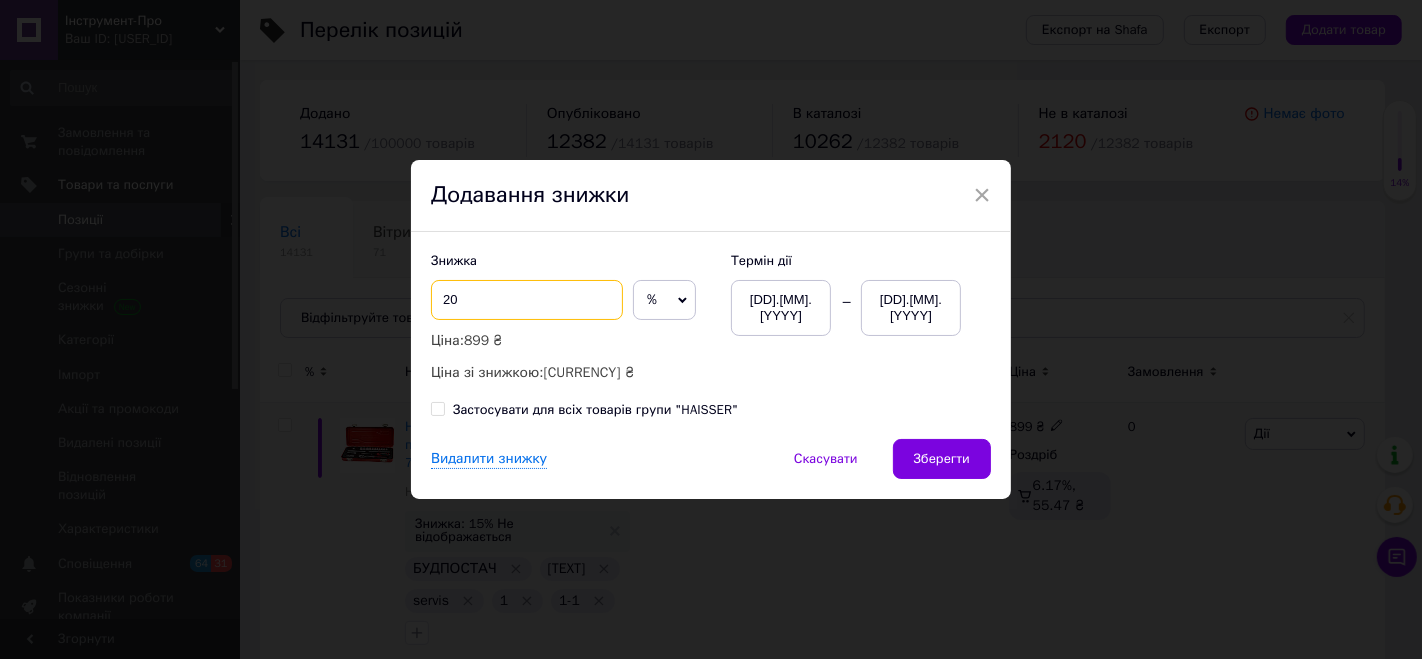 type on "2" 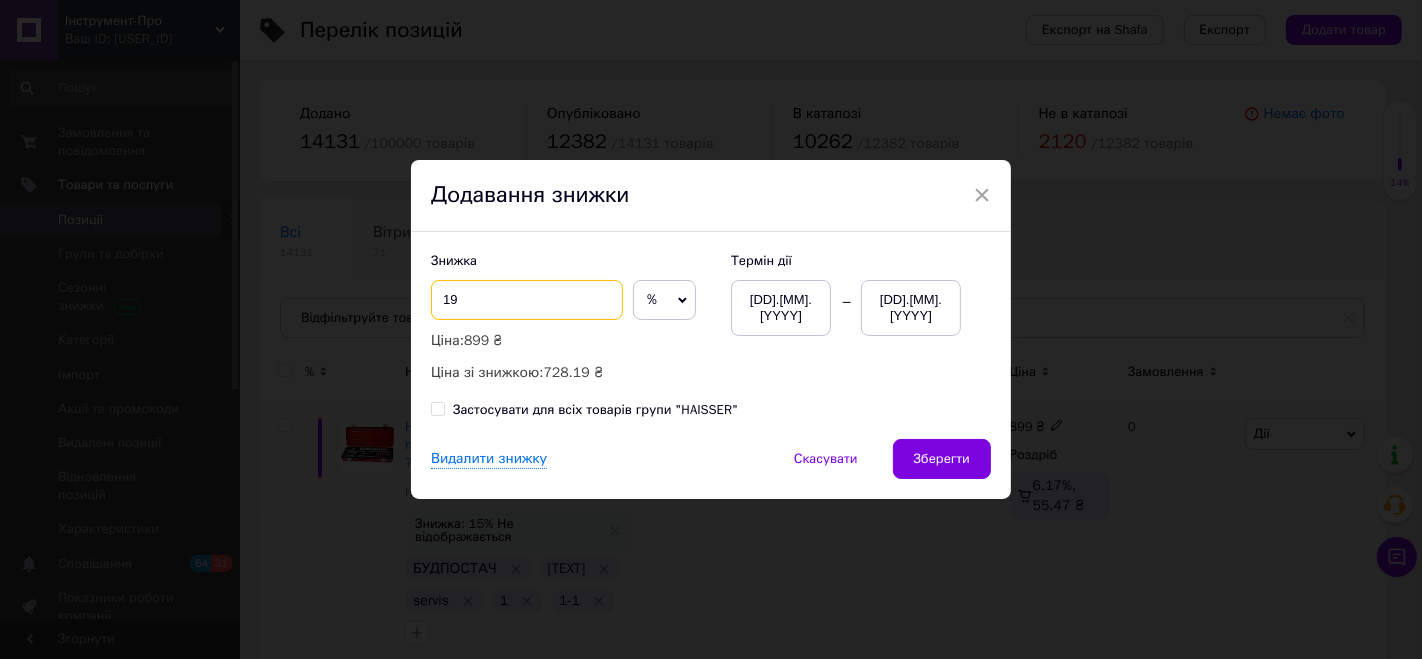 type on "19" 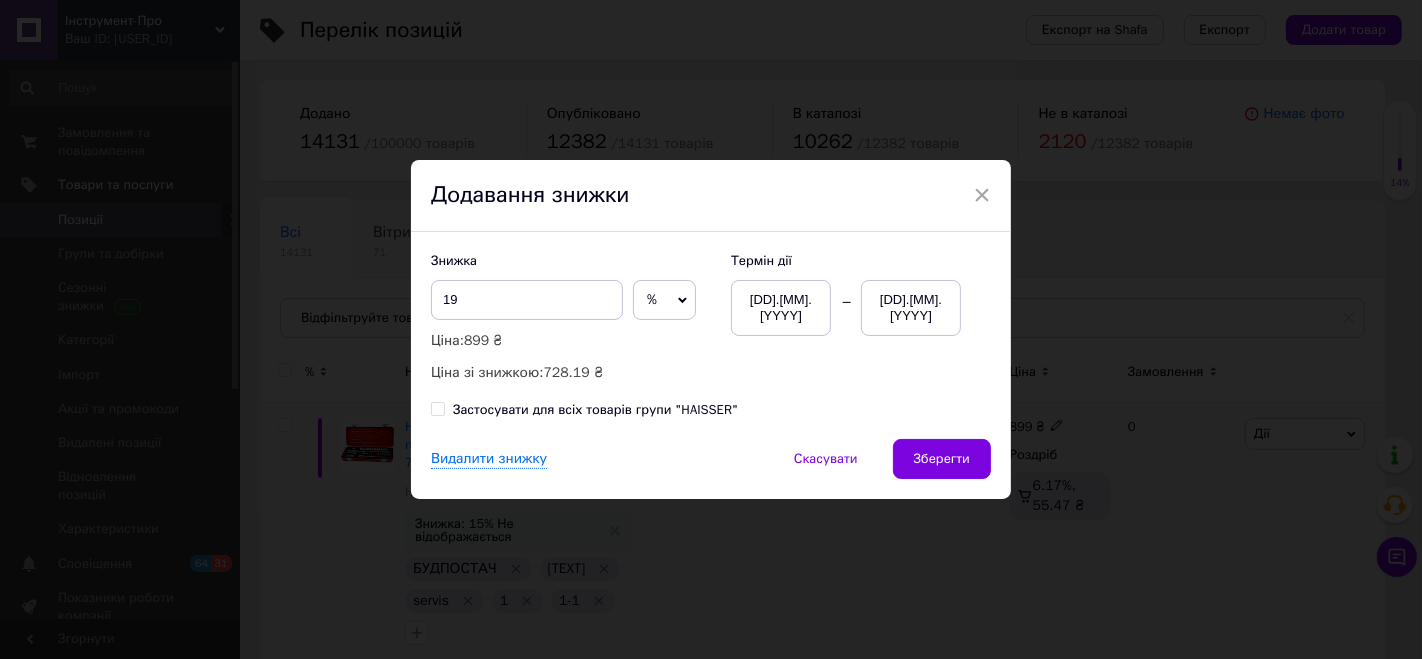 click on "[DD].[MM].[YYYY]" at bounding box center [911, 308] 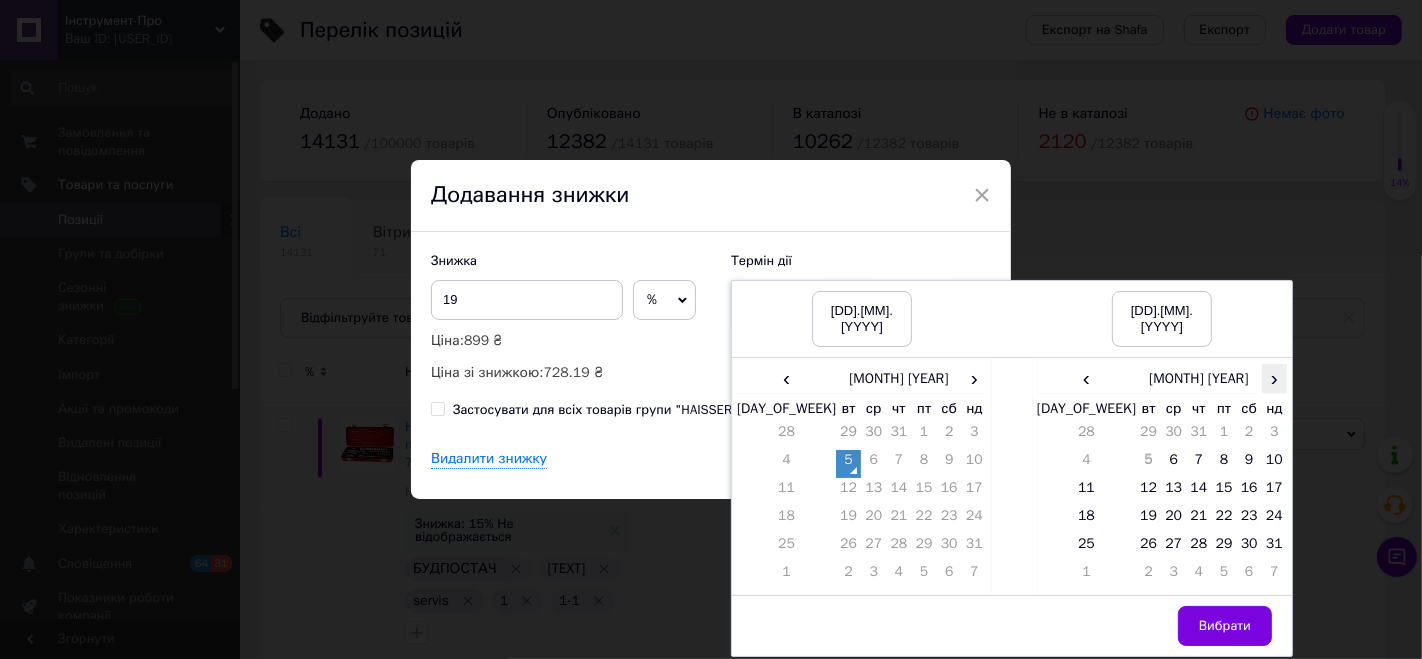 click on "›" at bounding box center (1274, 378) 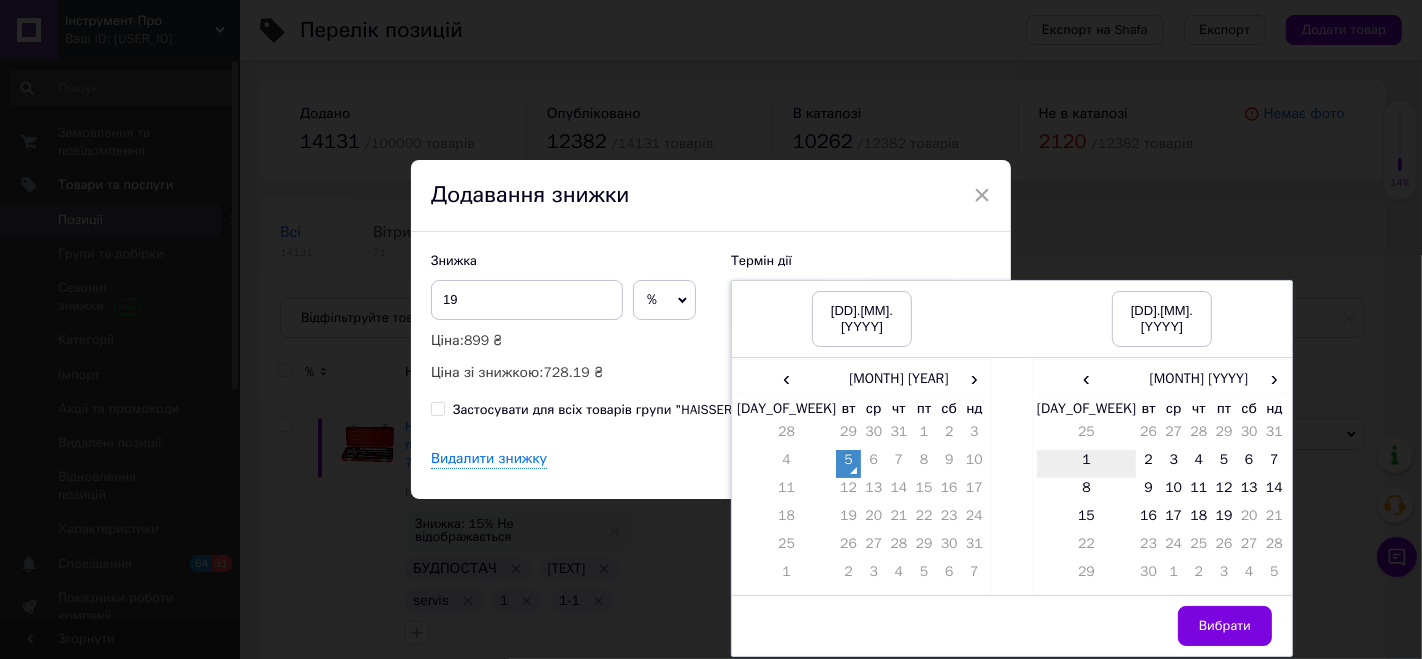 click on "1" at bounding box center (1086, 464) 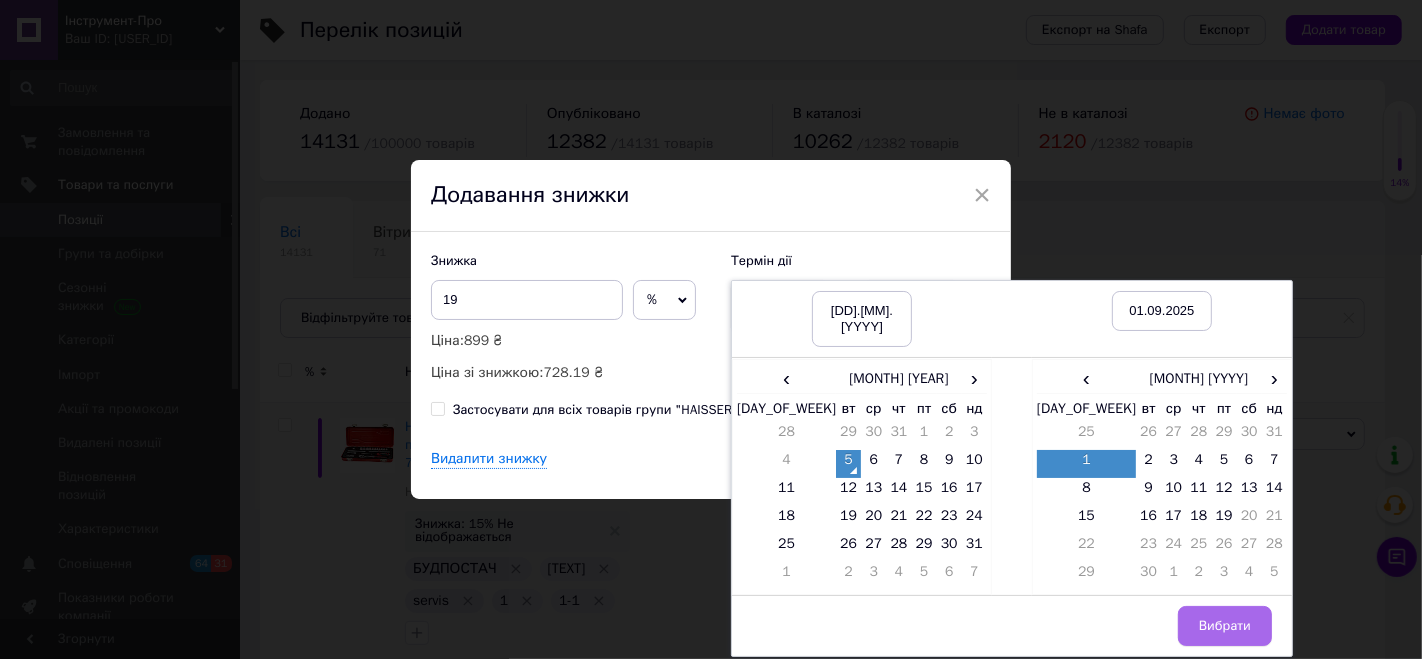 click on "Вибрати" at bounding box center [1225, 626] 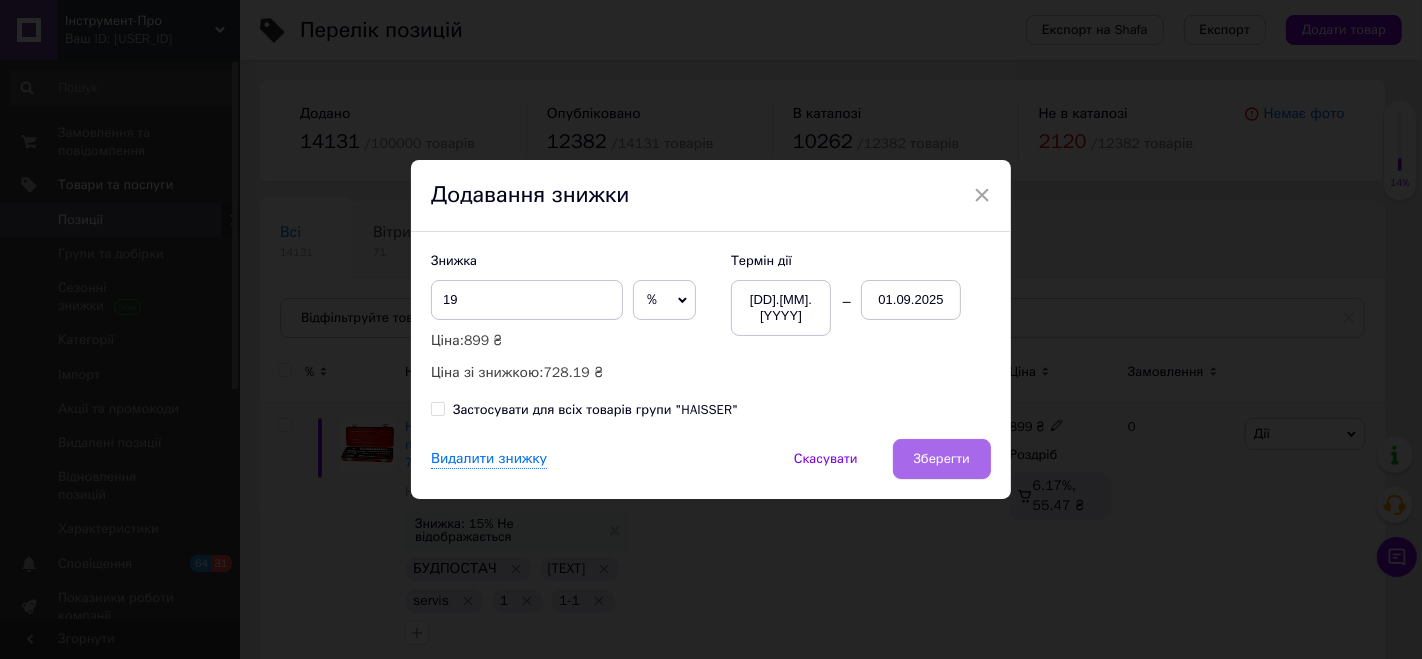click on "Зберегти" at bounding box center (942, 459) 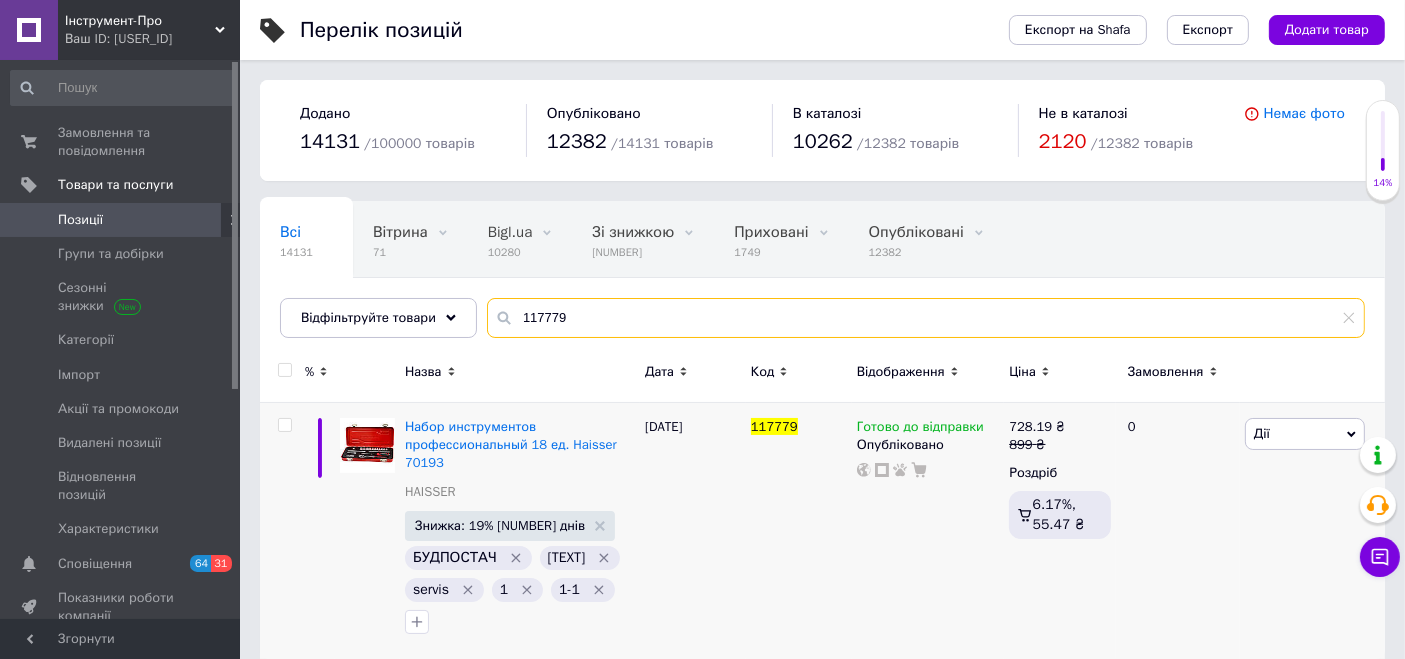 drag, startPoint x: 582, startPoint y: 310, endPoint x: 484, endPoint y: 315, distance: 98.12747 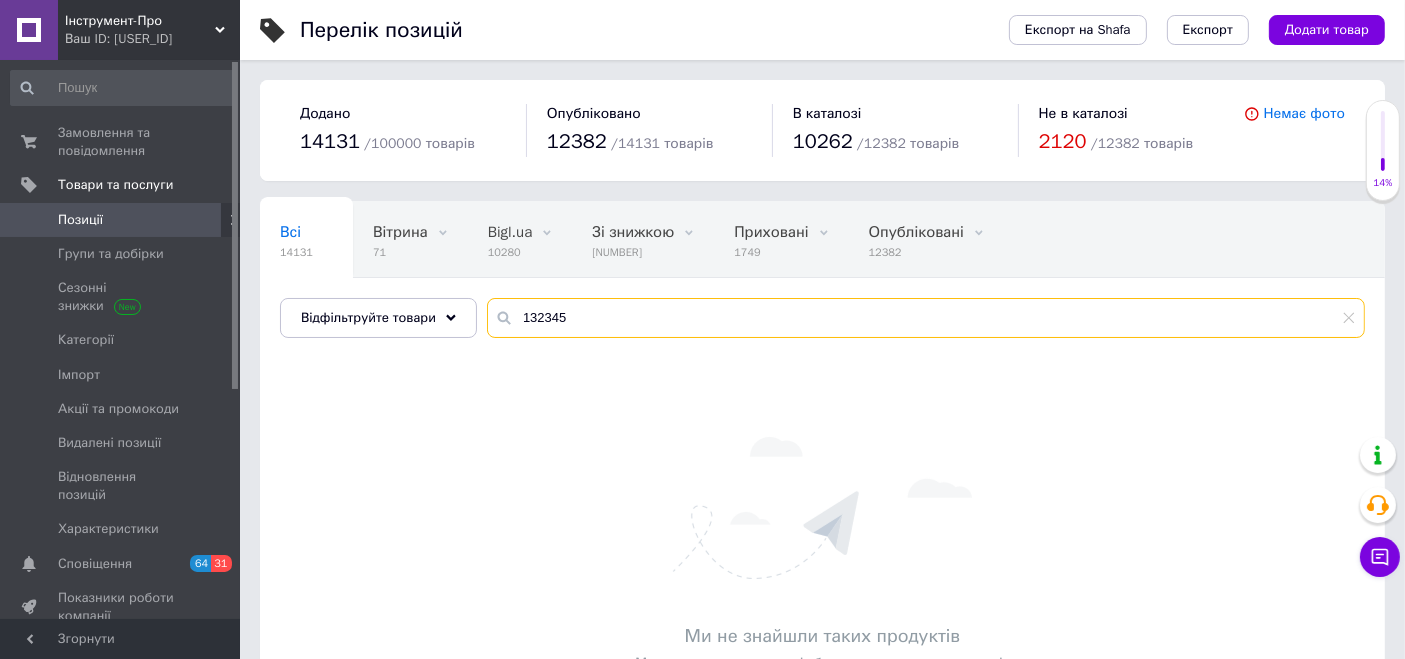 drag, startPoint x: 587, startPoint y: 303, endPoint x: 494, endPoint y: 305, distance: 93.0215 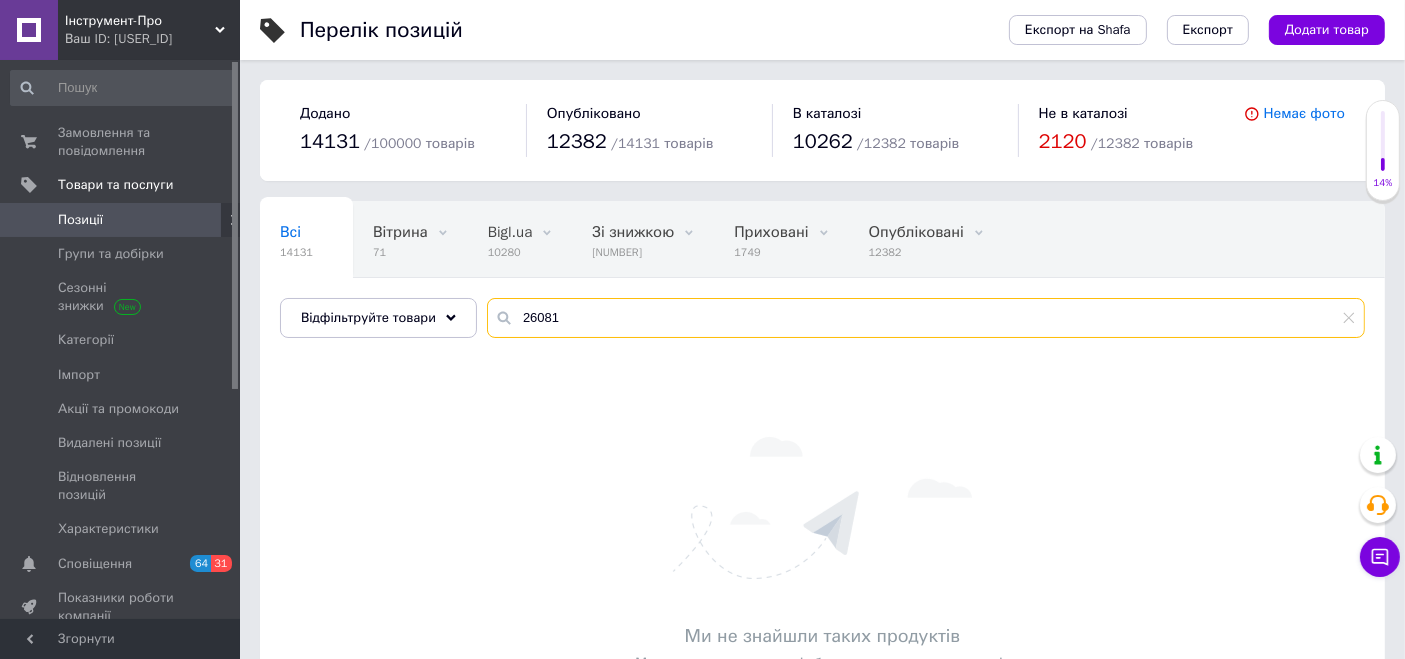 drag, startPoint x: 570, startPoint y: 321, endPoint x: 494, endPoint y: 315, distance: 76.23647 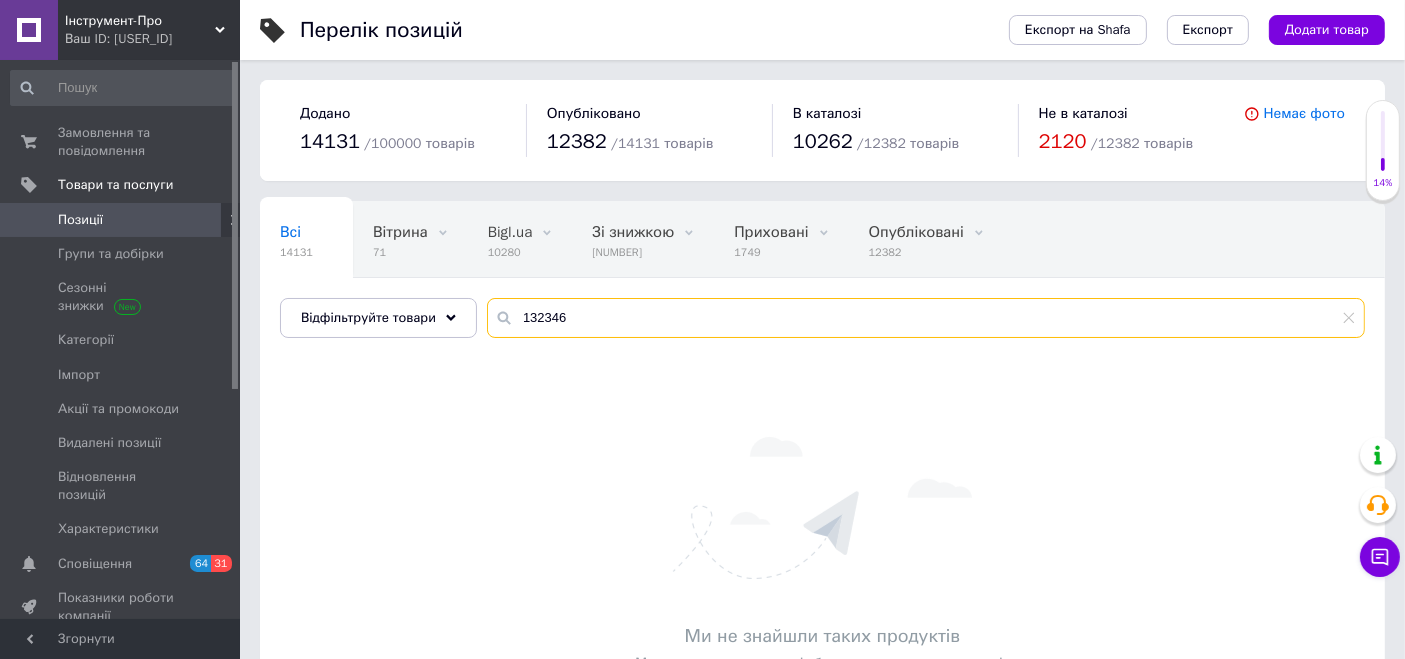drag, startPoint x: 507, startPoint y: 315, endPoint x: 481, endPoint y: 298, distance: 31.06445 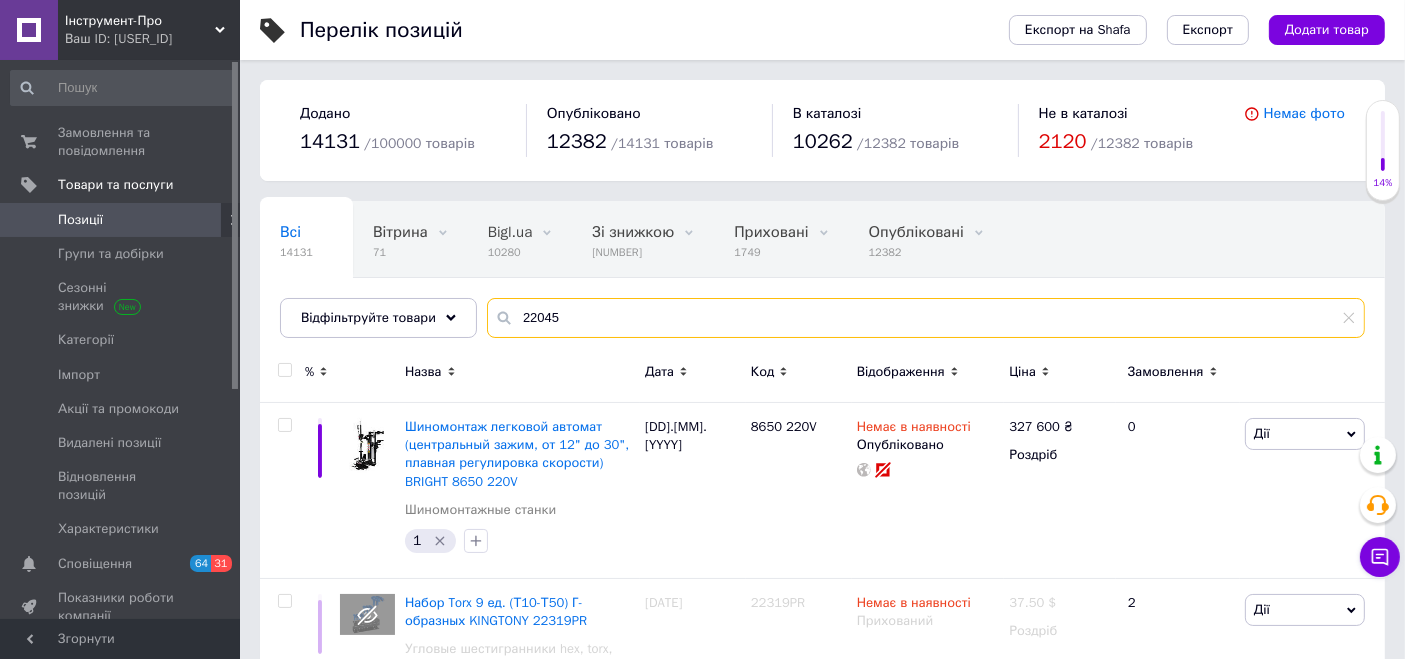 drag, startPoint x: 484, startPoint y: 290, endPoint x: 452, endPoint y: 287, distance: 32.140316 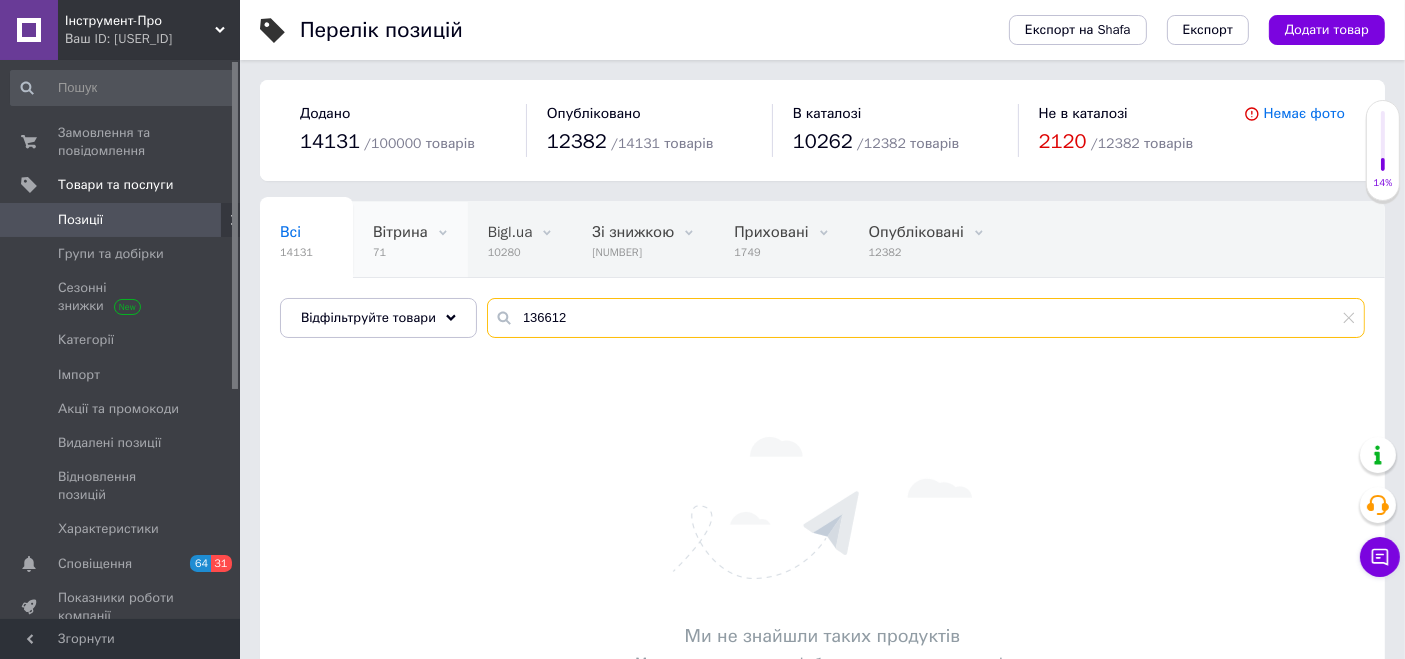 drag, startPoint x: 597, startPoint y: 304, endPoint x: 434, endPoint y: 268, distance: 166.92813 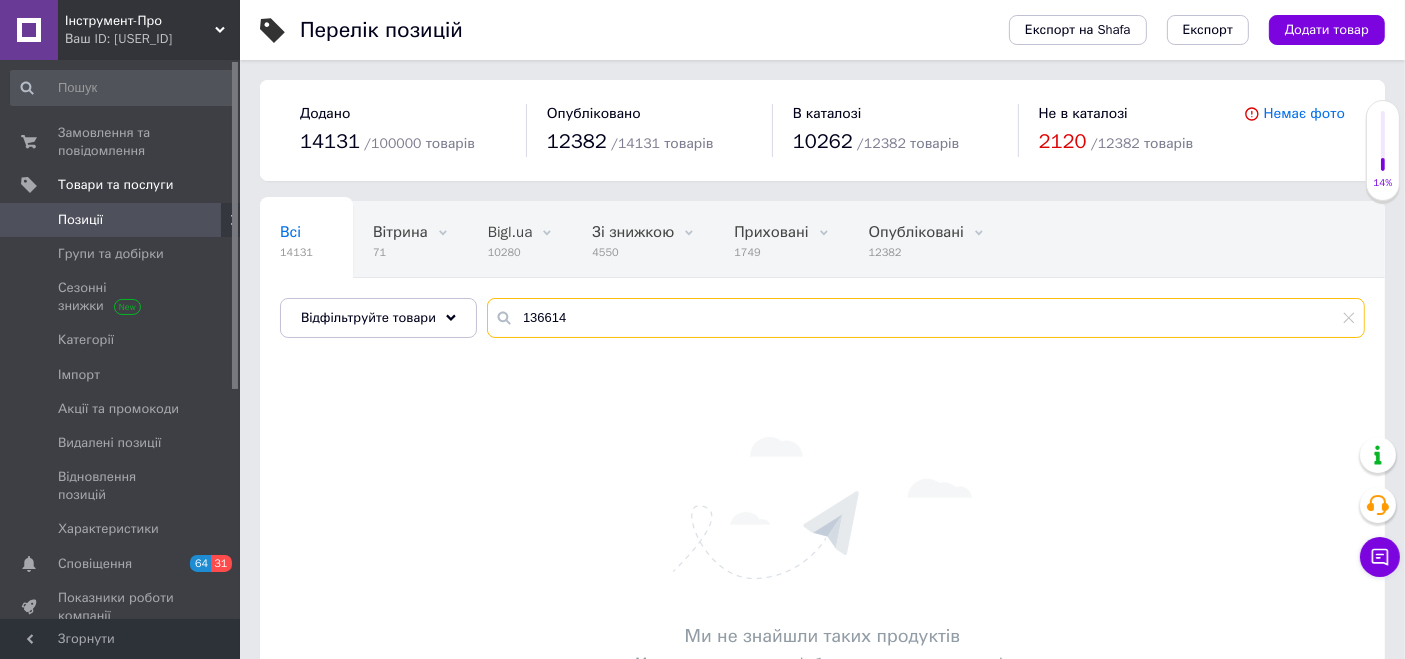 drag, startPoint x: 604, startPoint y: 326, endPoint x: 487, endPoint y: 313, distance: 117.72001 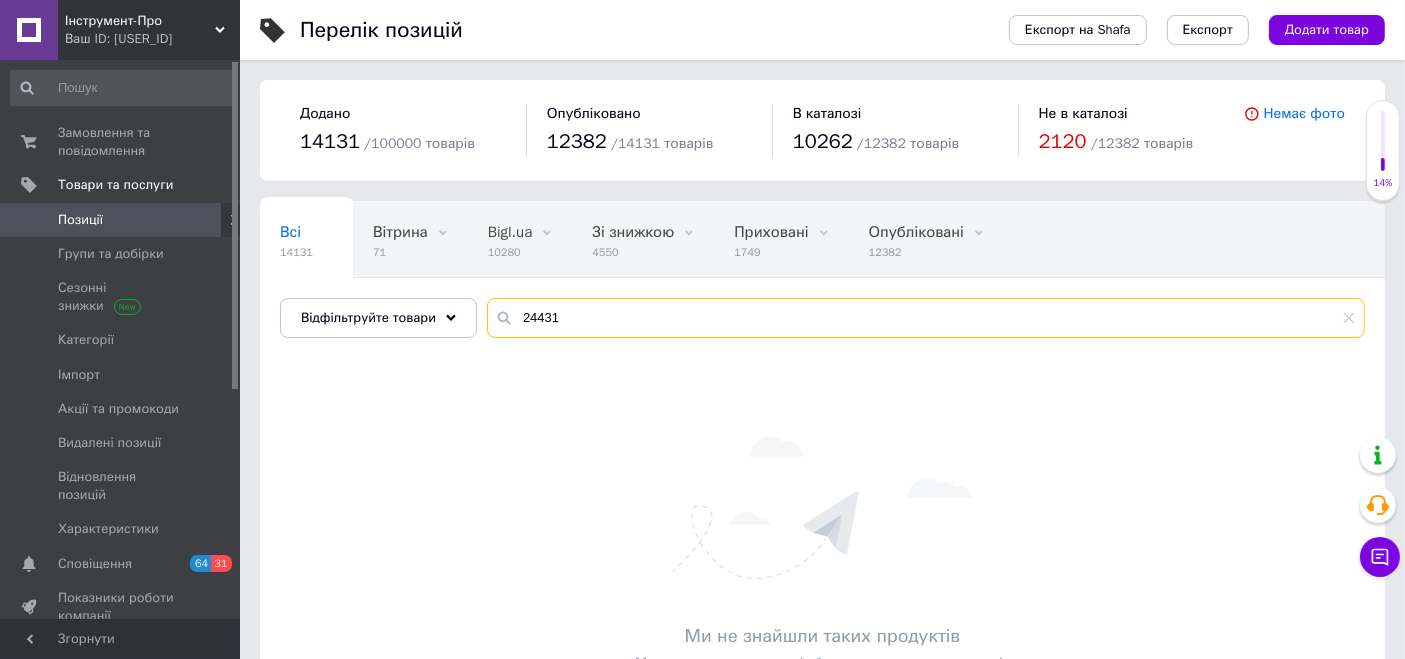 drag, startPoint x: 565, startPoint y: 319, endPoint x: 537, endPoint y: 314, distance: 28.442924 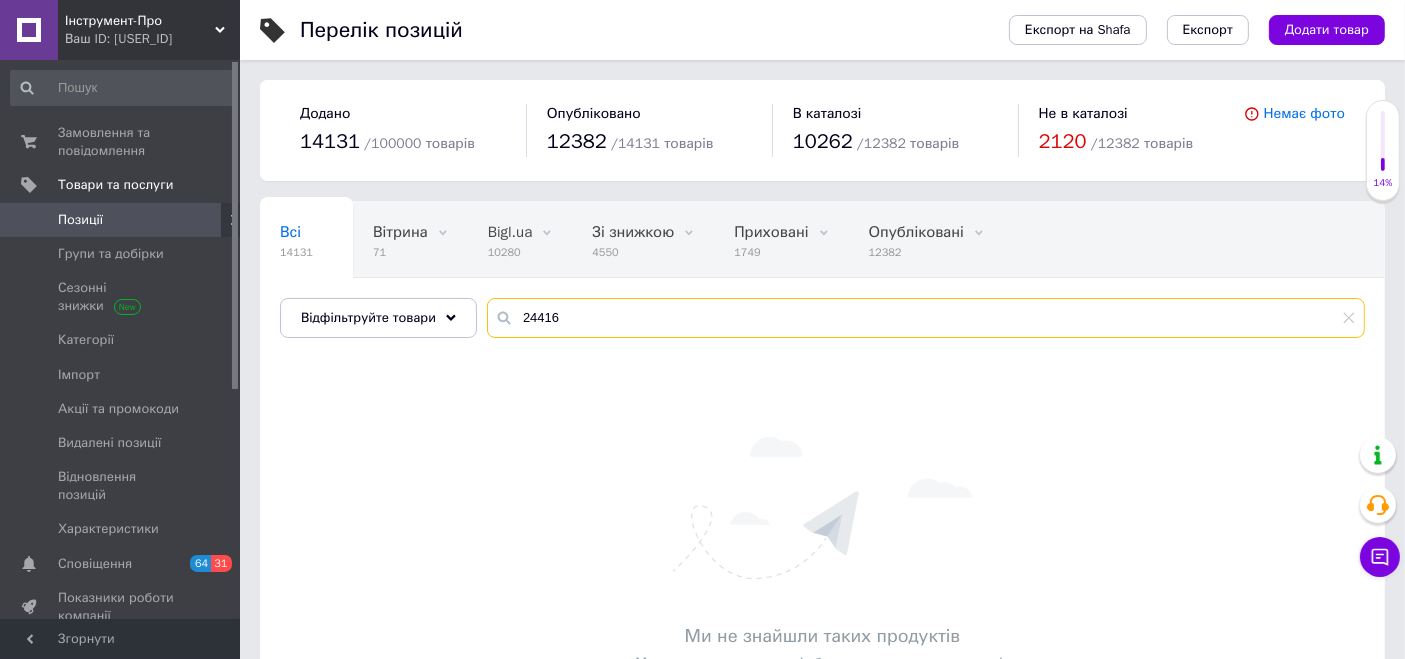 drag, startPoint x: 628, startPoint y: 318, endPoint x: 459, endPoint y: 289, distance: 171.47011 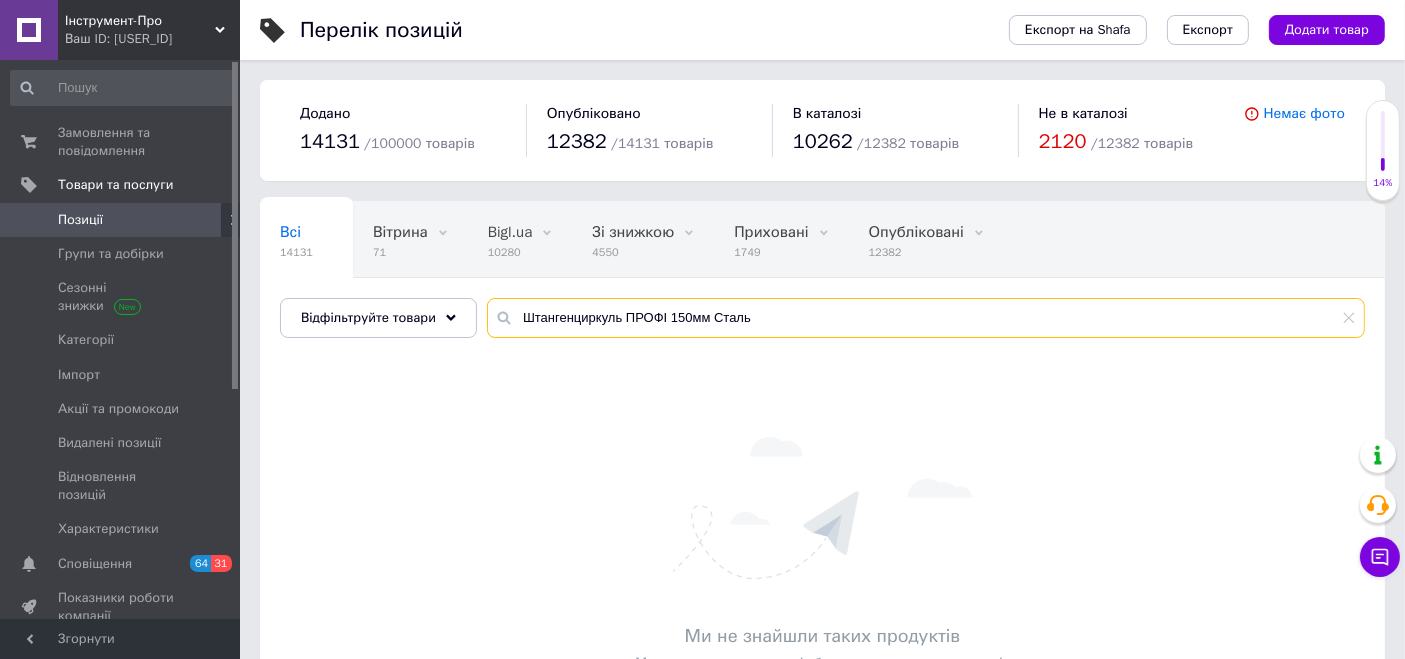 type on "Штангенциркуль ПРОФІ 150мм Сталь" 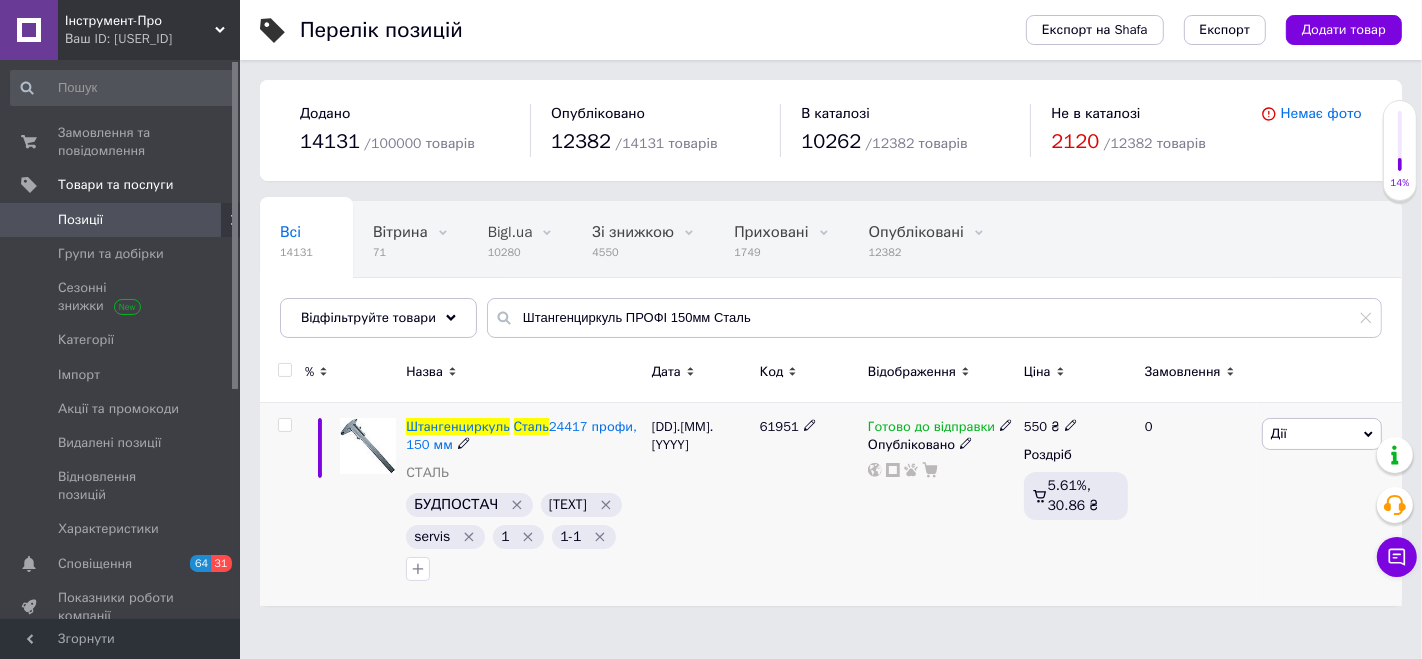 click on "Дії" at bounding box center [1322, 434] 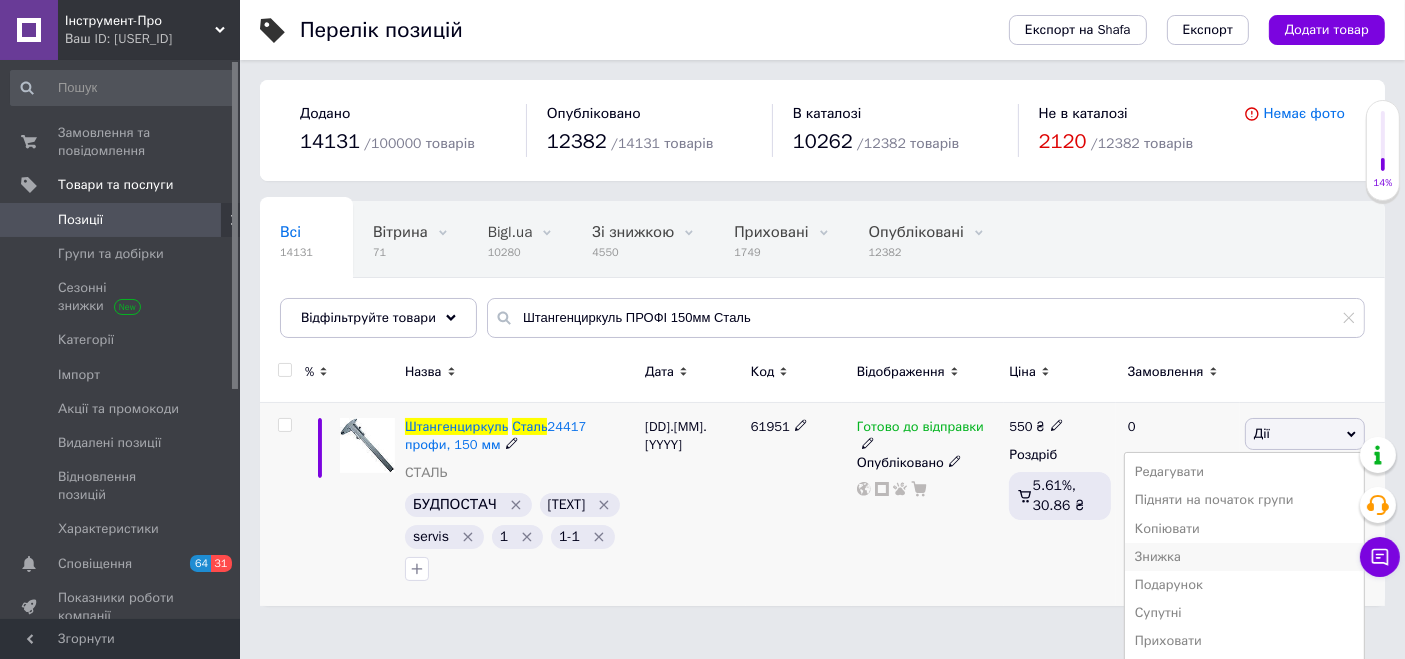 click on "Знижка" at bounding box center [1244, 557] 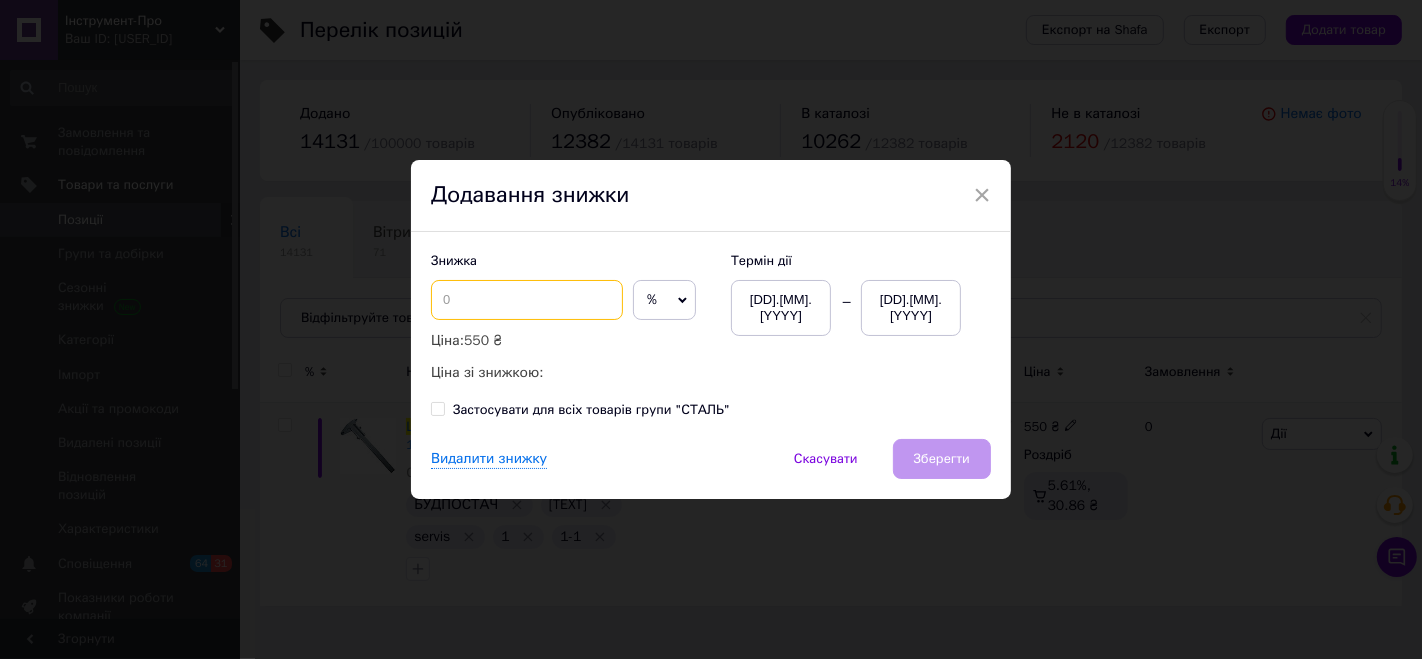 click at bounding box center [527, 300] 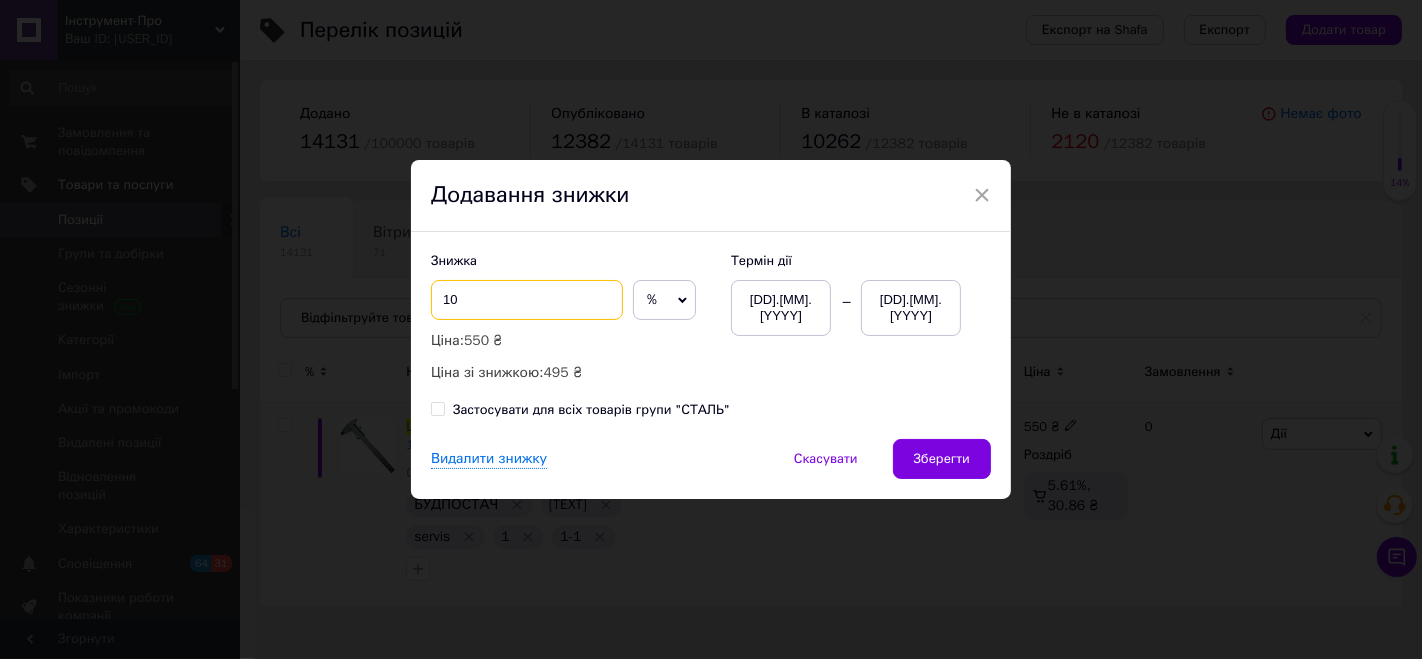 type on "10" 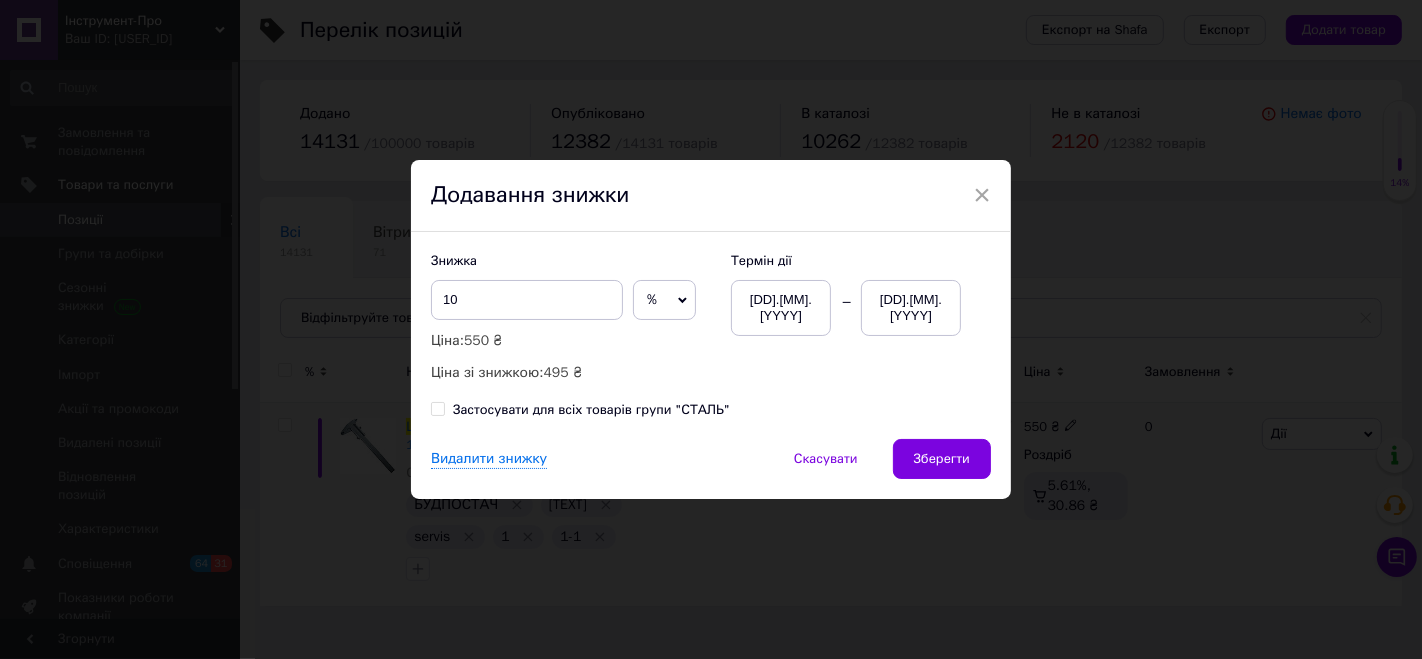 click on "[DD].[MM].[YYYY]" at bounding box center [911, 308] 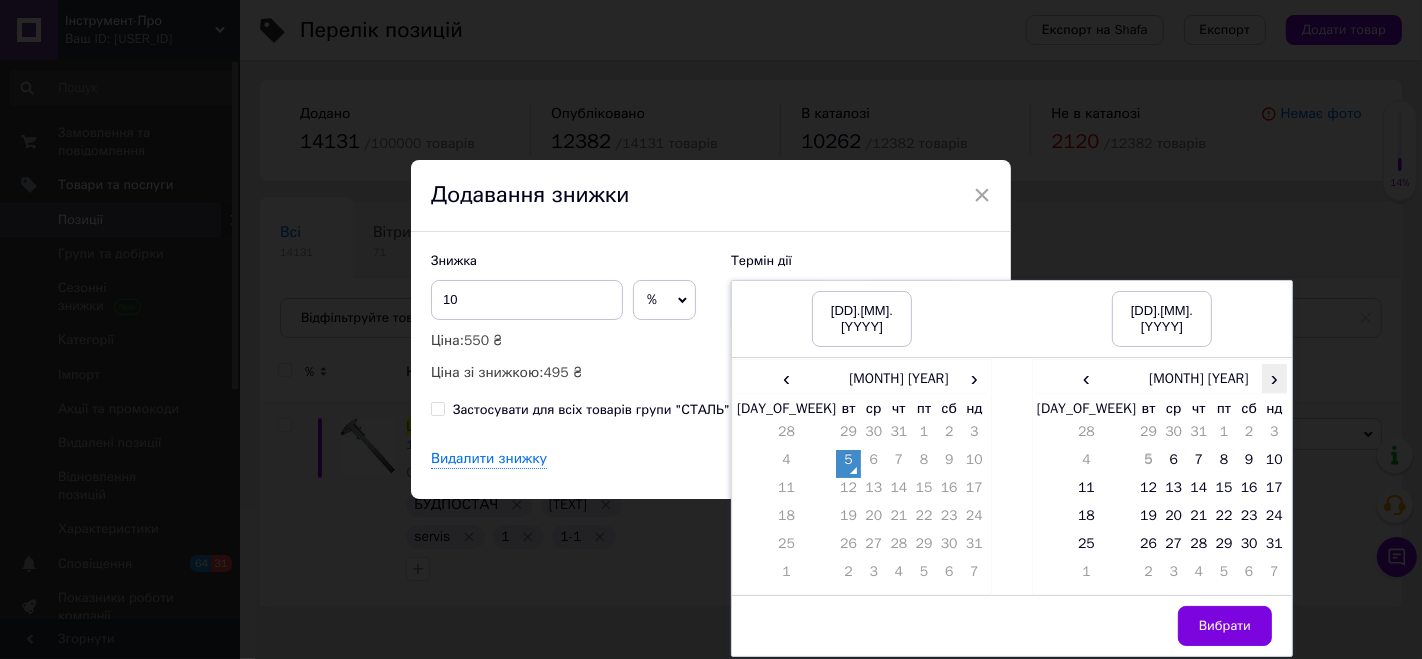 click on "›" at bounding box center (1274, 378) 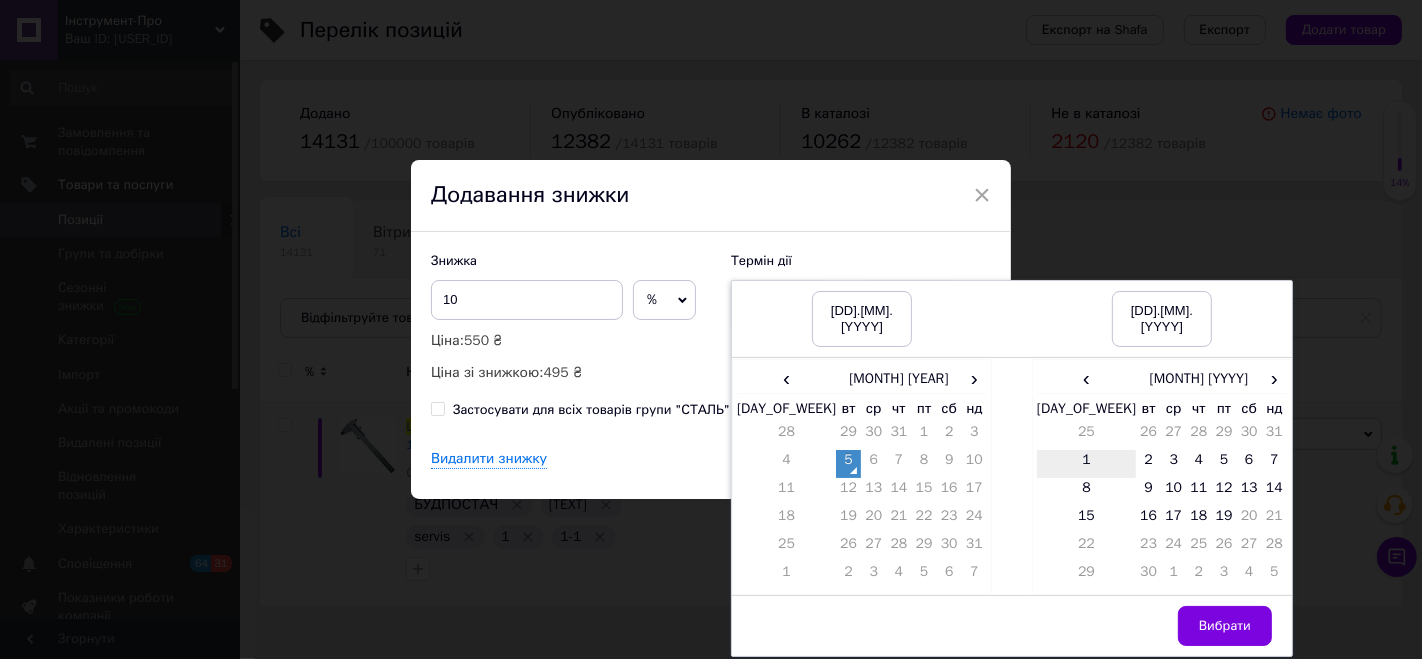 click on "1" at bounding box center [1086, 464] 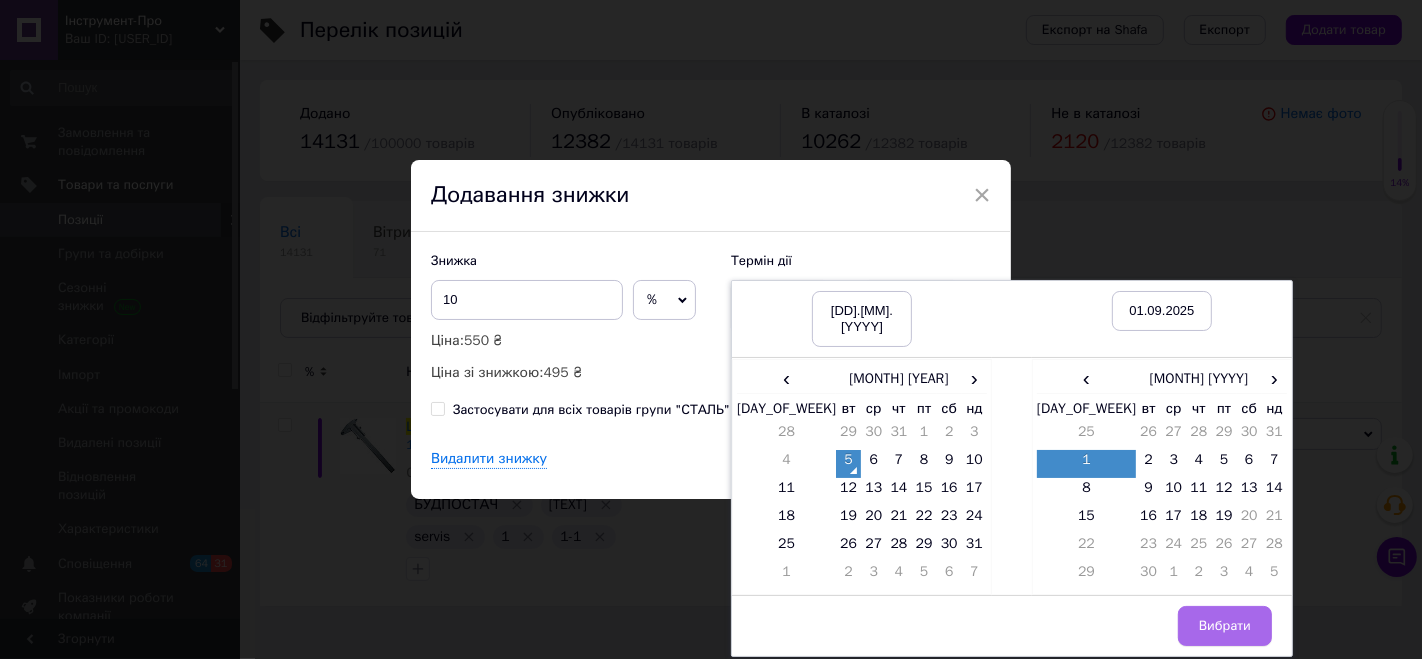 click on "Вибрати" at bounding box center [1225, 626] 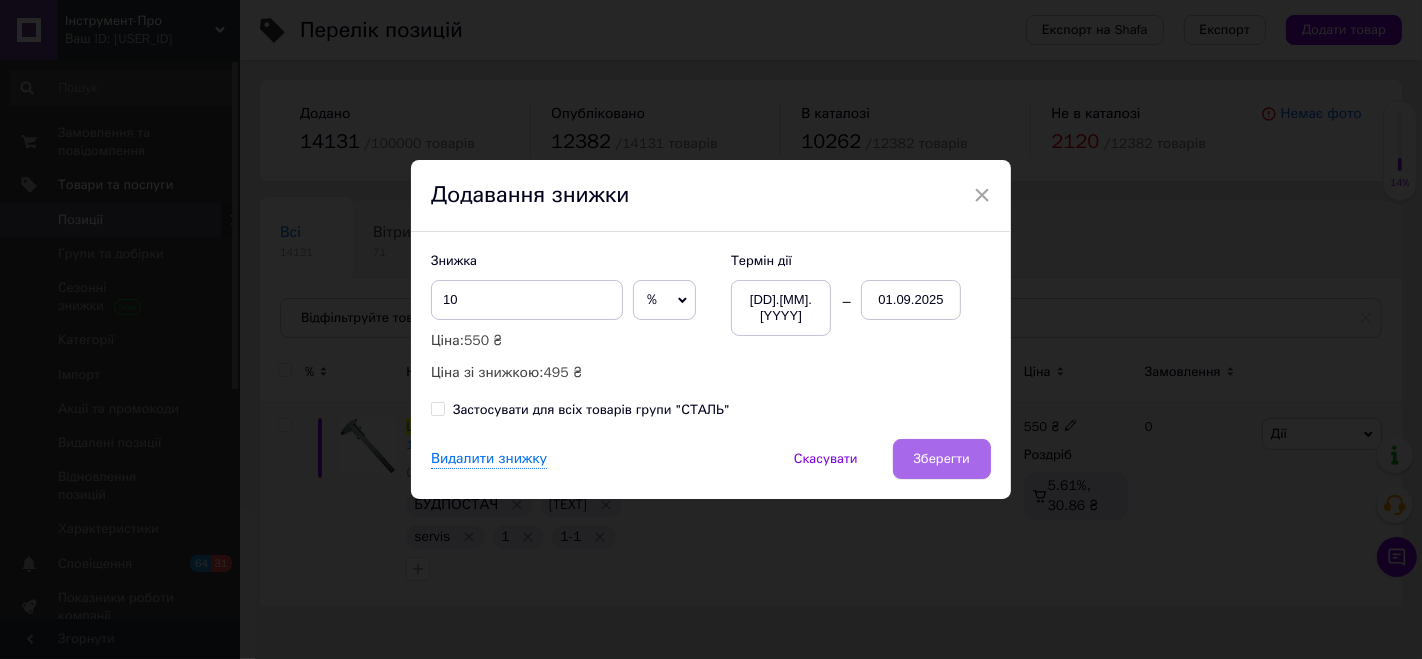 click on "Зберегти" at bounding box center [942, 459] 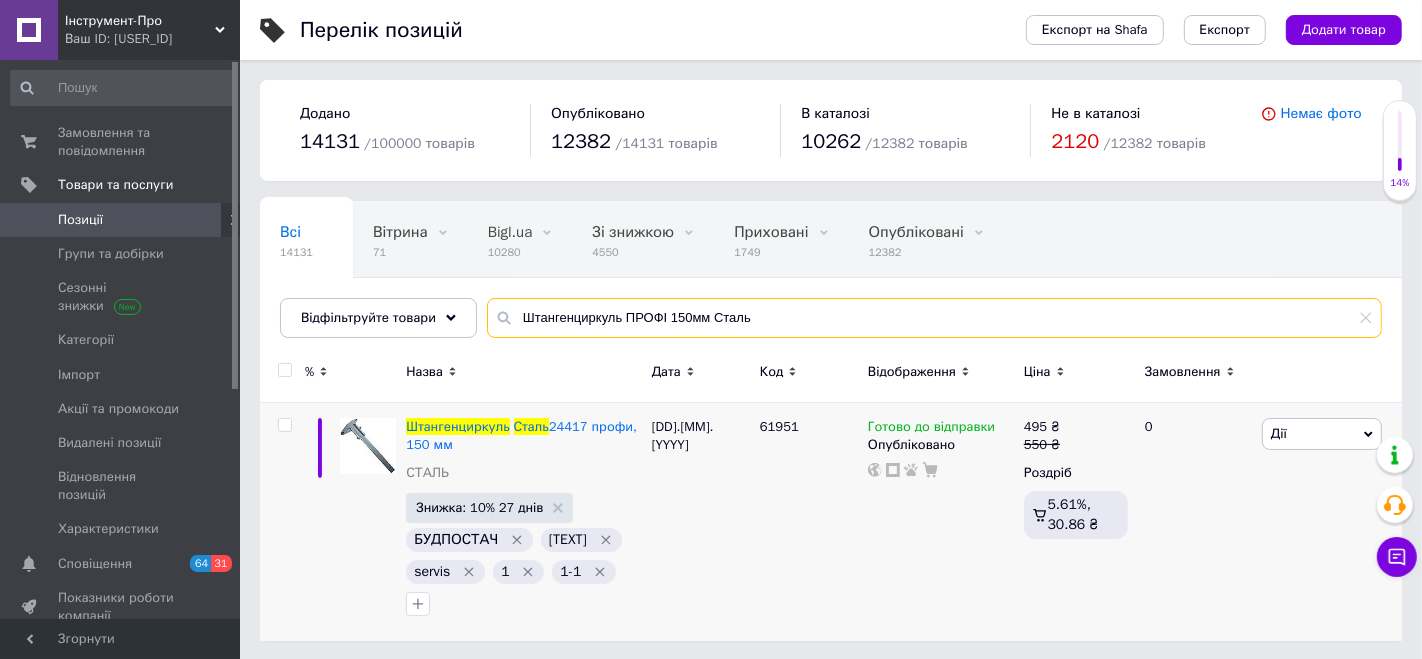 drag, startPoint x: 775, startPoint y: 326, endPoint x: 400, endPoint y: 288, distance: 376.9204 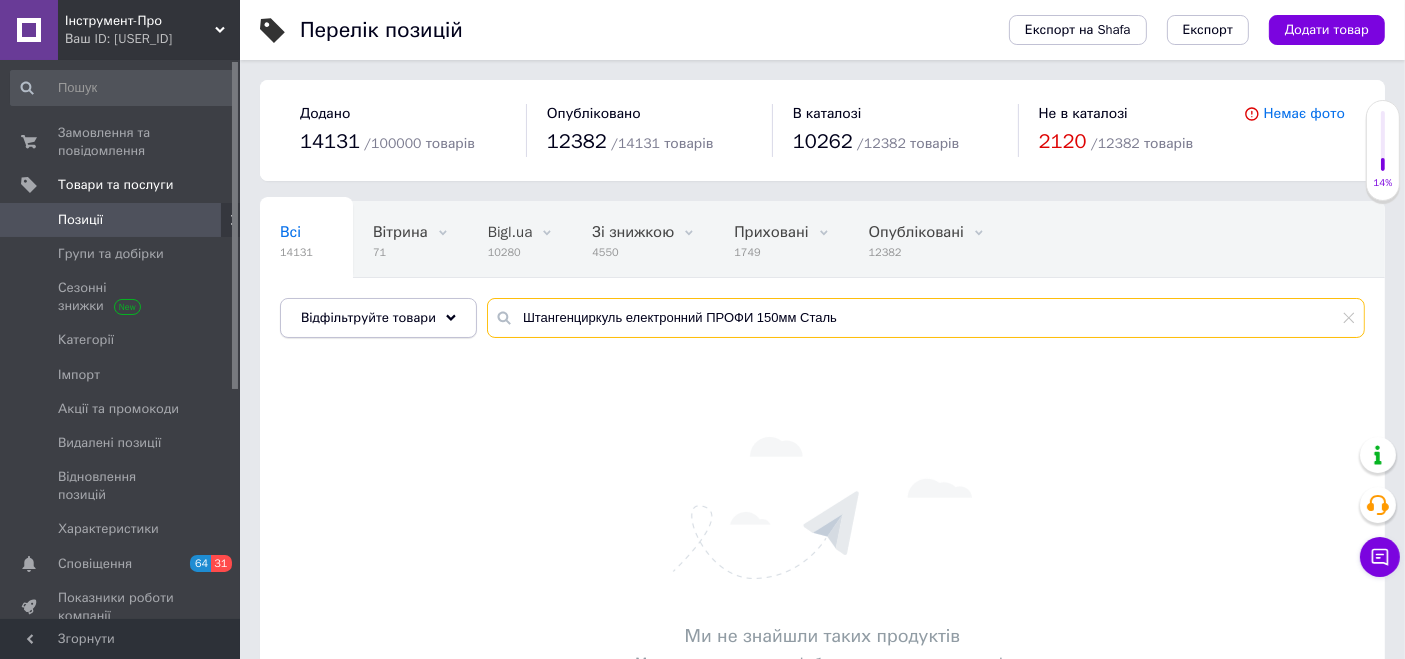 drag, startPoint x: 892, startPoint y: 326, endPoint x: 376, endPoint y: 306, distance: 516.38745 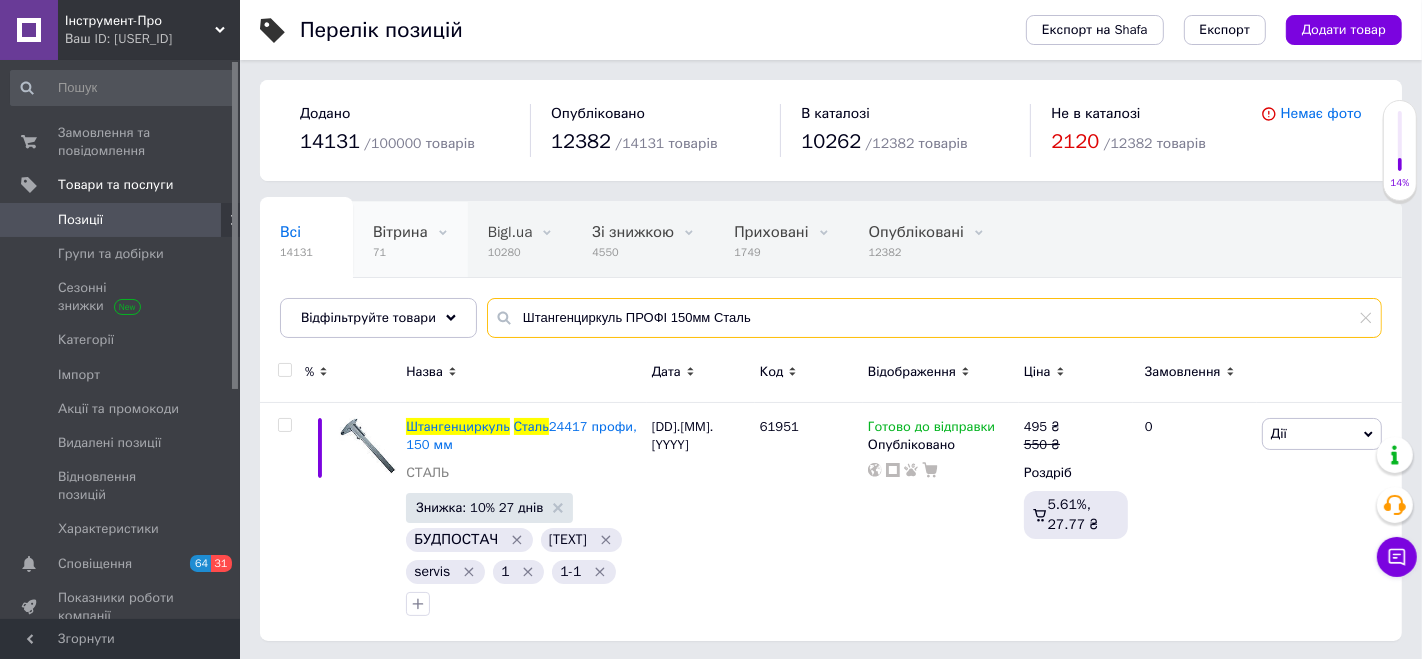 drag, startPoint x: 773, startPoint y: 324, endPoint x: 397, endPoint y: 256, distance: 382.09946 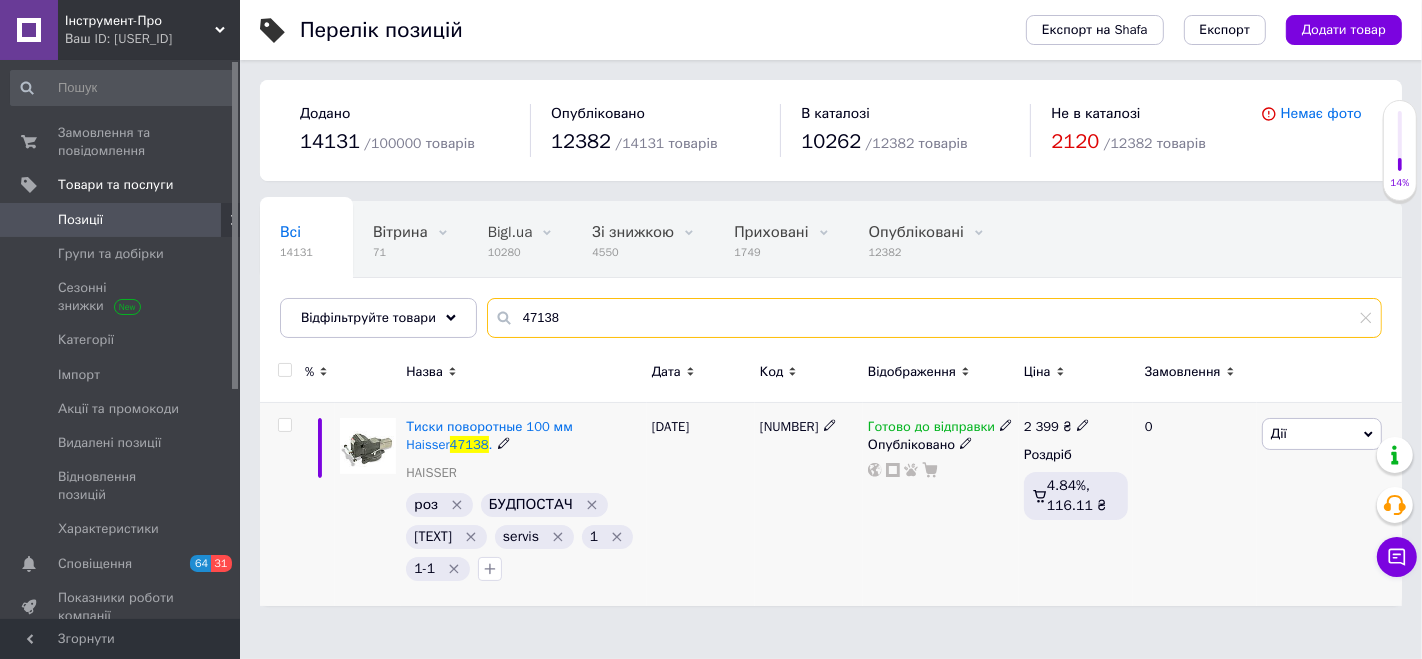type on "47138" 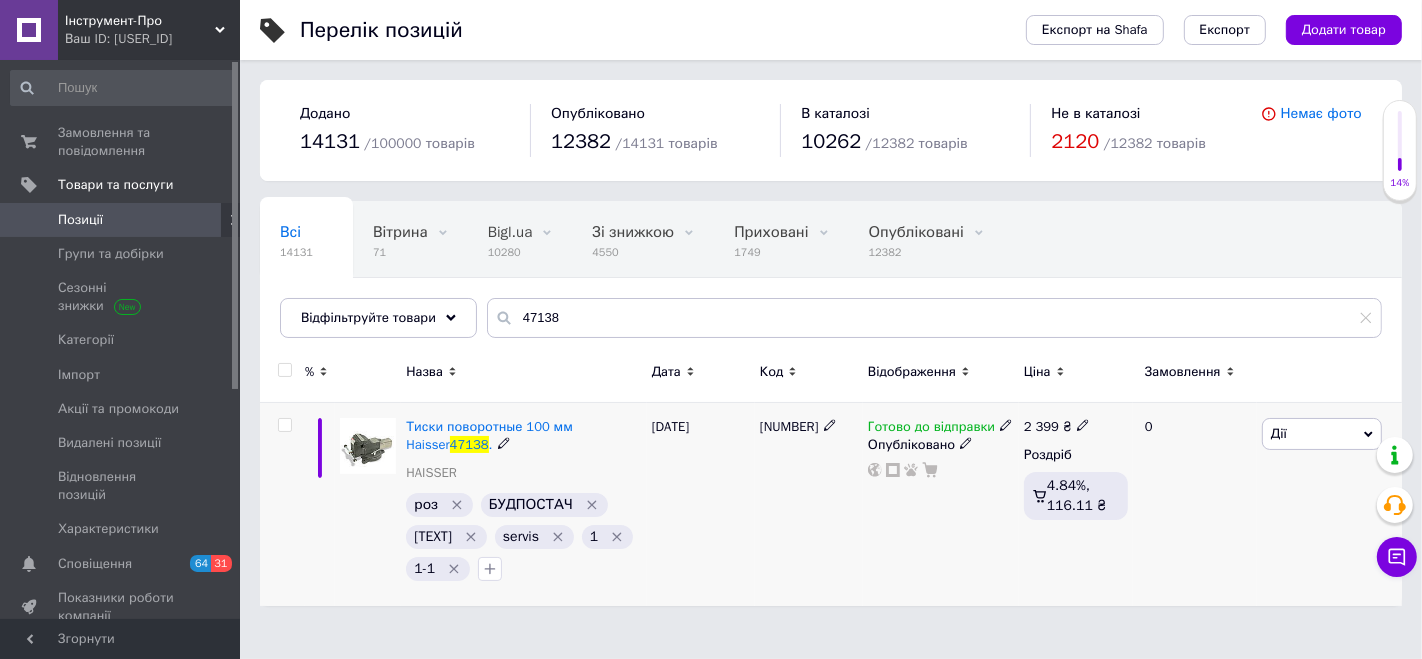 drag, startPoint x: 1332, startPoint y: 430, endPoint x: 1300, endPoint y: 436, distance: 32.55764 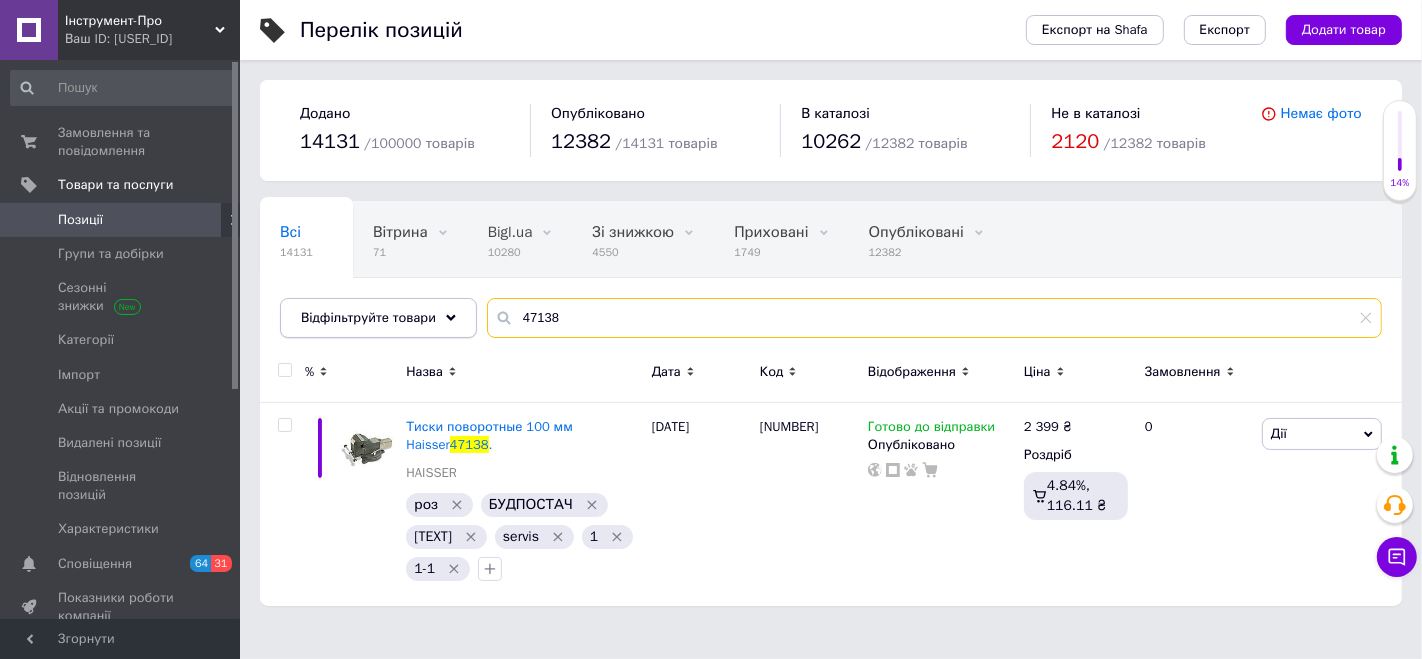 drag, startPoint x: 543, startPoint y: 315, endPoint x: 448, endPoint y: 297, distance: 96.69022 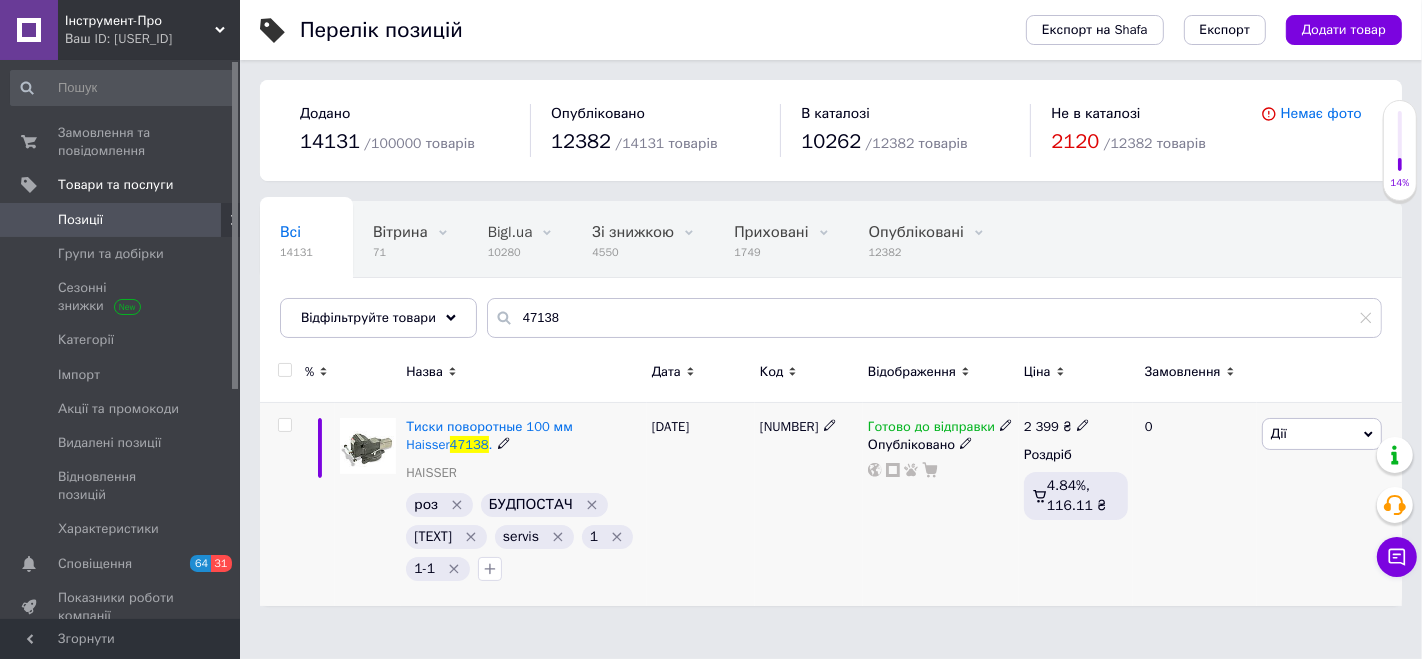 click on "Дії" at bounding box center [1322, 434] 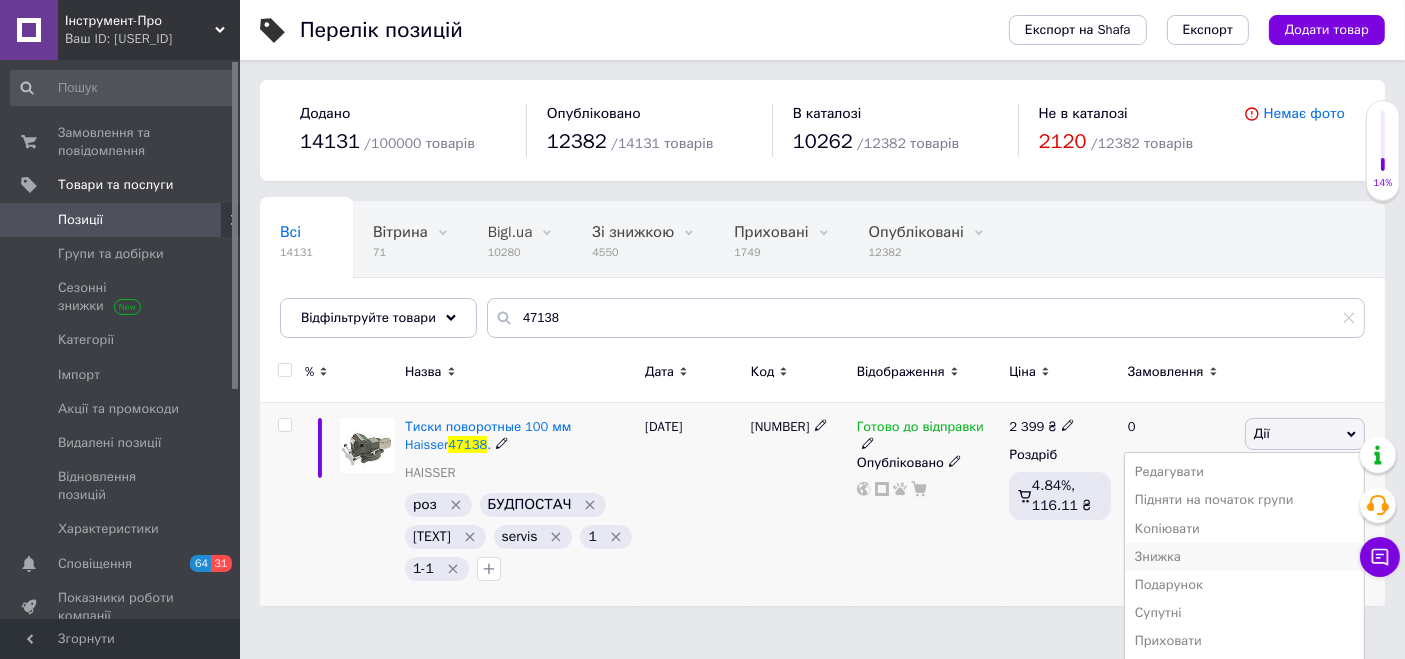 click on "Знижка" at bounding box center [1244, 557] 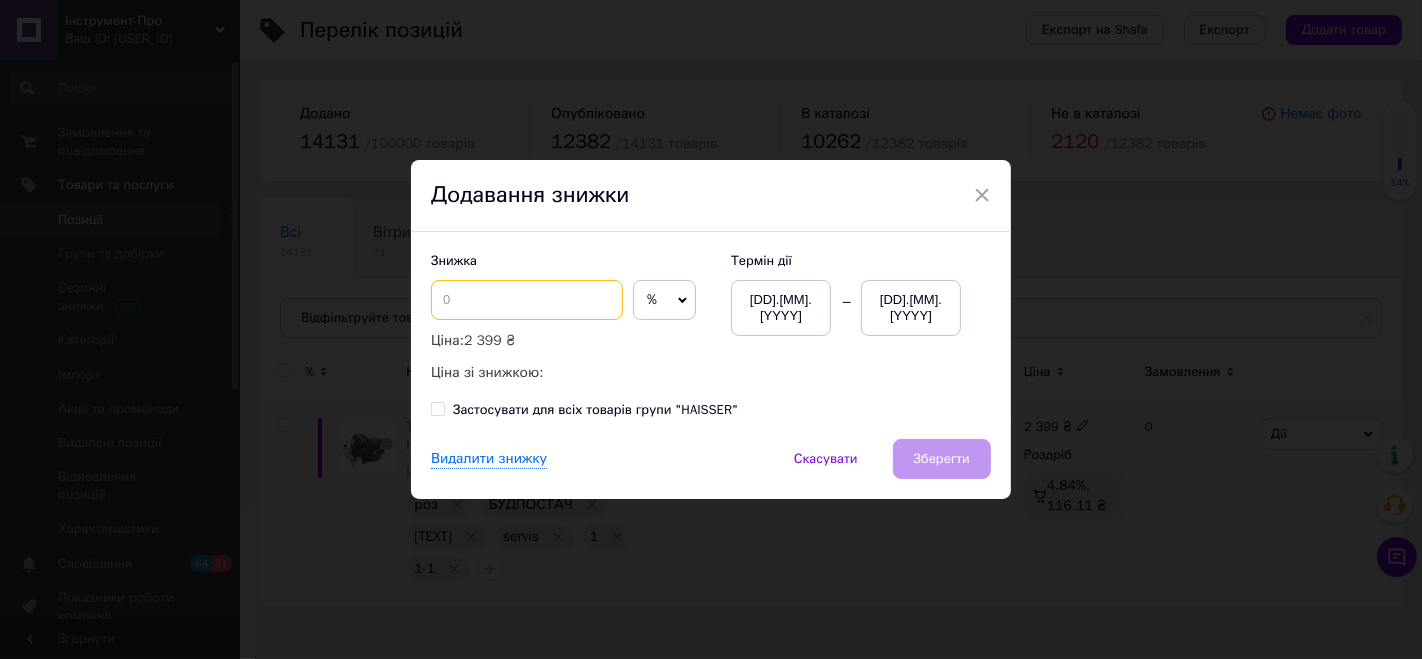 click at bounding box center [527, 300] 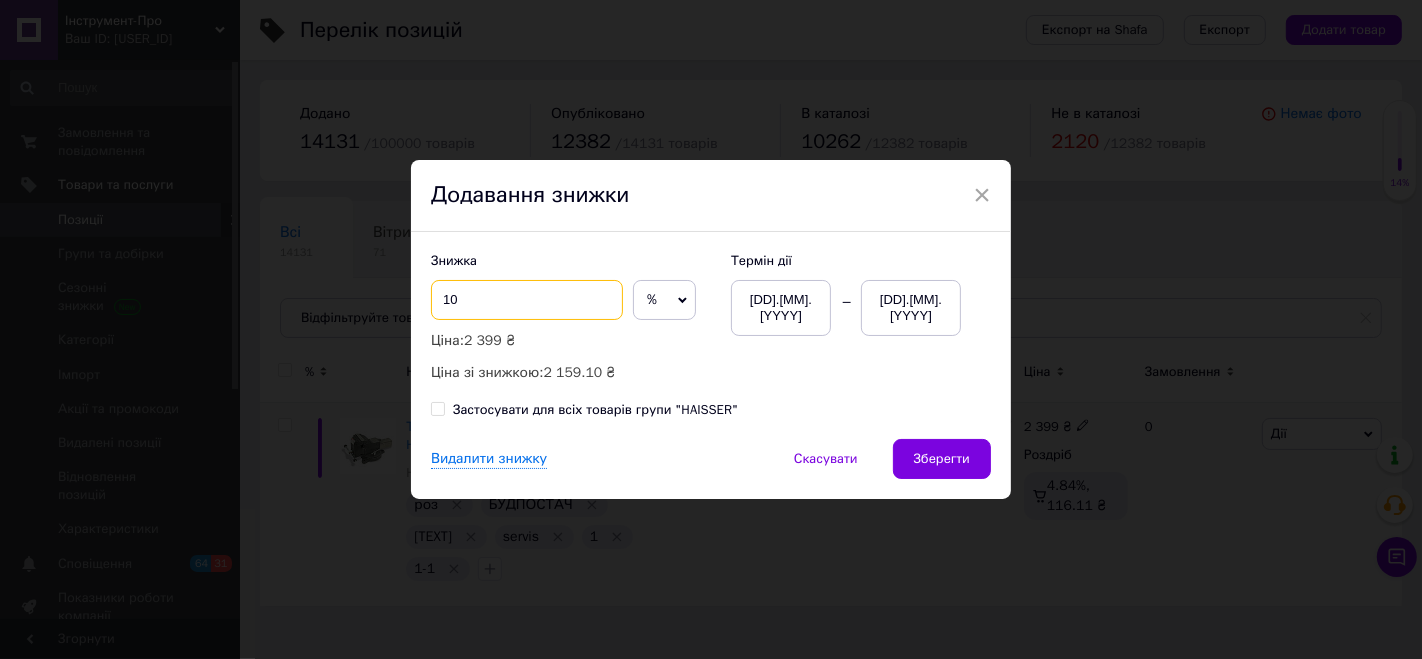 type on "10" 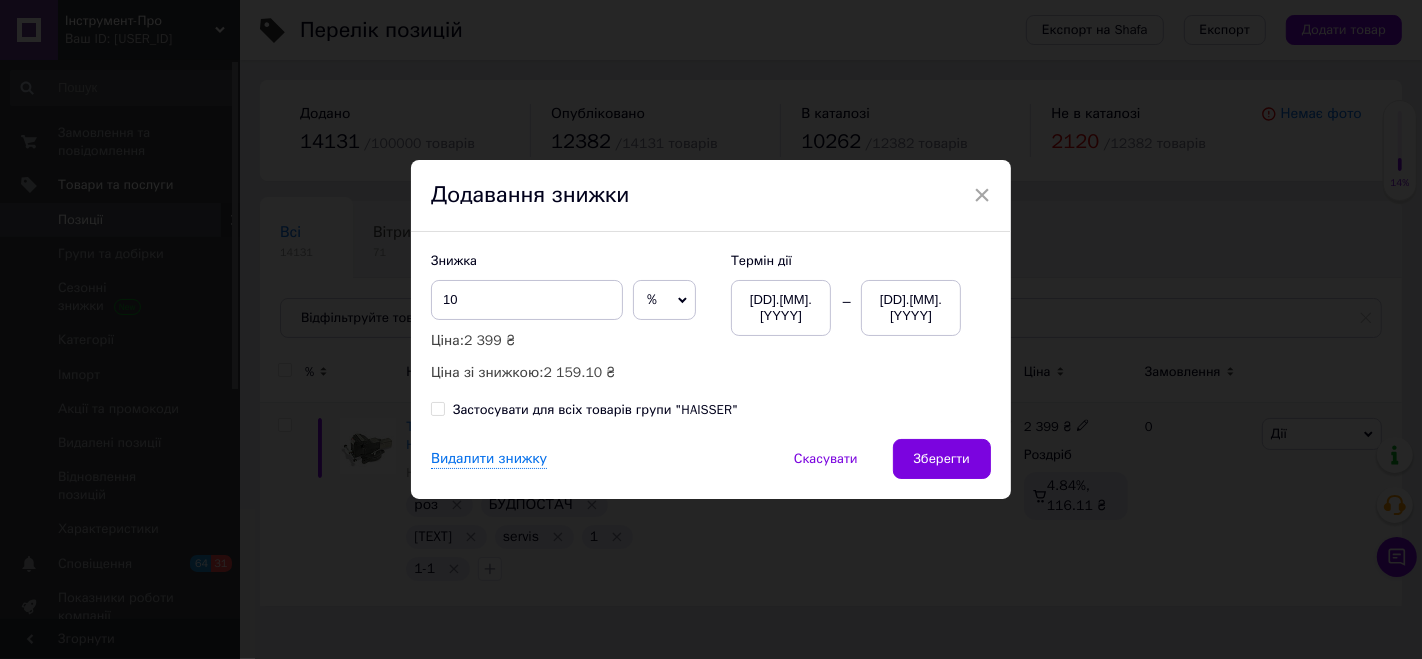 click on "[DD].[MM].[YYYY]" at bounding box center (911, 308) 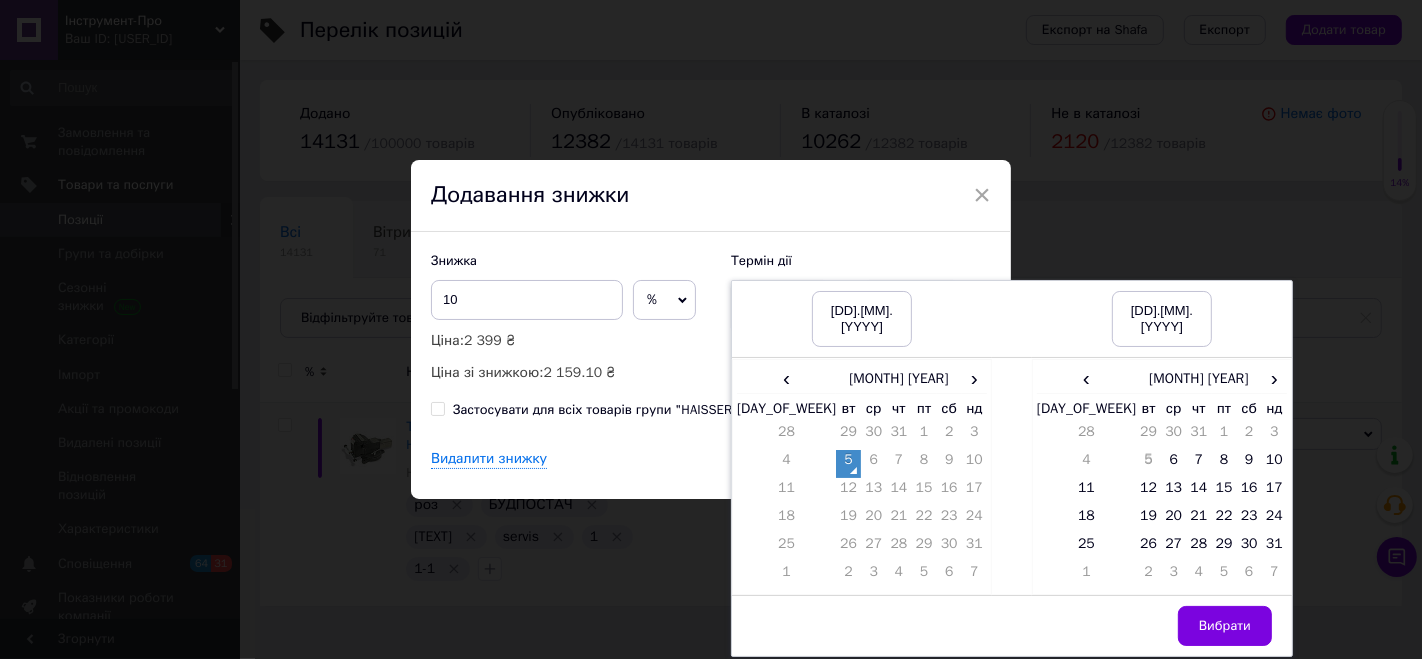 click on "нд" at bounding box center (1274, 408) 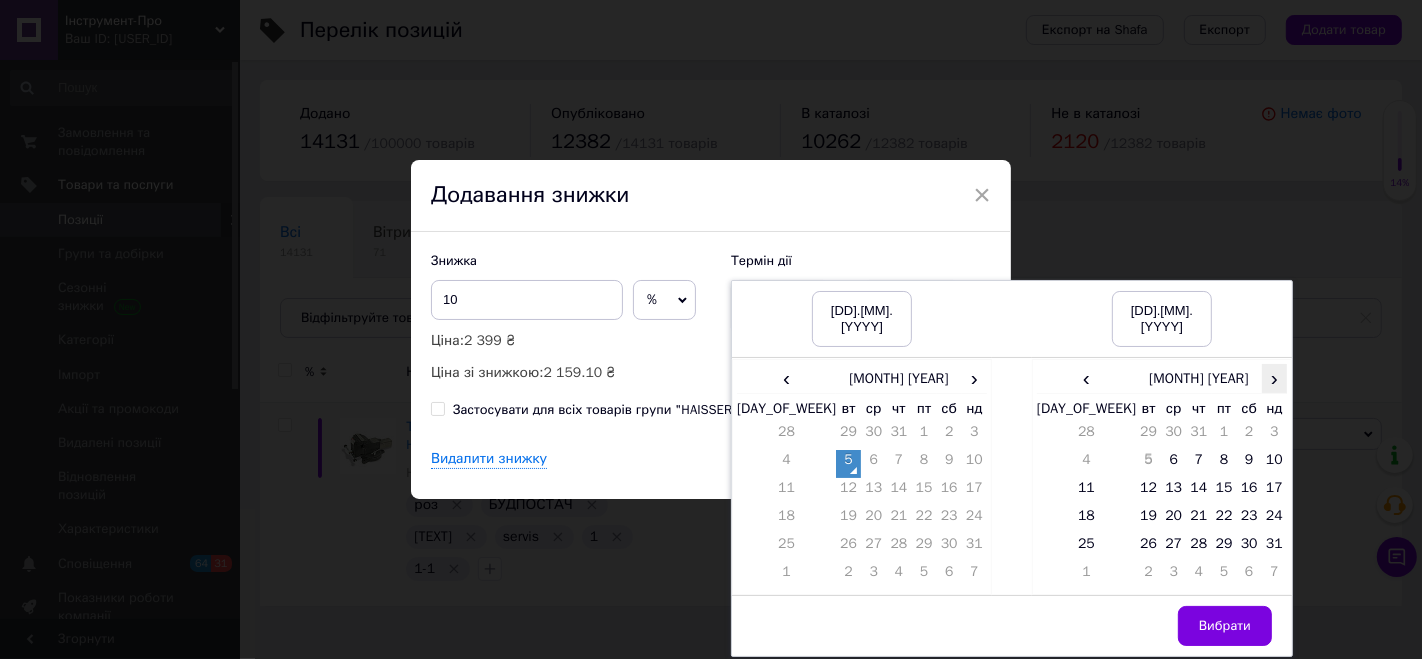 click on "›" at bounding box center (1274, 378) 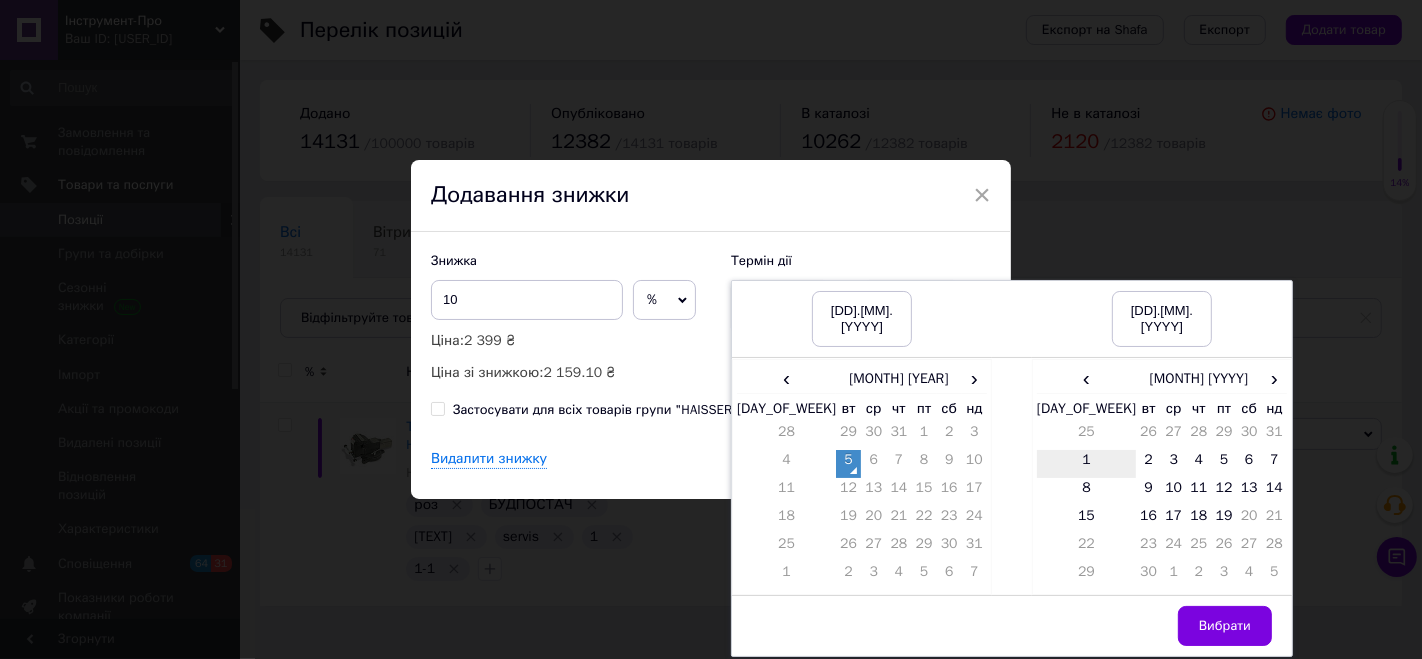 click on "1" at bounding box center (1086, 464) 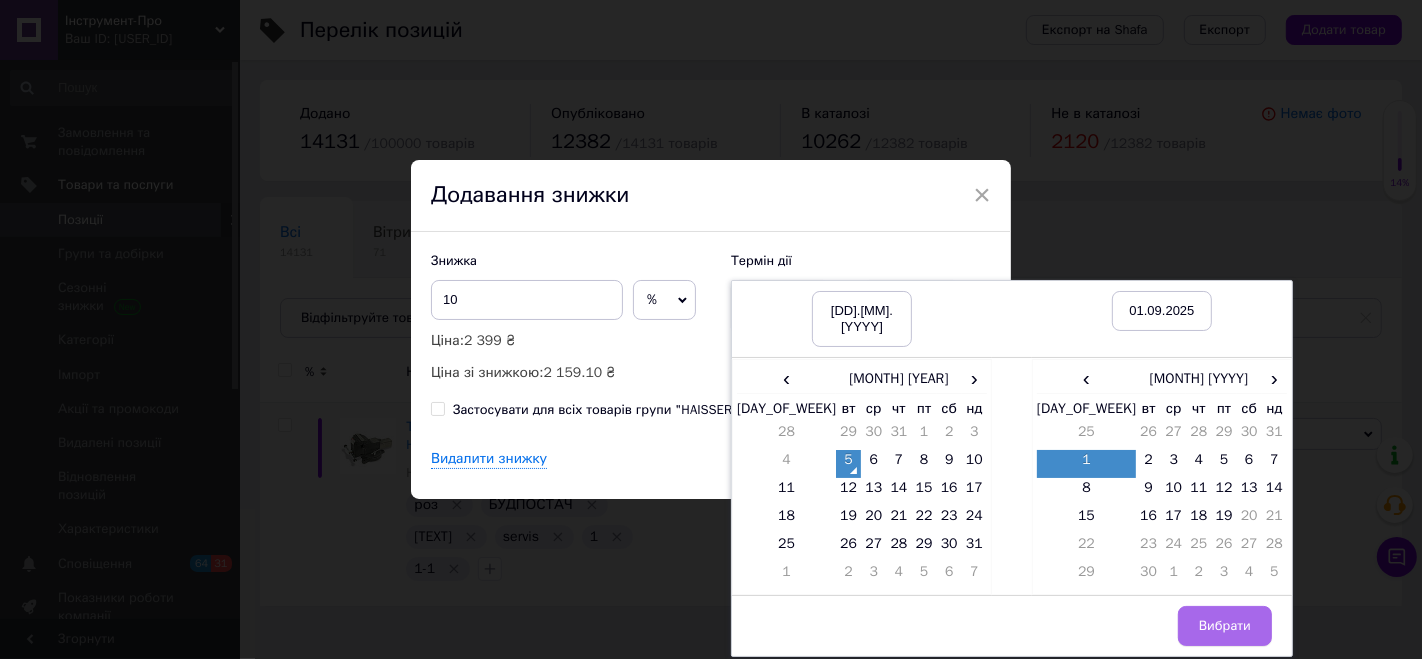 click on "Вибрати" at bounding box center [1225, 626] 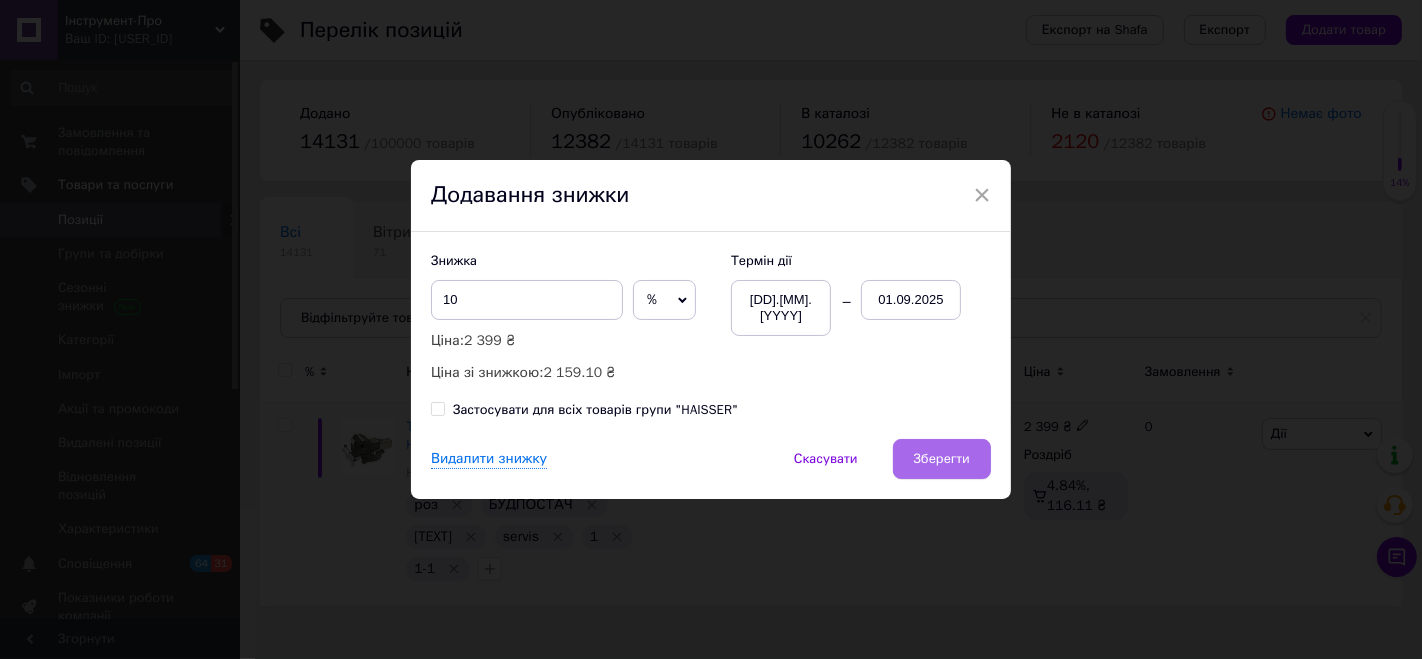 click on "Зберегти" at bounding box center (942, 459) 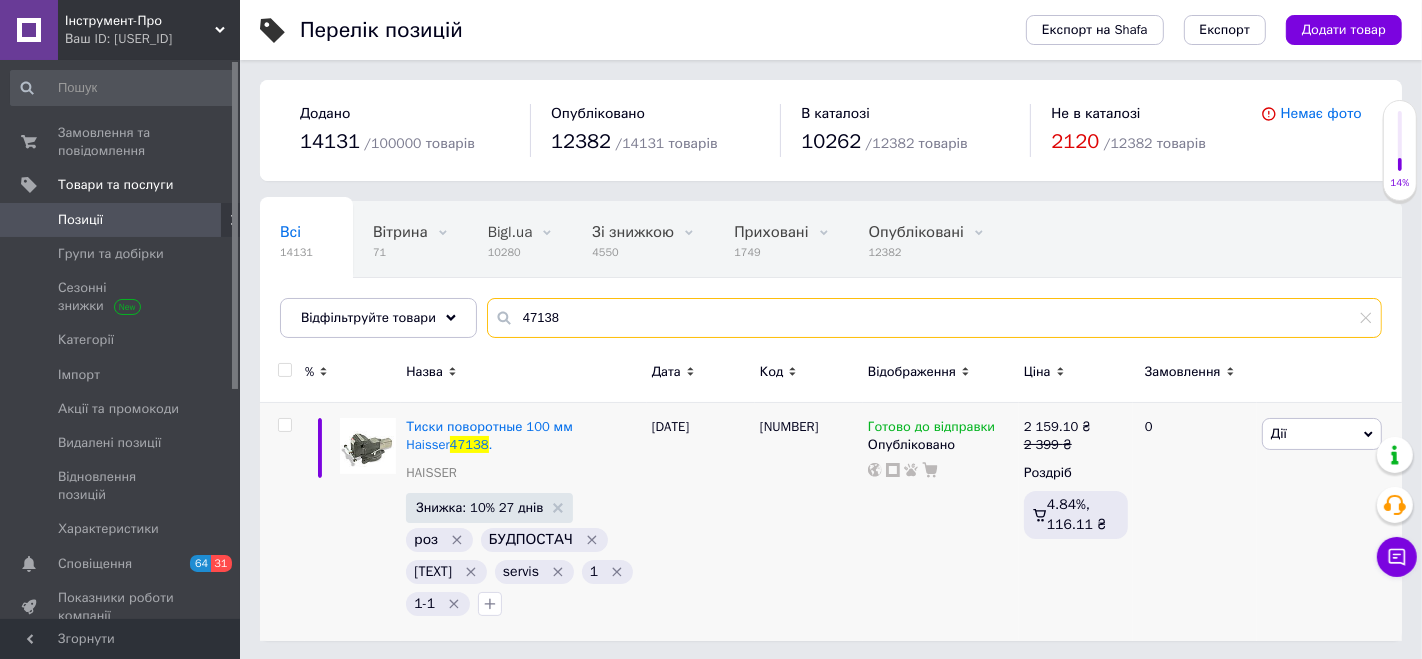 drag, startPoint x: 551, startPoint y: 315, endPoint x: 537, endPoint y: 310, distance: 14.866069 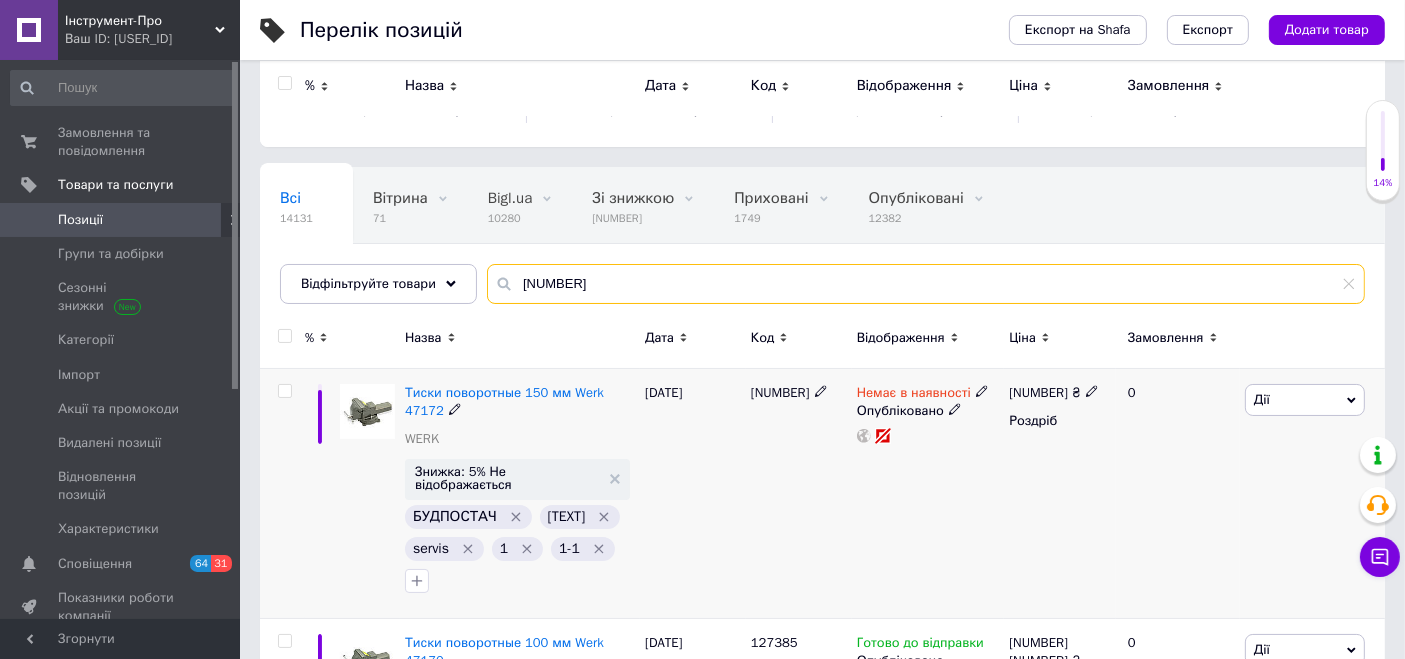 scroll, scrollTop: 0, scrollLeft: 0, axis: both 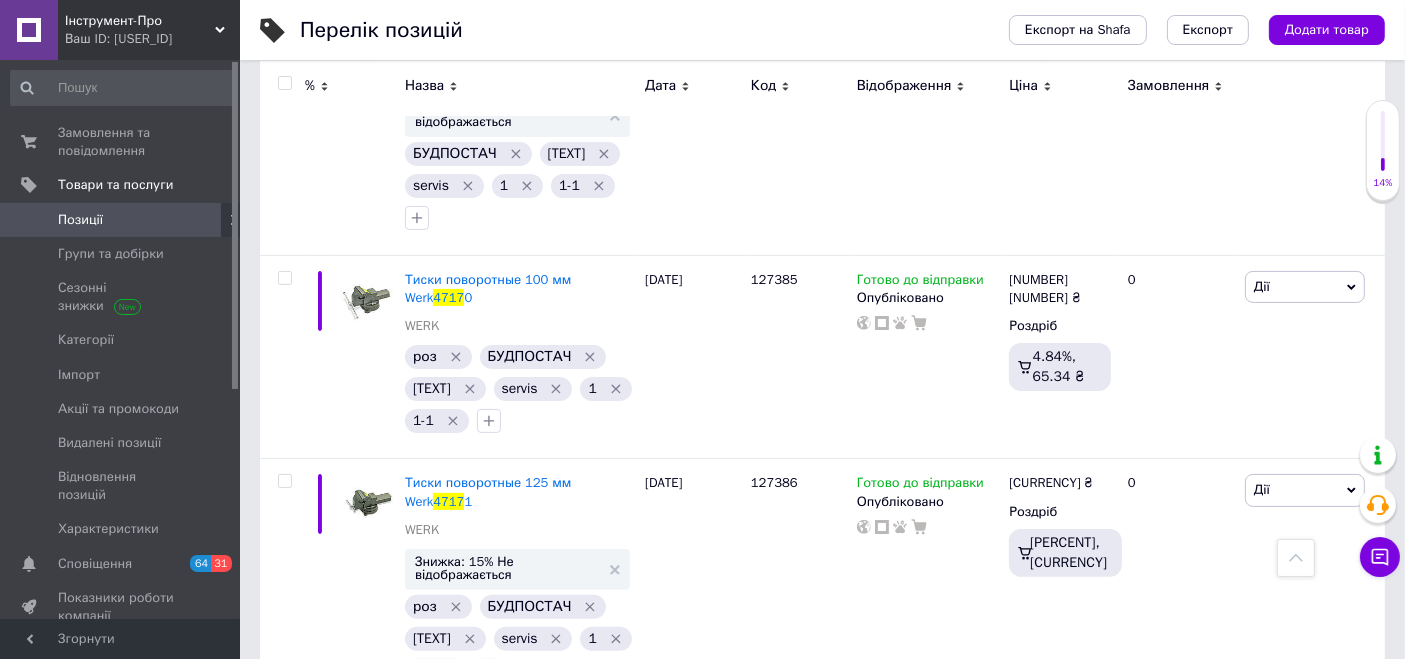type on "4717" 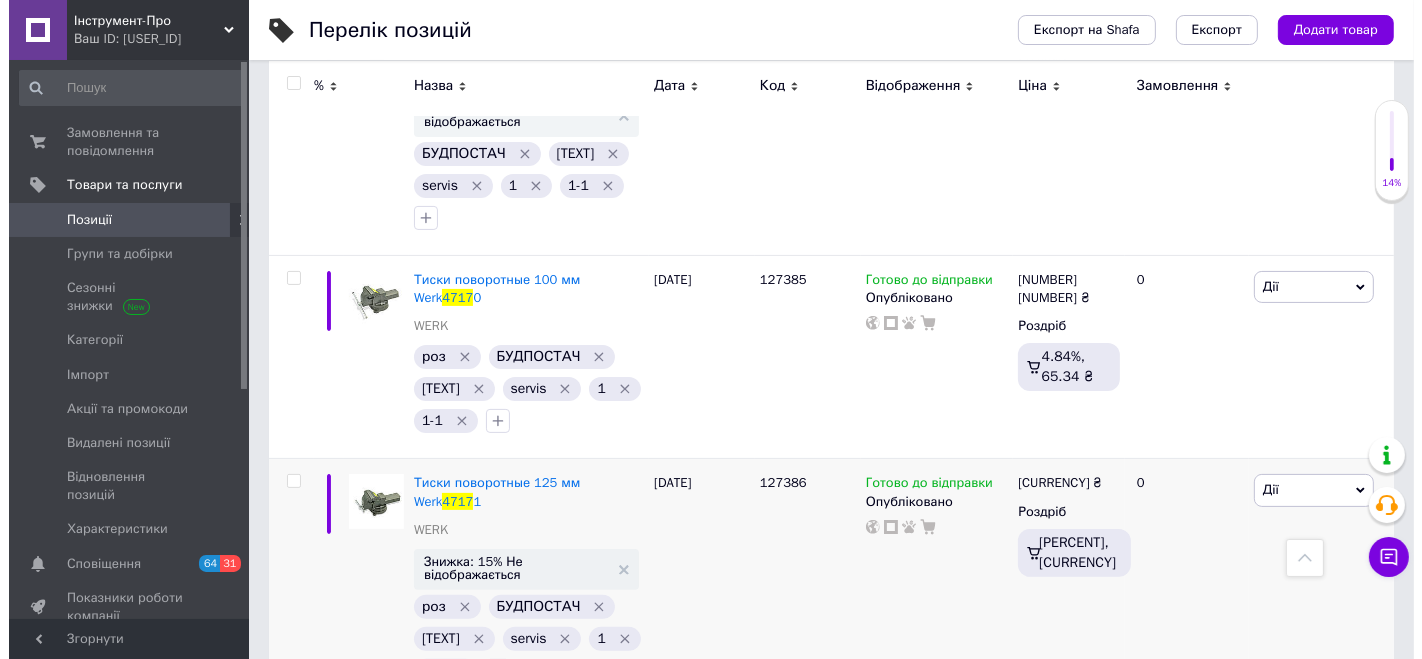 scroll, scrollTop: 416, scrollLeft: 0, axis: vertical 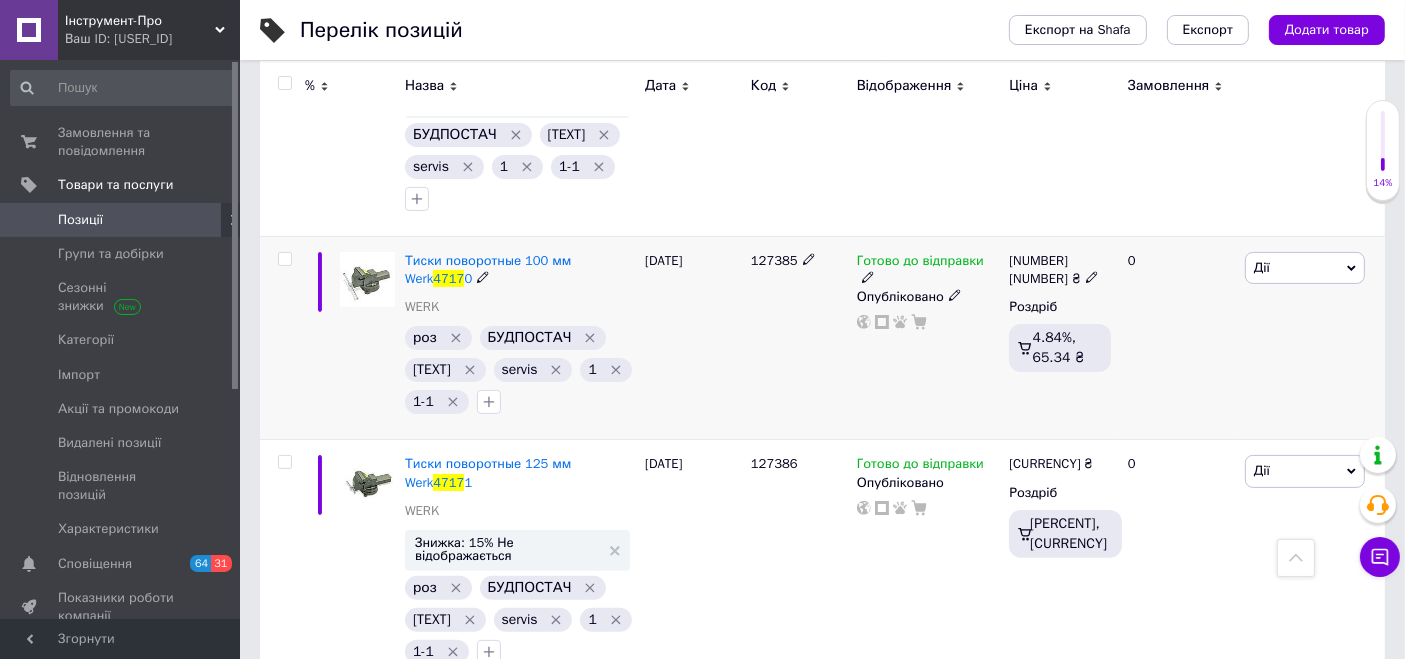click on "Дії" at bounding box center (1305, 268) 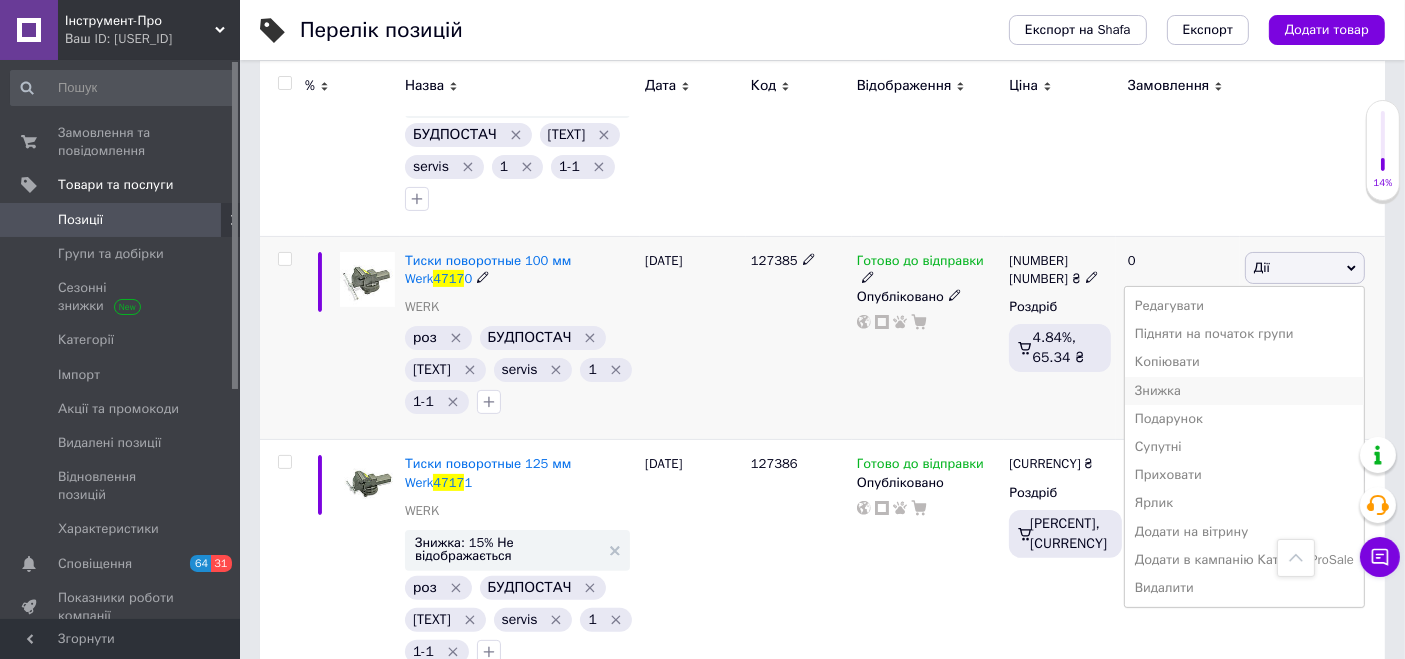 click on "Знижка" at bounding box center (1244, 391) 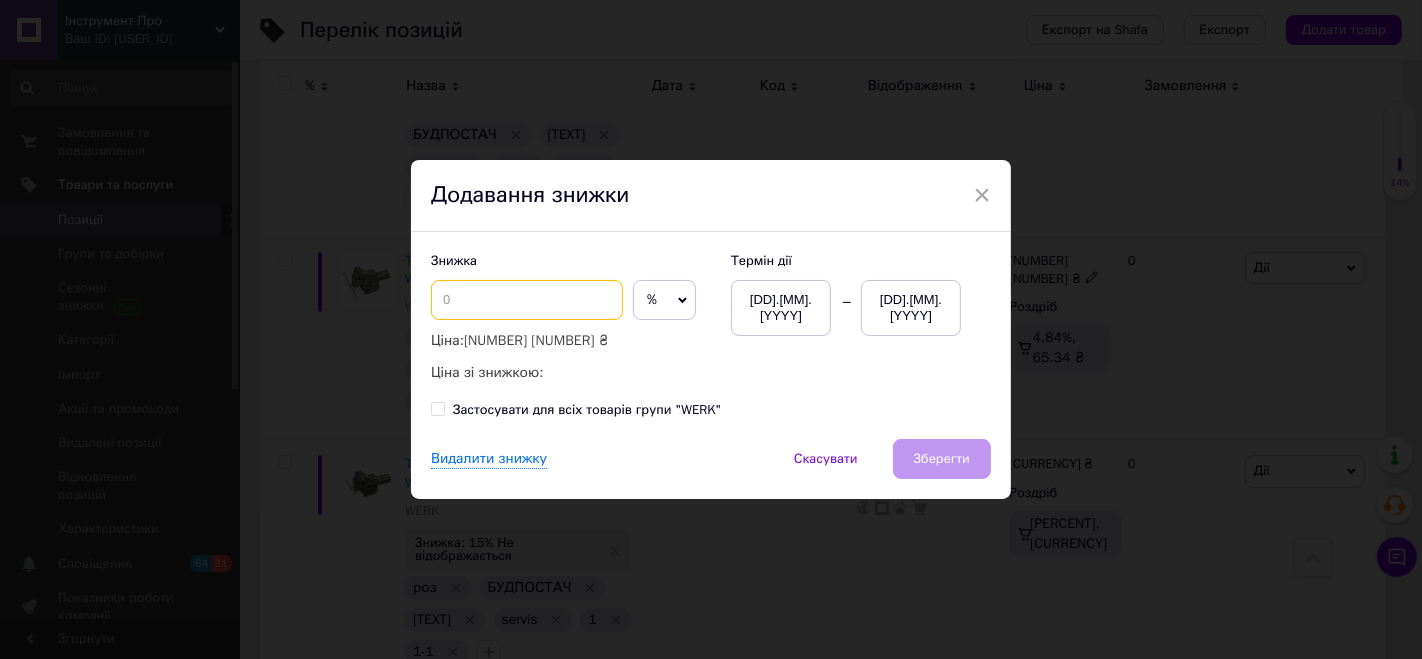 click at bounding box center [527, 300] 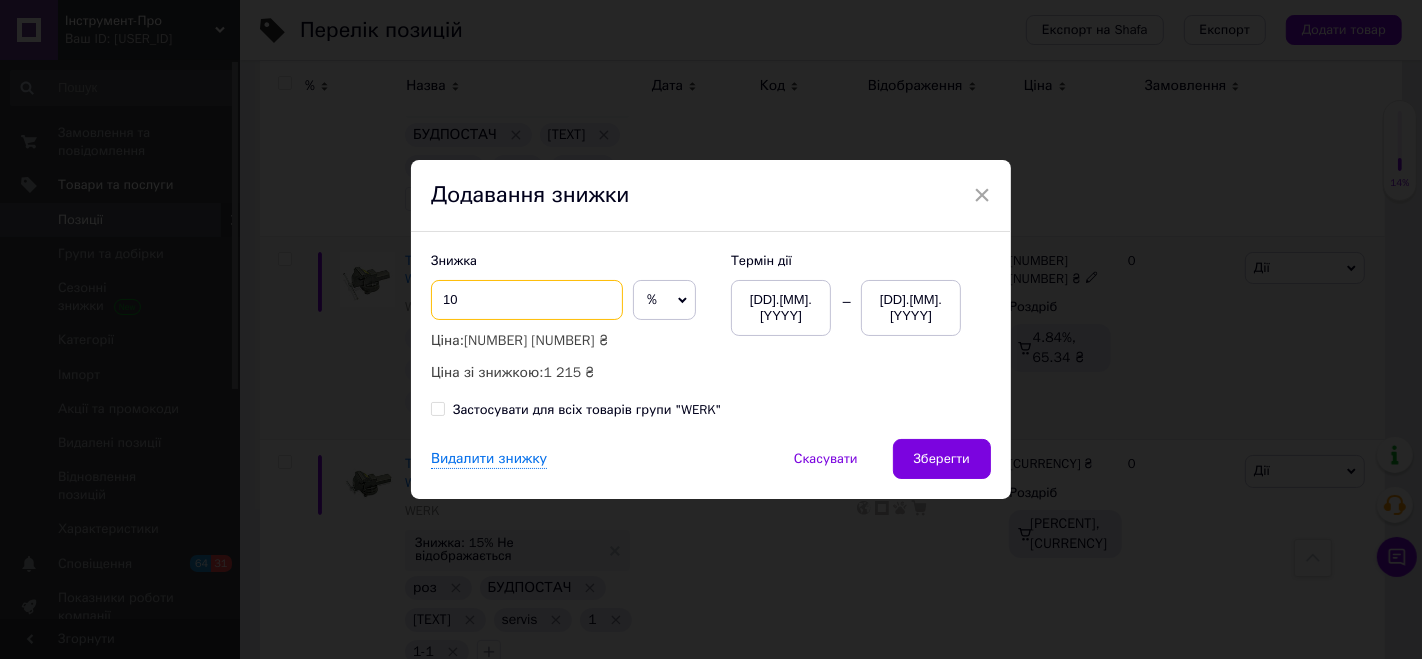 click on "10" at bounding box center (527, 300) 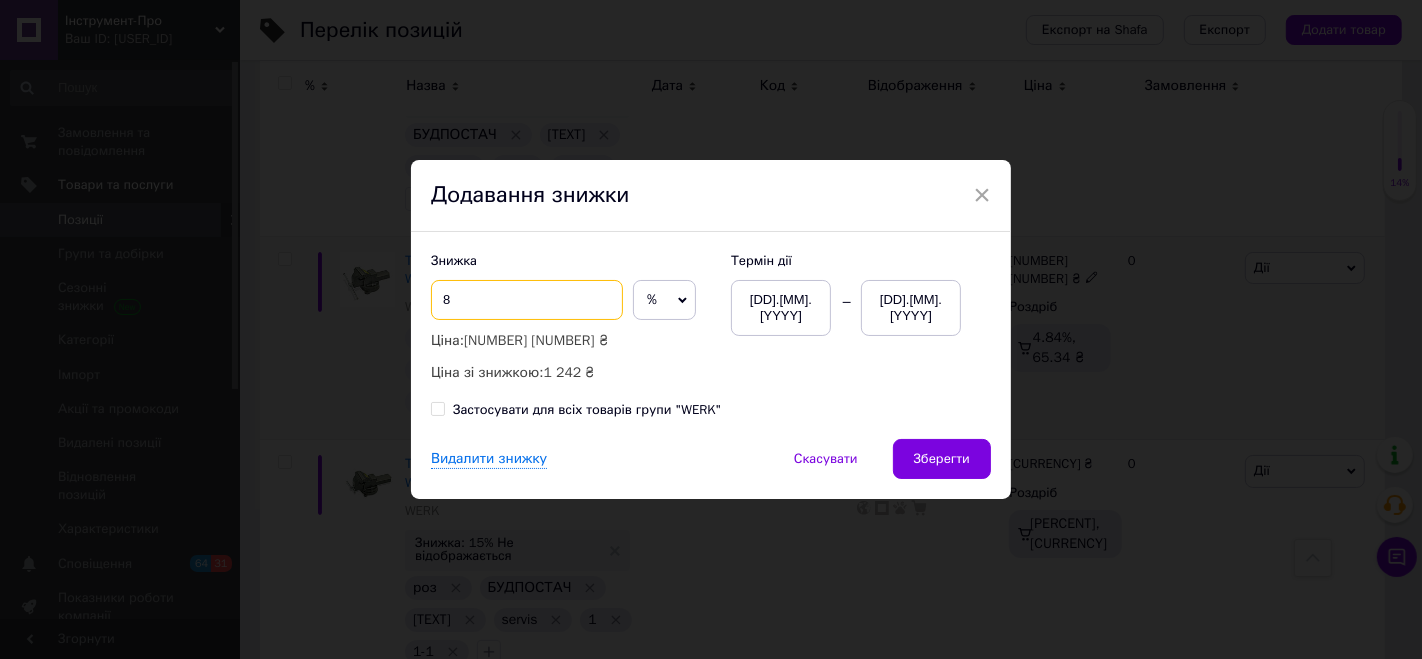 type on "8" 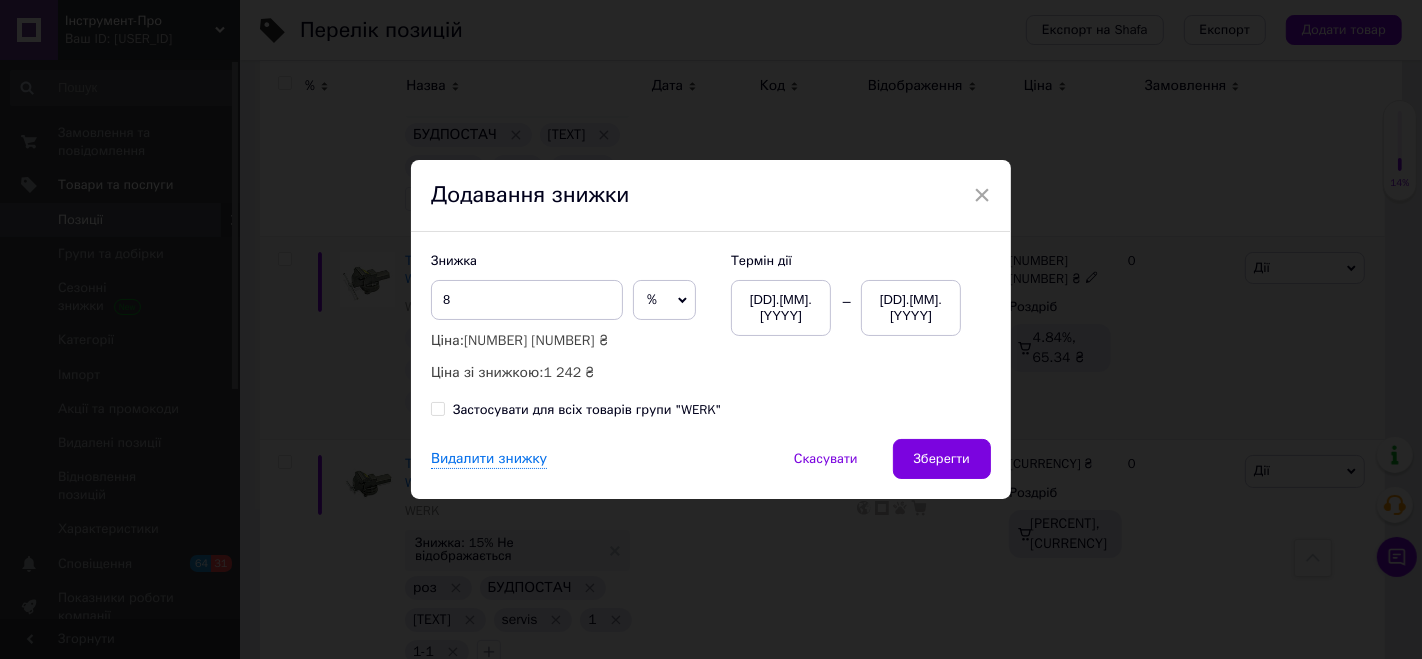 click on "[DD].[MM].[YYYY]" at bounding box center [911, 308] 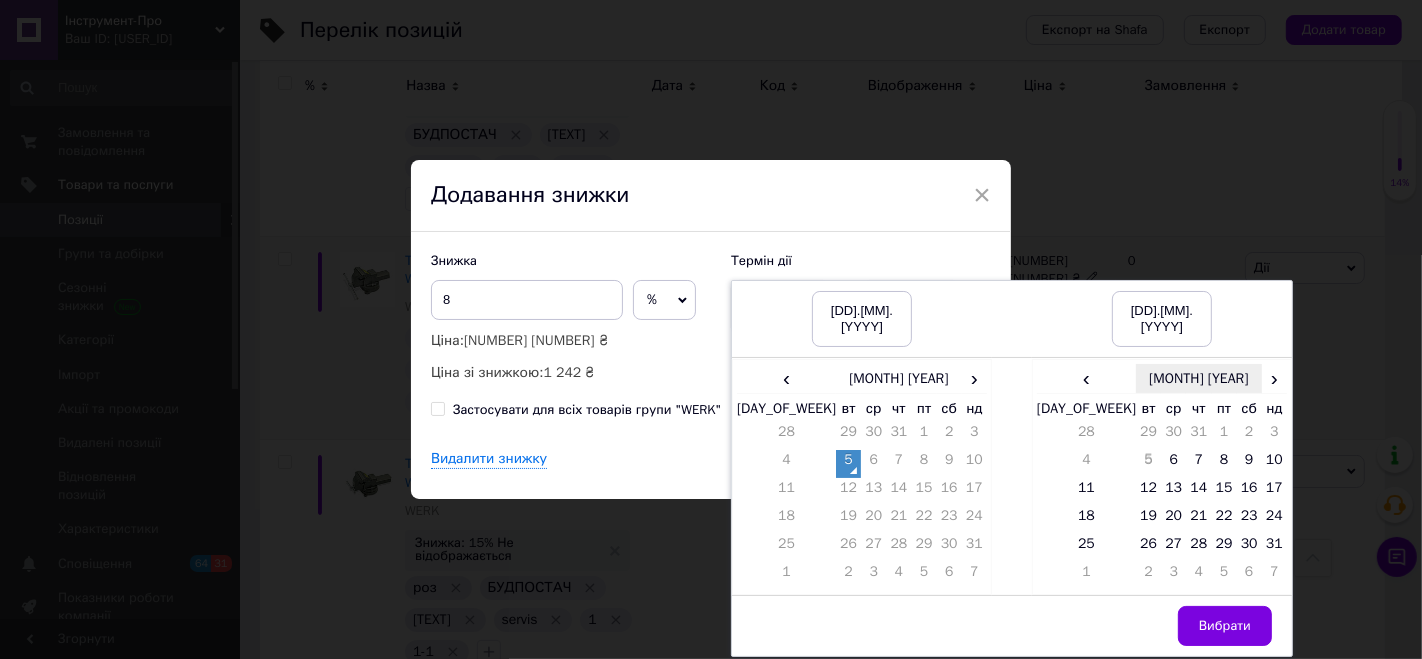 drag, startPoint x: 1262, startPoint y: 368, endPoint x: 1243, endPoint y: 372, distance: 19.416489 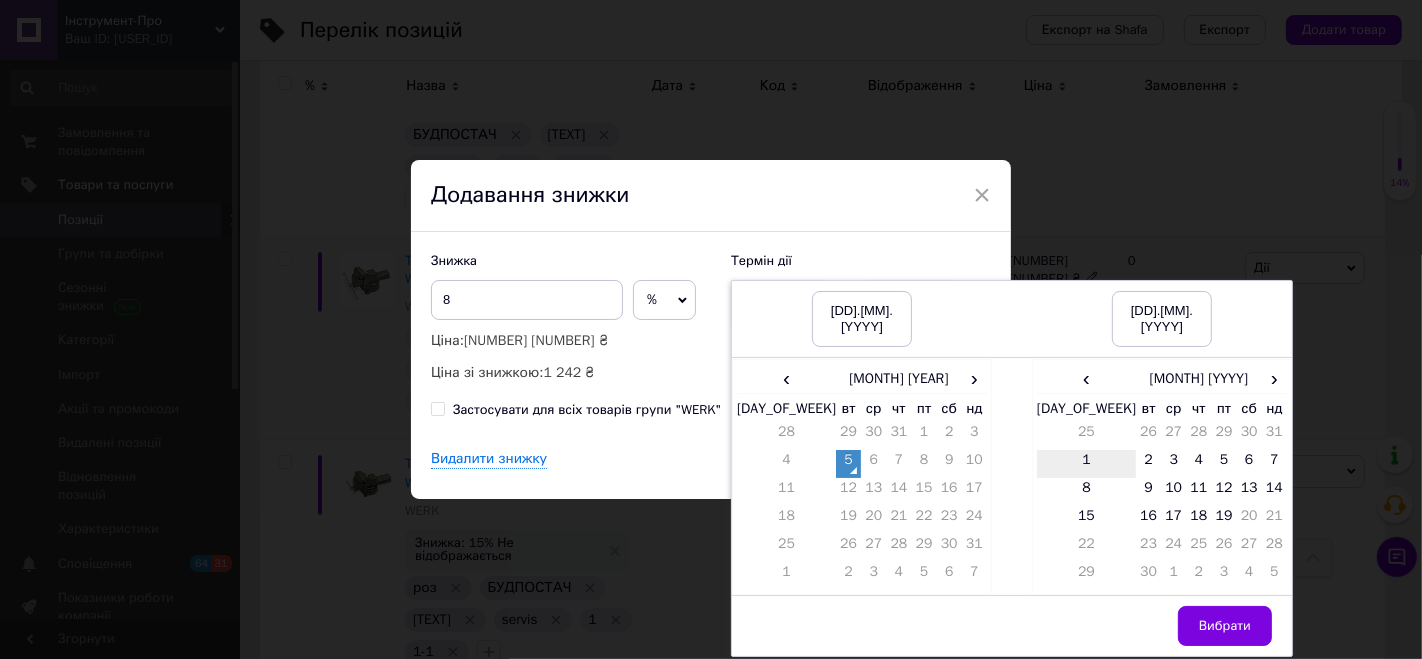 click on "1" at bounding box center (1086, 464) 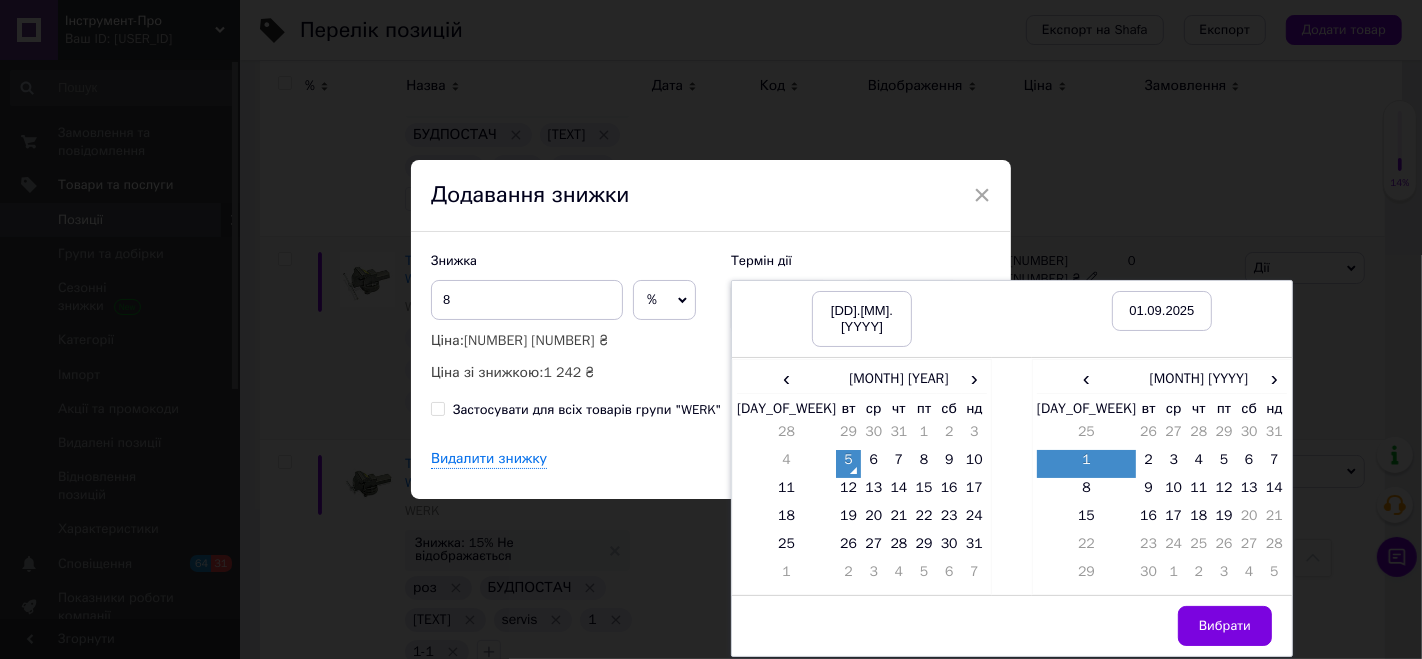 click on "Вибрати" at bounding box center (1225, 626) 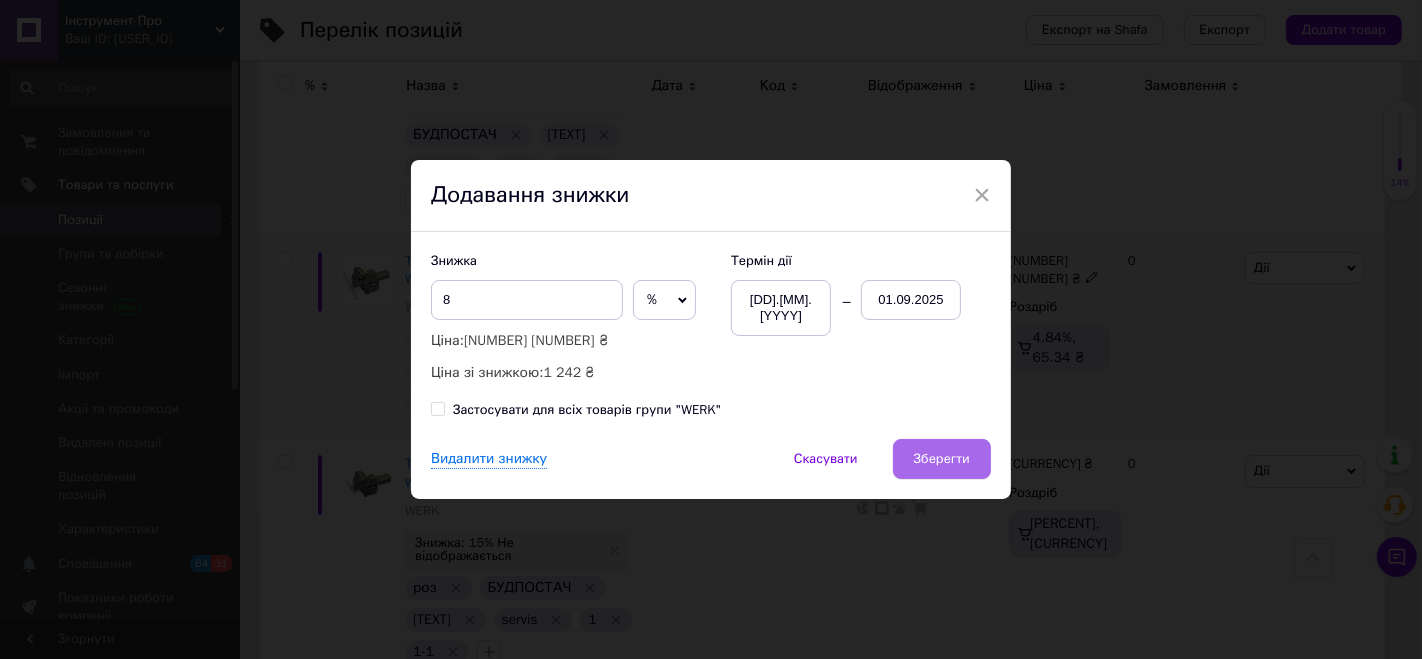 click on "Зберегти" at bounding box center (942, 459) 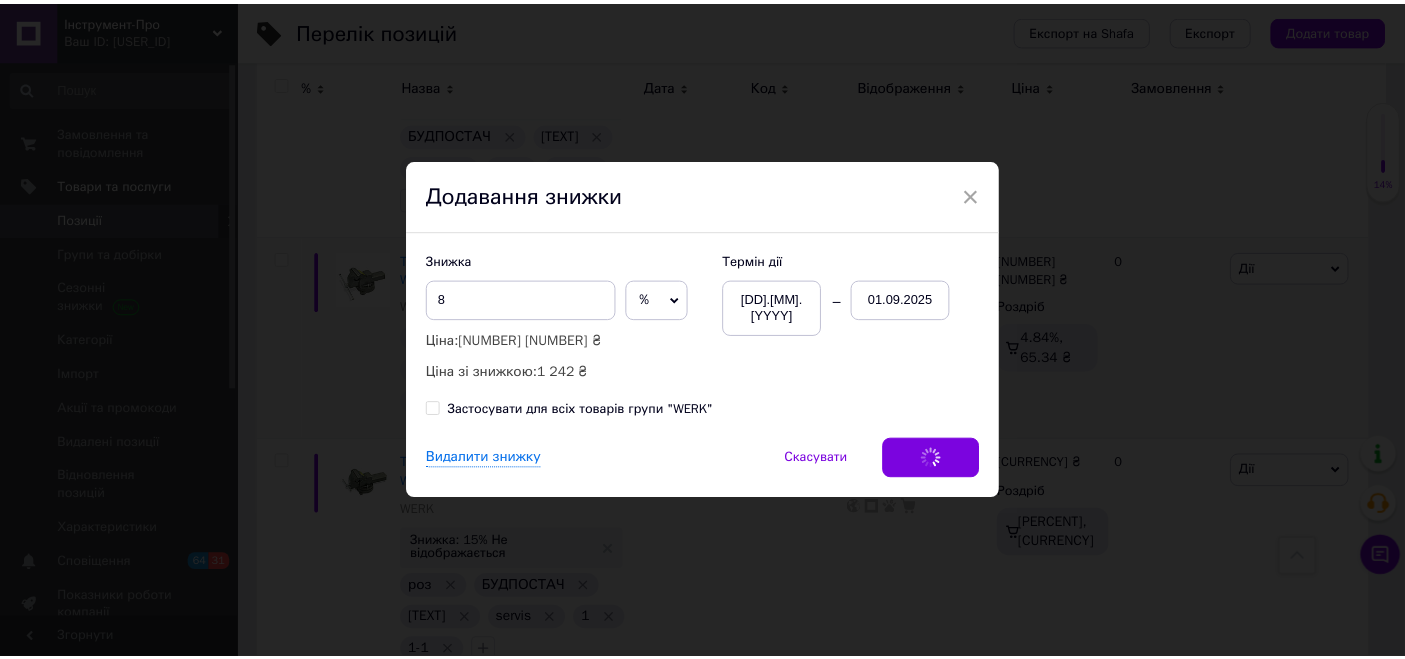 scroll, scrollTop: 397, scrollLeft: 0, axis: vertical 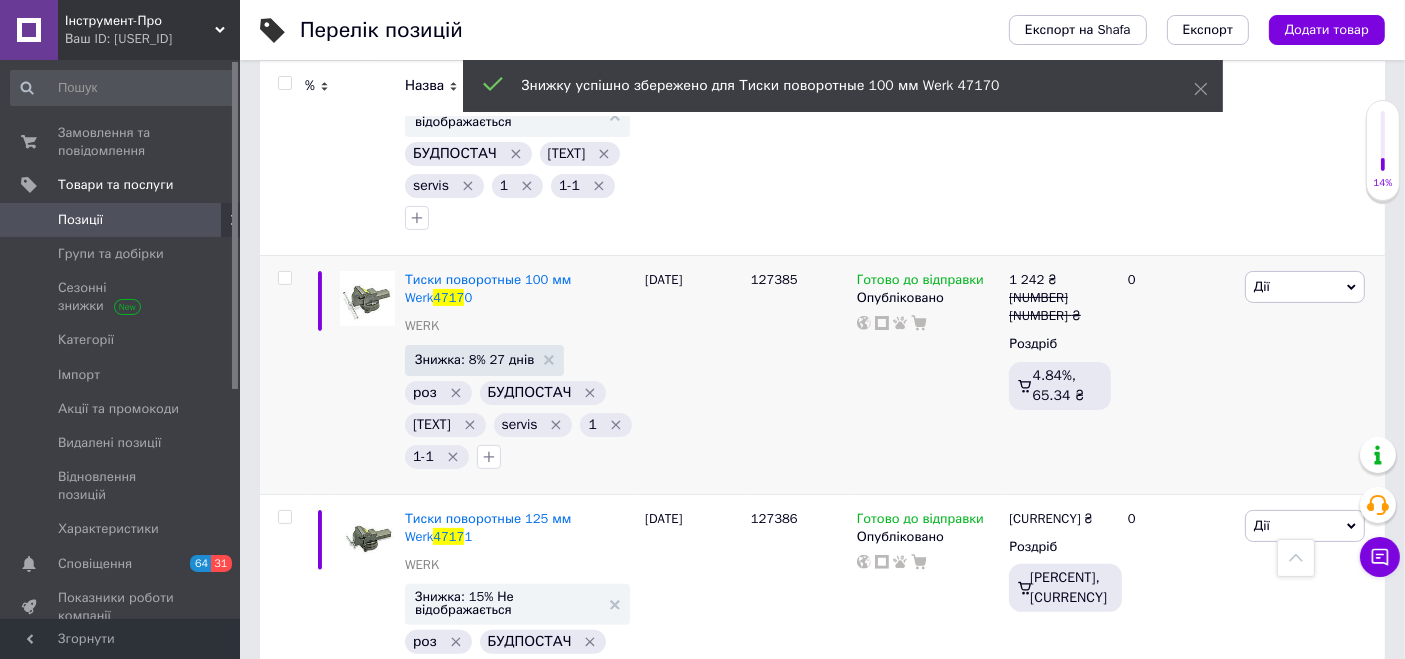 click on "Перелік позицій Експорт на Shafa Експорт Додати товар Додано 14131   / 100000   товарів Опубліковано 12382   / 14131   товарів В каталозі 10262   / 12382   товарів Не в каталозі 2120   / 12382   товарів Немає фото Всі 14131 Вітрина 71 Видалити Редагувати Bigl.ua 10280 Видалити Редагувати Зі знижкою 4551 Видалити Редагувати Приховані 1749 Видалити Редагувати Опубліковані 12382 Видалити Редагувати Опубліковані 12382 Видалити Редагувати Ok Відфільтровано...  Зберегти Нічого не знайдено Можливо, помилка у слові  або немає відповідностей за вашим запитом. Всі 14131 Вітрина 71 Bigl.ua 10280 Зі знижкою 4551 Приховані 1749 % 2" at bounding box center [822, 183] 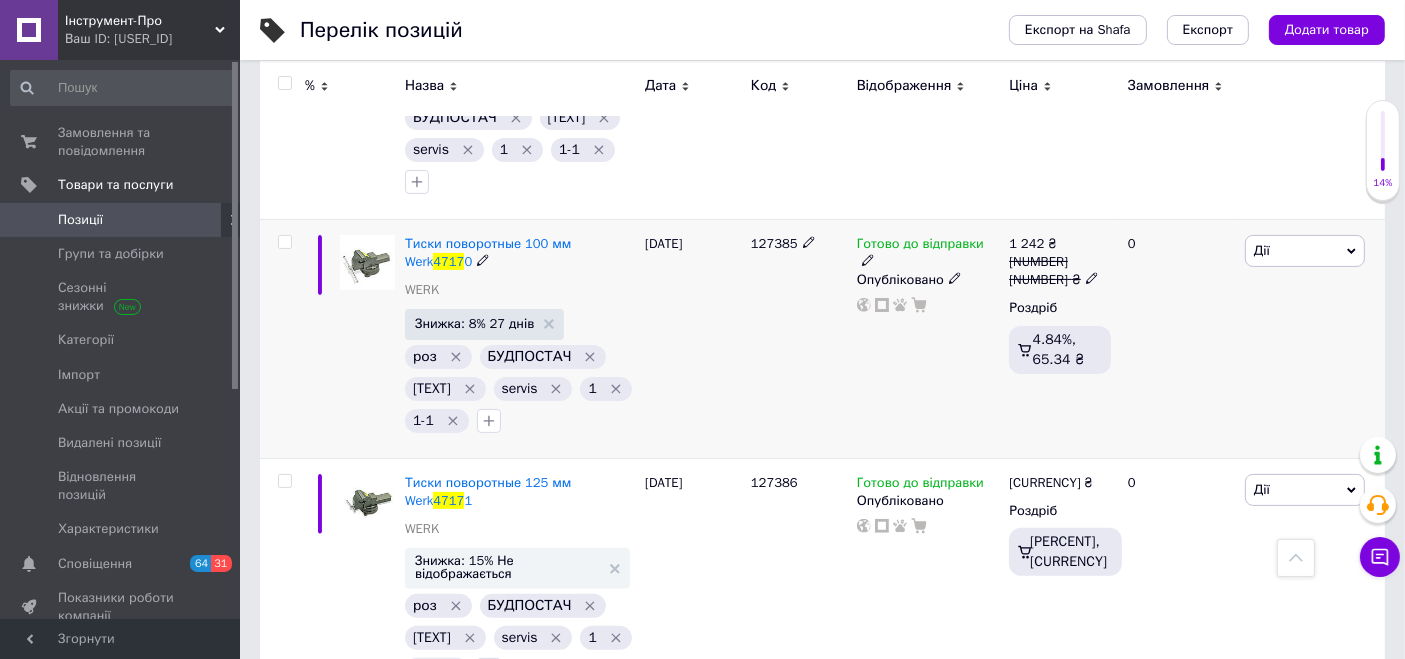 scroll, scrollTop: 0, scrollLeft: 0, axis: both 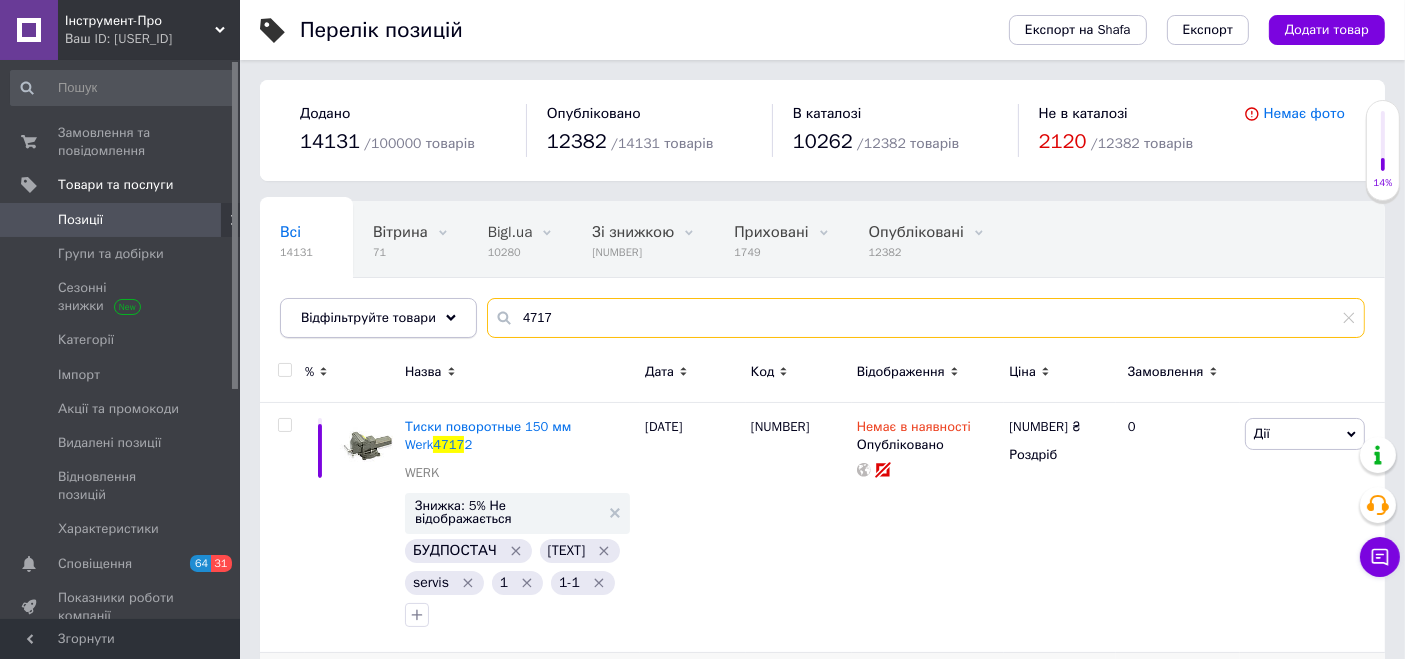 drag, startPoint x: 609, startPoint y: 300, endPoint x: 451, endPoint y: 333, distance: 161.40942 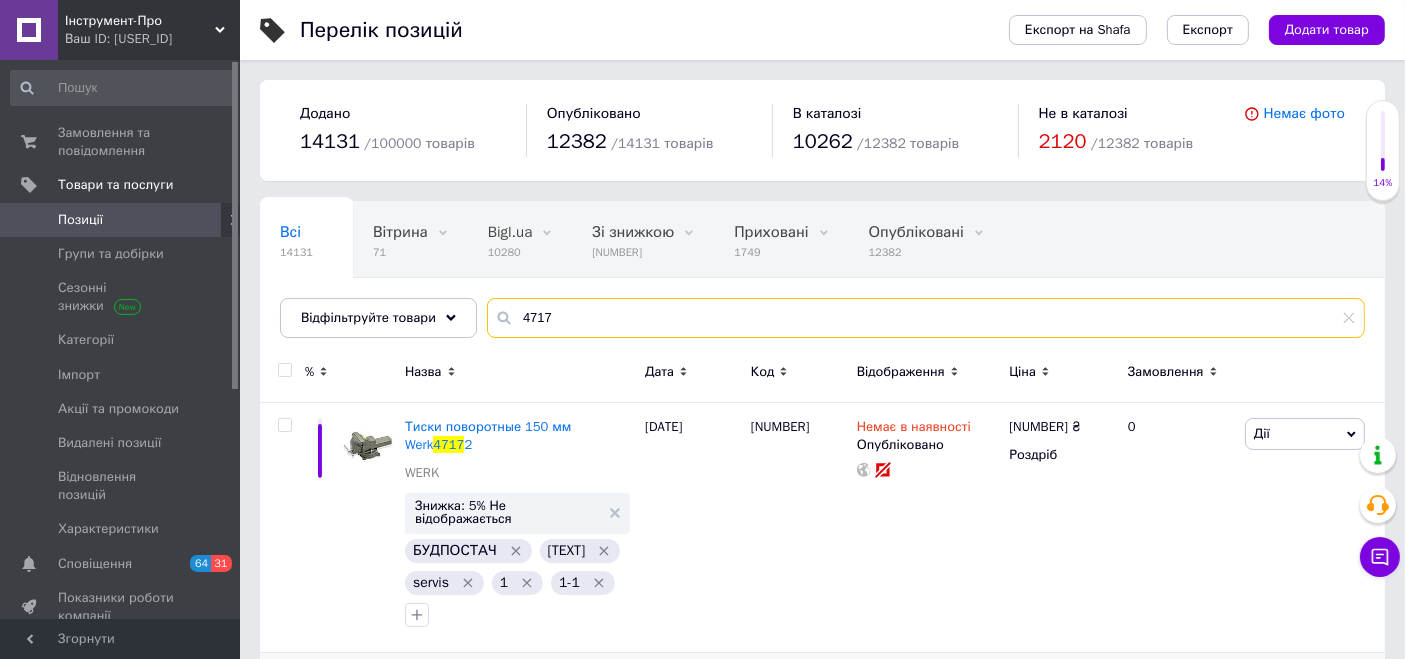 paste on "33" 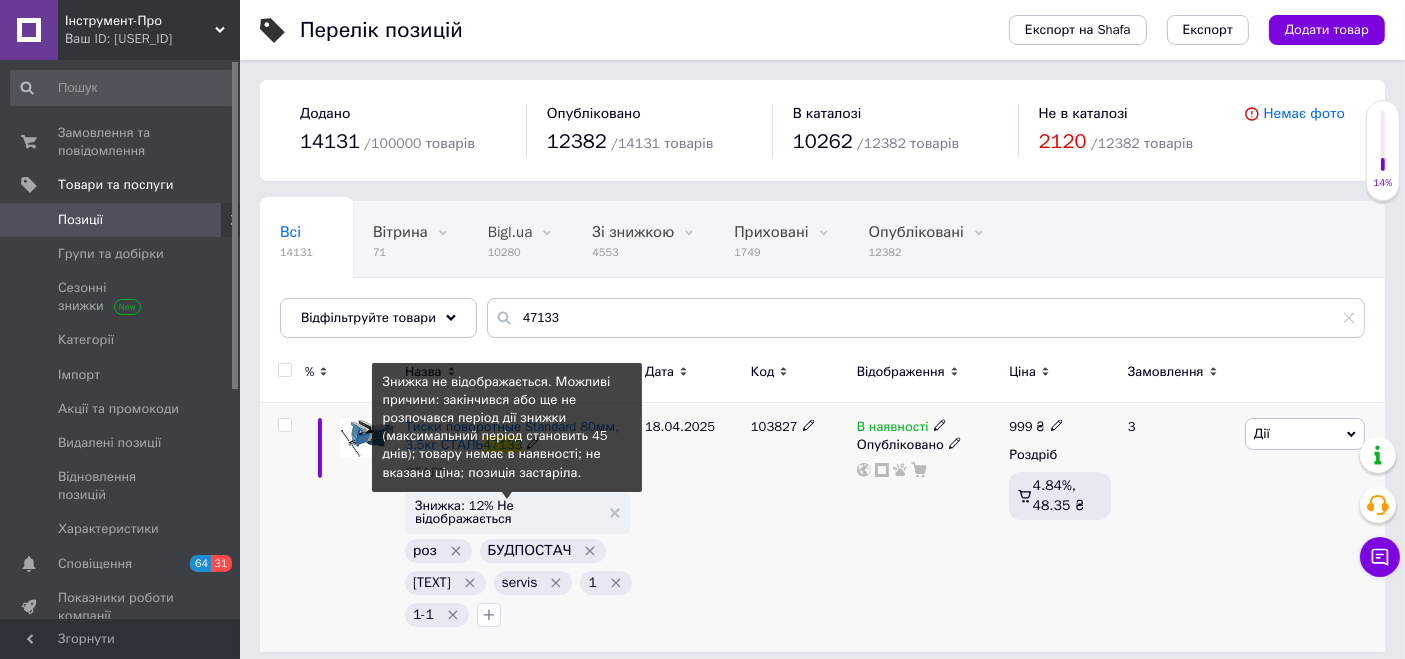 click on "Знижка: 12% Не відображається" at bounding box center [507, 512] 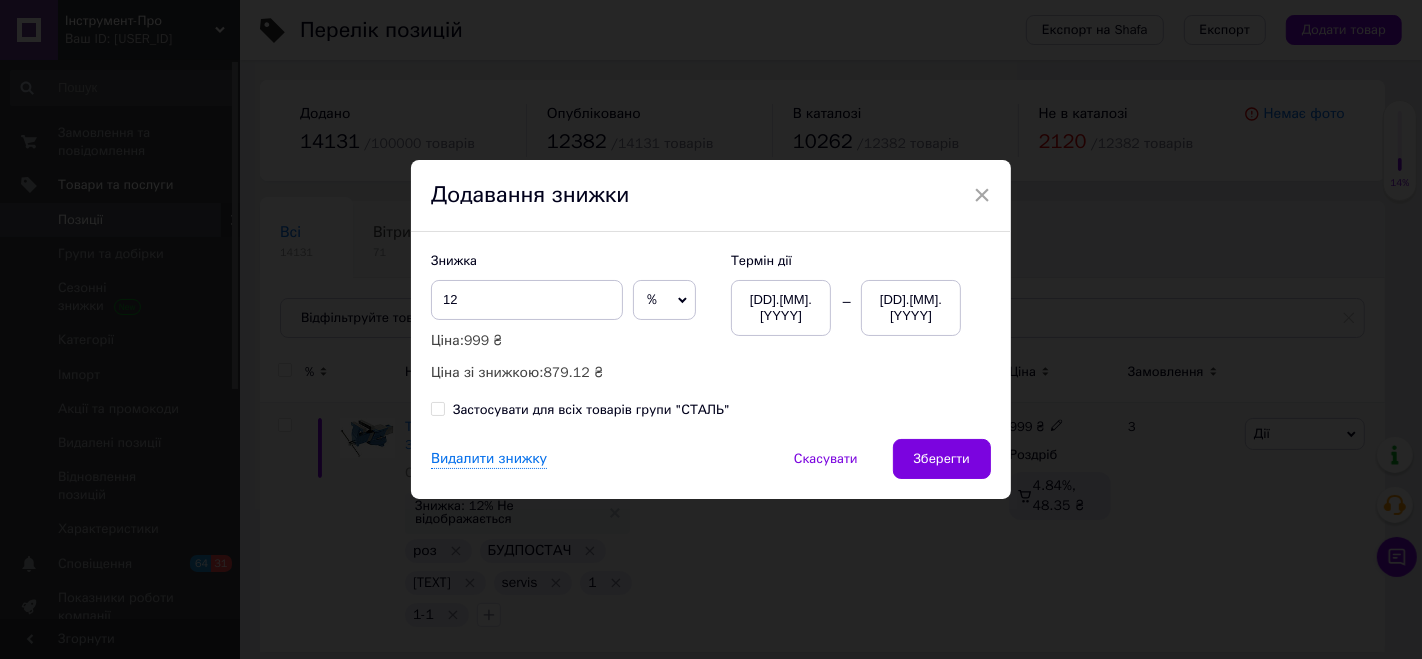 click on "[DD].[MM].[YYYY]" at bounding box center (911, 308) 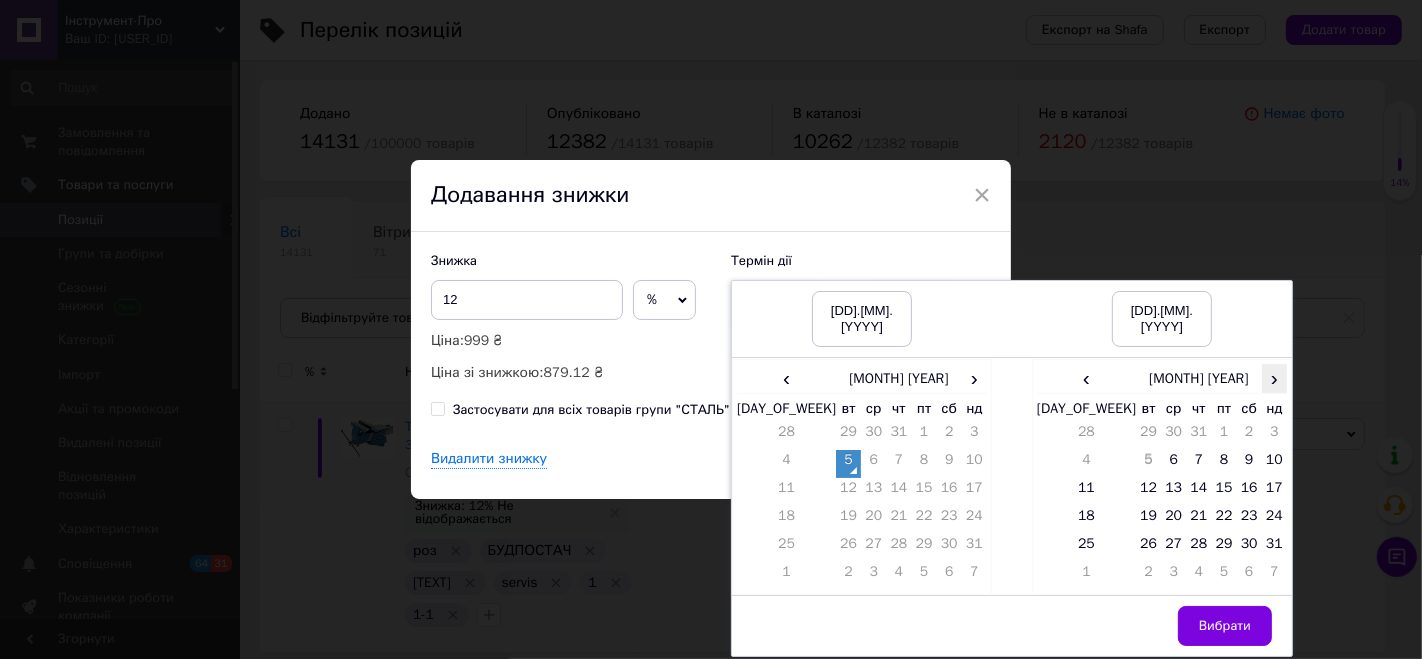 click on "›" at bounding box center [1274, 378] 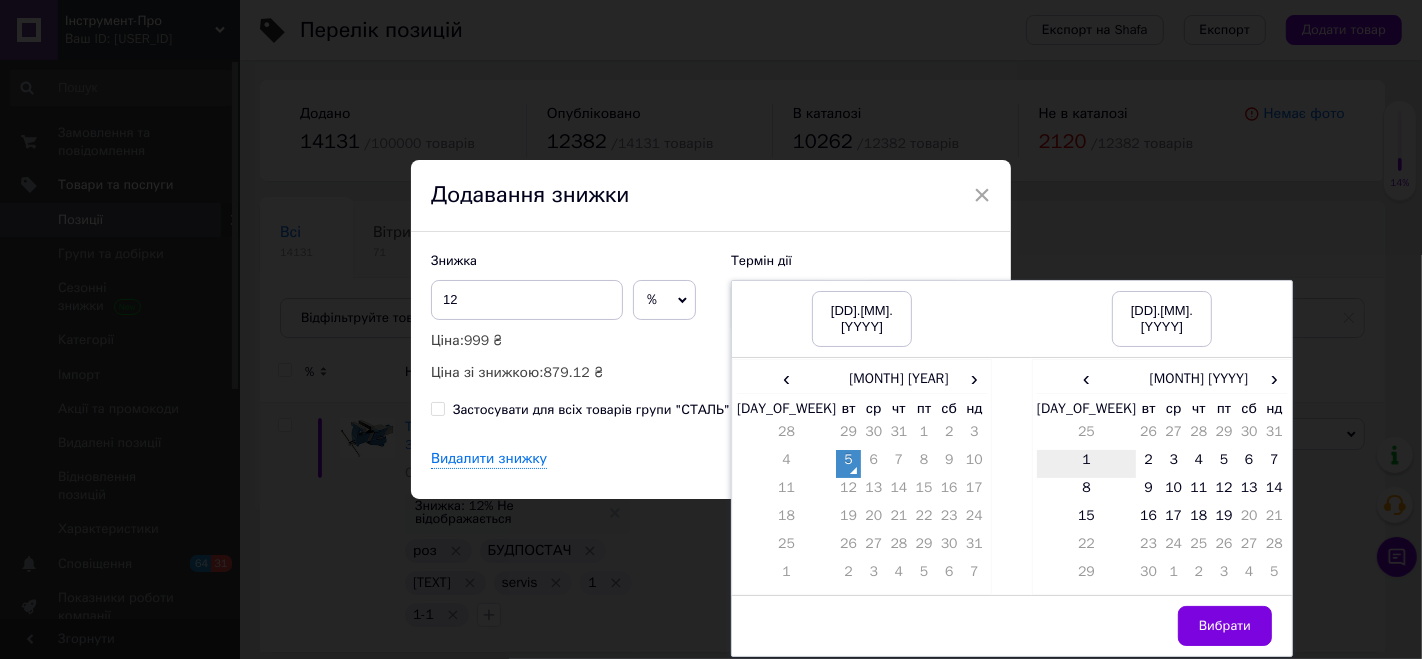 click on "1" at bounding box center [1086, 464] 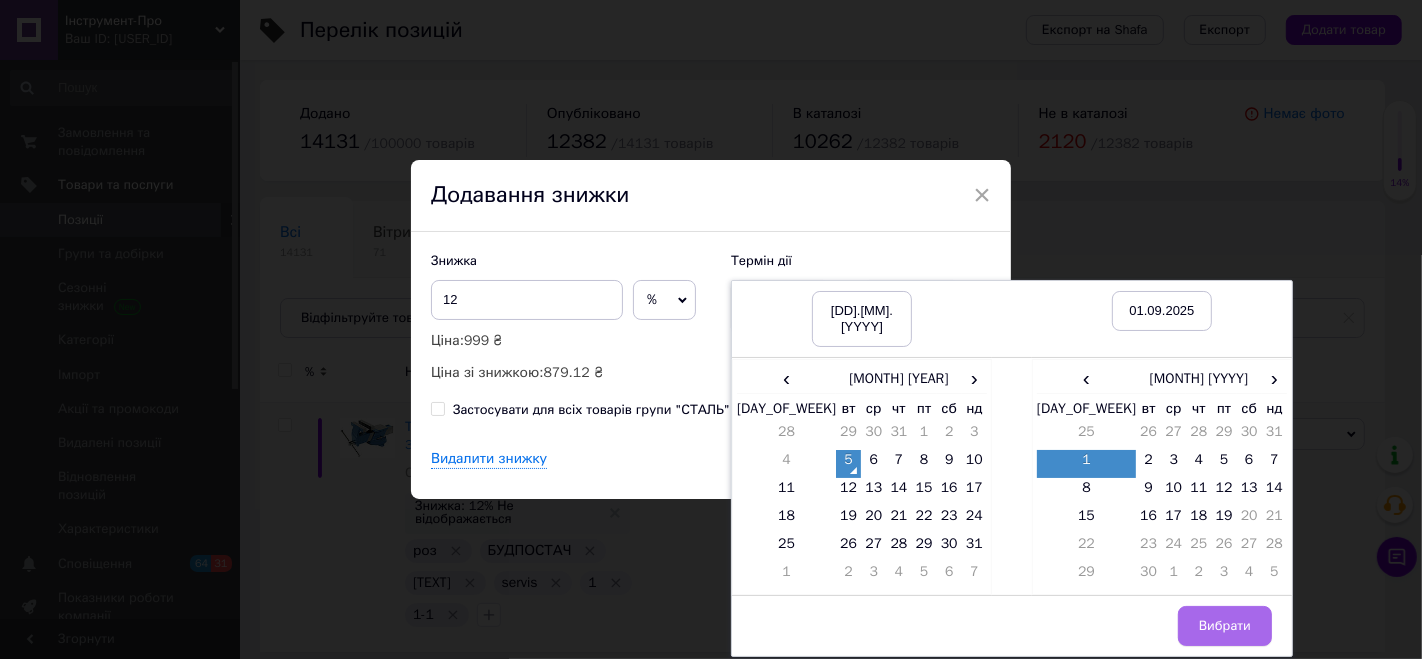 click on "Вибрати" at bounding box center (1225, 626) 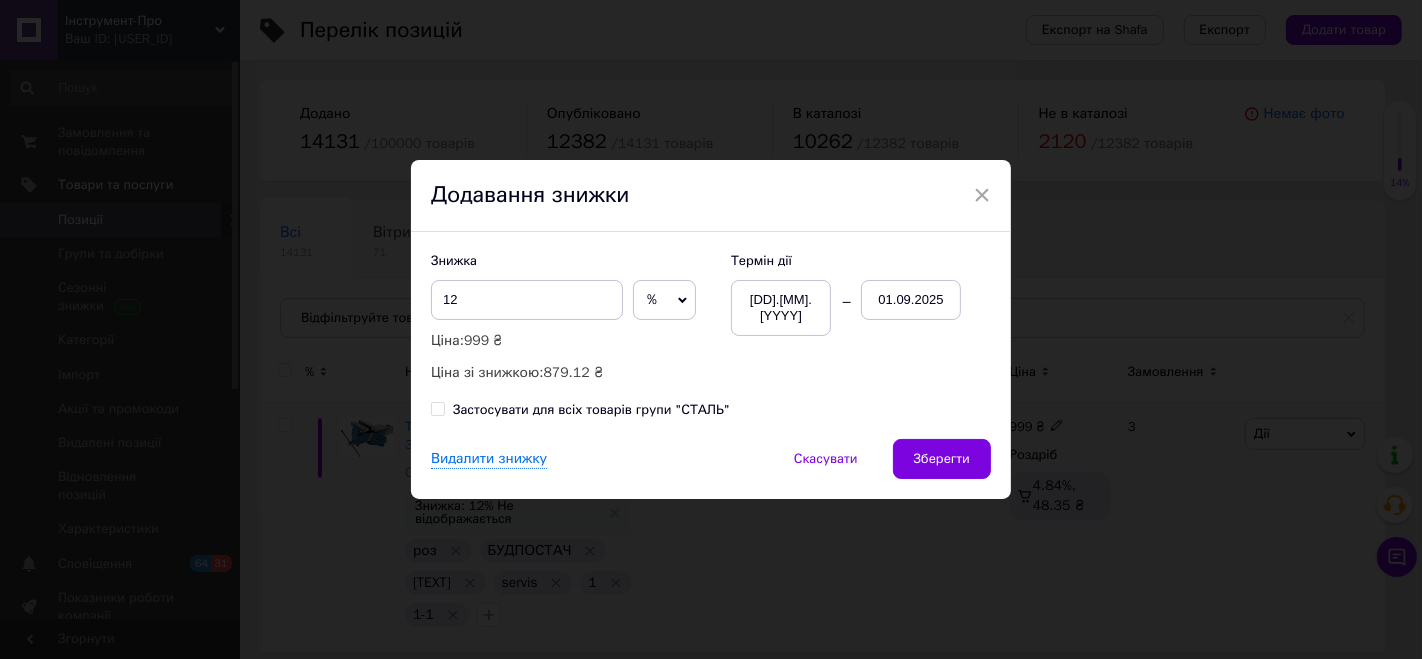 click on "Зберегти" at bounding box center [942, 459] 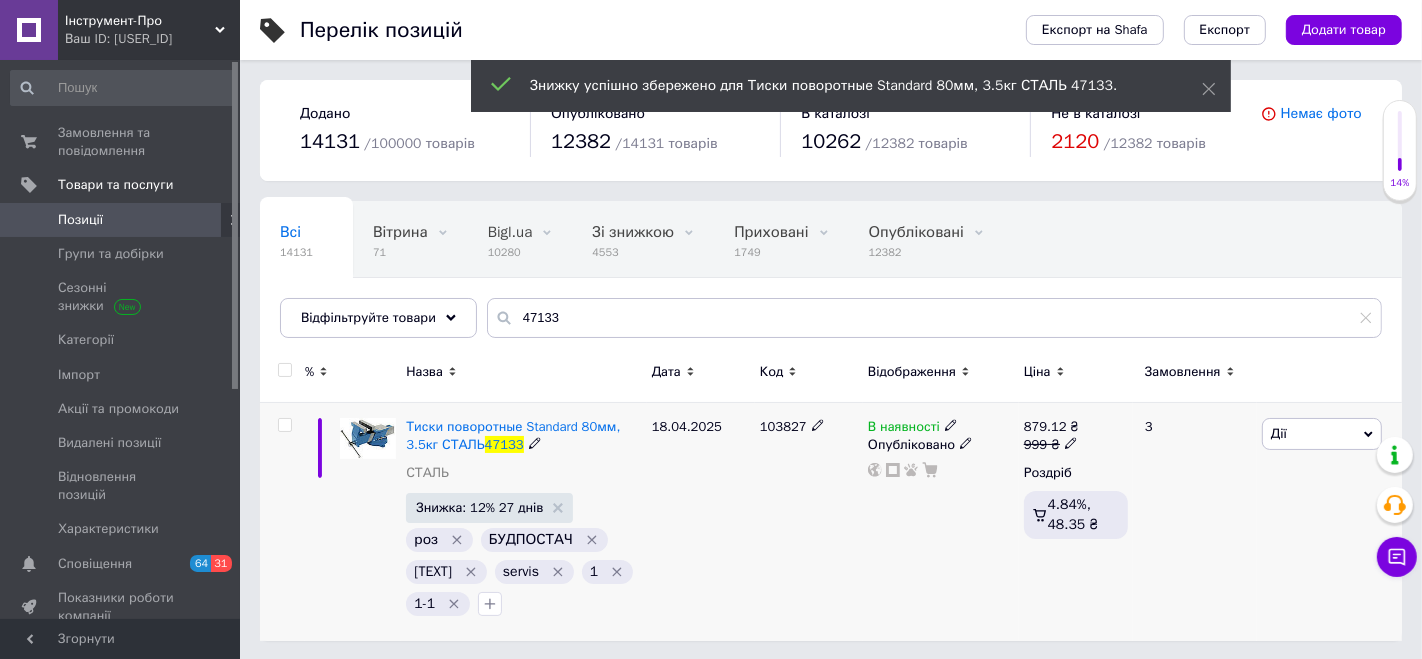 click on "В наявності" at bounding box center (904, 429) 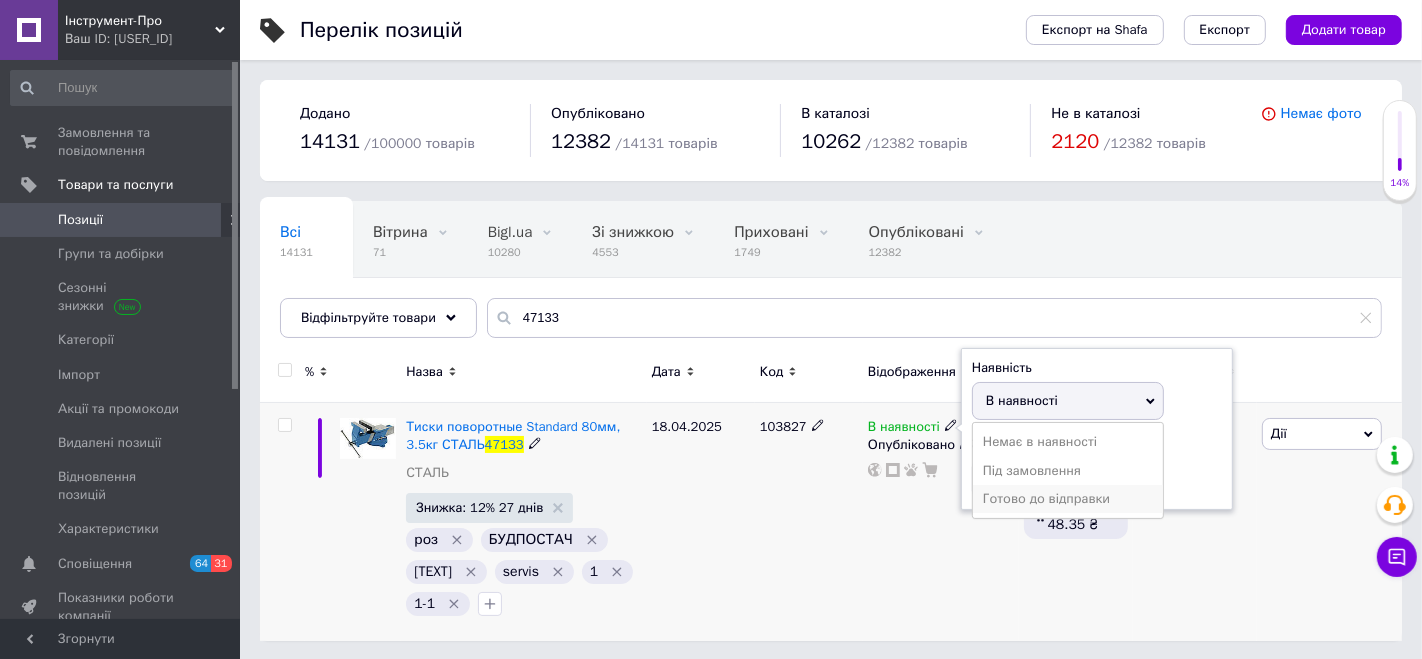 click on "Готово до відправки" at bounding box center (1068, 499) 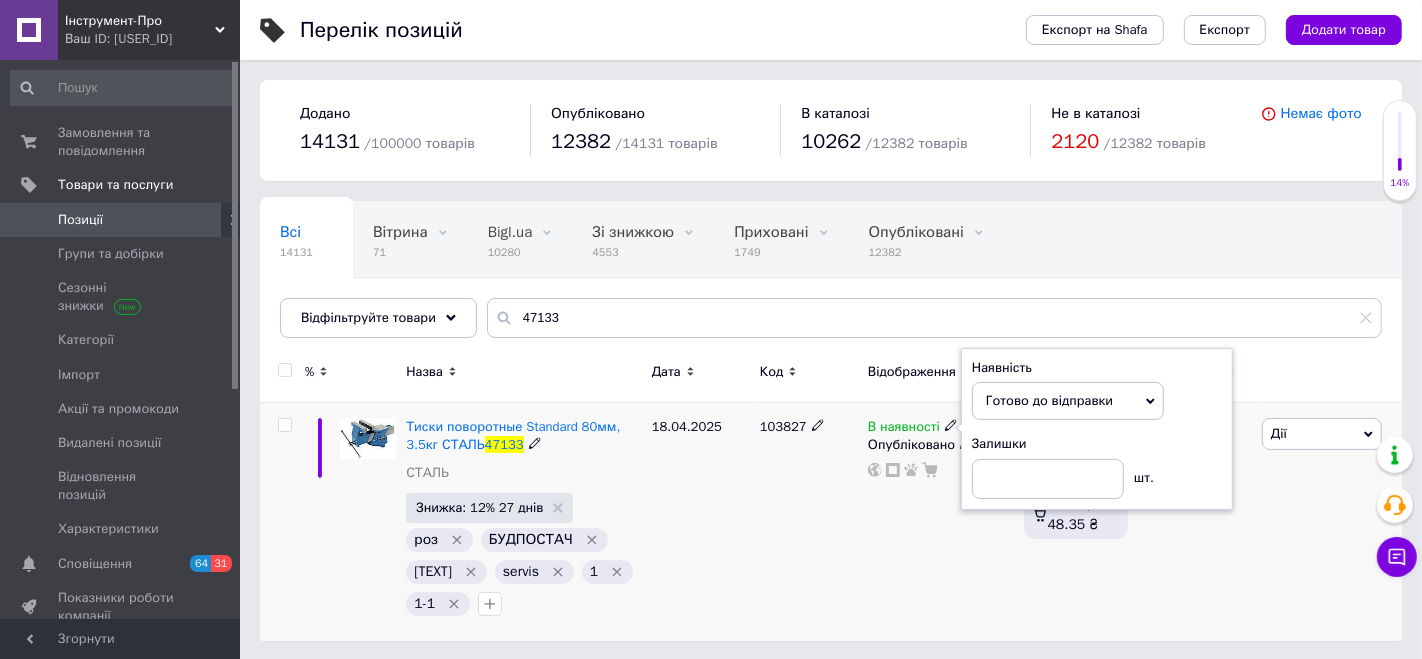 click on "103827" at bounding box center (809, 522) 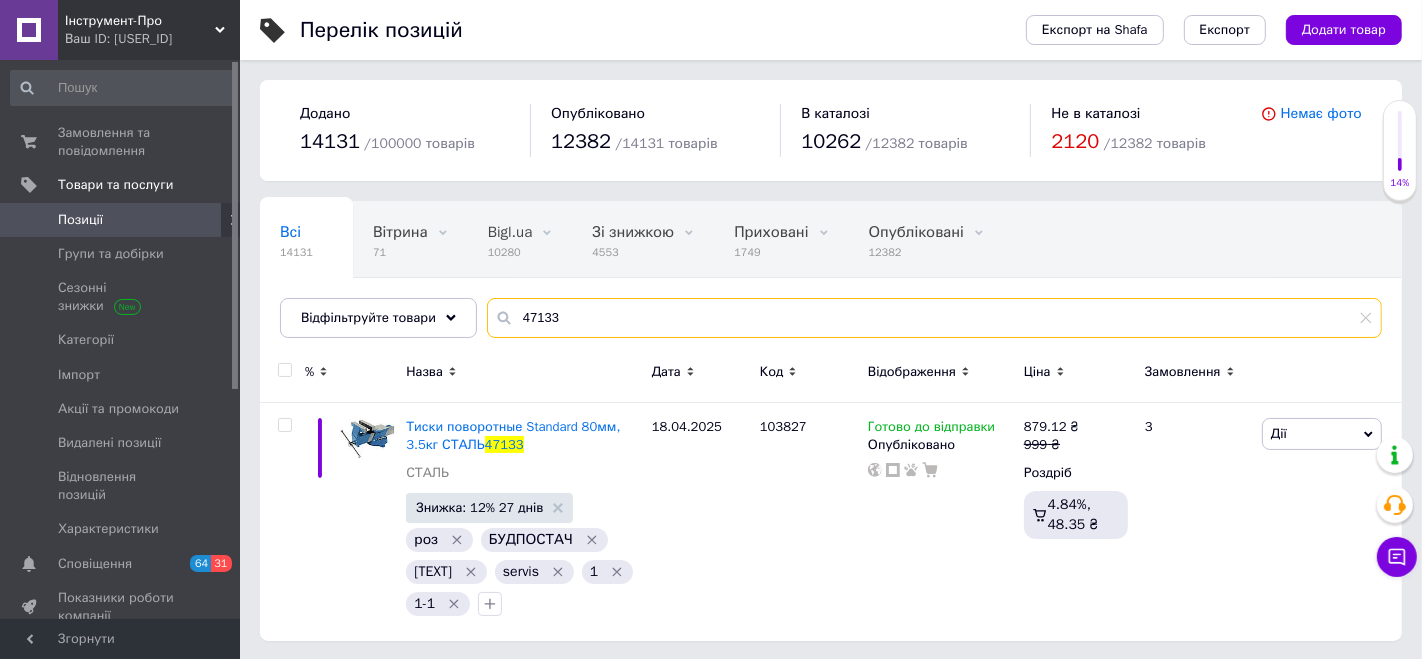 drag, startPoint x: 557, startPoint y: 315, endPoint x: 536, endPoint y: 312, distance: 21.213203 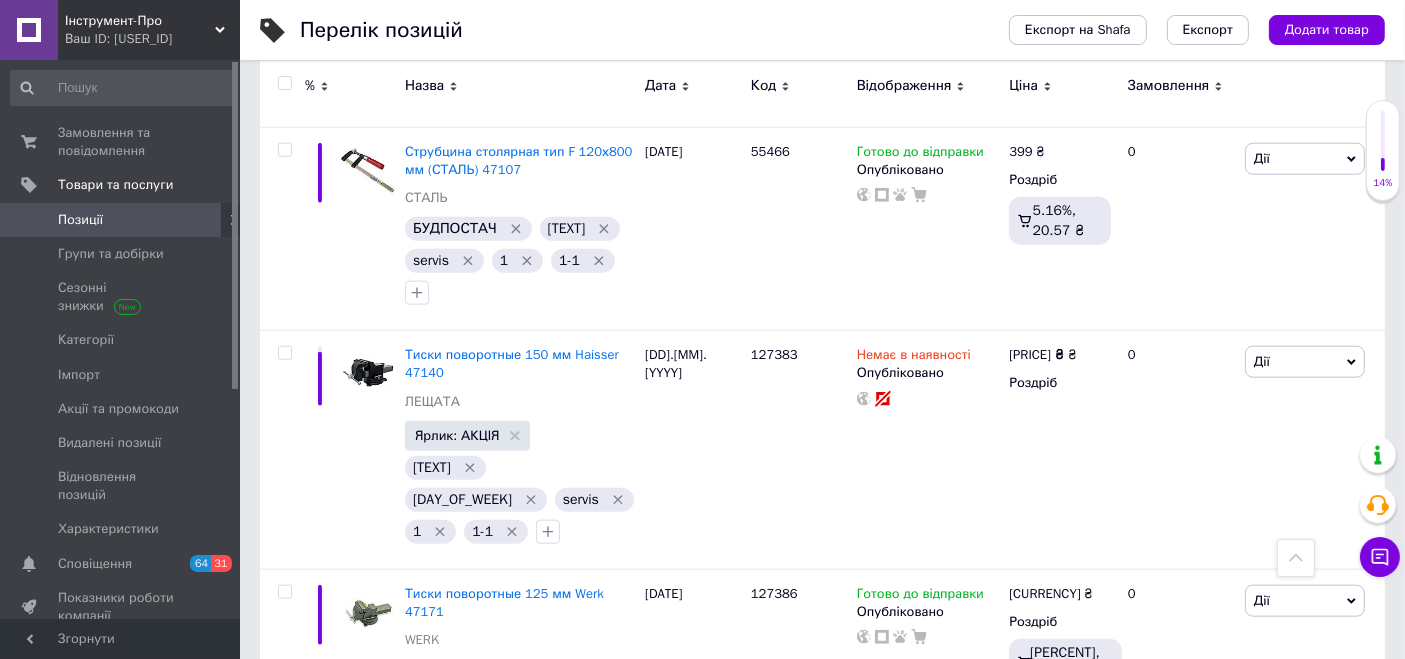 scroll, scrollTop: 2111, scrollLeft: 0, axis: vertical 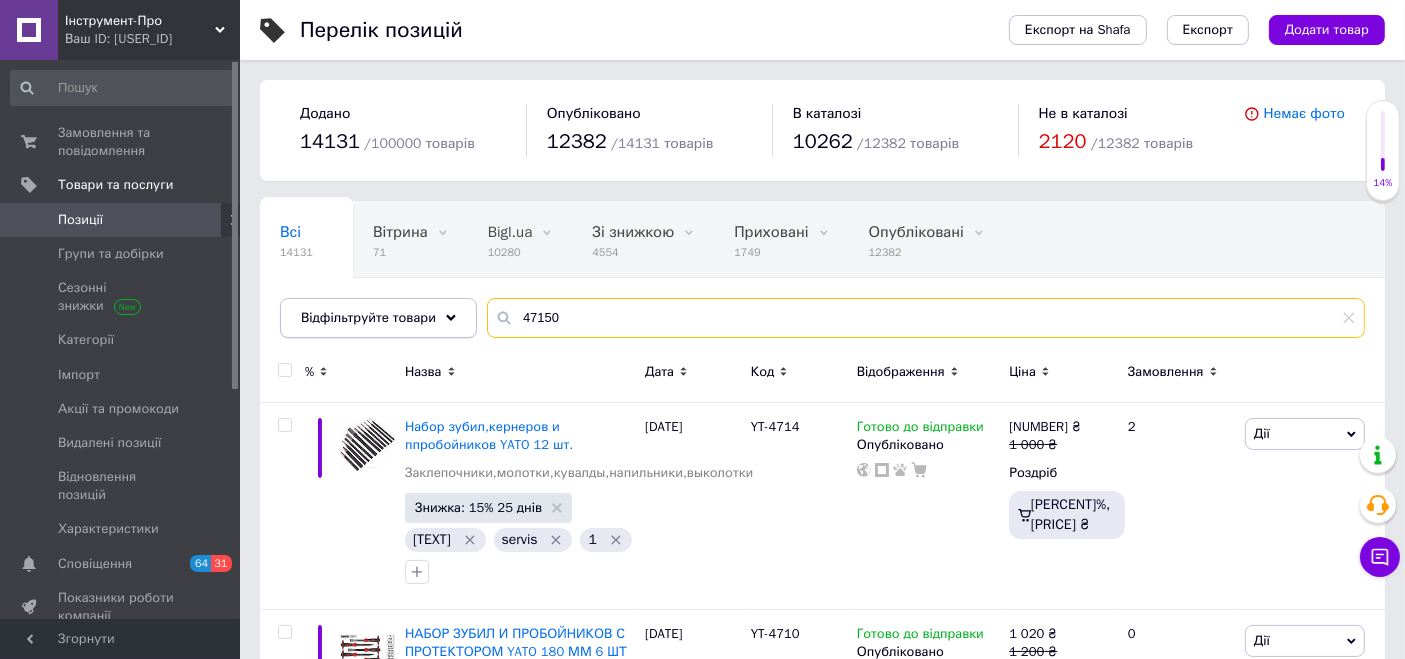 drag, startPoint x: 608, startPoint y: 309, endPoint x: 437, endPoint y: 311, distance: 171.01169 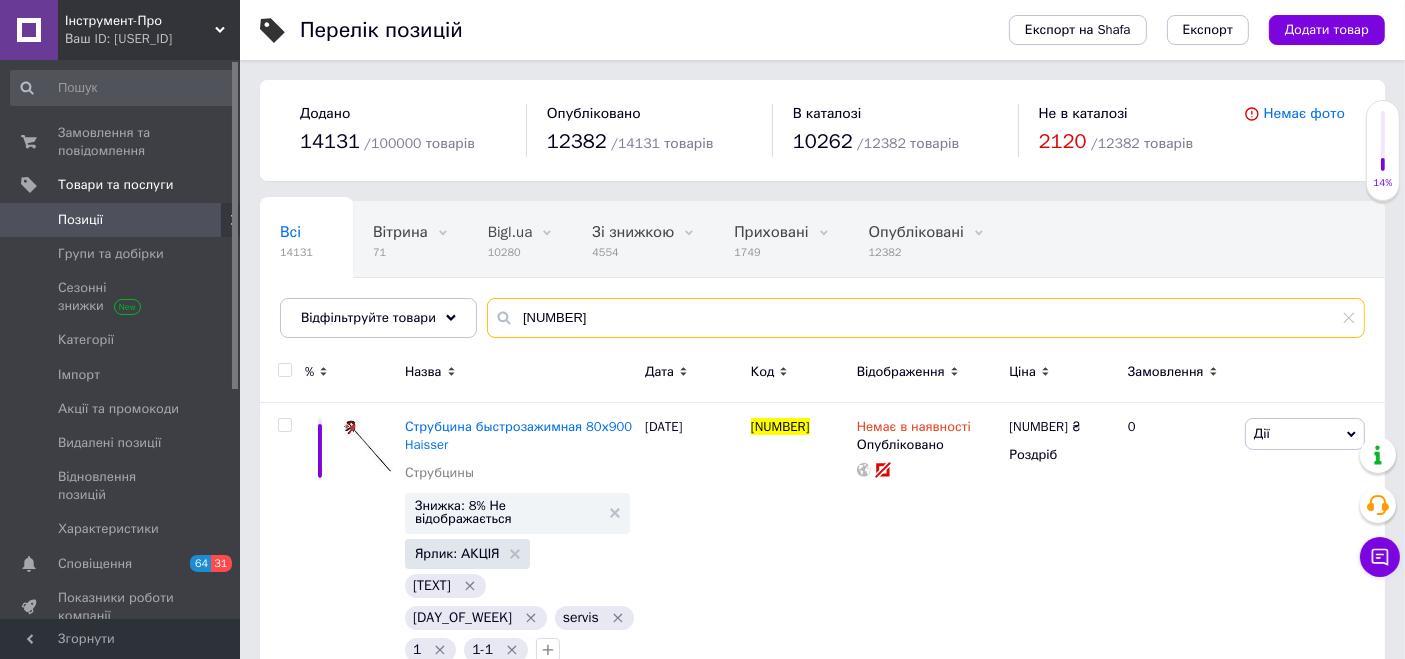 drag, startPoint x: 599, startPoint y: 322, endPoint x: 508, endPoint y: 315, distance: 91.26884 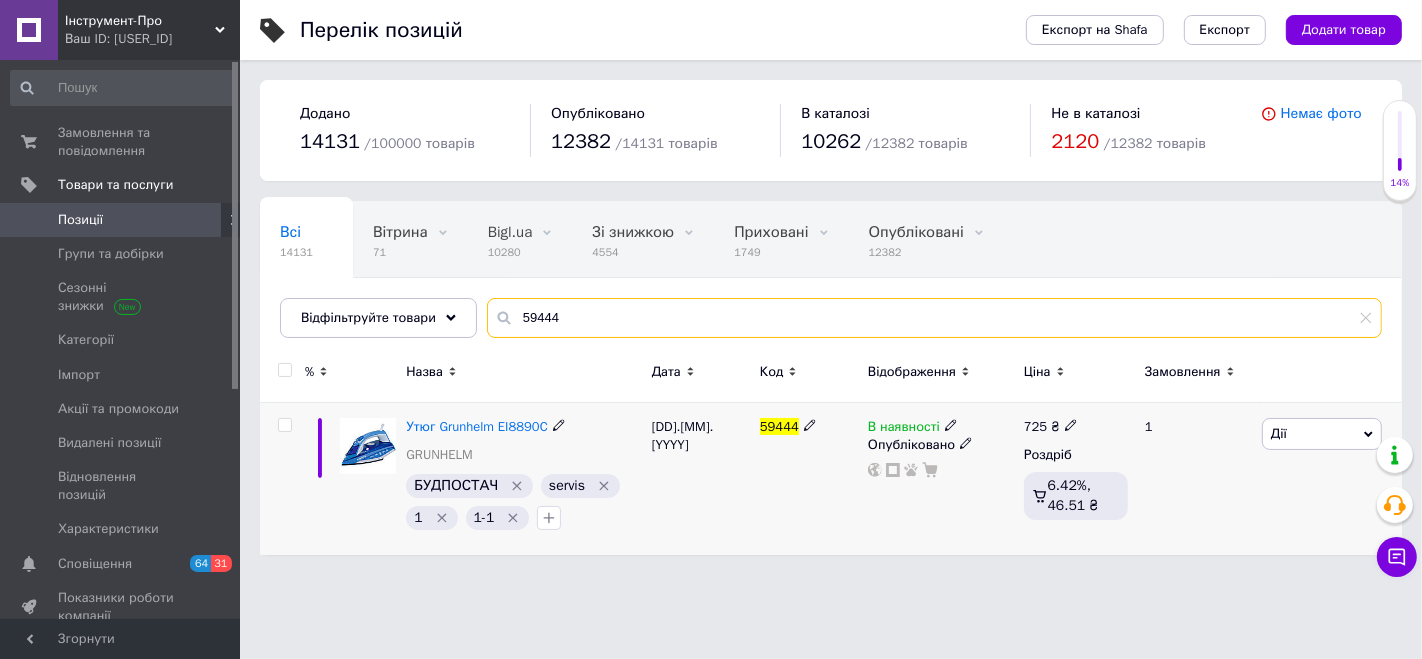 type on "59444" 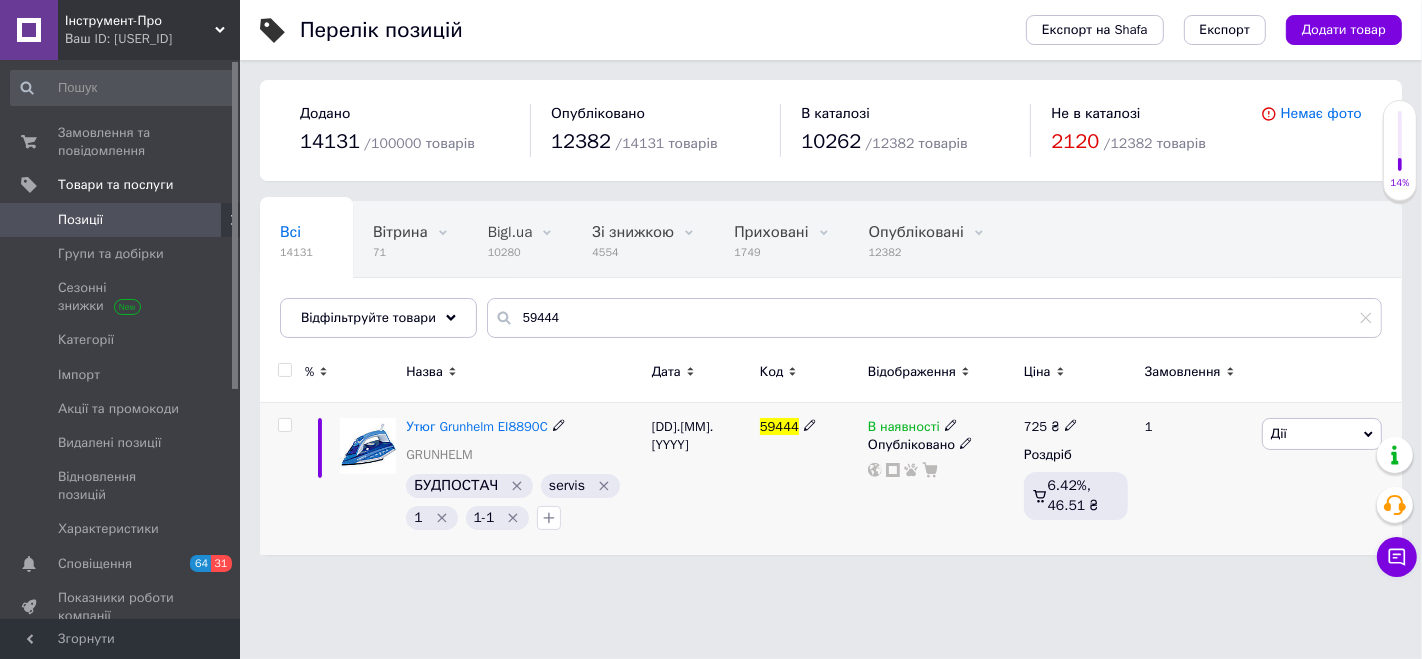 click on "725" at bounding box center (1035, 426) 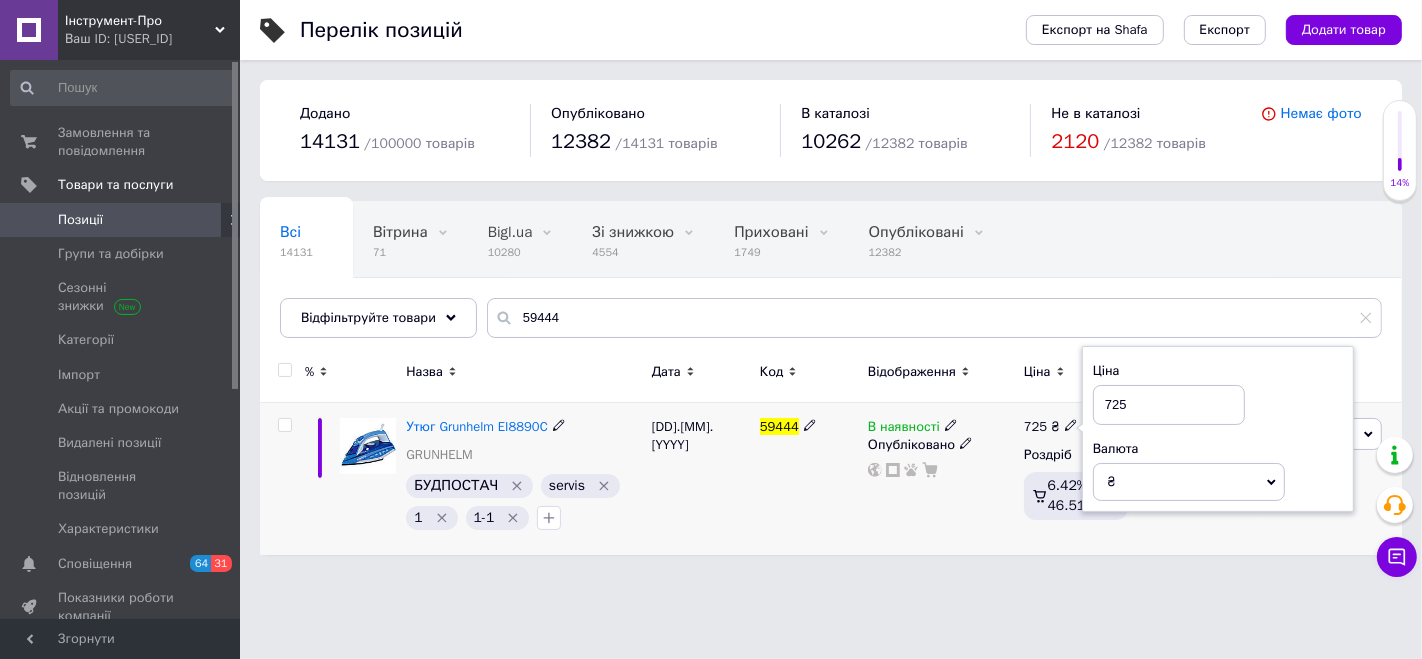 drag, startPoint x: 1134, startPoint y: 401, endPoint x: 1093, endPoint y: 401, distance: 41 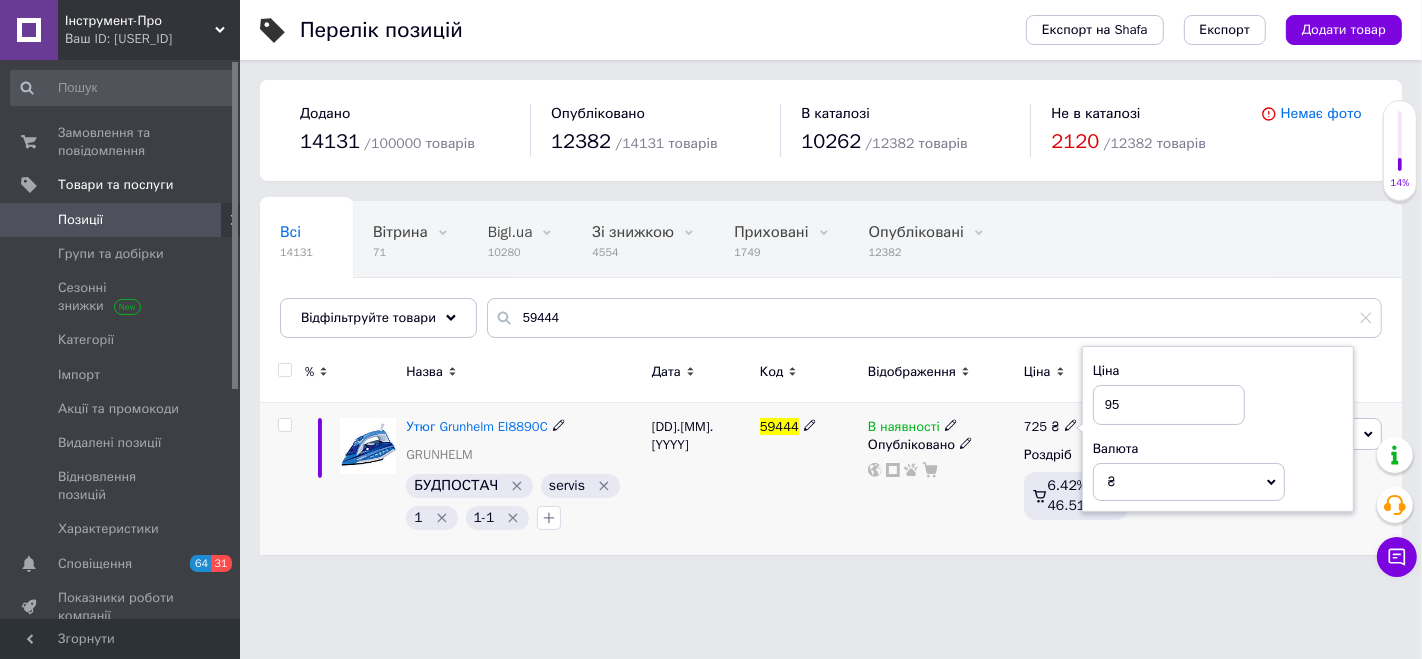 type on "9" 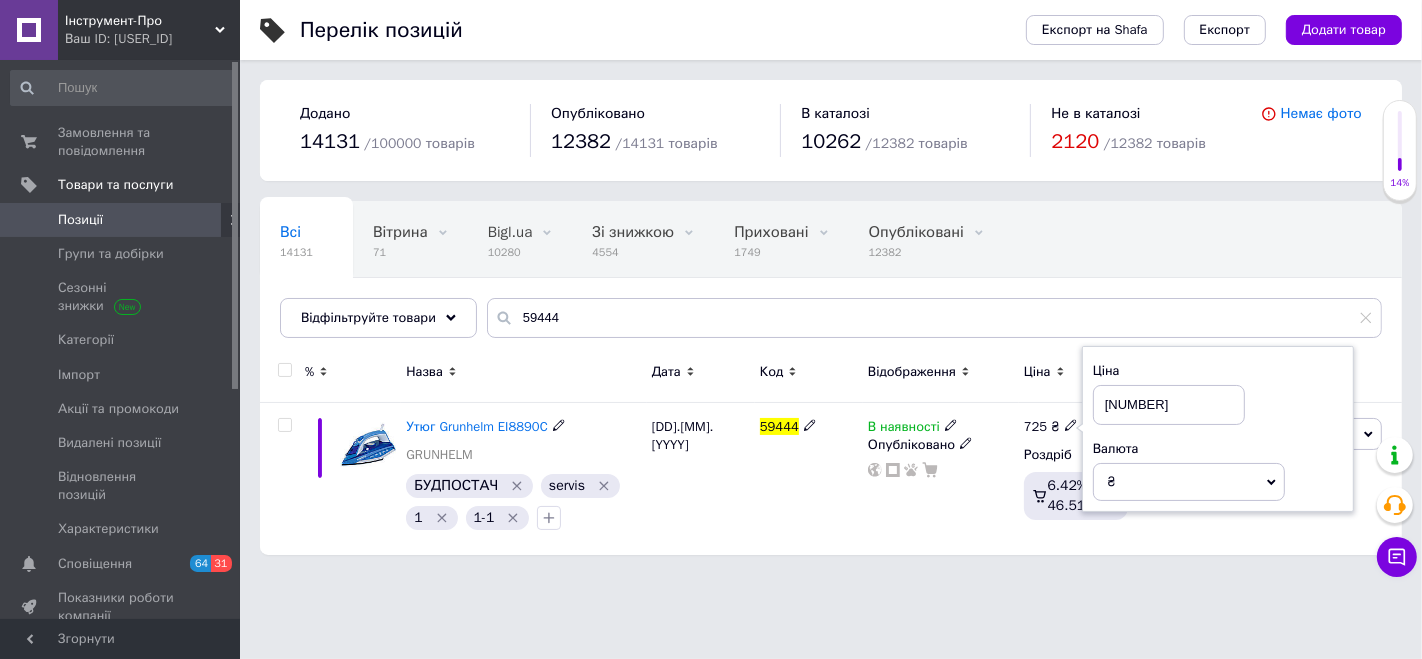 type on "[NUMBER]" 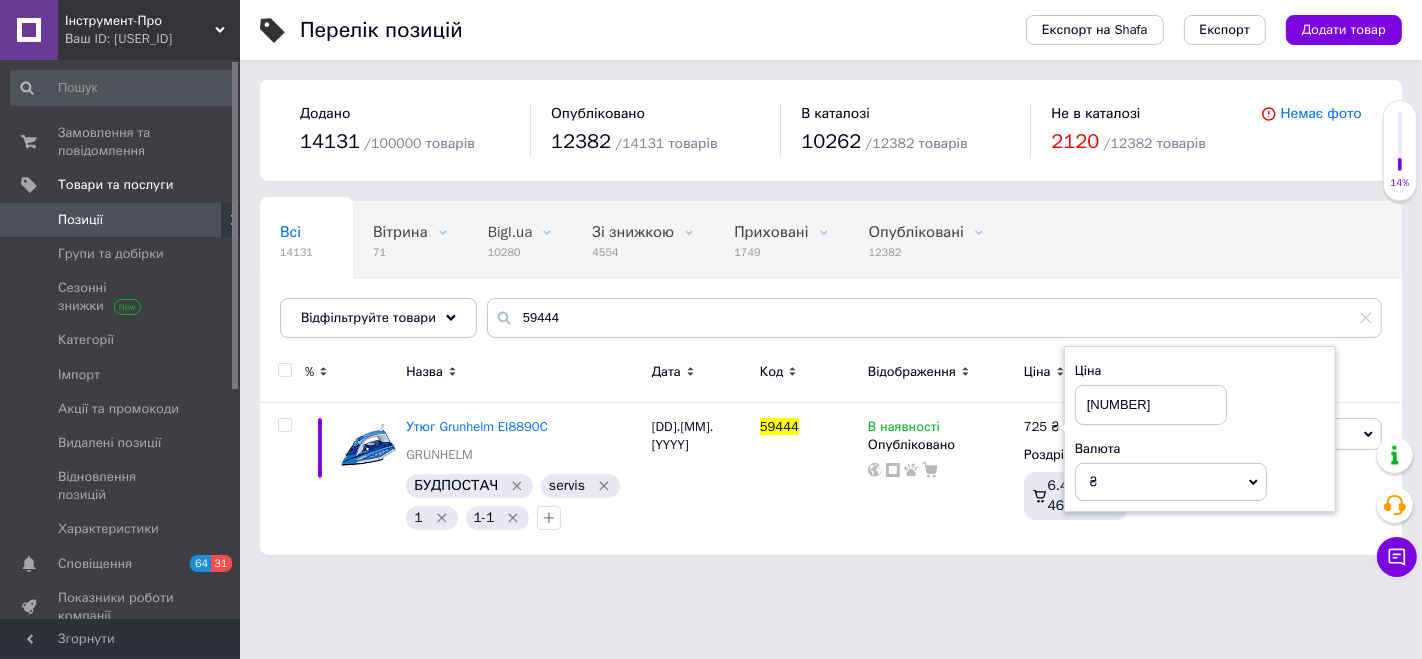 click on "Перелік позицій Експорт на Shafa Експорт Додати товар Додано 14131   / 100000   товарів Опубліковано 12382   / 14131   товарів В каталозі 10262   / 12382   товарів Не в каталозі 2120   / 12382   товарів Немає фото Всі 14131 Вітрина 71 Видалити Редагувати Bigl.ua 10280 Видалити Редагувати Зі знижкою 4554 Видалити Редагувати Приховані 1749 Видалити Редагувати Опубліковані 12382 Видалити Редагувати Опубліковані 12382 Видалити Редагувати Ok Відфільтровано...  Зберегти Нічого не знайдено Можливо, помилка у слові  або немає відповідностей за вашим запитом. Всі 14131 Вітрина 71 Bigl.ua 10280 Зі знижкою 4554 Приховані 1749 Опубліковані 12382 Опубліковані 12382 Відфільтруйте товари % 1" at bounding box center (831, 287) 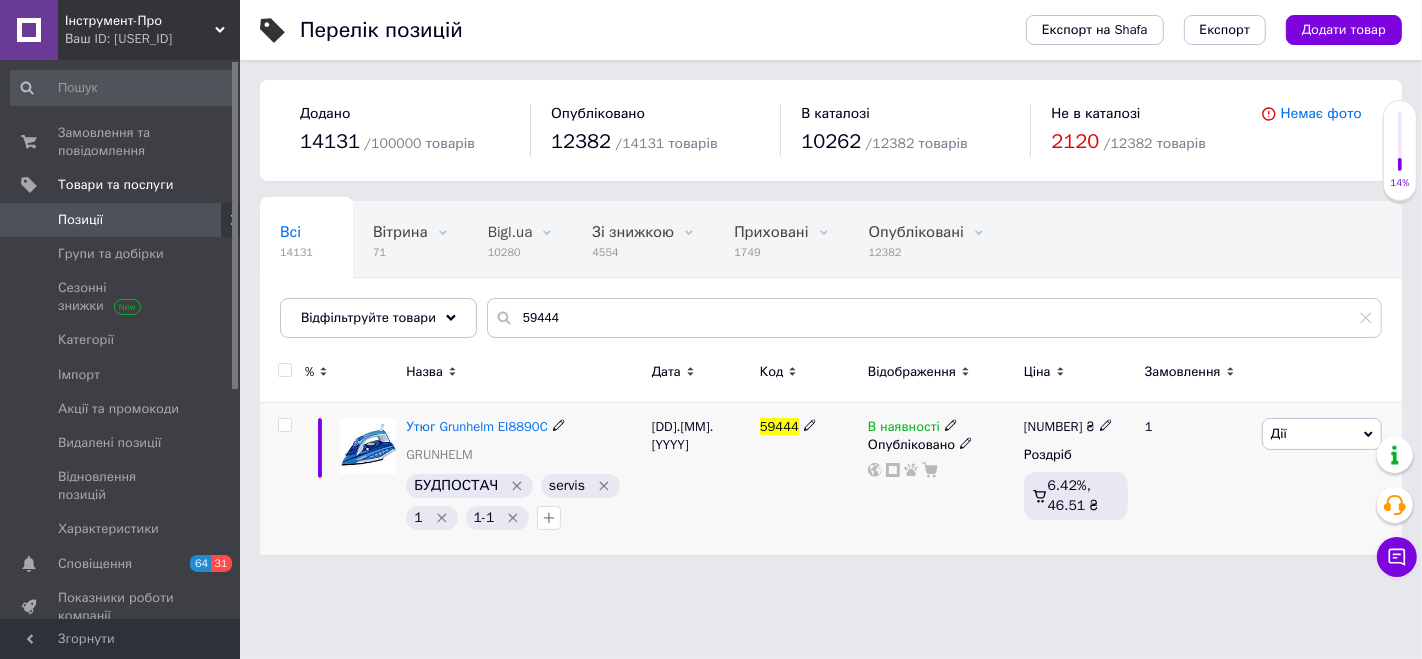 click on "В наявності" at bounding box center [904, 429] 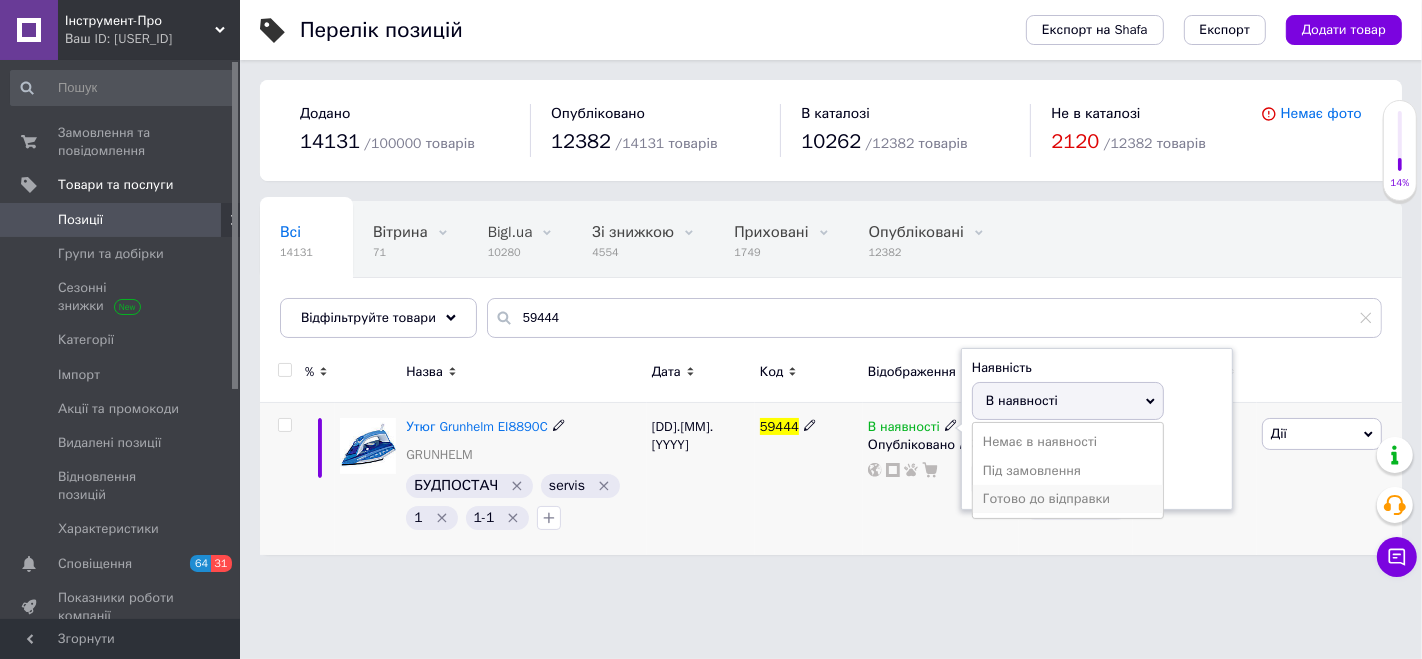 click on "Готово до відправки" at bounding box center (1068, 499) 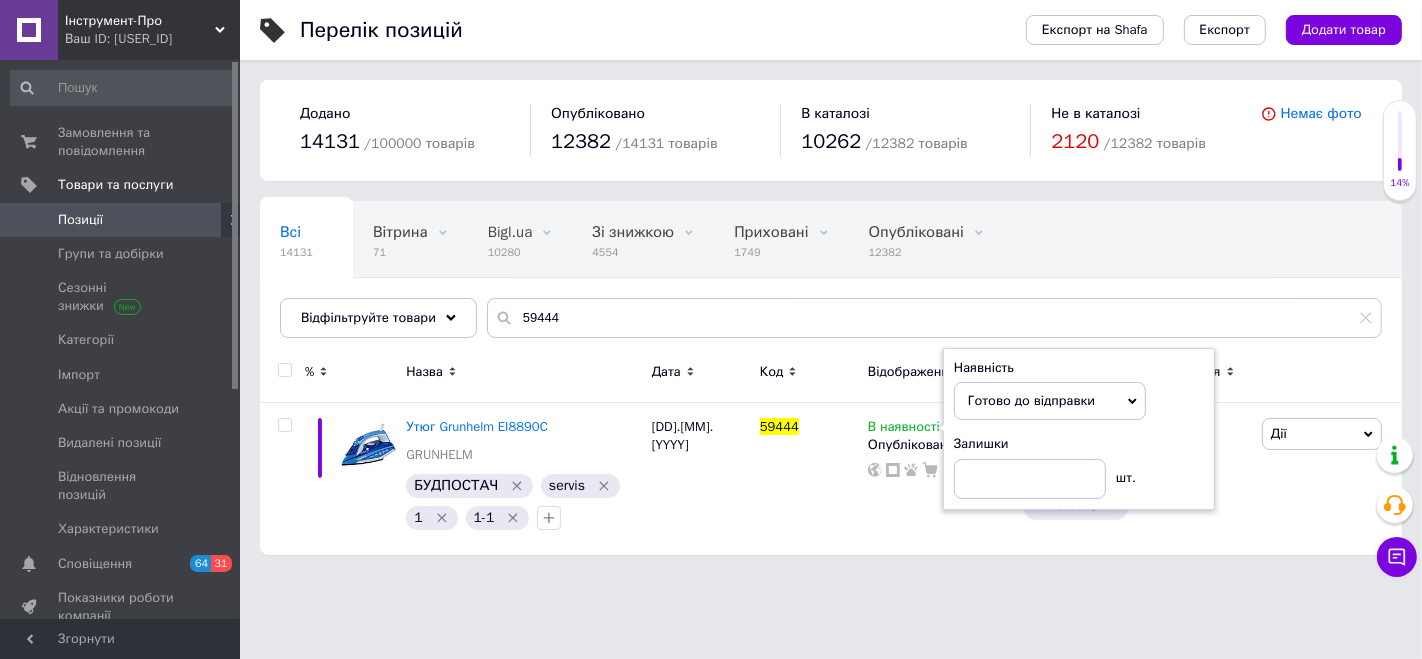 click on "Інструмент-Про Ваш ID: [NUMBER] Сайт Інструмент-Про Кабінет покупця Перевірити стан системи Сторінка на маркетплейсі Сервис-оборудование Весь инструмент Довідка Вийти Замовлення та повідомлення 0 0 Товари та послуги Позиції Групи та добірки Сезонні знижки Категорії Імпорт Акції та промокоди Видалені позиції Відновлення позицій Характеристики Сповіщення 64 31 Показники роботи компанії Панель управління Відгуки Покупці Каталог ProSale Аналітика Інструменти веб-майстра та SEO Управління сайтом Маркет Prom топ 14131" at bounding box center [711, 287] 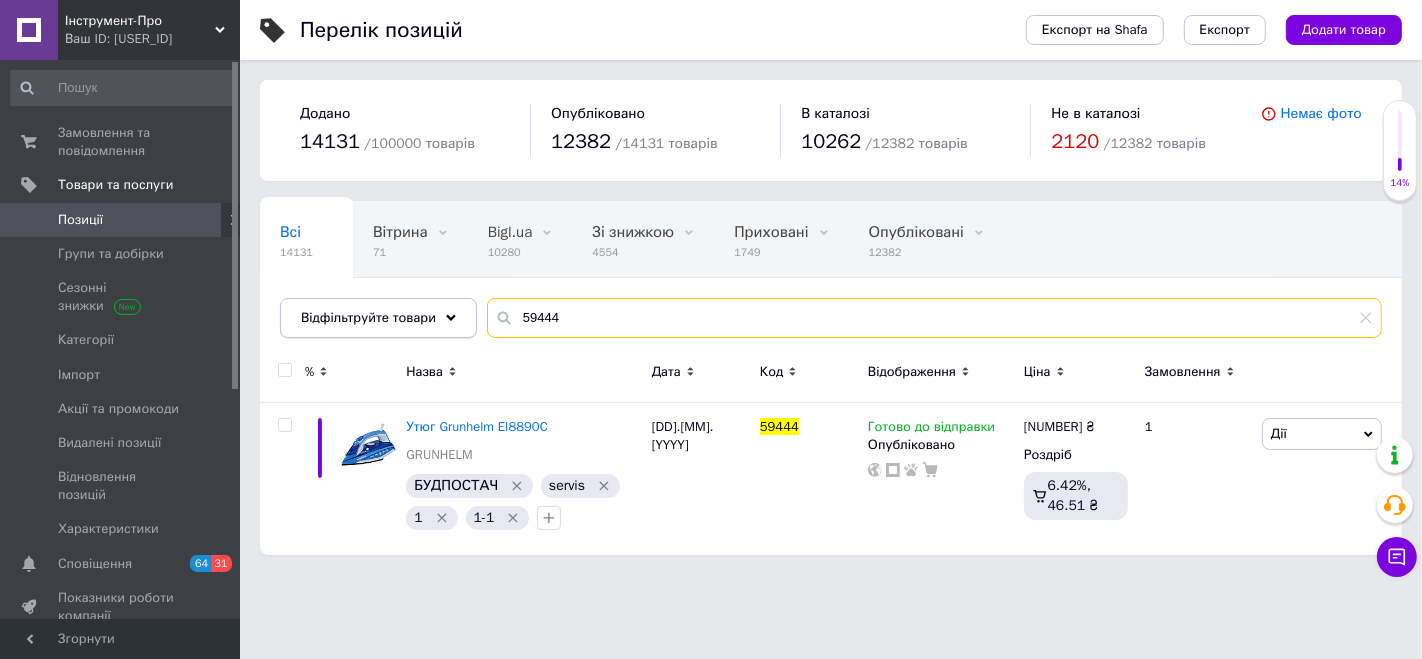 drag, startPoint x: 558, startPoint y: 324, endPoint x: 460, endPoint y: 326, distance: 98.02041 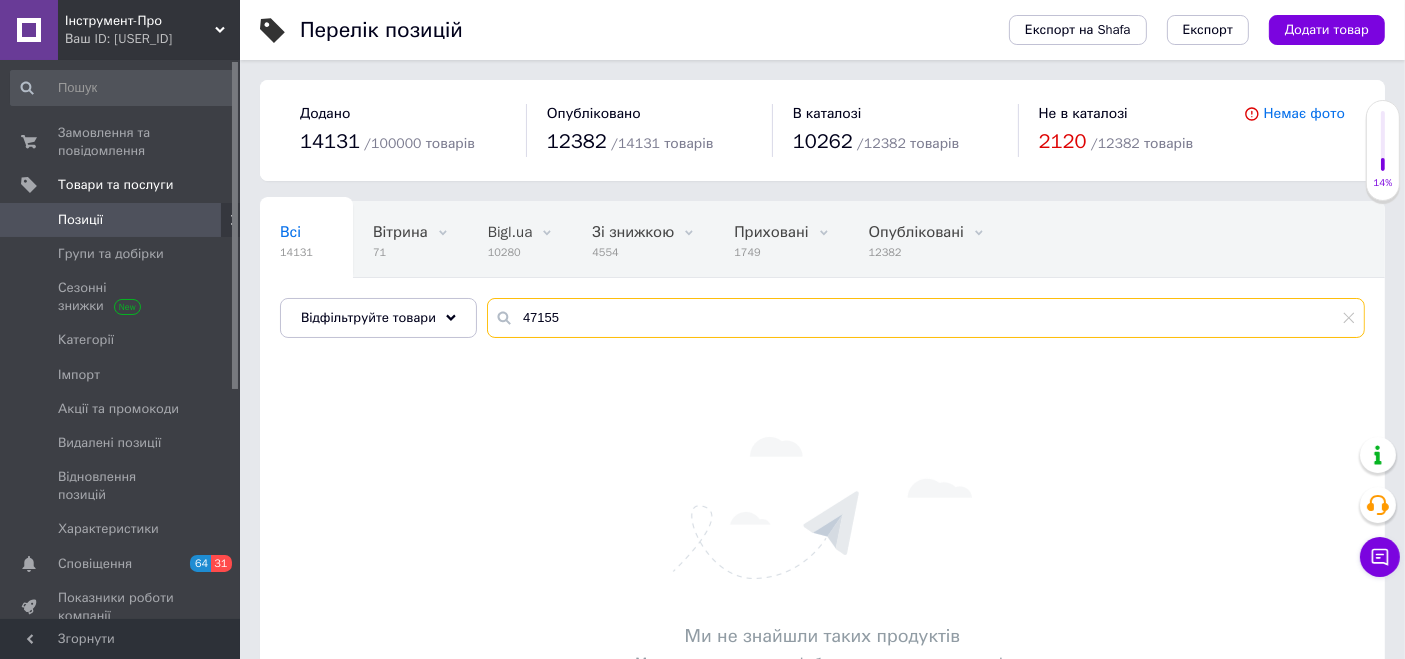drag, startPoint x: 517, startPoint y: 322, endPoint x: 493, endPoint y: 322, distance: 24 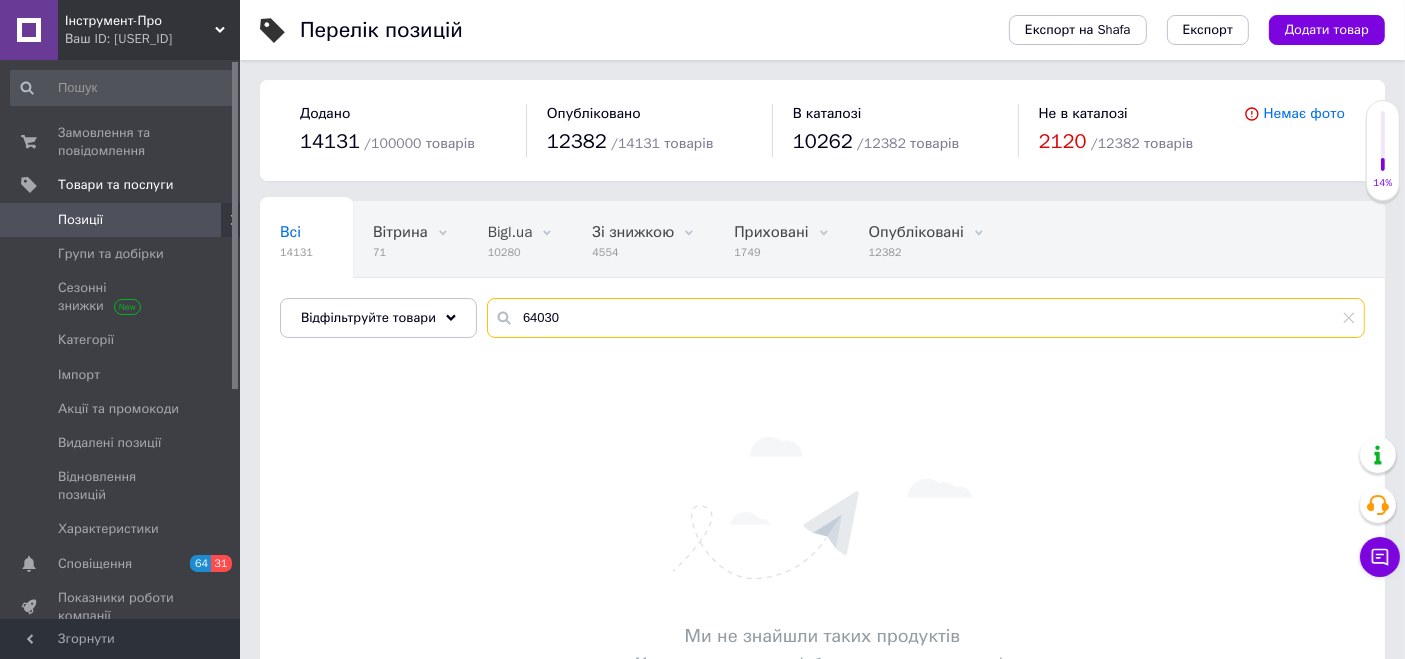 type on "64030" 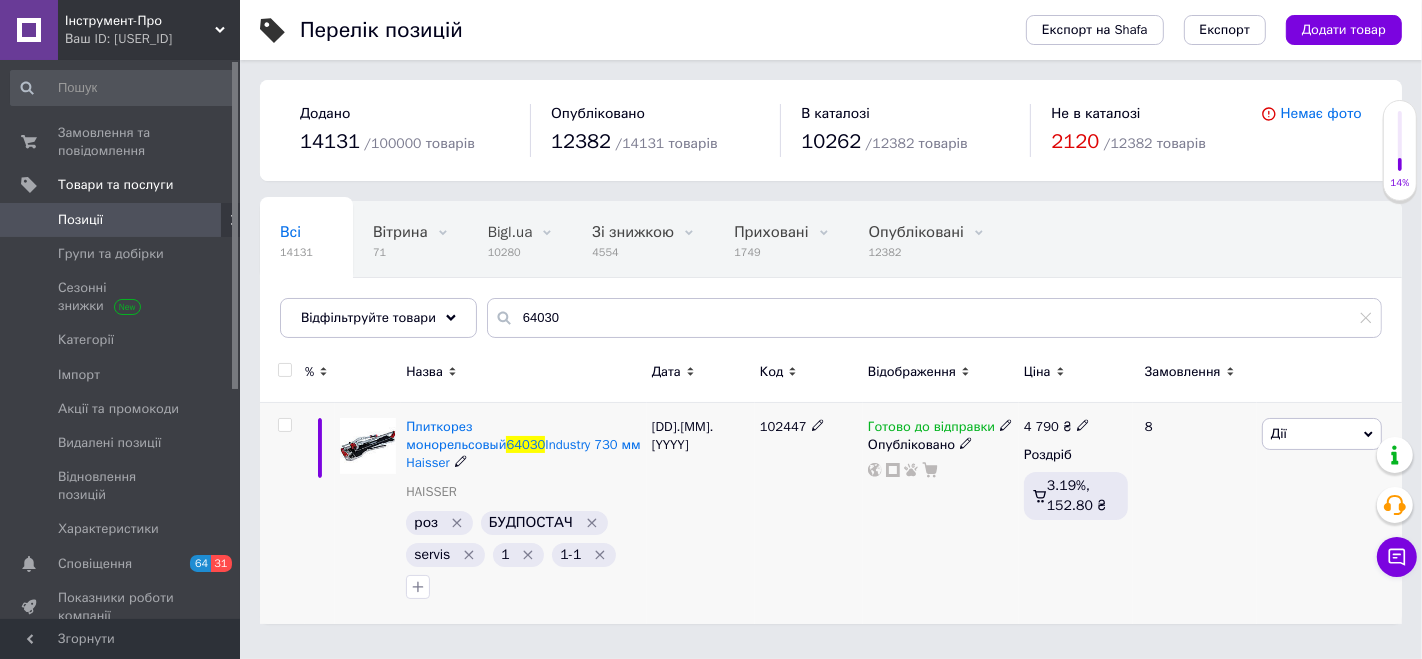 click on "Дії" at bounding box center (1322, 434) 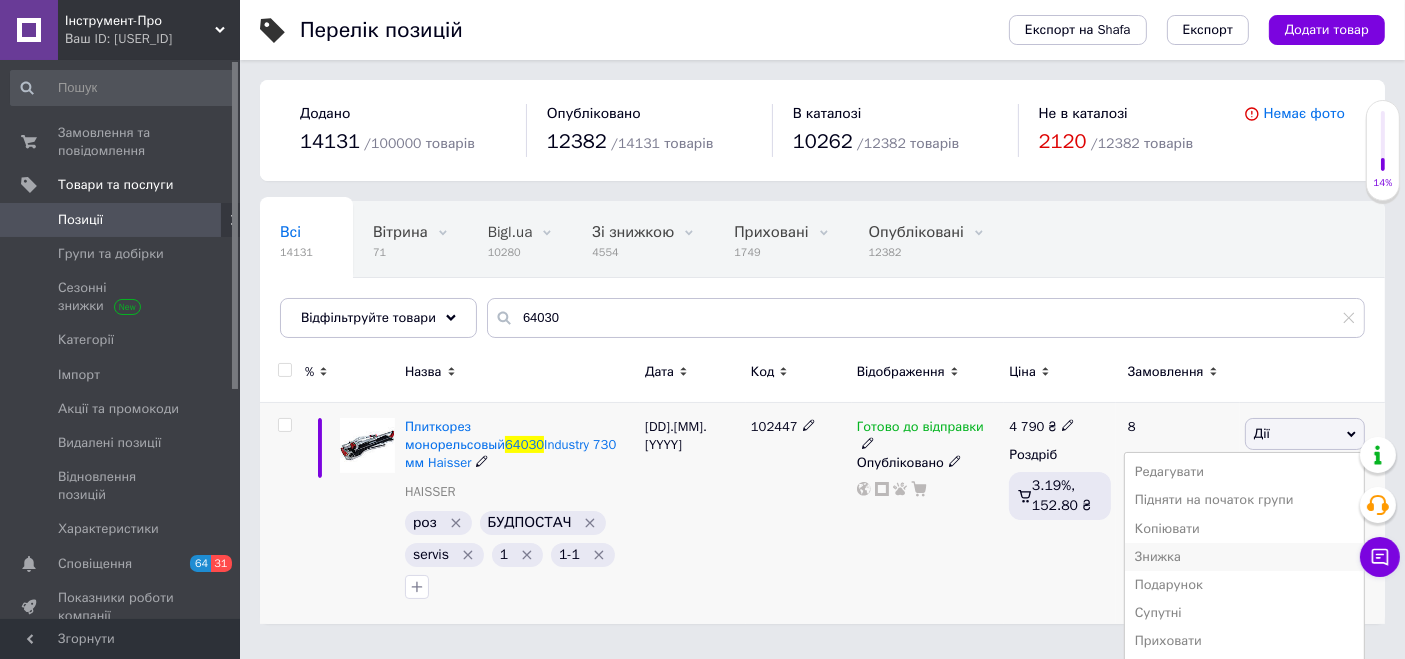 click on "Знижка" at bounding box center [1244, 557] 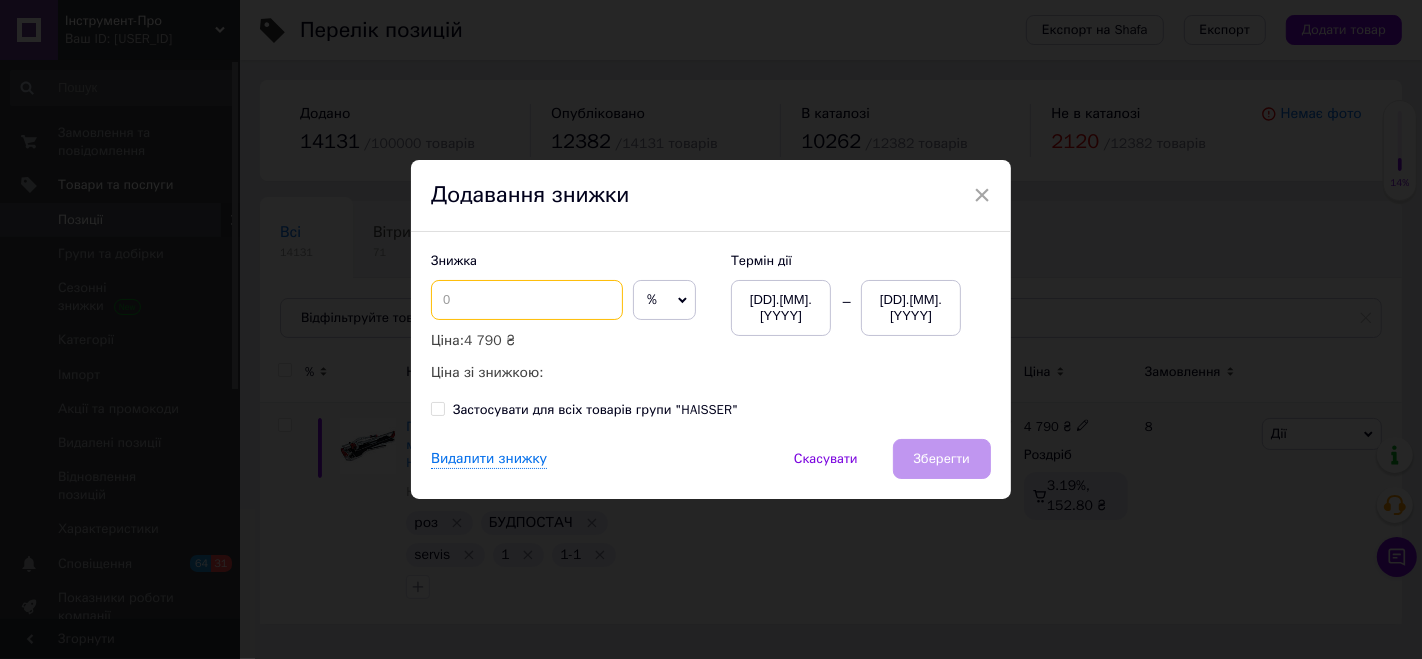 click at bounding box center [527, 300] 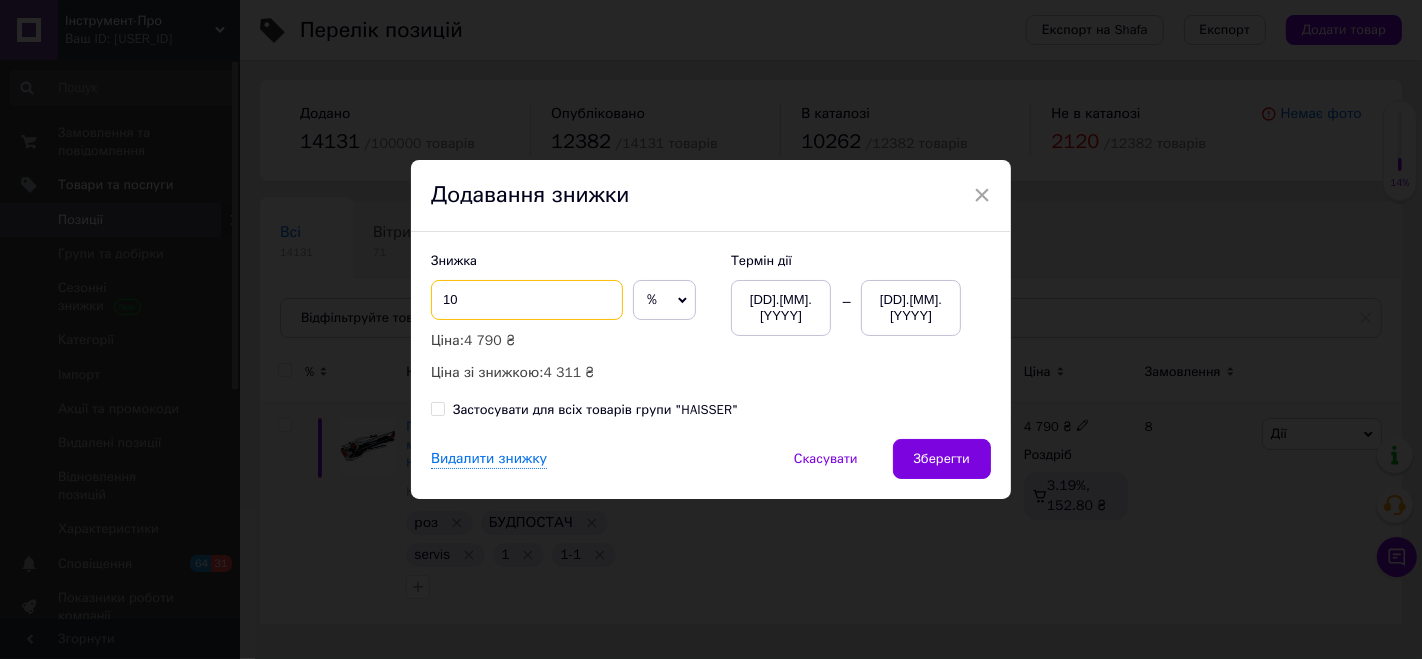 type on "10" 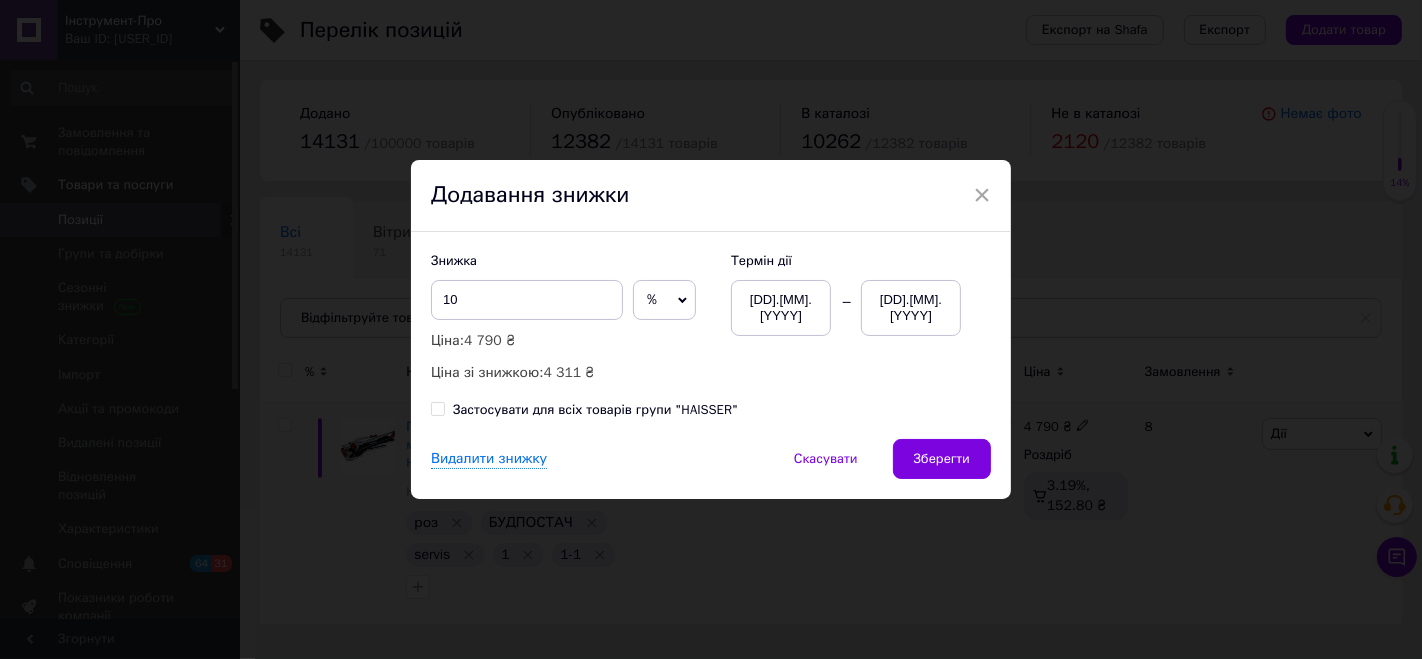 click on "[DD].[MM].[YYYY]" at bounding box center [911, 308] 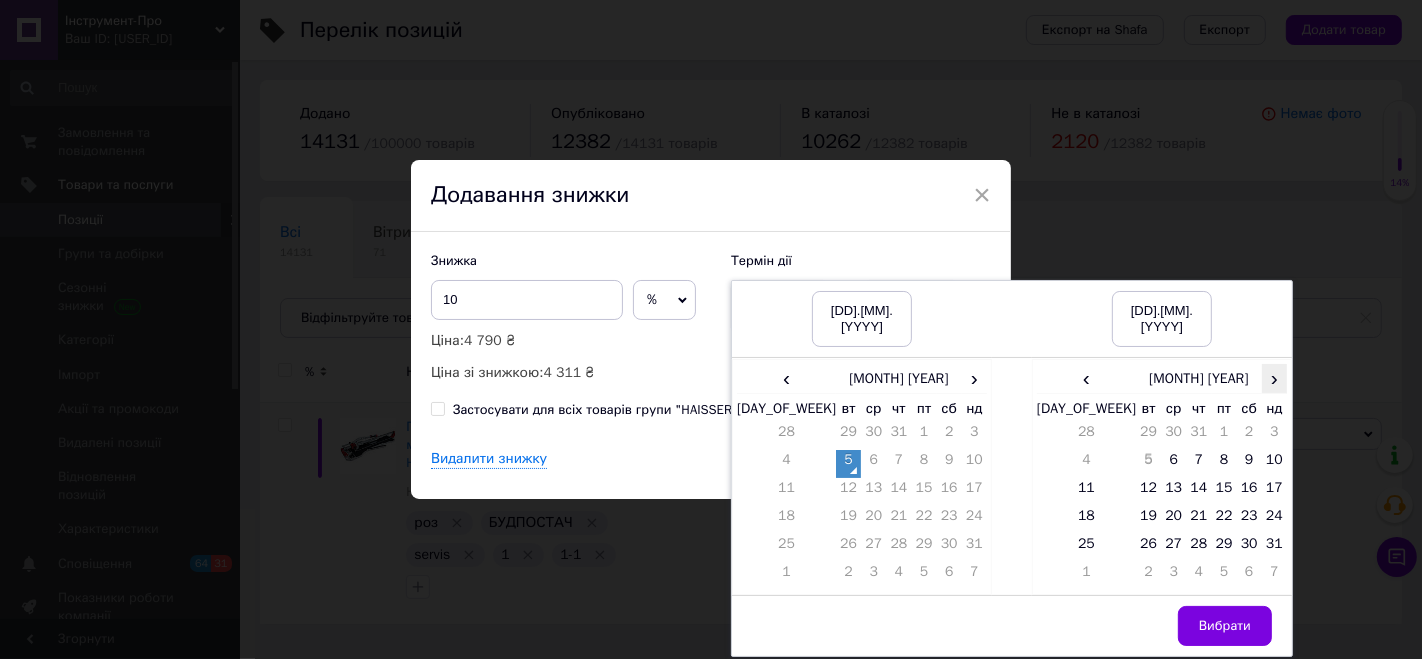 click on "›" at bounding box center [1274, 378] 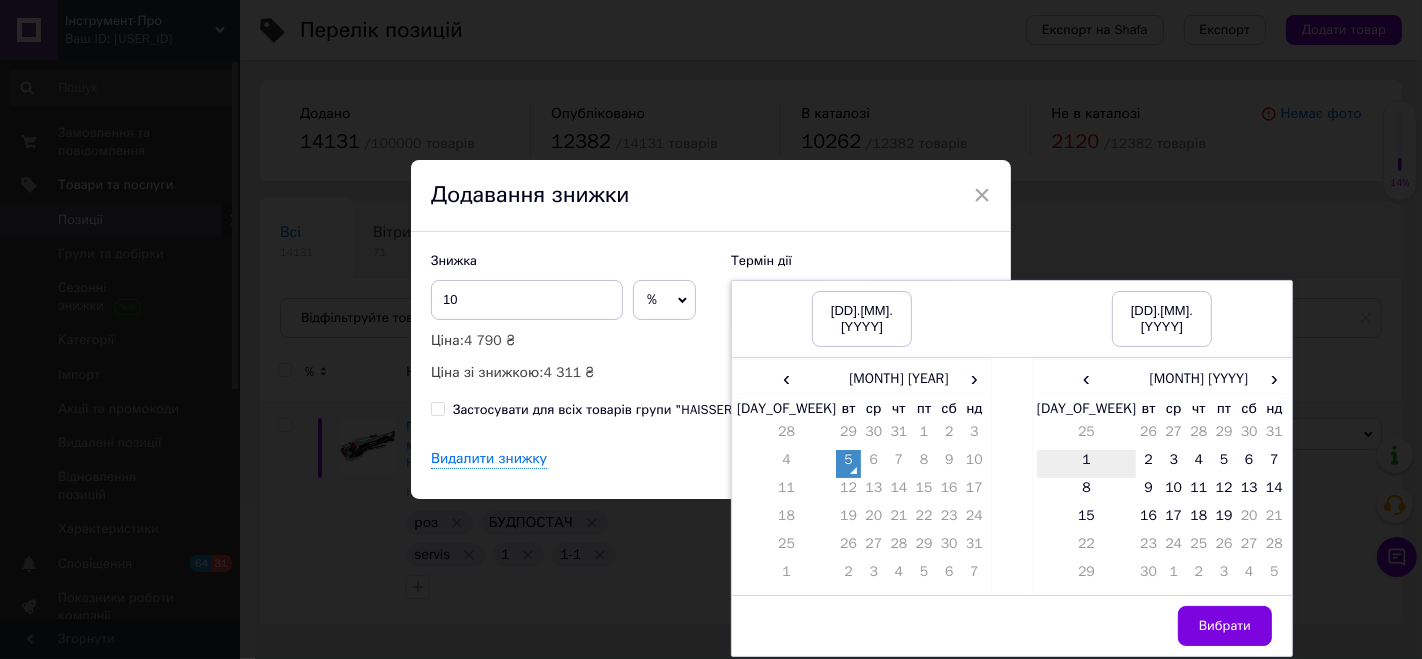click on "1" at bounding box center (1086, 464) 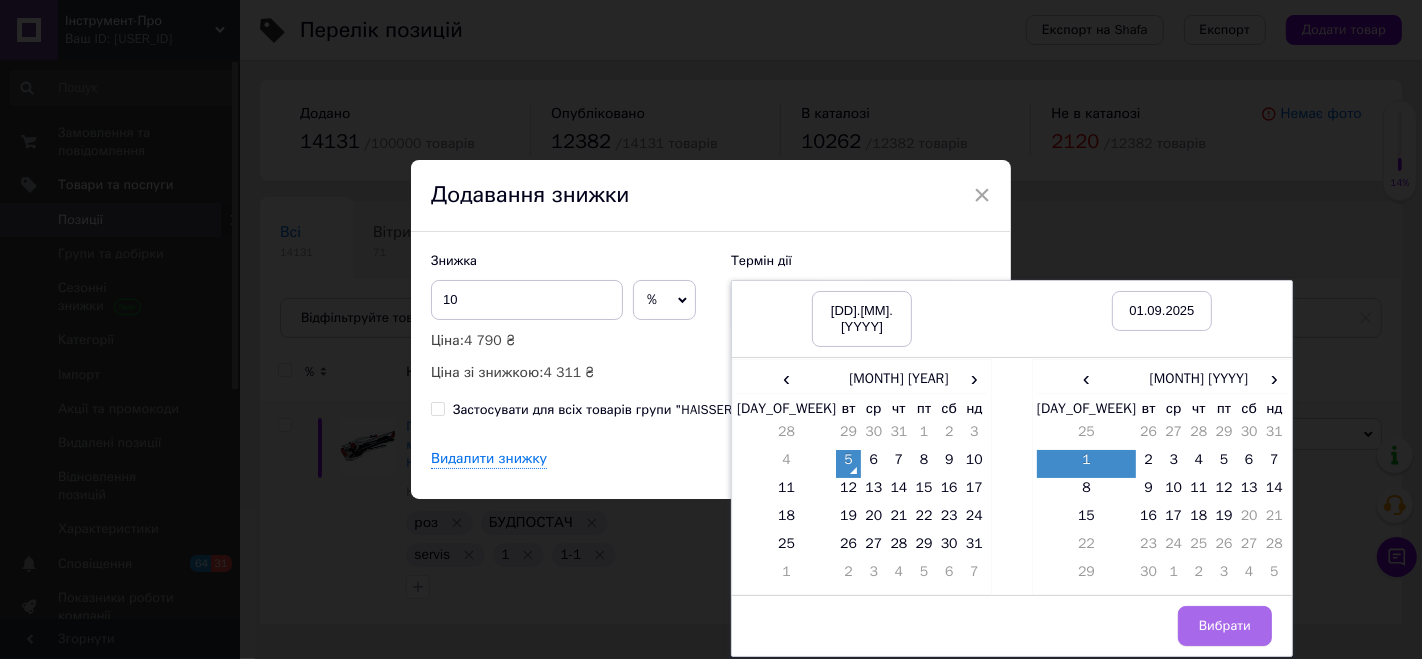click on "Вибрати" at bounding box center [1225, 626] 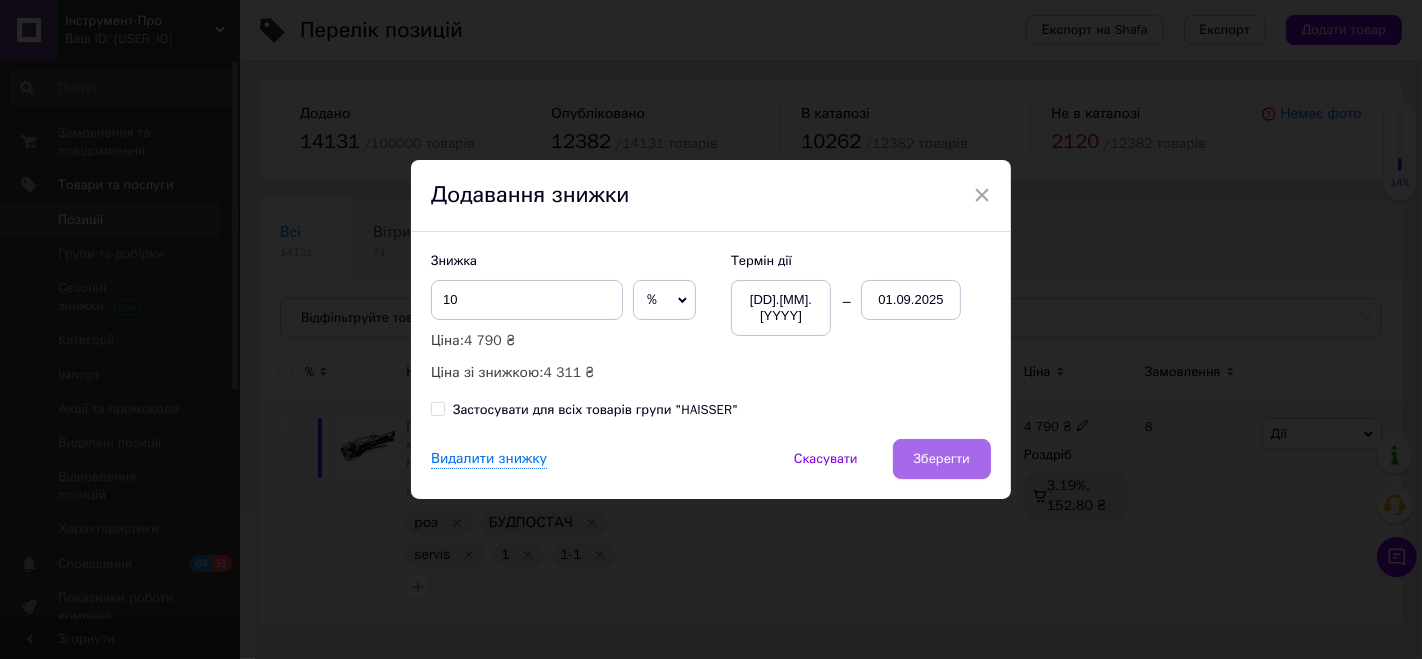 click on "Зберегти" at bounding box center (942, 459) 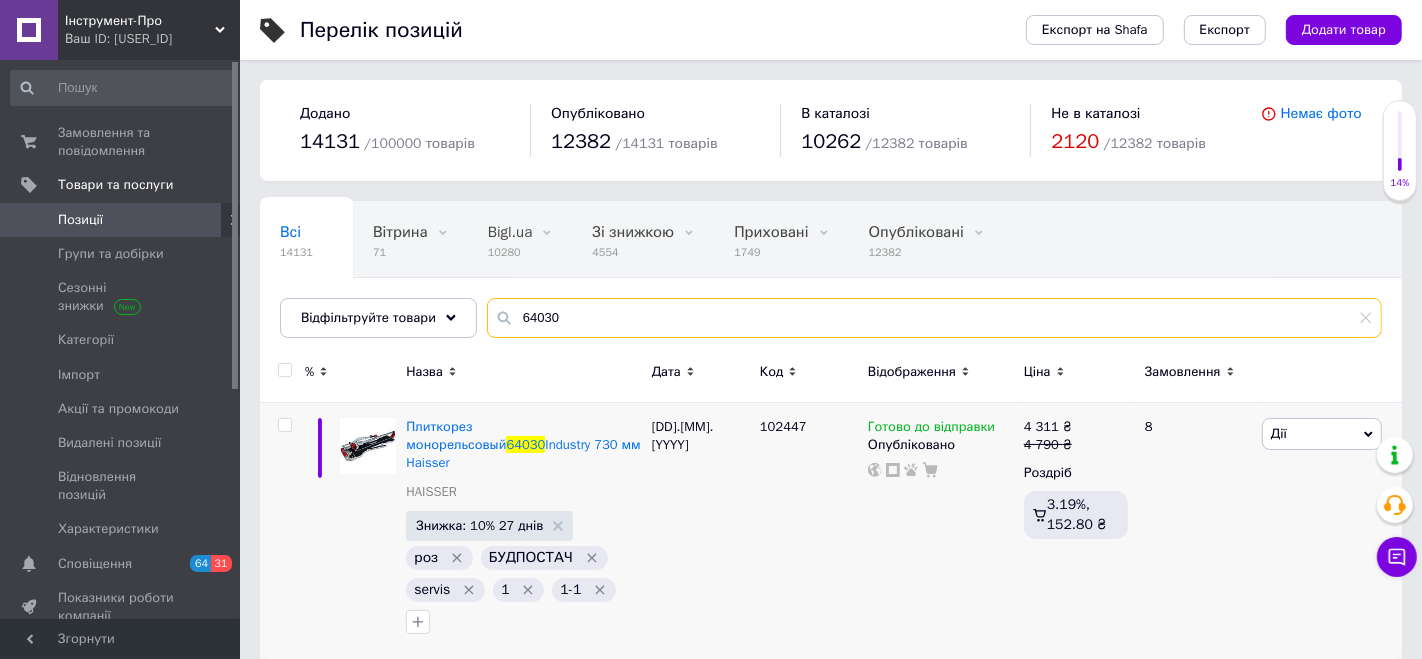 drag, startPoint x: 576, startPoint y: 315, endPoint x: 470, endPoint y: 292, distance: 108.46658 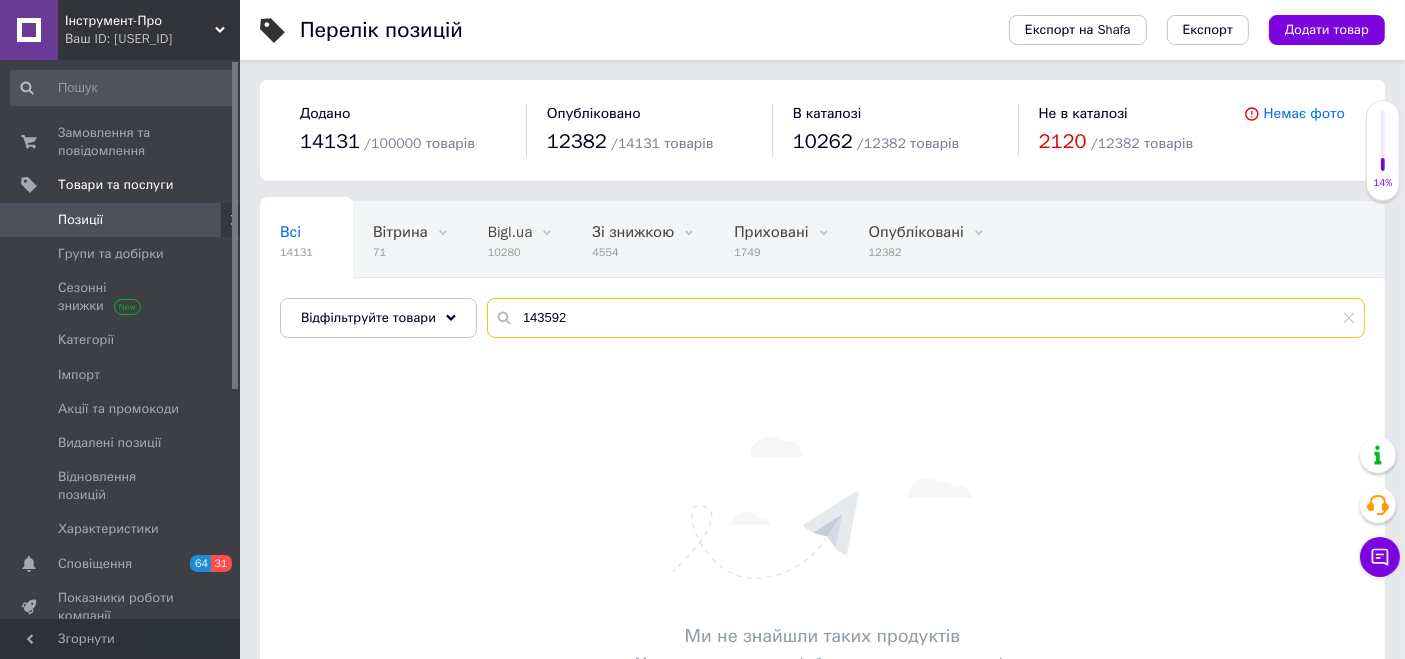 drag, startPoint x: 559, startPoint y: 311, endPoint x: 500, endPoint y: 314, distance: 59.07622 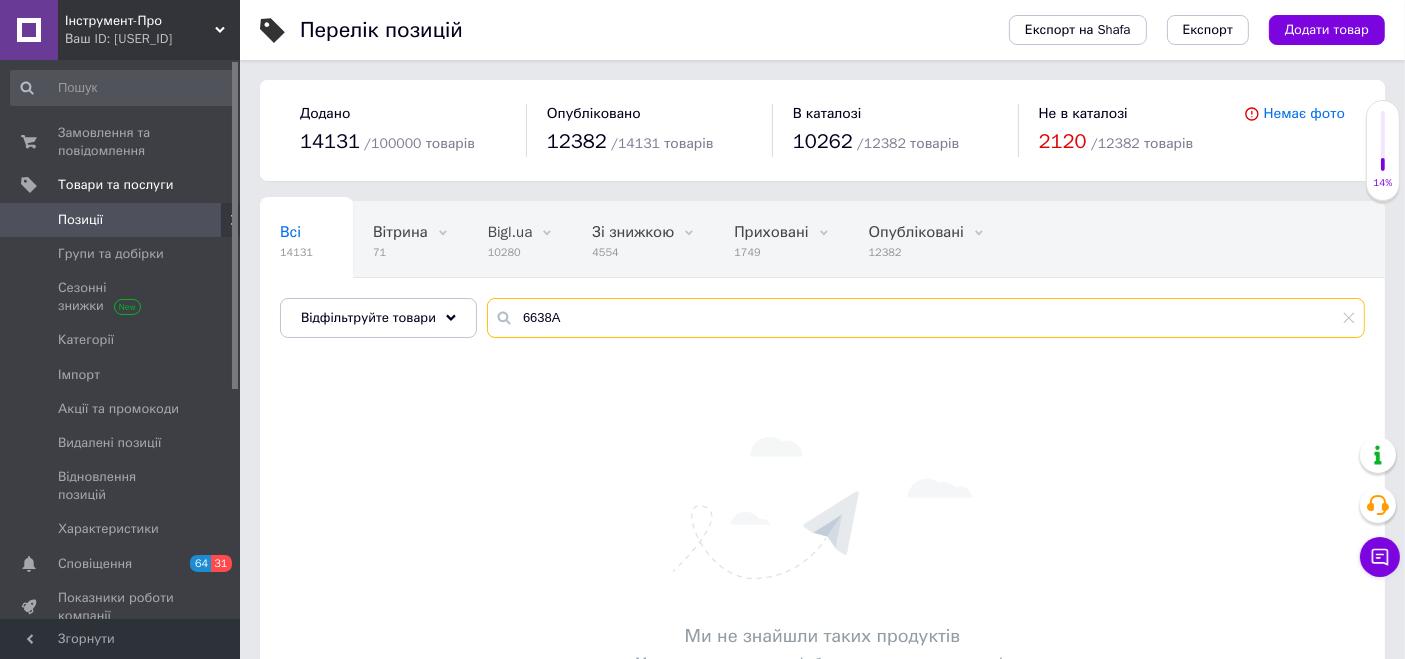 drag, startPoint x: 581, startPoint y: 311, endPoint x: 468, endPoint y: 307, distance: 113.07078 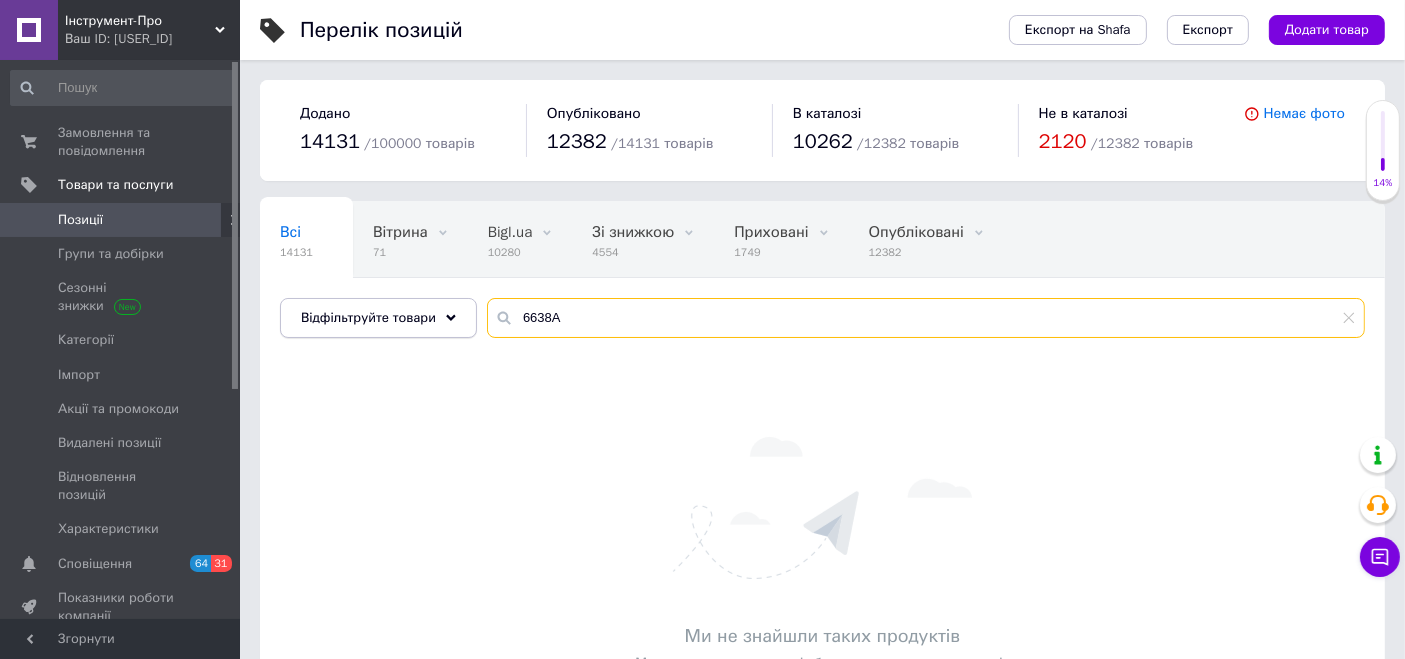 paste on "125776" 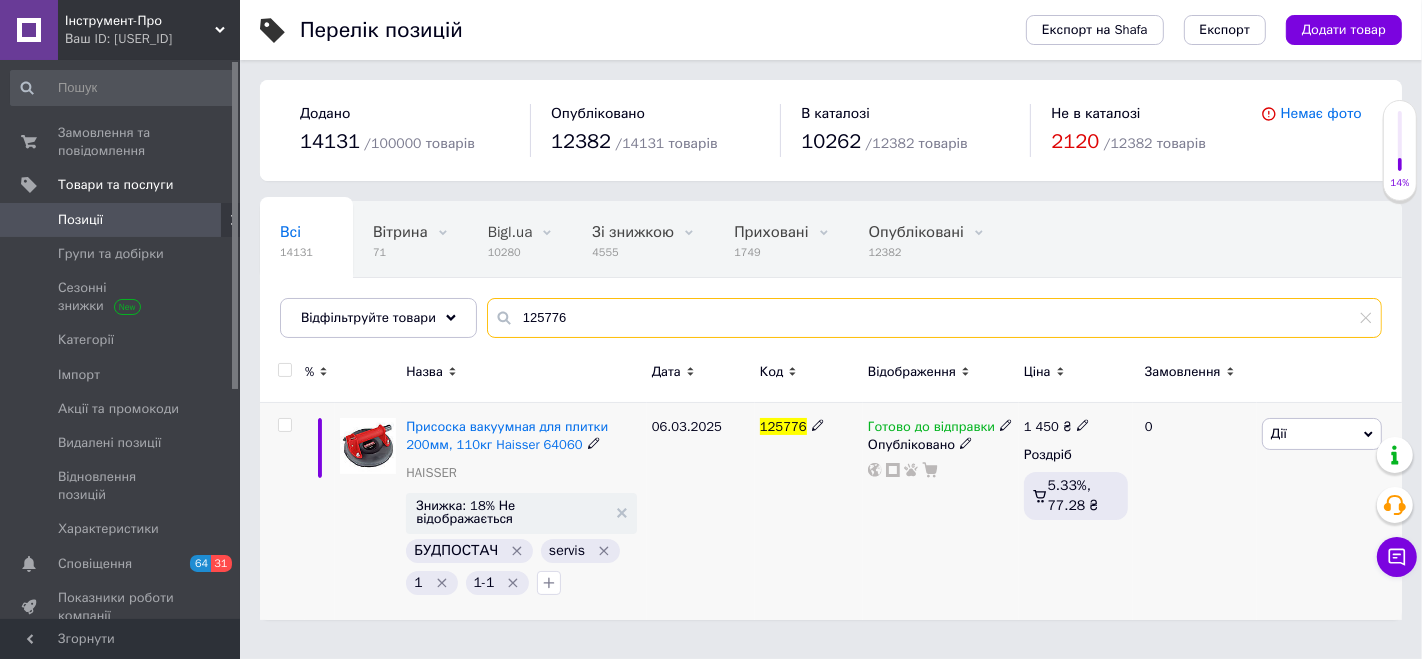 type on "125776" 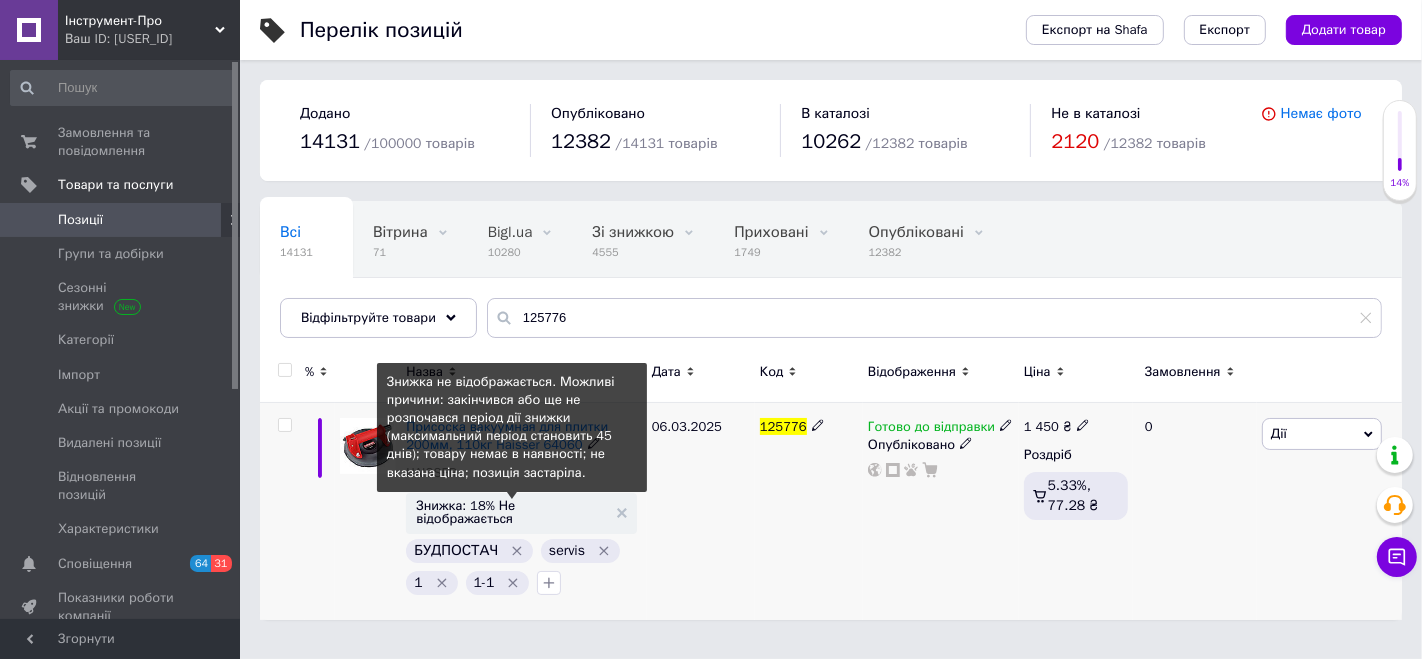 click on "Знижка: 18% Не відображається" at bounding box center (511, 512) 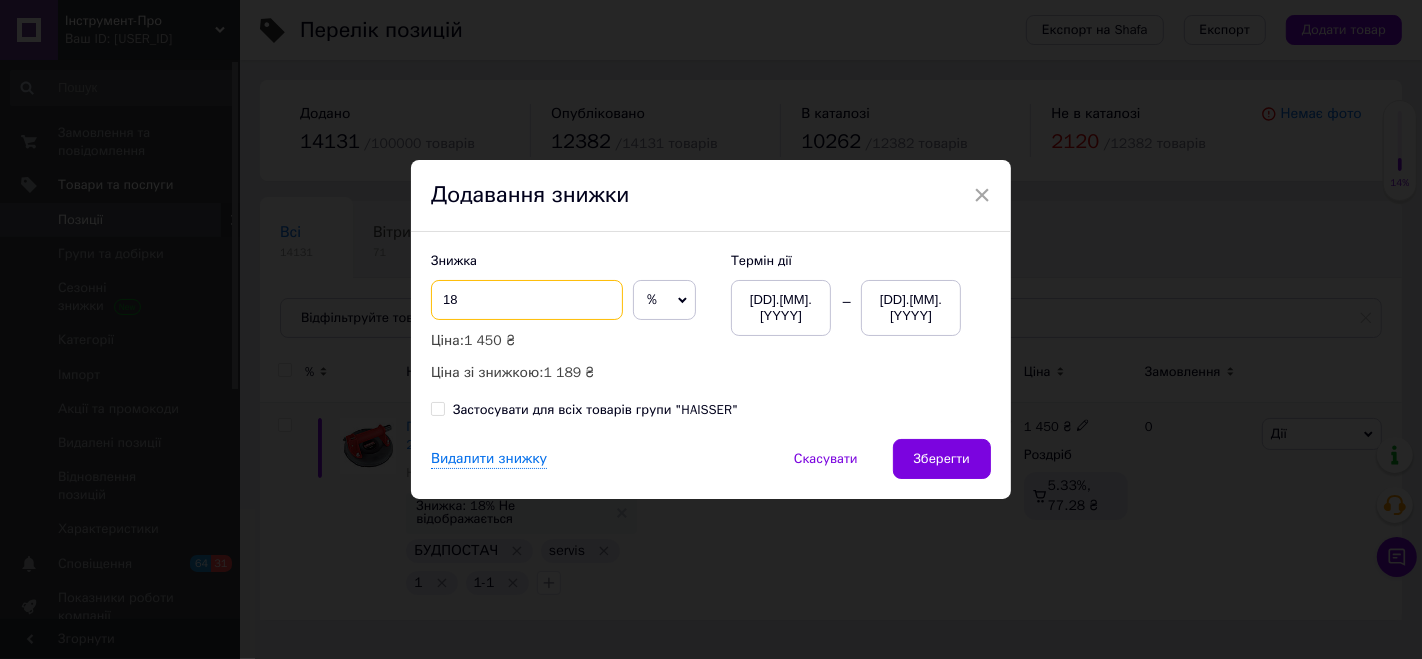 click on "18" at bounding box center [527, 300] 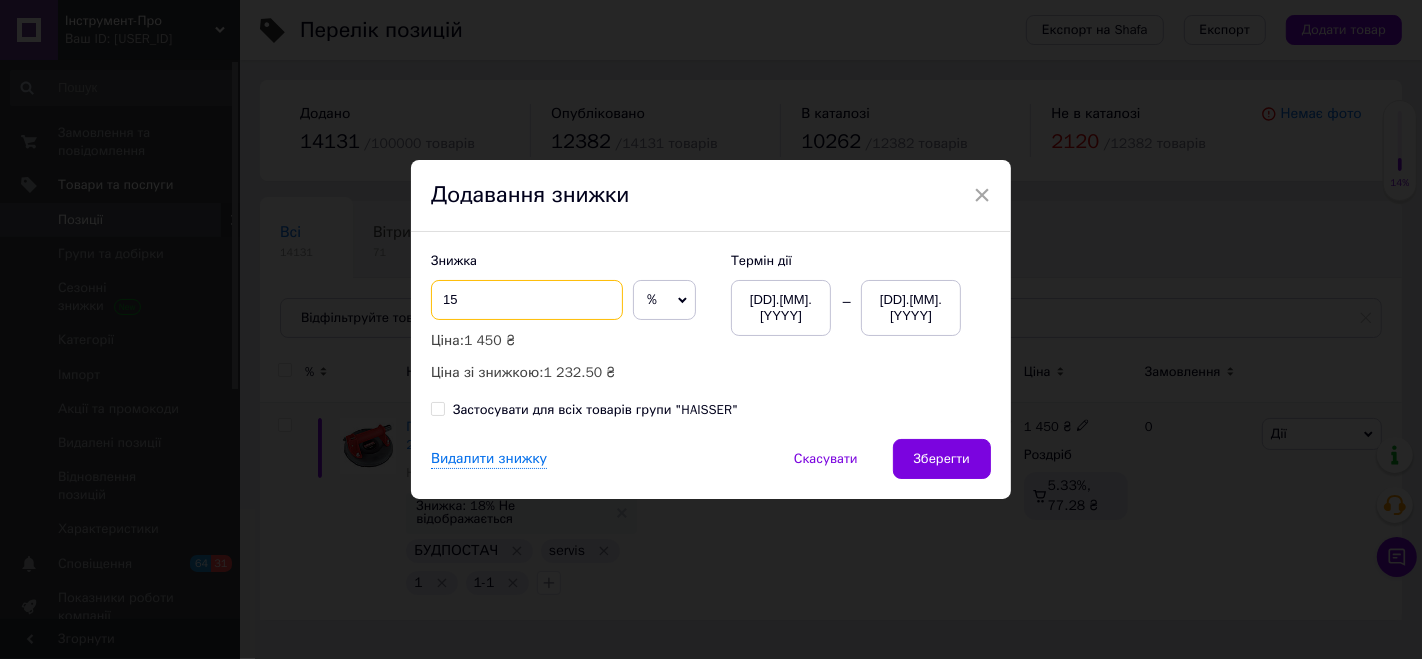 type on "15" 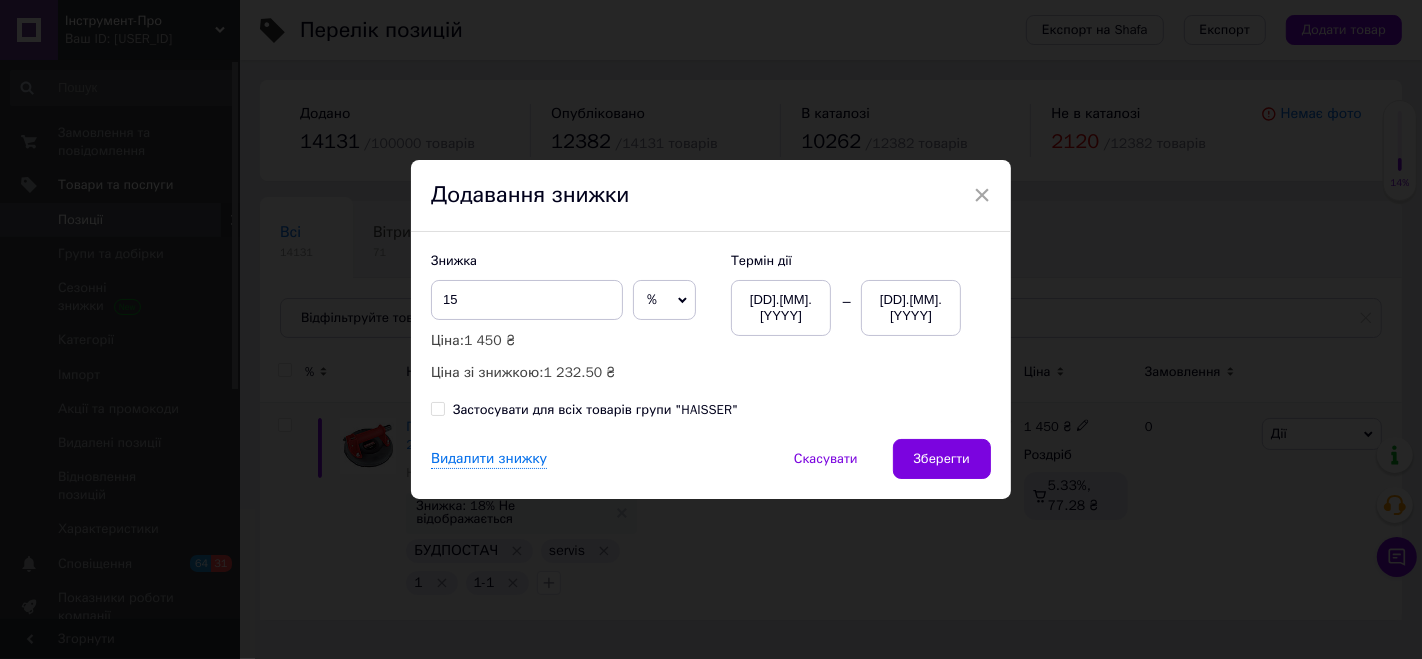 click on "[DD].[MM].[YYYY]" at bounding box center (911, 308) 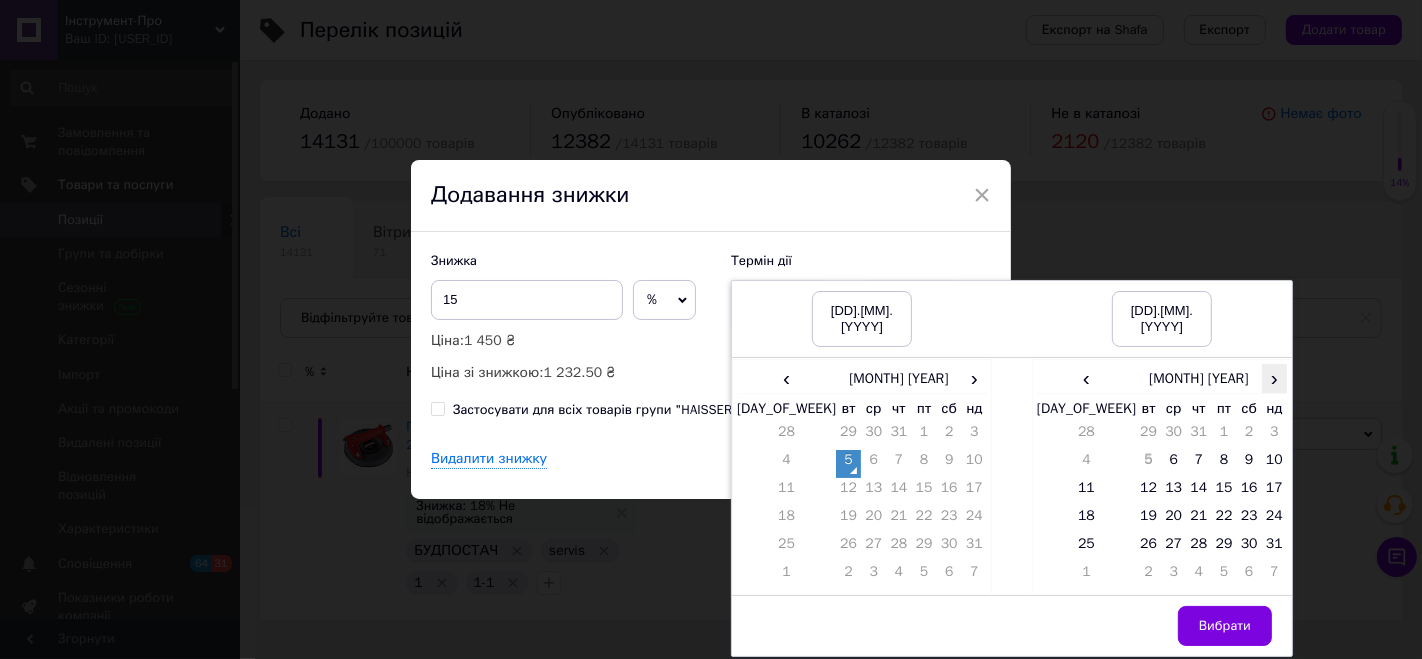 click on "›" at bounding box center [1274, 378] 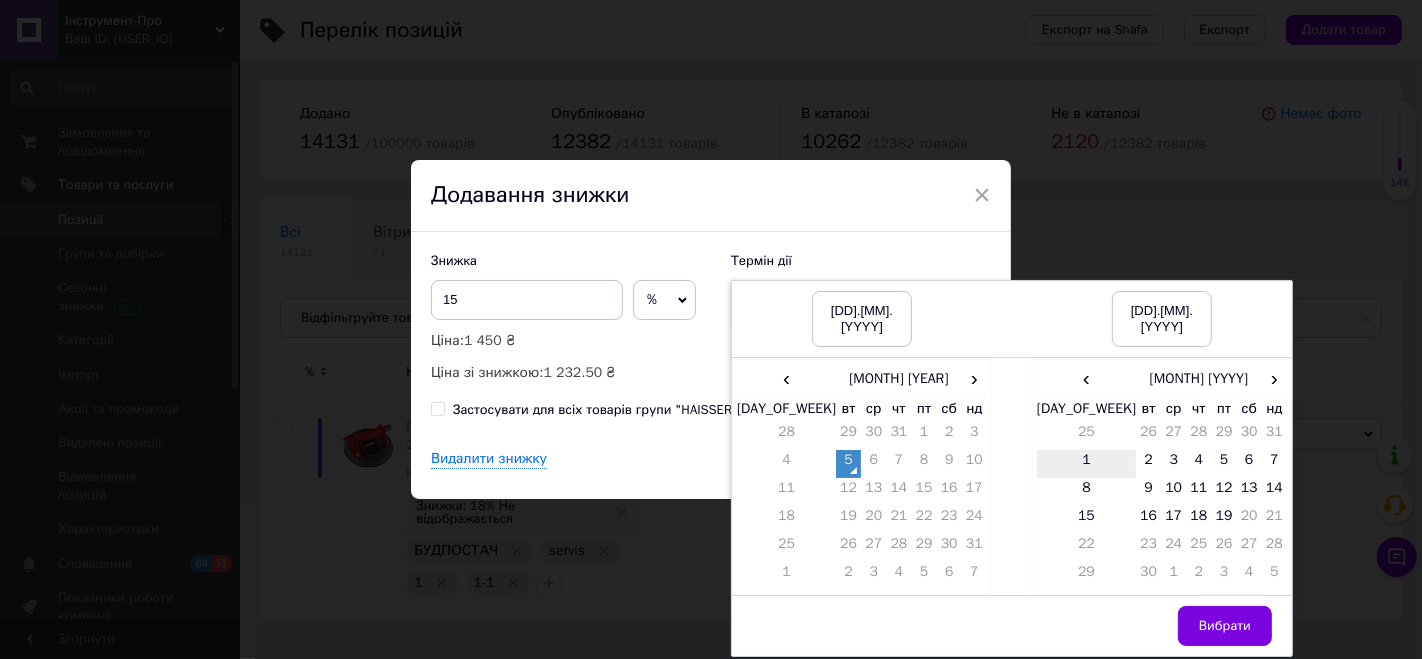 click on "1" at bounding box center (1086, 464) 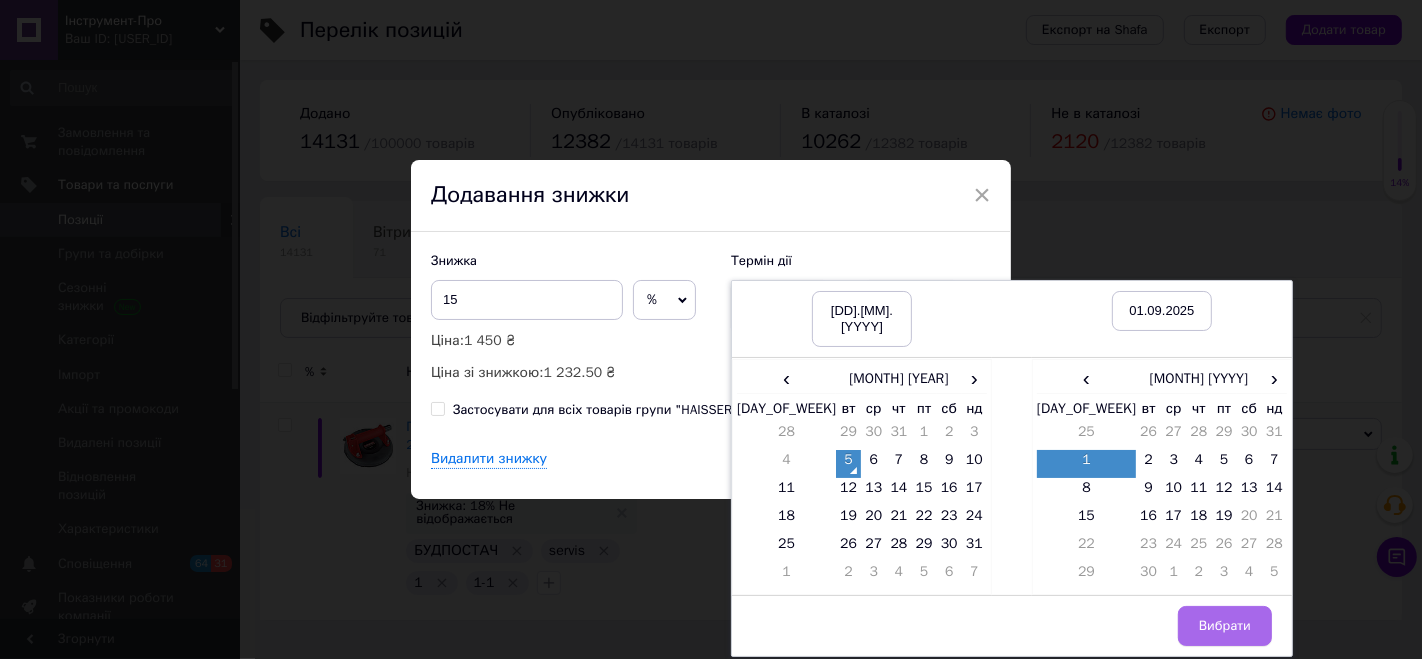 click on "Вибрати" at bounding box center [1225, 626] 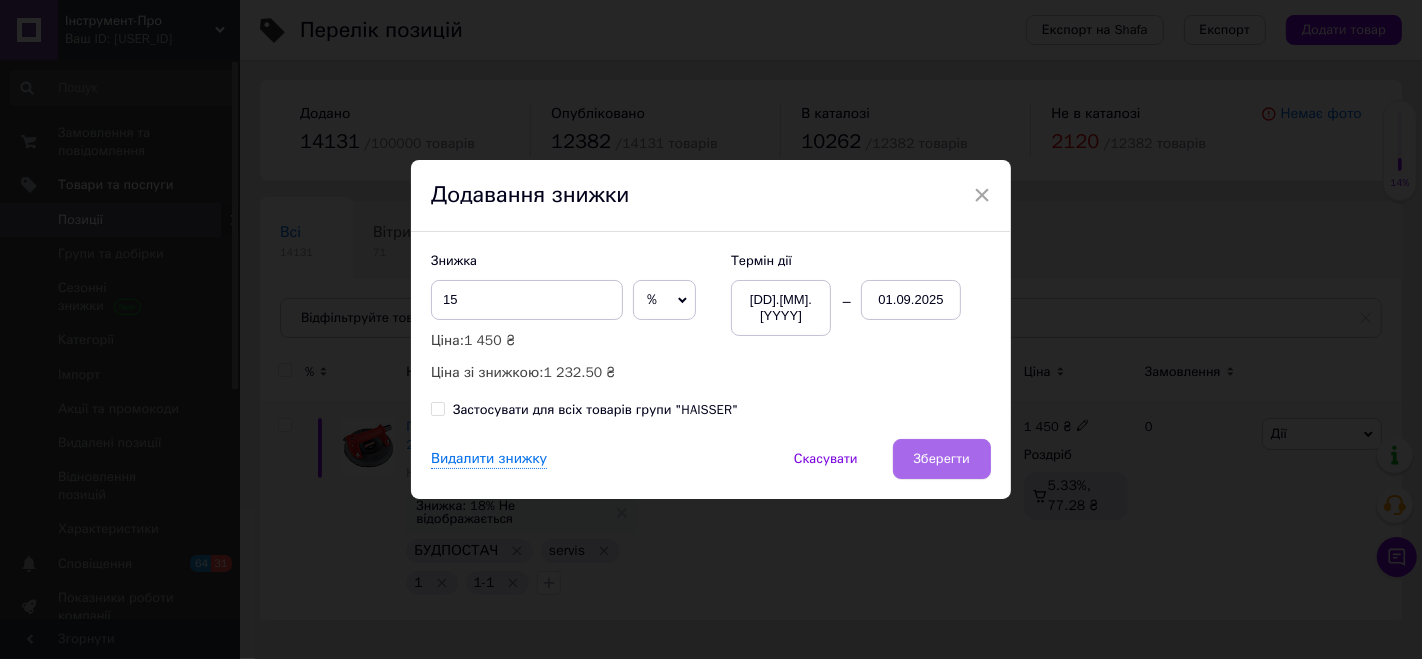 click on "Зберегти" at bounding box center (942, 459) 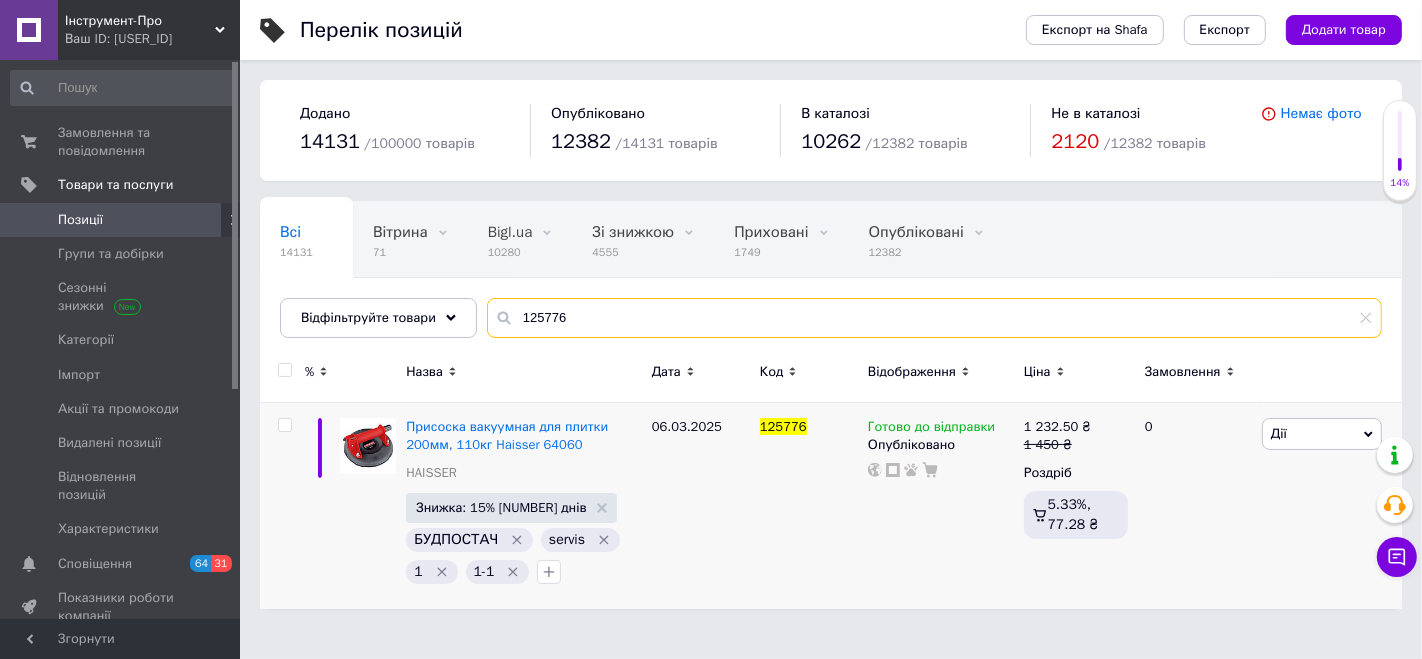 drag, startPoint x: 595, startPoint y: 324, endPoint x: 443, endPoint y: 292, distance: 155.33191 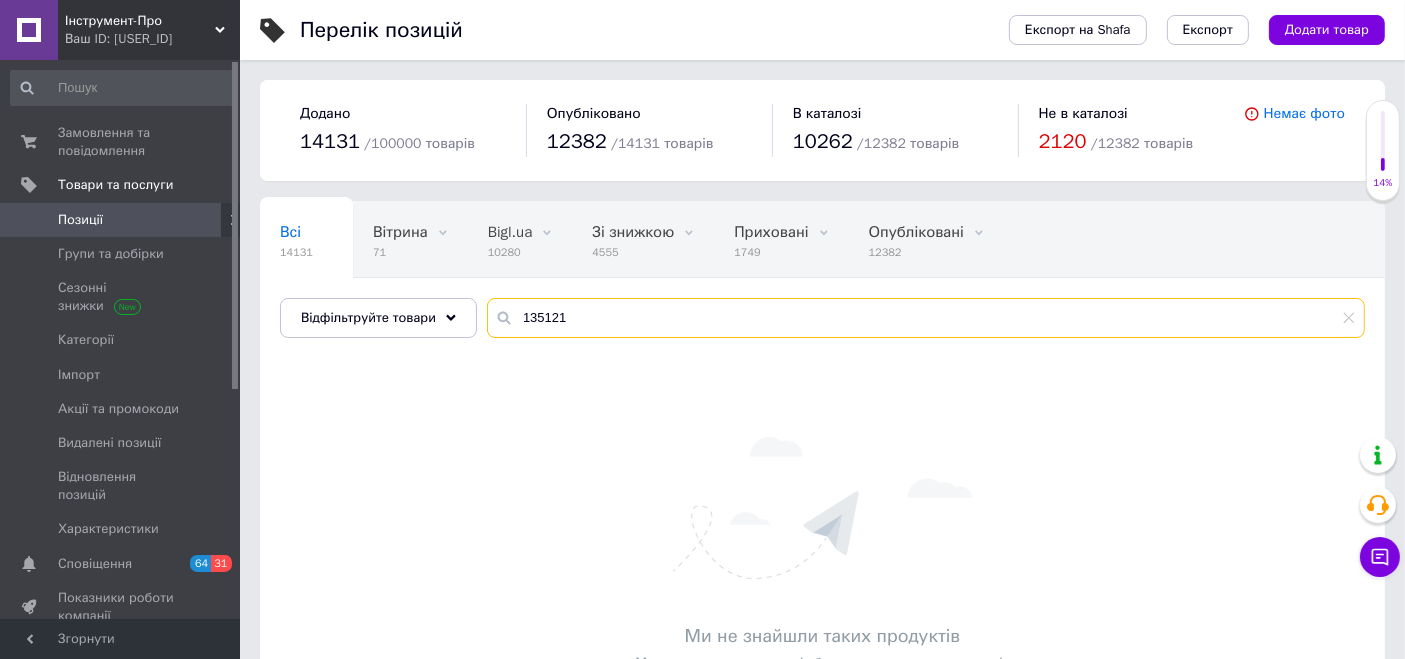 drag, startPoint x: 563, startPoint y: 323, endPoint x: 442, endPoint y: 292, distance: 124.90797 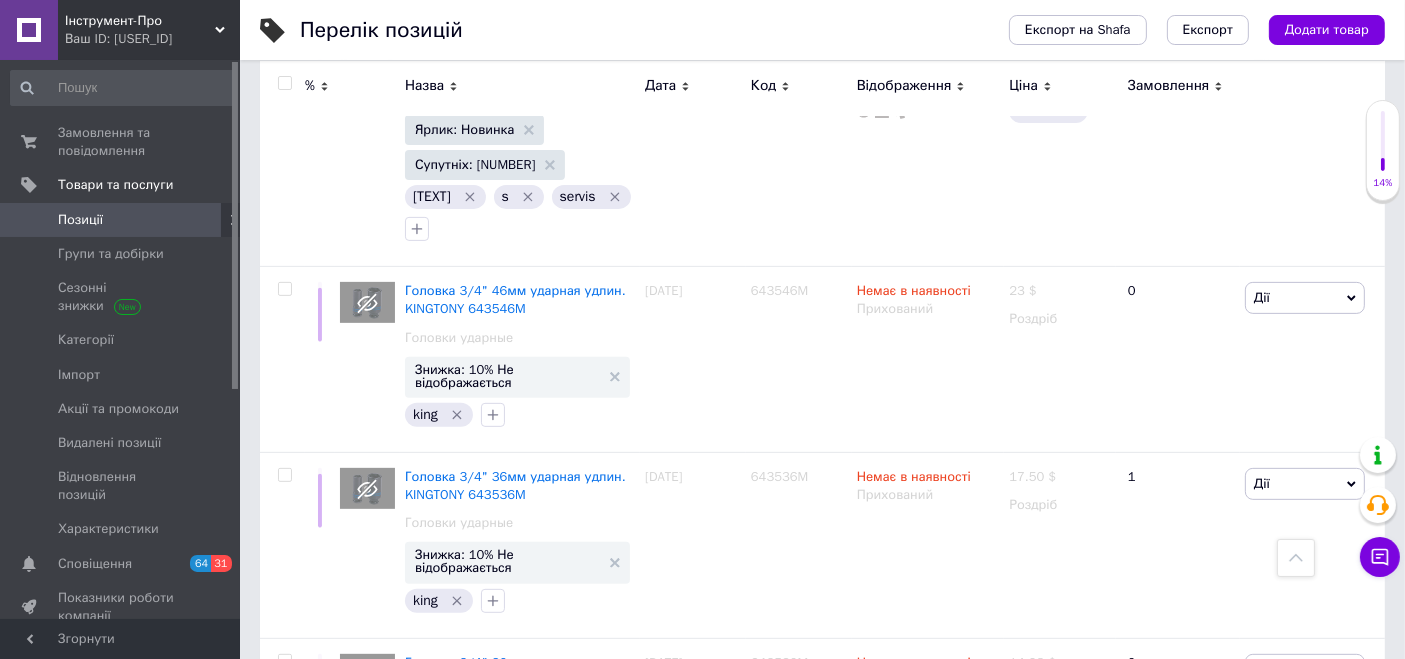 scroll, scrollTop: 1000, scrollLeft: 0, axis: vertical 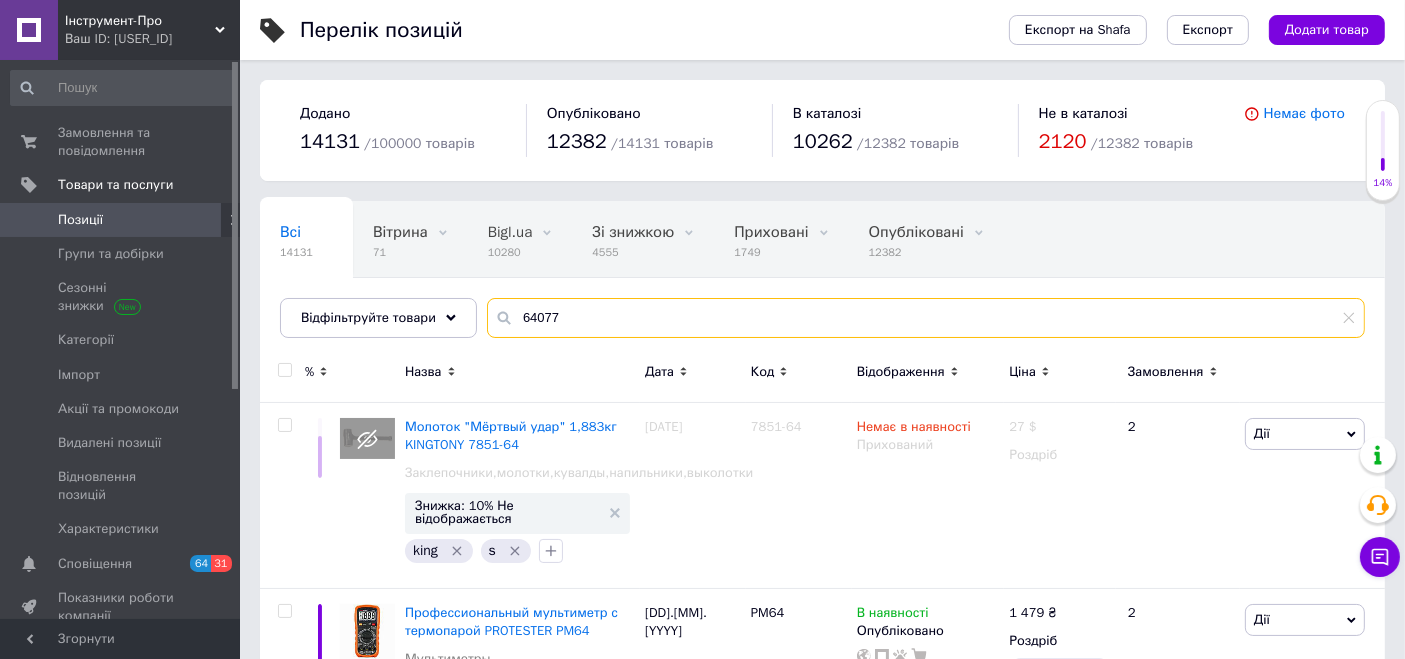 drag, startPoint x: 550, startPoint y: 305, endPoint x: 471, endPoint y: 318, distance: 80.06248 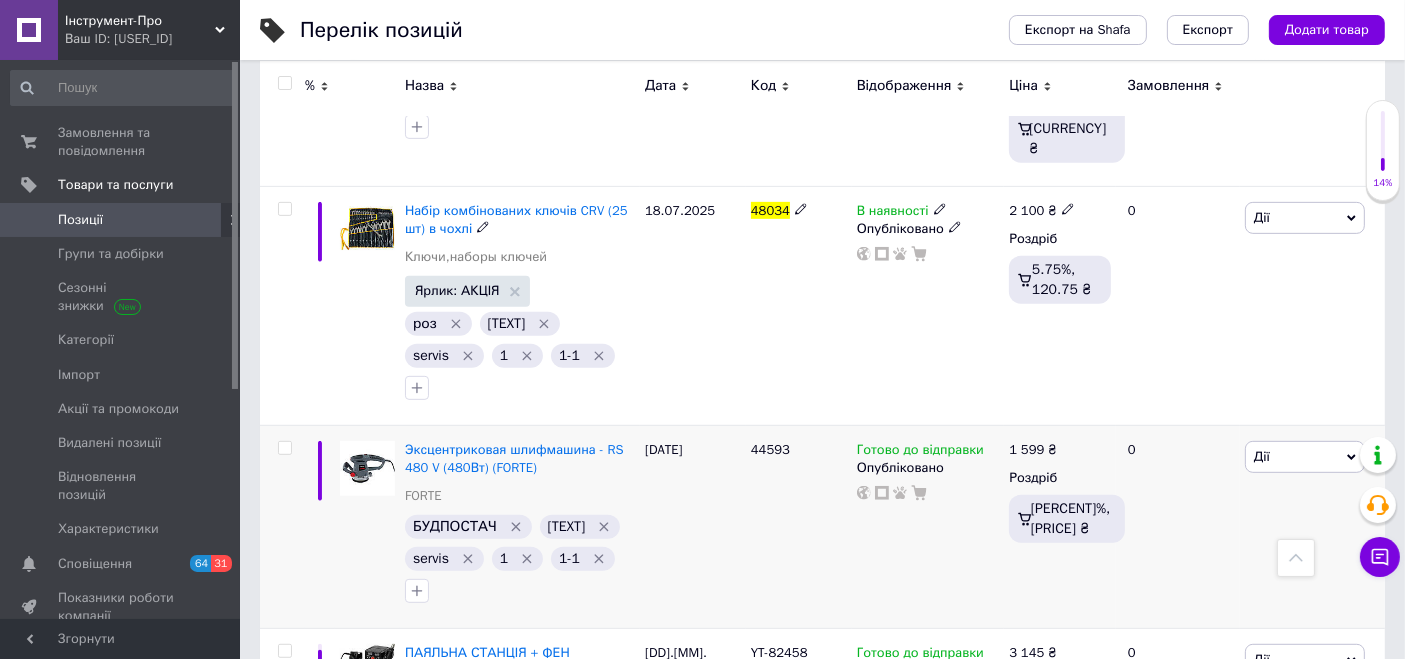 scroll, scrollTop: 1000, scrollLeft: 0, axis: vertical 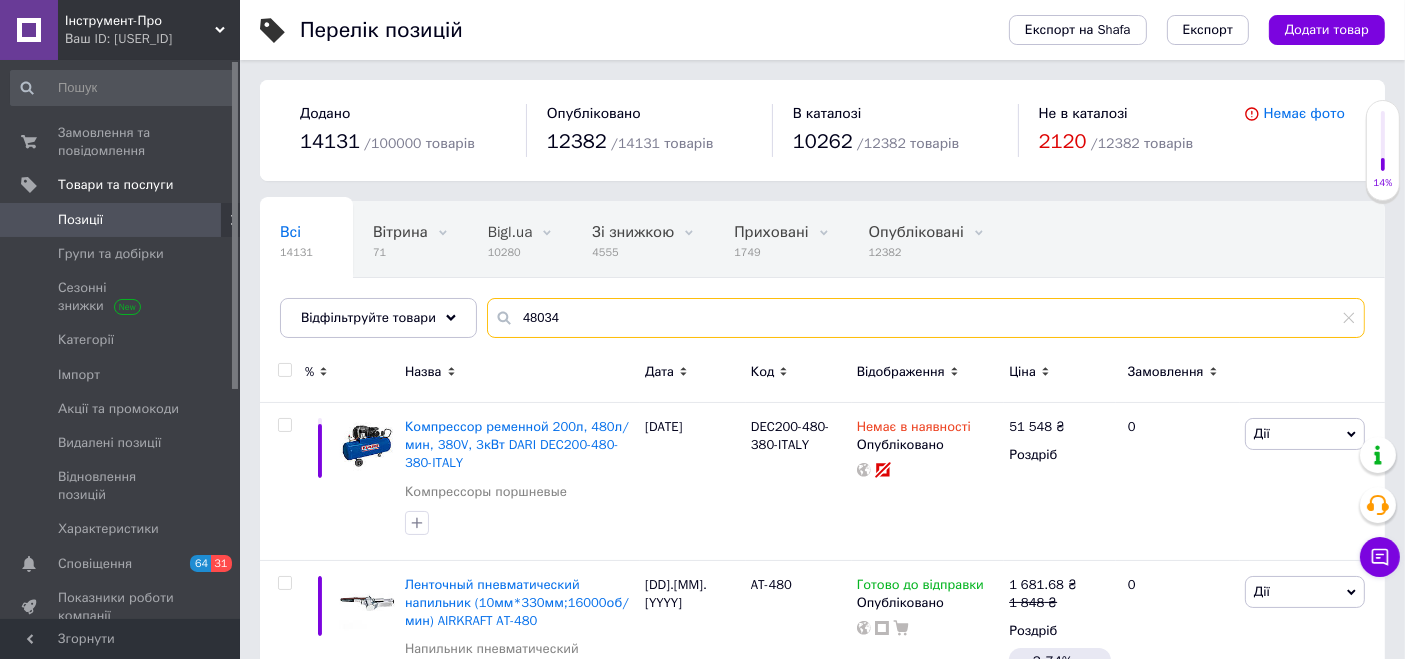 drag, startPoint x: 612, startPoint y: 313, endPoint x: 474, endPoint y: 307, distance: 138.13037 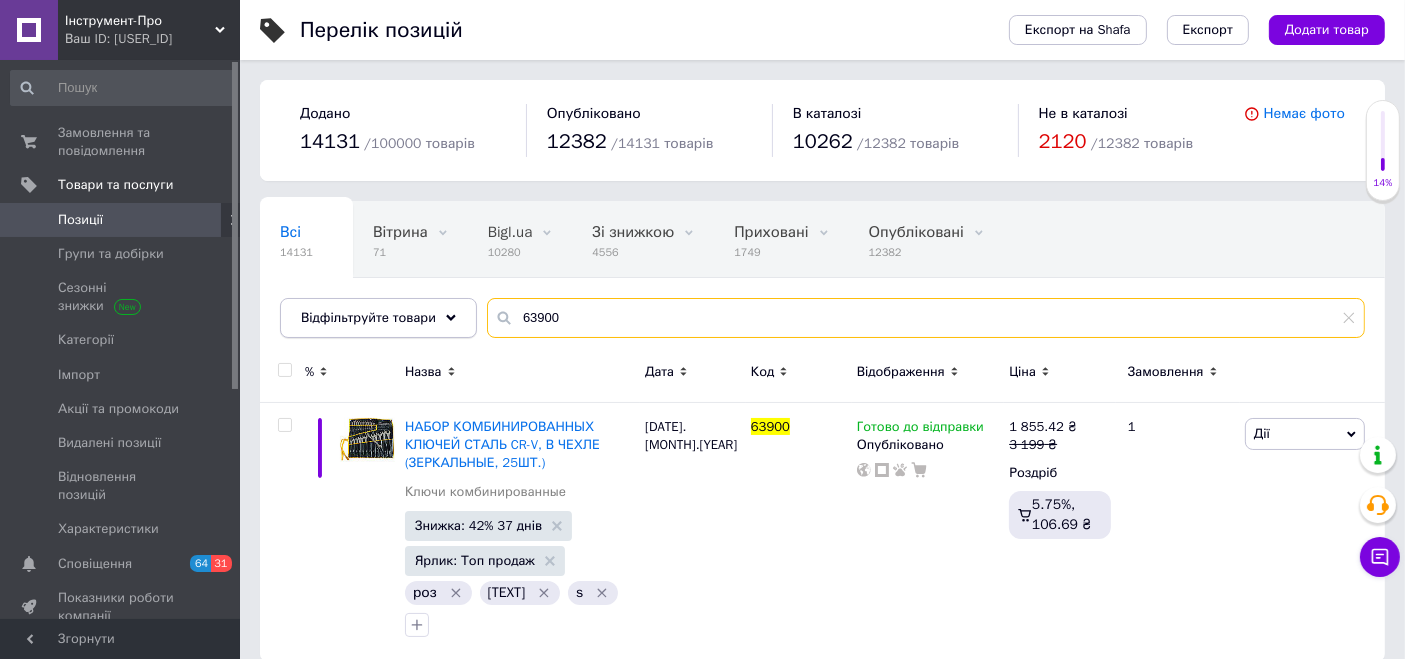 drag, startPoint x: 593, startPoint y: 307, endPoint x: 438, endPoint y: 304, distance: 155.02902 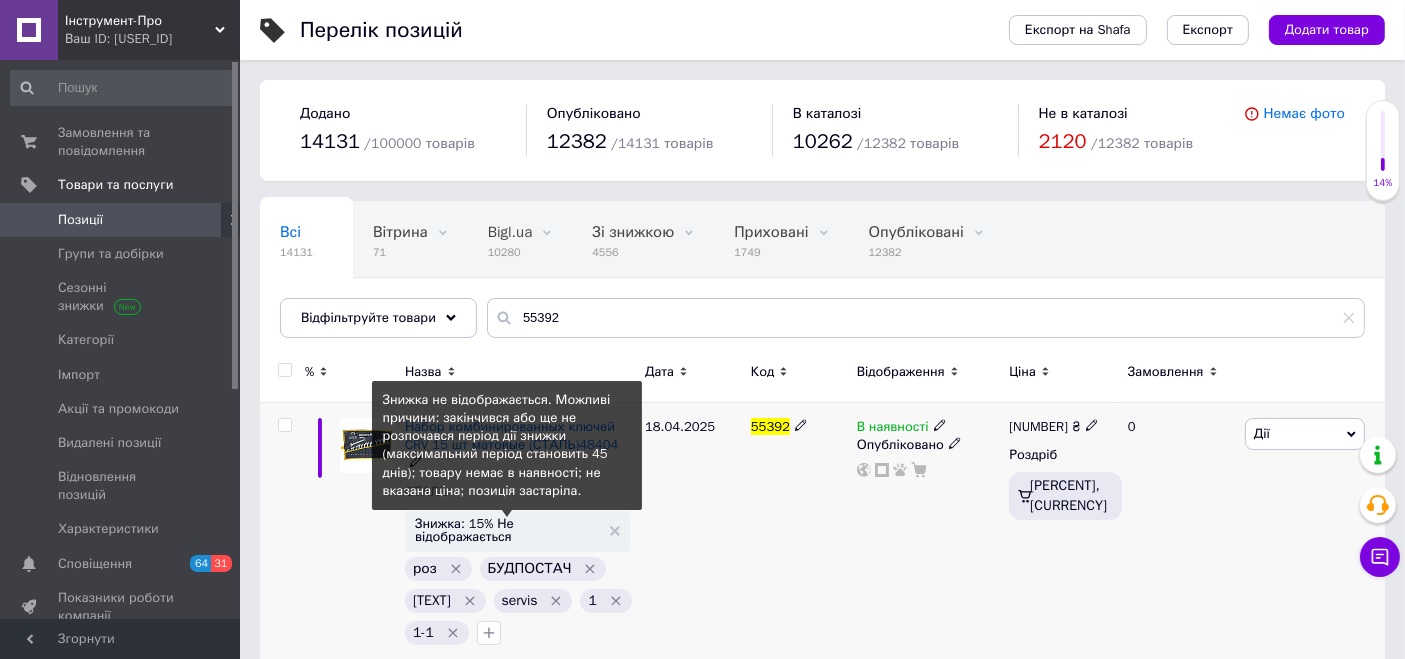 click on "Знижка: 15% Не відображається" at bounding box center [507, 530] 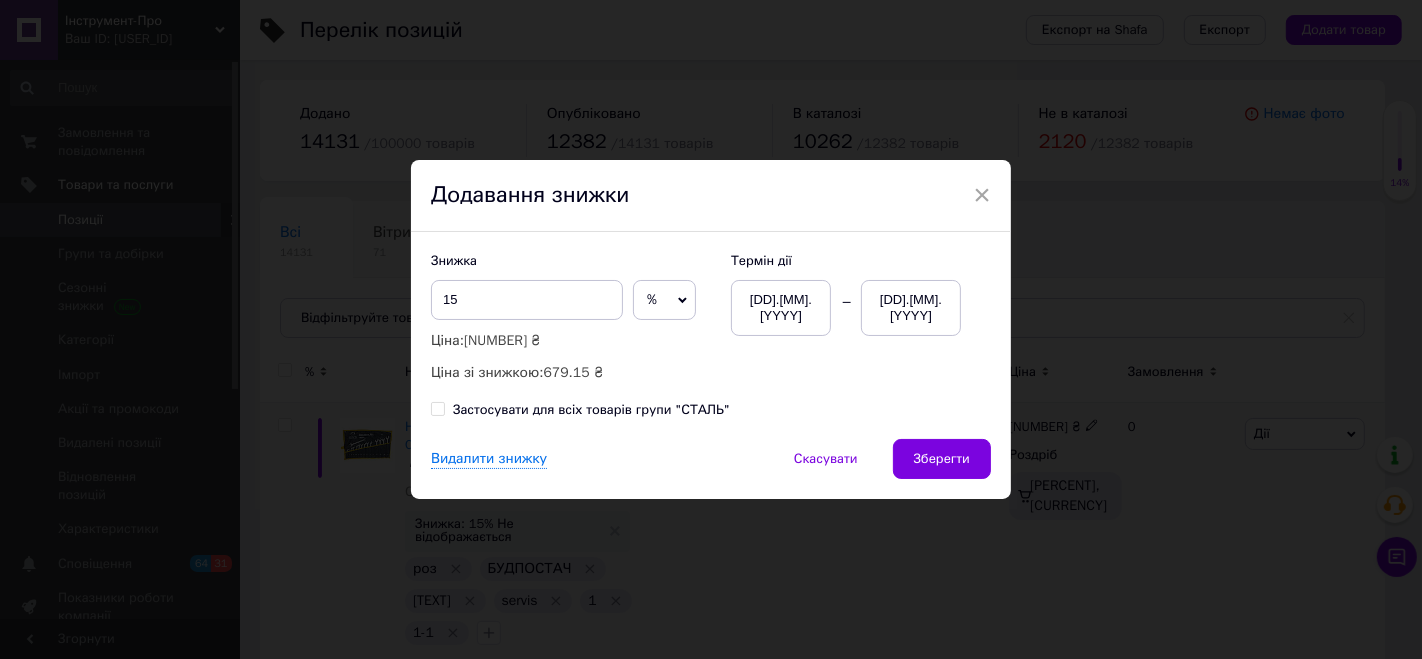 click on "[DD].[MM].[YYYY]" at bounding box center [911, 308] 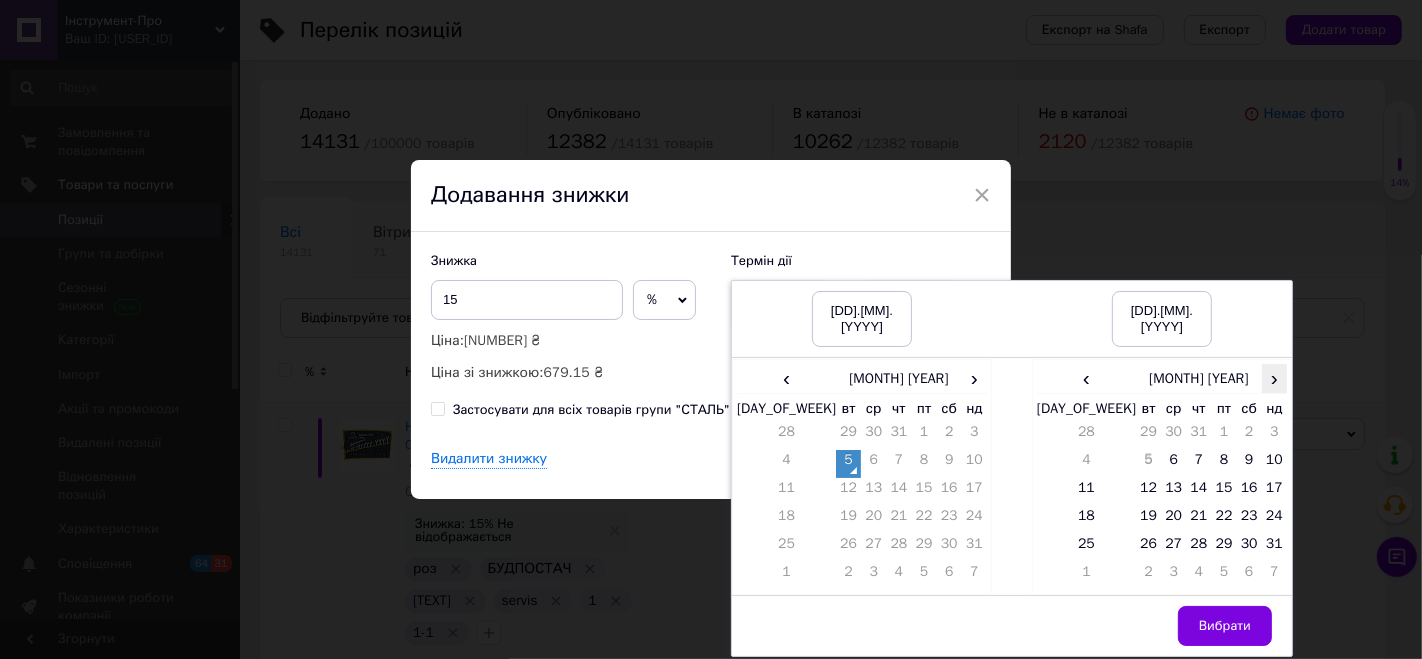 click on "›" at bounding box center (1274, 378) 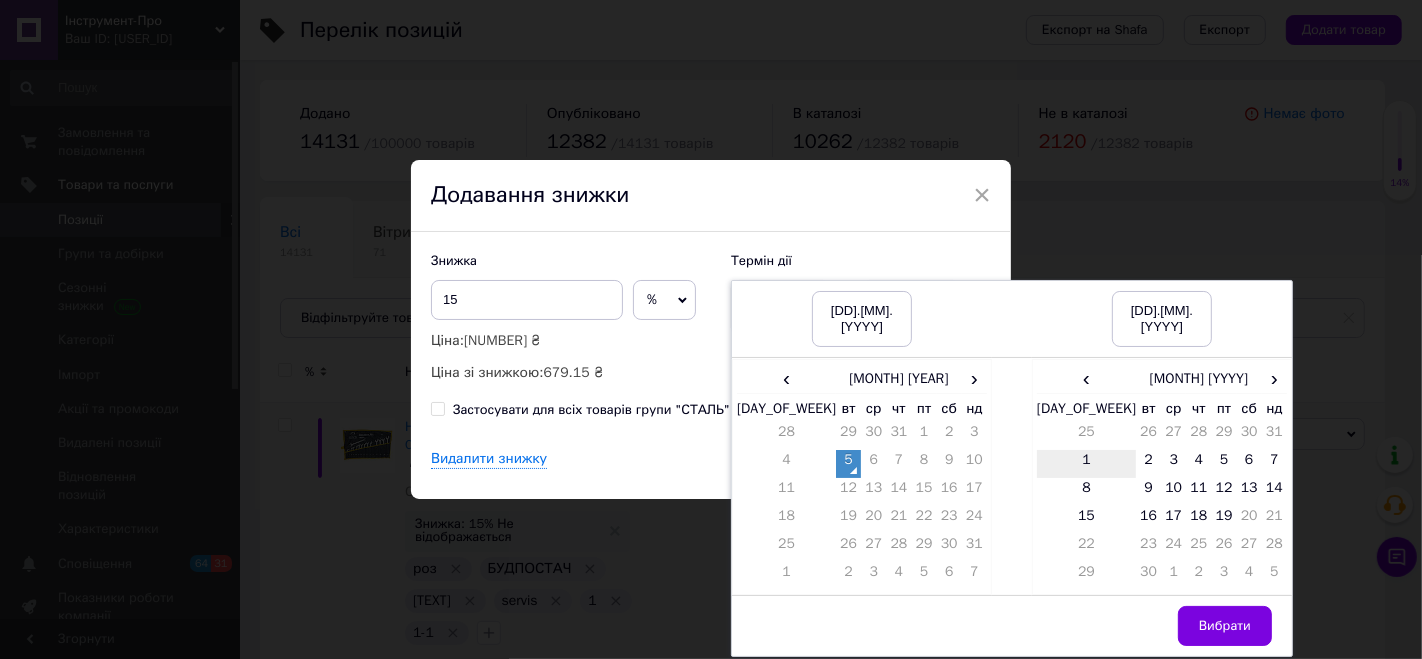 click on "1" at bounding box center (1086, 464) 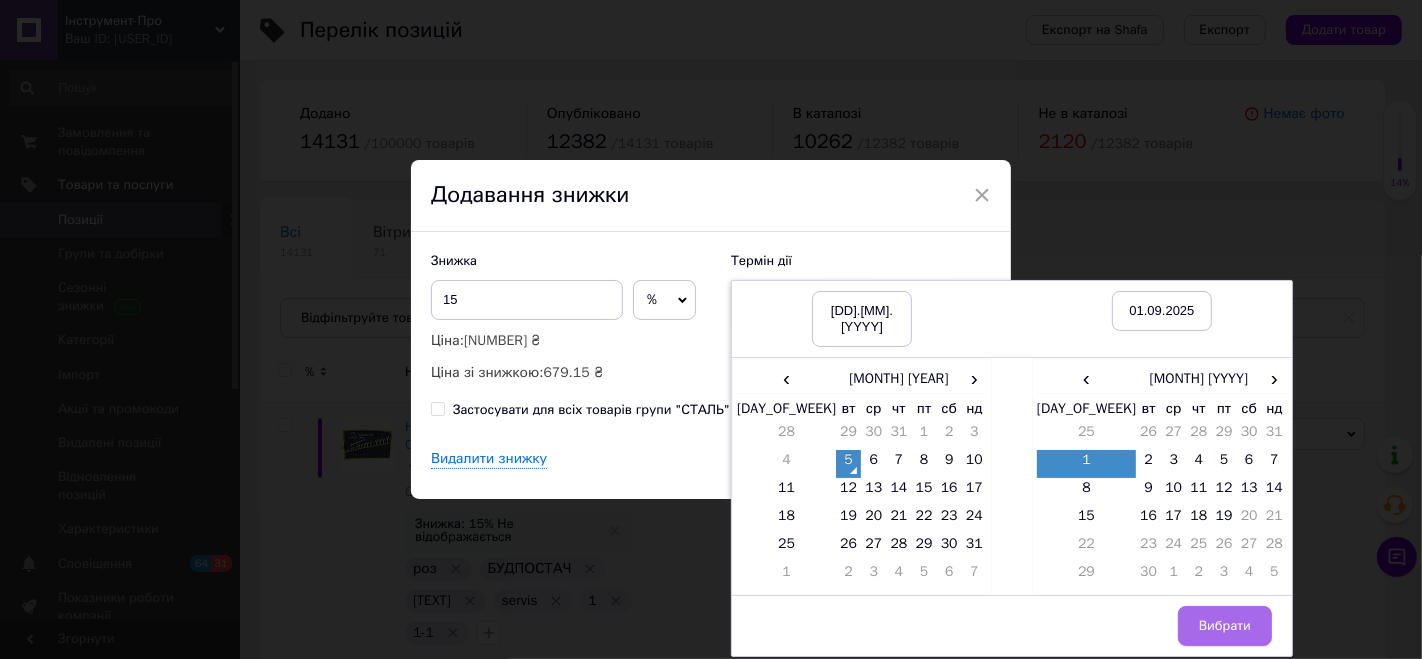 click on "Вибрати" at bounding box center [1225, 626] 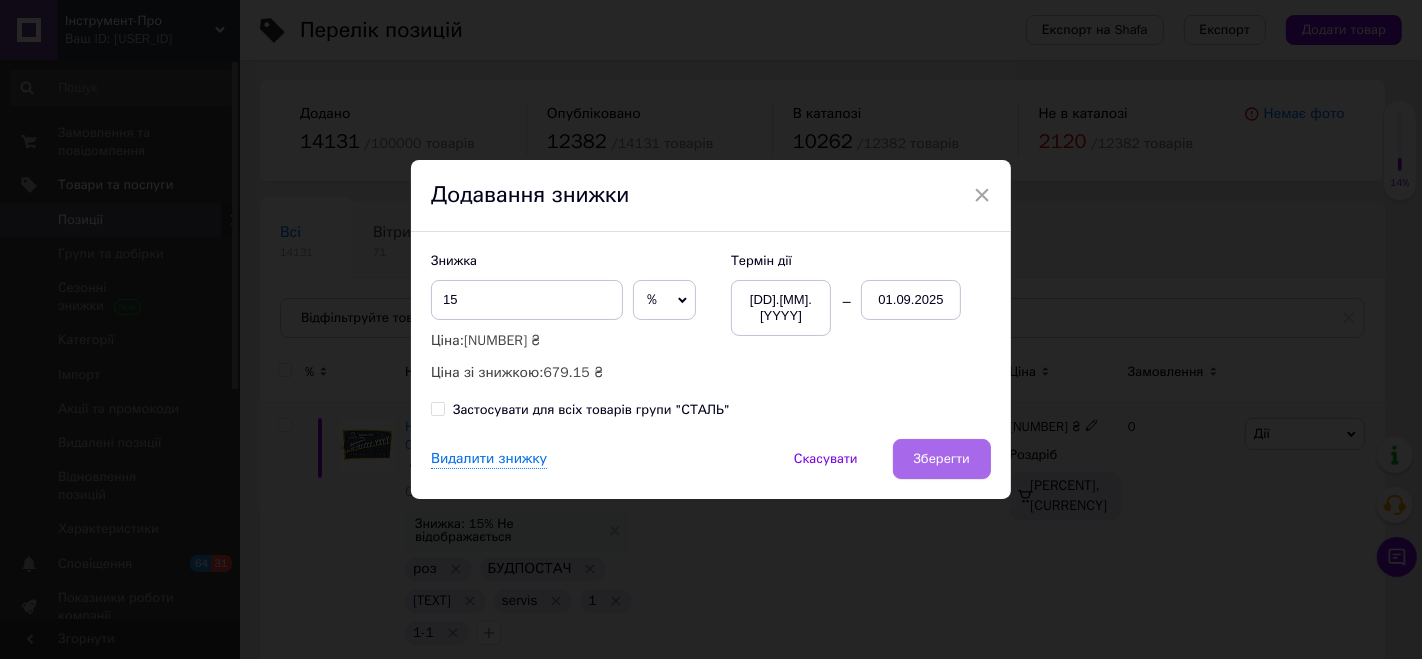 click on "Зберегти" at bounding box center [942, 459] 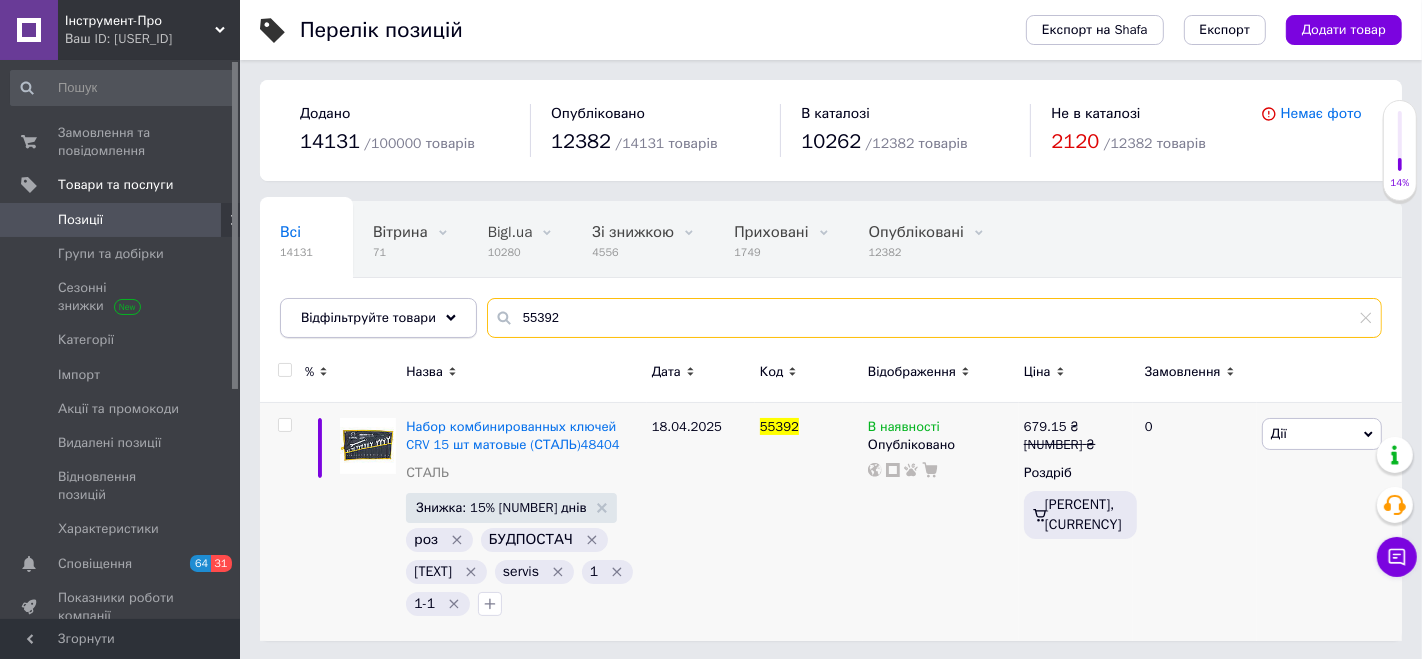 drag, startPoint x: 457, startPoint y: 332, endPoint x: 440, endPoint y: 328, distance: 17.464249 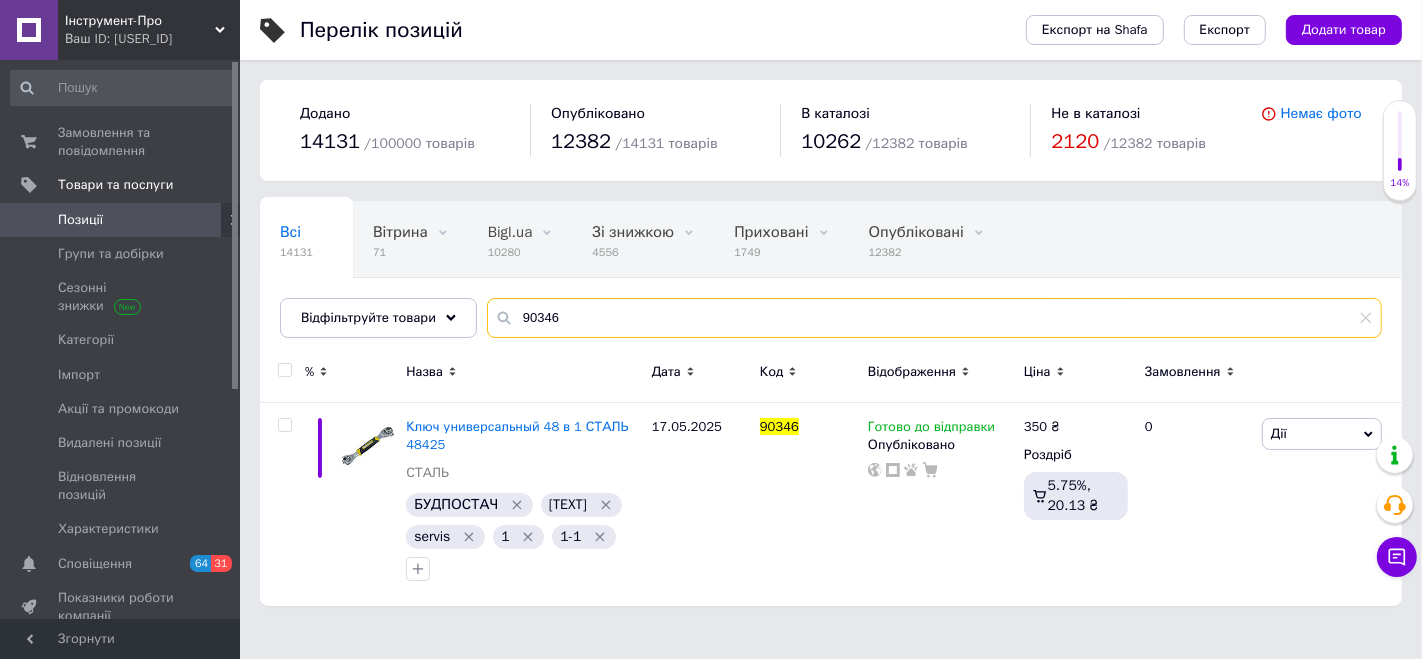 click on "90346" at bounding box center (934, 318) 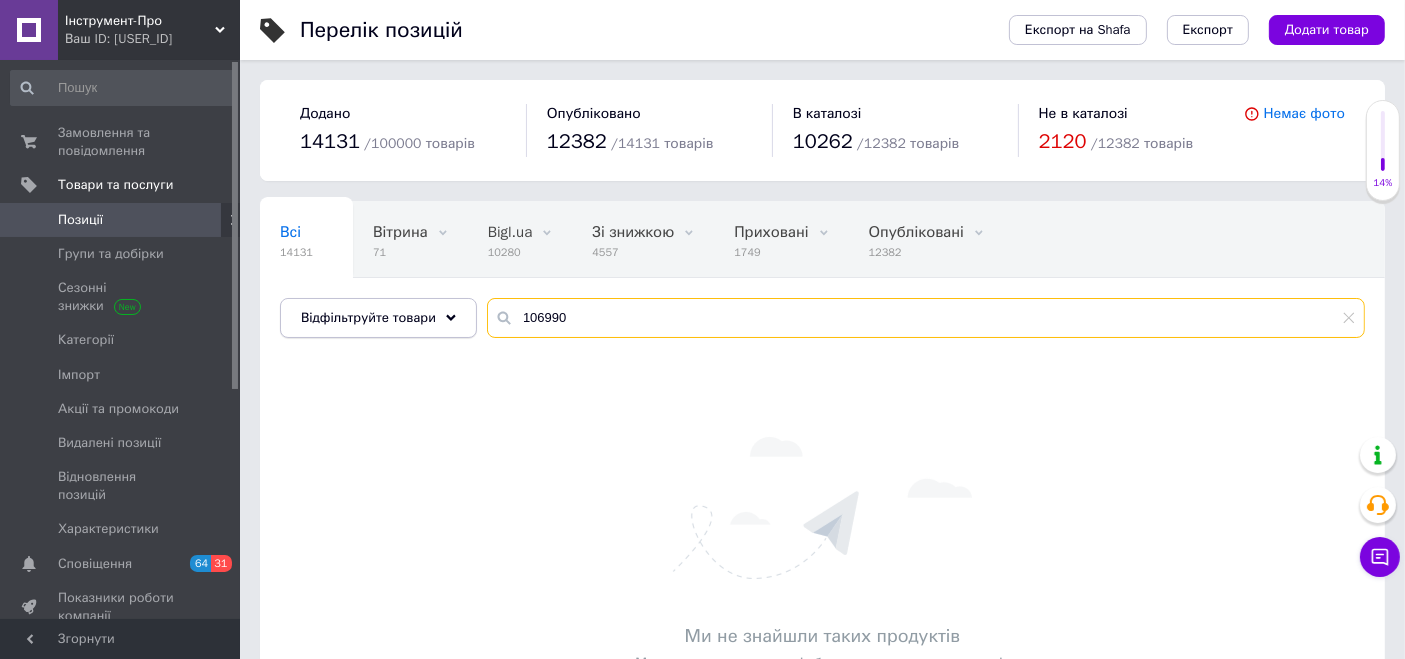 drag, startPoint x: 503, startPoint y: 318, endPoint x: 440, endPoint y: 312, distance: 63.28507 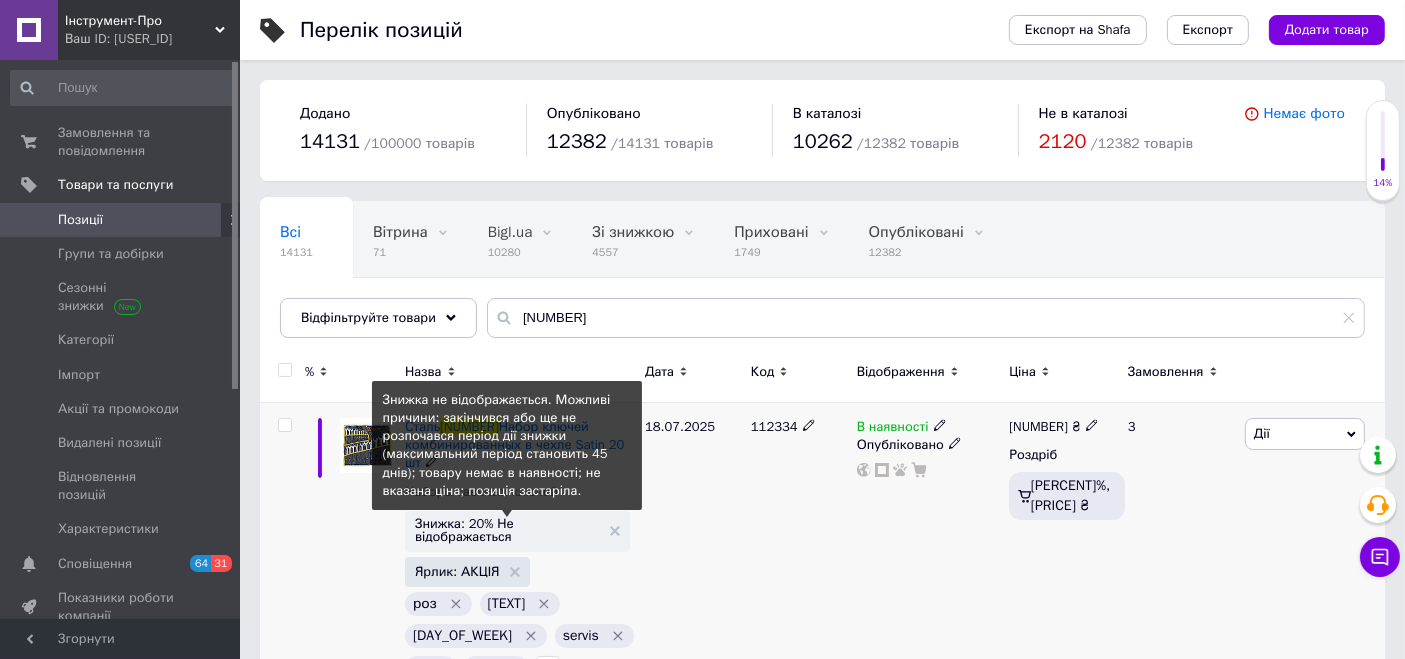 click on "Знижка: 20% Не відображається" at bounding box center (507, 530) 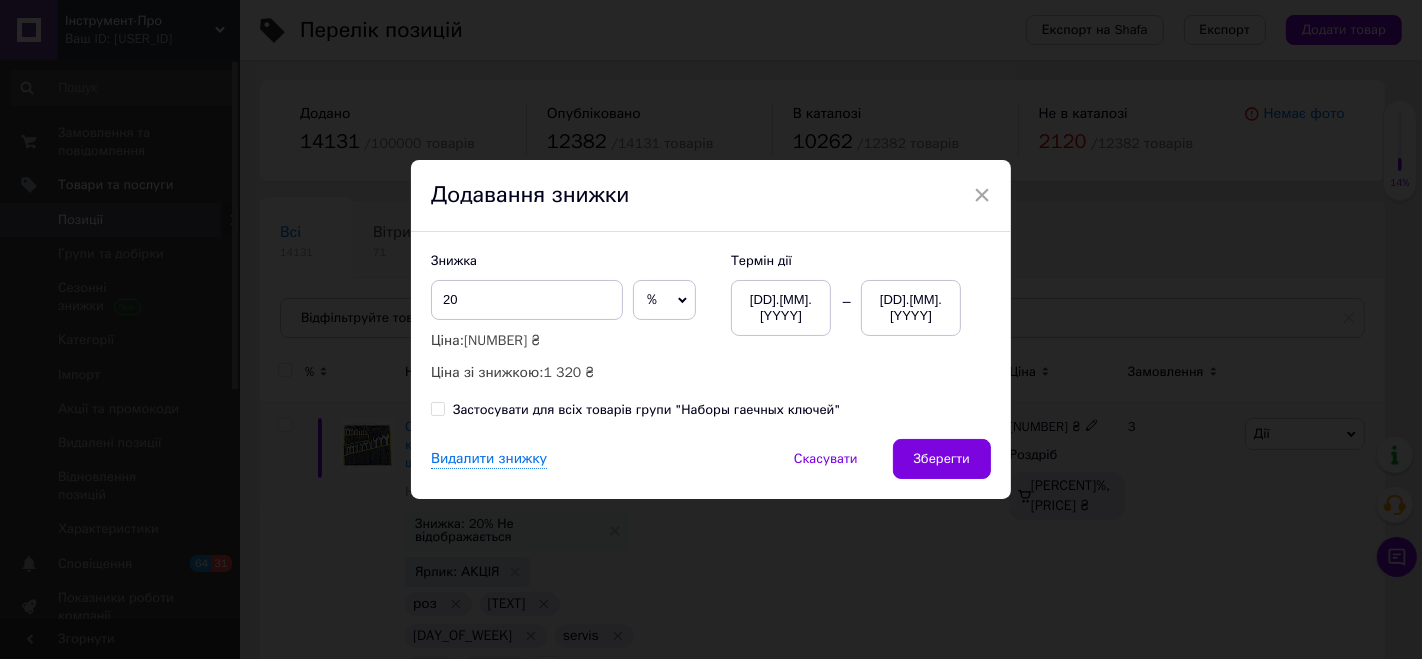 click on "[DD].[MM].[YYYY]" at bounding box center [911, 308] 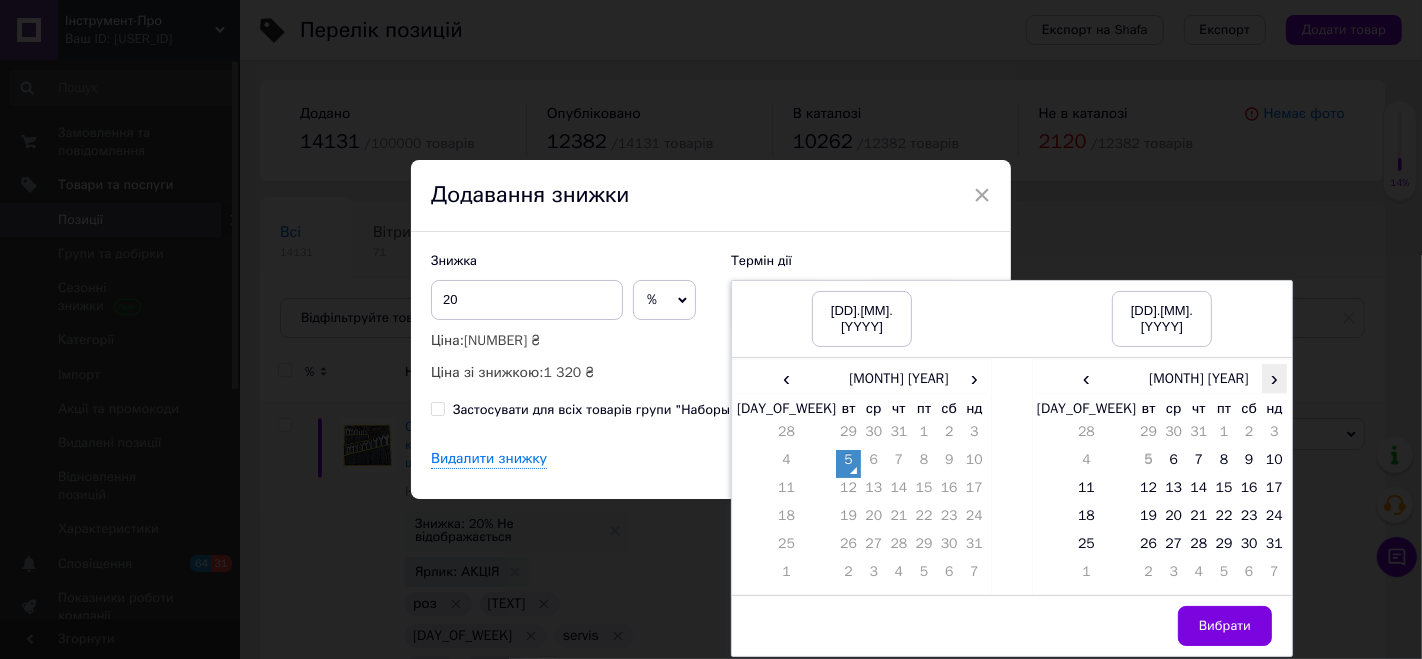 click on "›" at bounding box center (1274, 378) 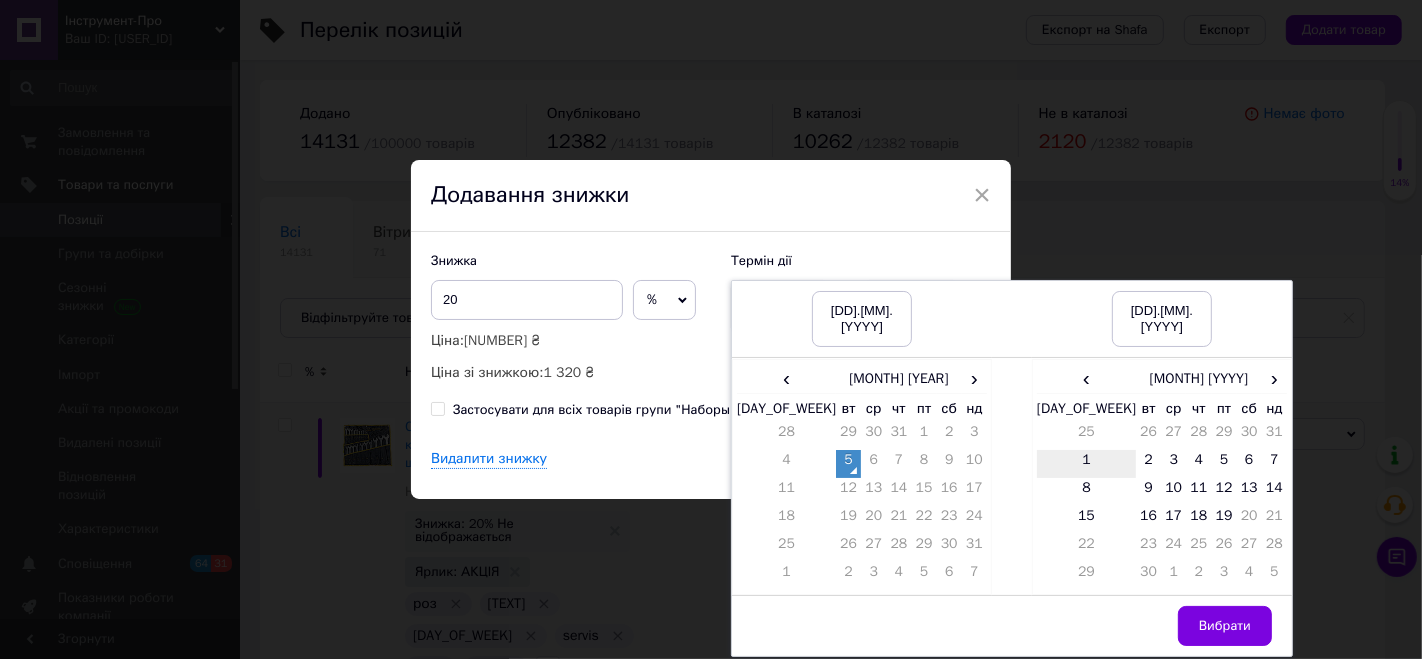 click on "1" at bounding box center [1086, 464] 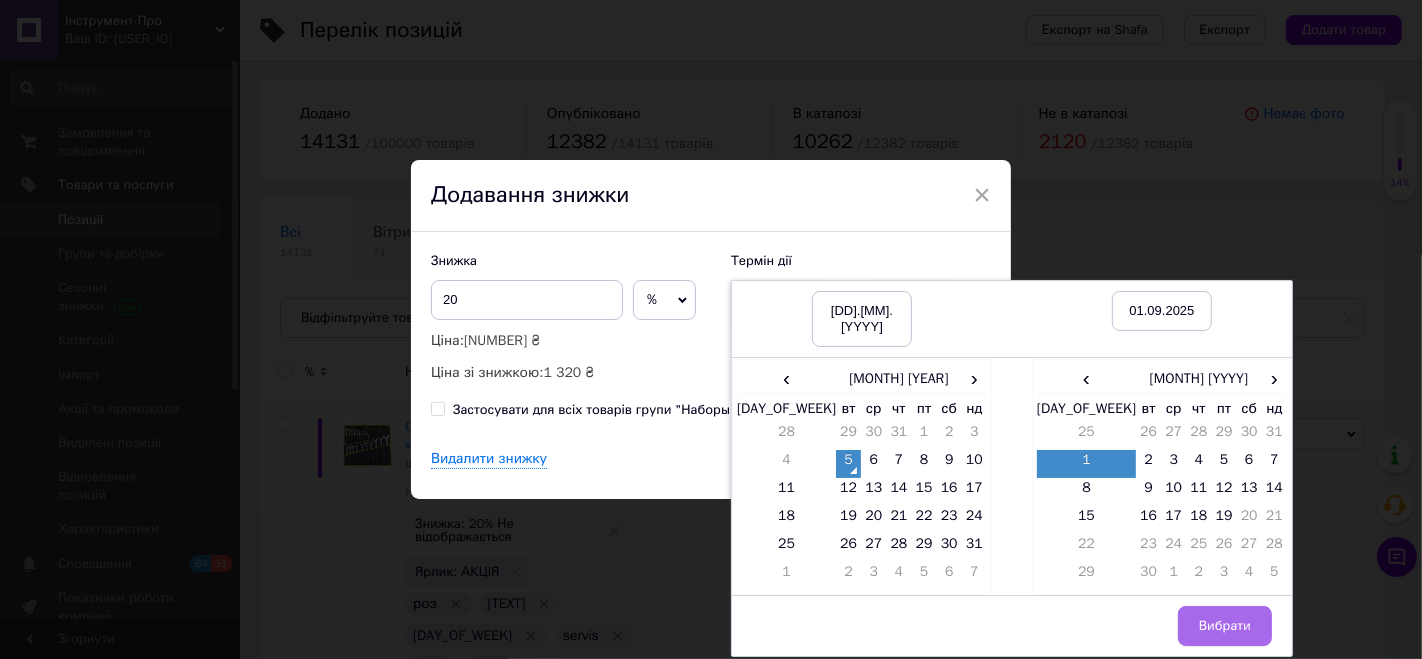 click on "Вибрати" at bounding box center (1225, 626) 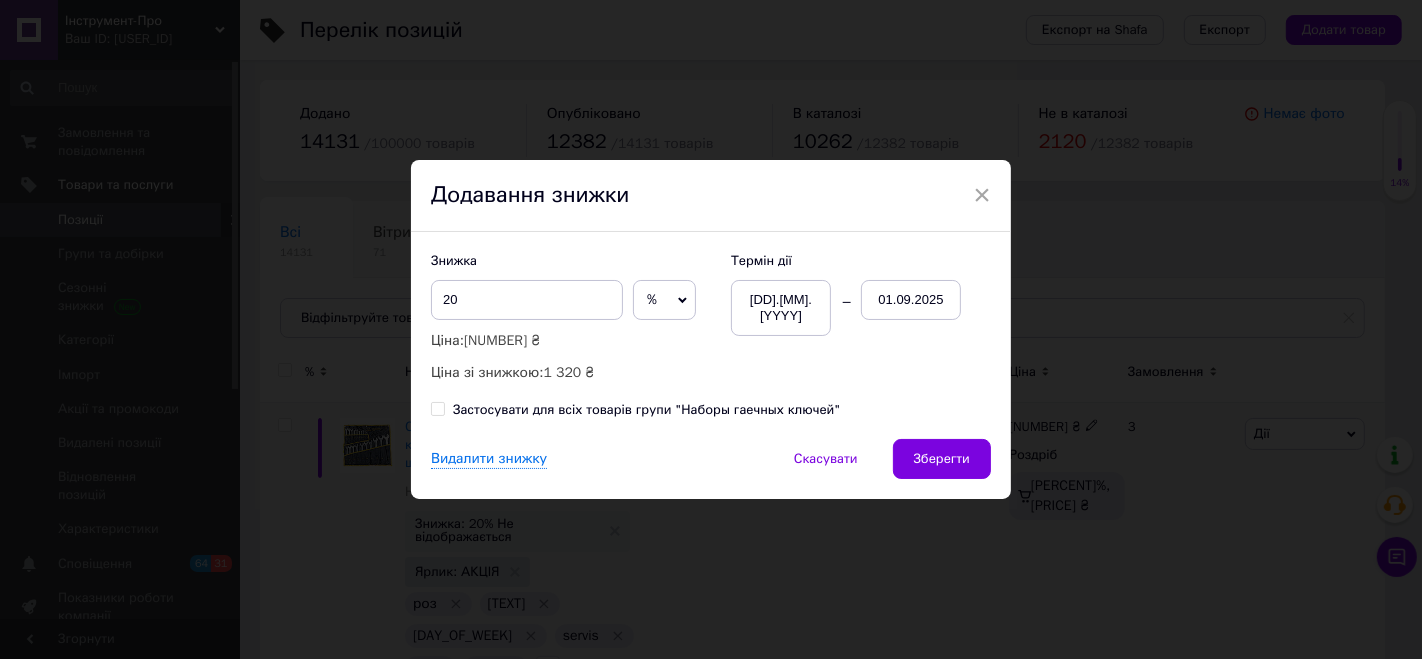 click on "Видалити знижку   Скасувати   Зберегти" at bounding box center [711, 469] 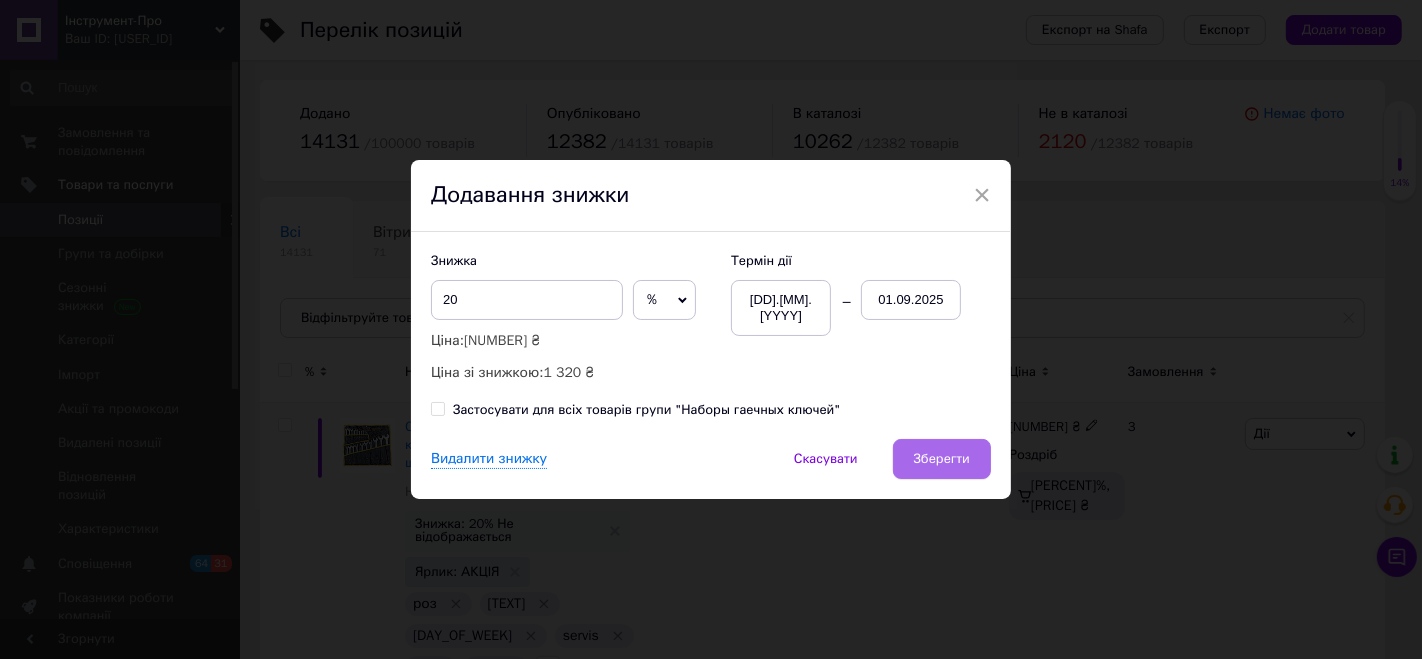 click on "Зберегти" at bounding box center [942, 459] 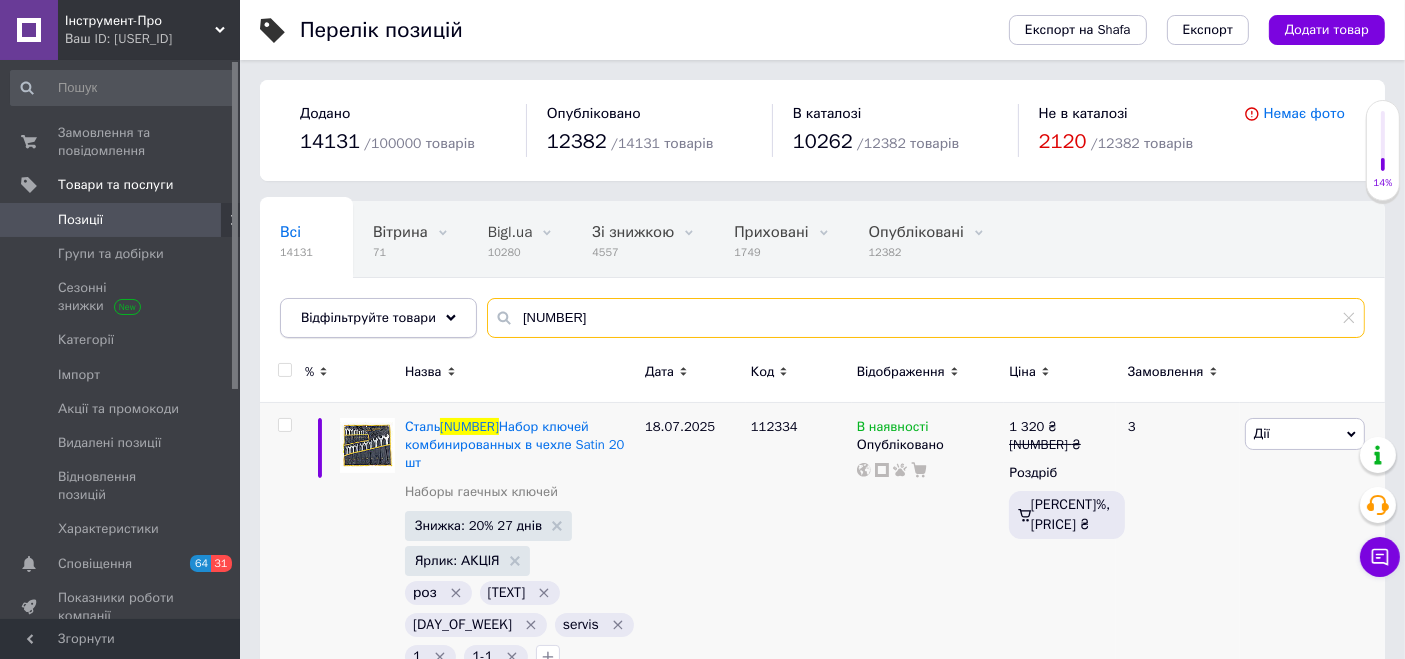 drag, startPoint x: 536, startPoint y: 307, endPoint x: 440, endPoint y: 301, distance: 96.18732 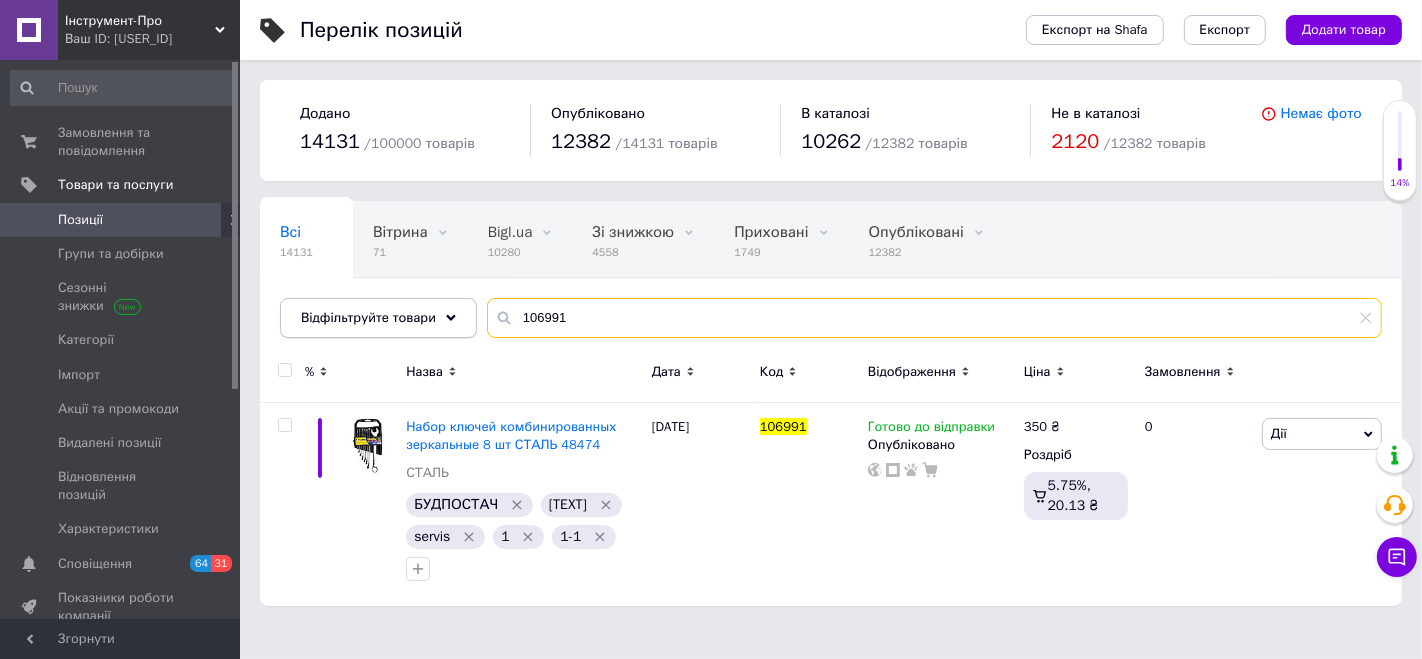 drag, startPoint x: 479, startPoint y: 313, endPoint x: 422, endPoint y: 314, distance: 57.00877 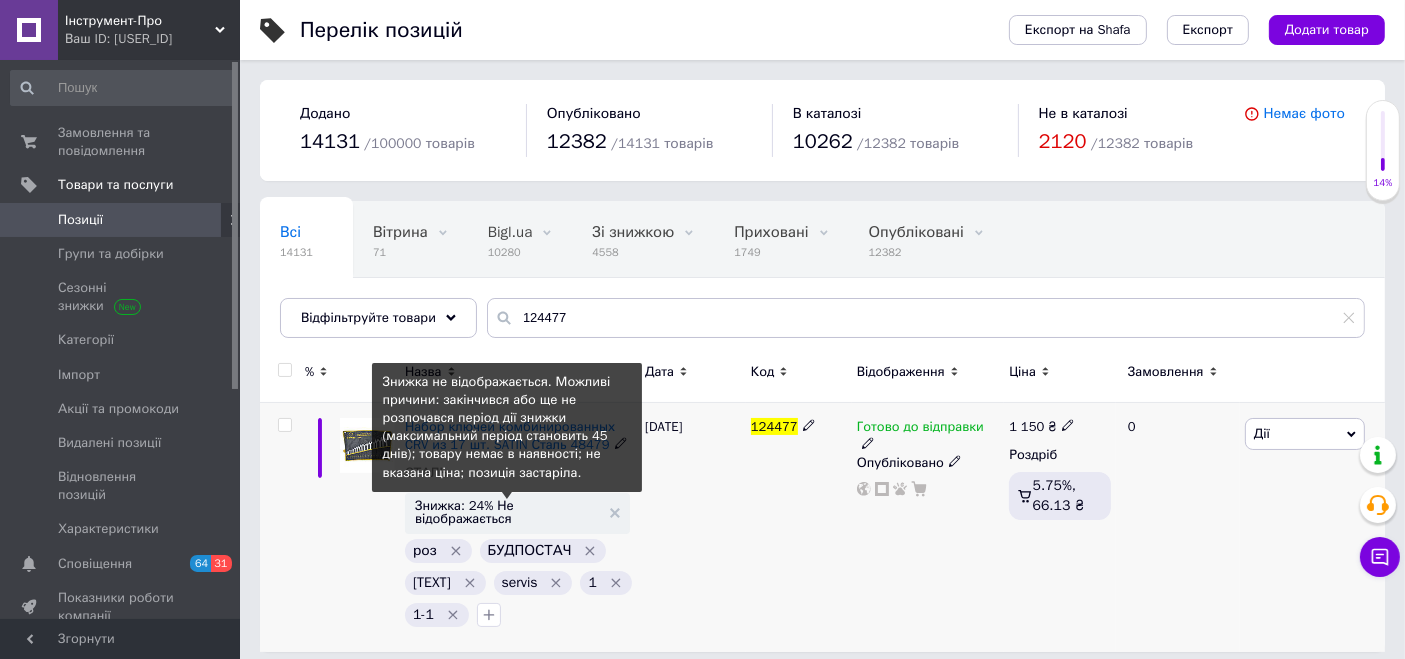 click on "Знижка: 24% Не відображається" at bounding box center (507, 512) 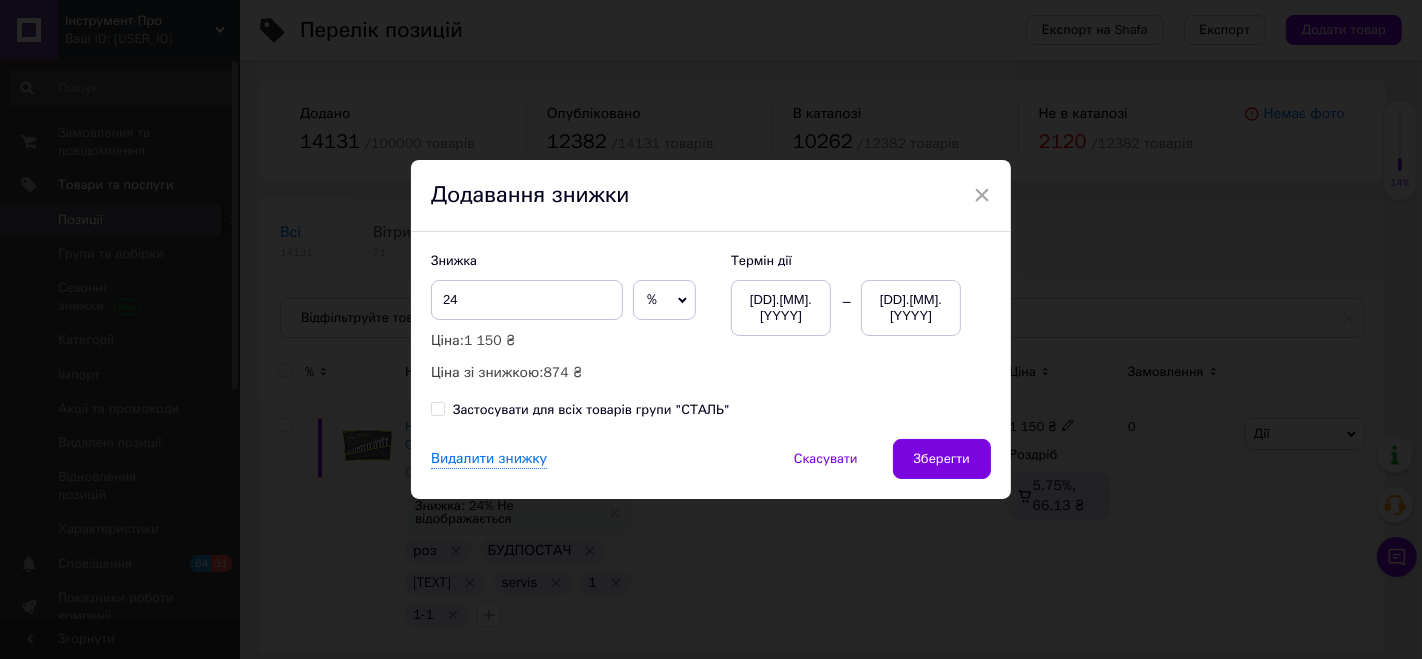 click on "[DD].[MM].[YYYY]" at bounding box center [911, 308] 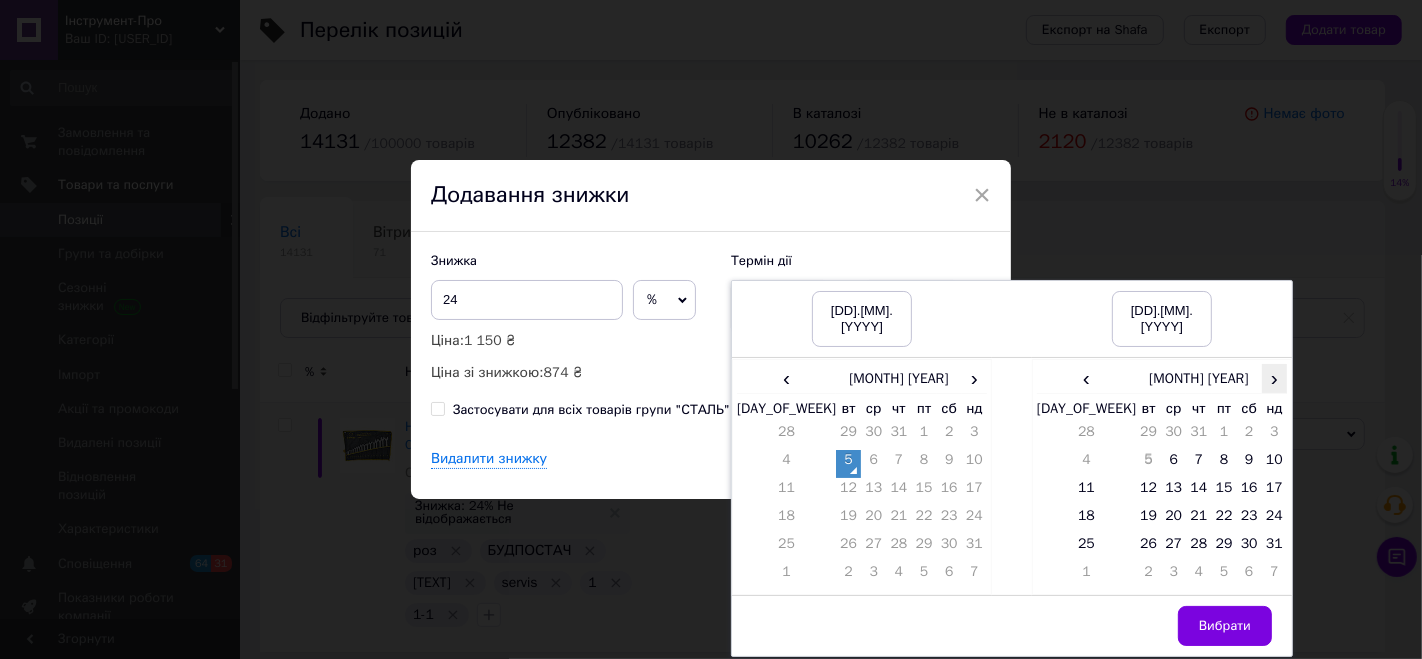 click on "›" at bounding box center (1274, 378) 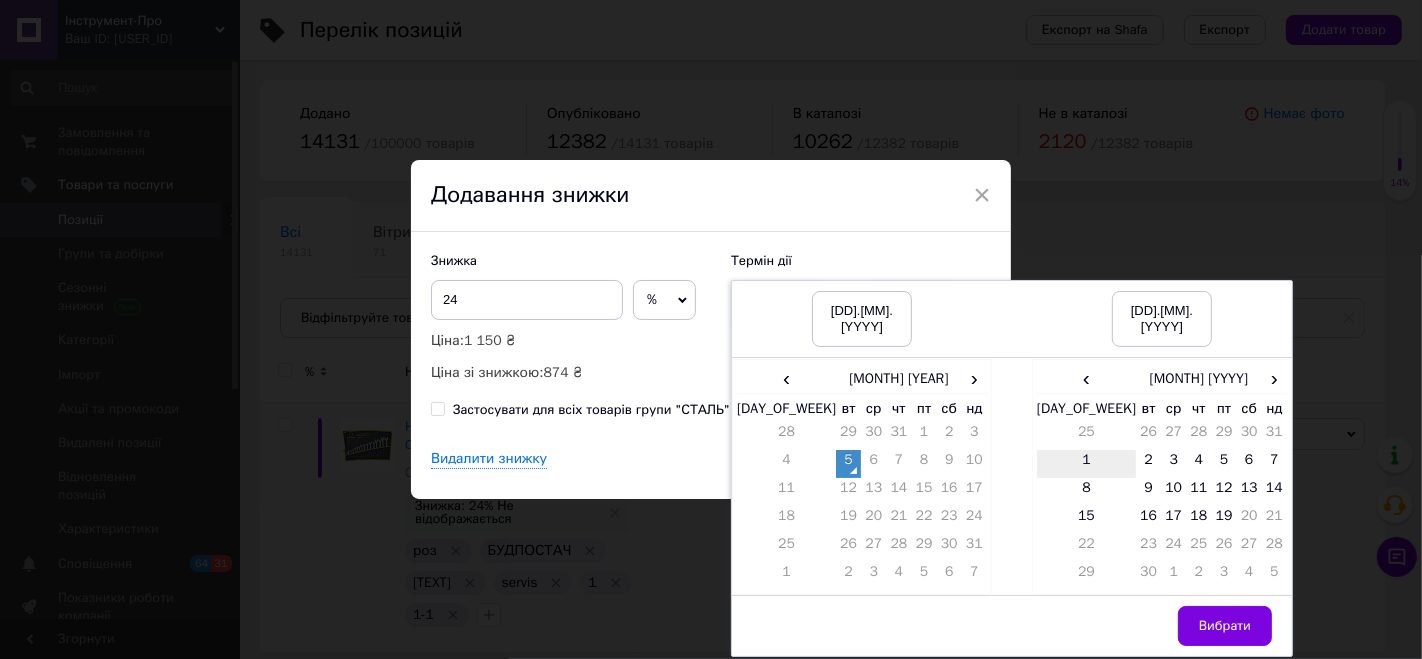 click on "1" at bounding box center [1086, 464] 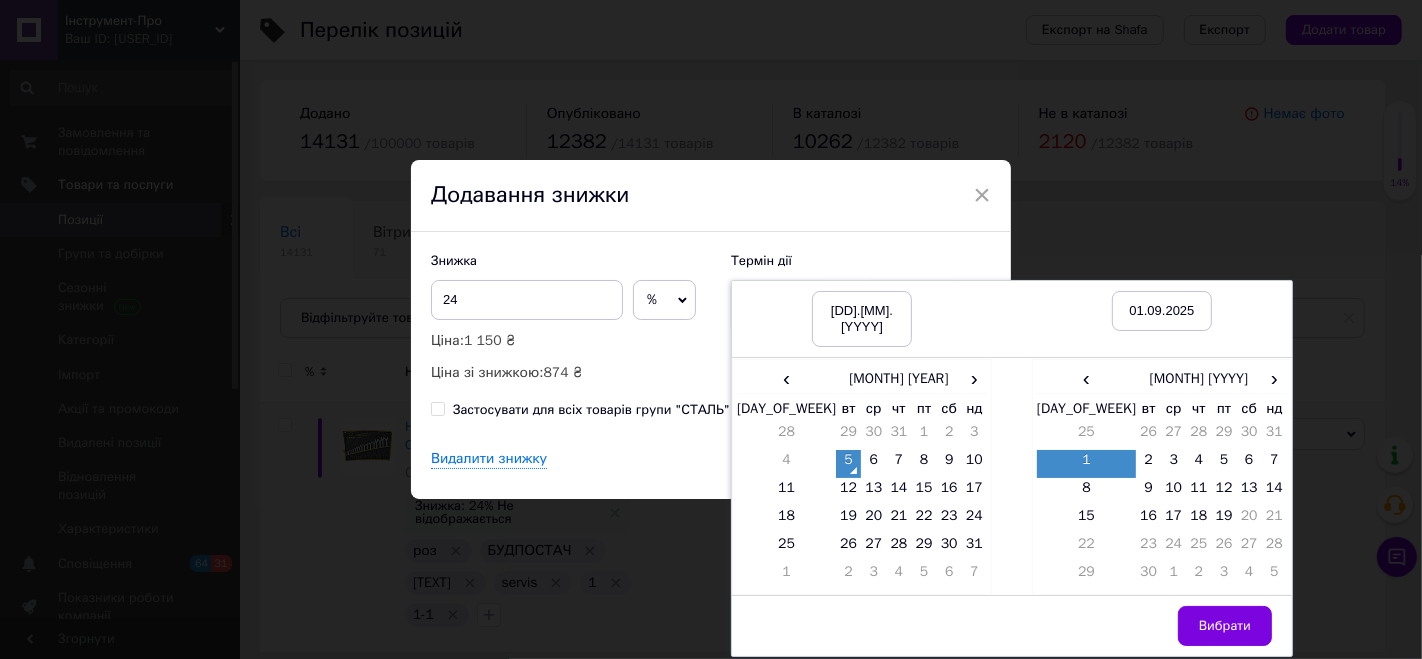 drag, startPoint x: 1223, startPoint y: 612, endPoint x: 1059, endPoint y: 534, distance: 181.60396 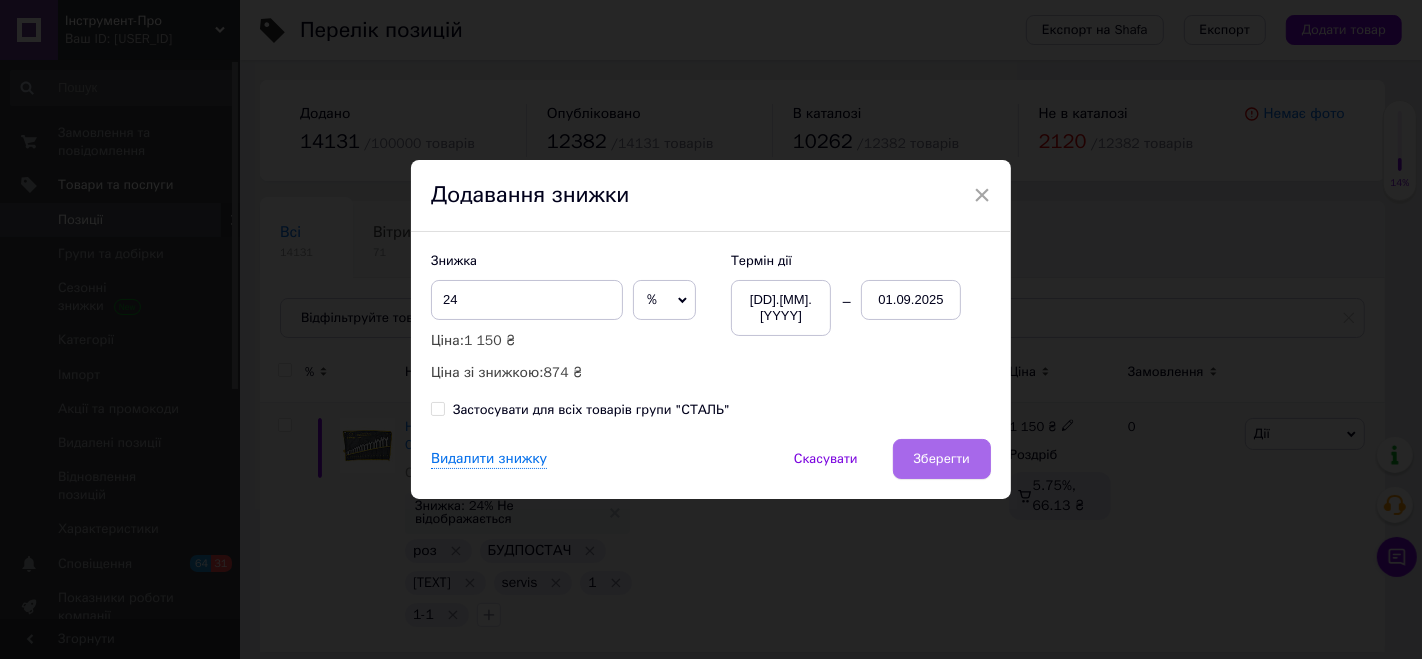 click on "Зберегти" at bounding box center (942, 459) 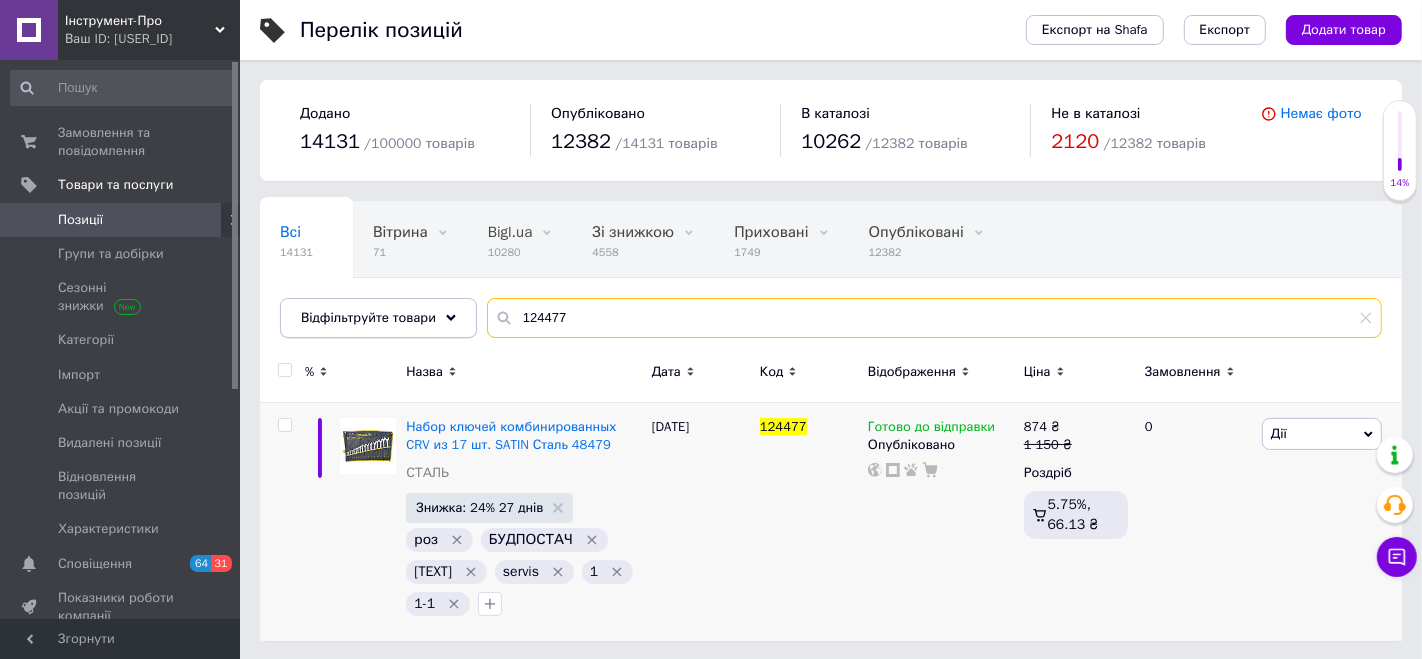 drag, startPoint x: 555, startPoint y: 326, endPoint x: 463, endPoint y: 320, distance: 92.19544 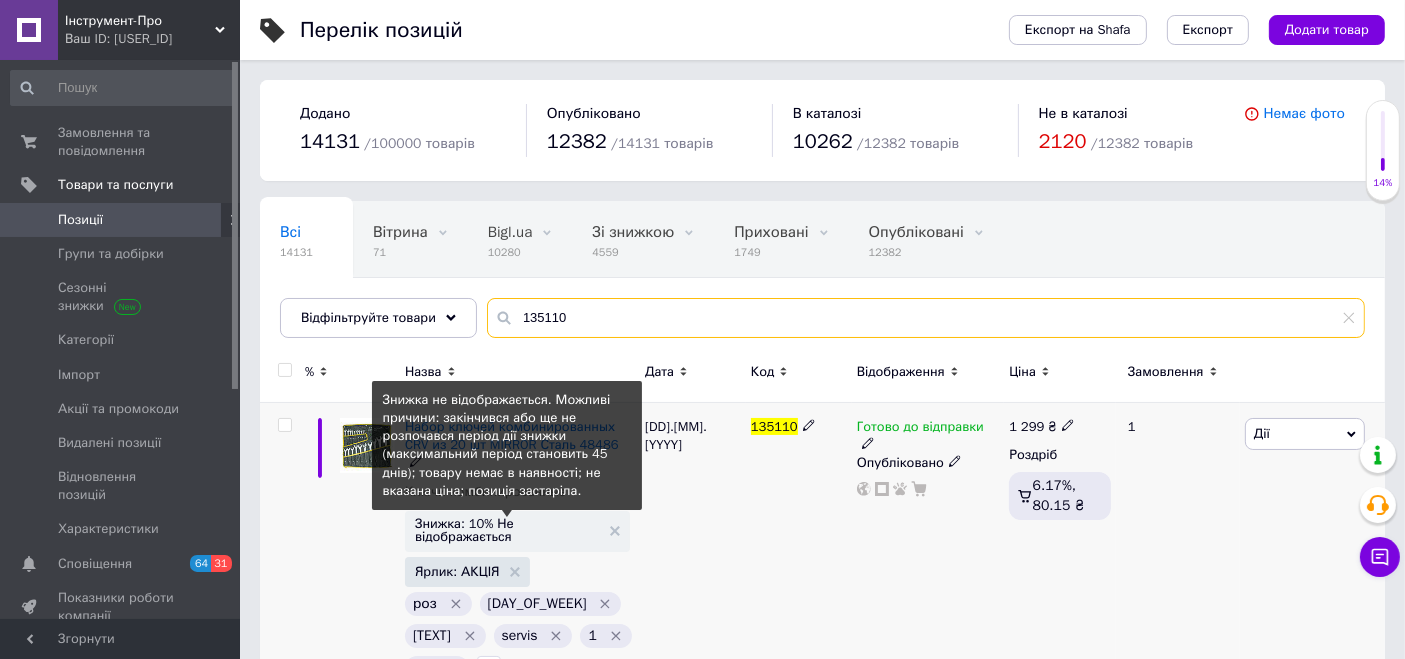 type on "135110" 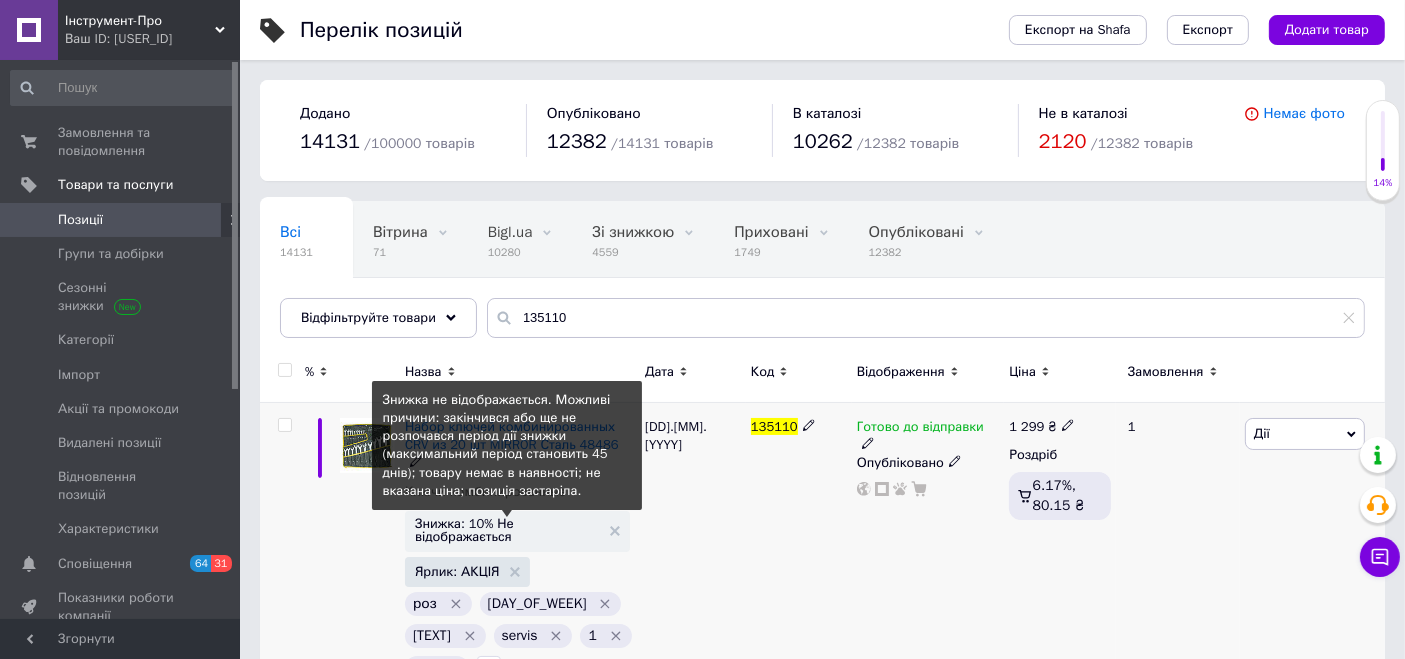 click on "Знижка: 10% Не відображається" at bounding box center (507, 530) 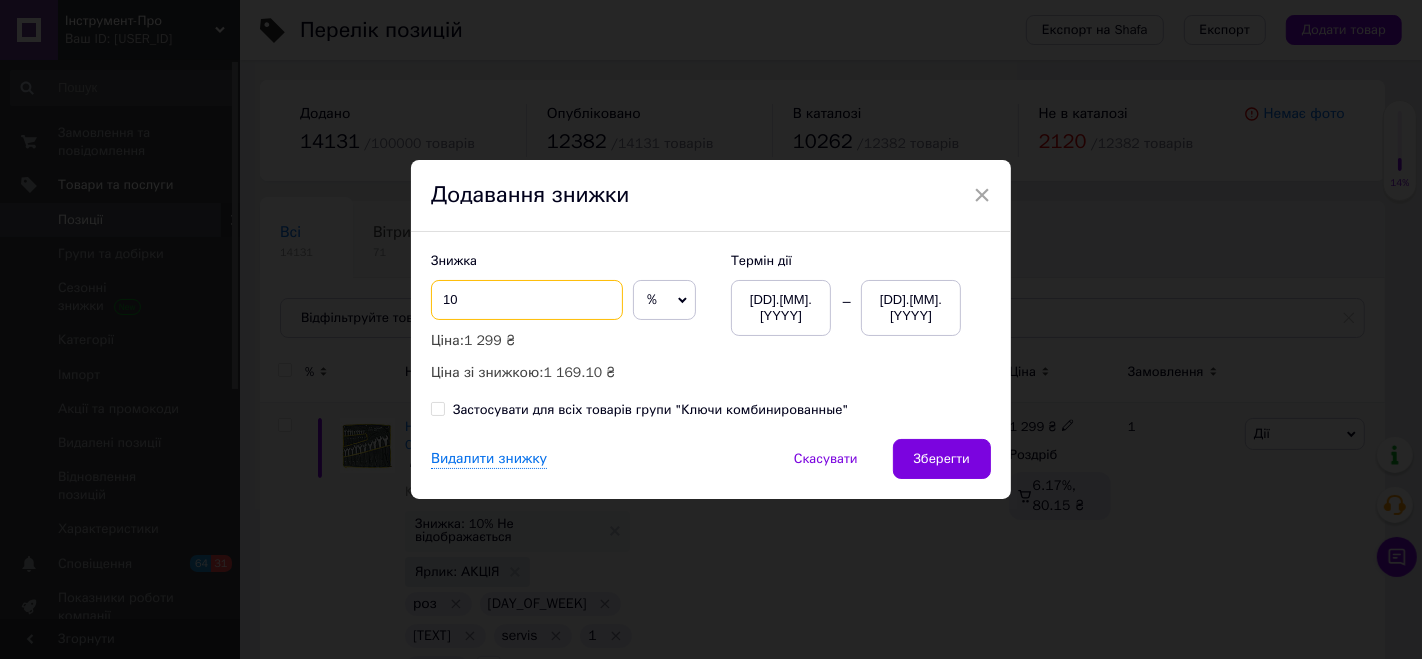 click on "10" at bounding box center (527, 300) 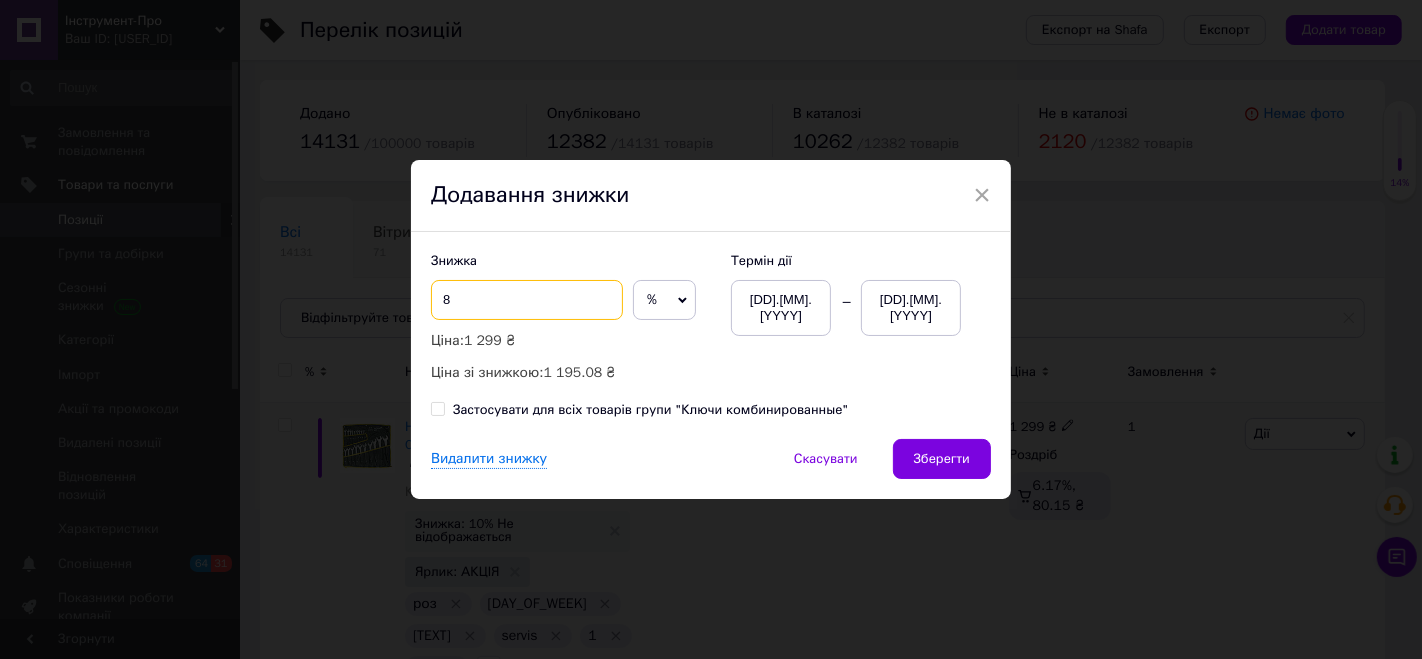 type on "8" 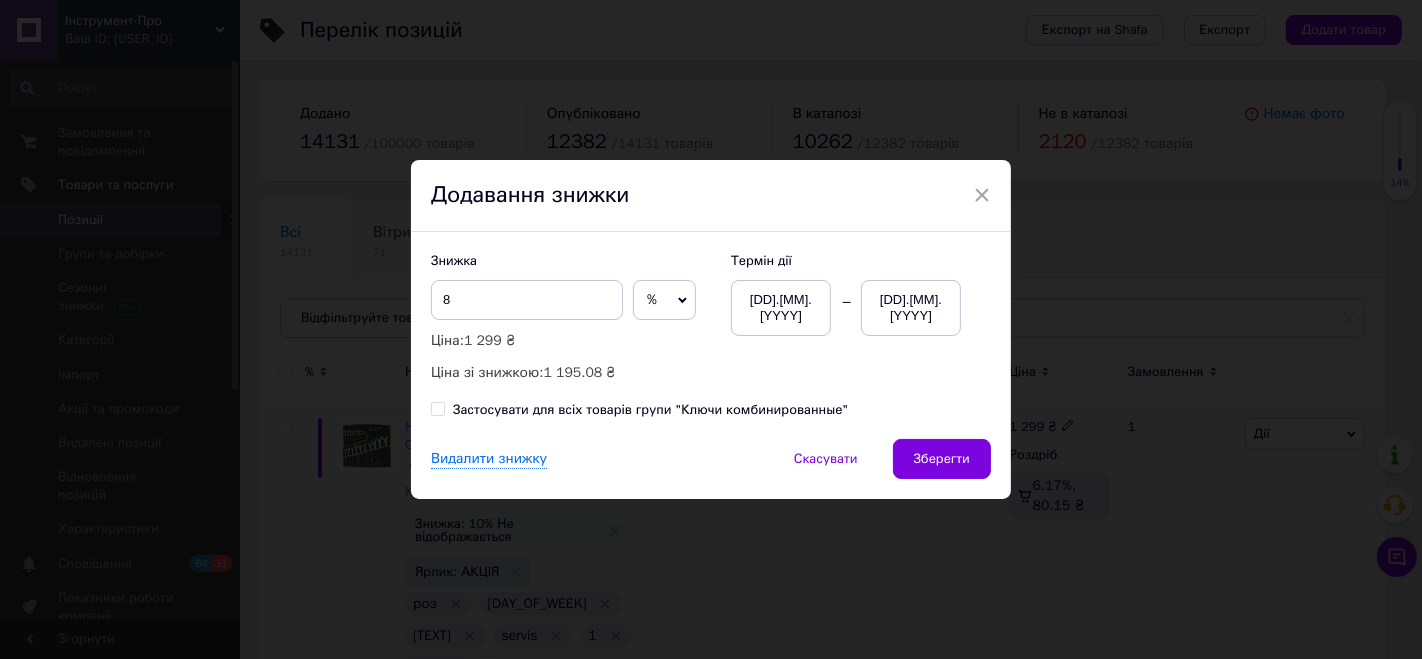 click on "[DD].[MM].[YYYY]" at bounding box center (911, 308) 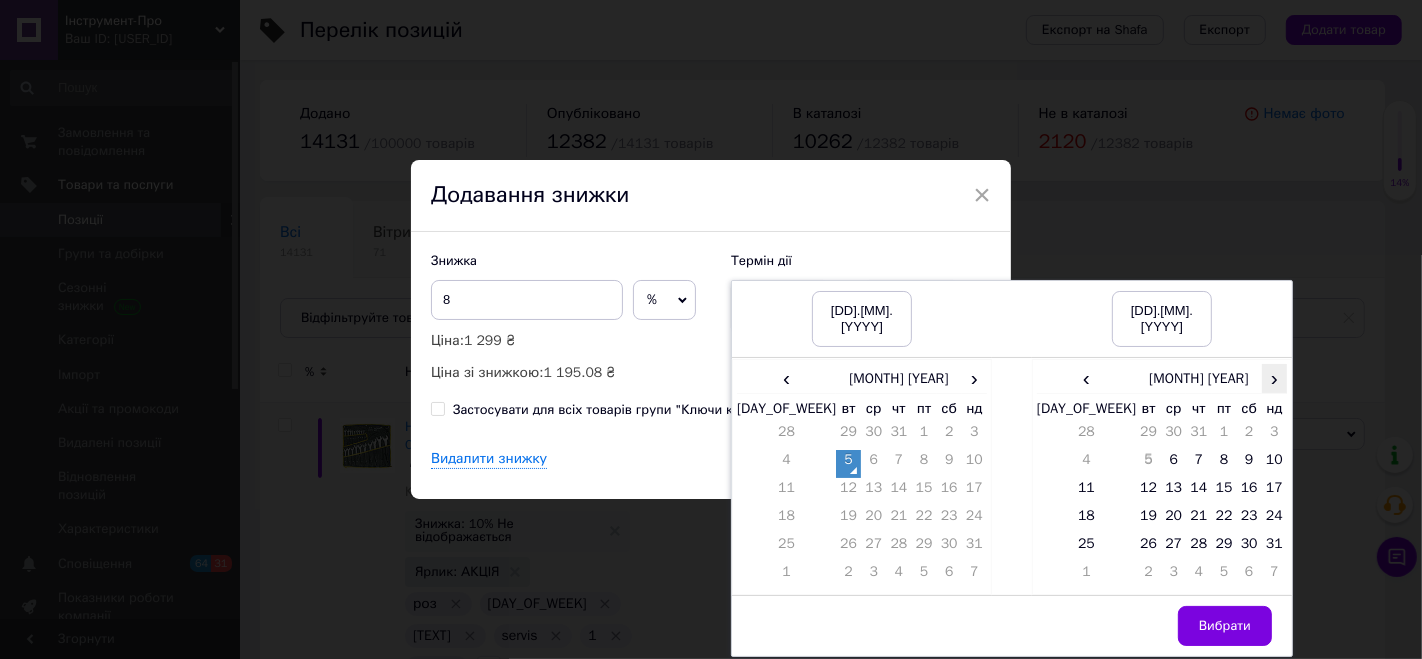 click on "›" at bounding box center (1274, 378) 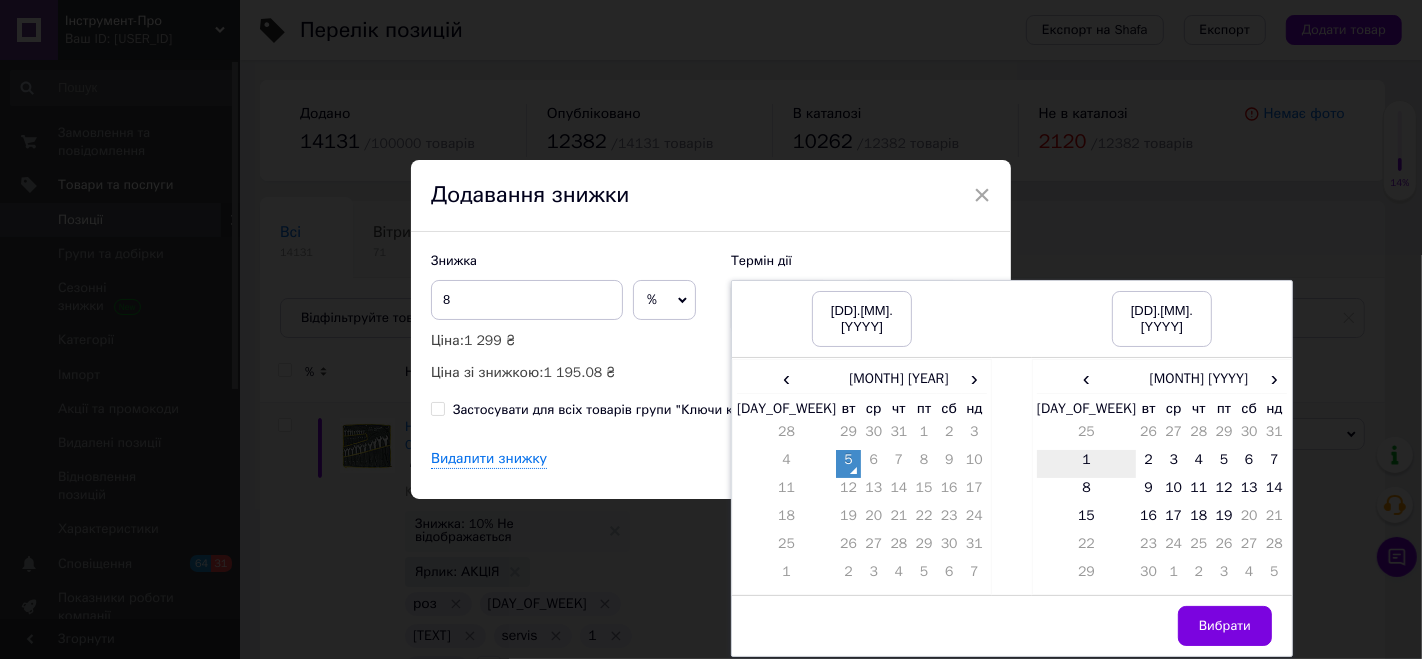 click on "1" at bounding box center [1086, 464] 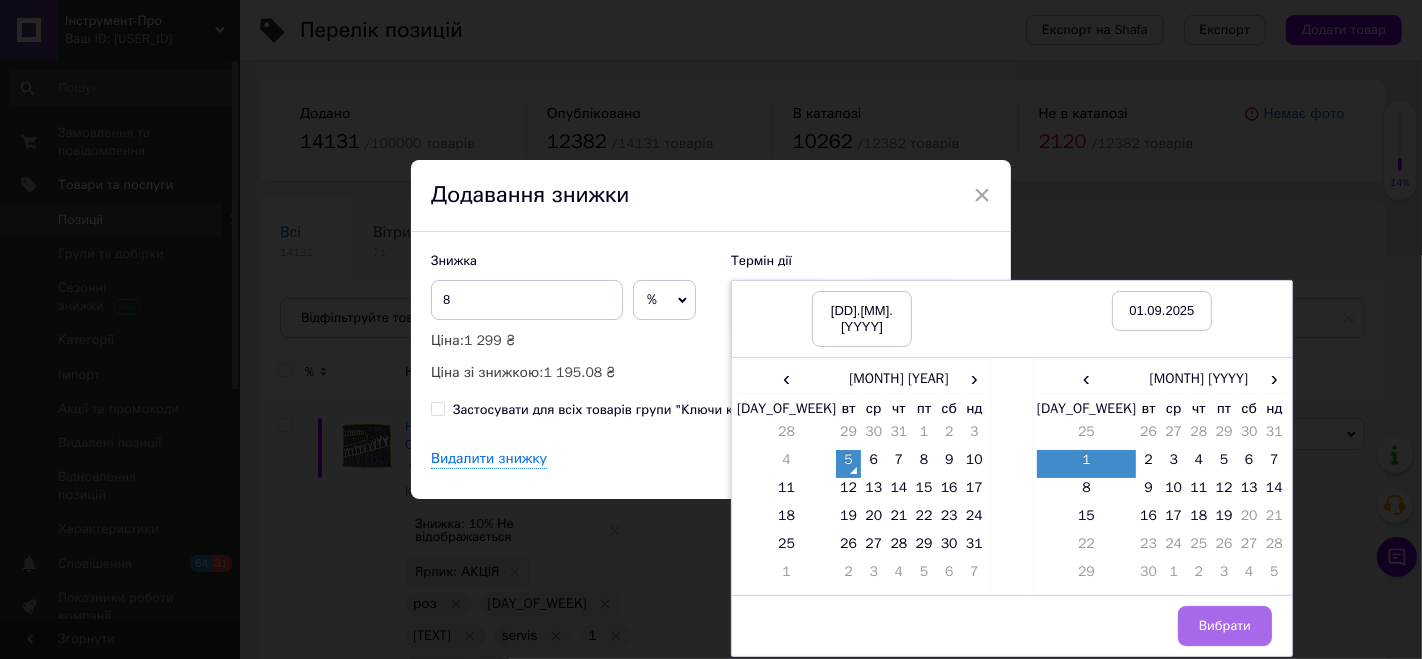 click on "Вибрати" at bounding box center [1225, 626] 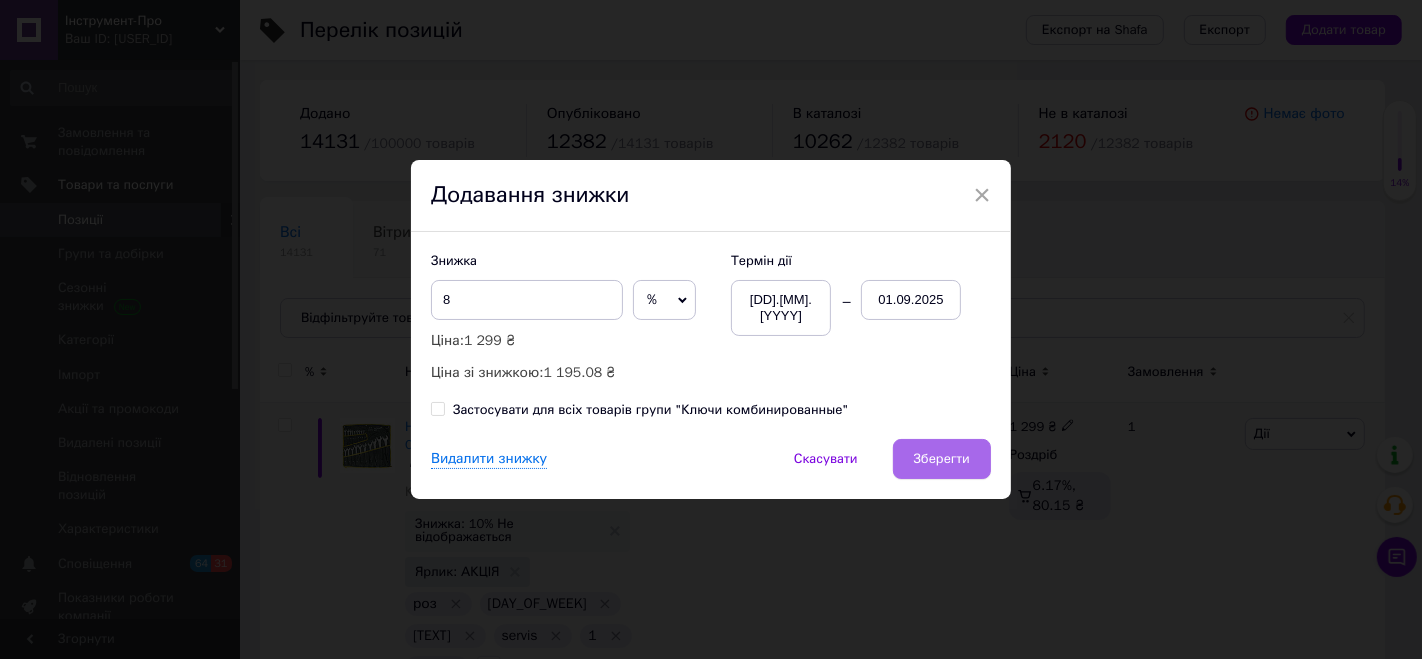 click on "Зберегти" at bounding box center [942, 459] 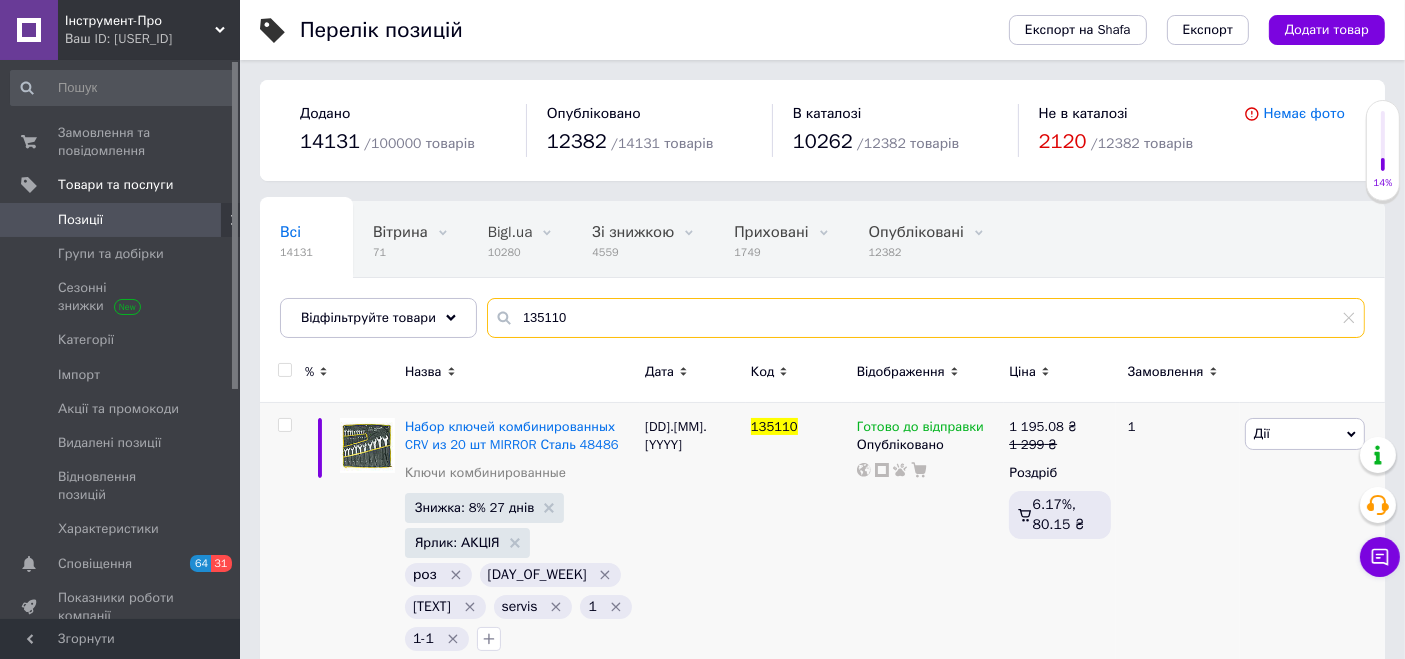 drag, startPoint x: 609, startPoint y: 311, endPoint x: 480, endPoint y: 324, distance: 129.65338 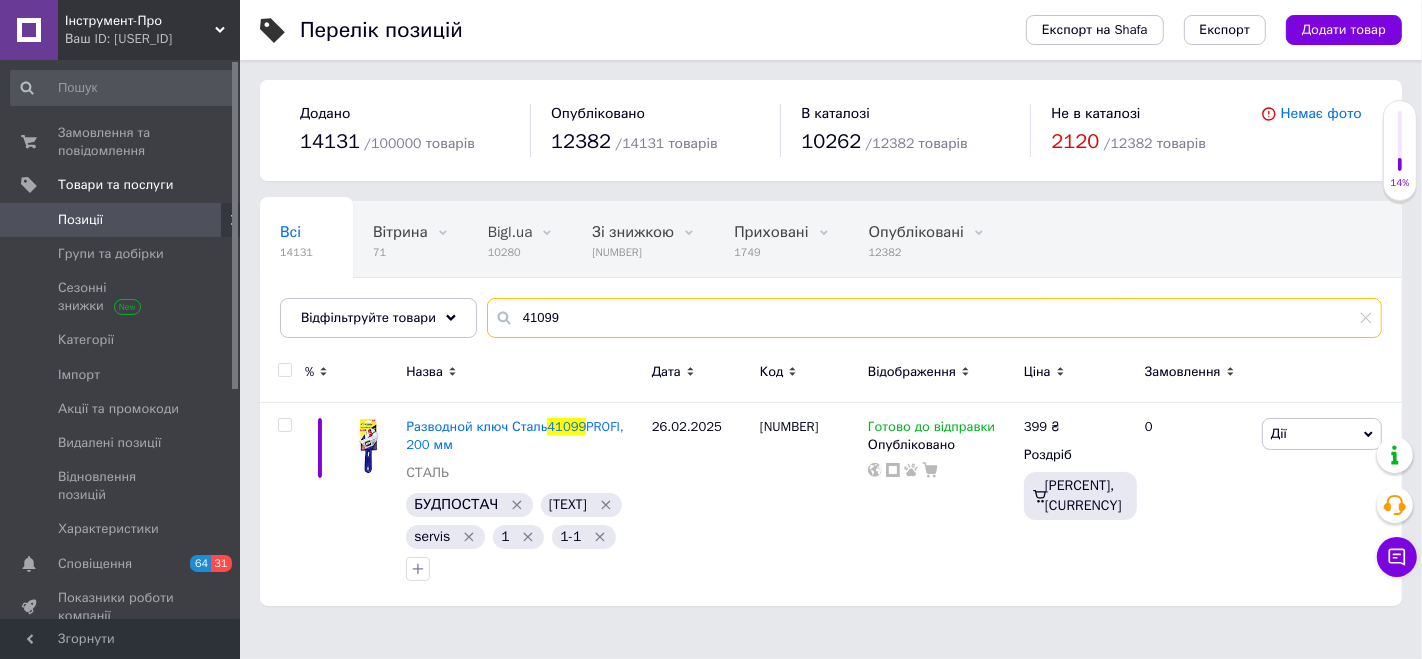 drag, startPoint x: 518, startPoint y: 315, endPoint x: 471, endPoint y: 307, distance: 47.67599 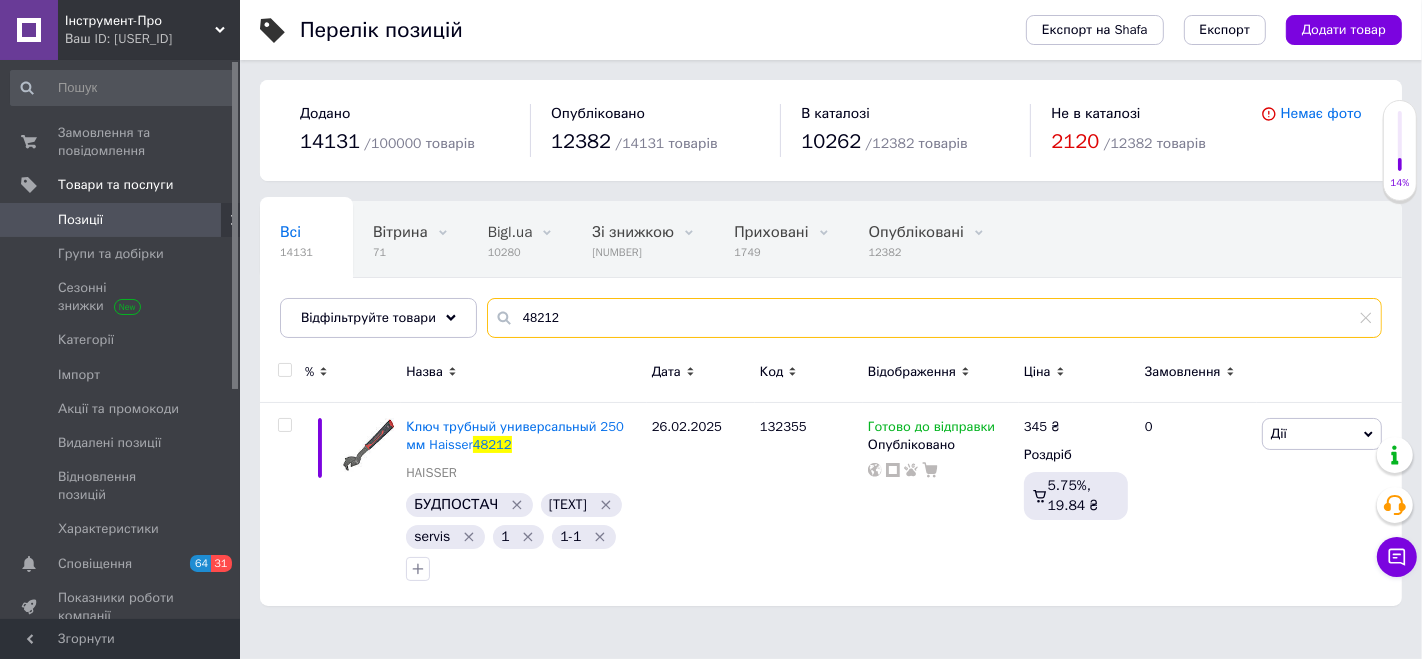 type on "48212" 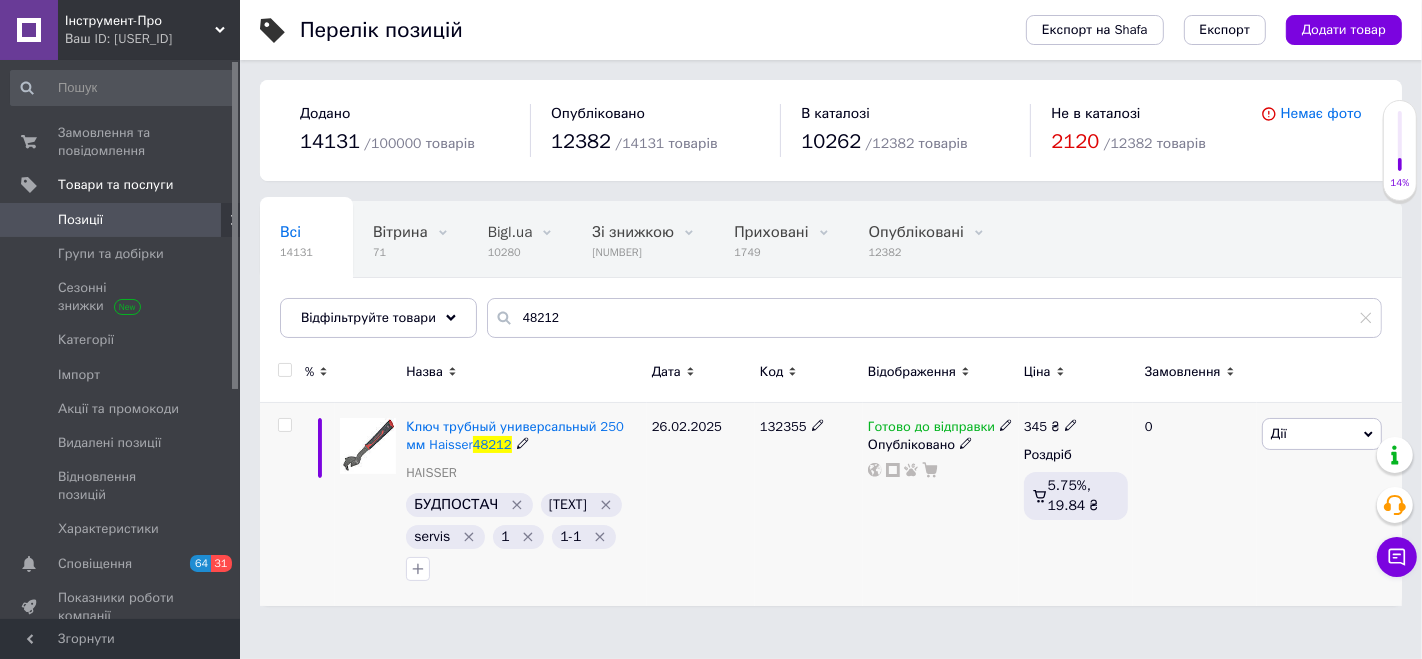 drag, startPoint x: 1039, startPoint y: 430, endPoint x: 1072, endPoint y: 425, distance: 33.37664 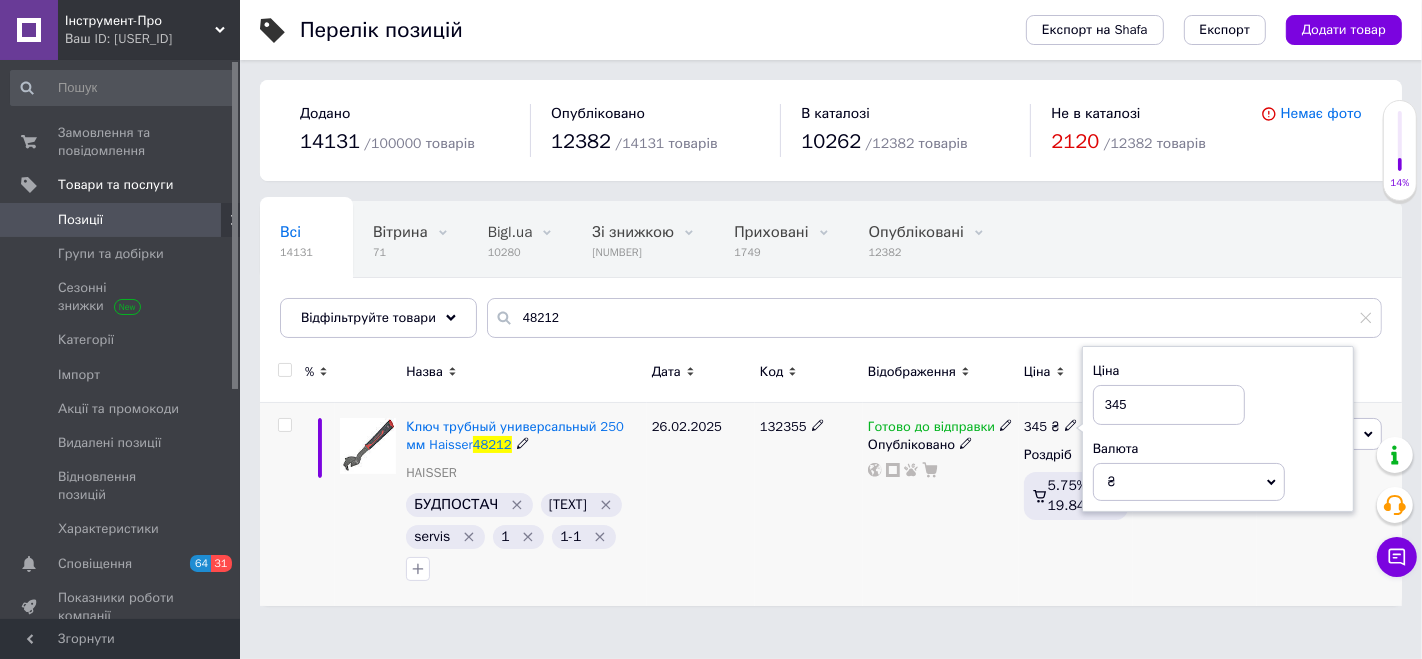 drag, startPoint x: 1128, startPoint y: 398, endPoint x: 1112, endPoint y: 395, distance: 16.27882 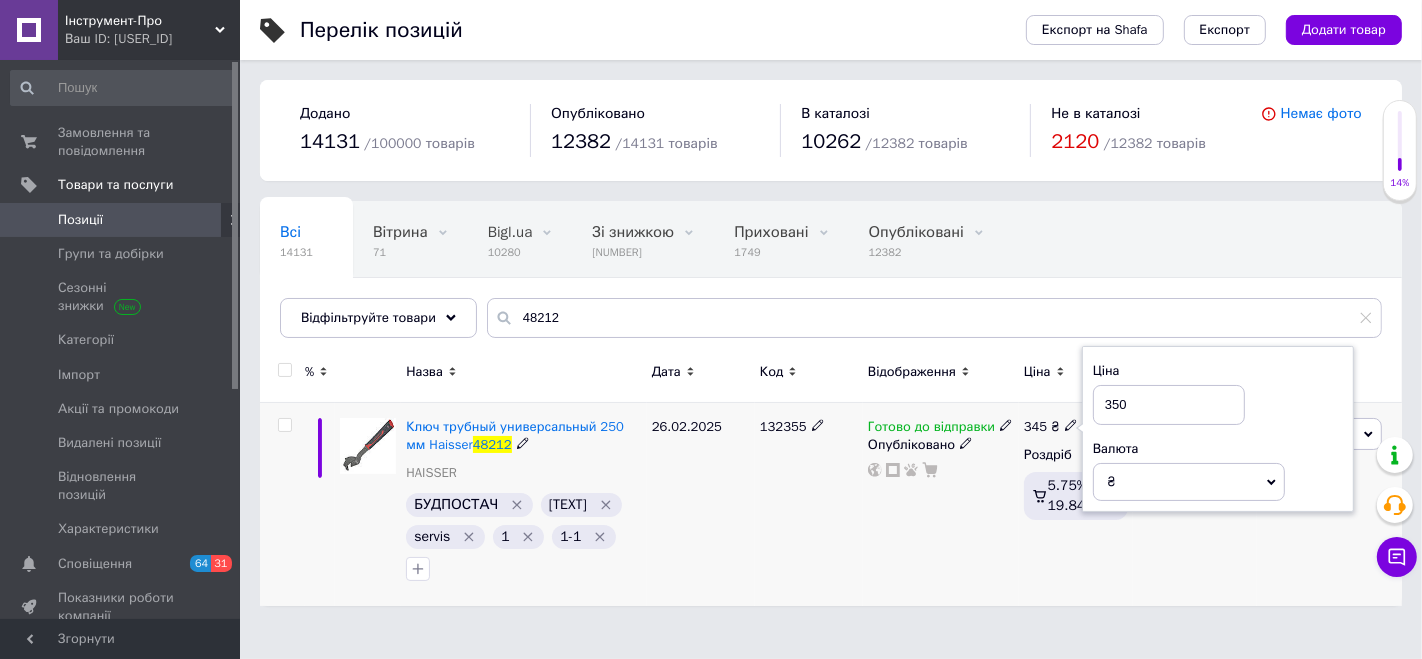 type on "350" 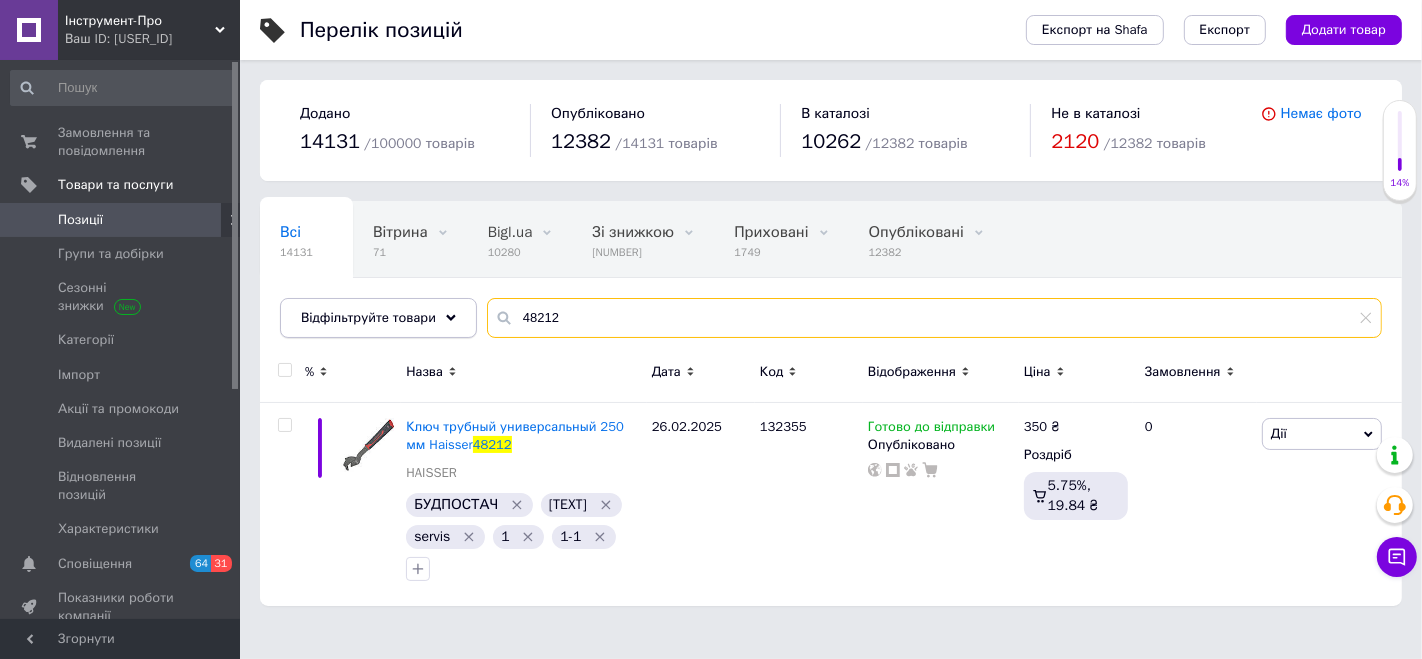 drag, startPoint x: 507, startPoint y: 305, endPoint x: 452, endPoint y: 303, distance: 55.03635 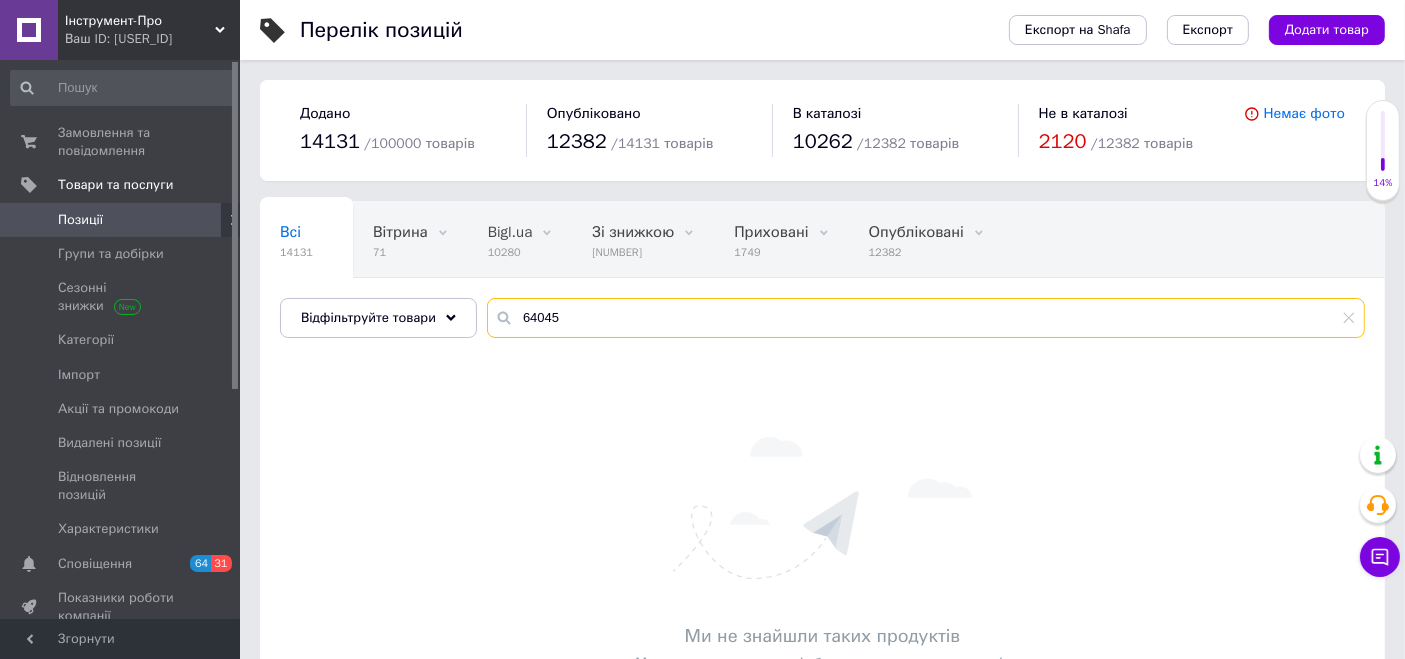 drag, startPoint x: 570, startPoint y: 311, endPoint x: 442, endPoint y: 292, distance: 129.40247 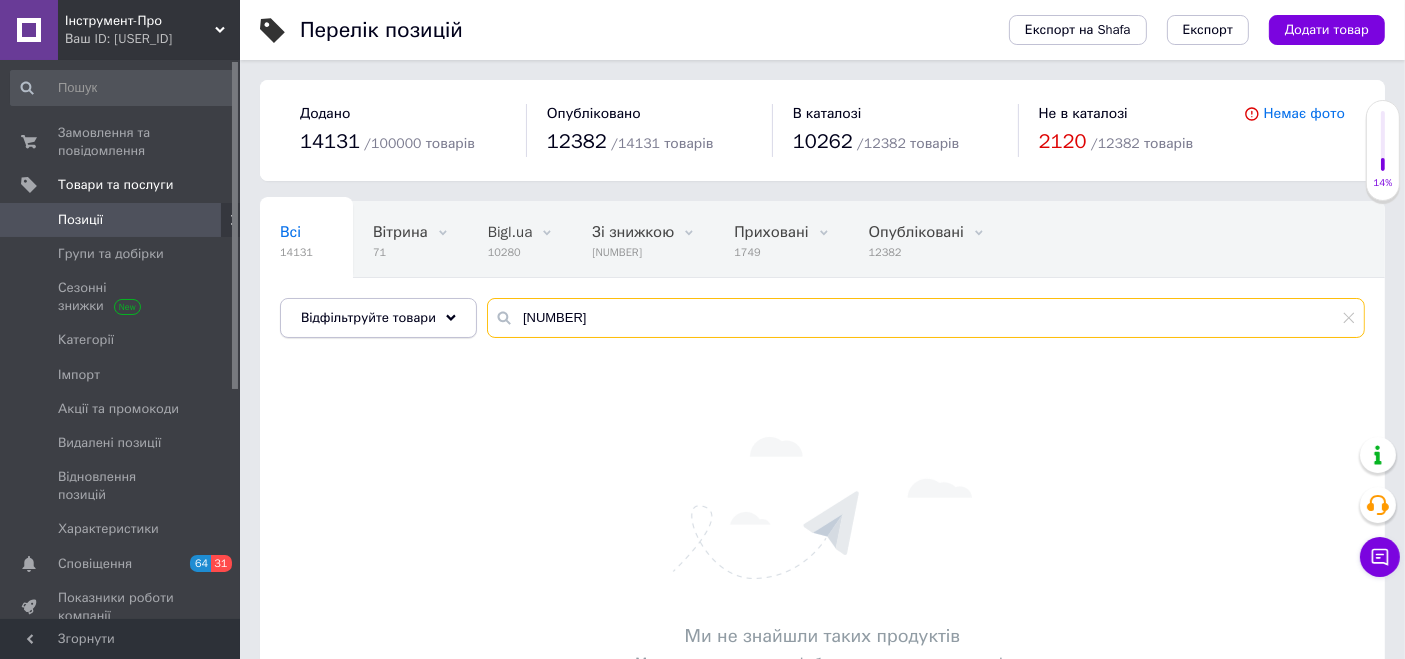 drag, startPoint x: 615, startPoint y: 320, endPoint x: 455, endPoint y: 316, distance: 160.04999 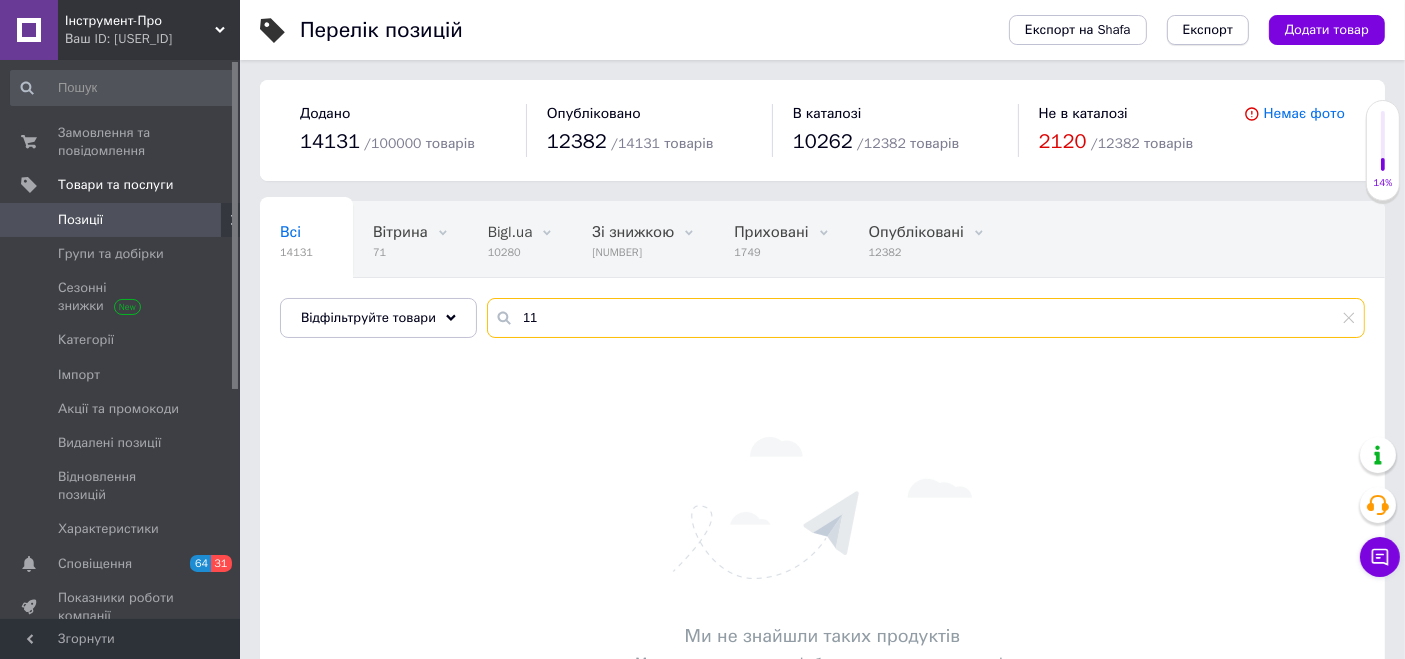 type on "1" 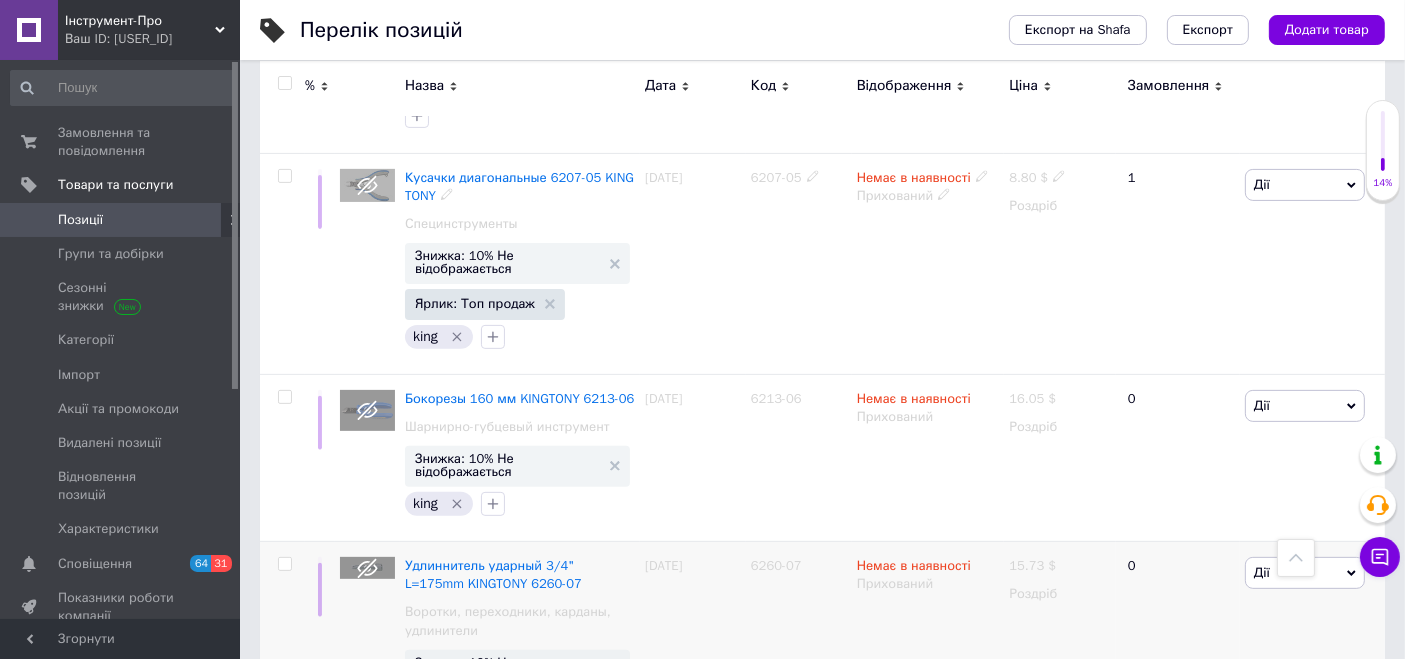 scroll, scrollTop: 888, scrollLeft: 0, axis: vertical 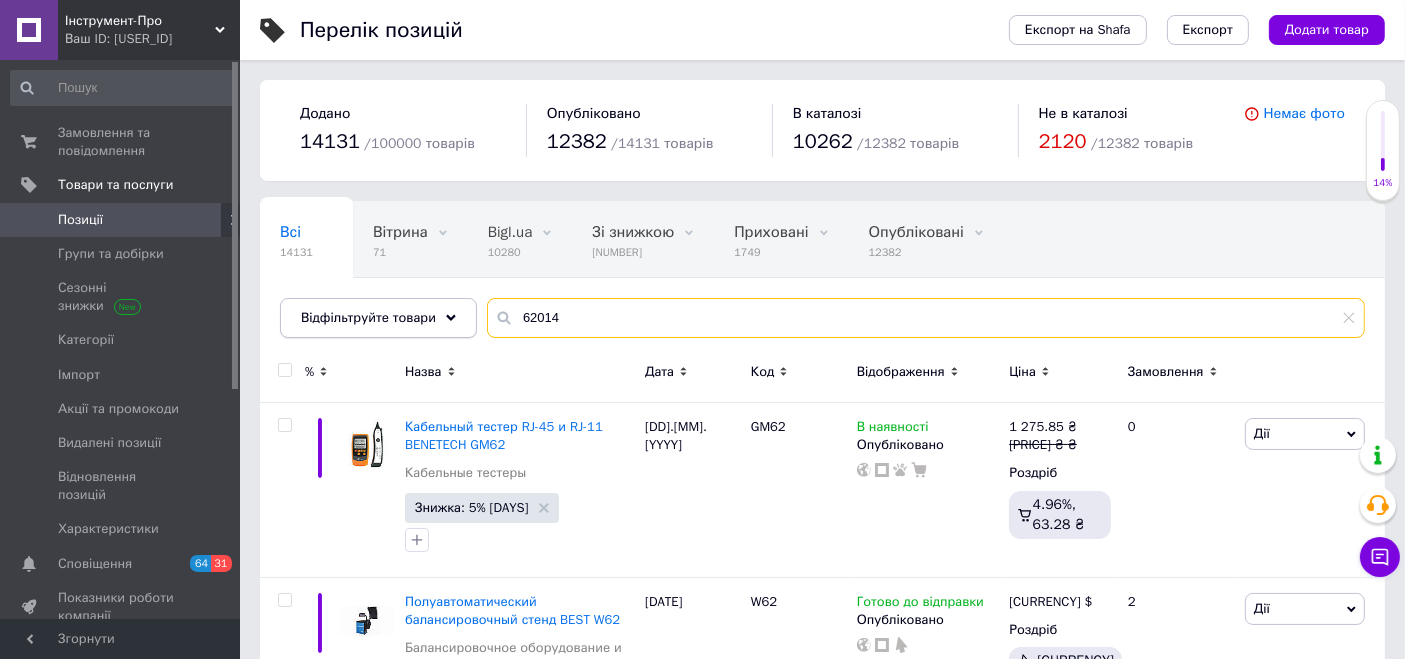 drag, startPoint x: 573, startPoint y: 315, endPoint x: 437, endPoint y: 303, distance: 136.52838 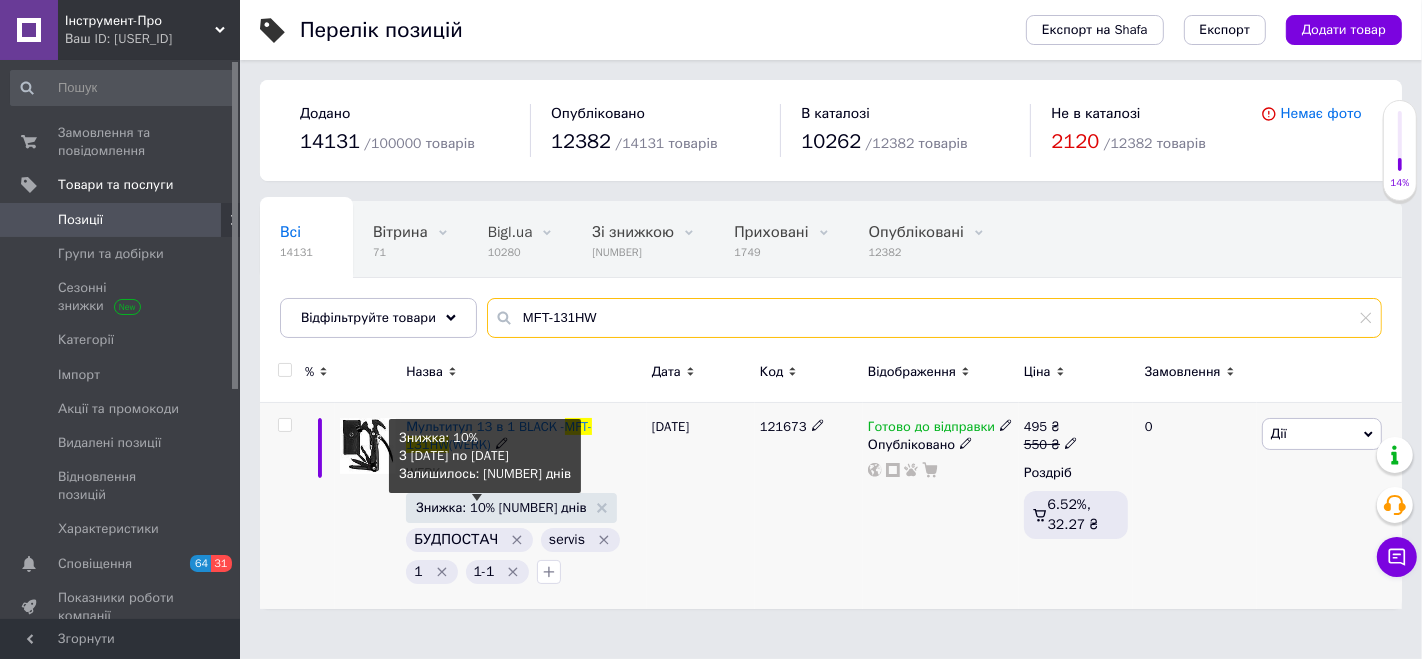 type on "MFT-131HW" 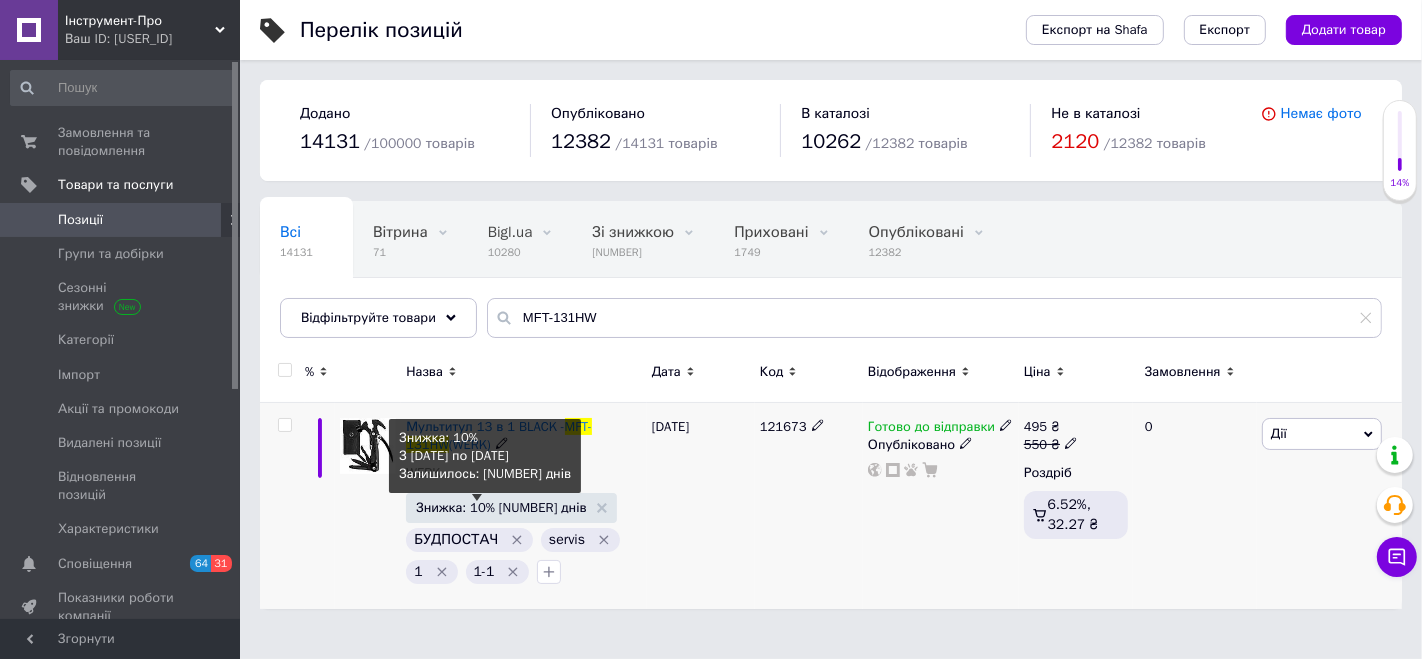 click on "Знижка: 10% [NUMBER] днів" at bounding box center (501, 507) 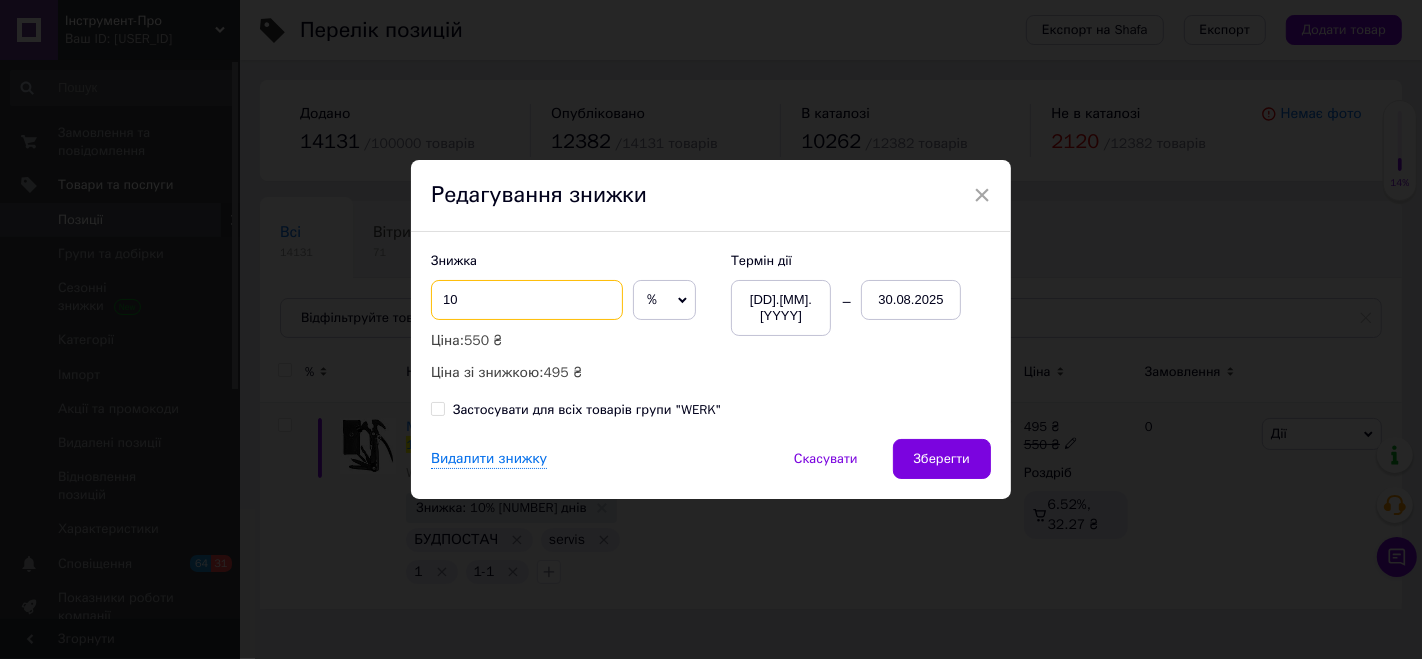 click on "10" at bounding box center [527, 300] 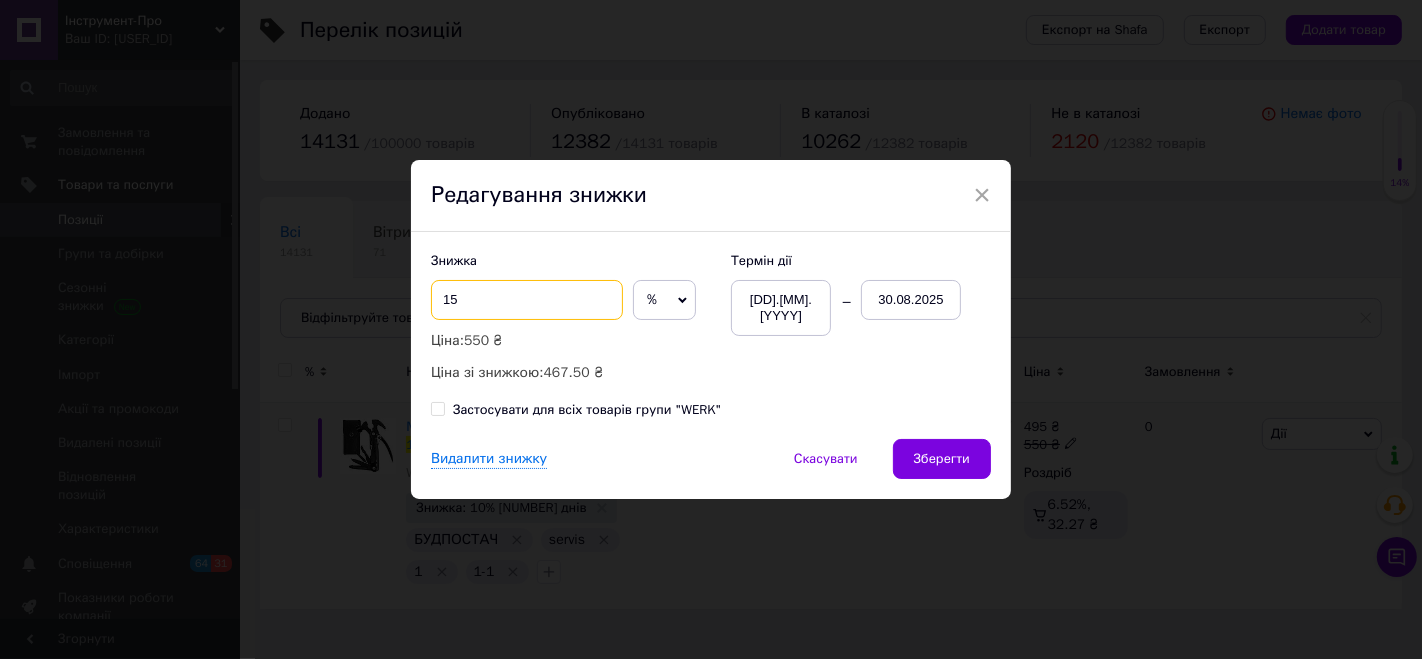 type on "15" 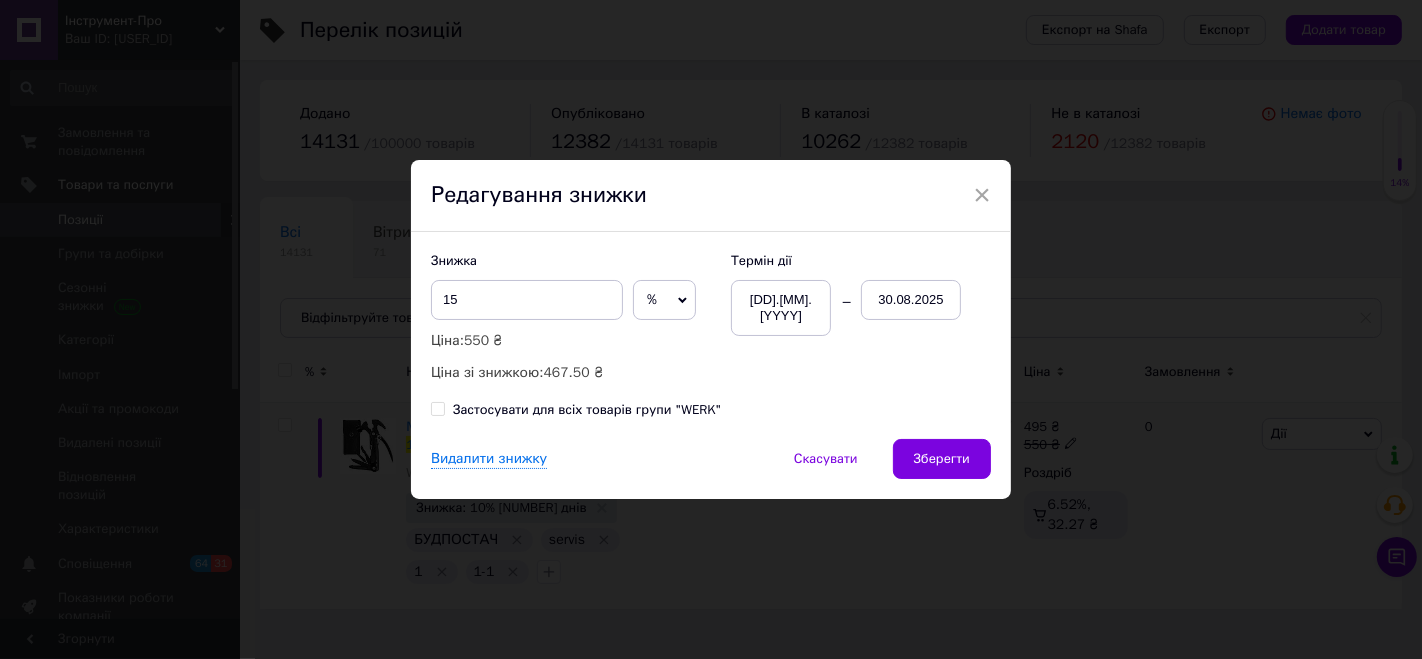 click on "30.08.2025" at bounding box center [911, 300] 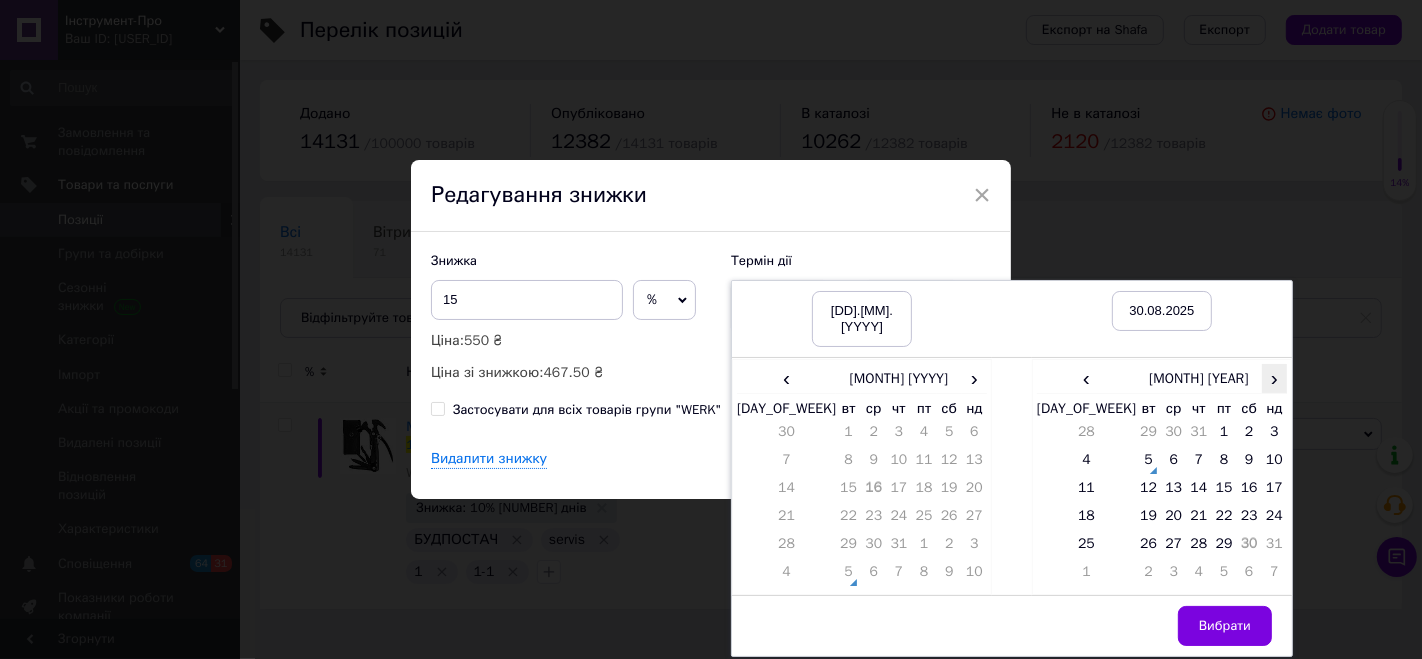 click on "›" at bounding box center [1274, 378] 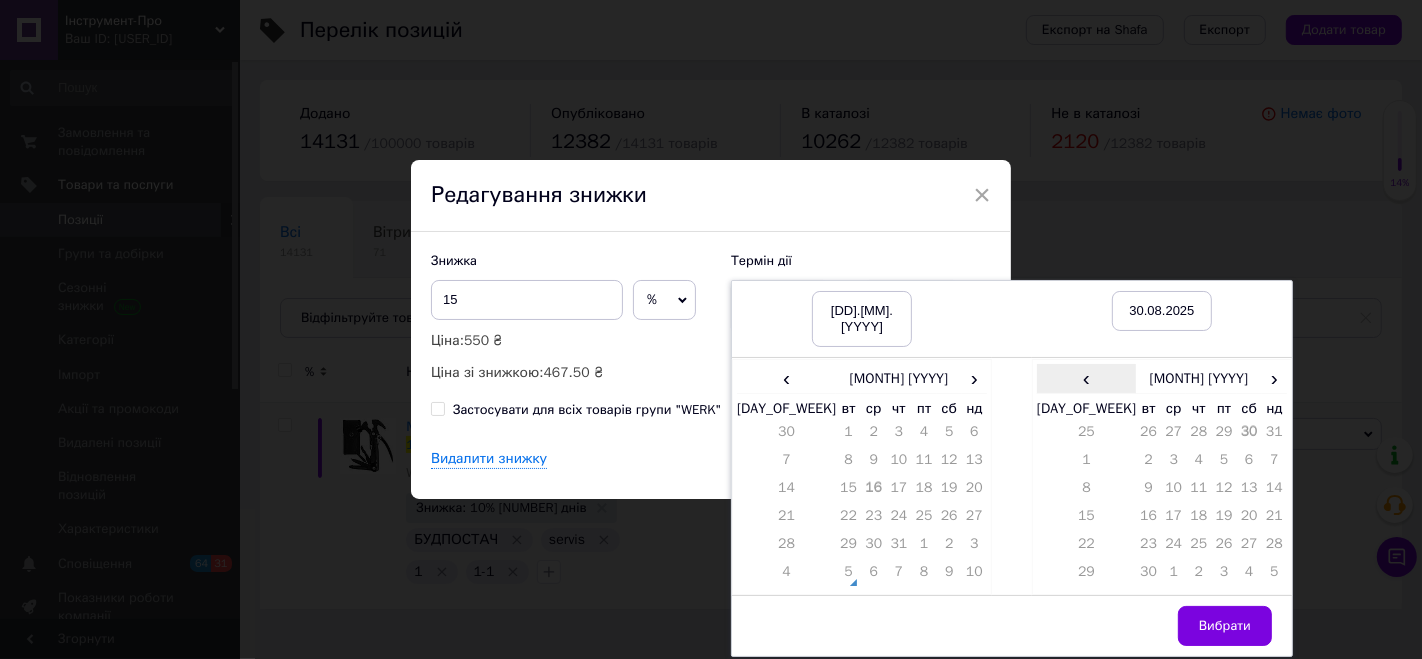 click on "‹" at bounding box center [1086, 378] 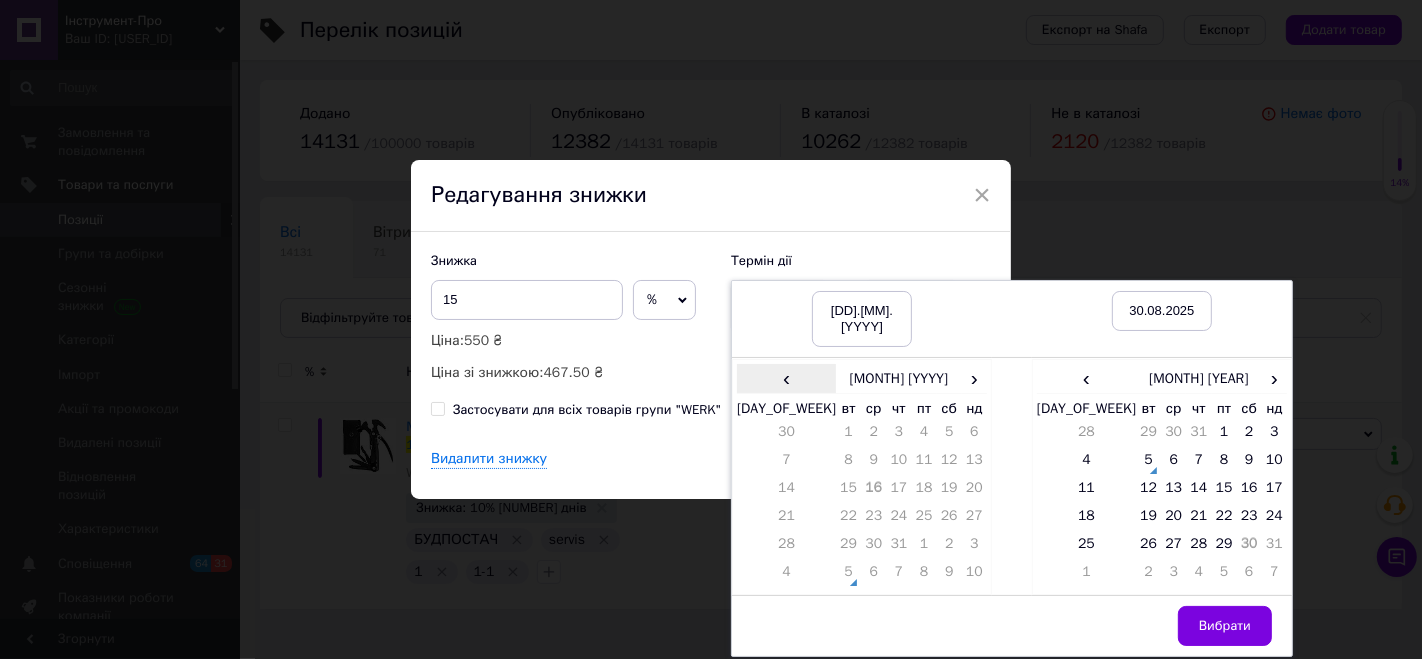 click on "‹" at bounding box center [786, 378] 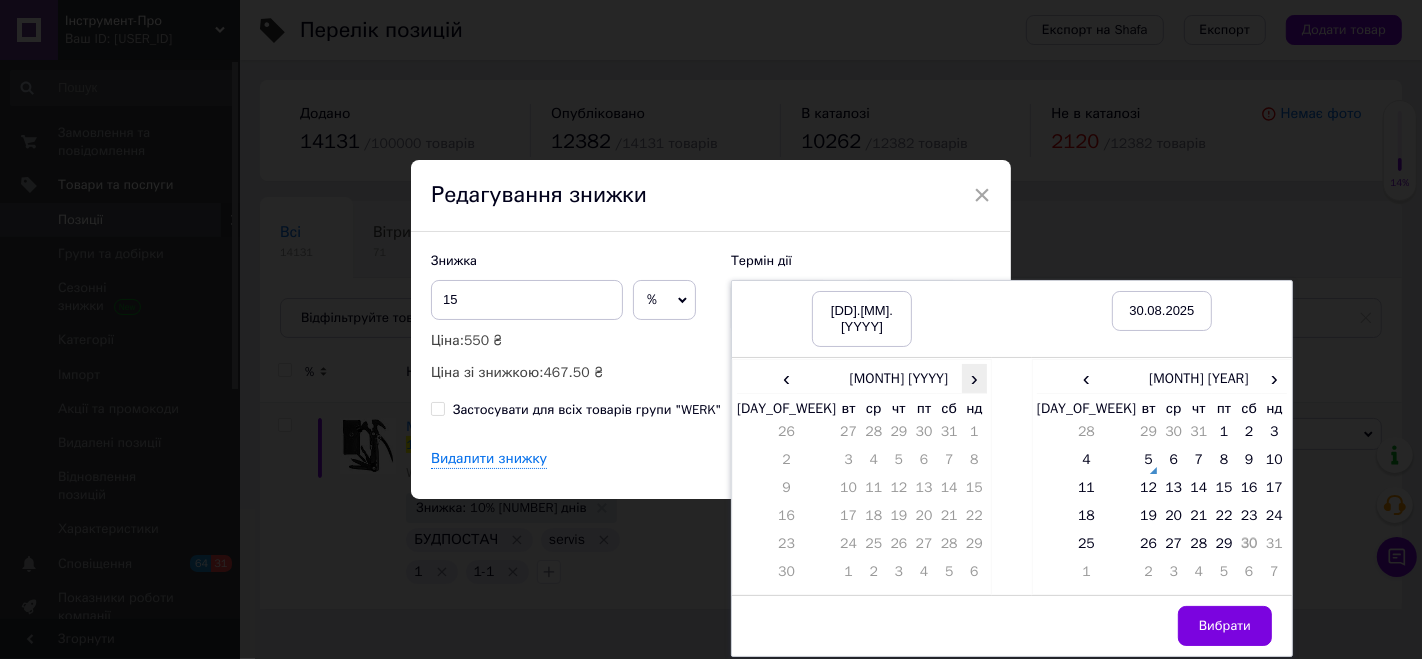 click on "›" at bounding box center [974, 378] 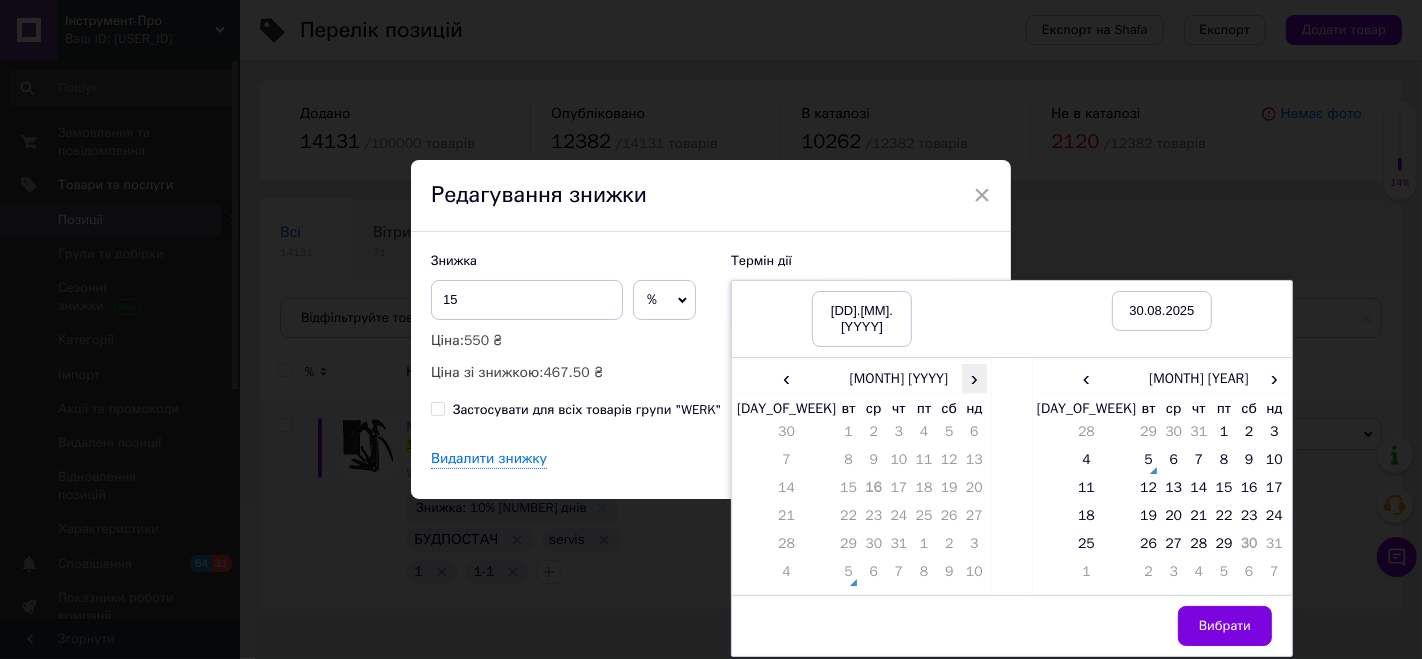 click on "›" at bounding box center (974, 378) 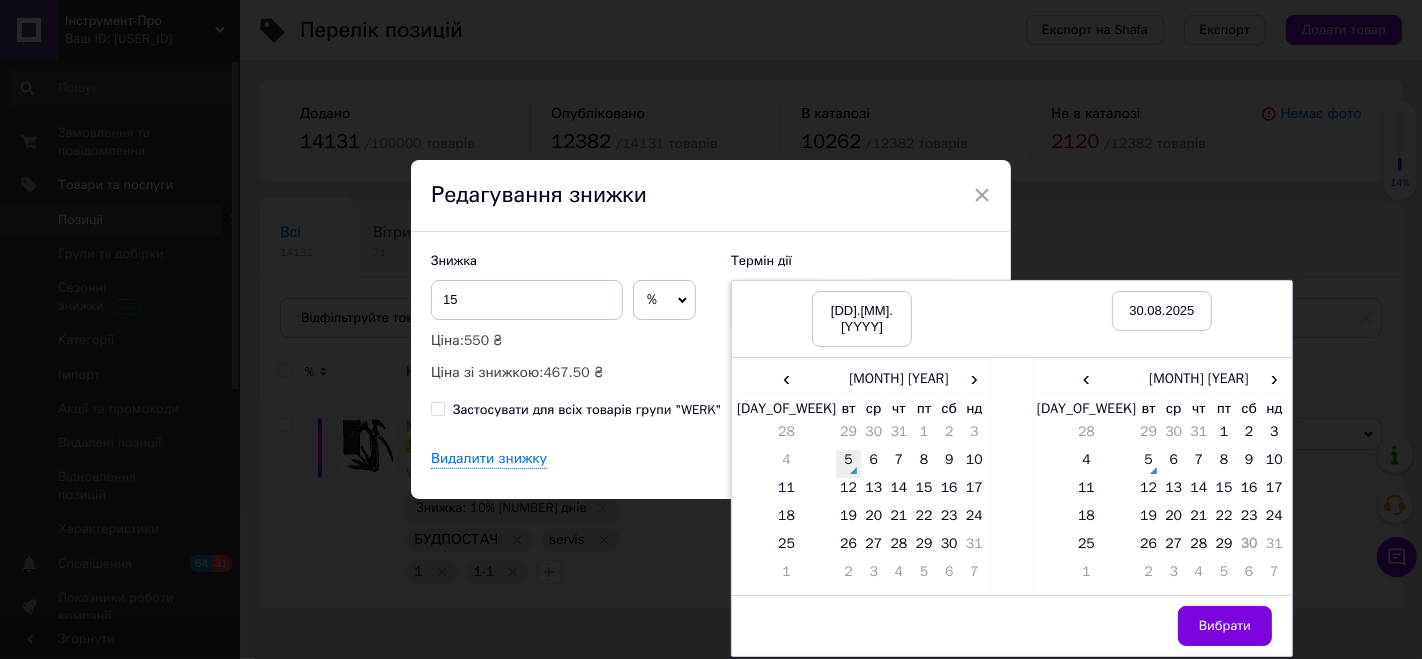 click on "5" at bounding box center [848, 464] 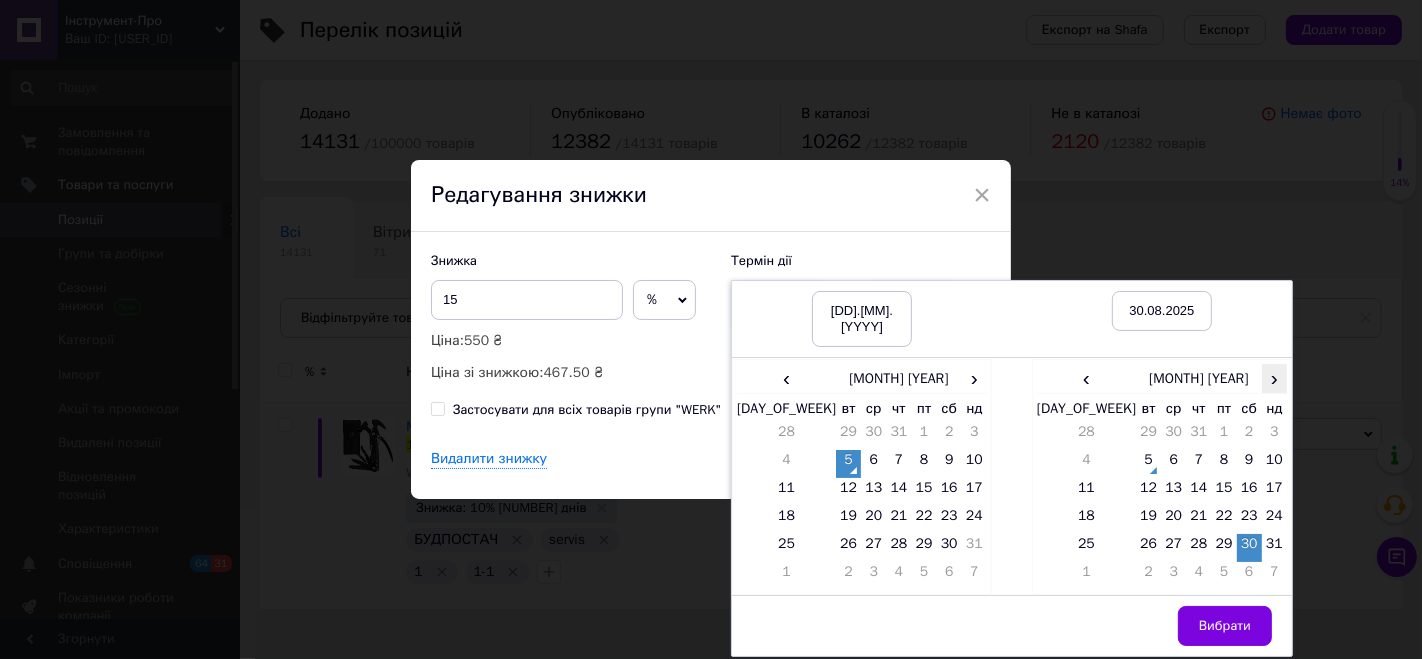 click on "›" at bounding box center (1274, 378) 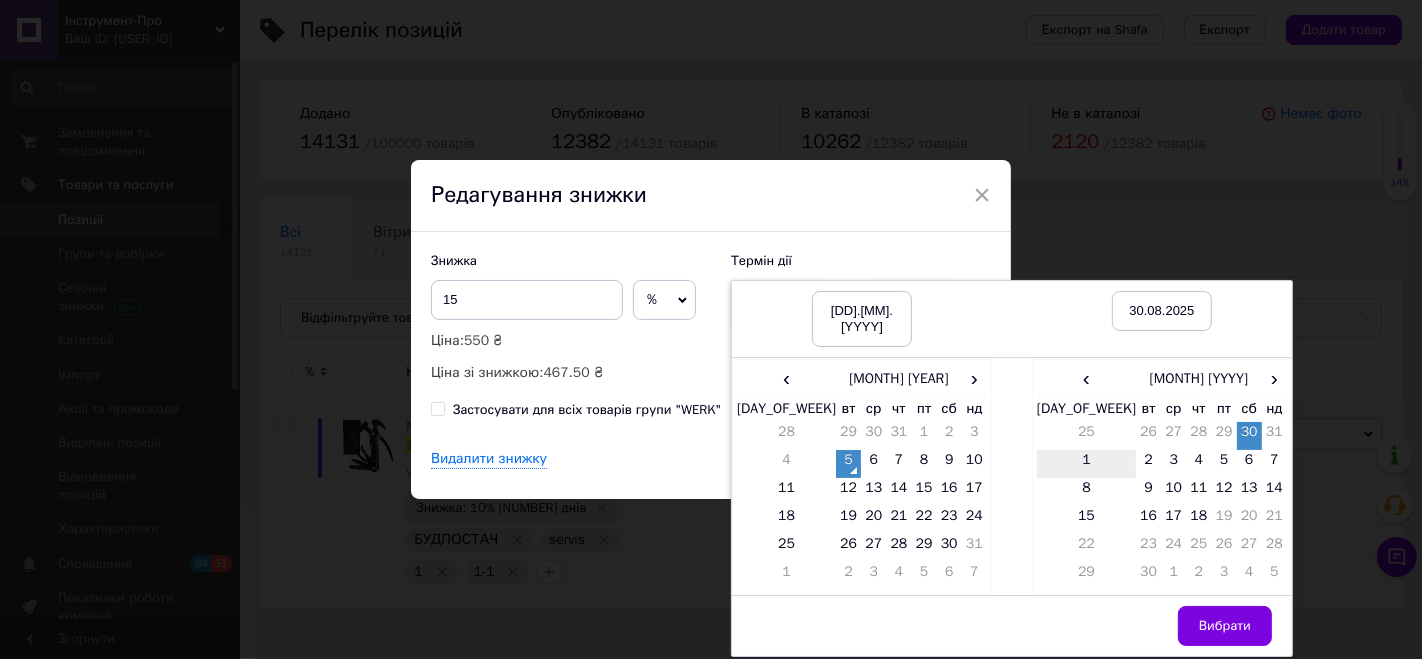 click on "1" at bounding box center (1086, 464) 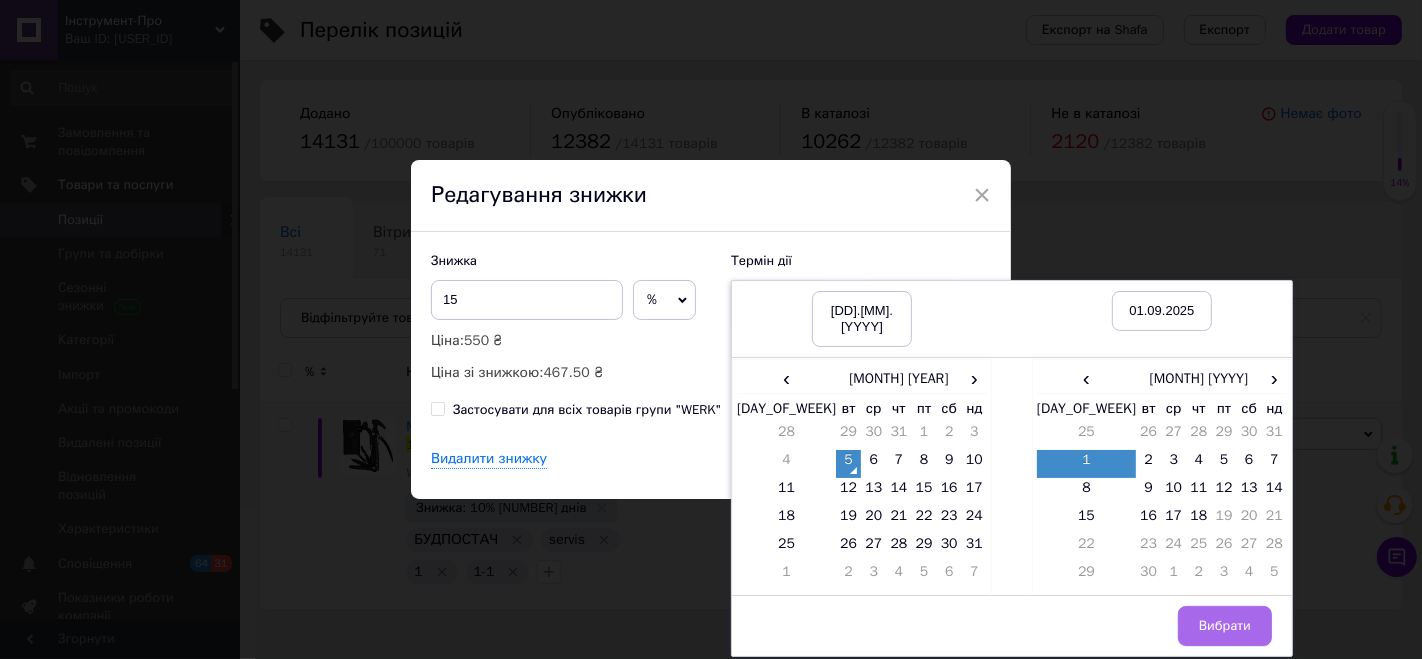 click on "Вибрати" at bounding box center (1225, 626) 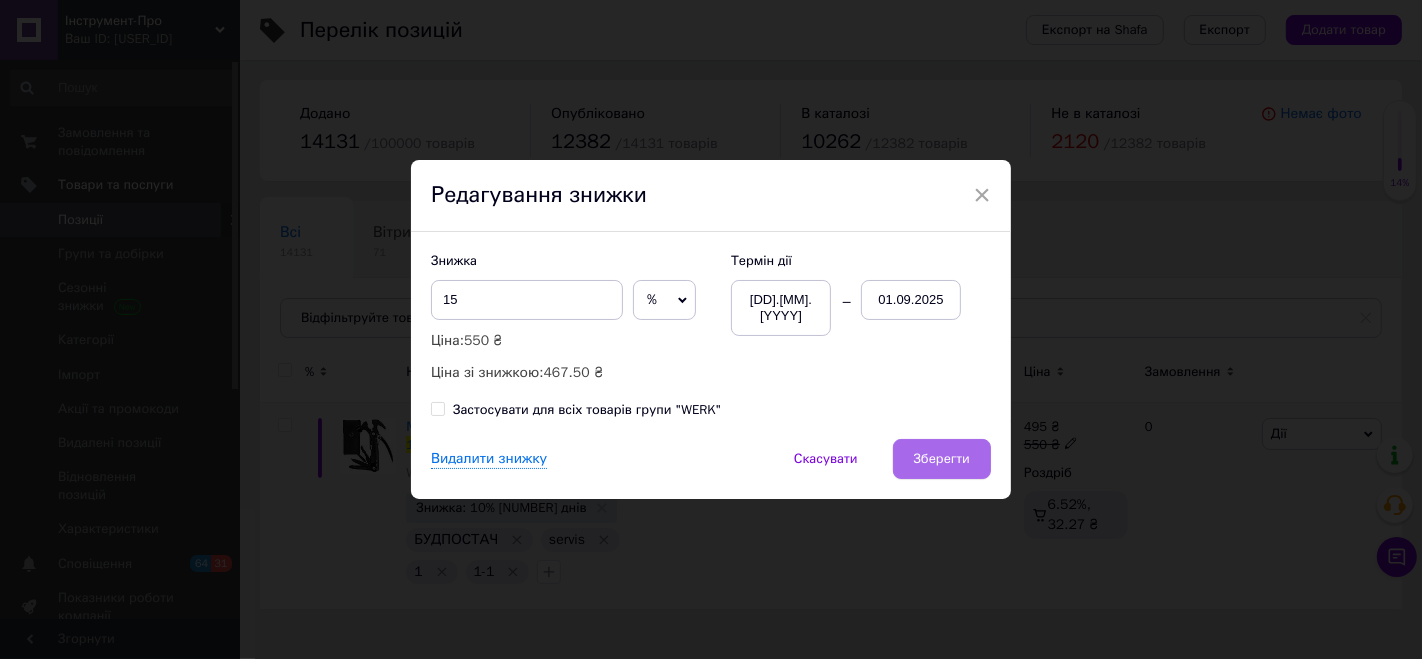 click on "Зберегти" at bounding box center [942, 459] 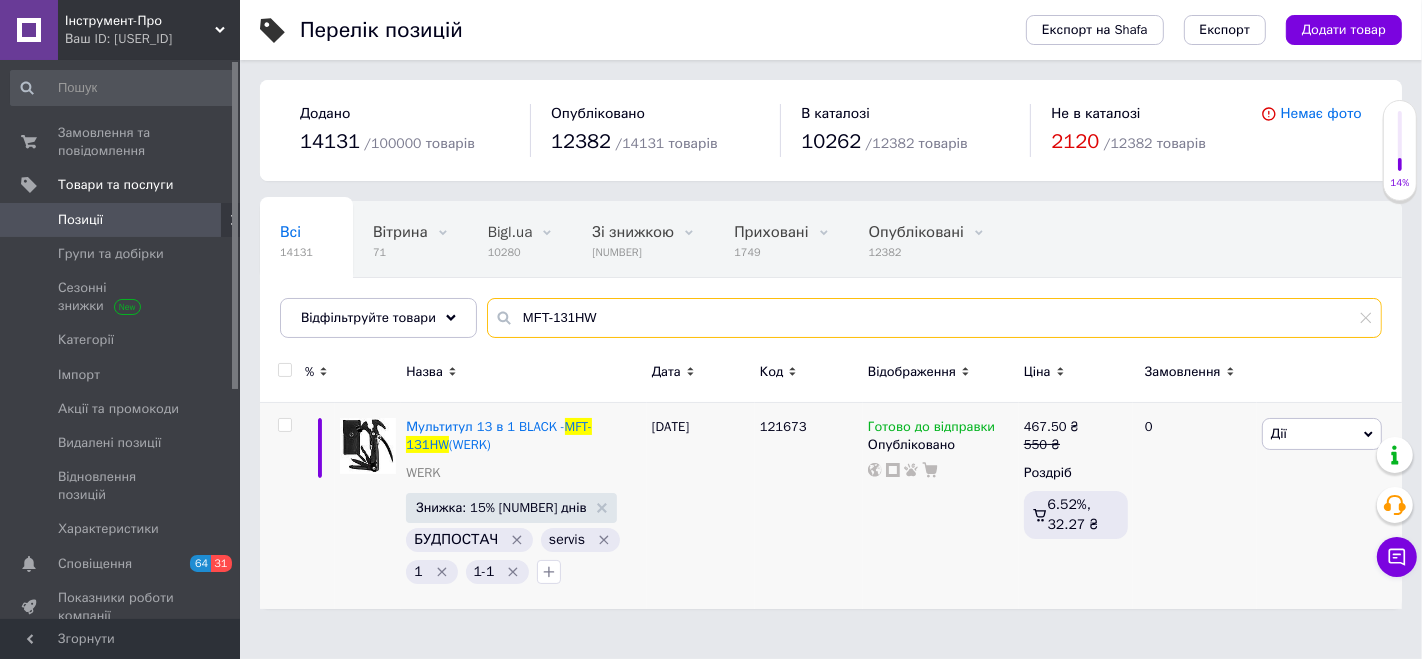drag, startPoint x: 621, startPoint y: 317, endPoint x: 446, endPoint y: 292, distance: 176.7767 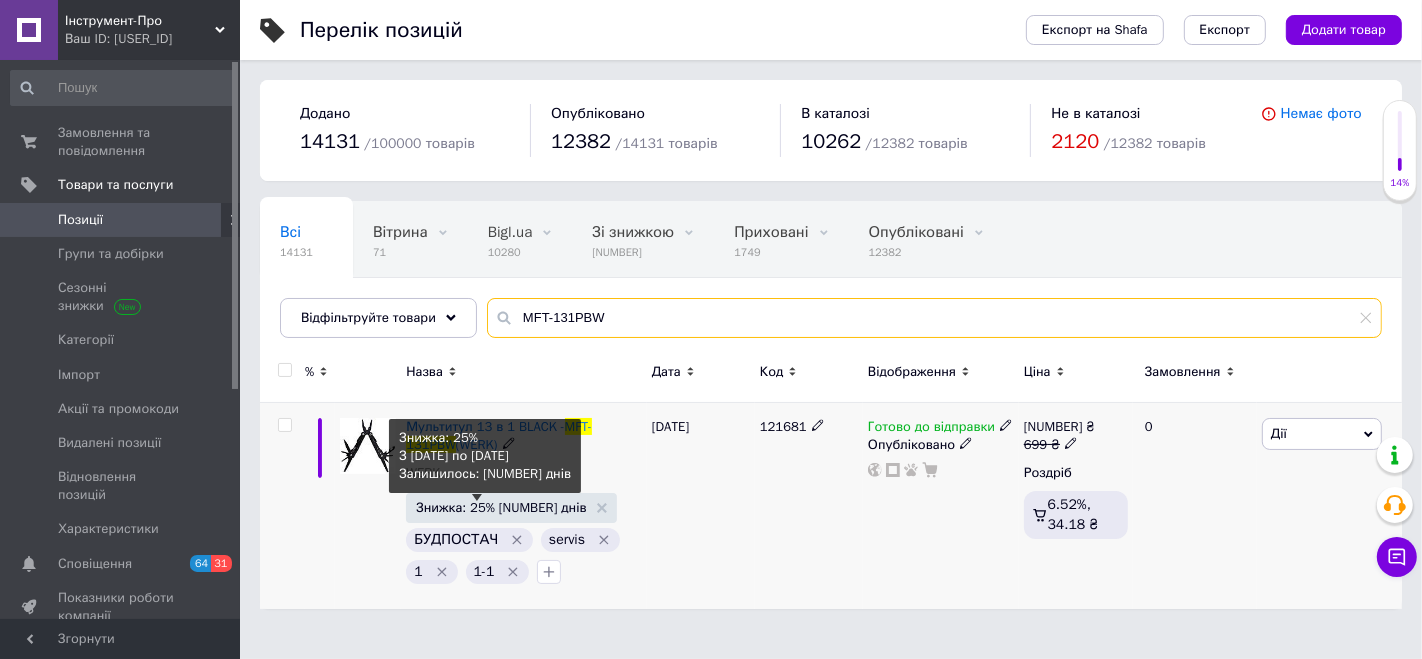 type on "MFT-131PBW" 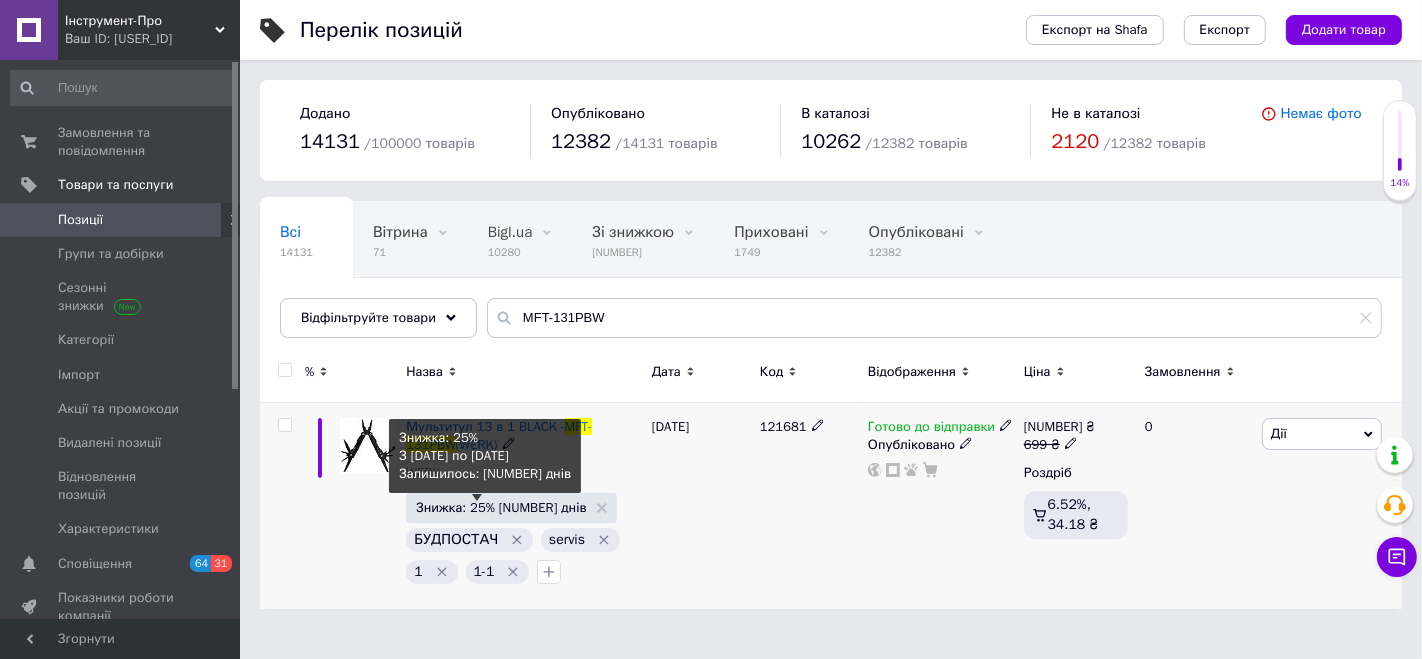 click on "Знижка: 25% [NUMBER] днів" at bounding box center (501, 507) 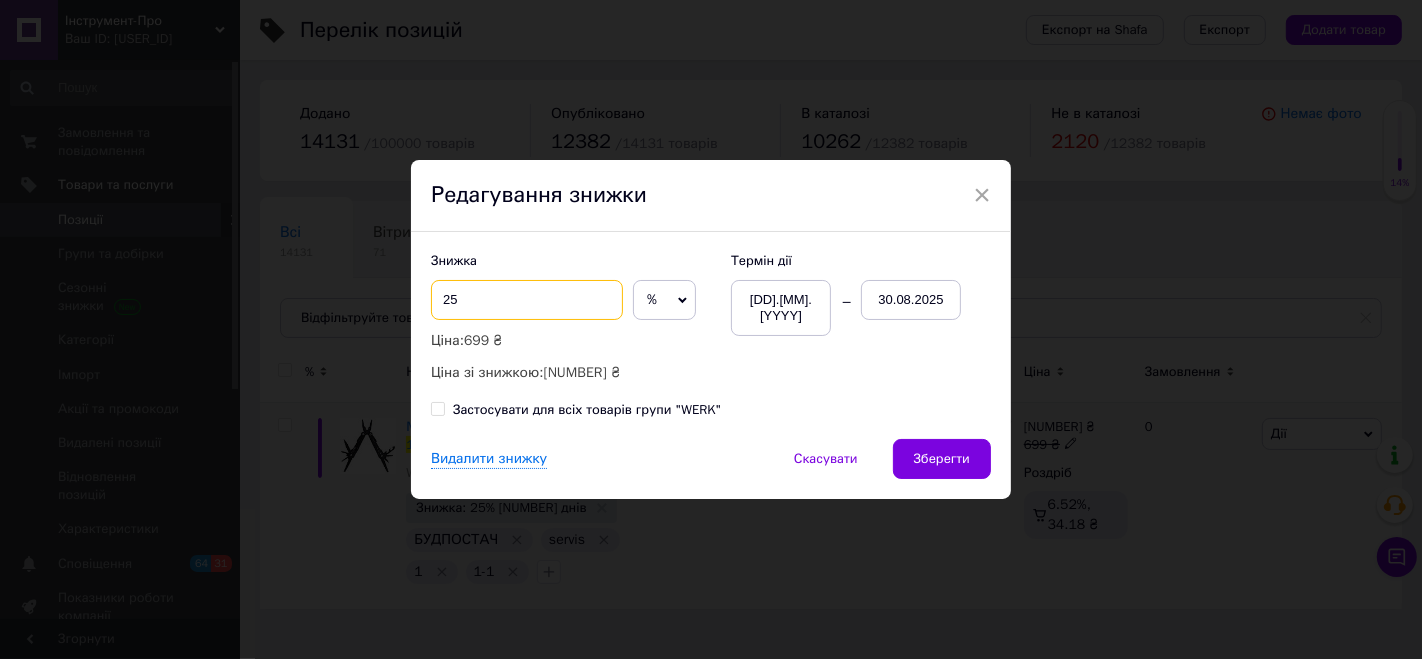 click on "25" at bounding box center (527, 300) 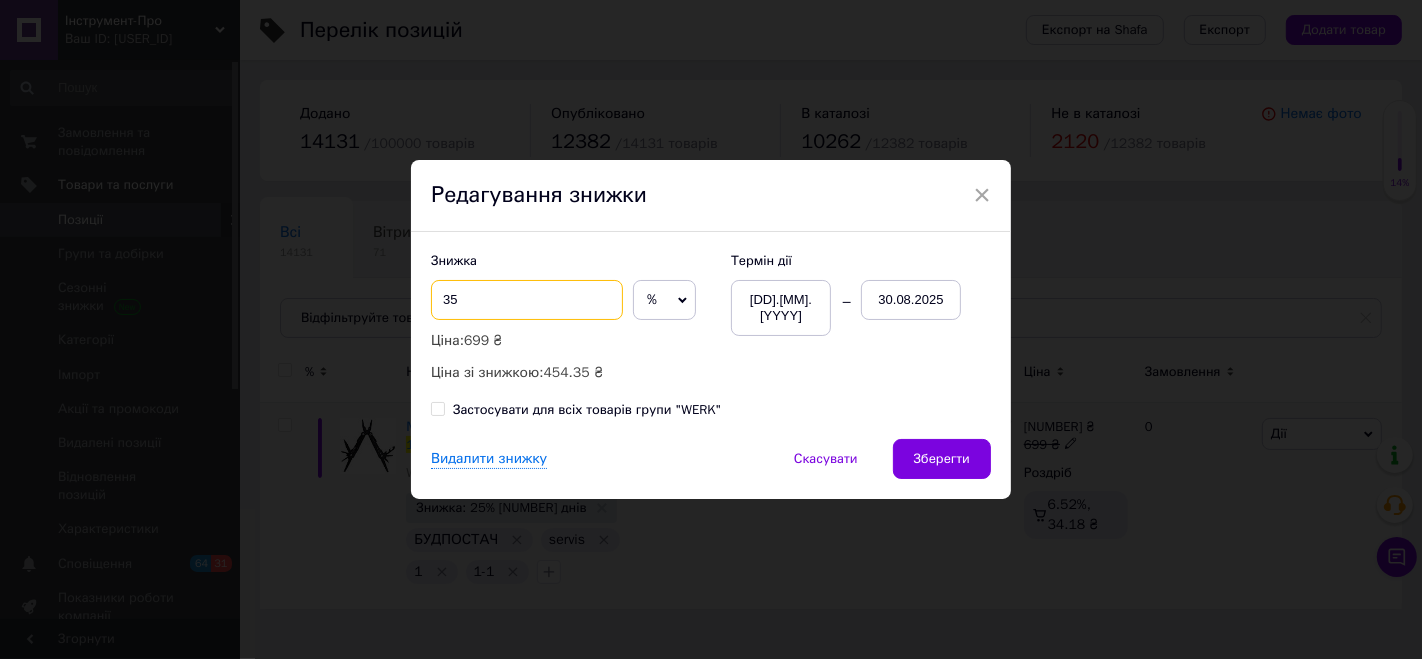 type on "35" 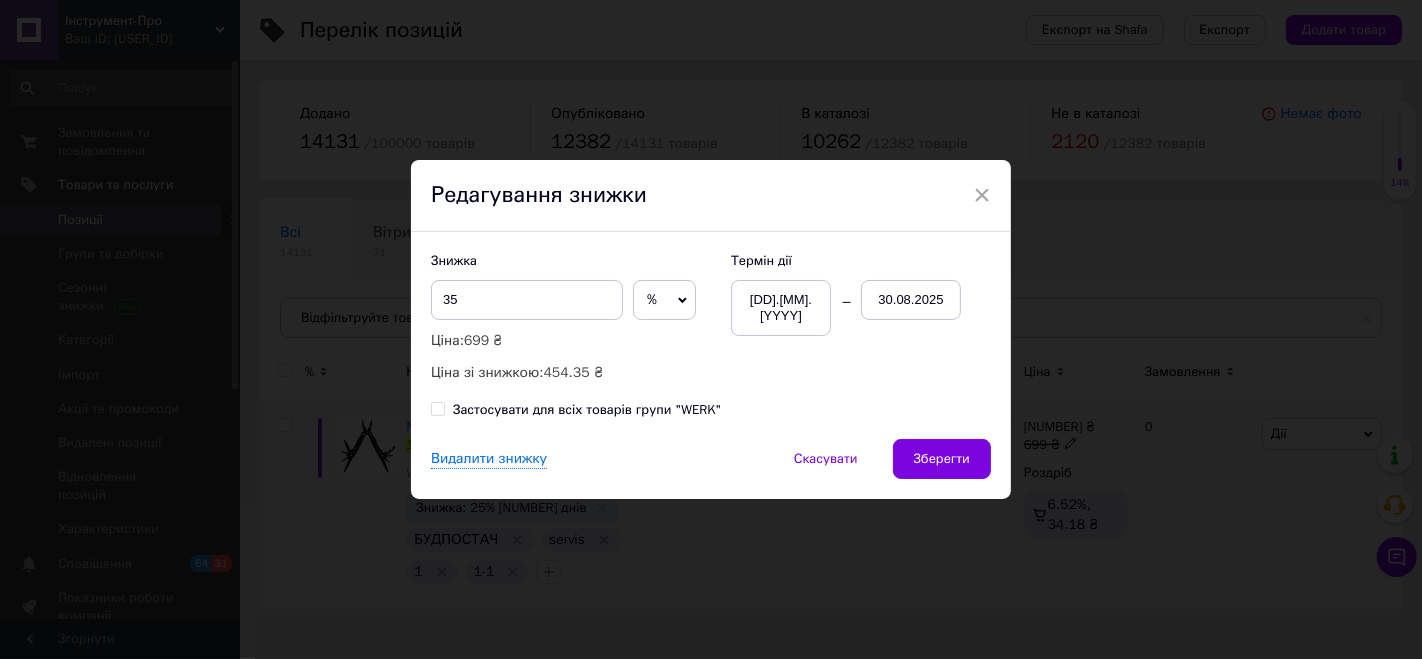 click on "30.08.2025" at bounding box center (911, 300) 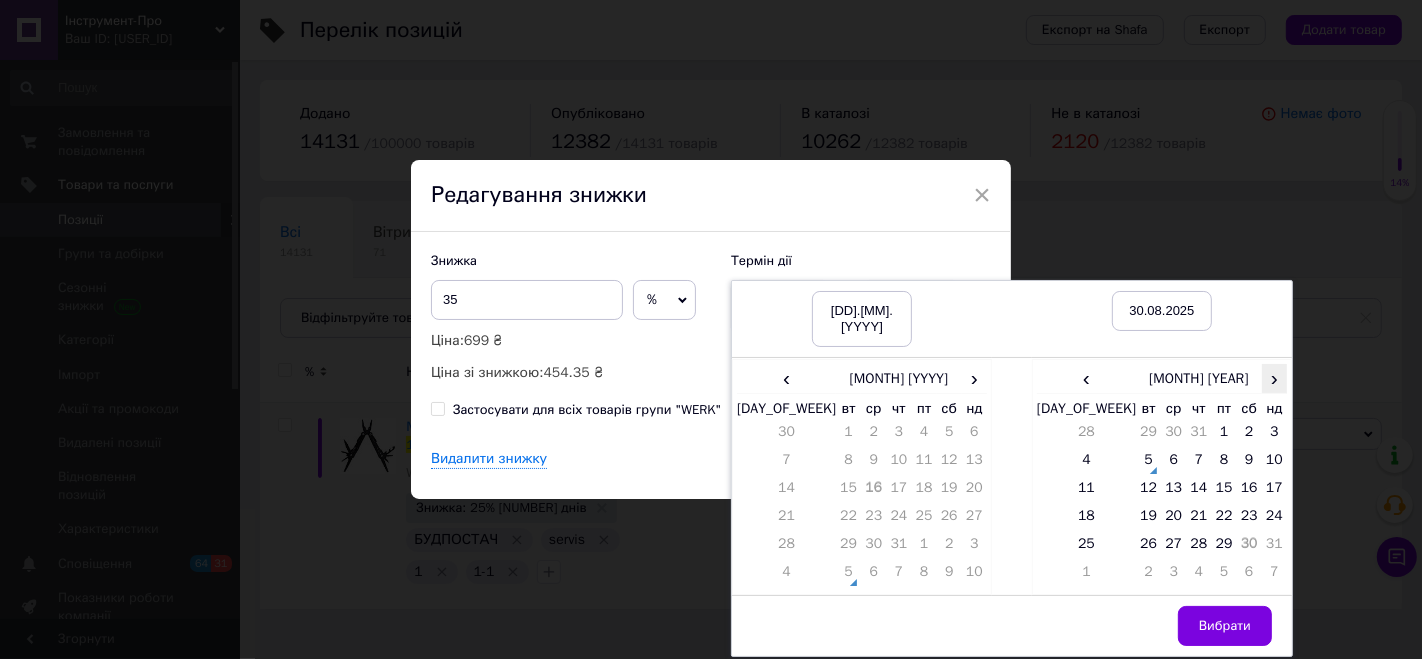 click on "›" at bounding box center (1274, 378) 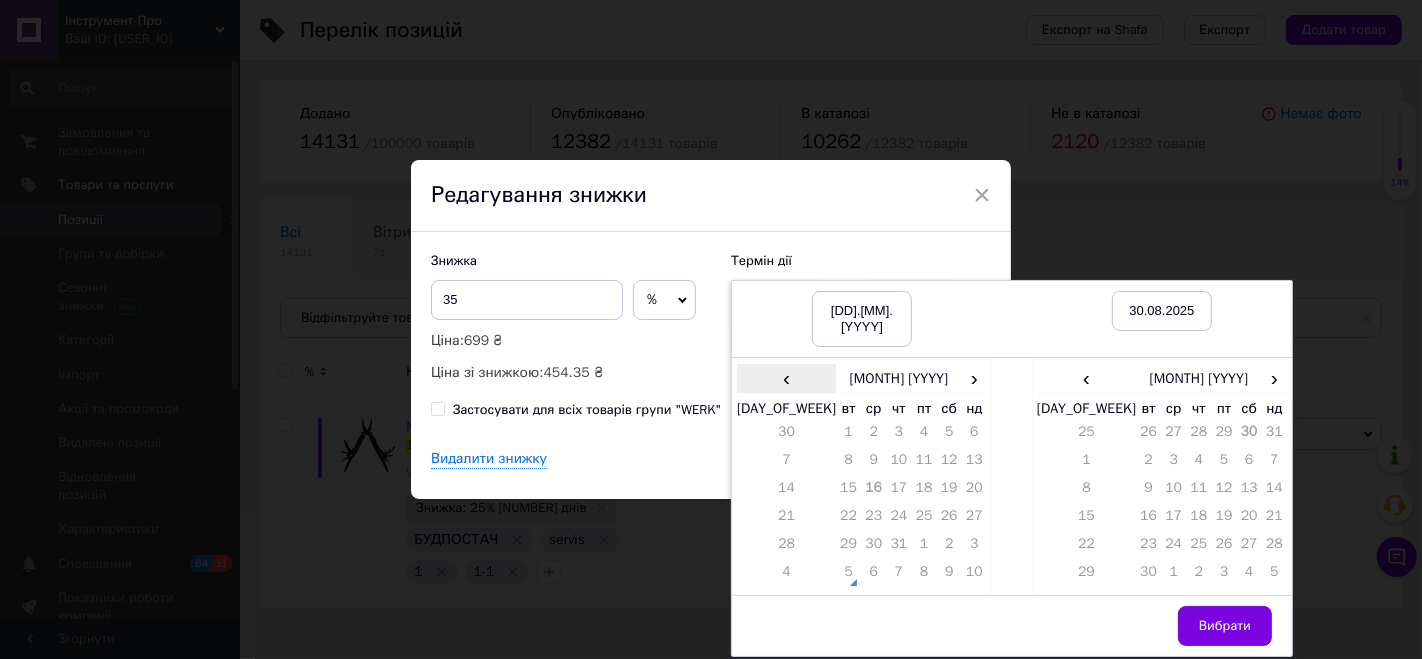 click on "‹" at bounding box center (786, 378) 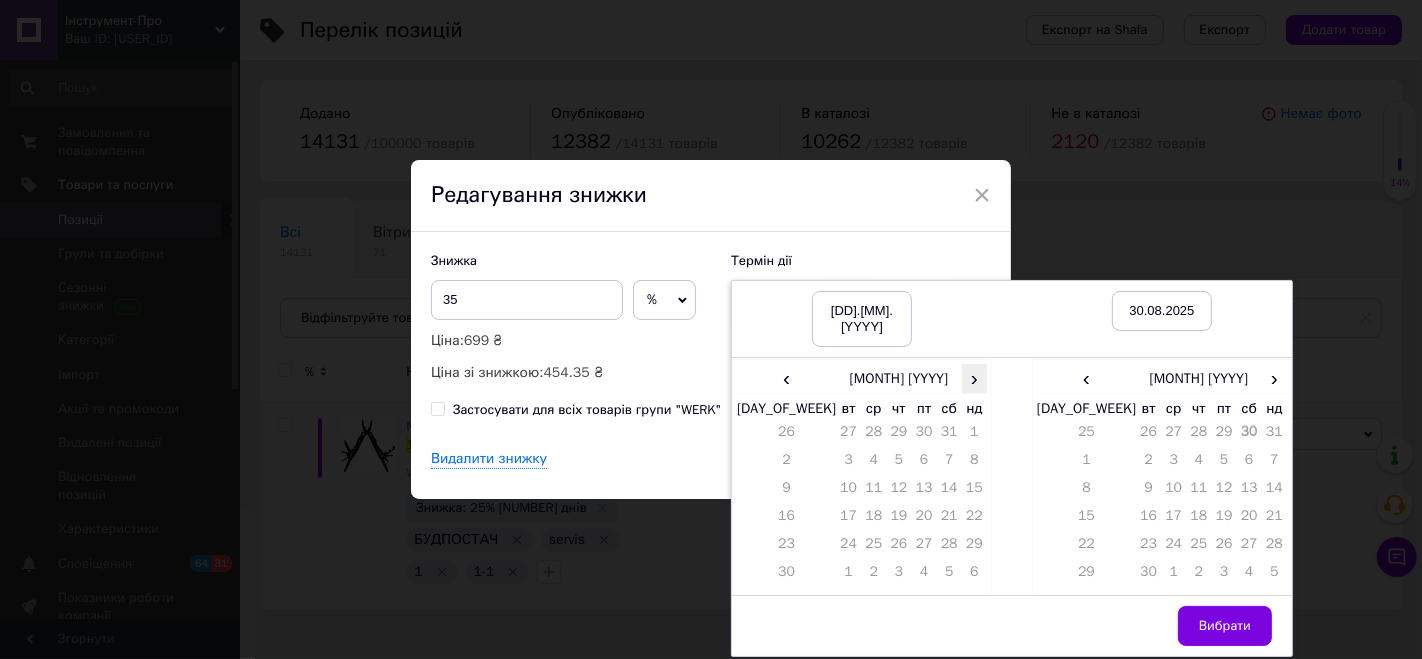 click on "›" at bounding box center (974, 378) 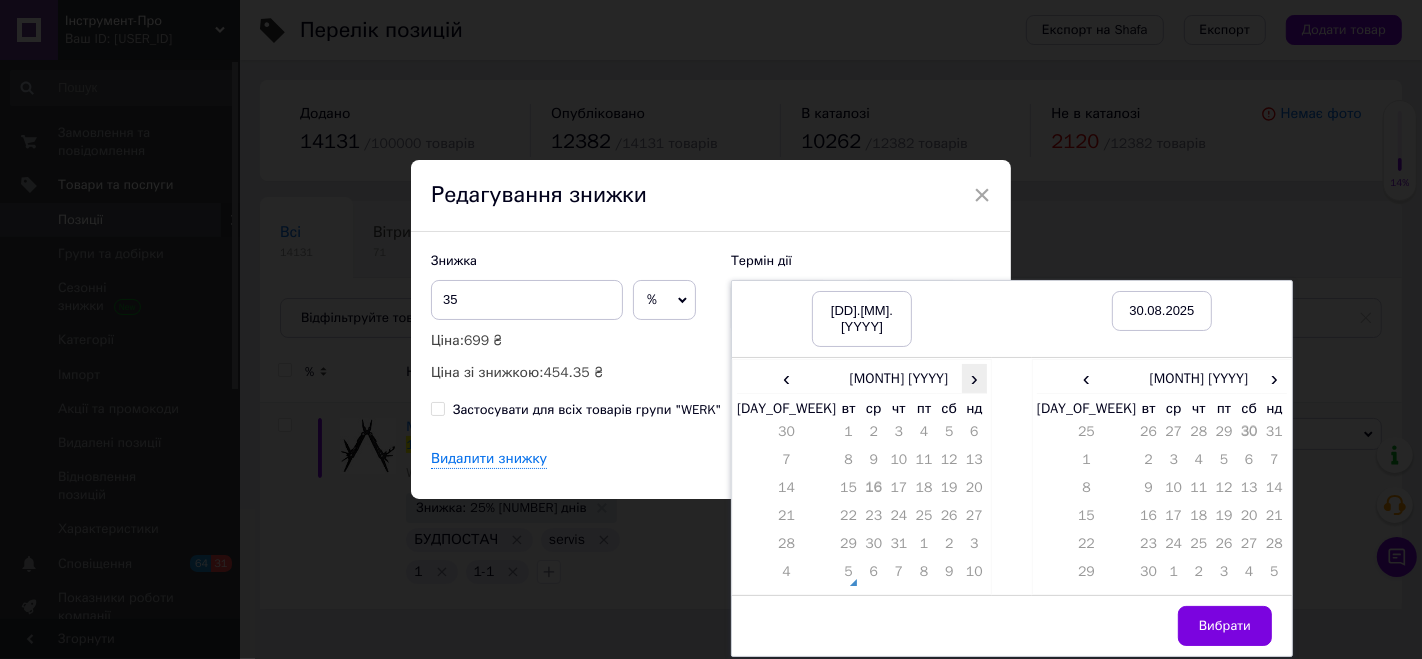 click on "›" at bounding box center (974, 378) 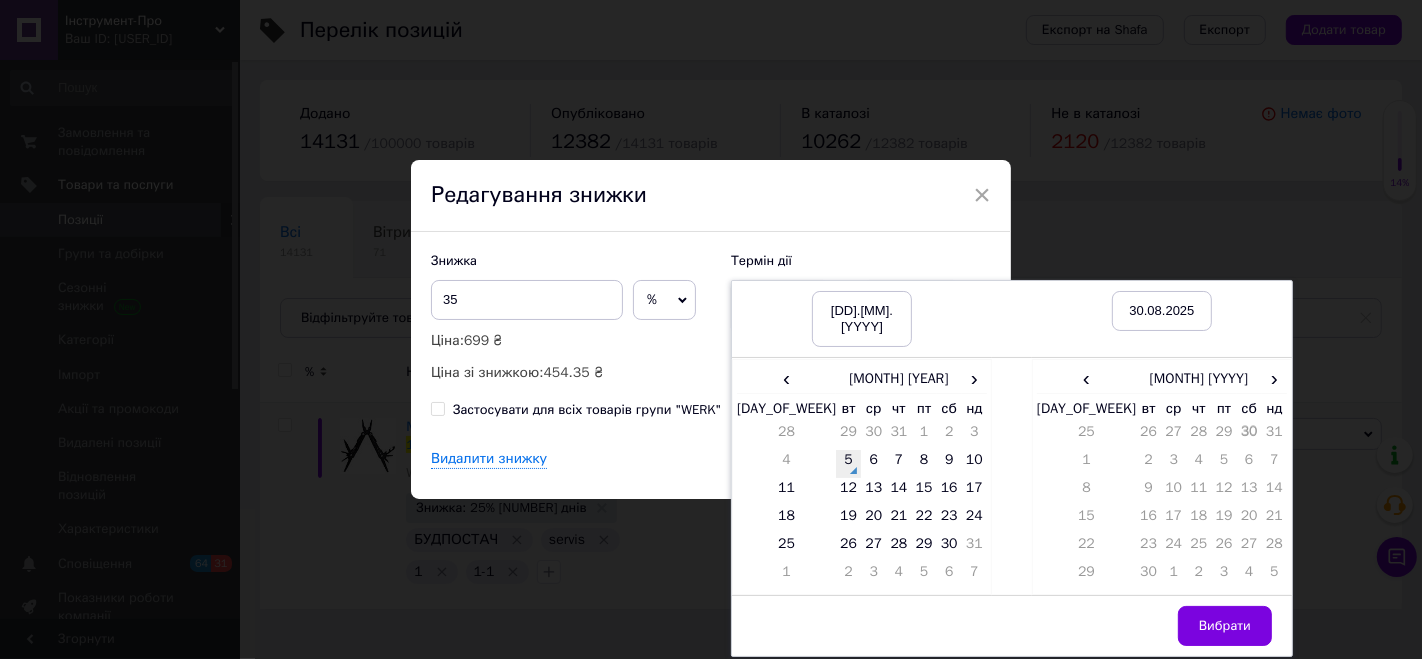 click on "5" at bounding box center [848, 464] 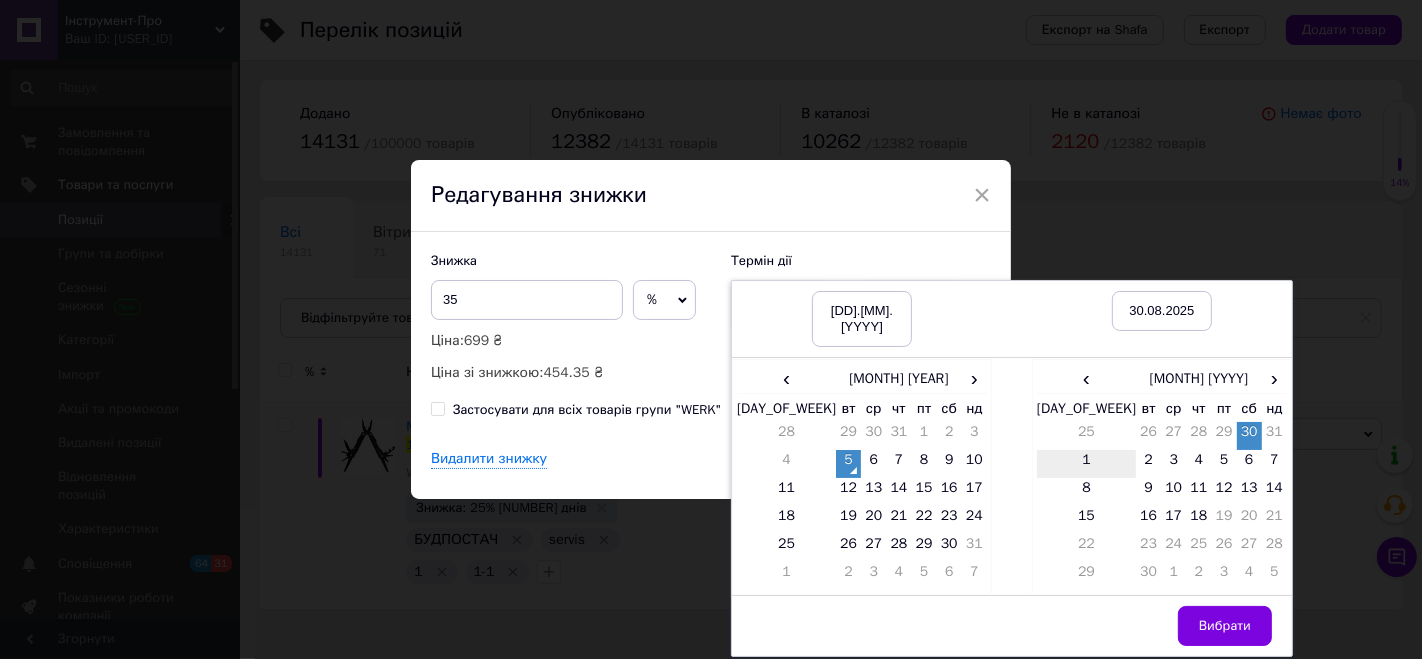 click on "1" at bounding box center (1086, 464) 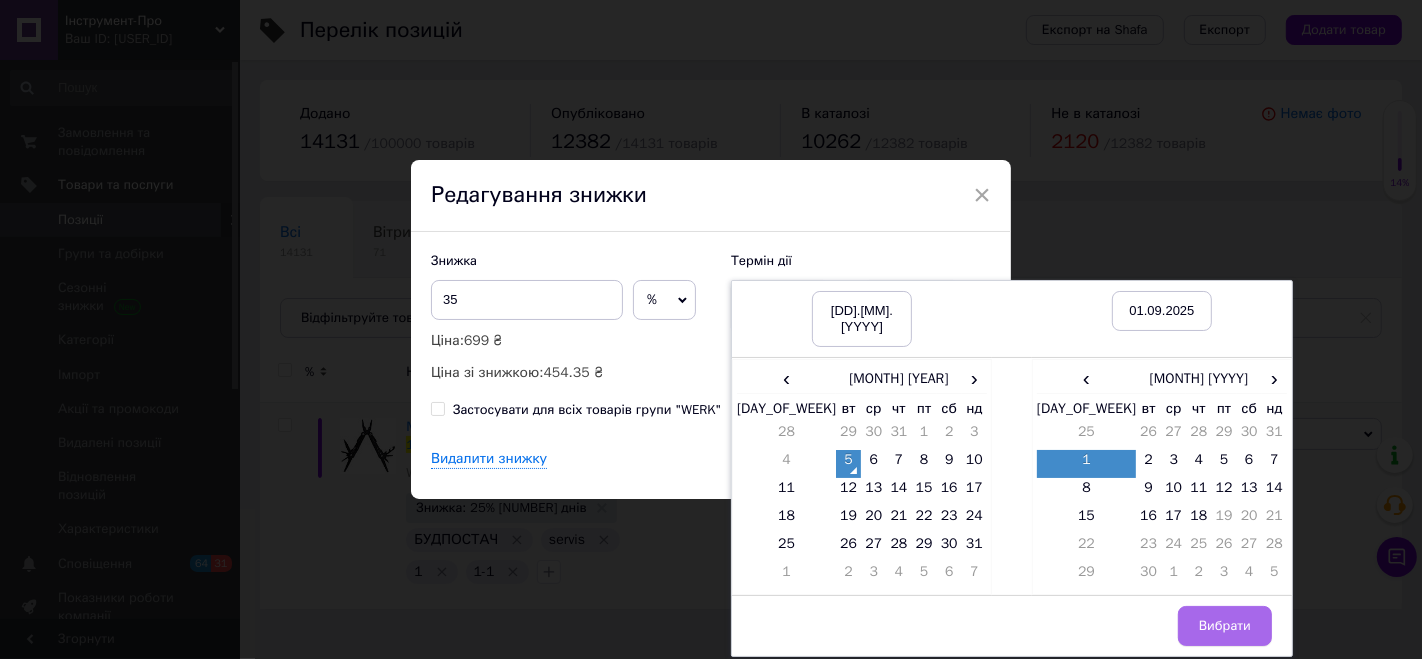 click on "Вибрати" at bounding box center (1225, 626) 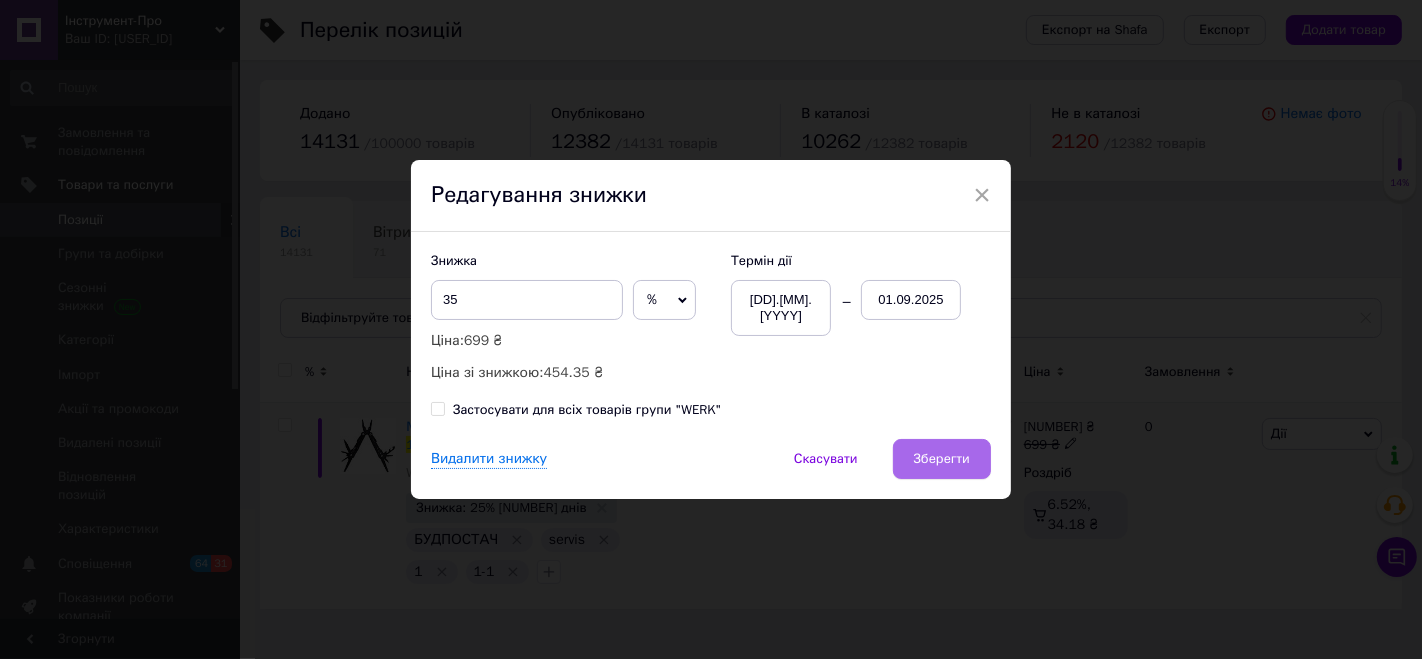 click on "Зберегти" at bounding box center (942, 459) 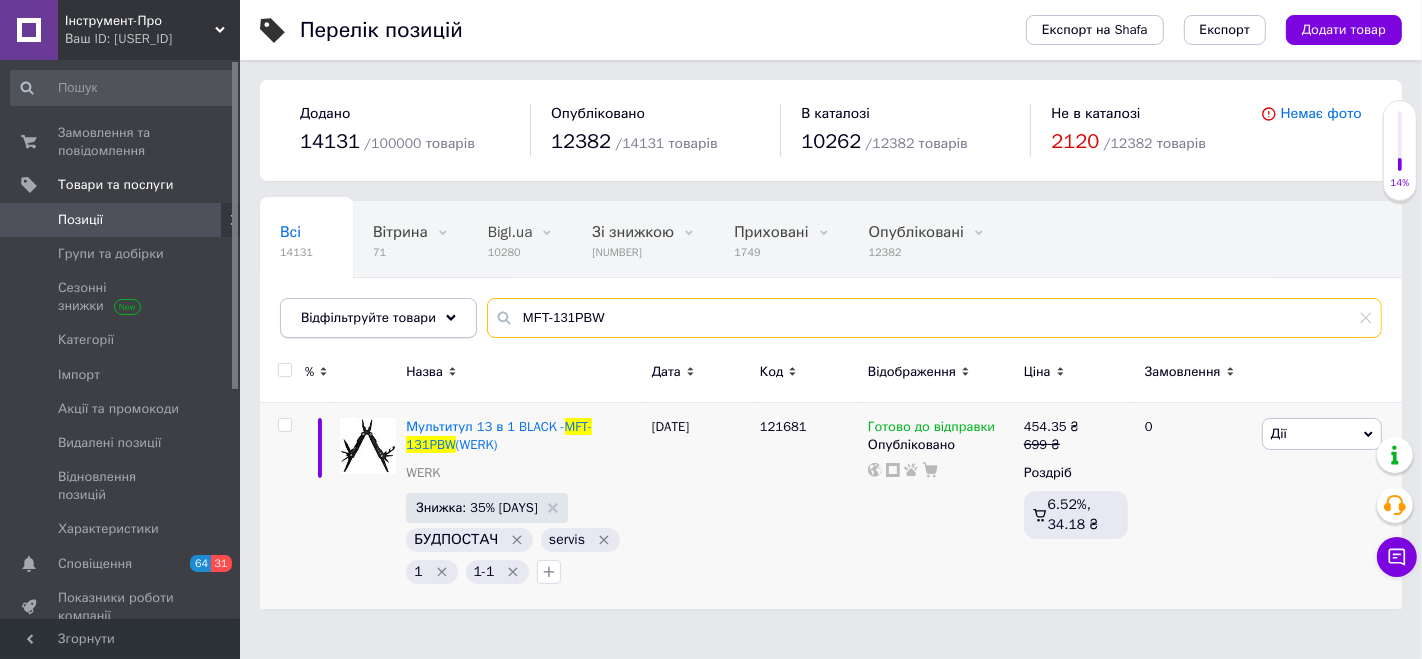 drag, startPoint x: 595, startPoint y: 324, endPoint x: 451, endPoint y: 307, distance: 145 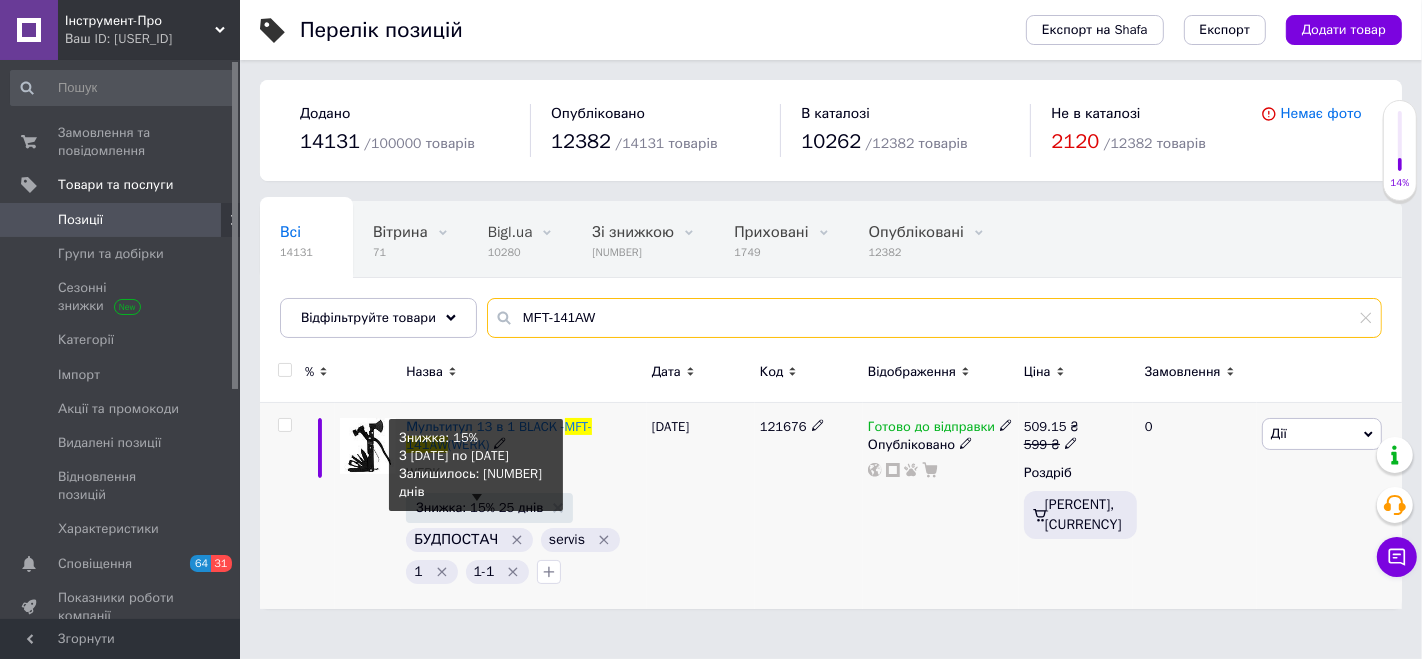 type on "MFT-141AW" 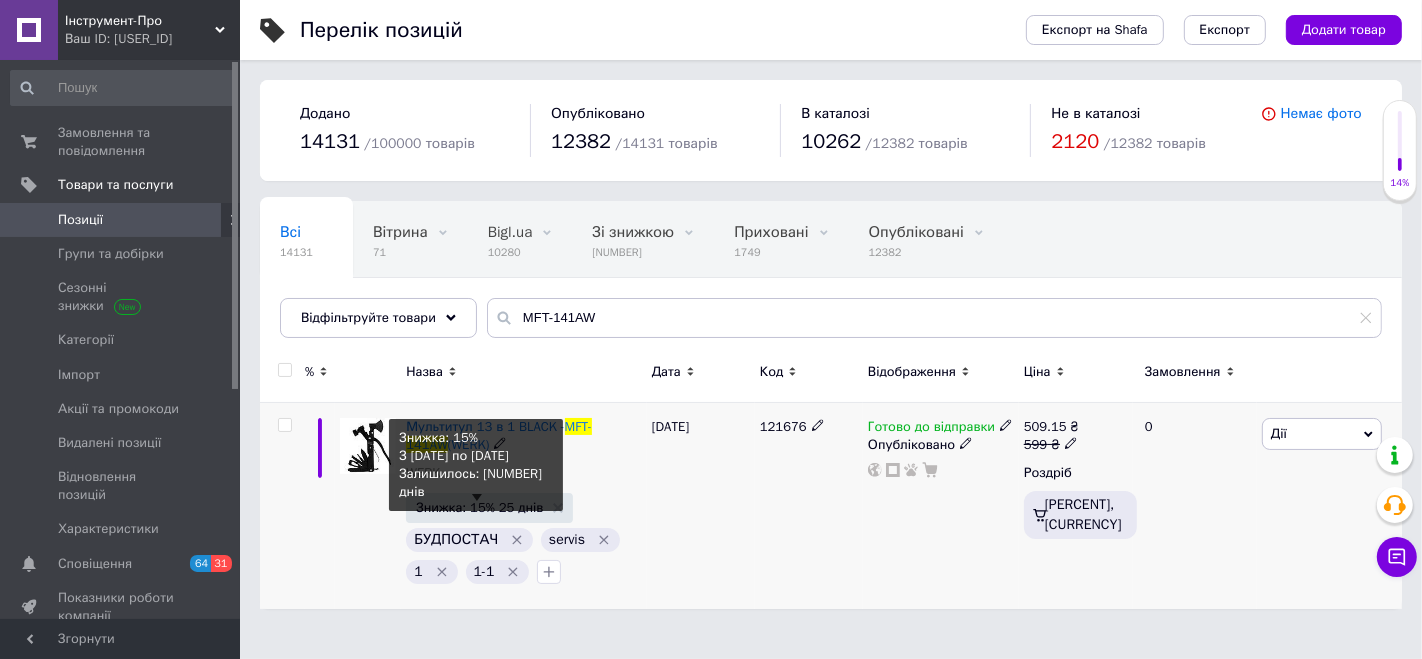 click on "Знижка: 15% 25 днів" at bounding box center (479, 507) 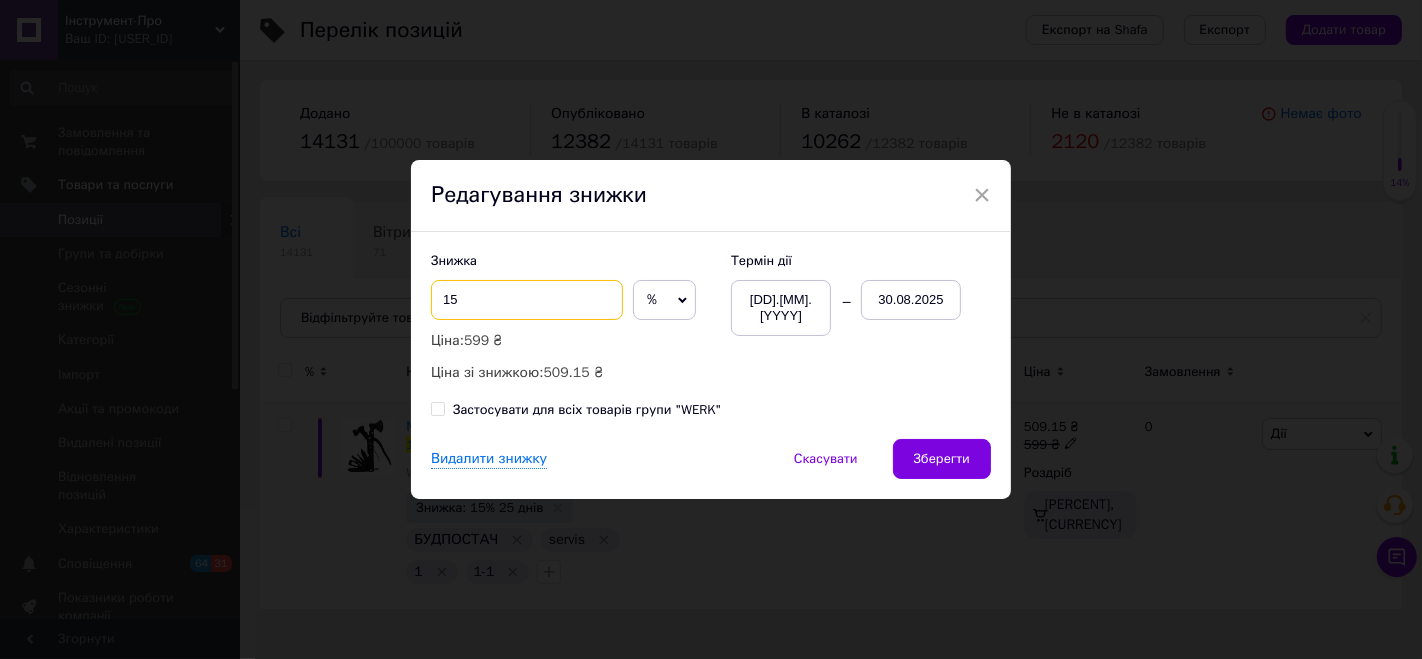 click on "15" at bounding box center [527, 300] 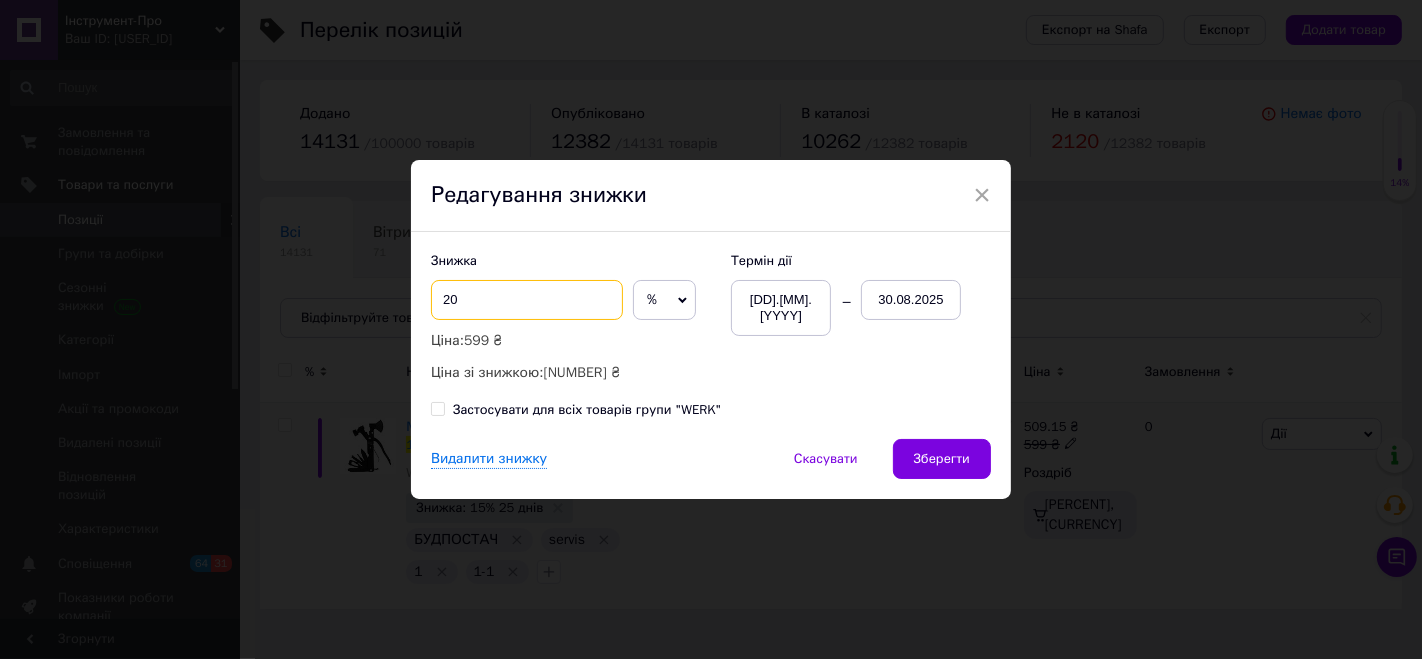 type on "20" 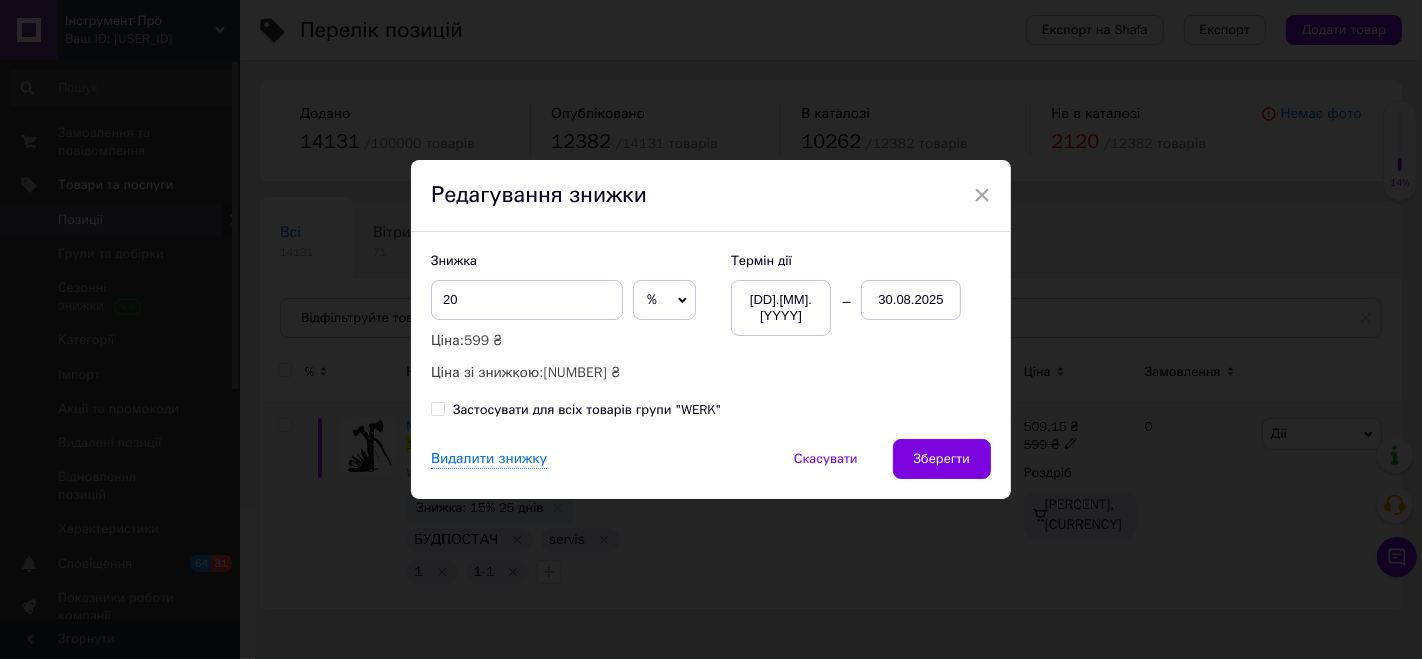 click on "30.08.2025" at bounding box center (911, 300) 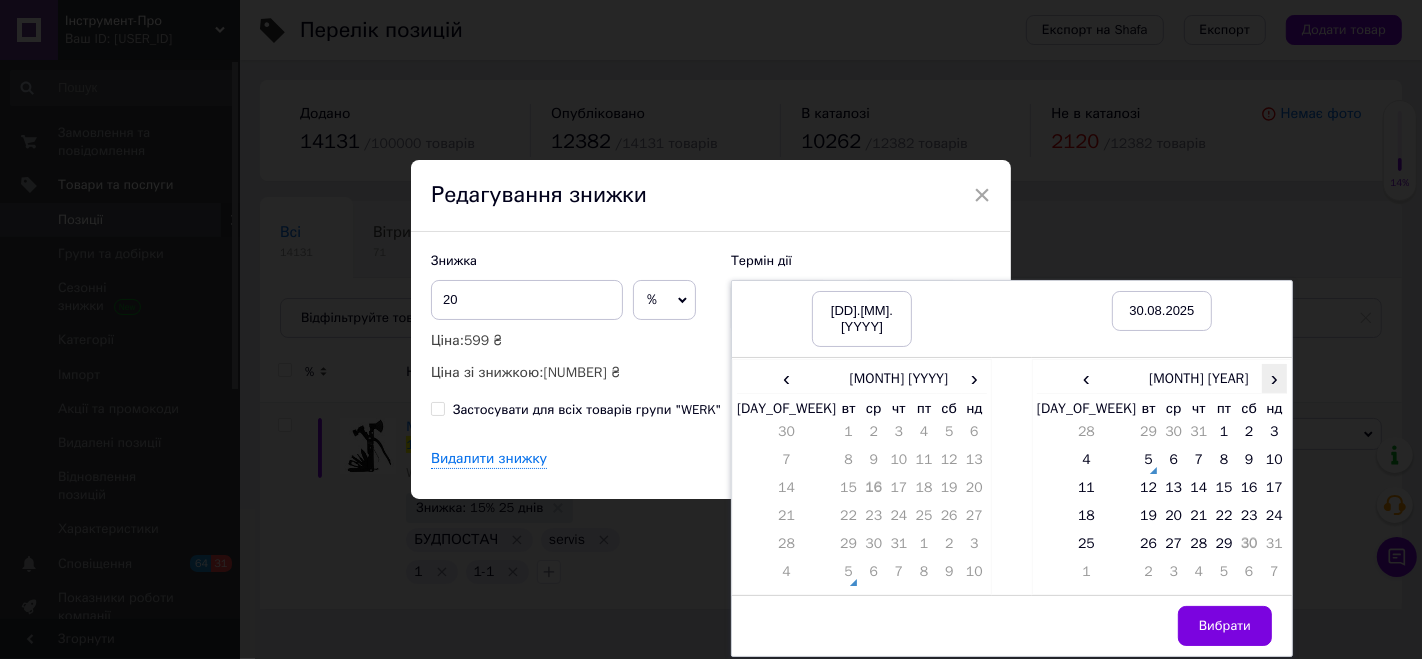 click on "›" at bounding box center [1274, 378] 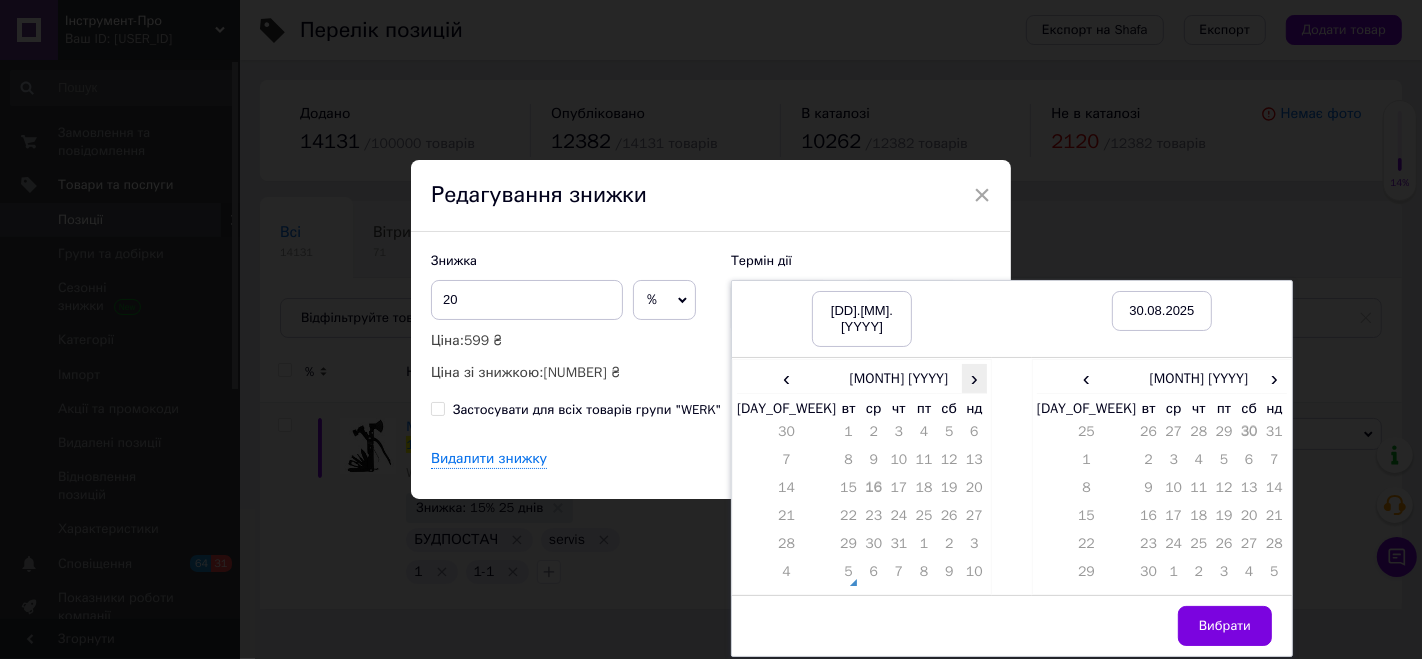 click on "›" at bounding box center (974, 378) 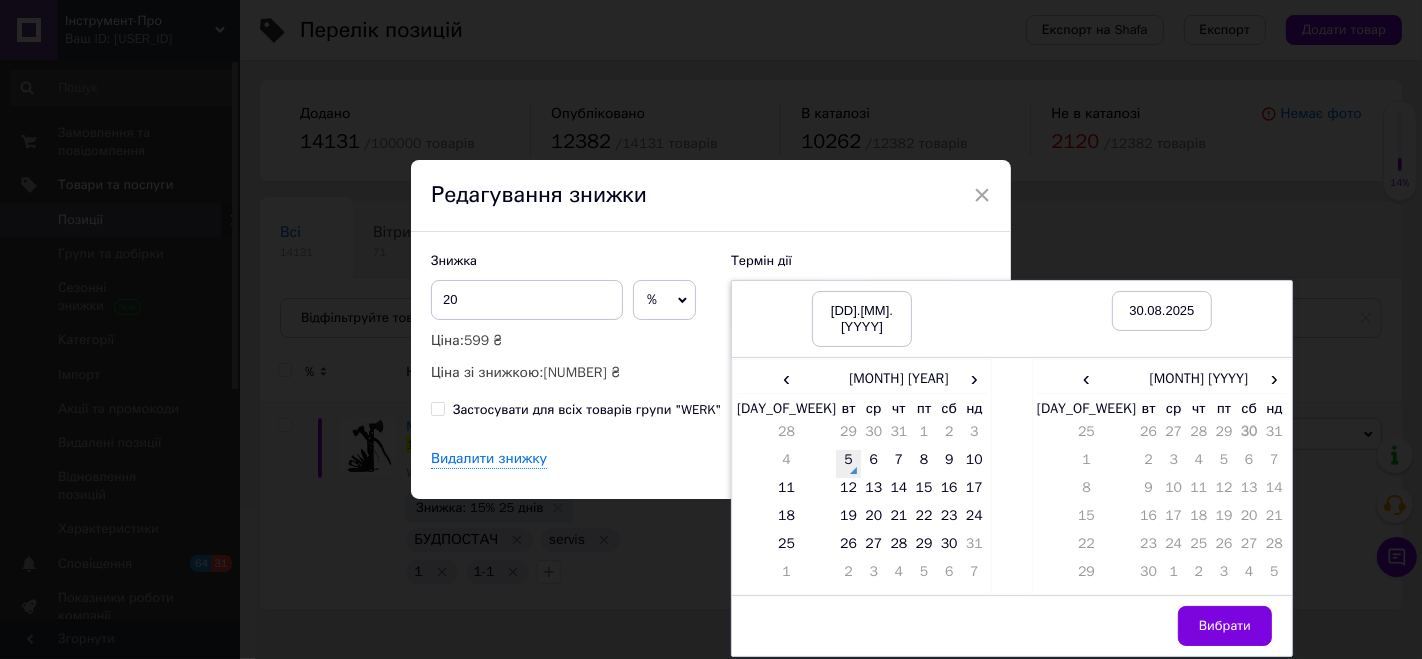 click on "5" at bounding box center [848, 464] 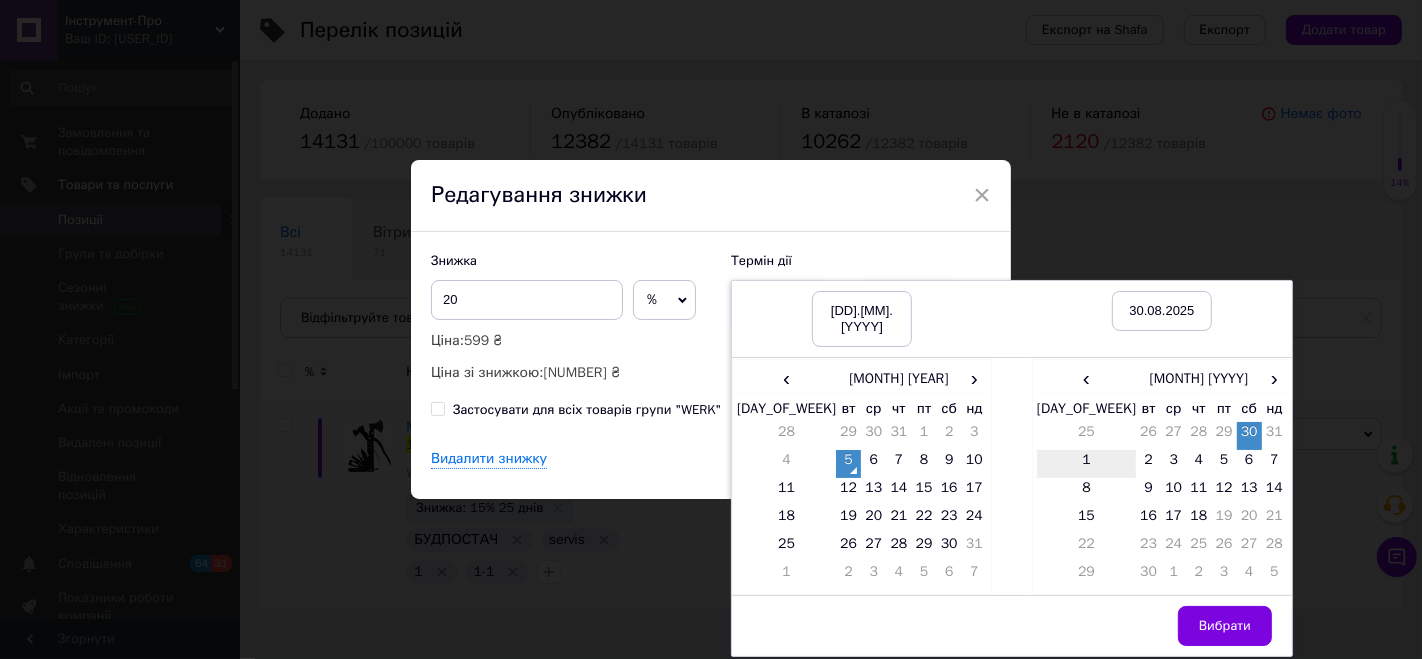 click on "1" at bounding box center (1086, 464) 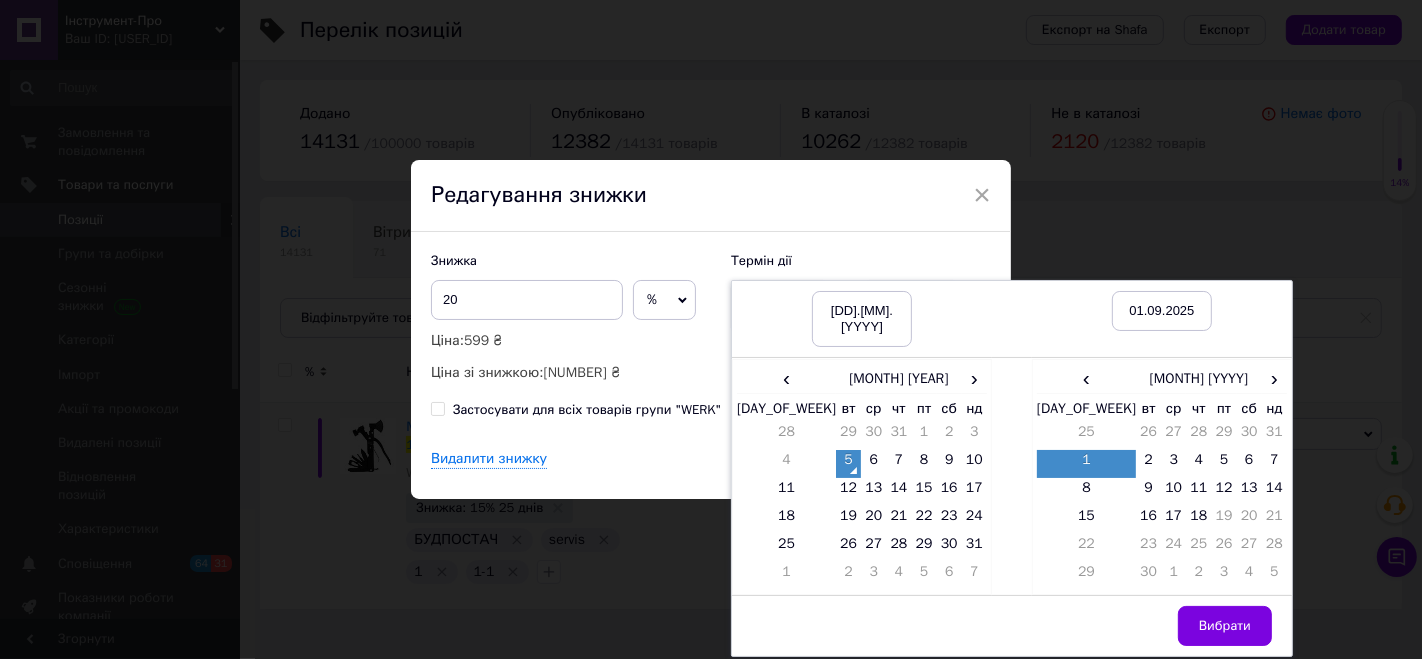 click on "Вибрати" at bounding box center [1225, 626] 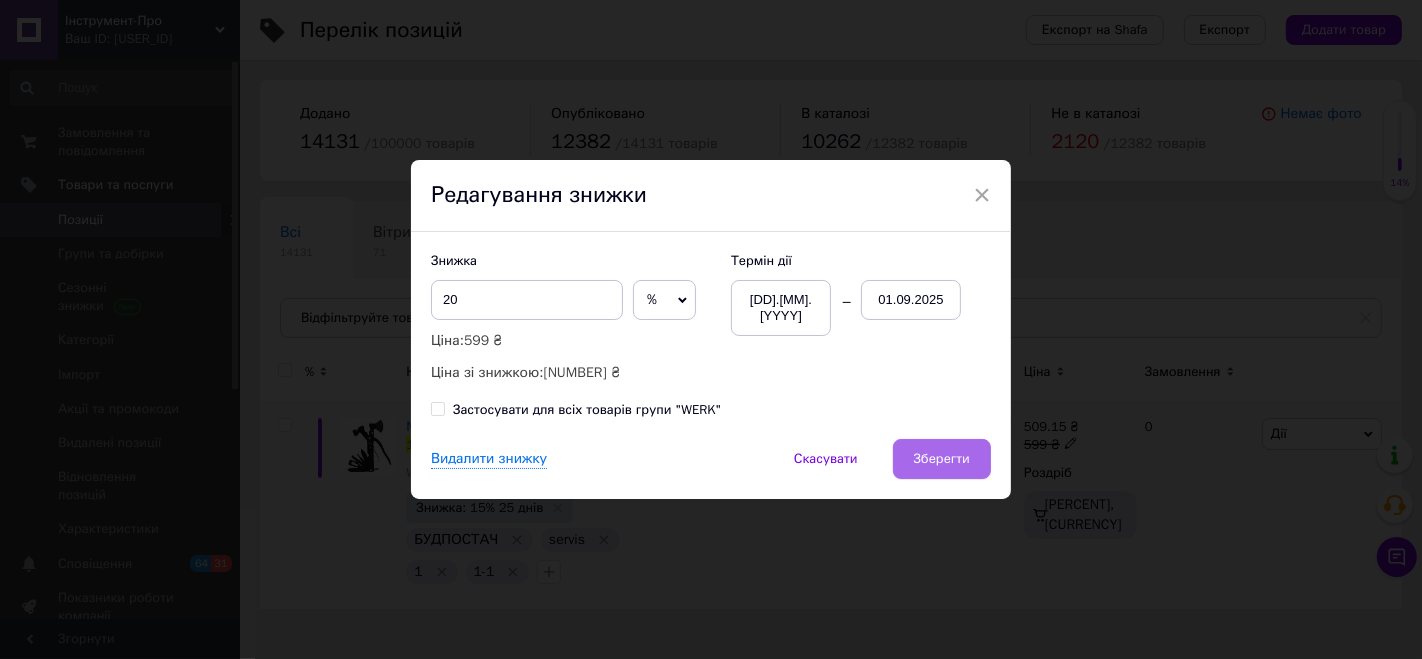 click on "Зберегти" at bounding box center [942, 459] 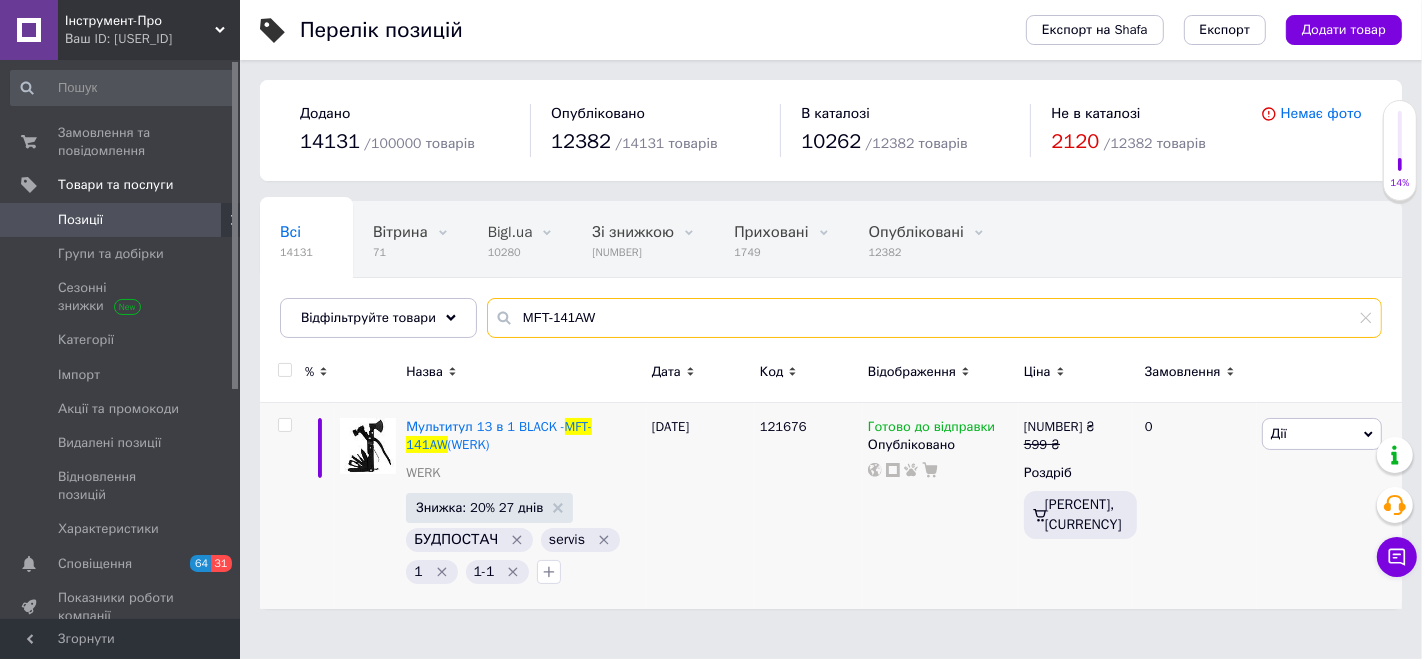 drag, startPoint x: 596, startPoint y: 318, endPoint x: 474, endPoint y: 310, distance: 122.26202 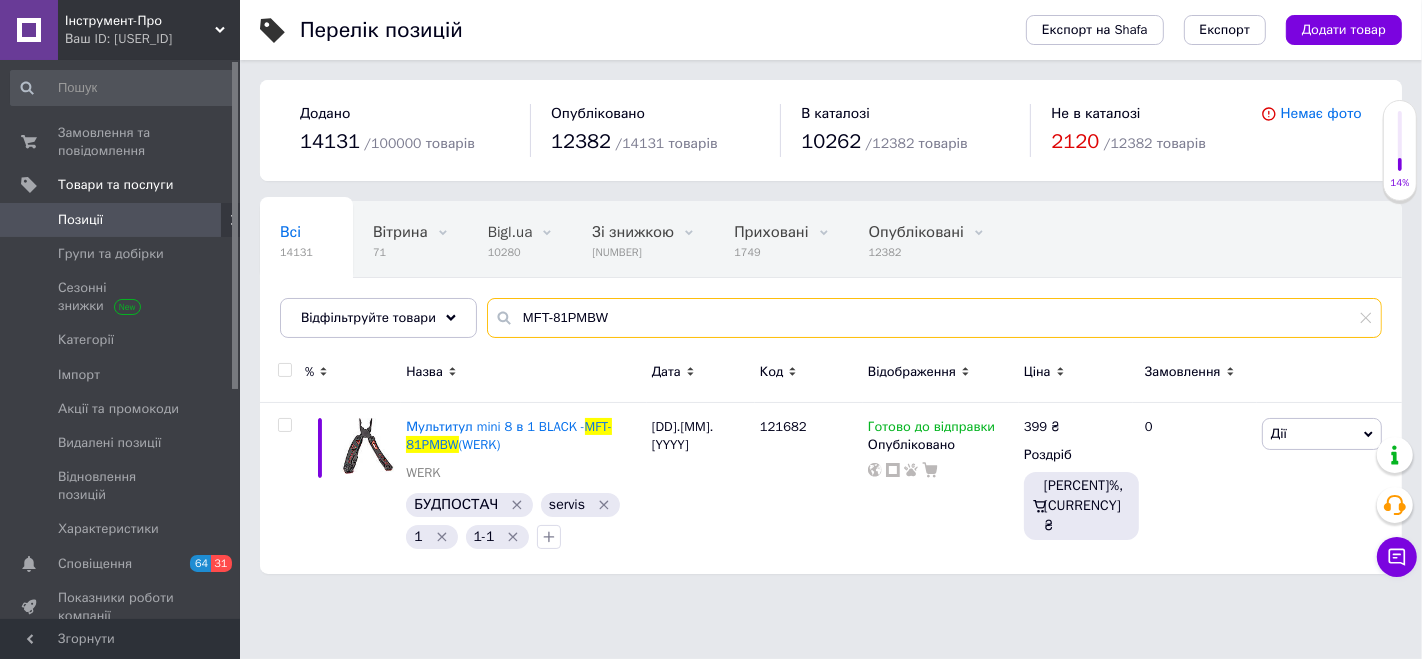 type on "MFT-81PMBW" 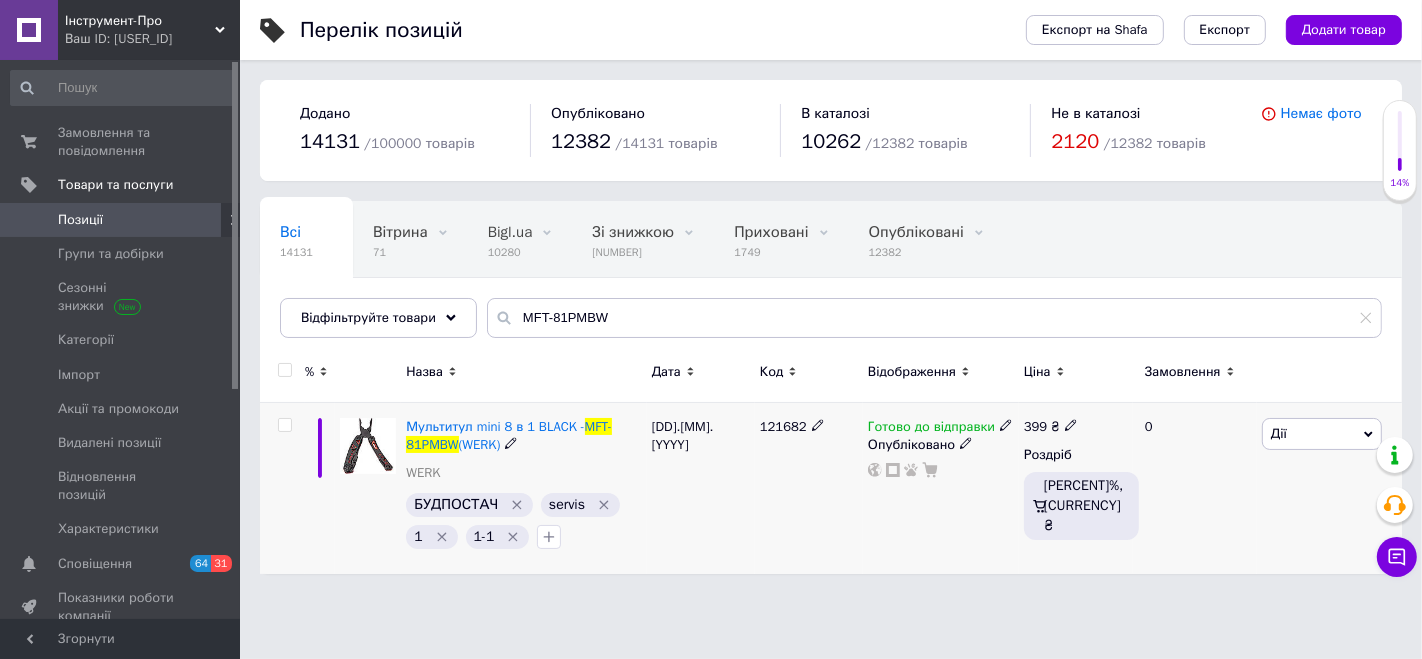 click on "Дії" at bounding box center (1322, 434) 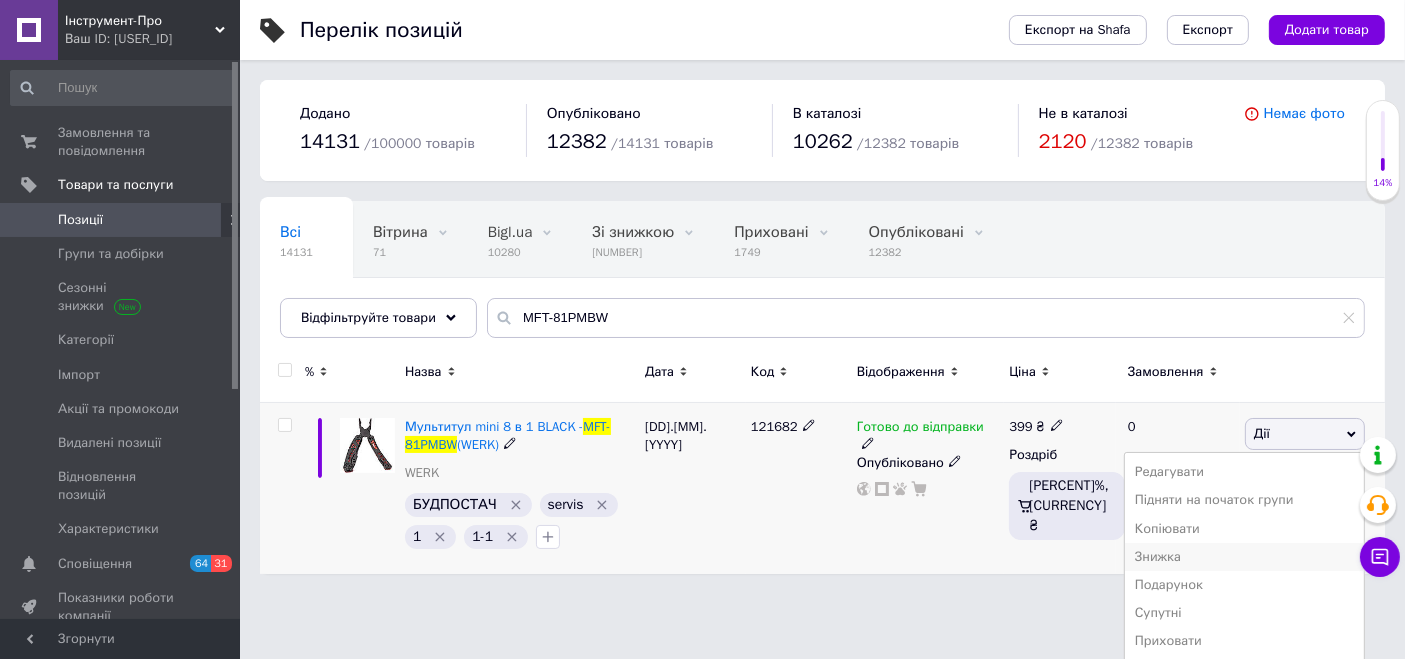 click on "Знижка" at bounding box center (1244, 557) 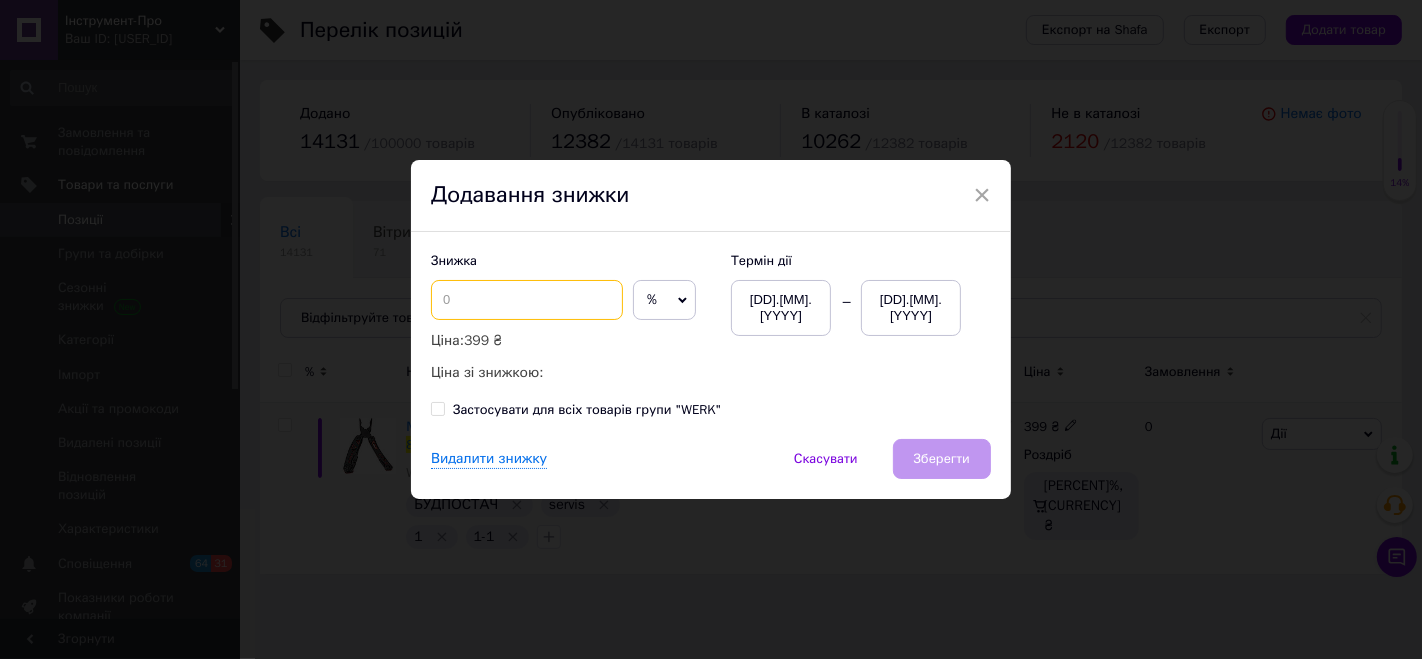 click at bounding box center [527, 300] 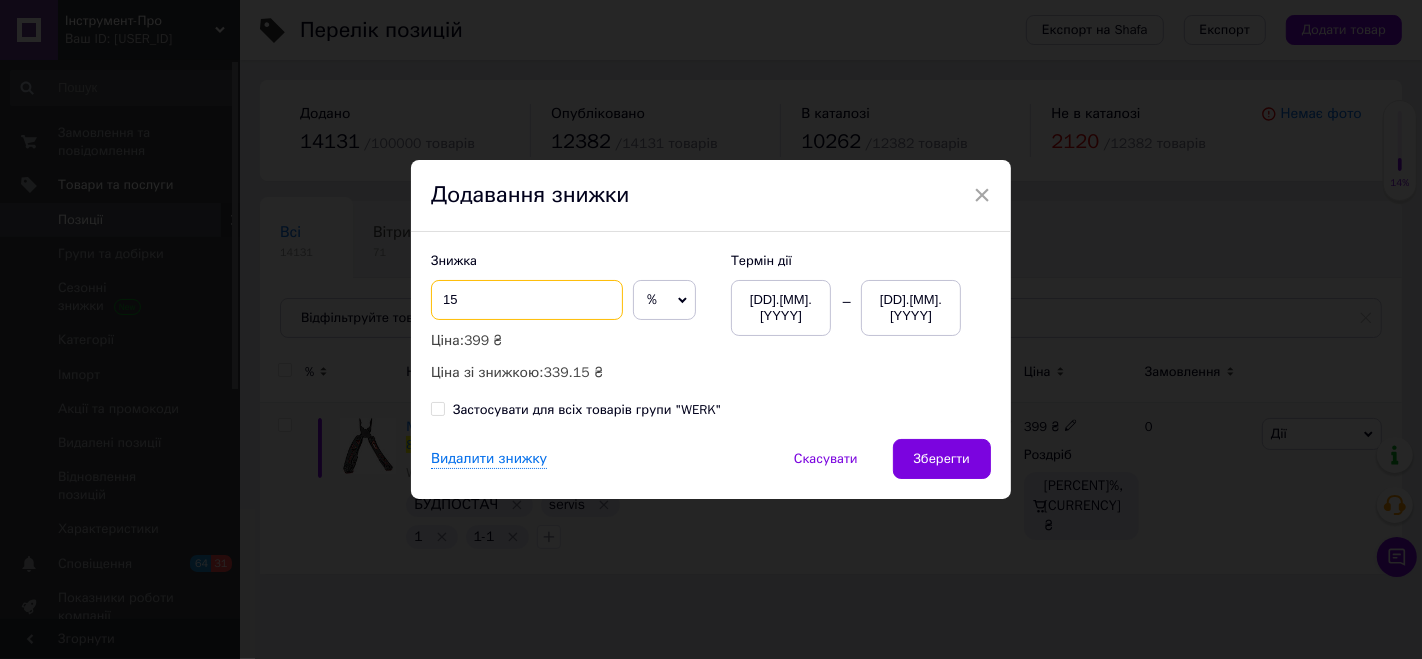 type on "1" 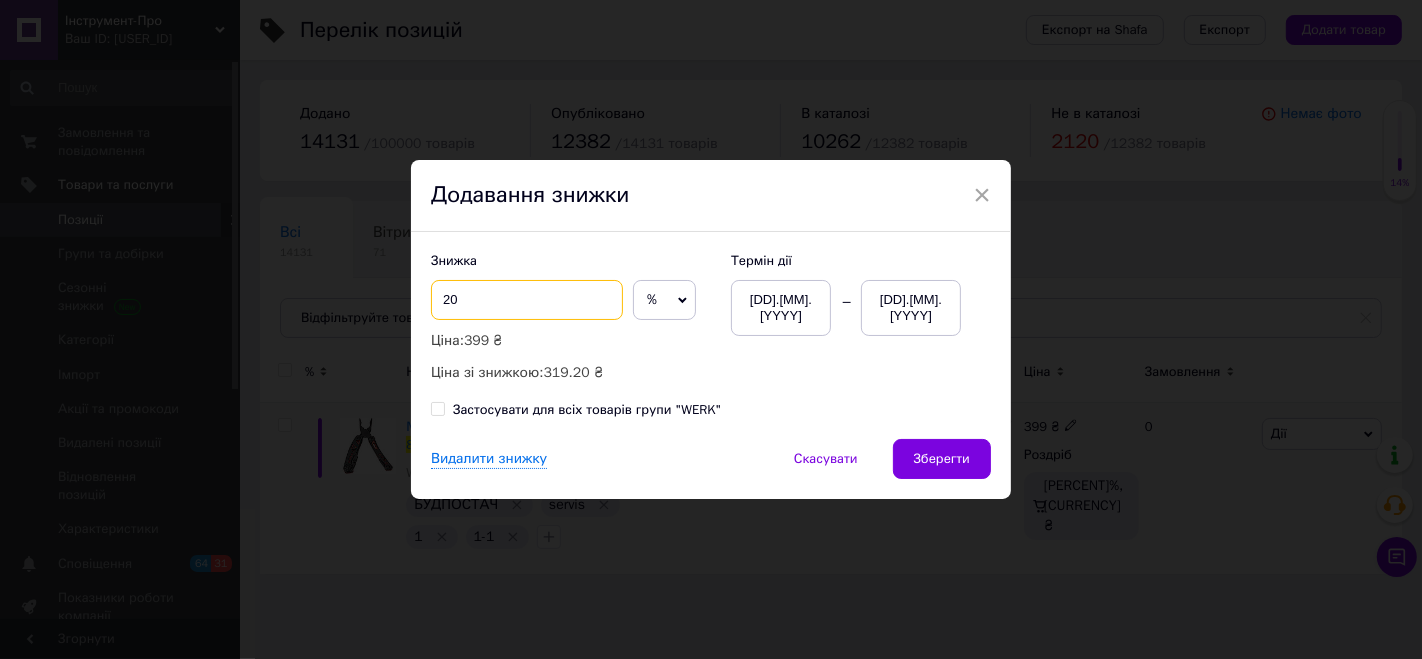 type on "20" 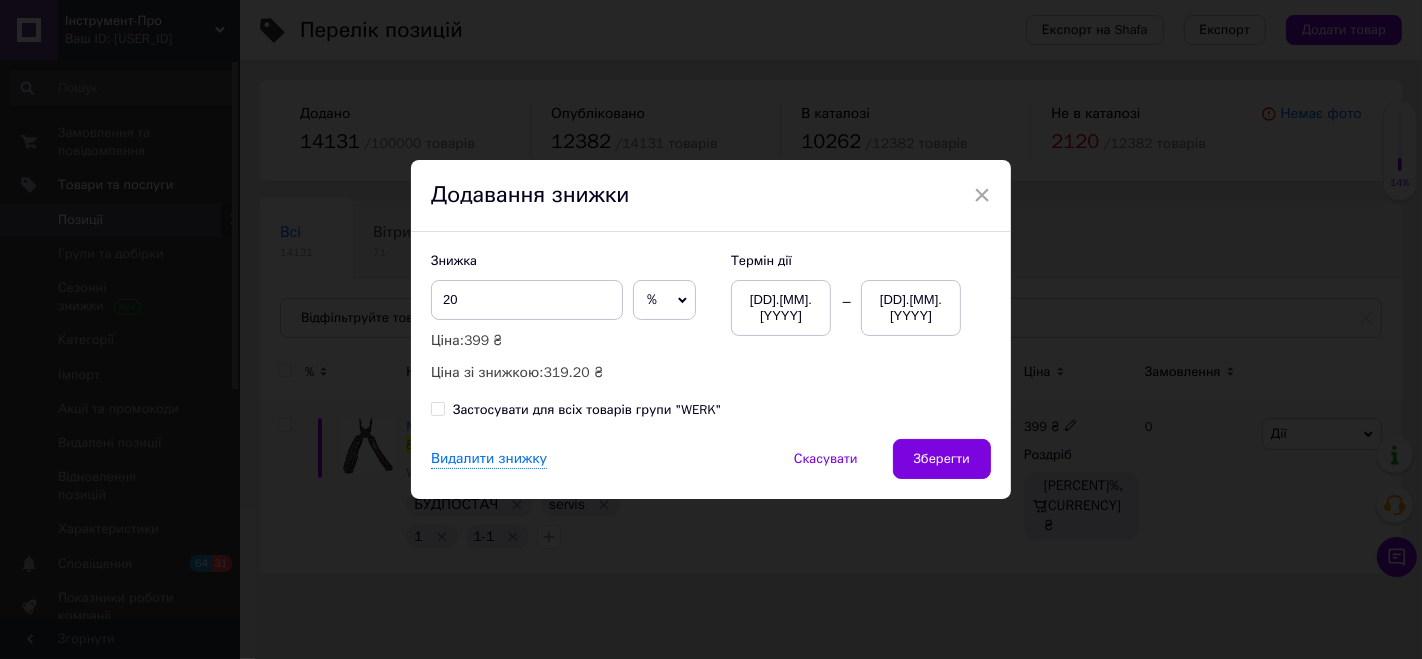click on "[DD].[MM].[YYYY]" at bounding box center (911, 308) 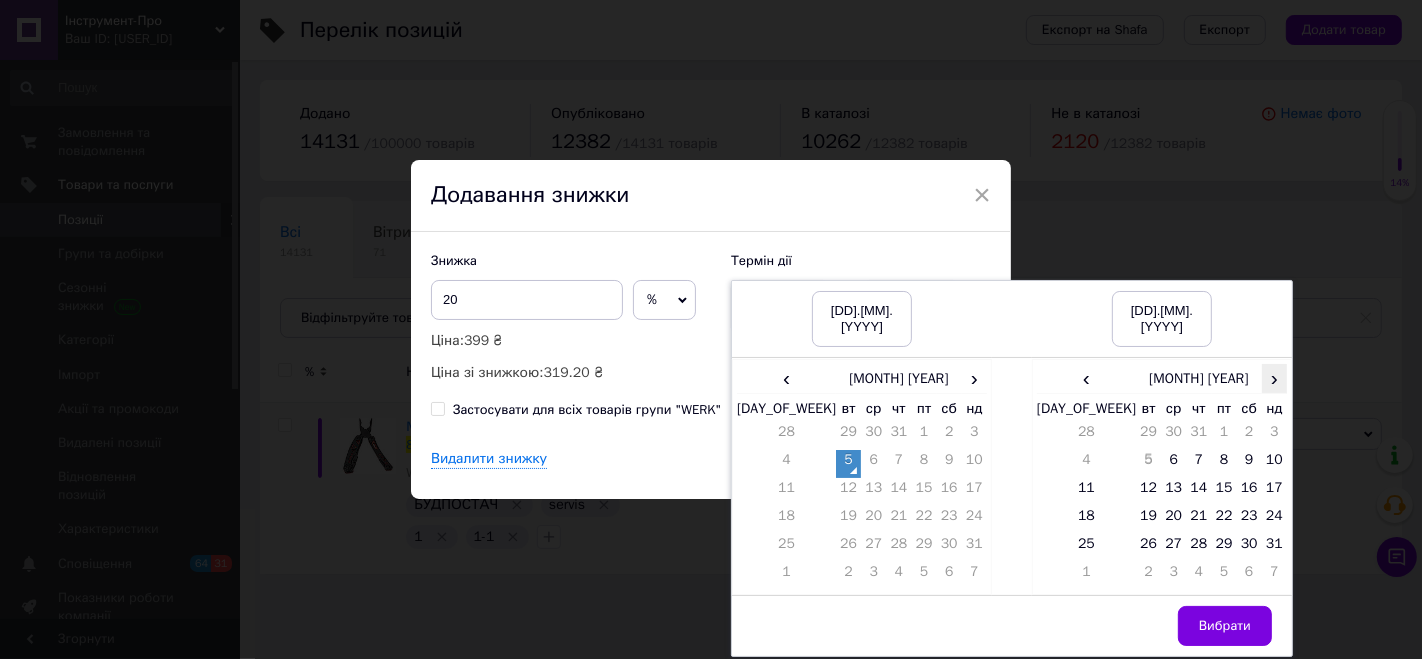 click on "›" at bounding box center (1274, 378) 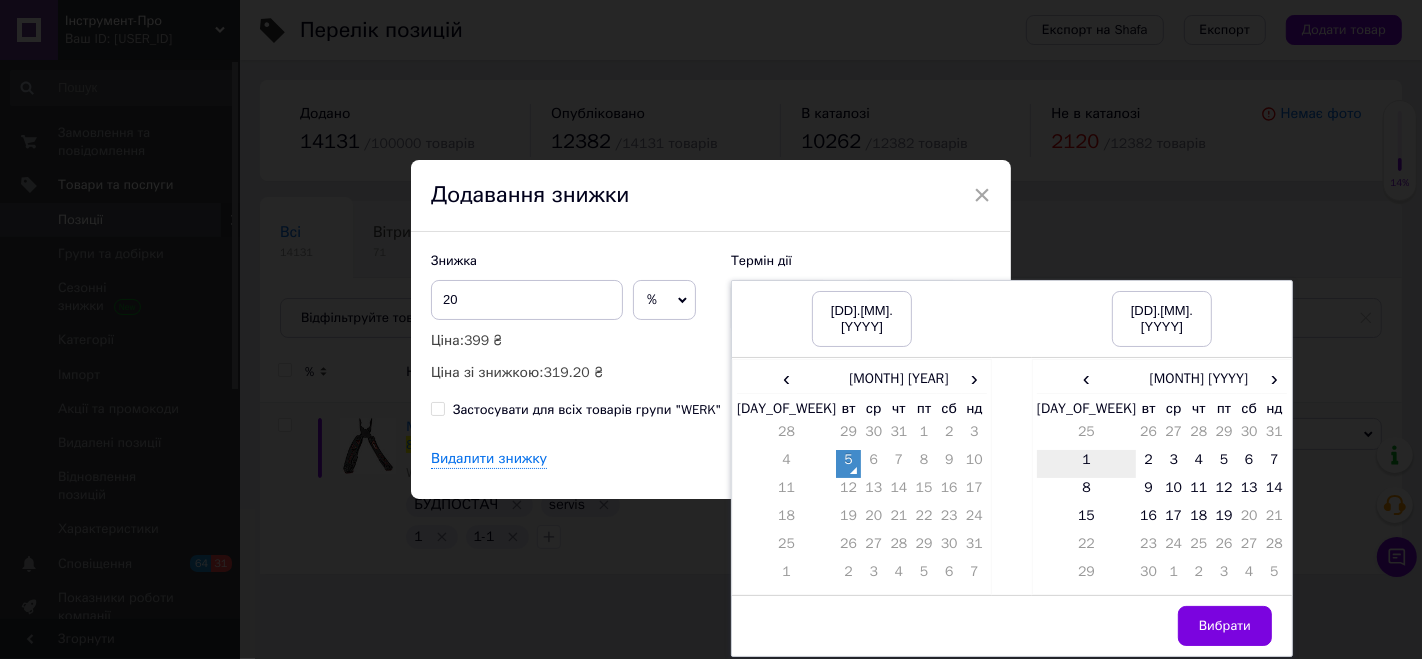 click on "1" at bounding box center (1086, 464) 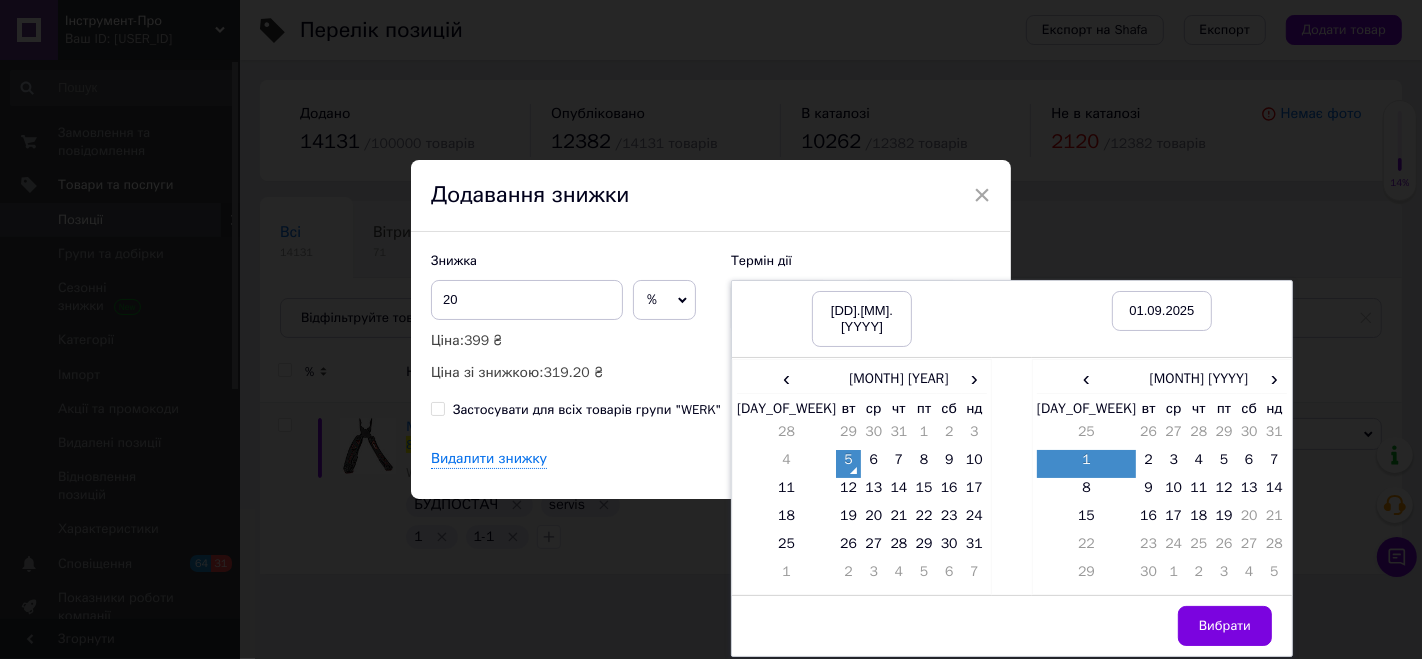 click on "Вибрати" at bounding box center [1225, 626] 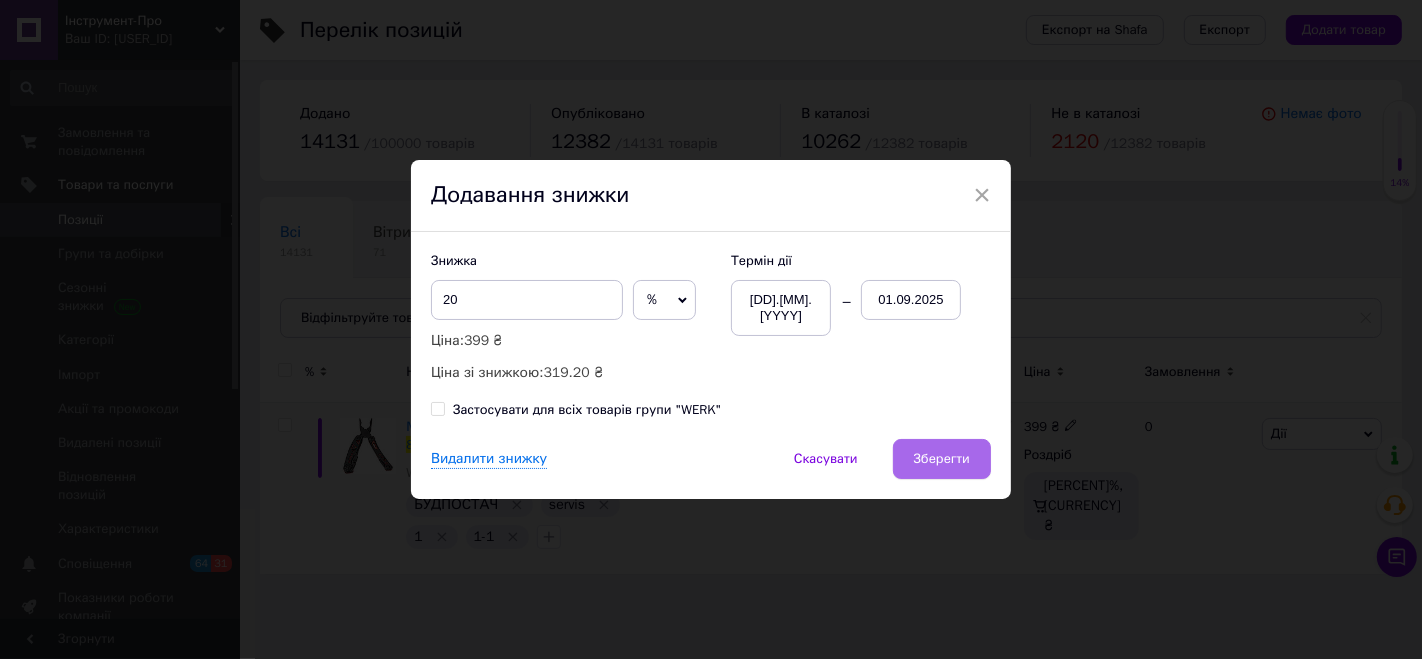 click on "Зберегти" at bounding box center [942, 459] 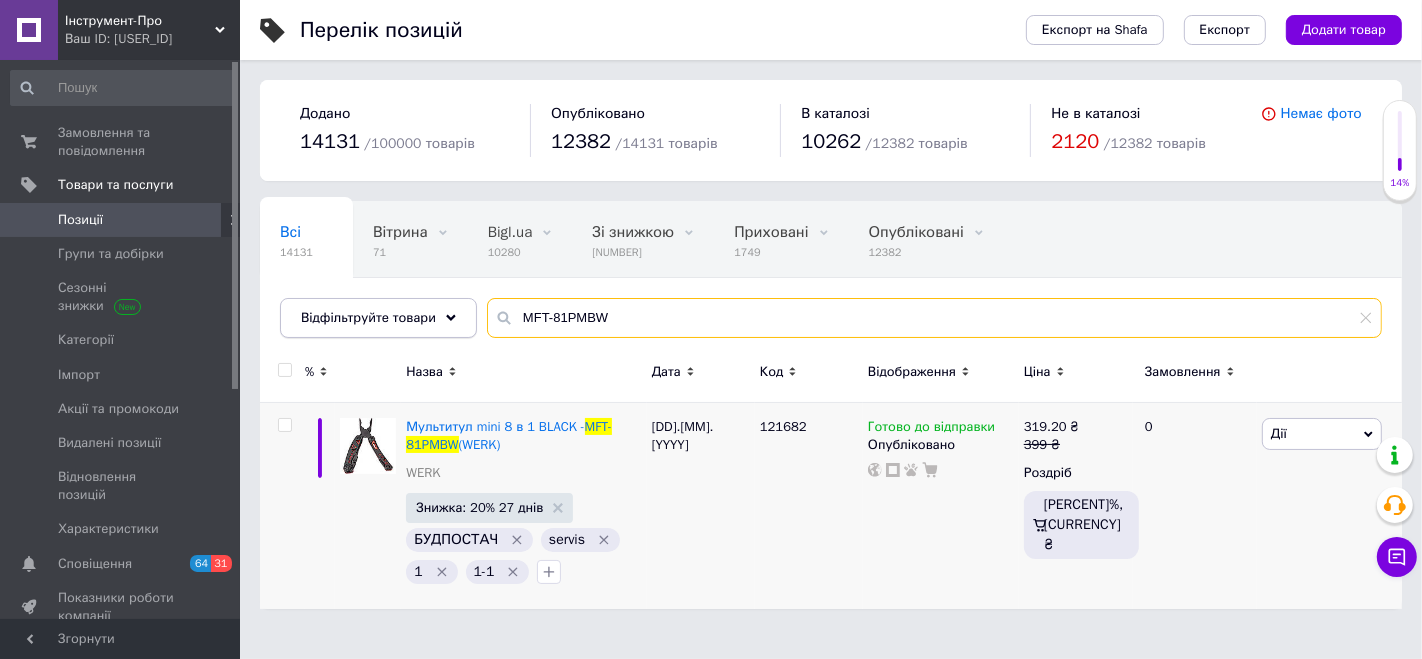 drag, startPoint x: 635, startPoint y: 326, endPoint x: 456, endPoint y: 310, distance: 179.71365 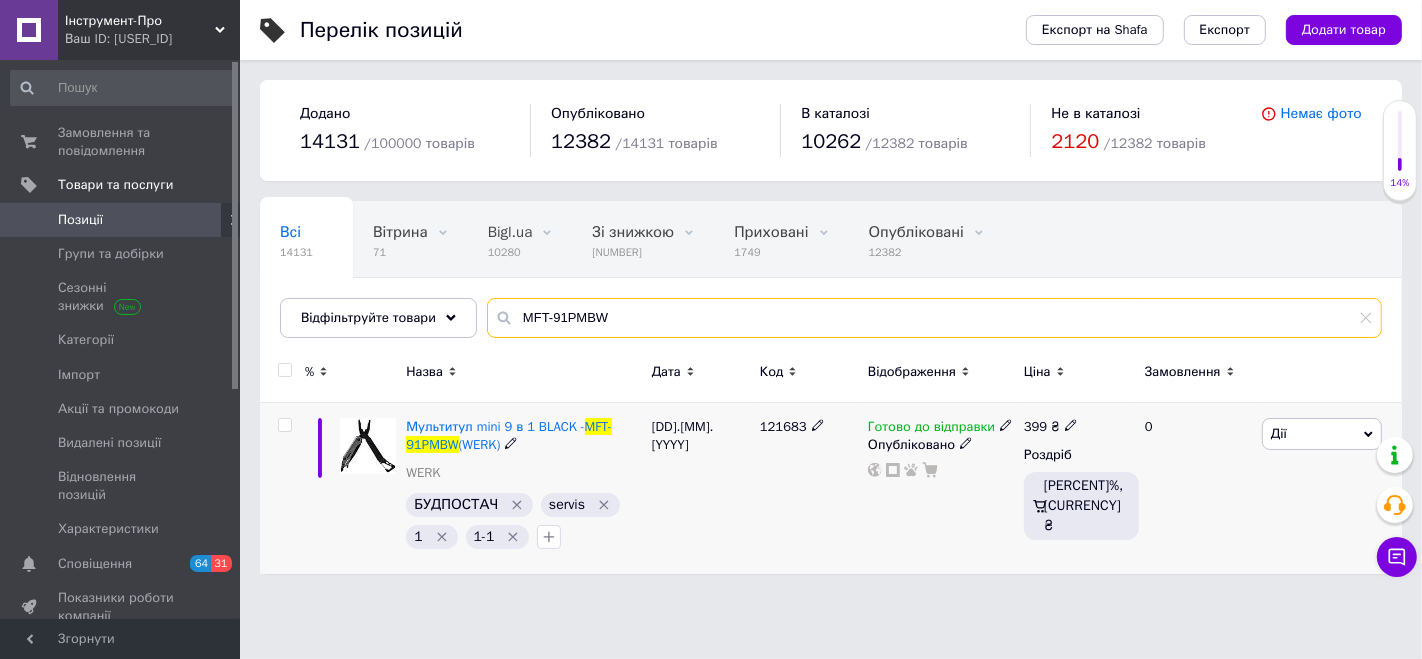 type on "MFT-91PMBW" 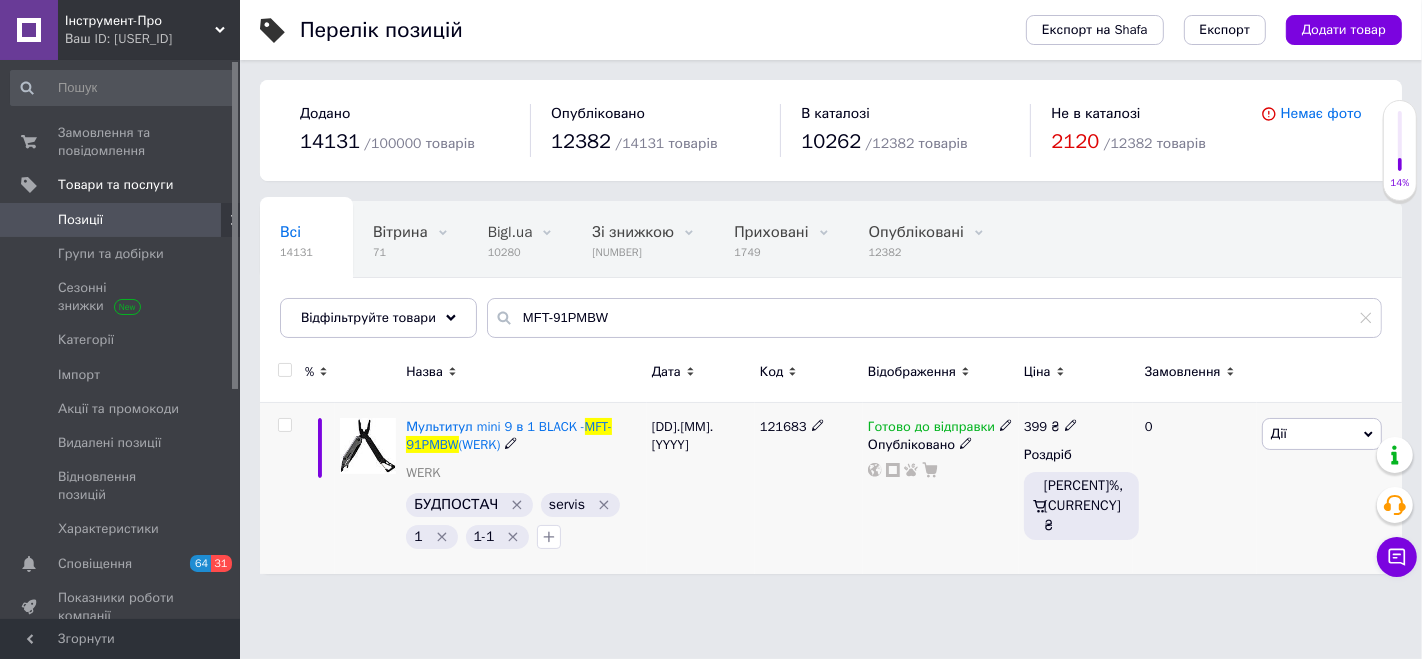 click on "Дії" at bounding box center [1322, 434] 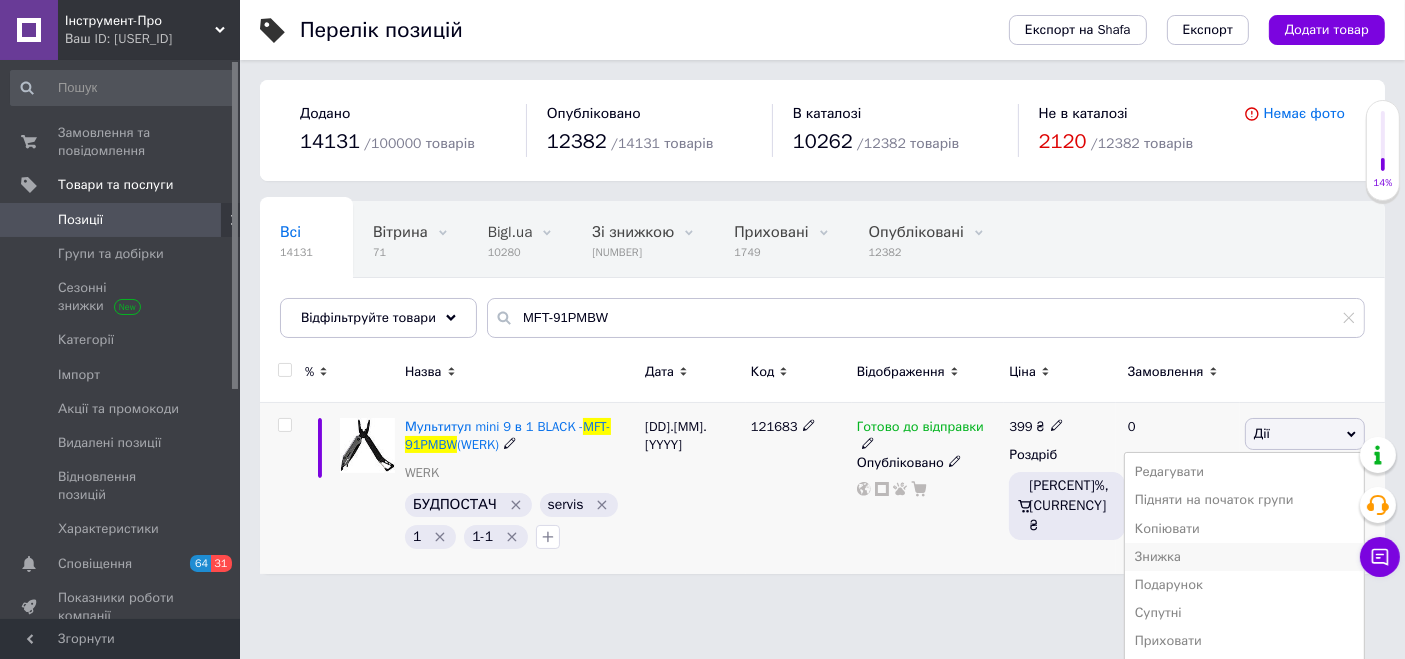 click on "Знижка" at bounding box center (1244, 557) 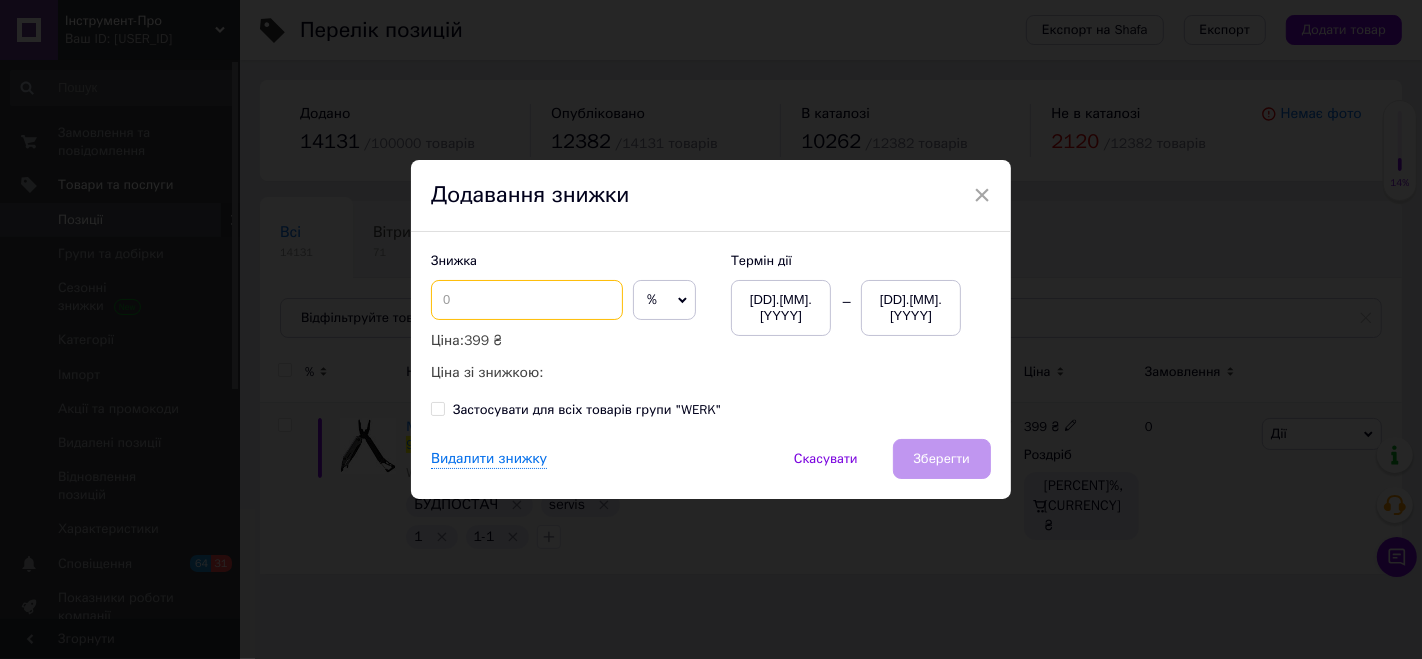 click at bounding box center [527, 300] 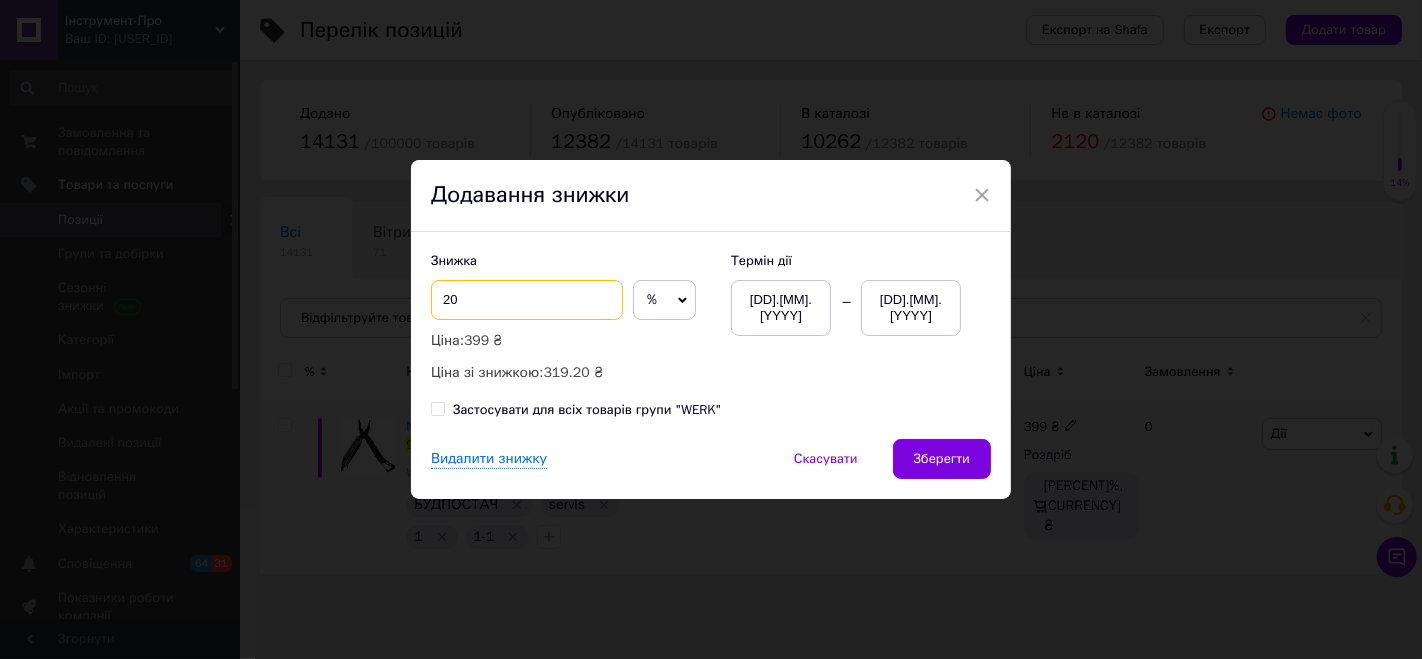 type on "20" 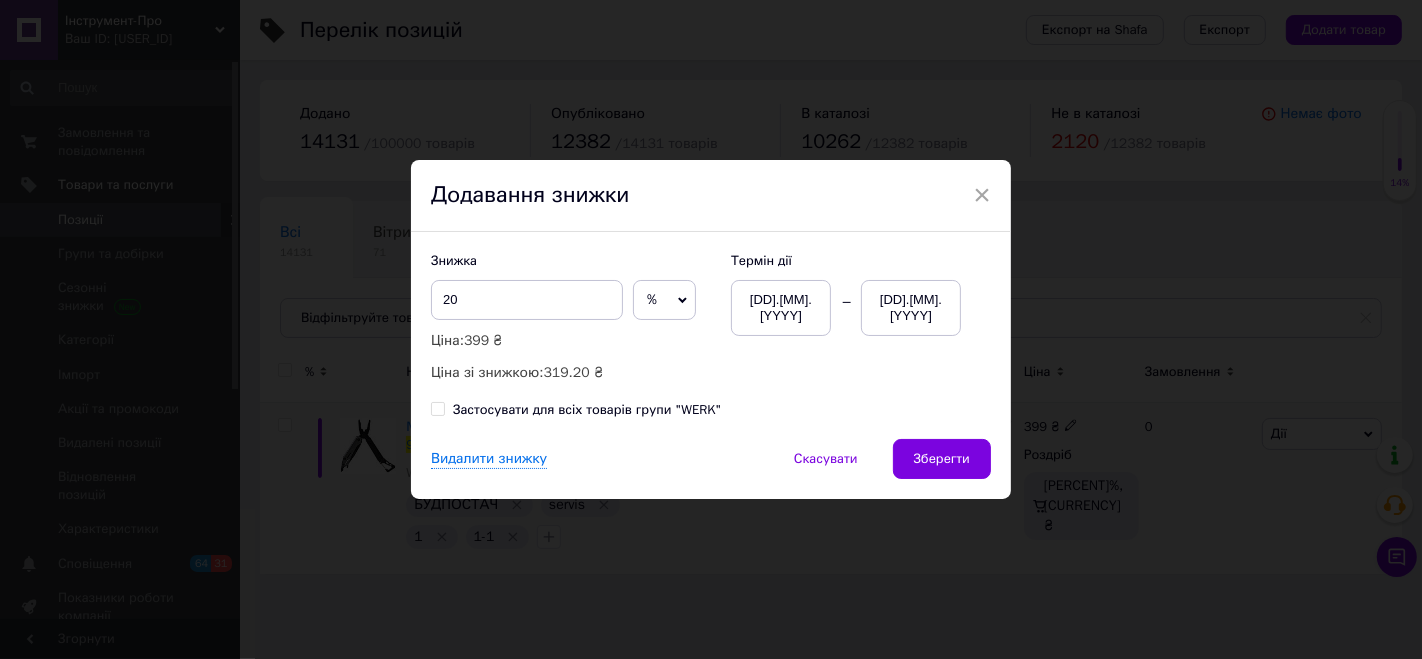 click on "[DD].[MM].[YYYY]" at bounding box center (911, 308) 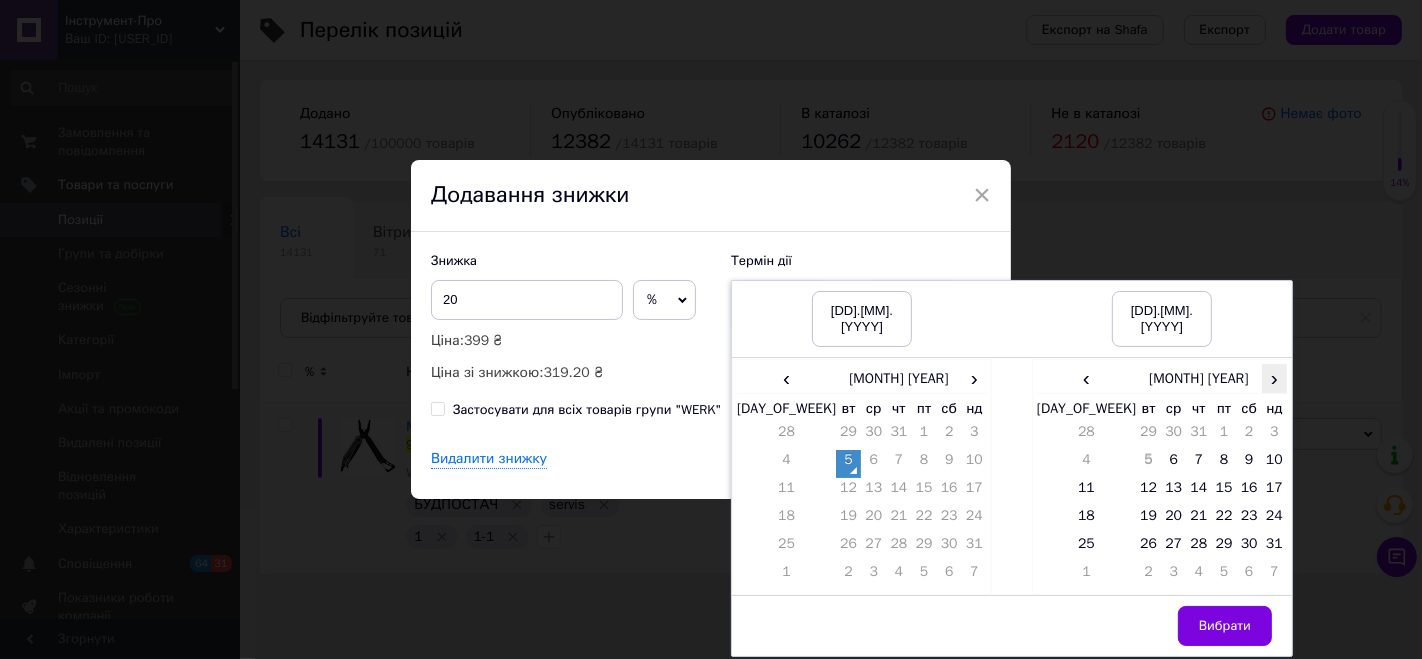 click on "›" at bounding box center [1274, 378] 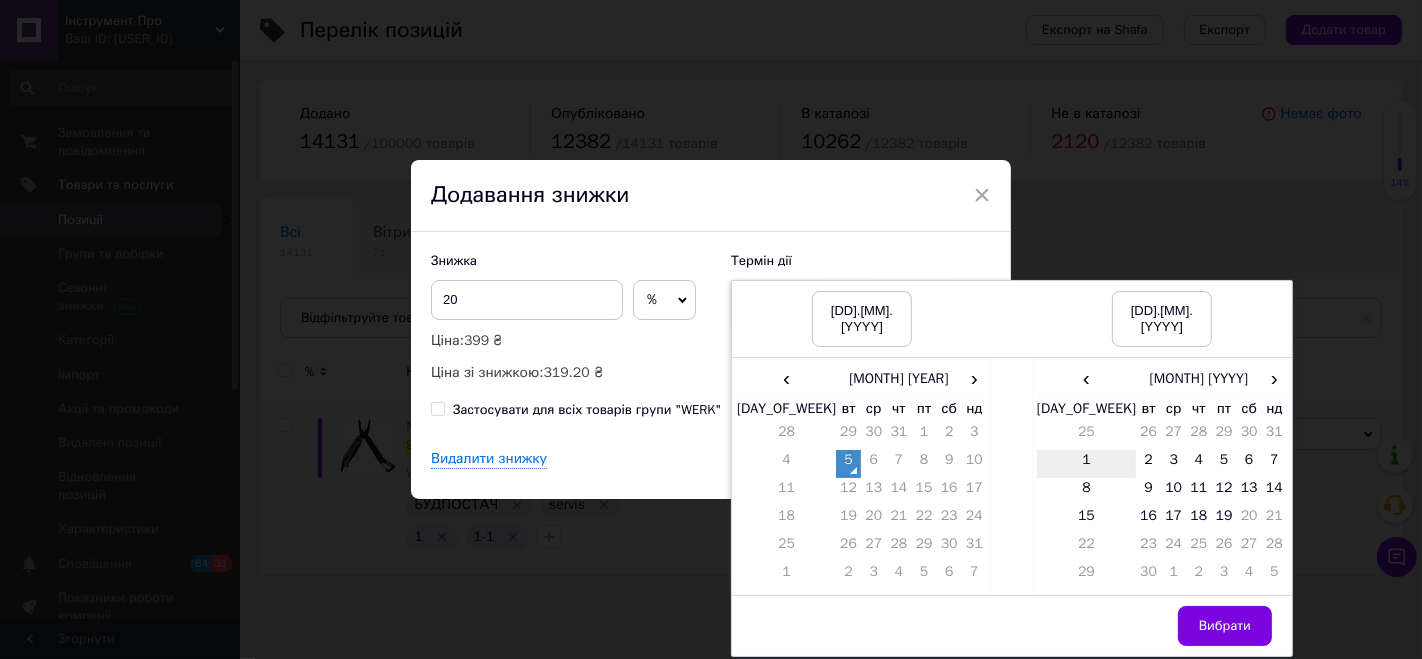 click on "1" at bounding box center [1086, 464] 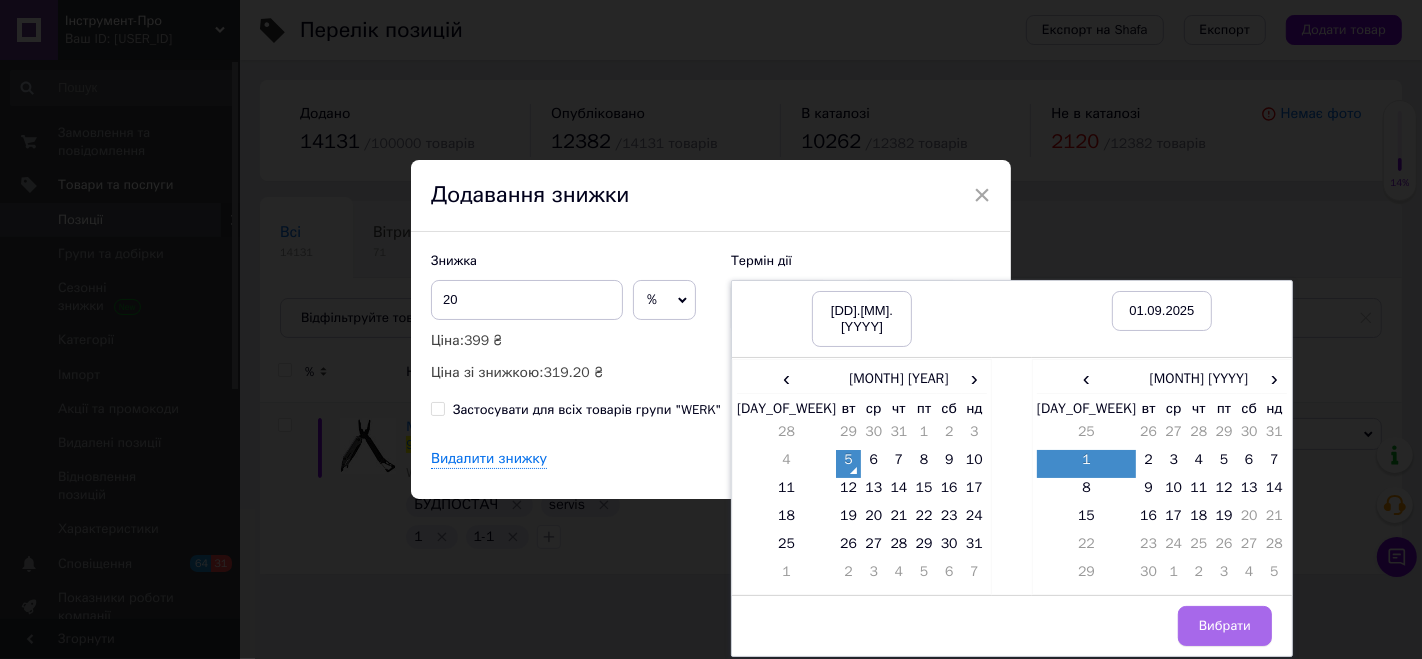 click on "Вибрати" at bounding box center [1225, 626] 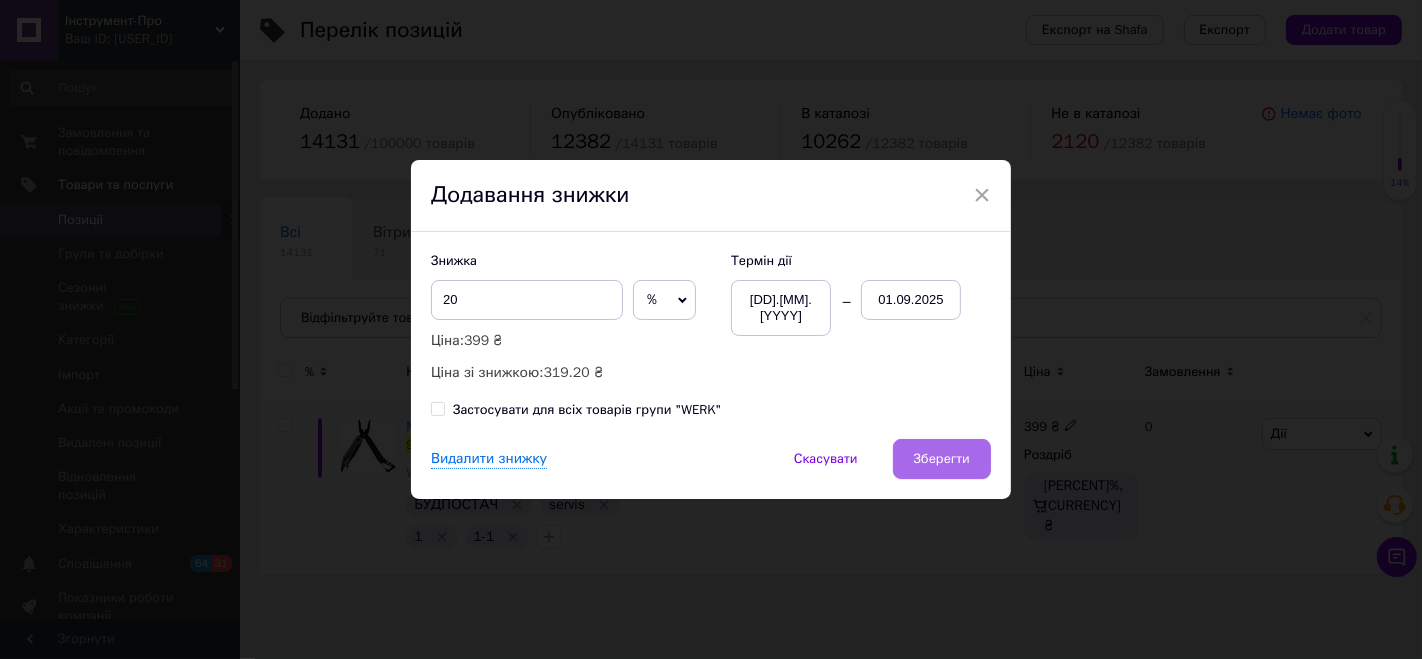 click on "Зберегти" at bounding box center (942, 459) 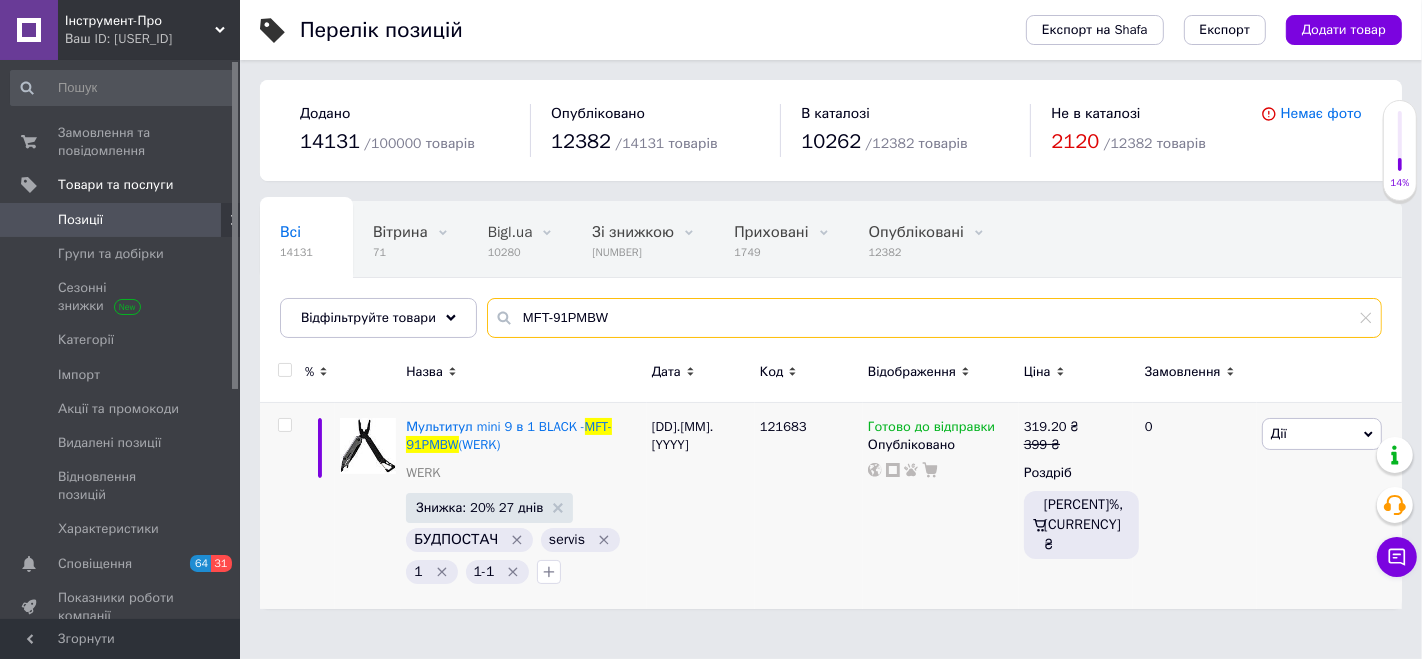 drag, startPoint x: 517, startPoint y: 298, endPoint x: 450, endPoint y: 287, distance: 67.89698 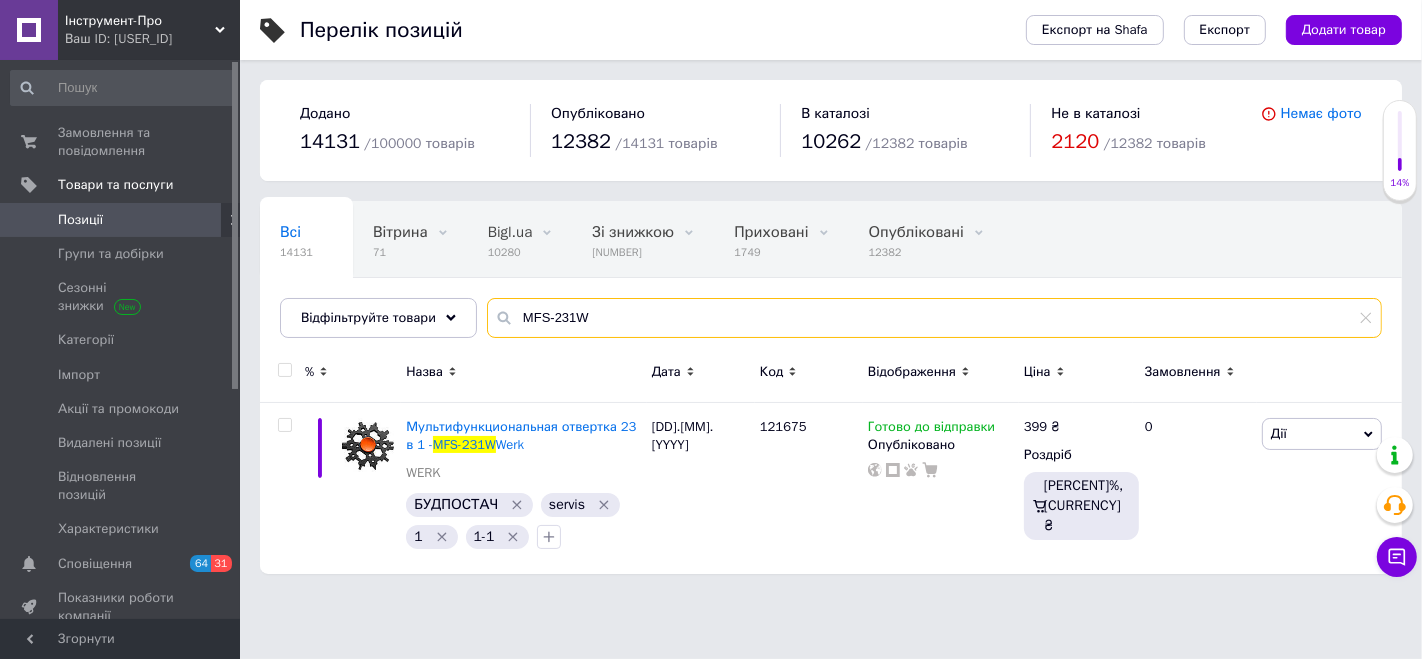 type on "MFS-231W" 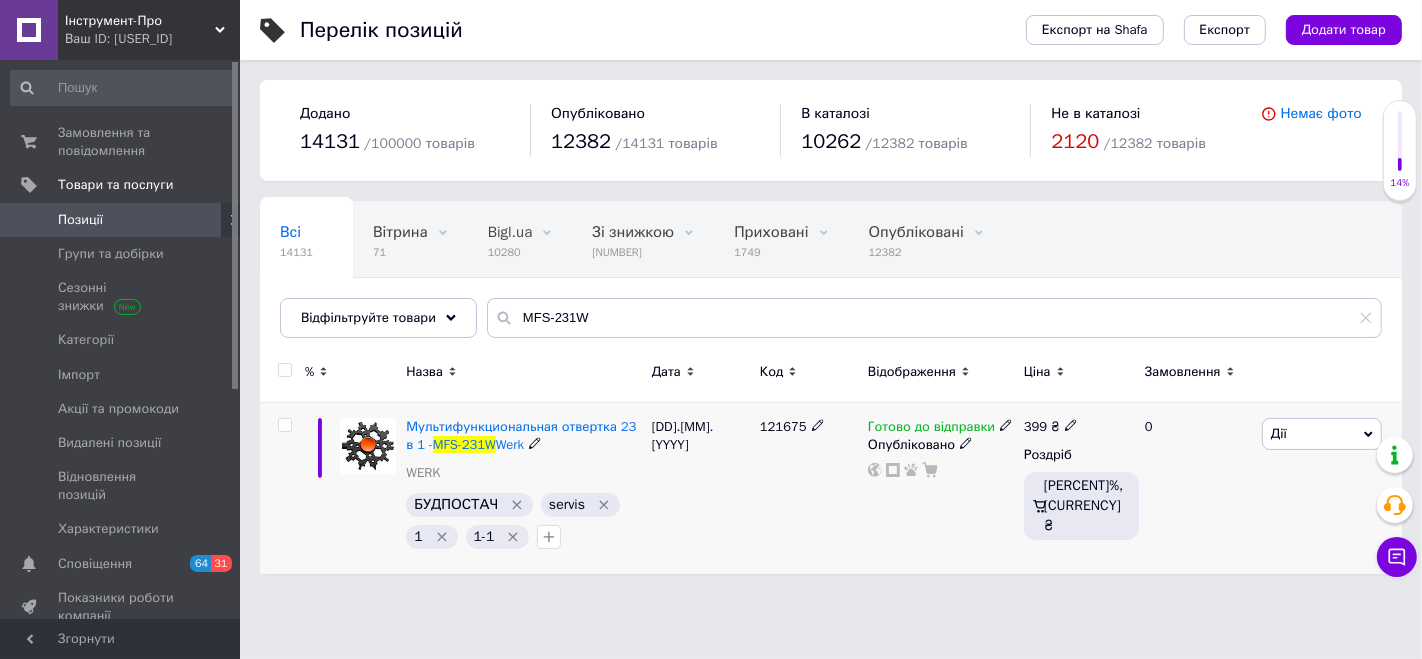 click on "Дії" at bounding box center [1322, 434] 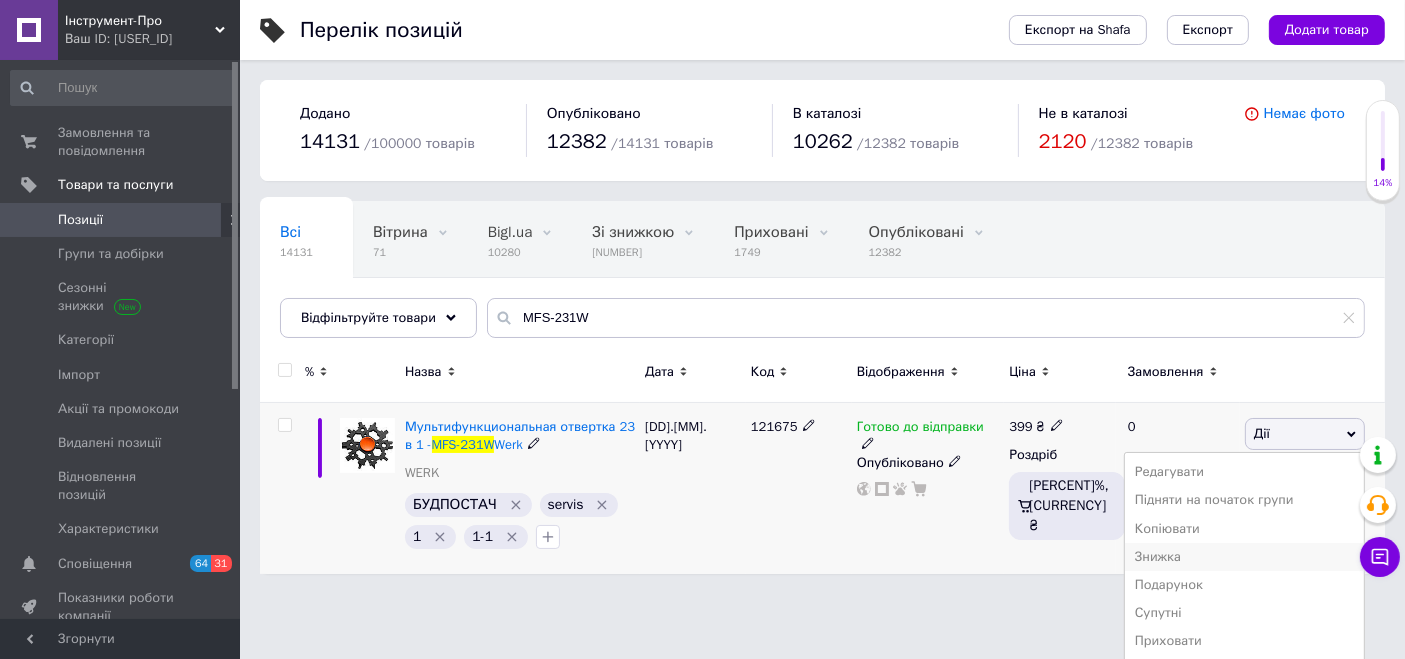 click on "Знижка" at bounding box center (1244, 557) 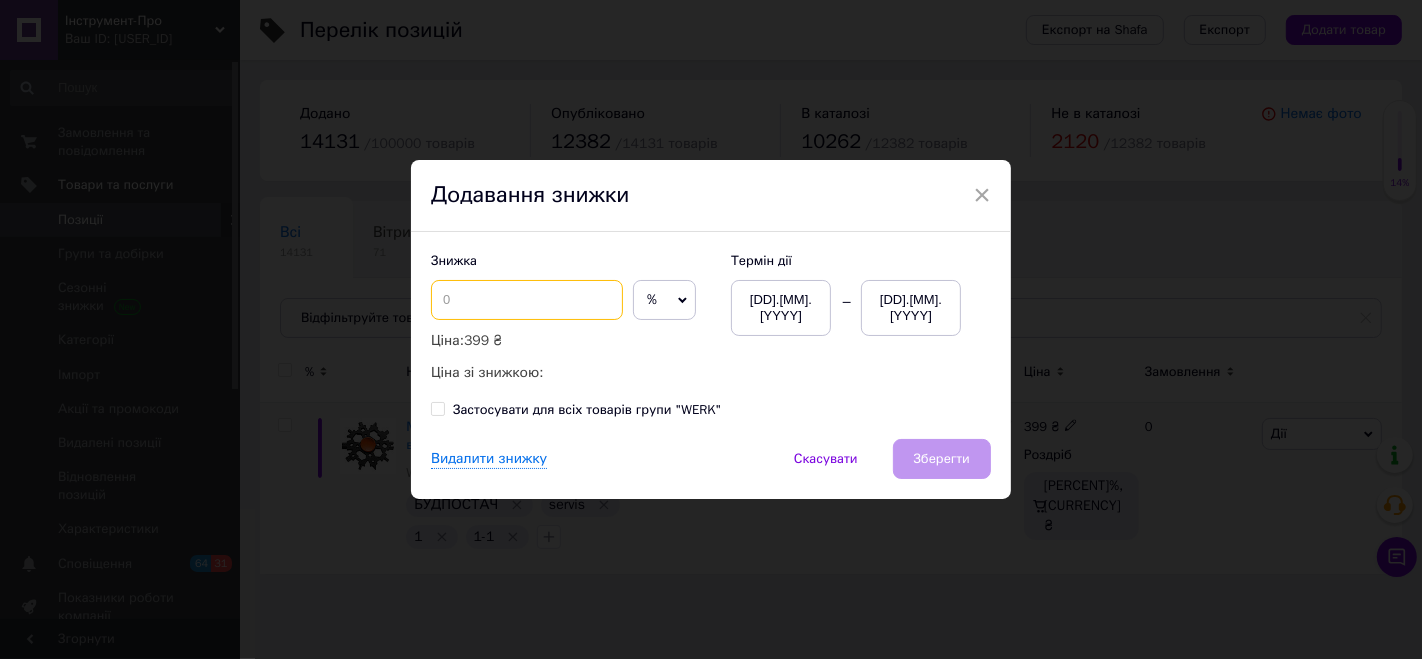 click at bounding box center [527, 300] 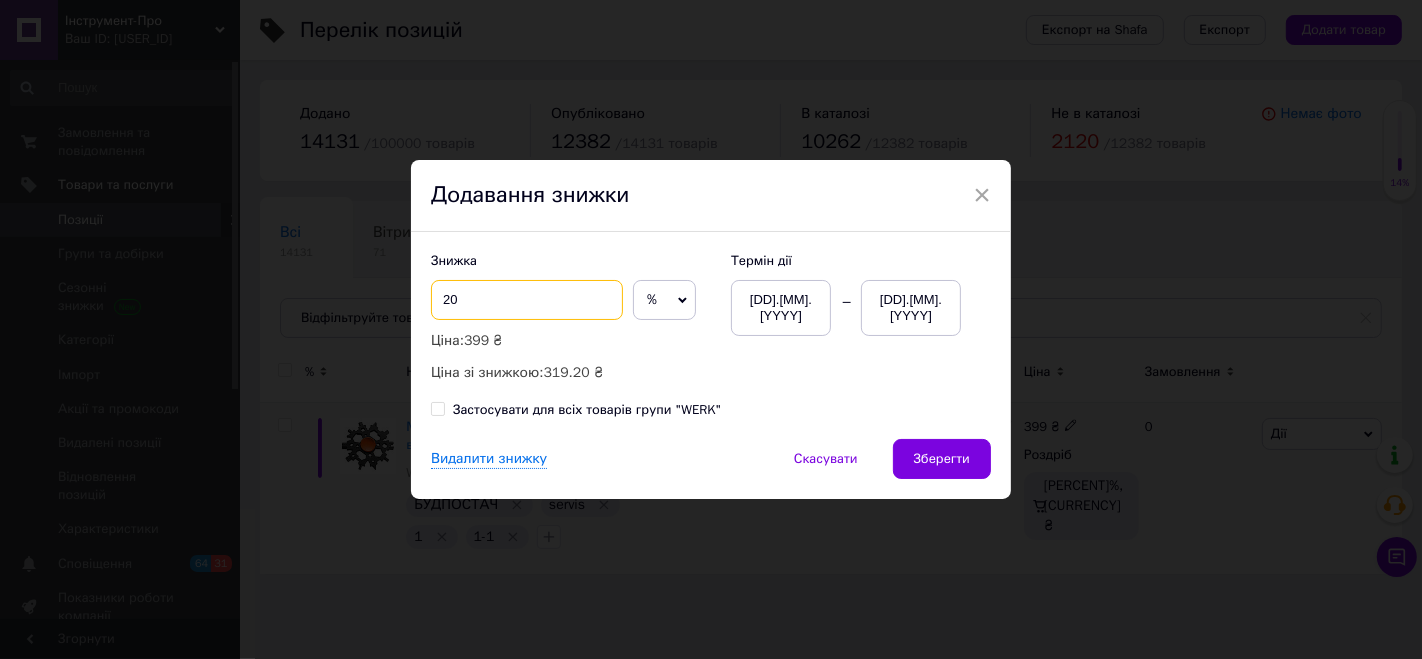 type on "20" 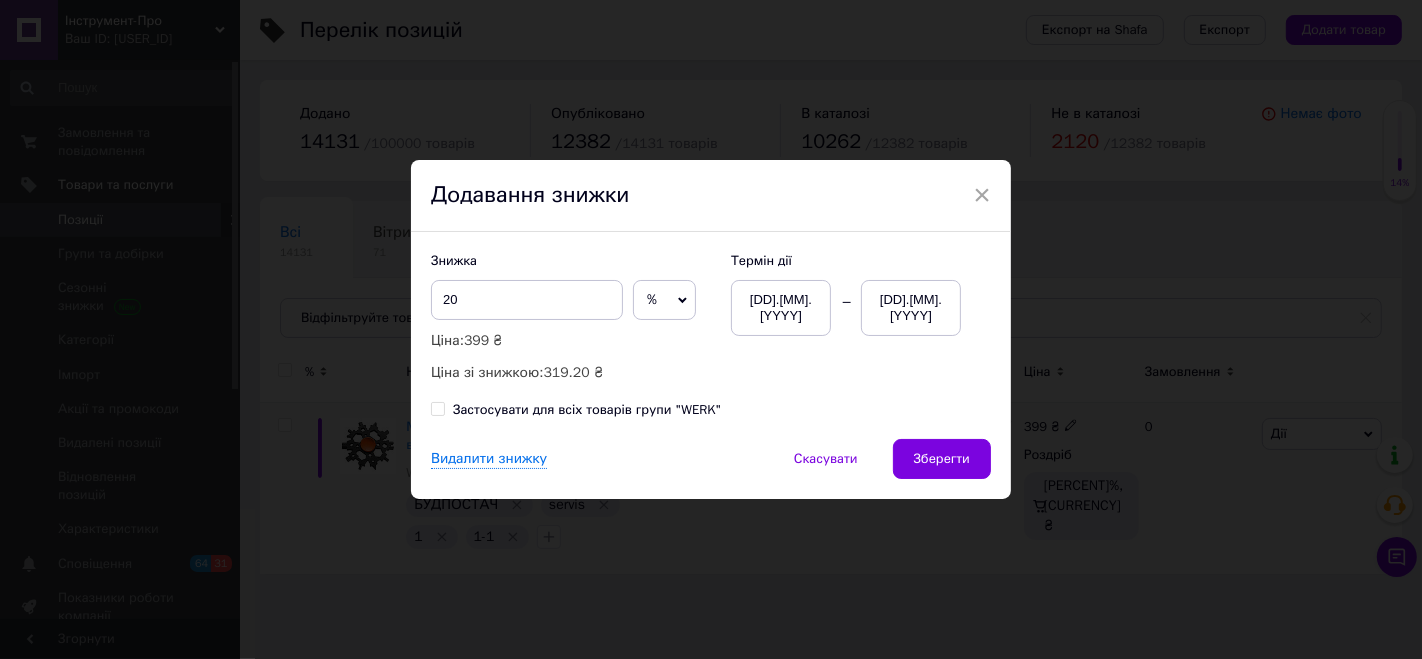 click on "[DD].[MM].[YYYY]" at bounding box center (911, 308) 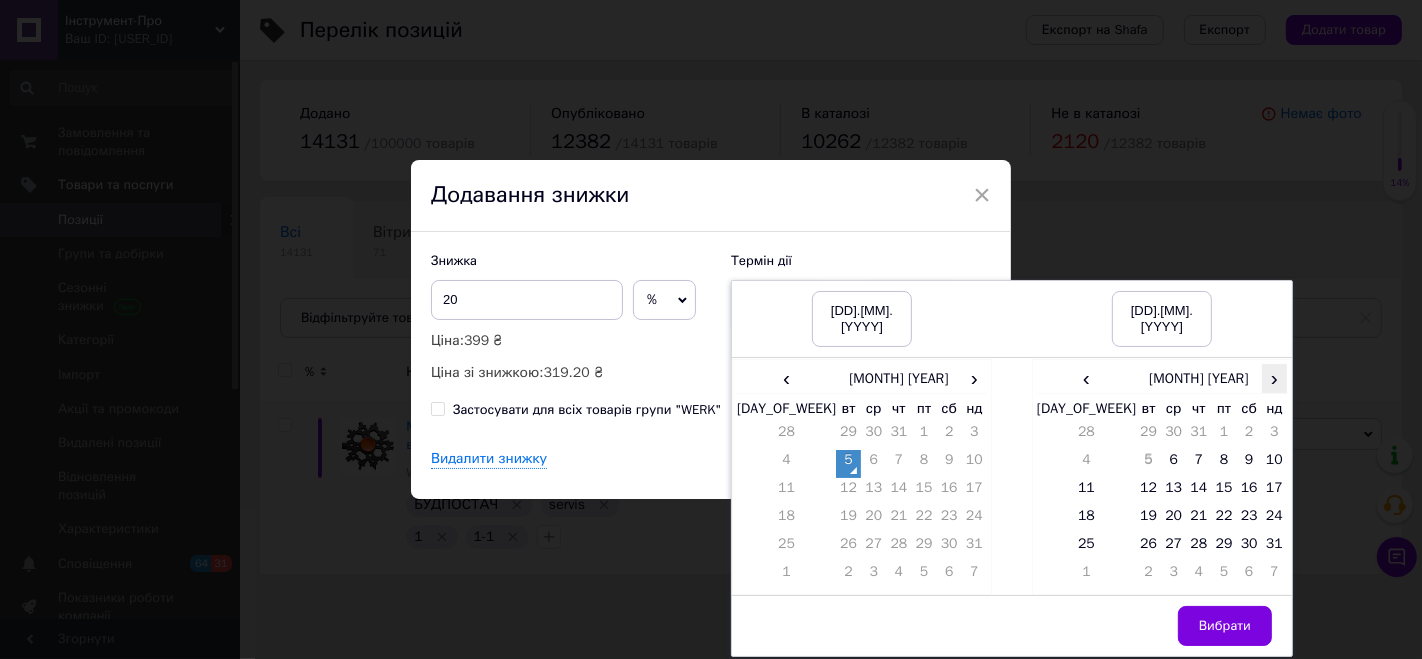 click on "›" at bounding box center [1274, 378] 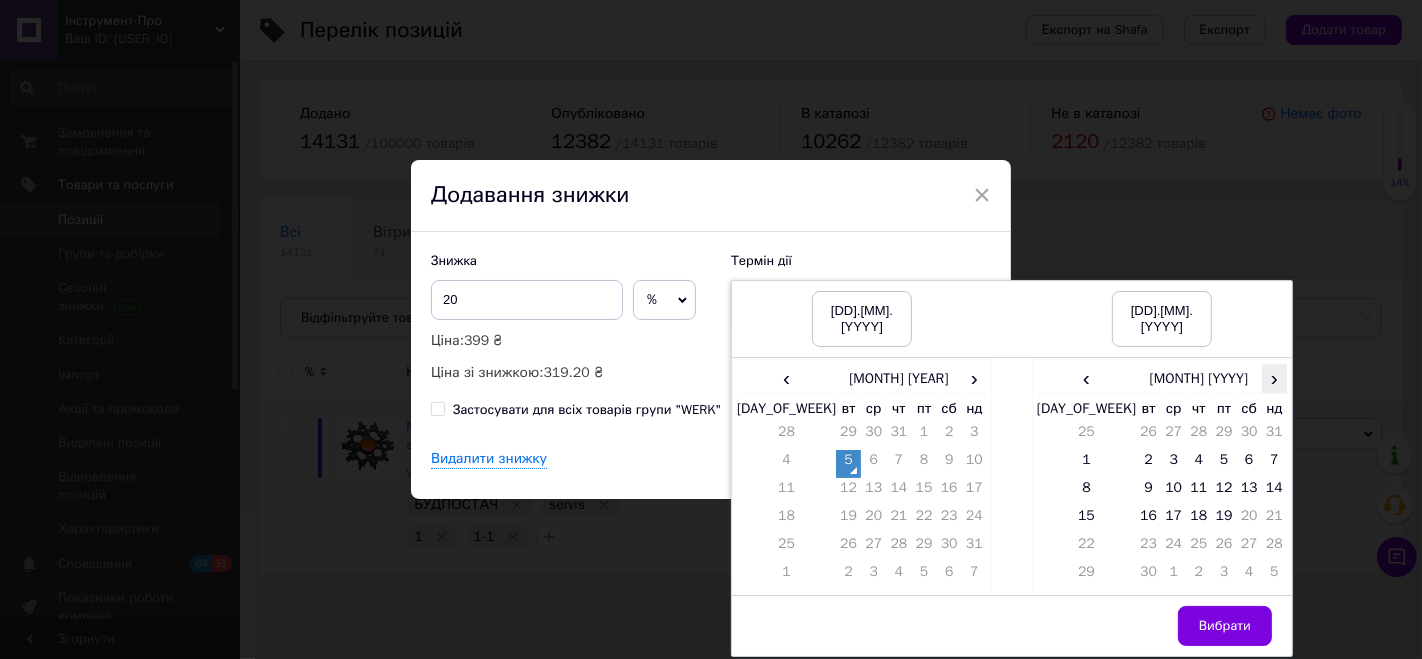 click on "›" at bounding box center [1274, 378] 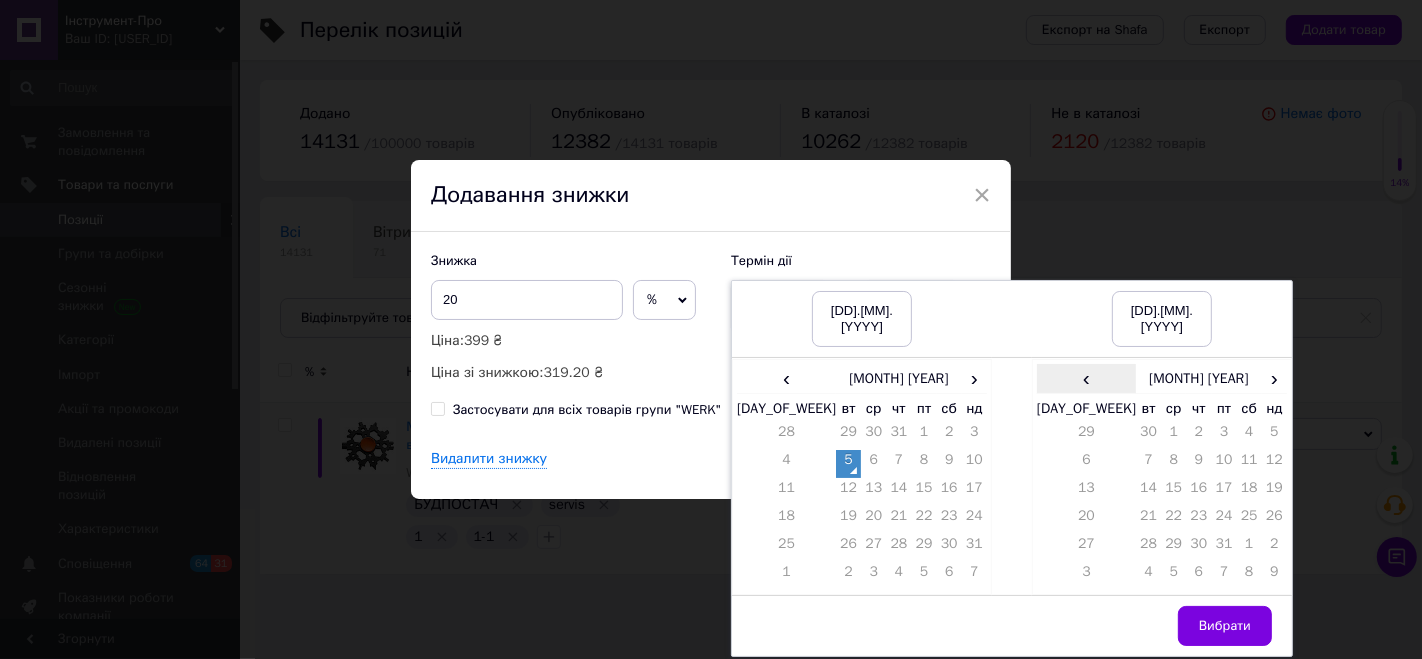 click on "‹" at bounding box center [1086, 378] 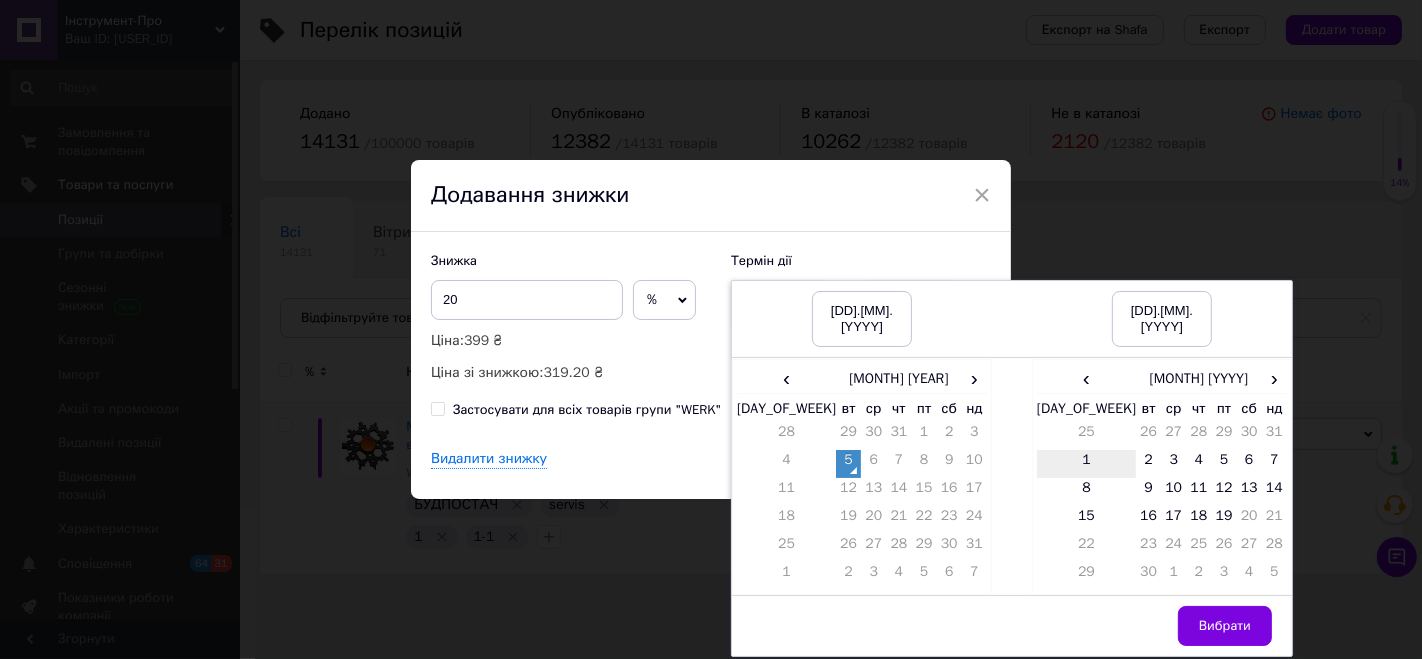 click on "1" at bounding box center [1086, 464] 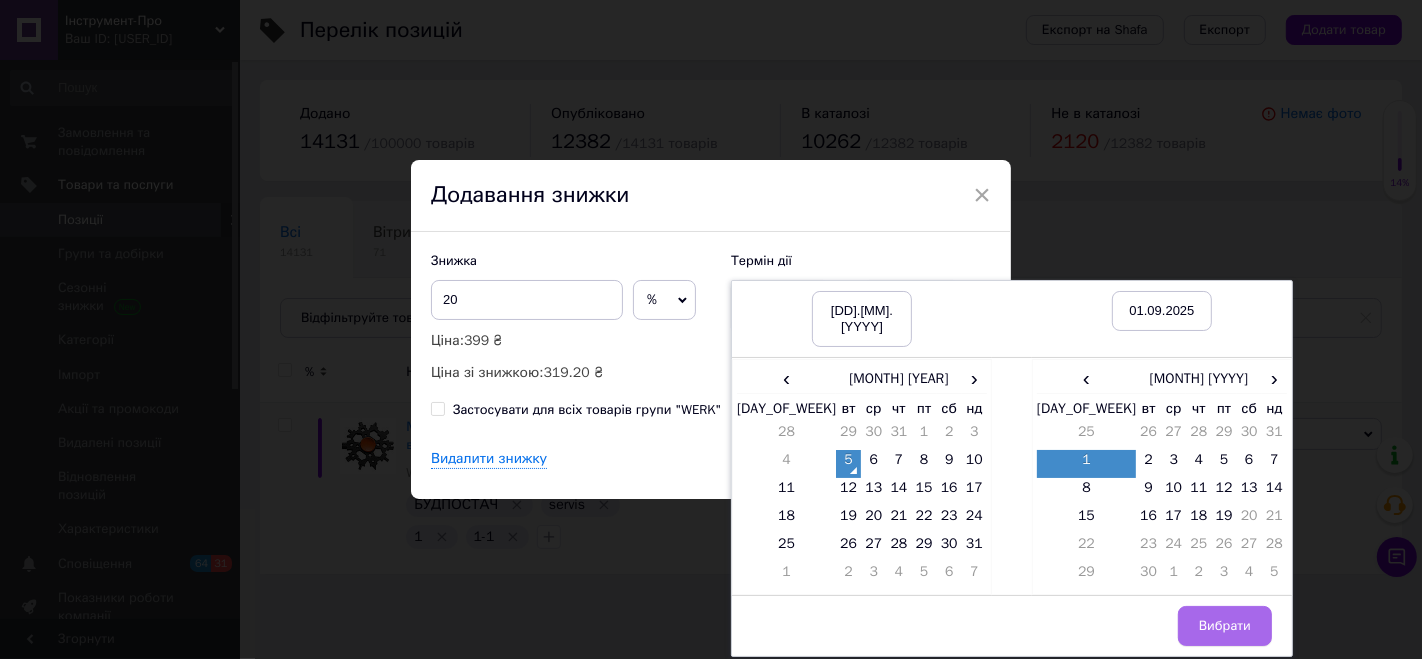 click on "Вибрати" at bounding box center (1225, 626) 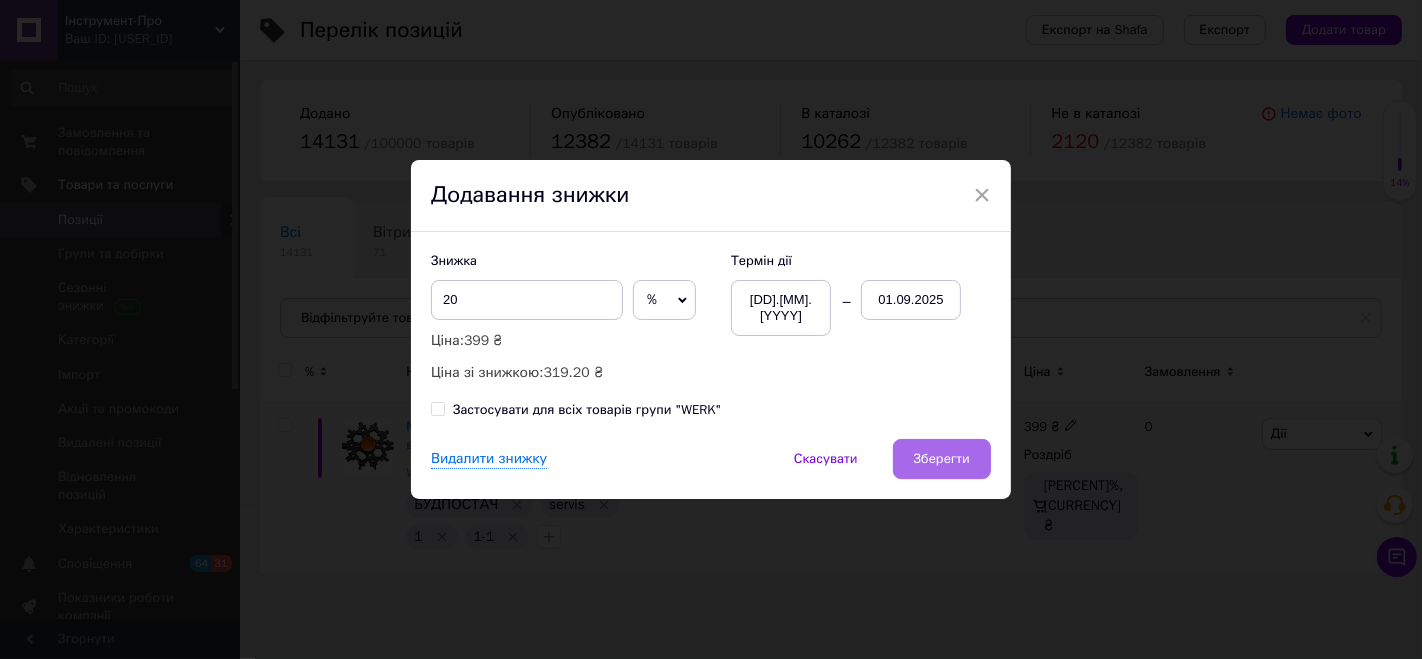 click on "Зберегти" at bounding box center [942, 459] 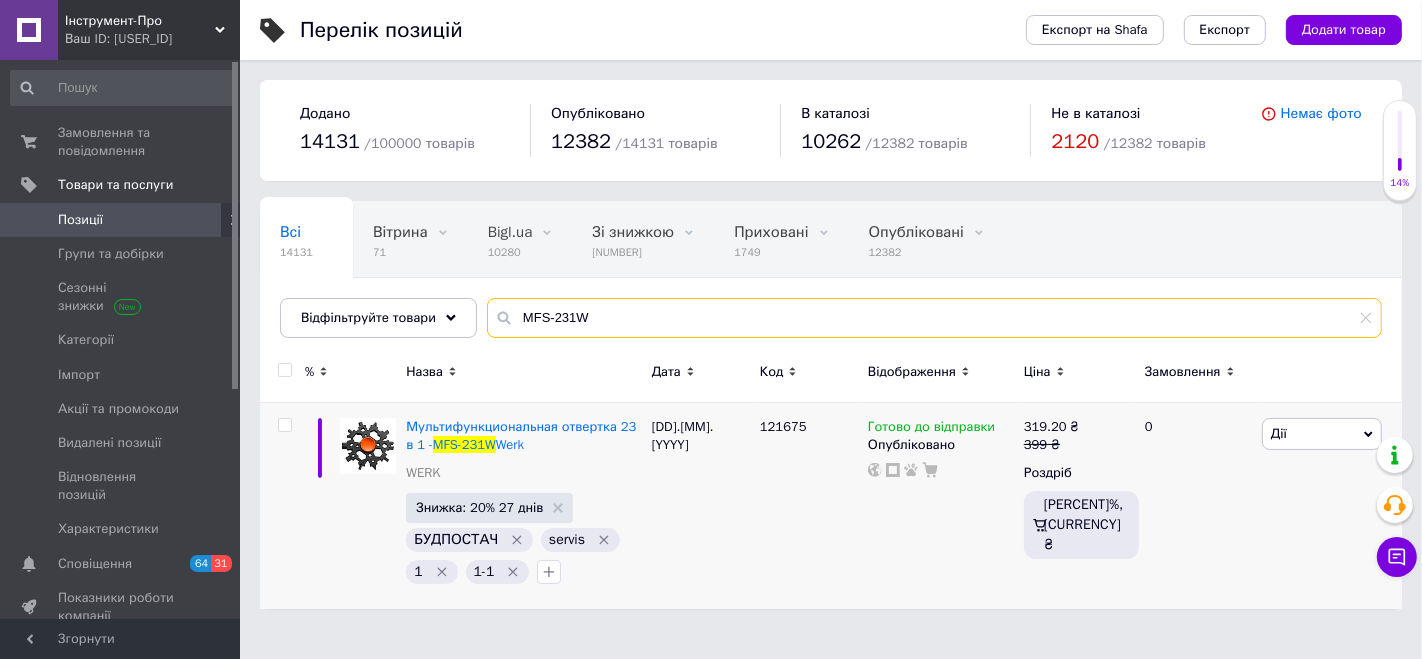 drag, startPoint x: 604, startPoint y: 317, endPoint x: 484, endPoint y: 293, distance: 122.376465 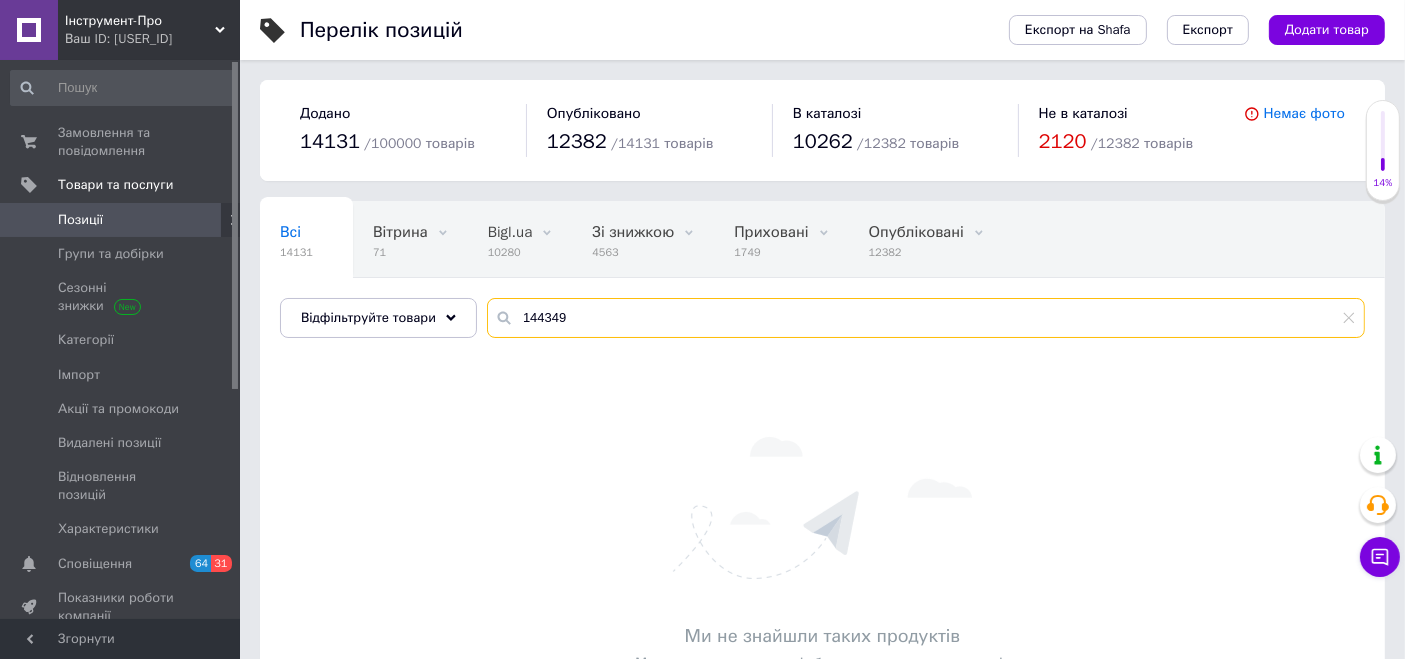 drag, startPoint x: 551, startPoint y: 319, endPoint x: 488, endPoint y: 327, distance: 63.505905 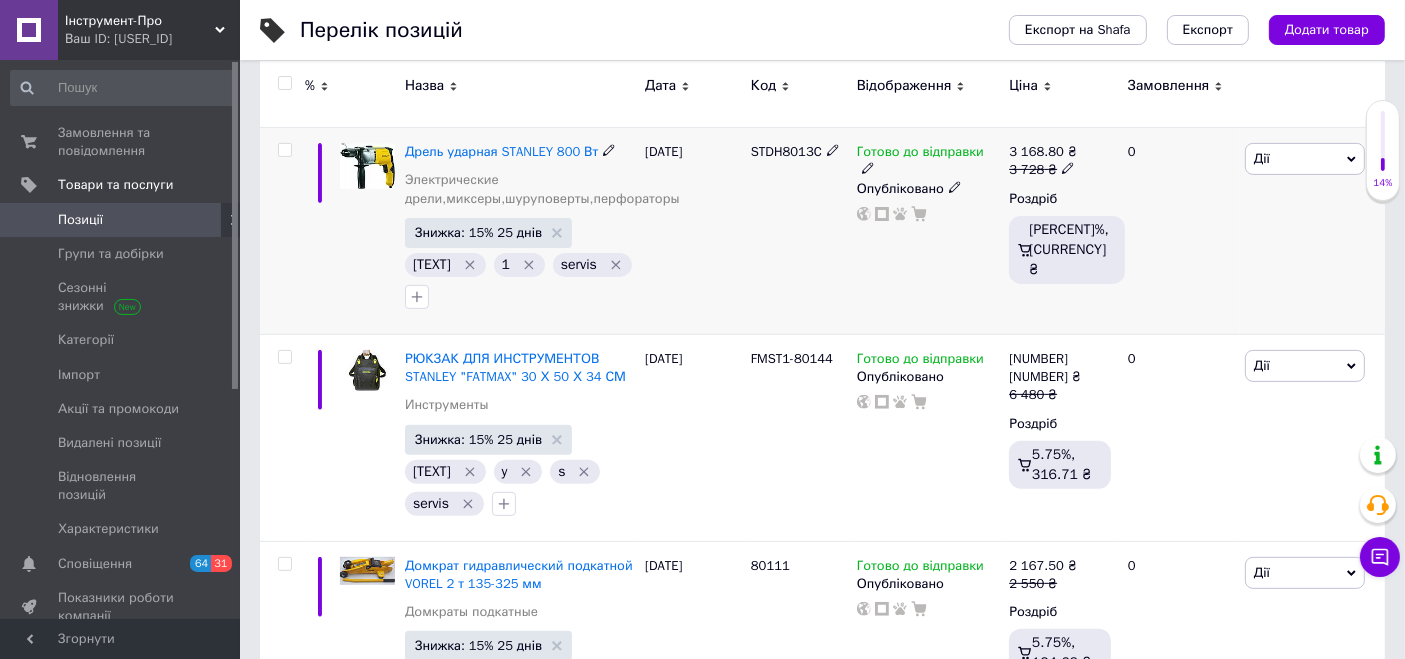 scroll, scrollTop: 666, scrollLeft: 0, axis: vertical 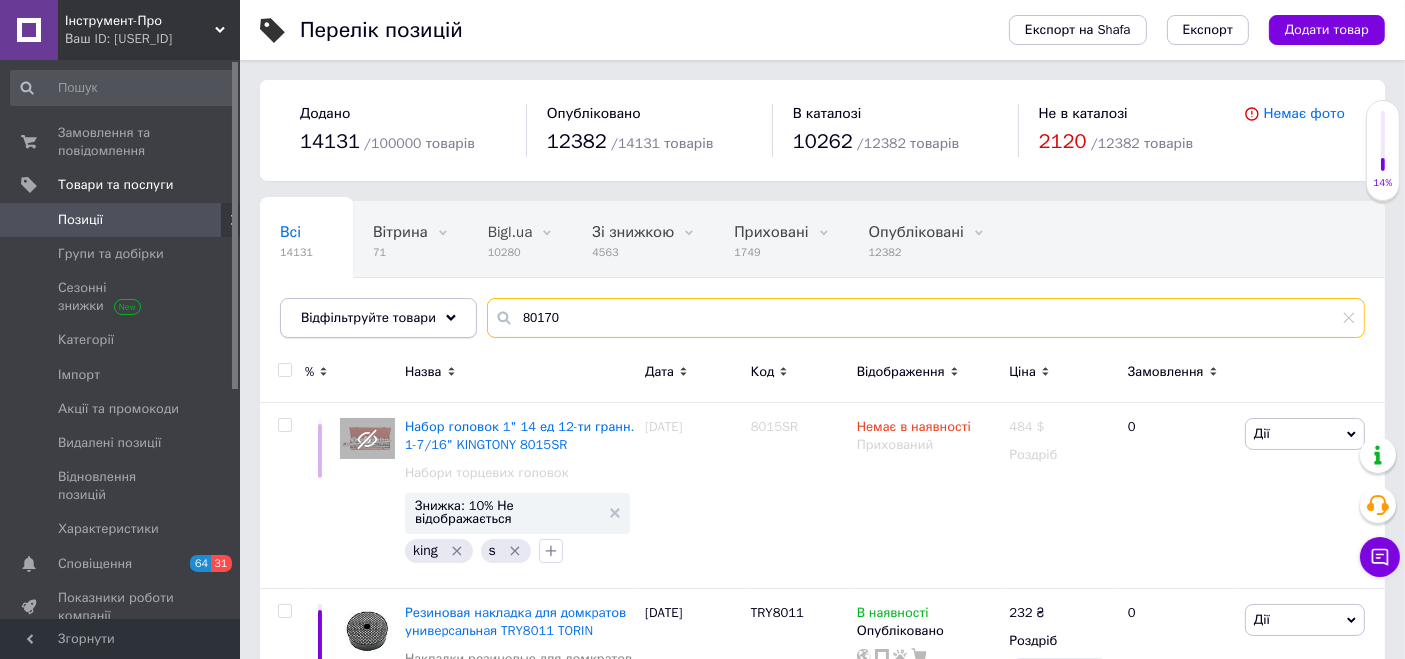 drag, startPoint x: 585, startPoint y: 306, endPoint x: 424, endPoint y: 312, distance: 161.11176 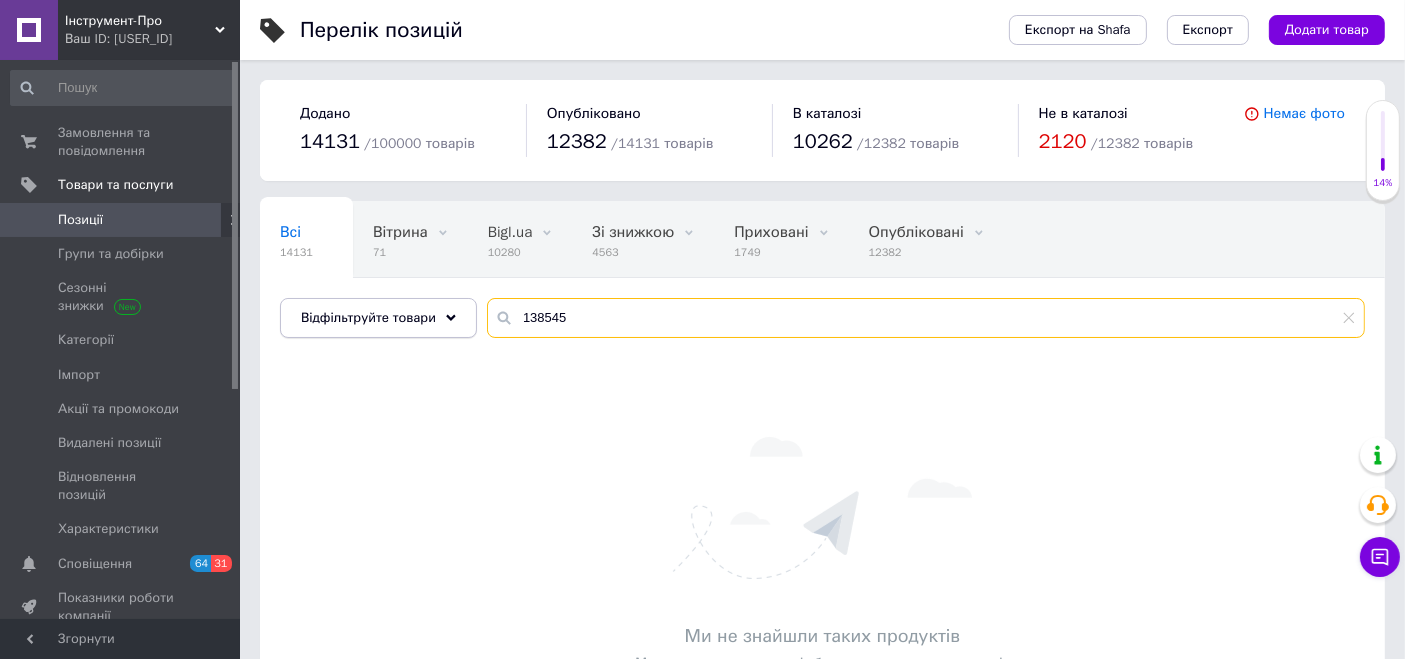 drag, startPoint x: 625, startPoint y: 324, endPoint x: 414, endPoint y: 308, distance: 211.60576 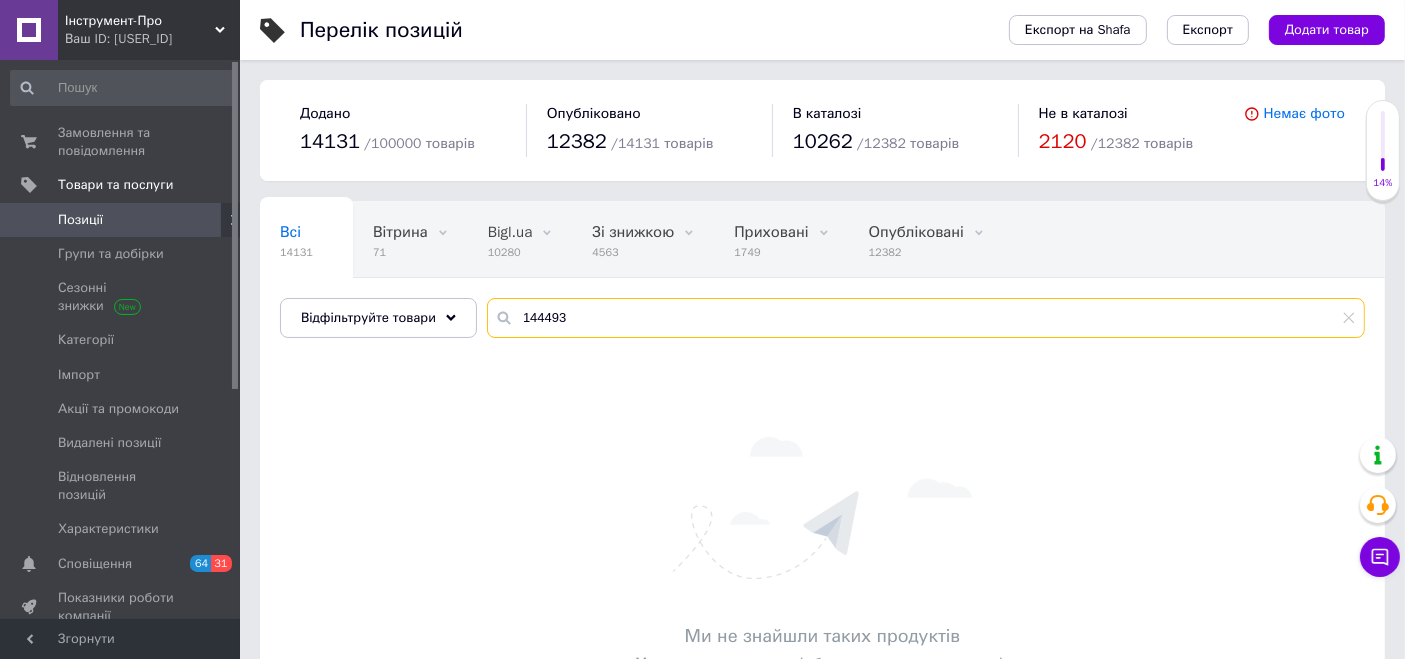 drag, startPoint x: 585, startPoint y: 322, endPoint x: 419, endPoint y: 289, distance: 169.24834 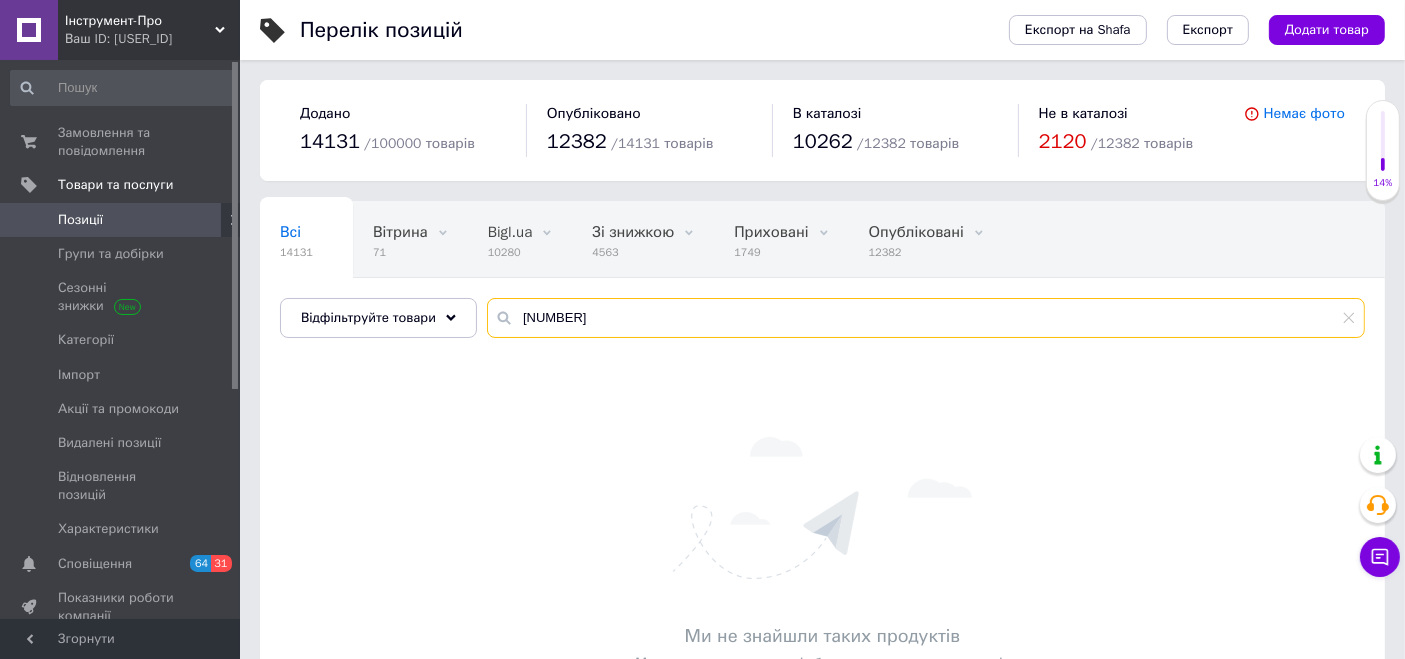 drag, startPoint x: 584, startPoint y: 310, endPoint x: 413, endPoint y: 286, distance: 172.676 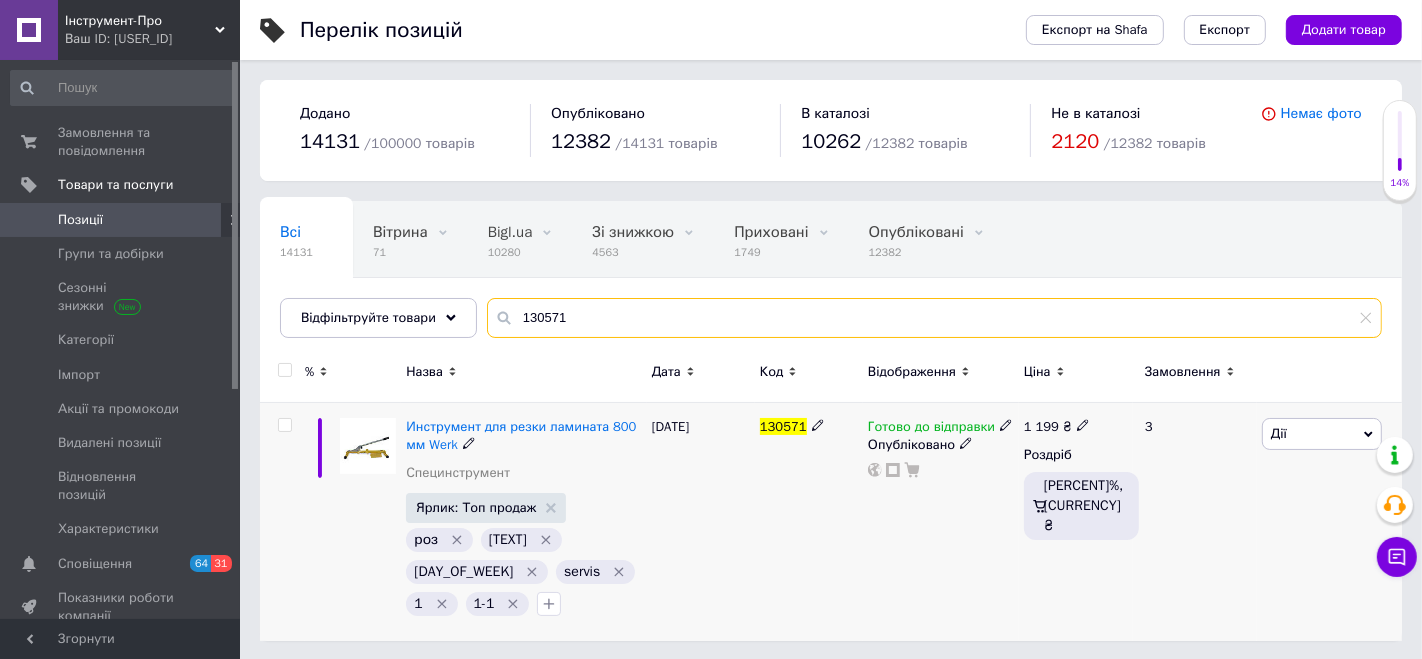 type on "130571" 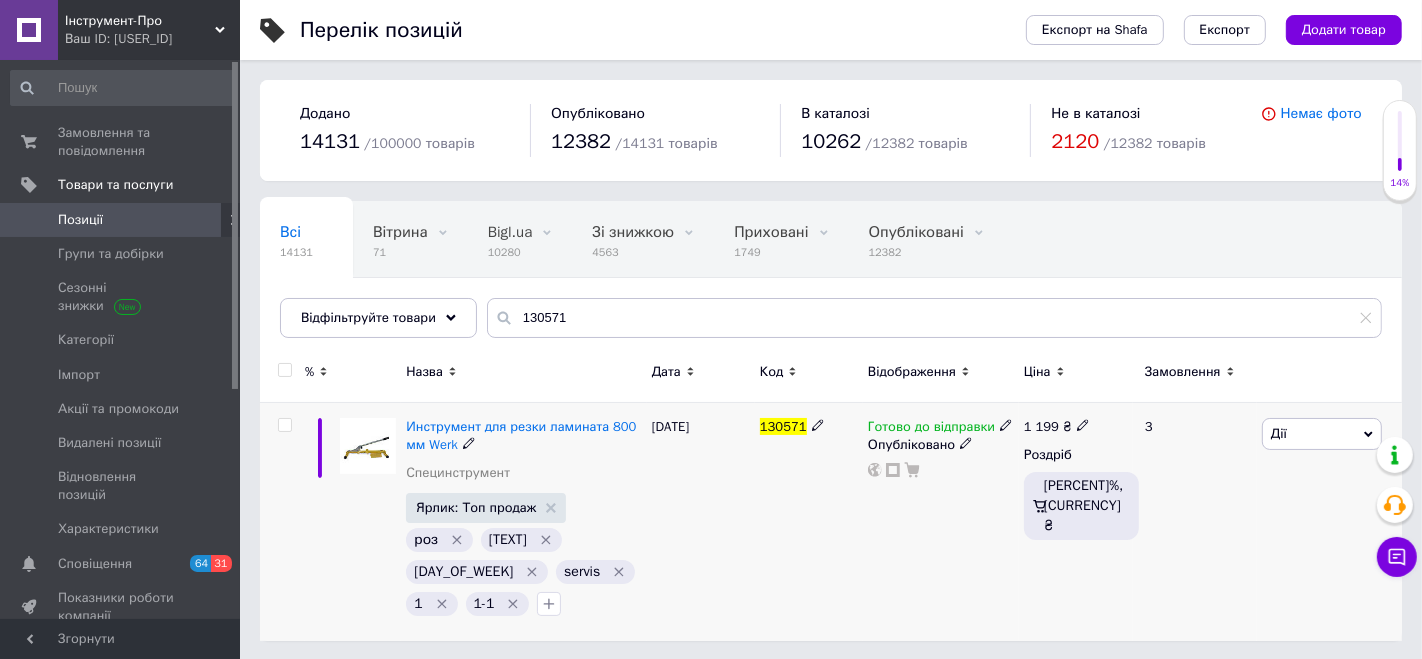 click on "Дії" at bounding box center [1322, 434] 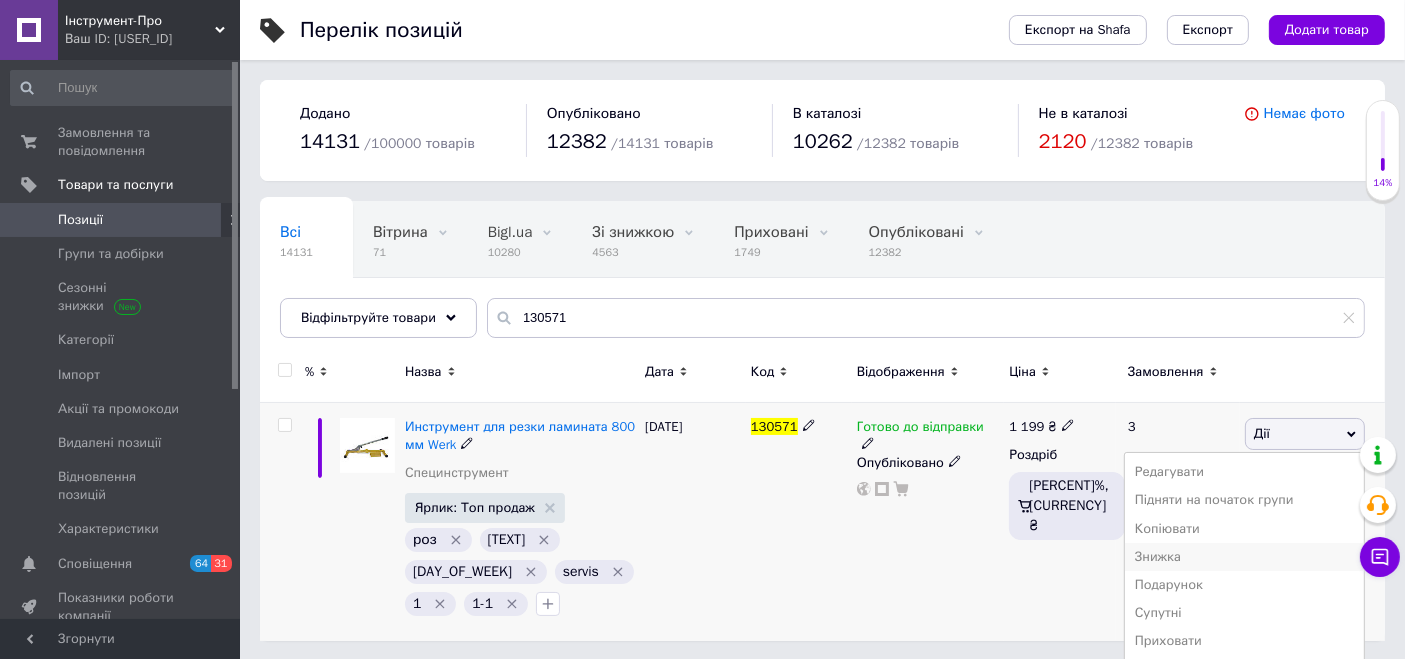 click on "Знижка" at bounding box center [1244, 557] 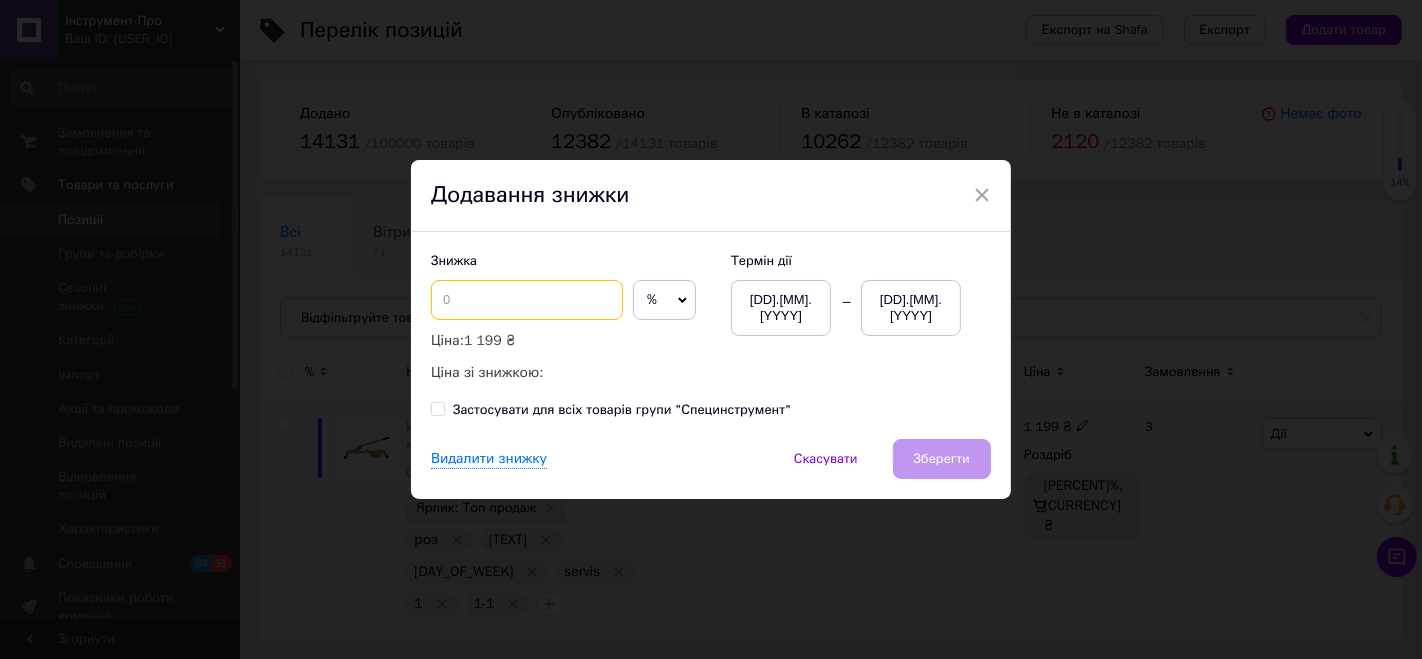 click at bounding box center (527, 300) 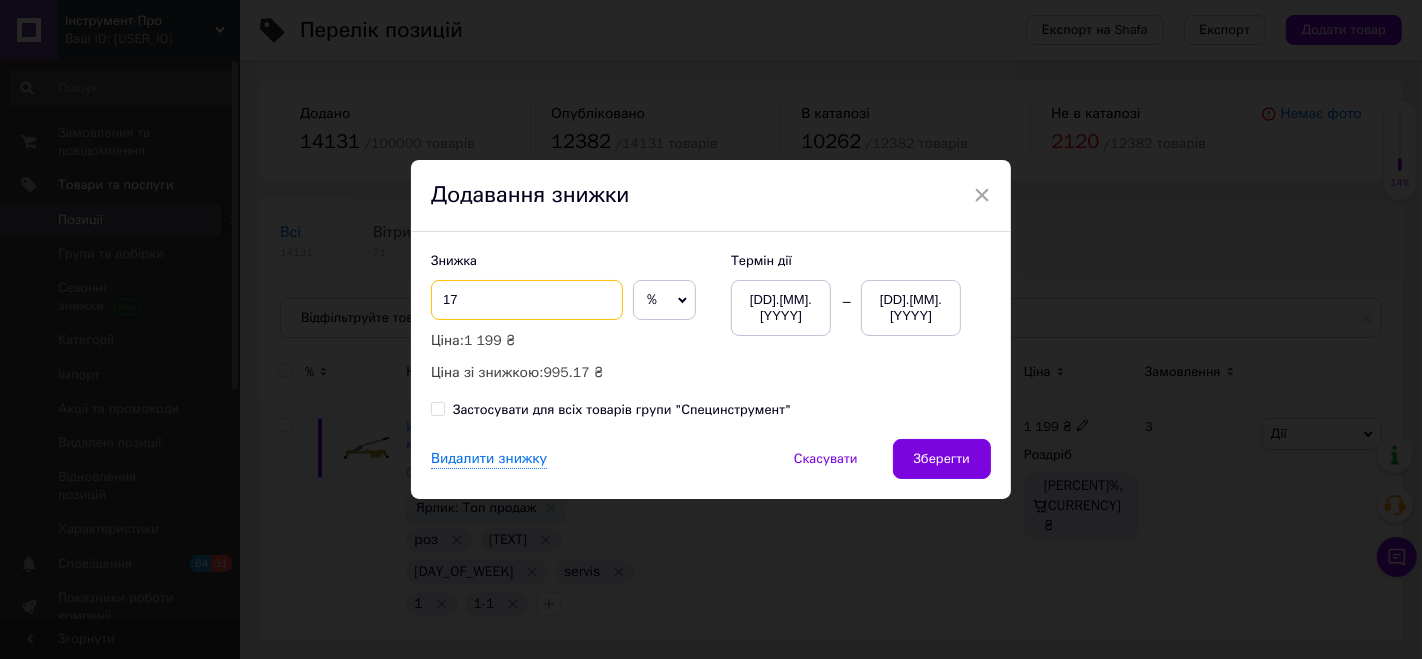 type on "17" 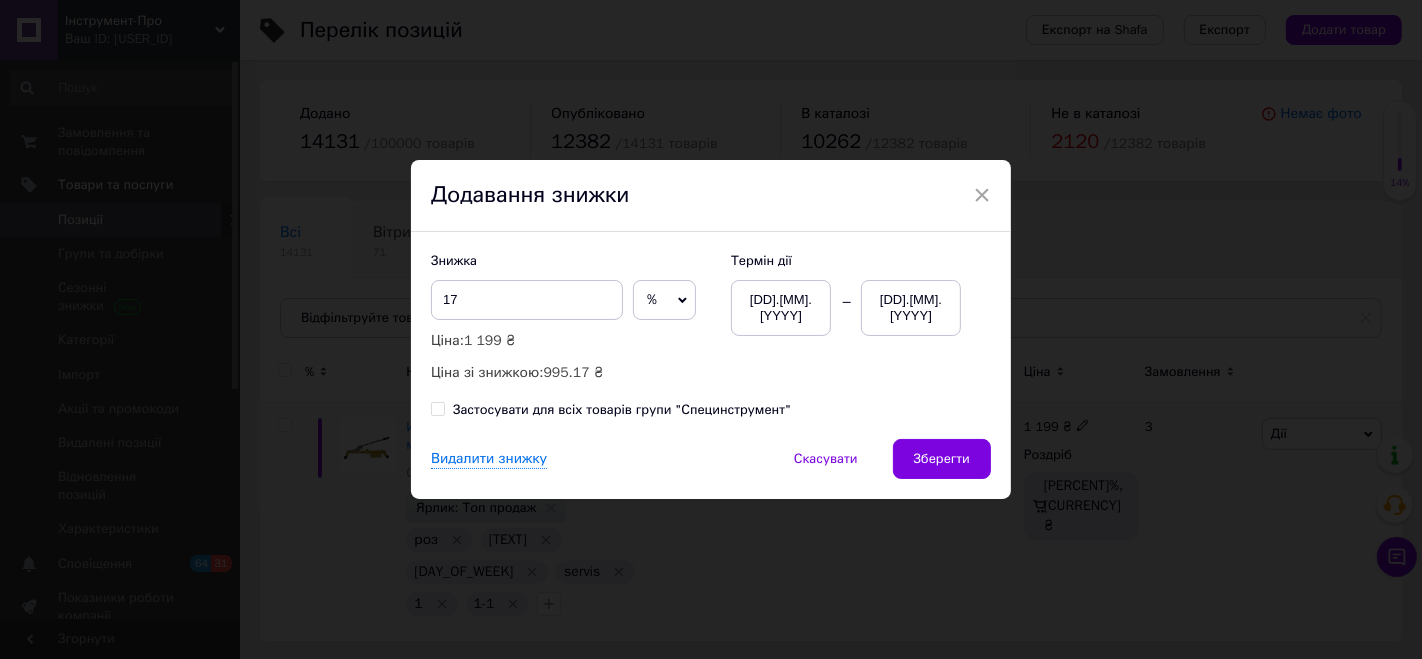 click on "[DD].[MM].[YYYY]" at bounding box center (911, 308) 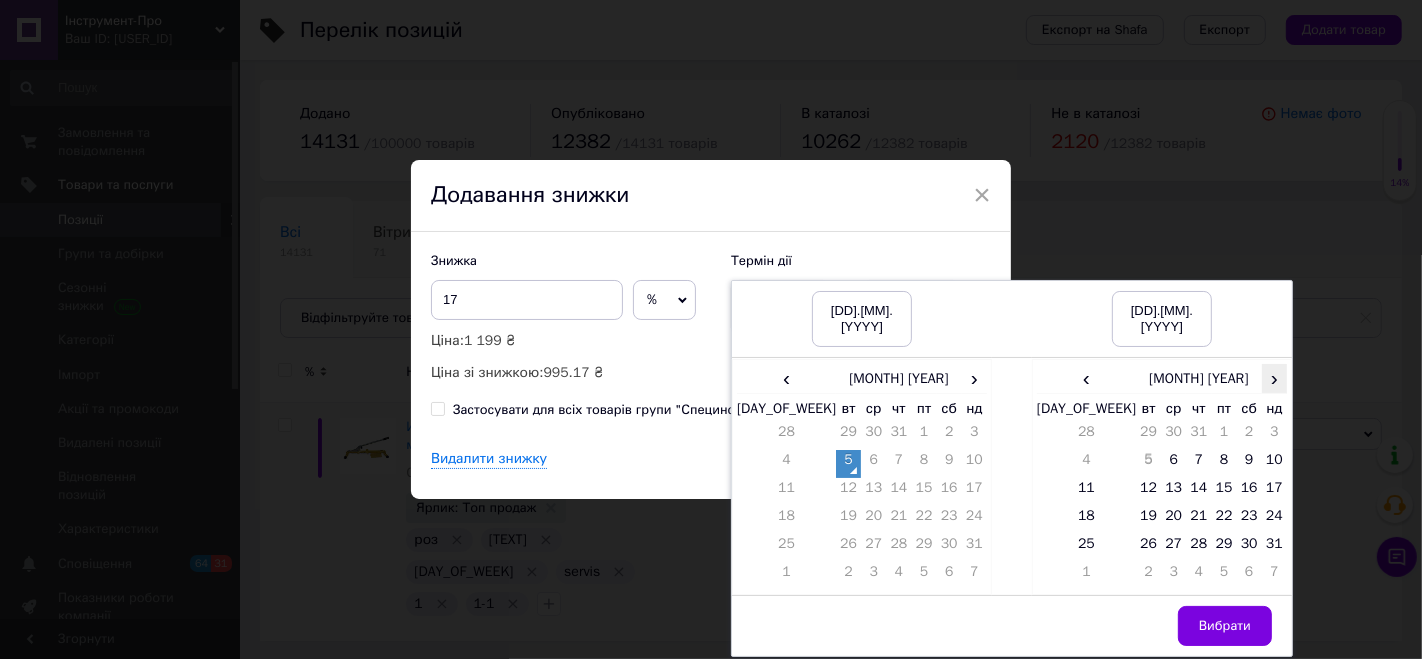 click on "›" at bounding box center [1274, 378] 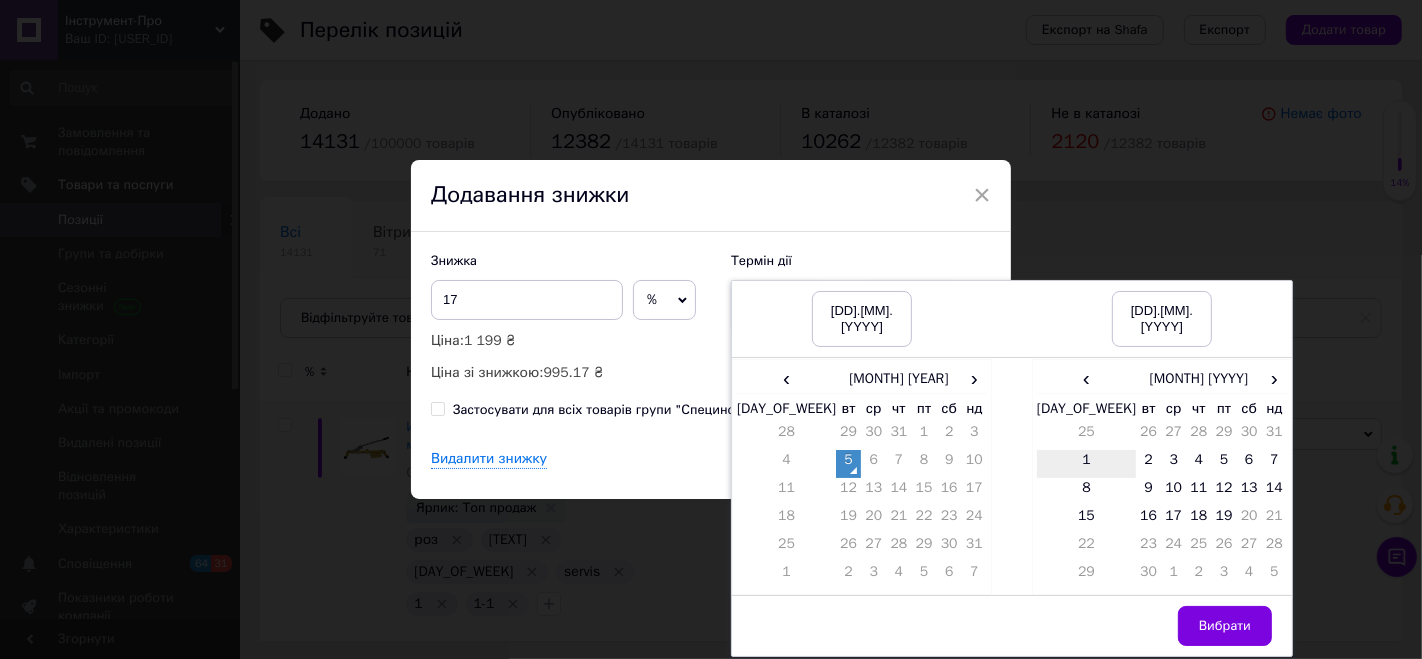 click on "1" at bounding box center (1086, 464) 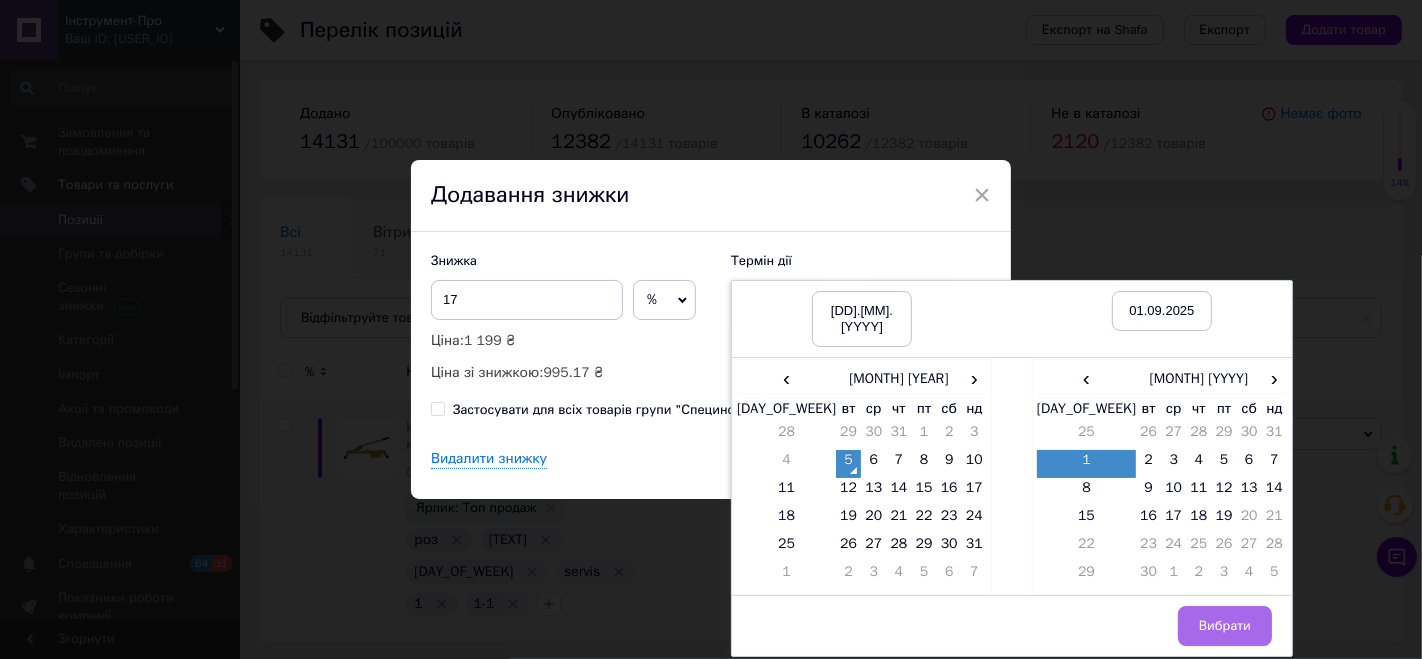 click on "Вибрати" at bounding box center [1225, 626] 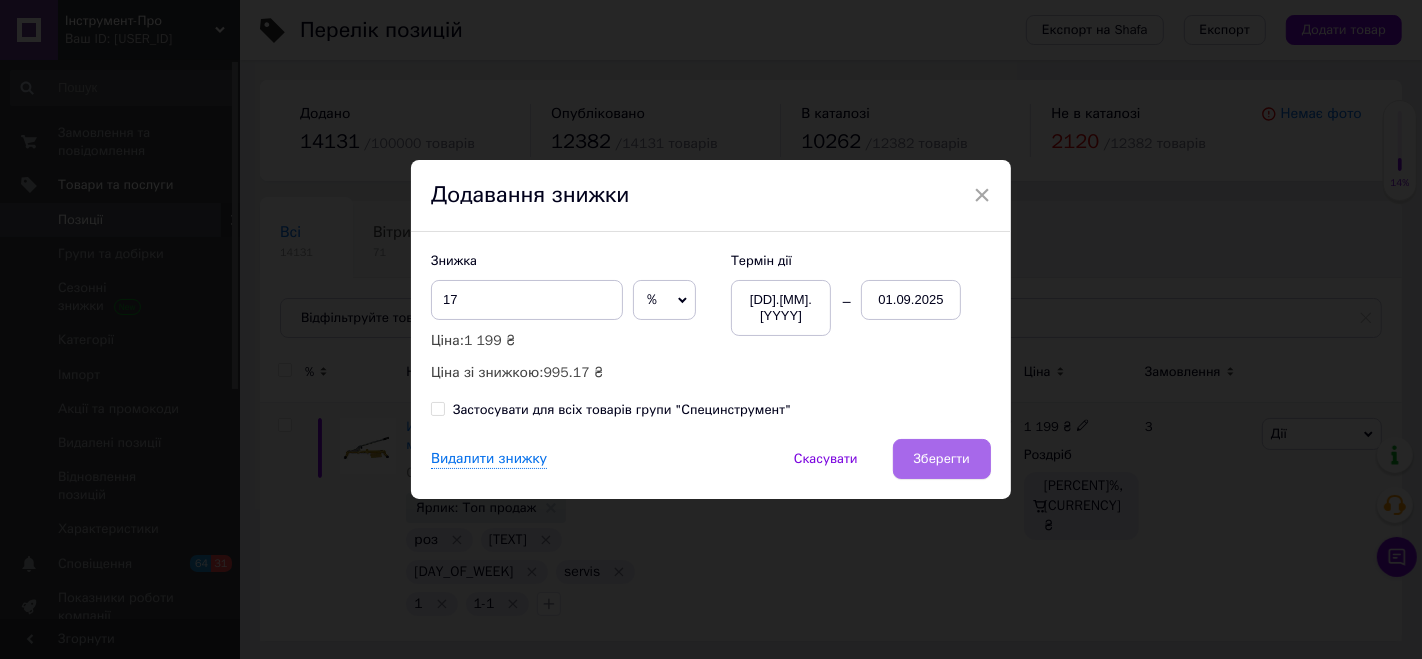 click on "Зберегти" at bounding box center (942, 459) 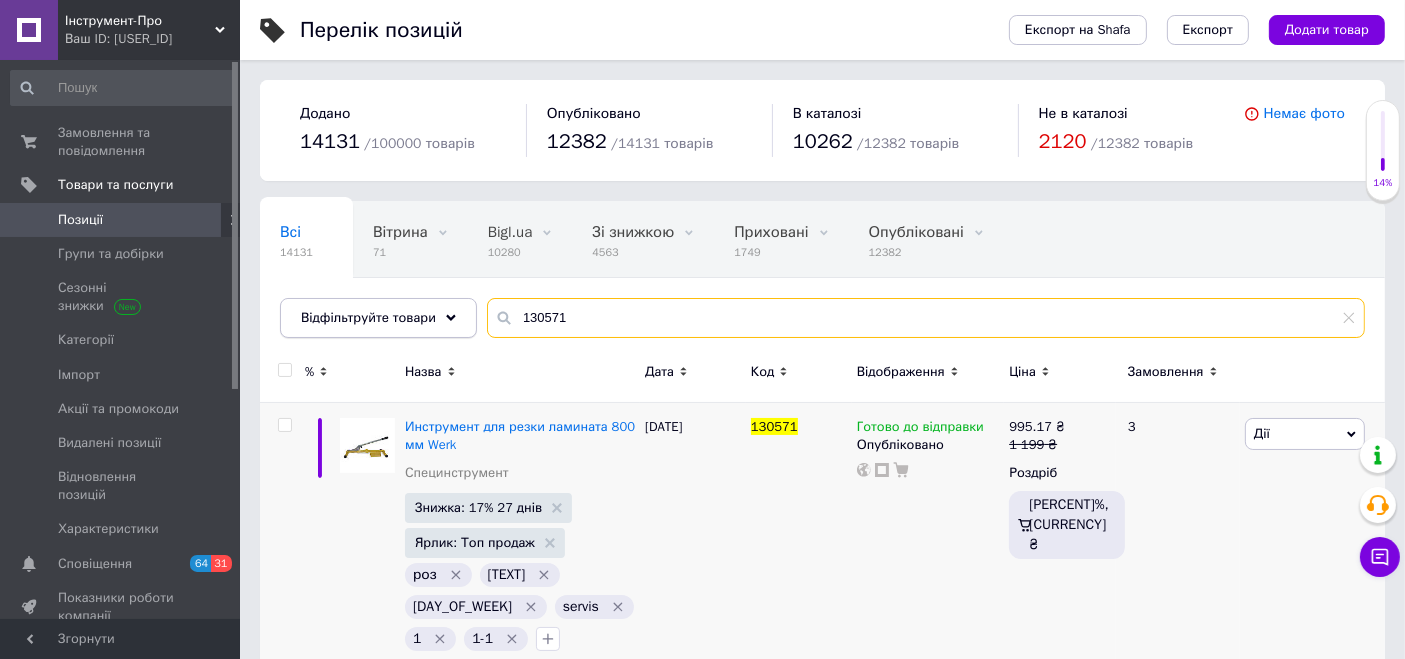 drag, startPoint x: 588, startPoint y: 312, endPoint x: 428, endPoint y: 302, distance: 160.3122 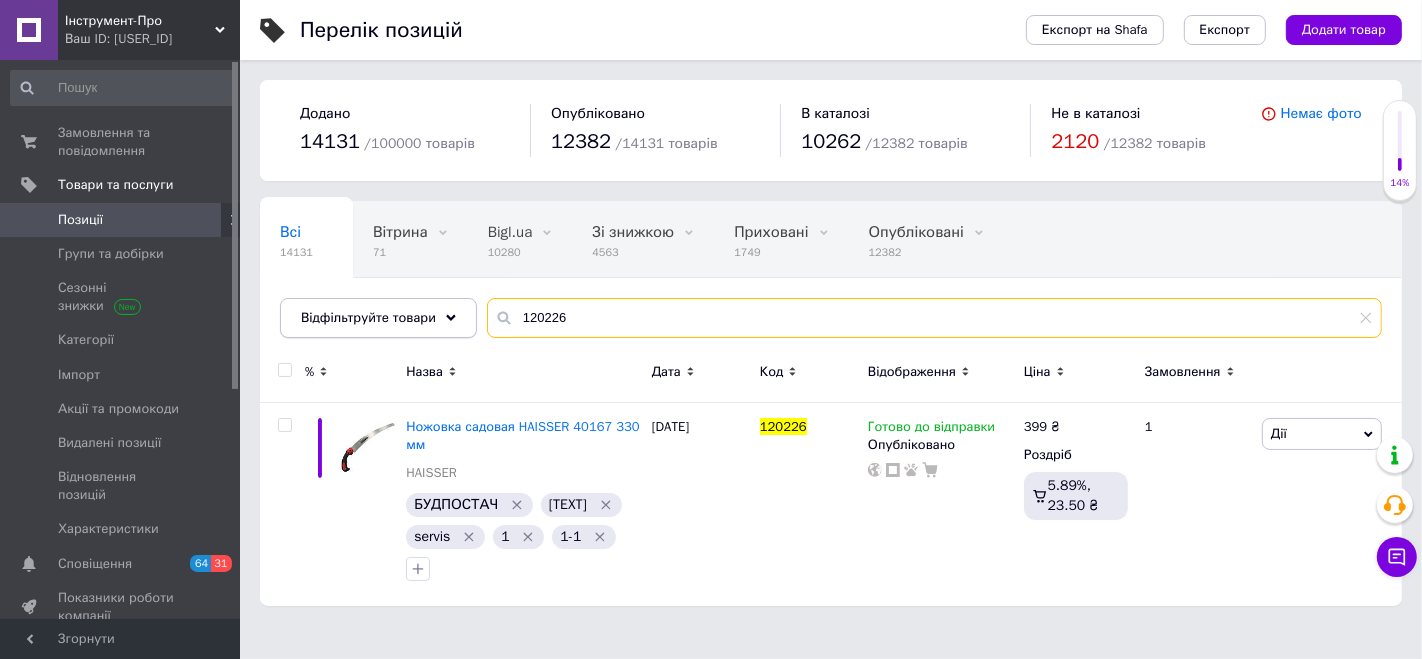 drag, startPoint x: 495, startPoint y: 315, endPoint x: 465, endPoint y: 315, distance: 30 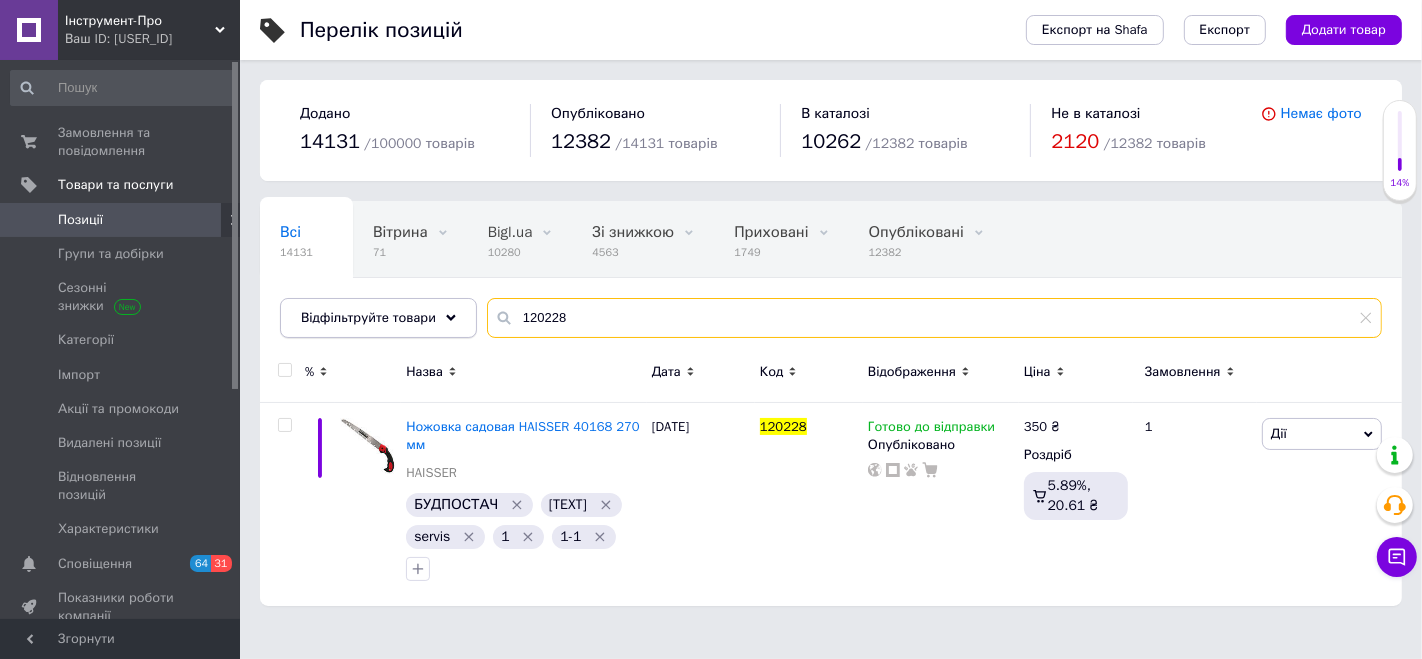 drag, startPoint x: 572, startPoint y: 313, endPoint x: 437, endPoint y: 301, distance: 135.53229 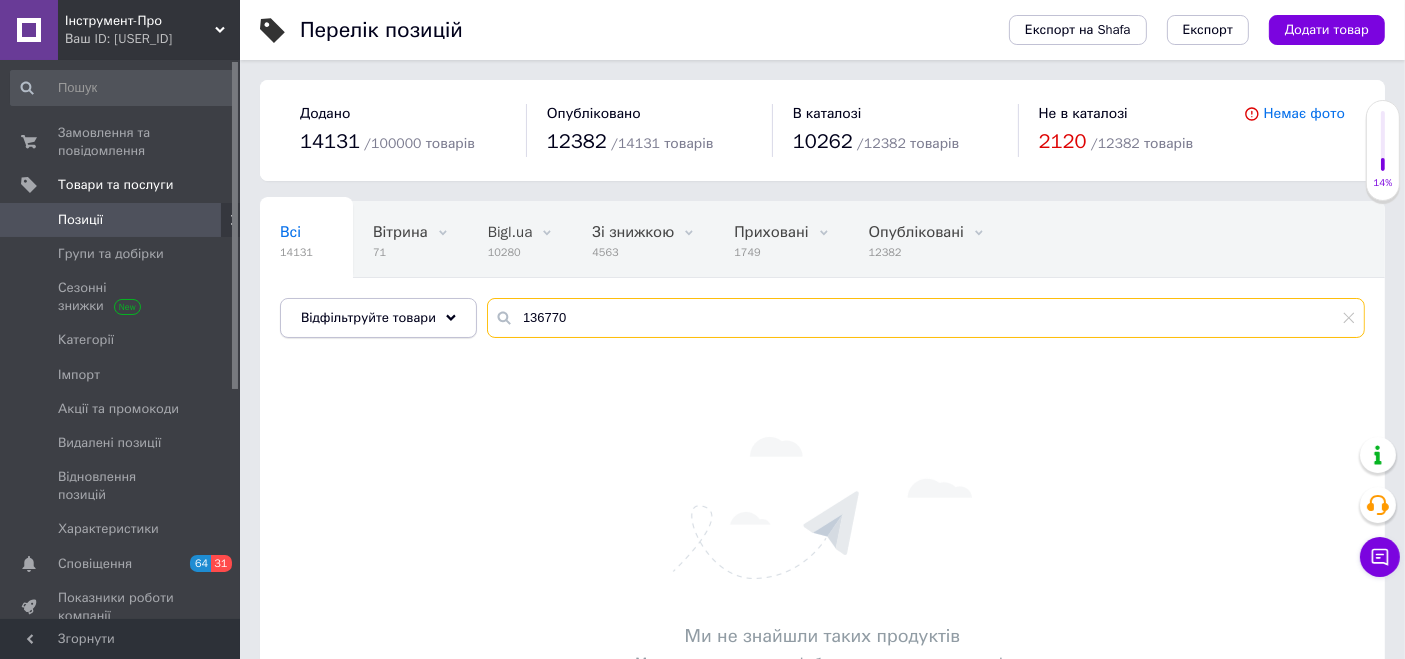 drag, startPoint x: 605, startPoint y: 326, endPoint x: 391, endPoint y: 296, distance: 216.09258 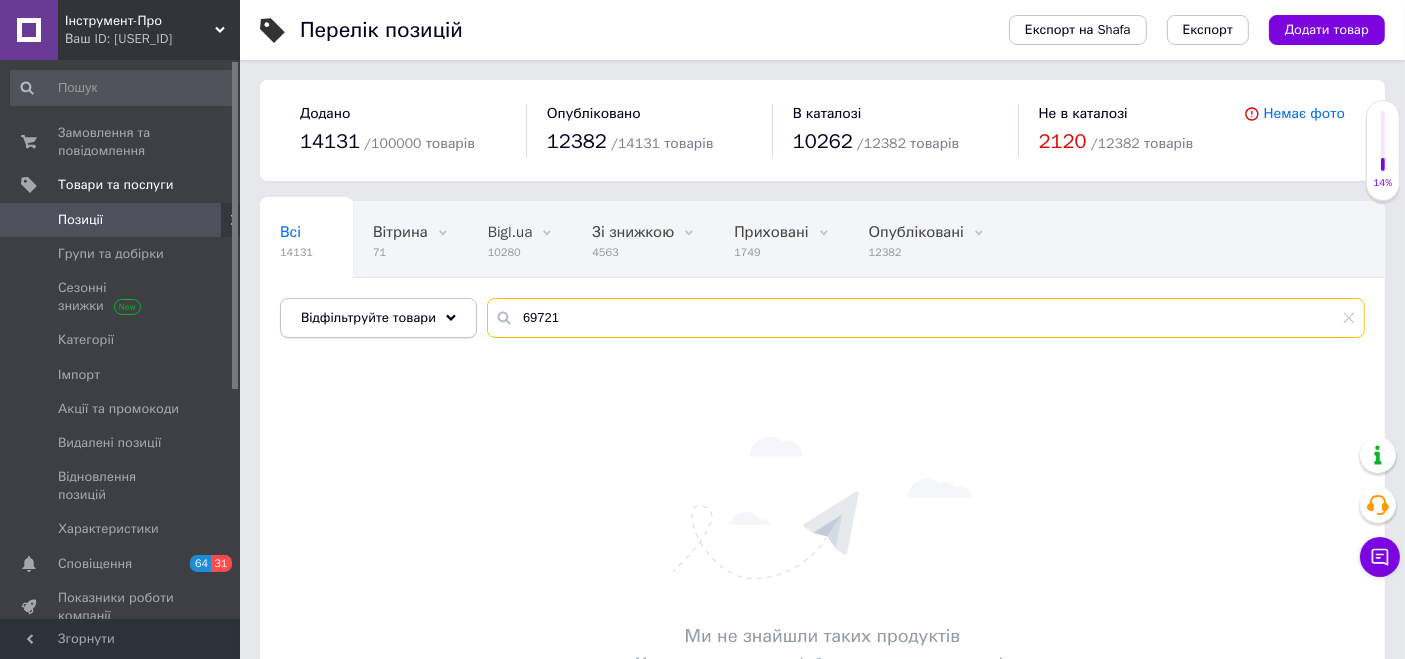 drag, startPoint x: 541, startPoint y: 295, endPoint x: 466, endPoint y: 303, distance: 75.42546 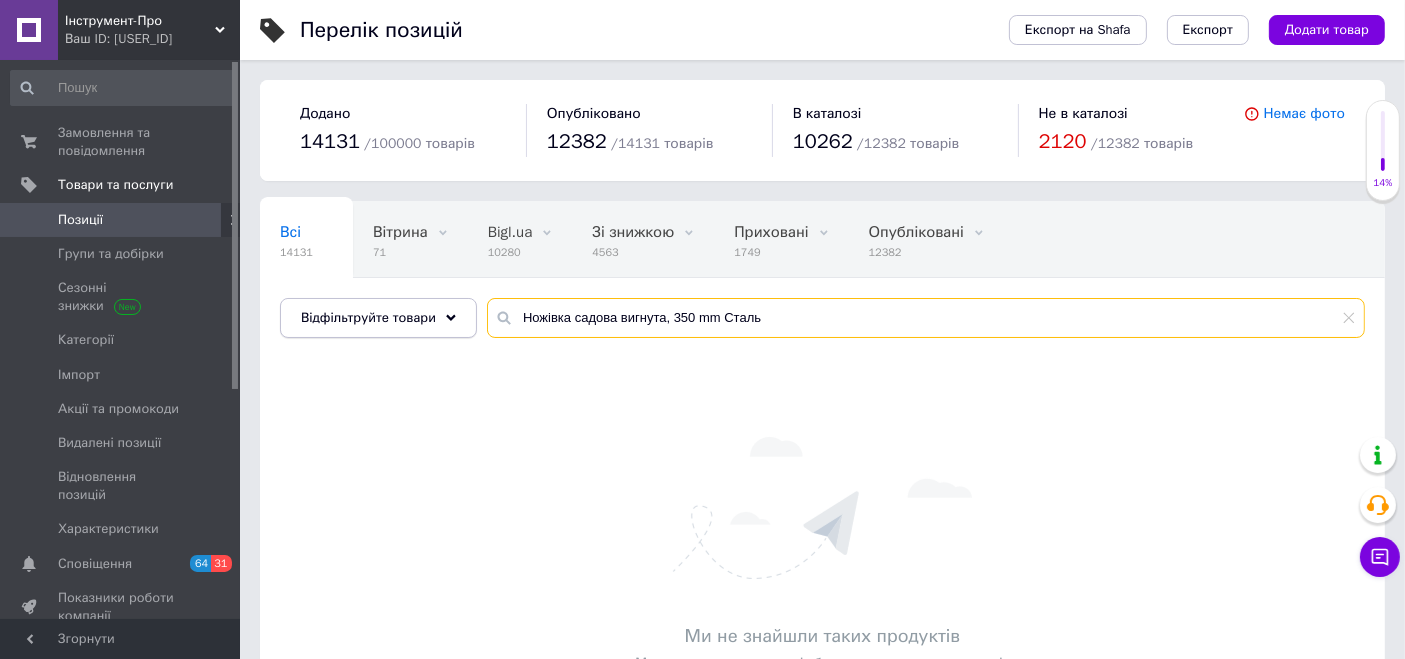 drag, startPoint x: 459, startPoint y: 328, endPoint x: 313, endPoint y: 314, distance: 146.6697 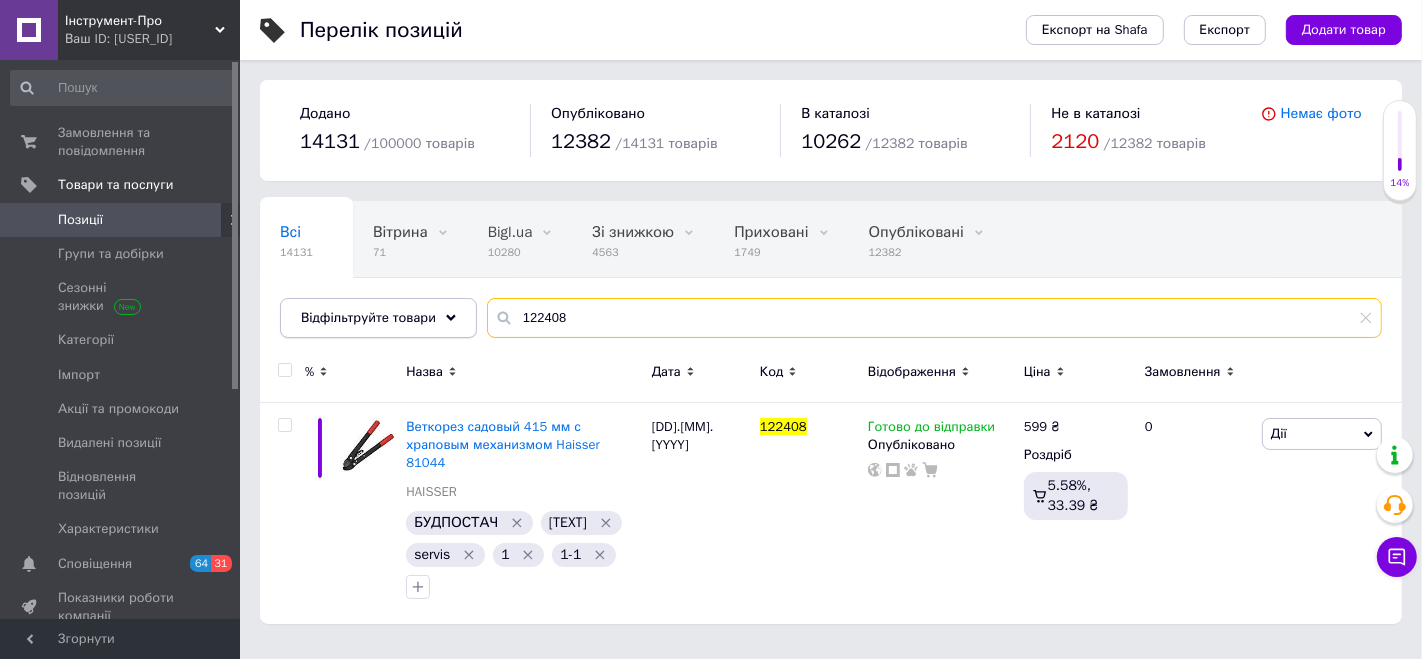 drag, startPoint x: 533, startPoint y: 320, endPoint x: 460, endPoint y: 312, distance: 73.43705 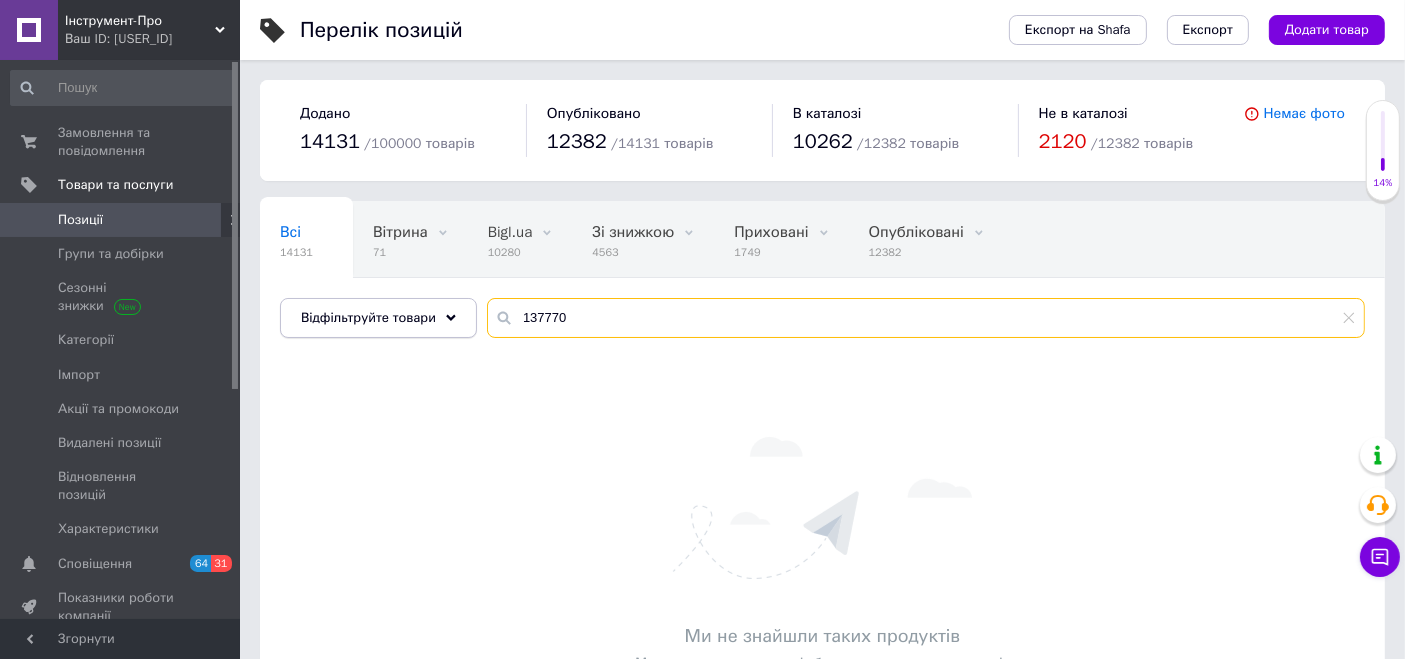 drag, startPoint x: 581, startPoint y: 318, endPoint x: 457, endPoint y: 302, distance: 125.028 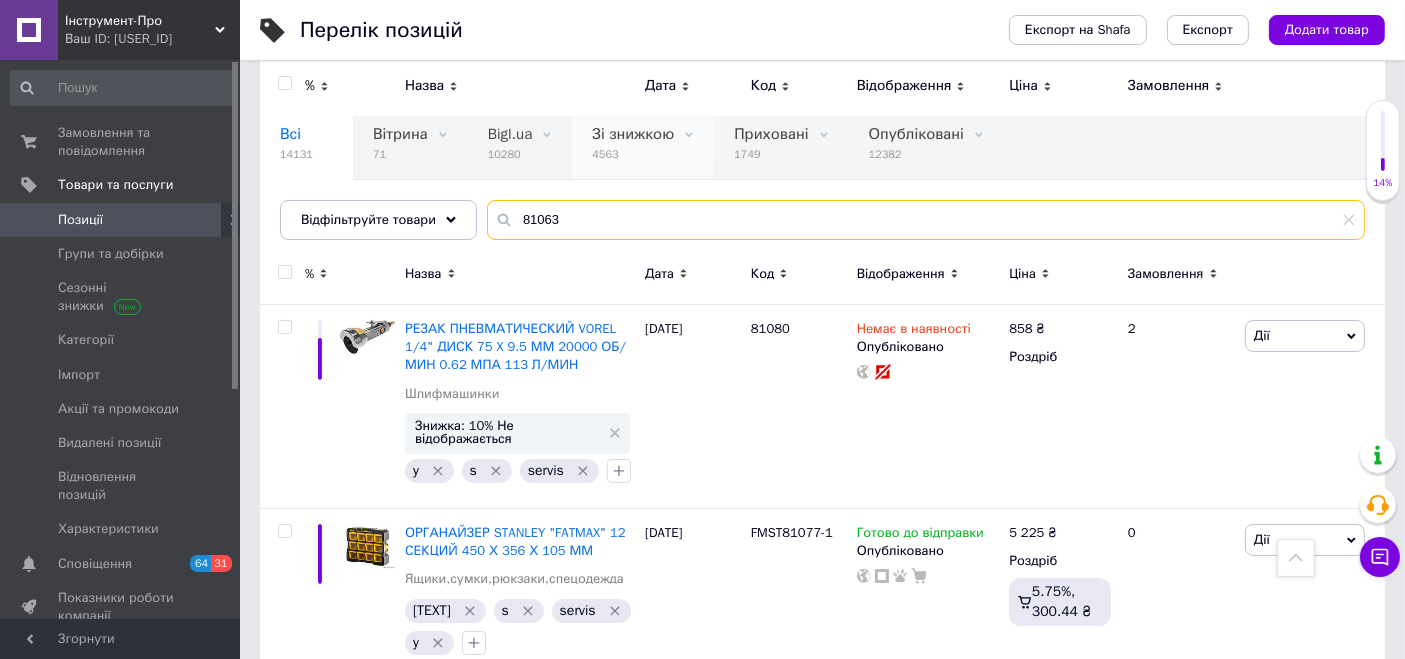 scroll, scrollTop: 0, scrollLeft: 0, axis: both 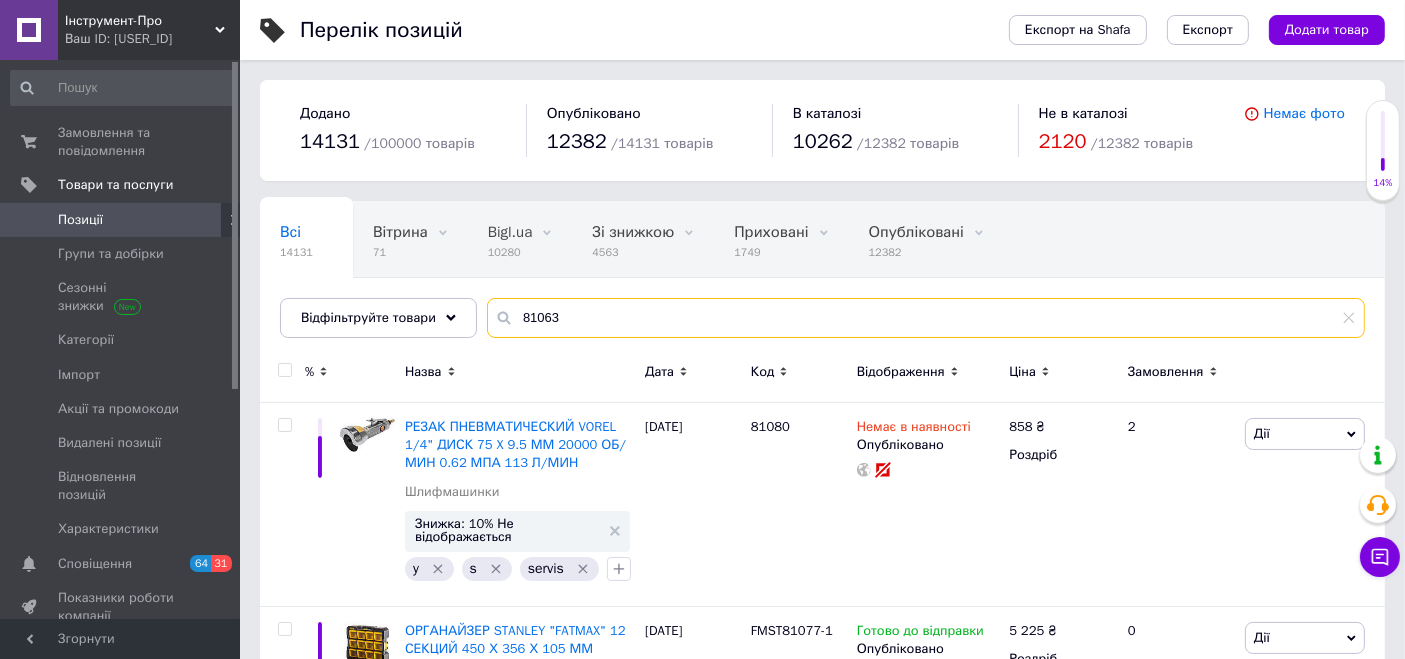 click on "81063" at bounding box center [926, 318] 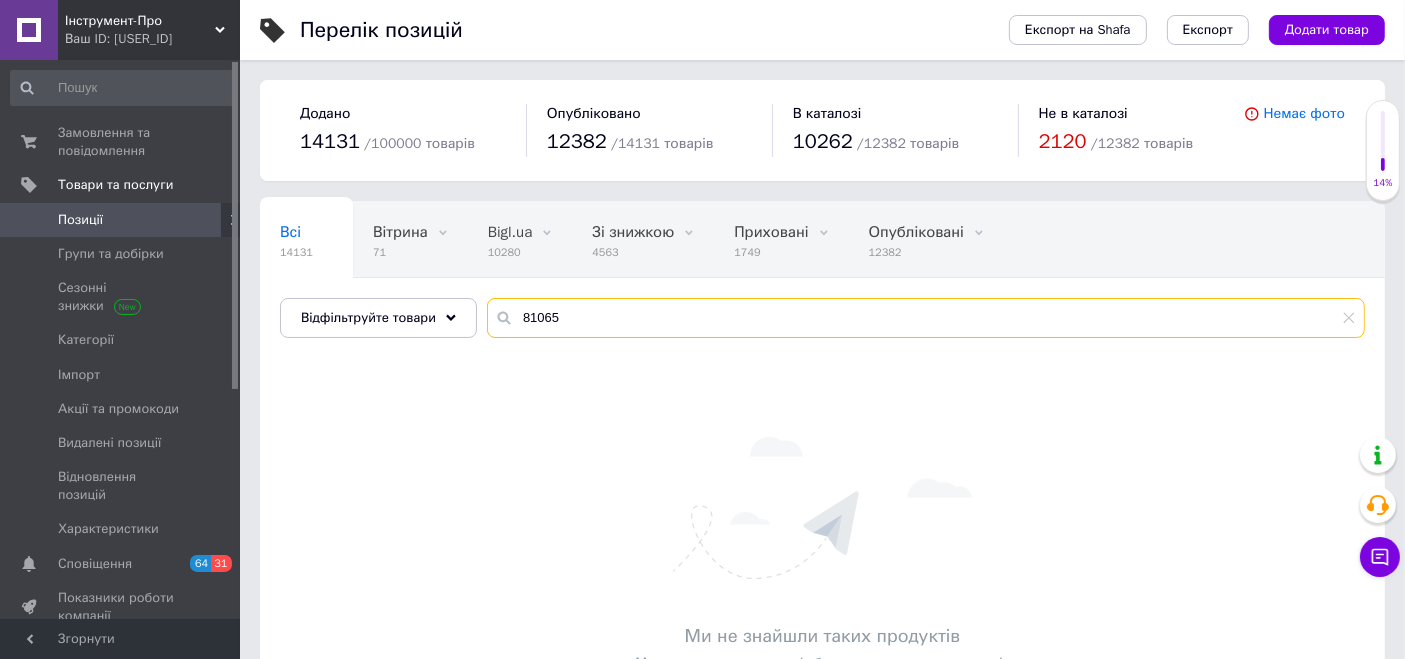 drag, startPoint x: 581, startPoint y: 318, endPoint x: 460, endPoint y: 291, distance: 123.97581 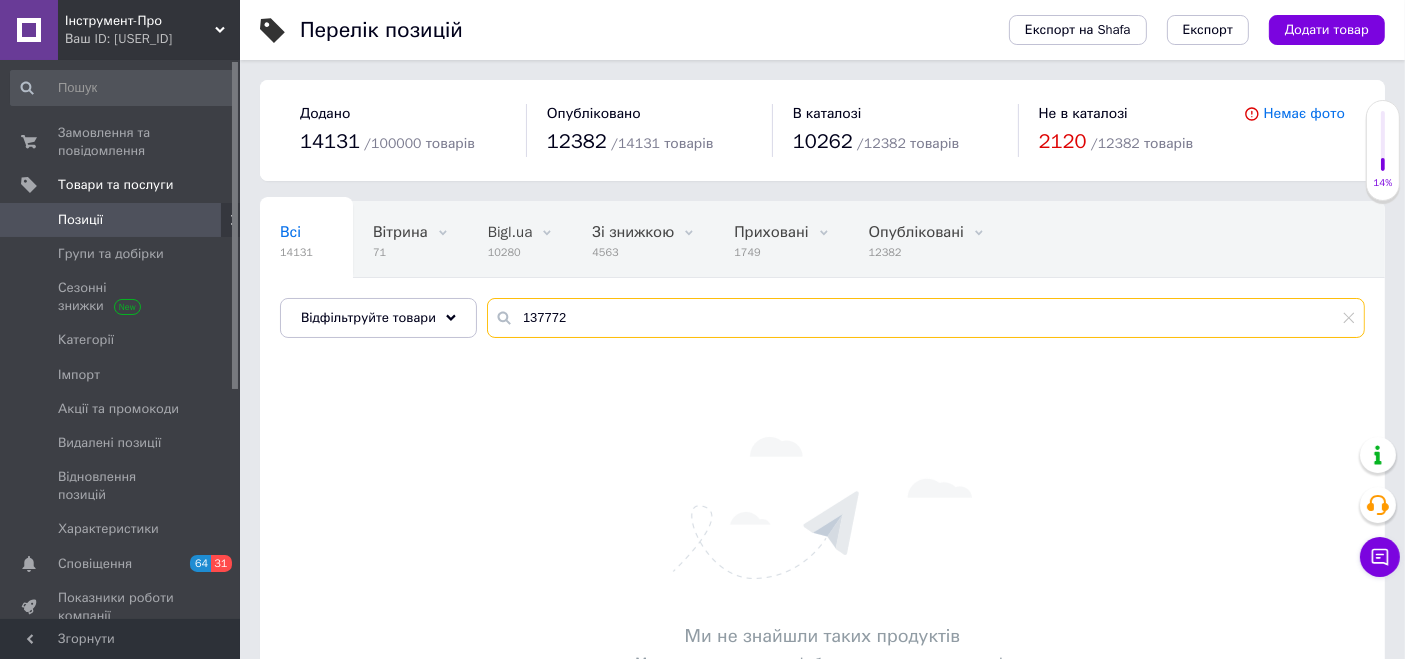 drag, startPoint x: 574, startPoint y: 321, endPoint x: 497, endPoint y: 315, distance: 77.23341 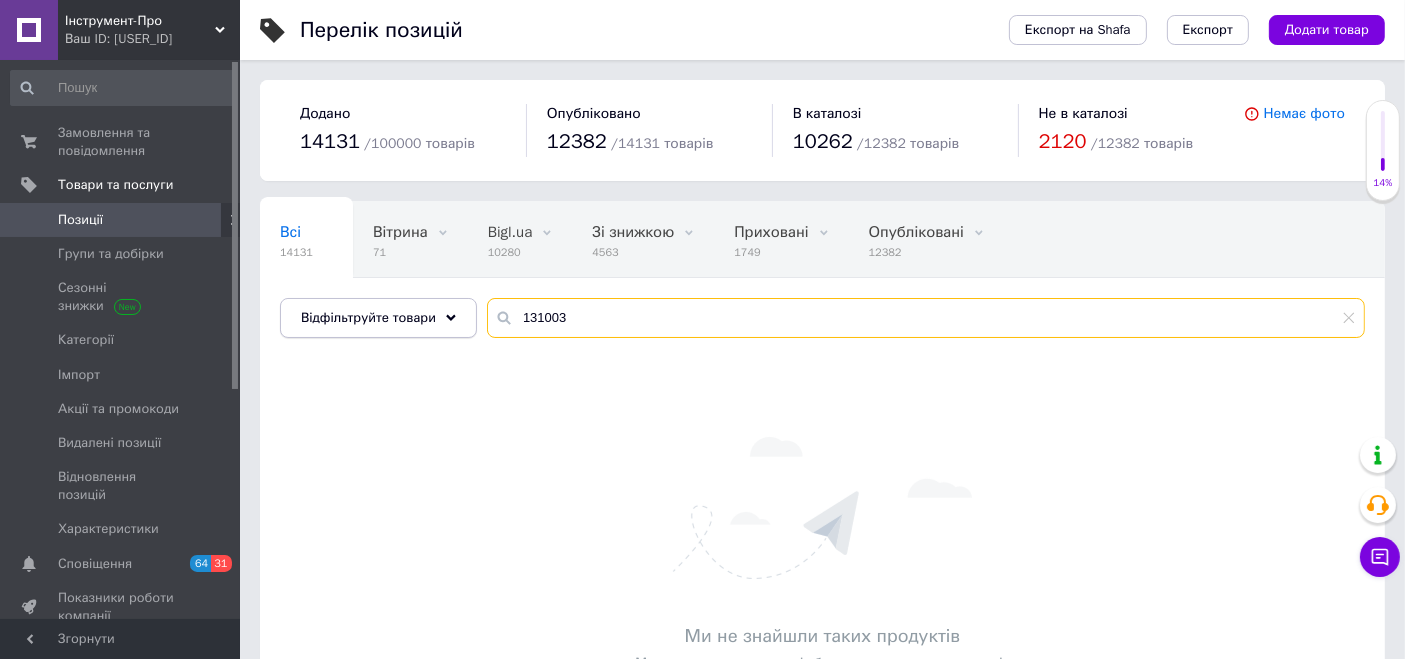 drag, startPoint x: 563, startPoint y: 310, endPoint x: 434, endPoint y: 323, distance: 129.65338 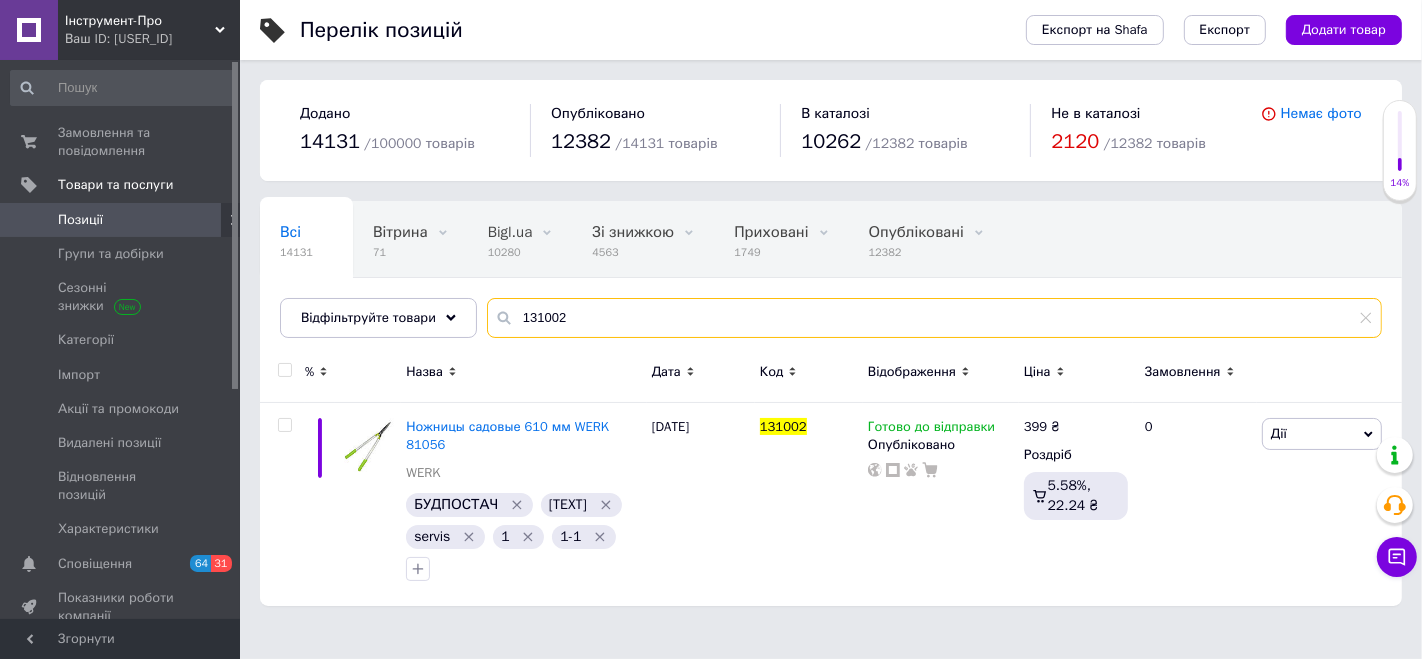 drag, startPoint x: 510, startPoint y: 319, endPoint x: 469, endPoint y: 315, distance: 41.19466 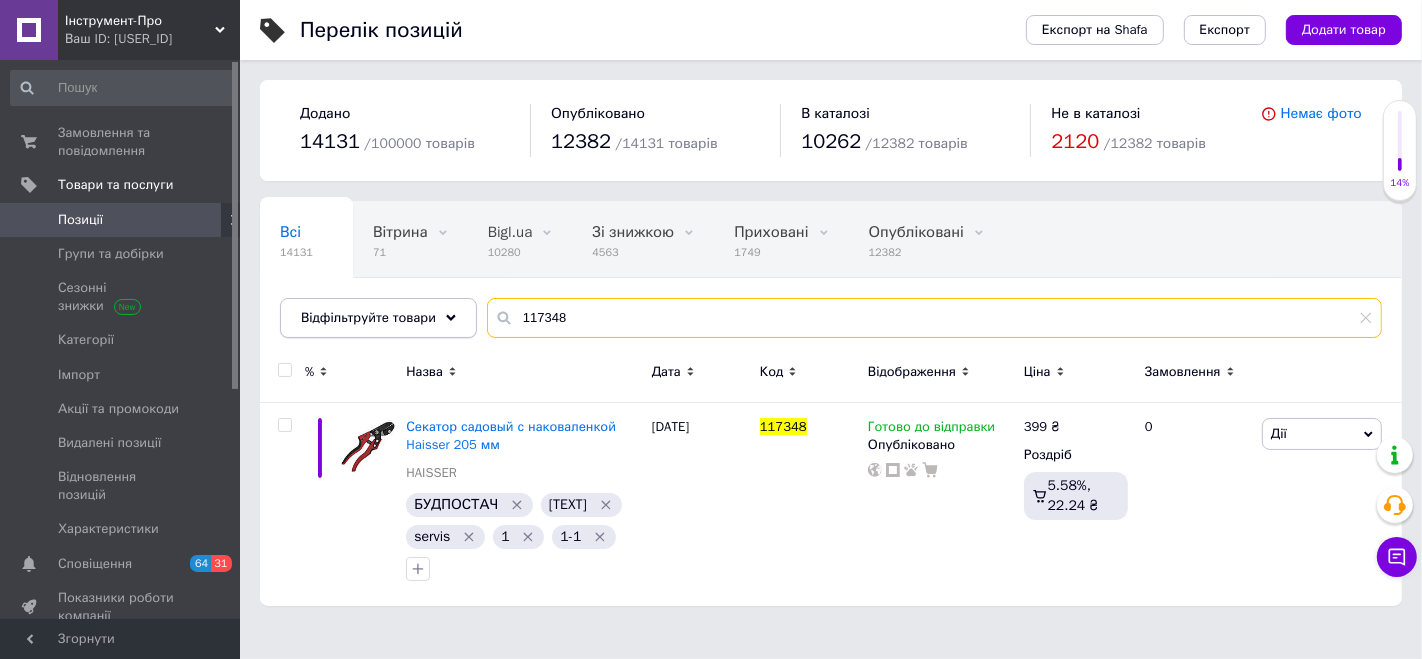 drag, startPoint x: 579, startPoint y: 319, endPoint x: 457, endPoint y: 301, distance: 123.32072 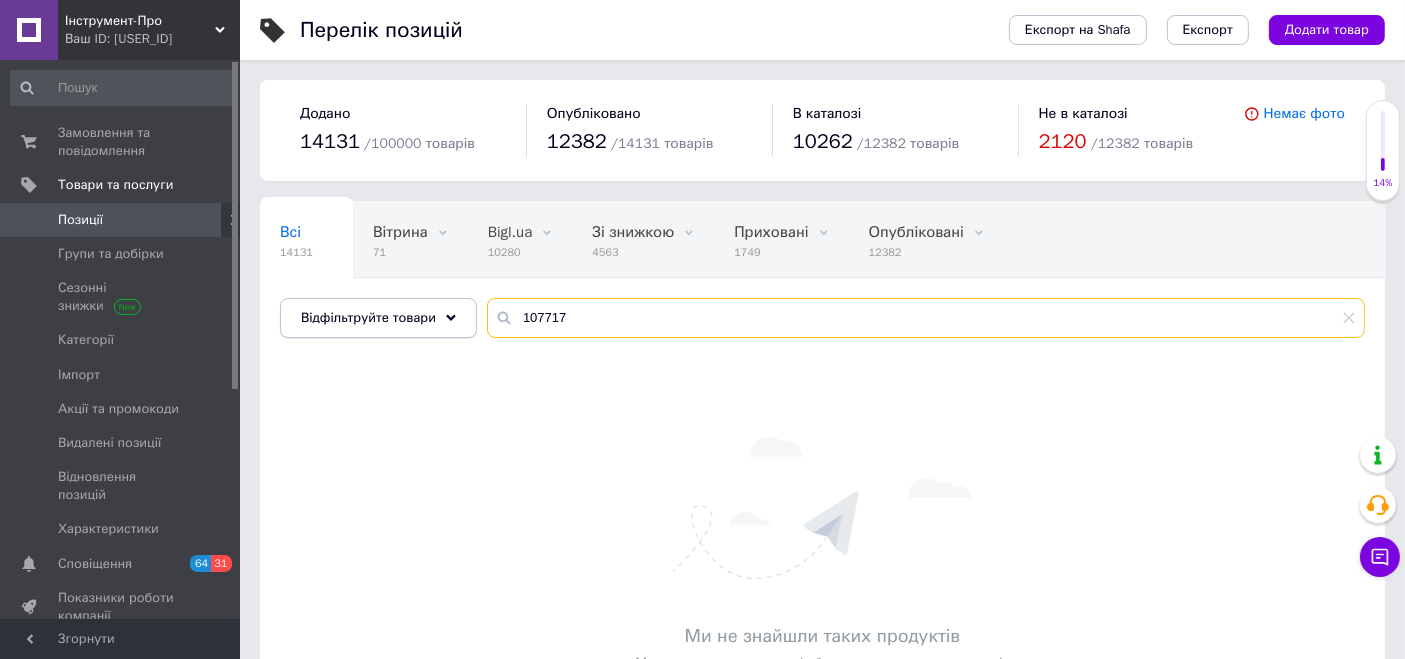 drag, startPoint x: 454, startPoint y: 324, endPoint x: 426, endPoint y: 322, distance: 28.071337 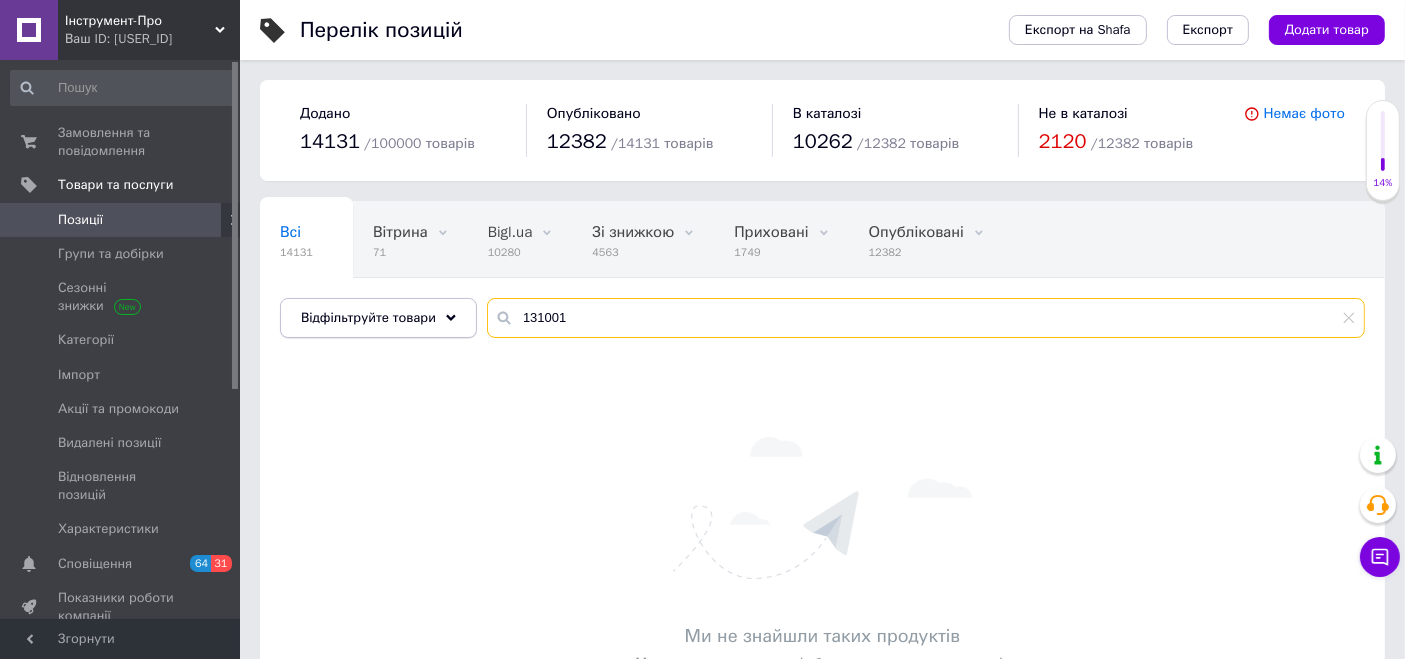 drag, startPoint x: 602, startPoint y: 327, endPoint x: 422, endPoint y: 322, distance: 180.06943 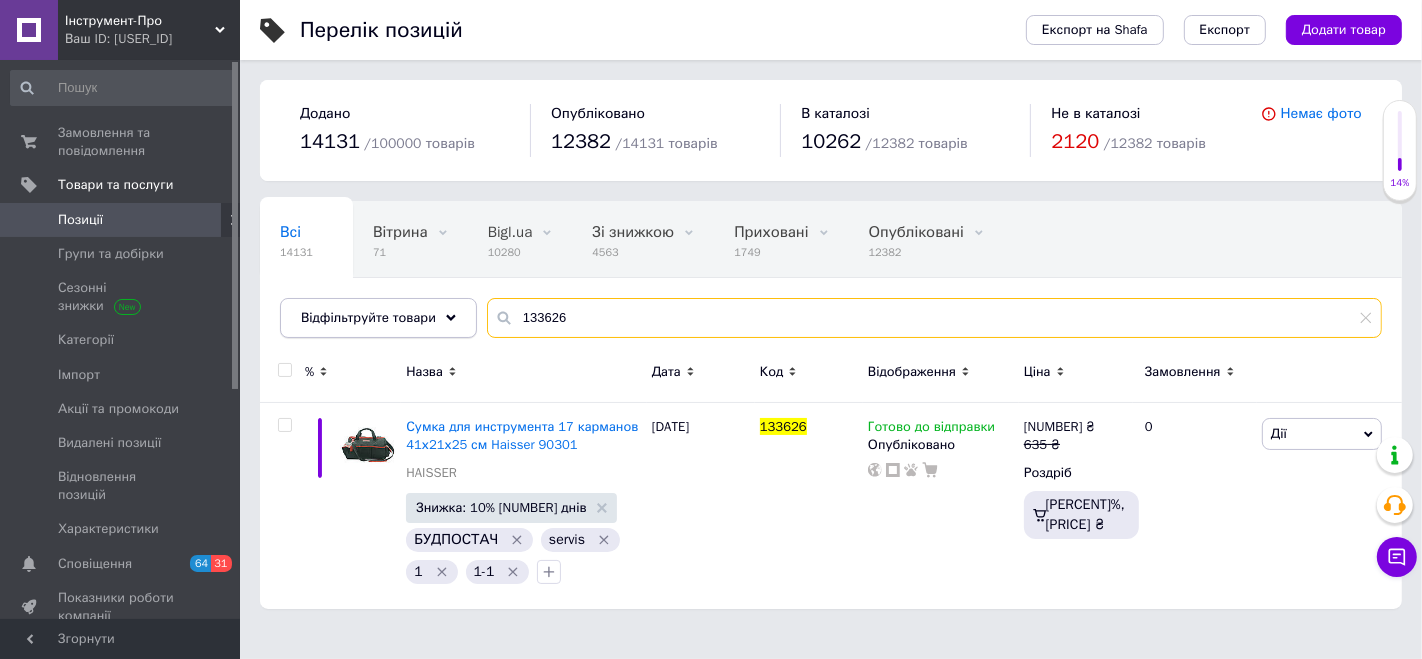 drag, startPoint x: 447, startPoint y: 309, endPoint x: 434, endPoint y: 310, distance: 13.038404 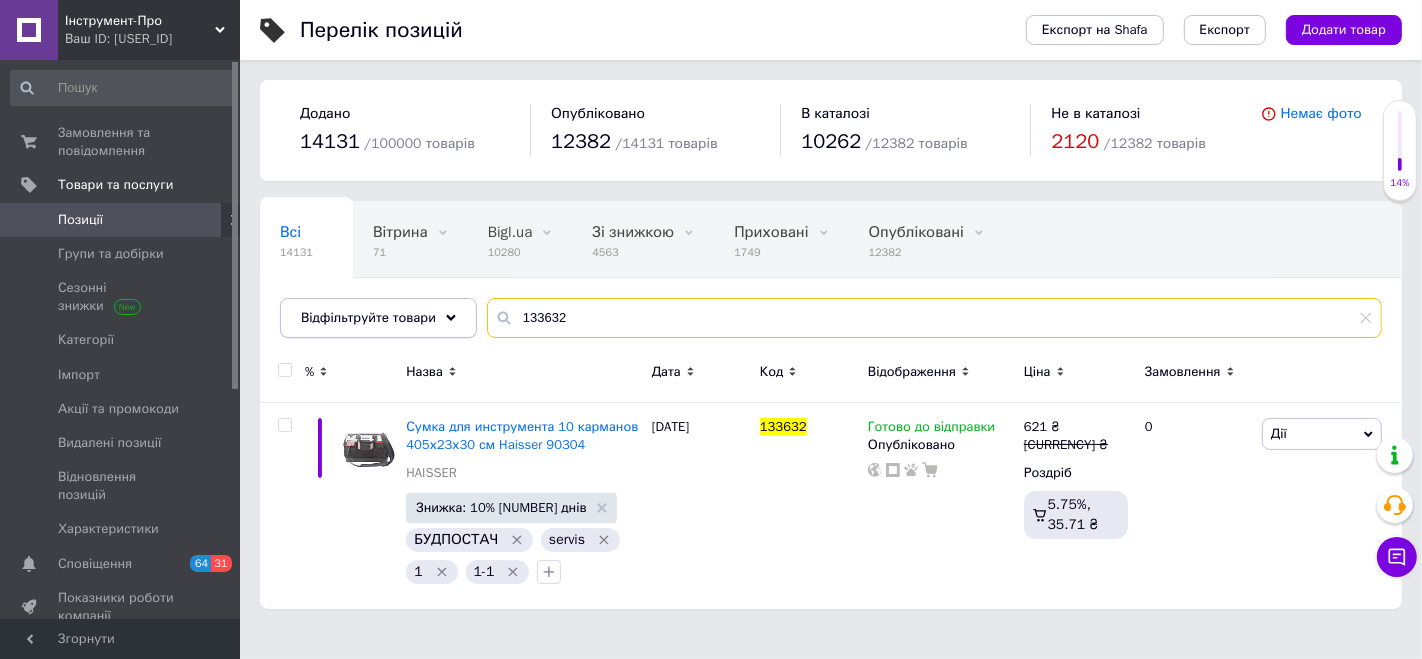 drag, startPoint x: 522, startPoint y: 311, endPoint x: 454, endPoint y: 302, distance: 68.593 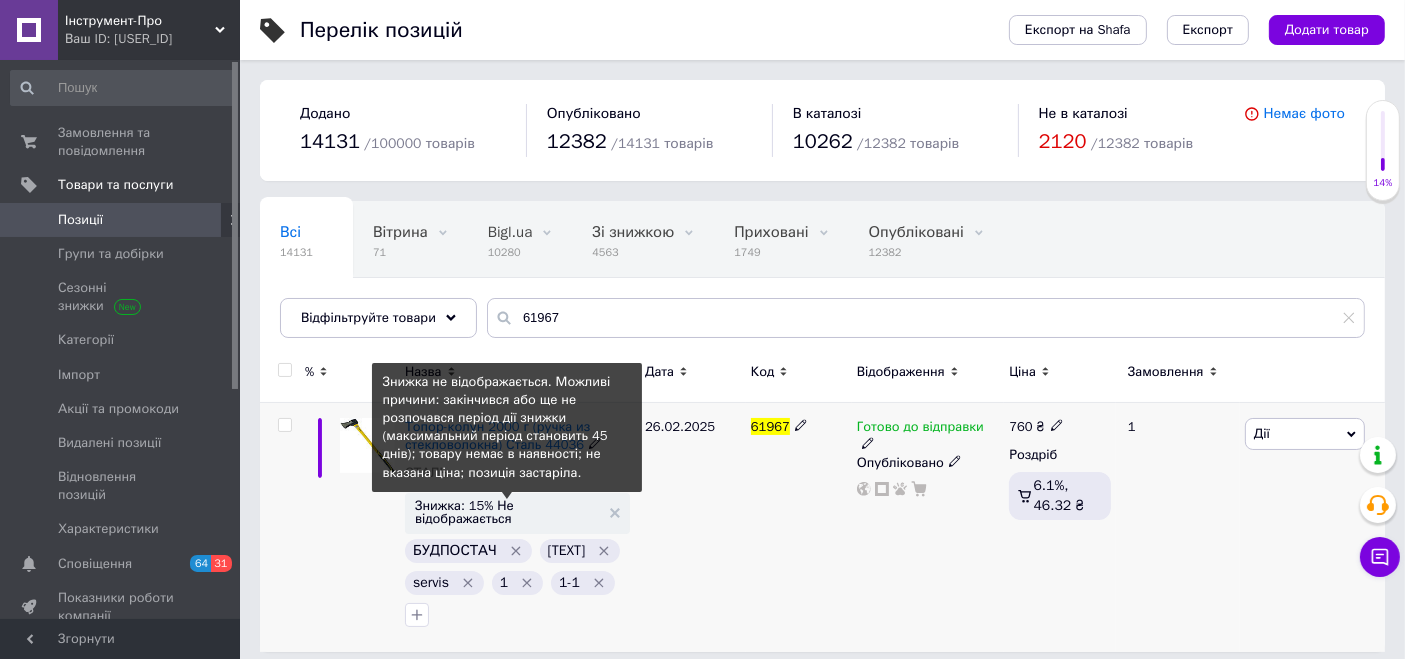 click on "Знижка: 15% Не відображається" at bounding box center [507, 512] 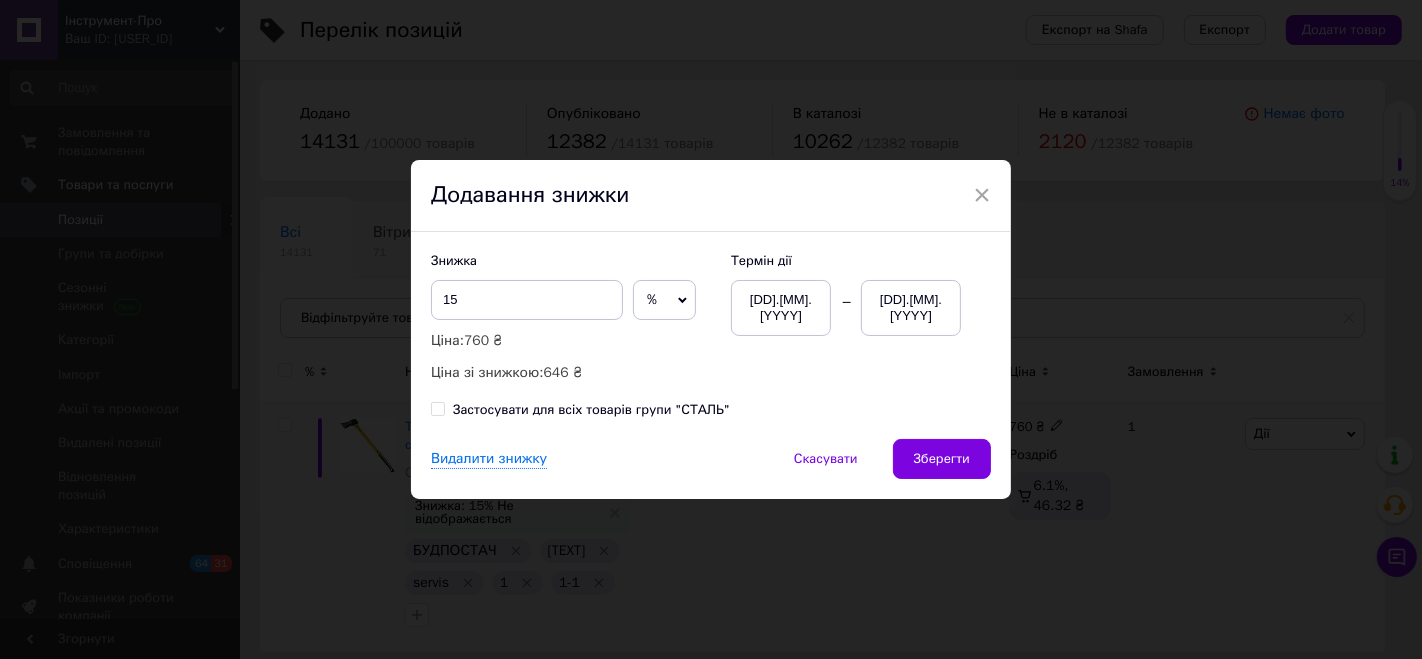 click on "[DD].[MM].[YYYY]" at bounding box center [911, 308] 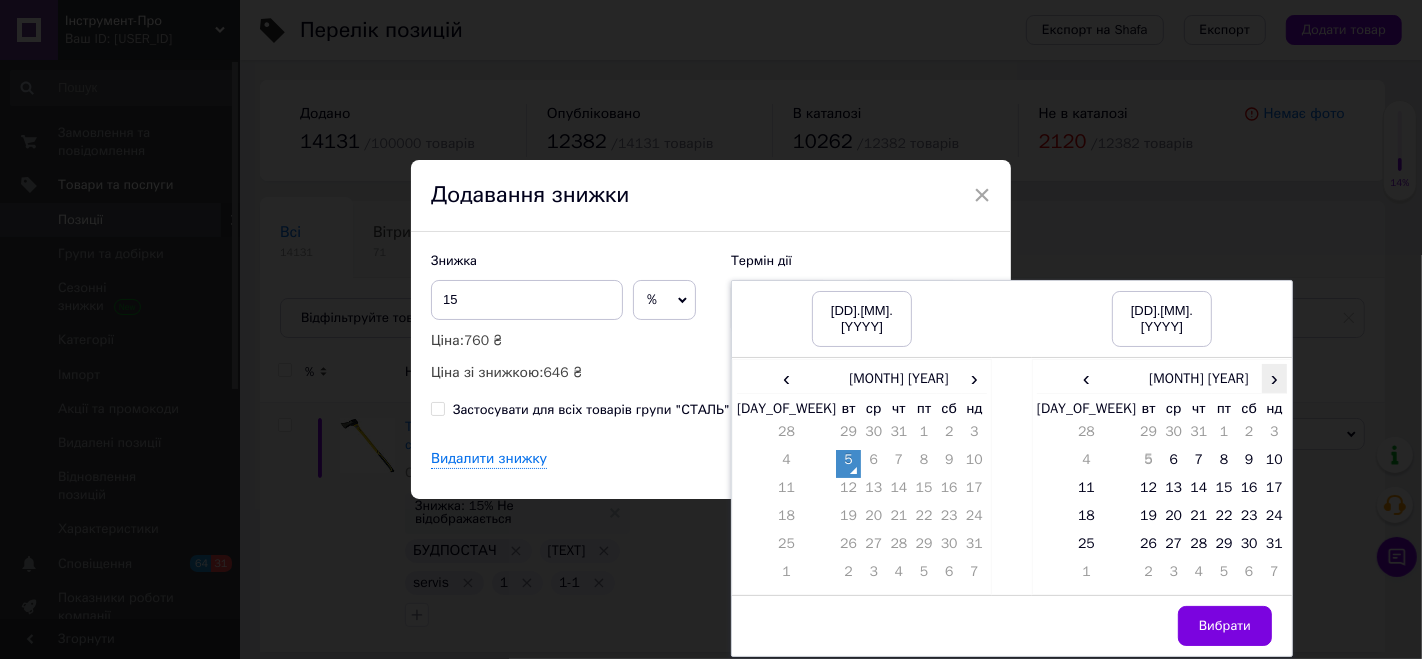 click on "›" at bounding box center [1274, 378] 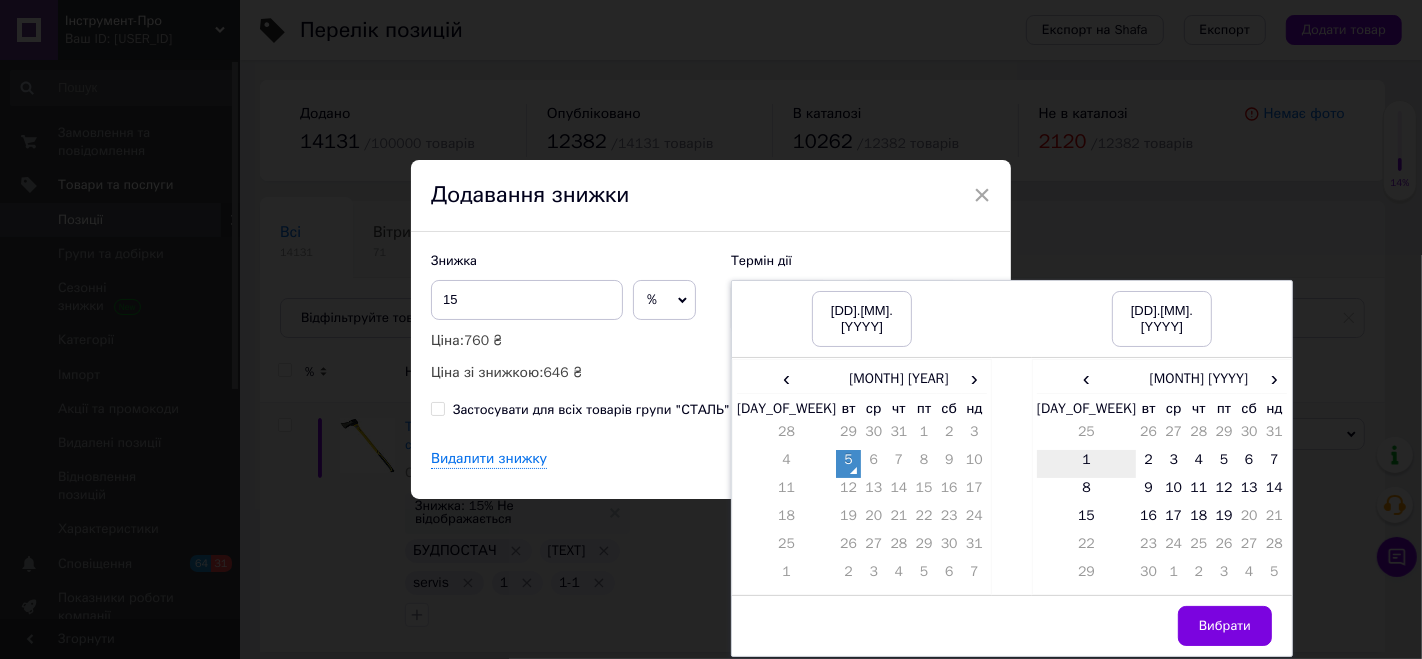 click on "1" at bounding box center (1086, 464) 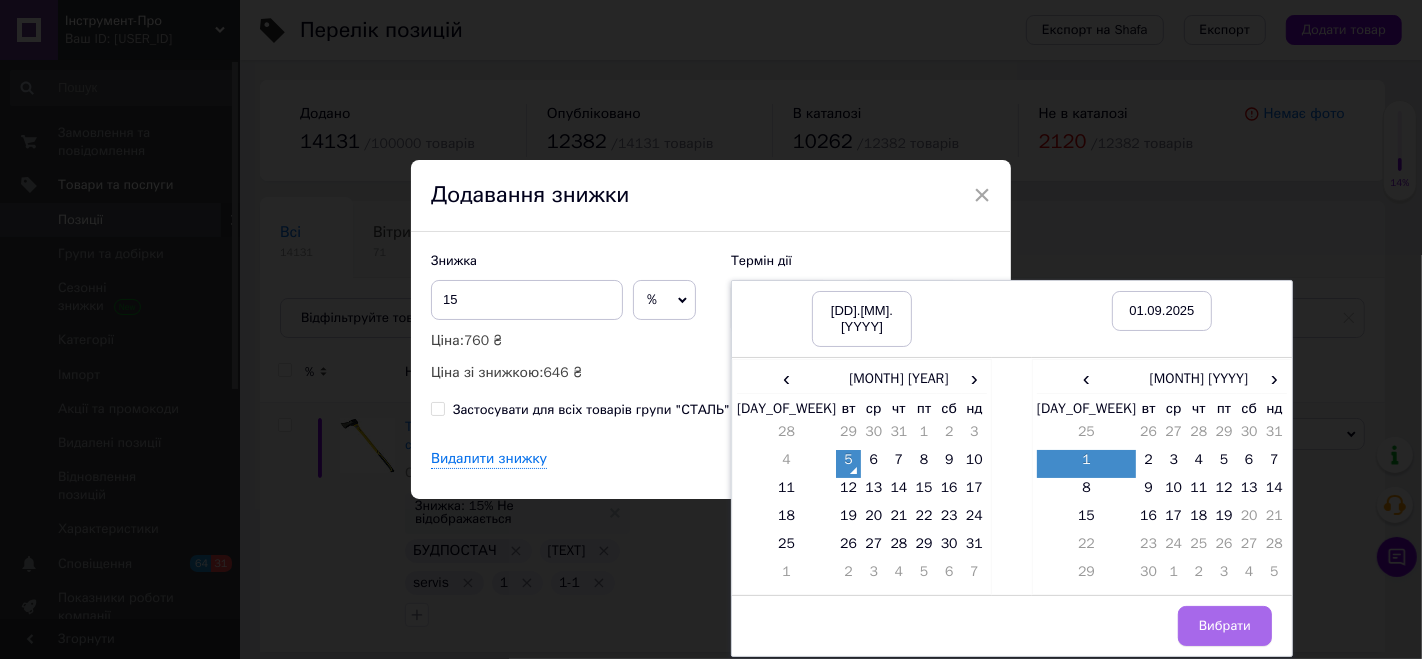 click on "Вибрати" at bounding box center [1225, 626] 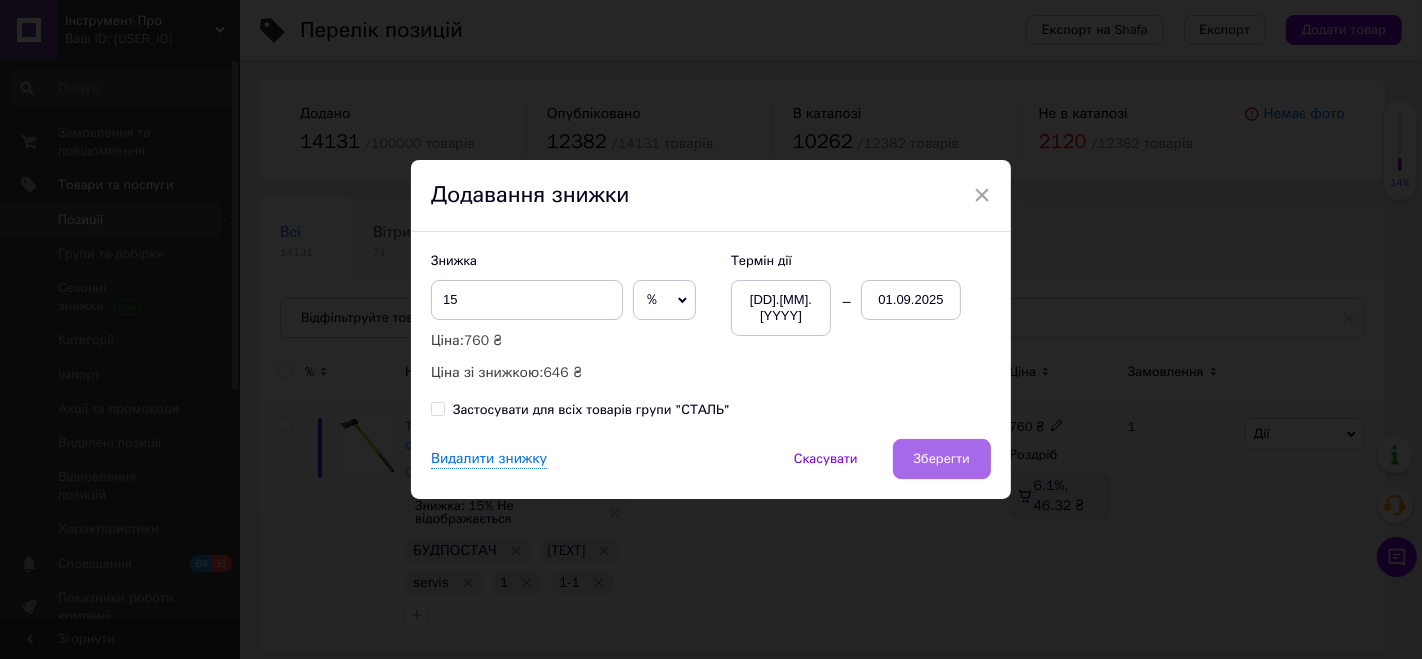 click on "Зберегти" at bounding box center (942, 459) 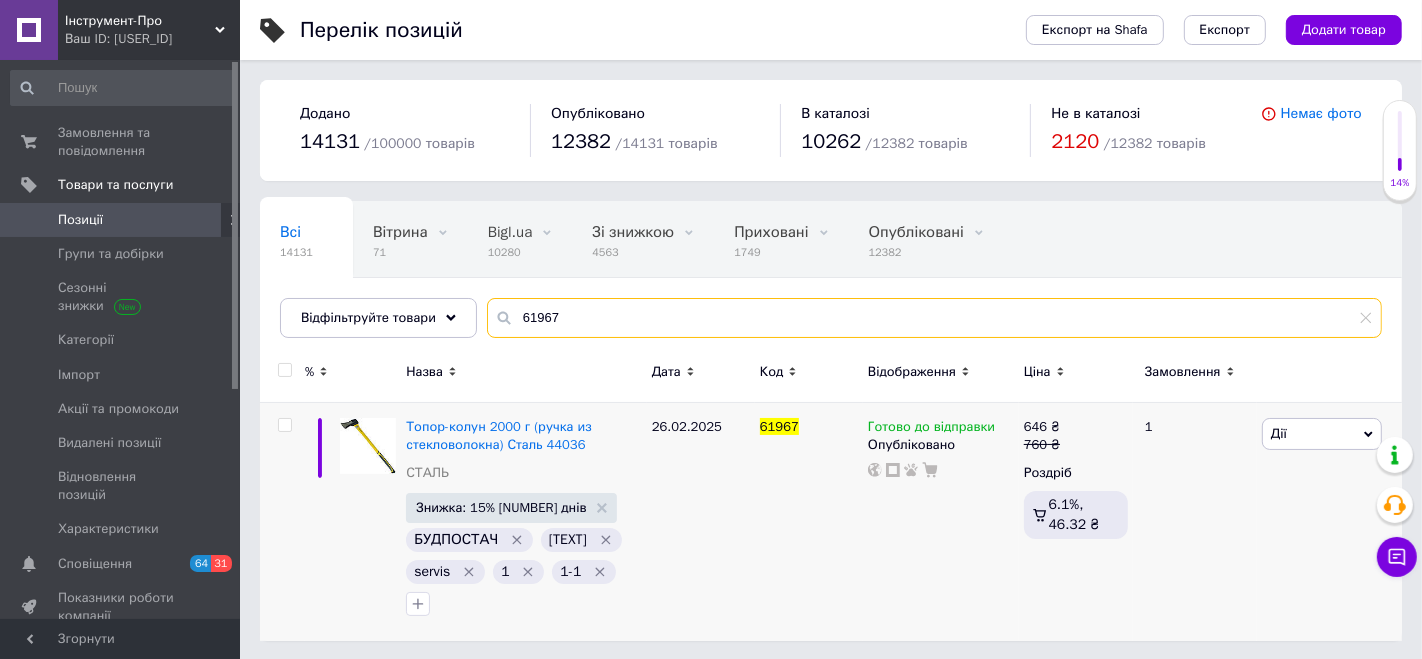drag, startPoint x: 592, startPoint y: 299, endPoint x: 474, endPoint y: 309, distance: 118.42297 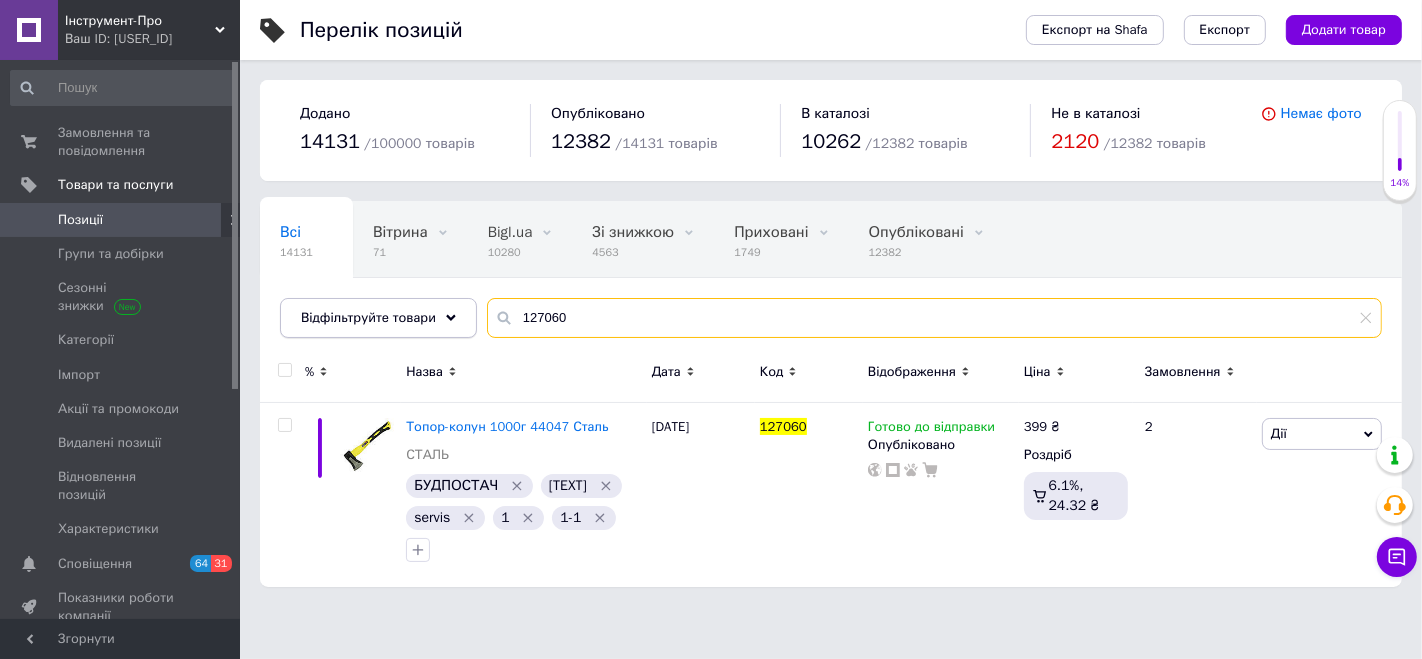 drag, startPoint x: 579, startPoint y: 320, endPoint x: 465, endPoint y: 312, distance: 114.28036 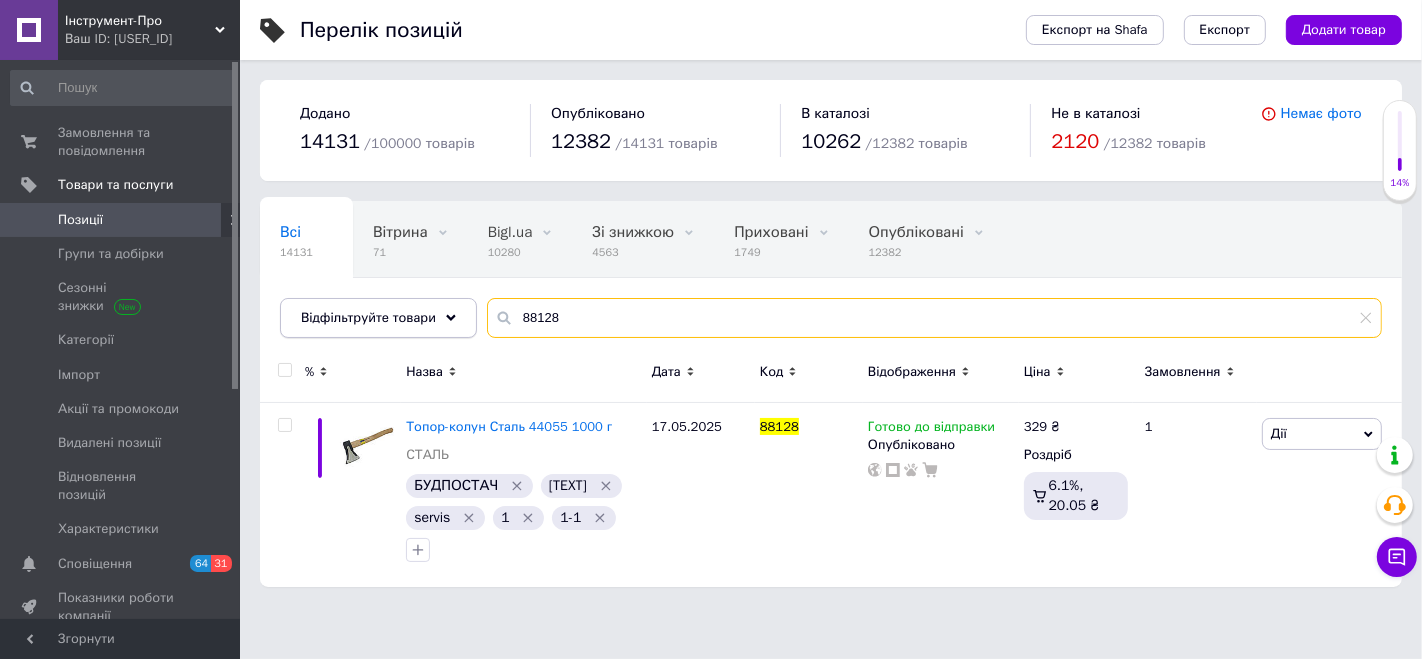 drag, startPoint x: 514, startPoint y: 324, endPoint x: 462, endPoint y: 304, distance: 55.713554 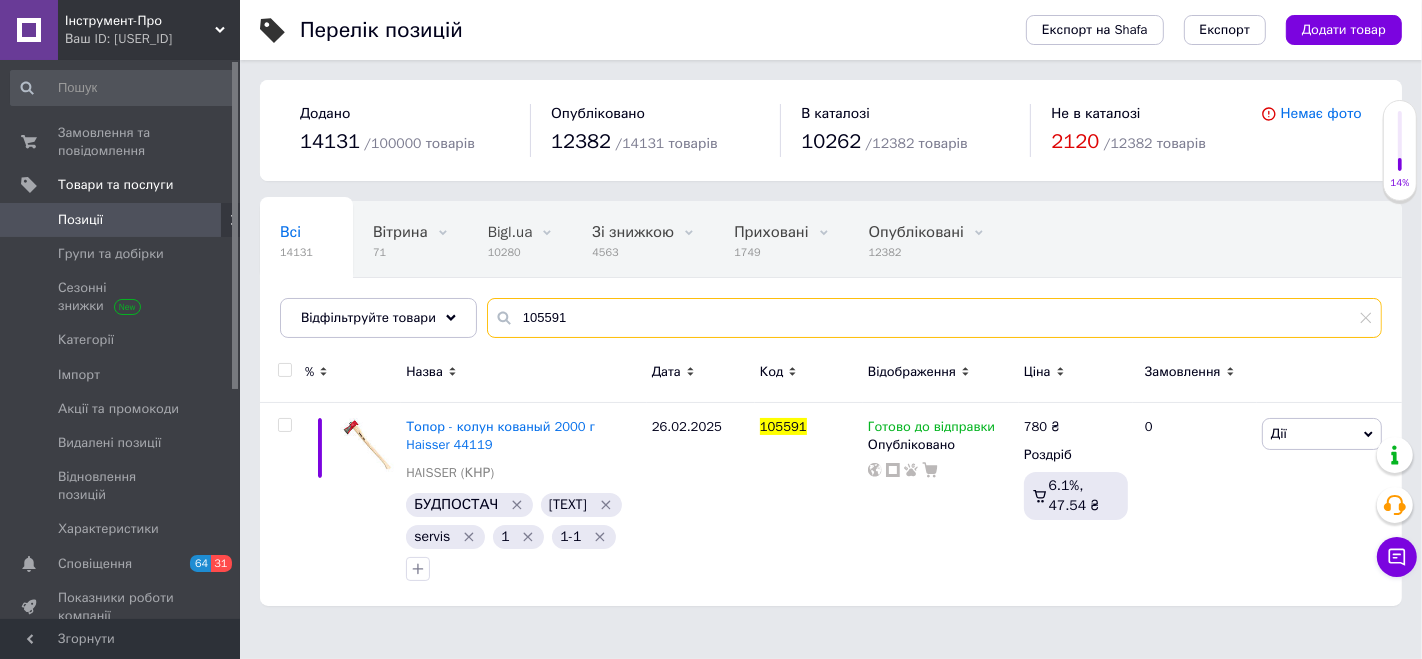 drag, startPoint x: 579, startPoint y: 317, endPoint x: 429, endPoint y: 286, distance: 153.16985 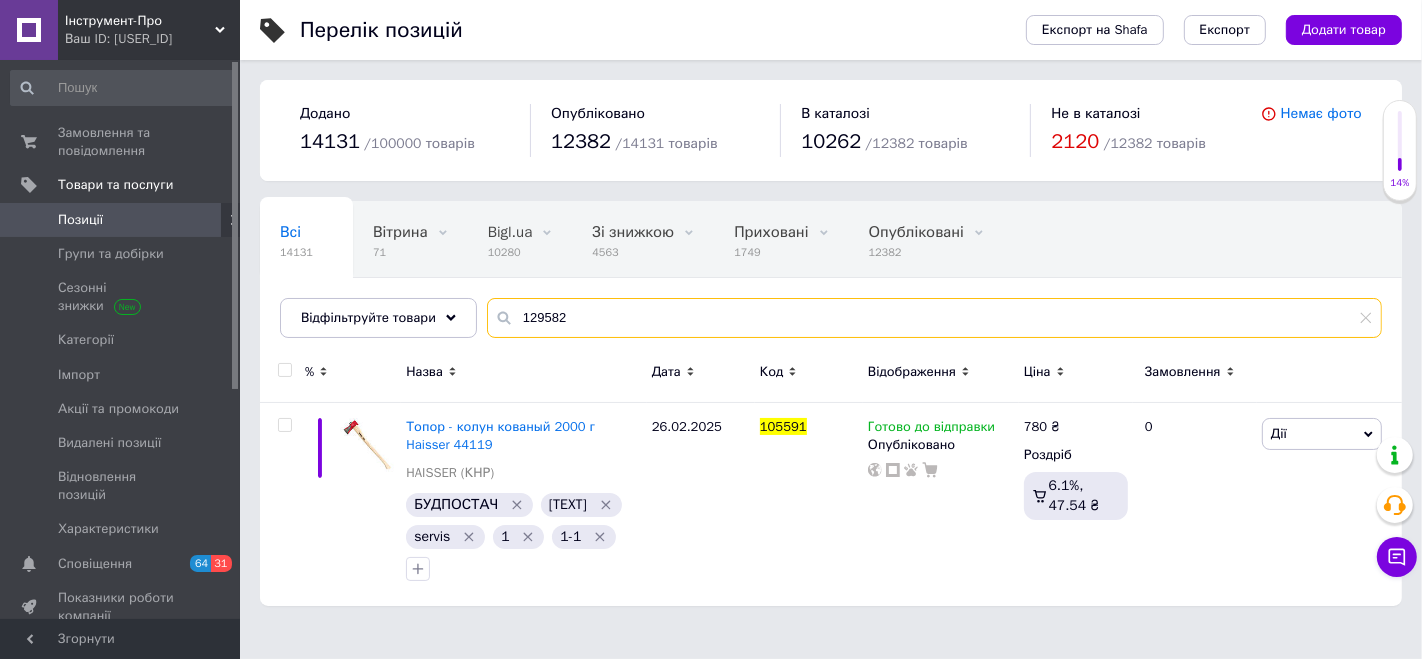 type on "129582" 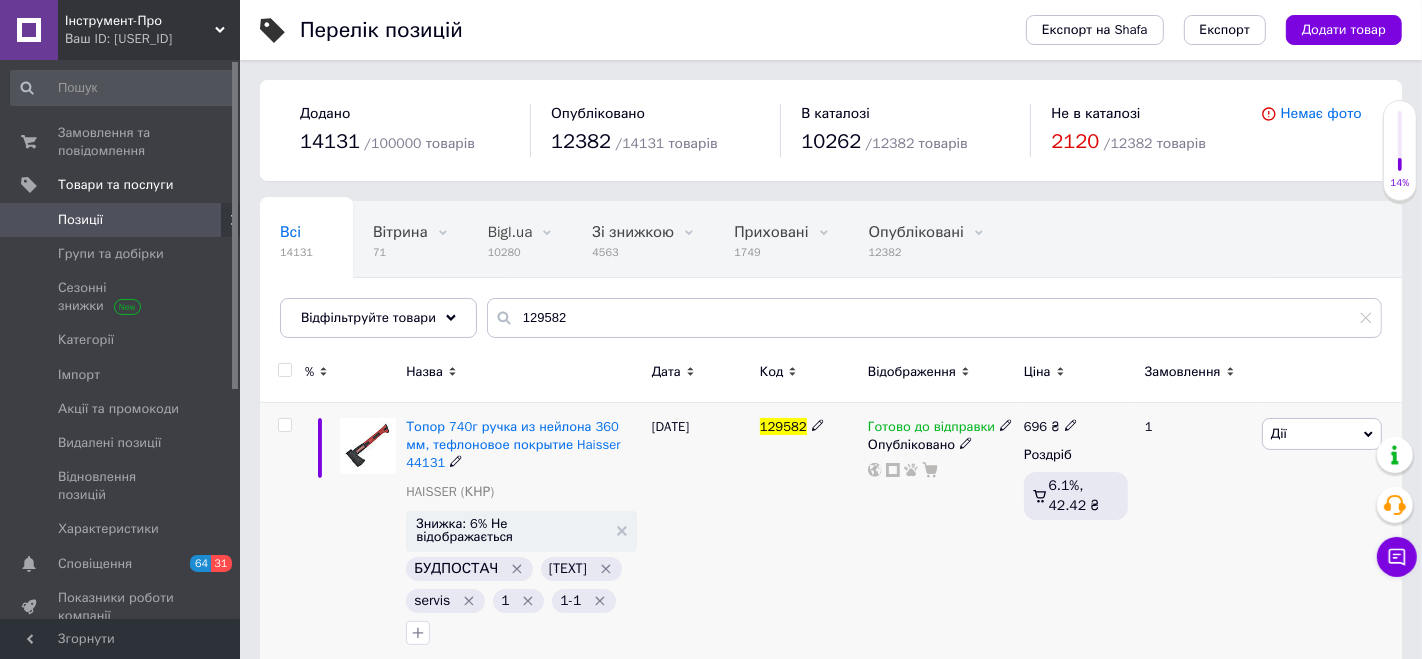 click on "Дії" at bounding box center [1322, 434] 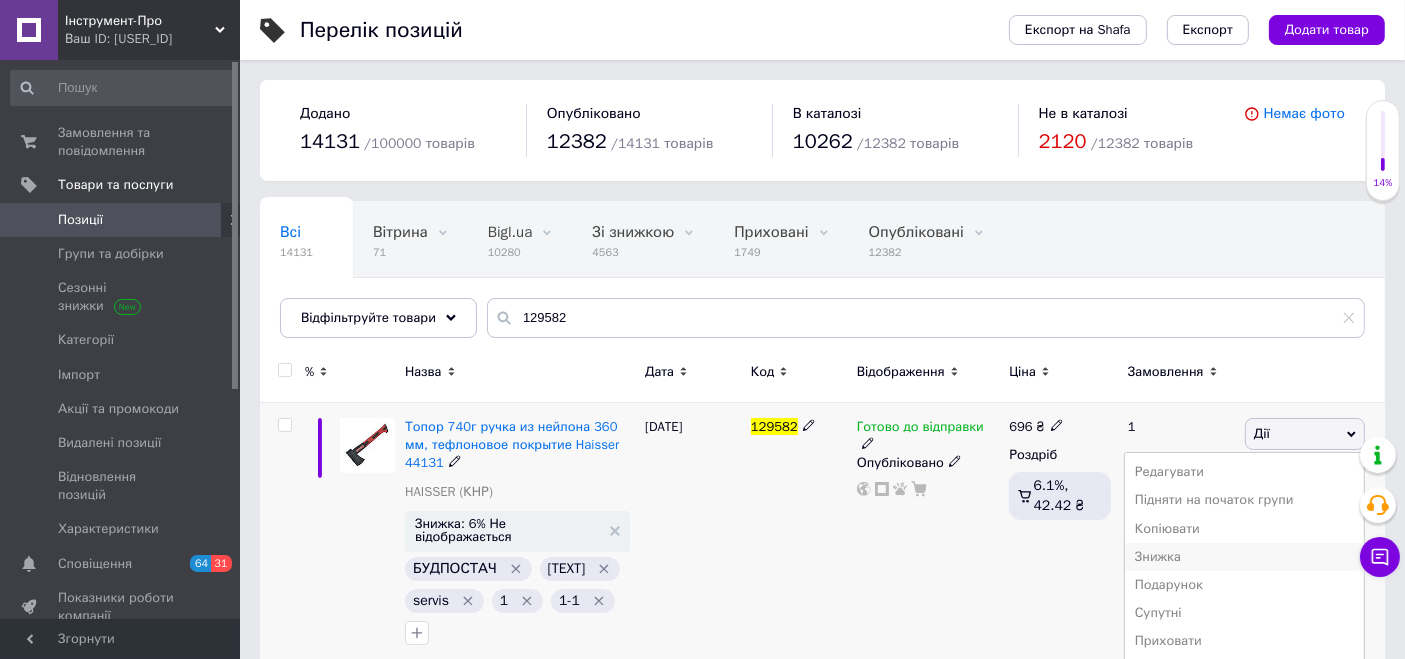 click on "Знижка" at bounding box center (1244, 557) 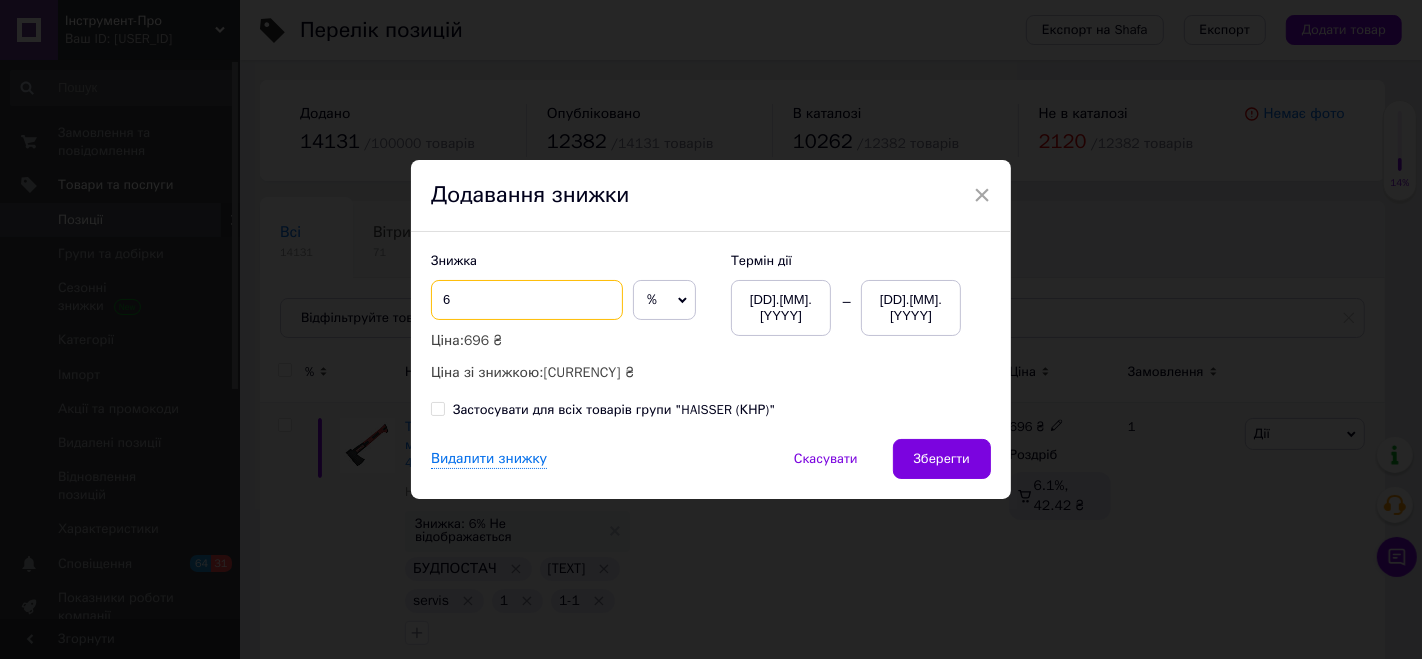 click on "6" at bounding box center (527, 300) 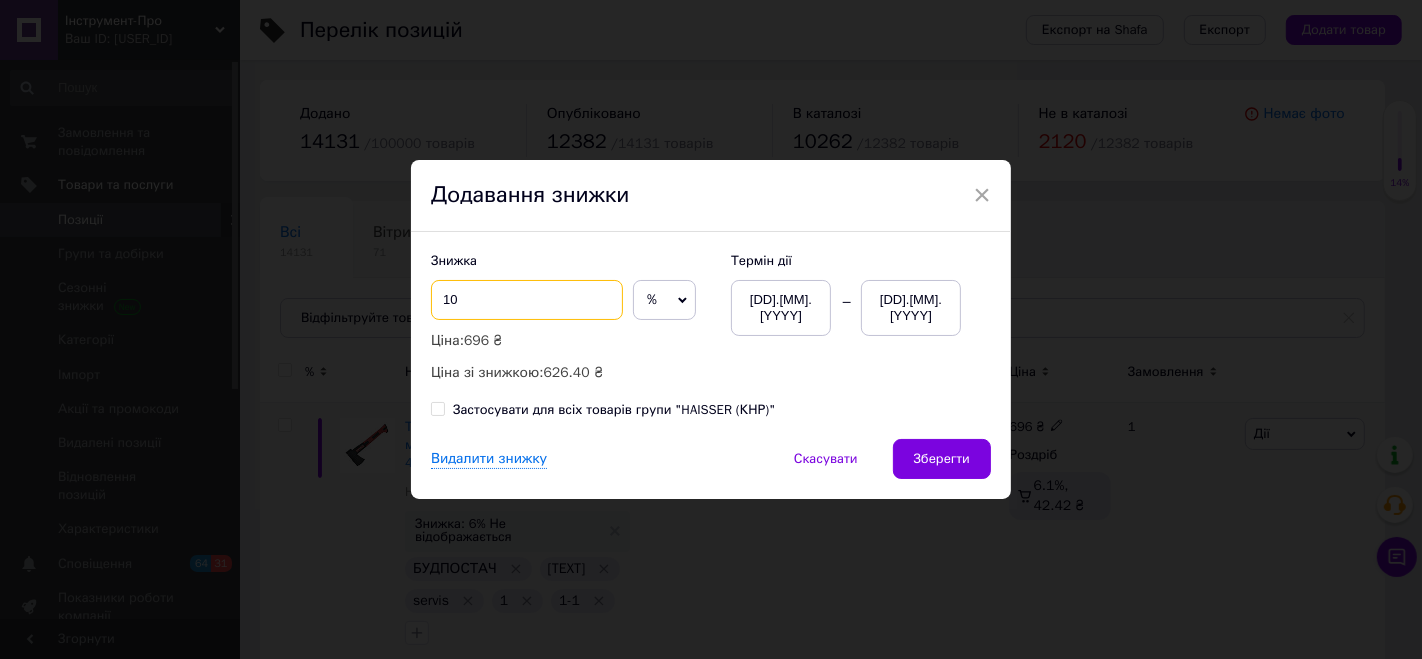 type on "1" 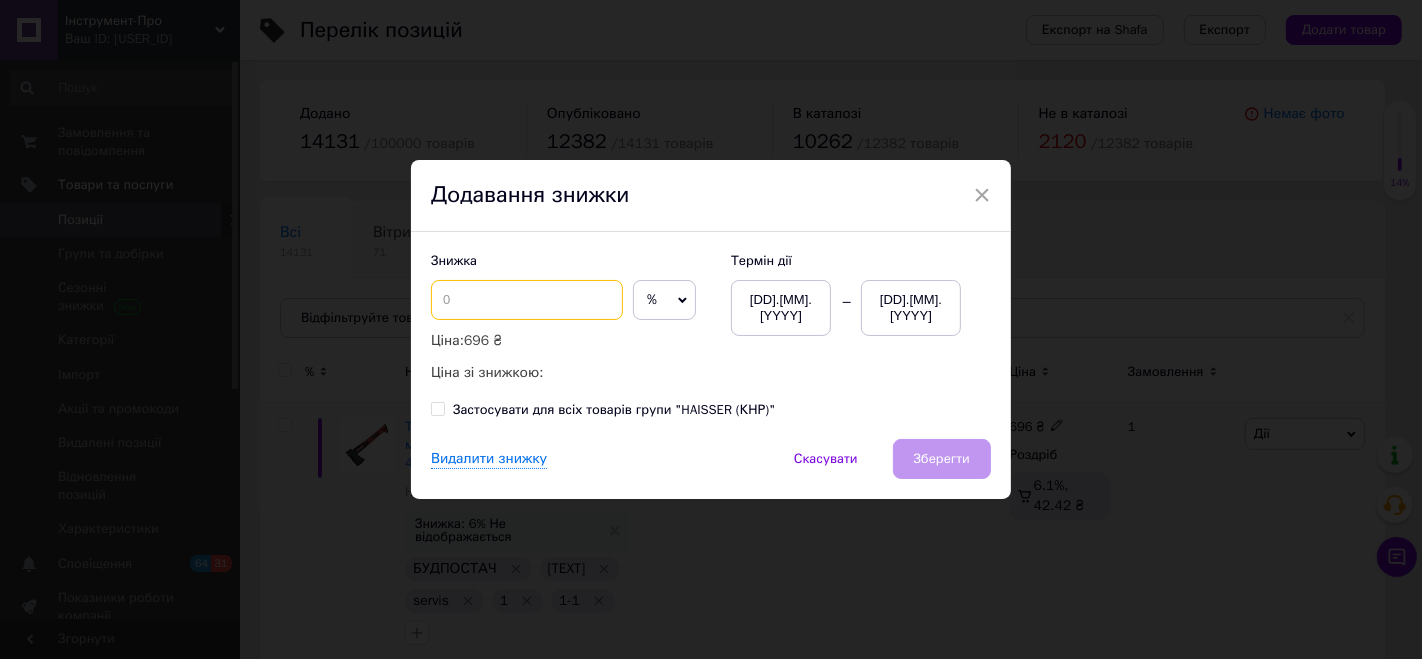 type on "8" 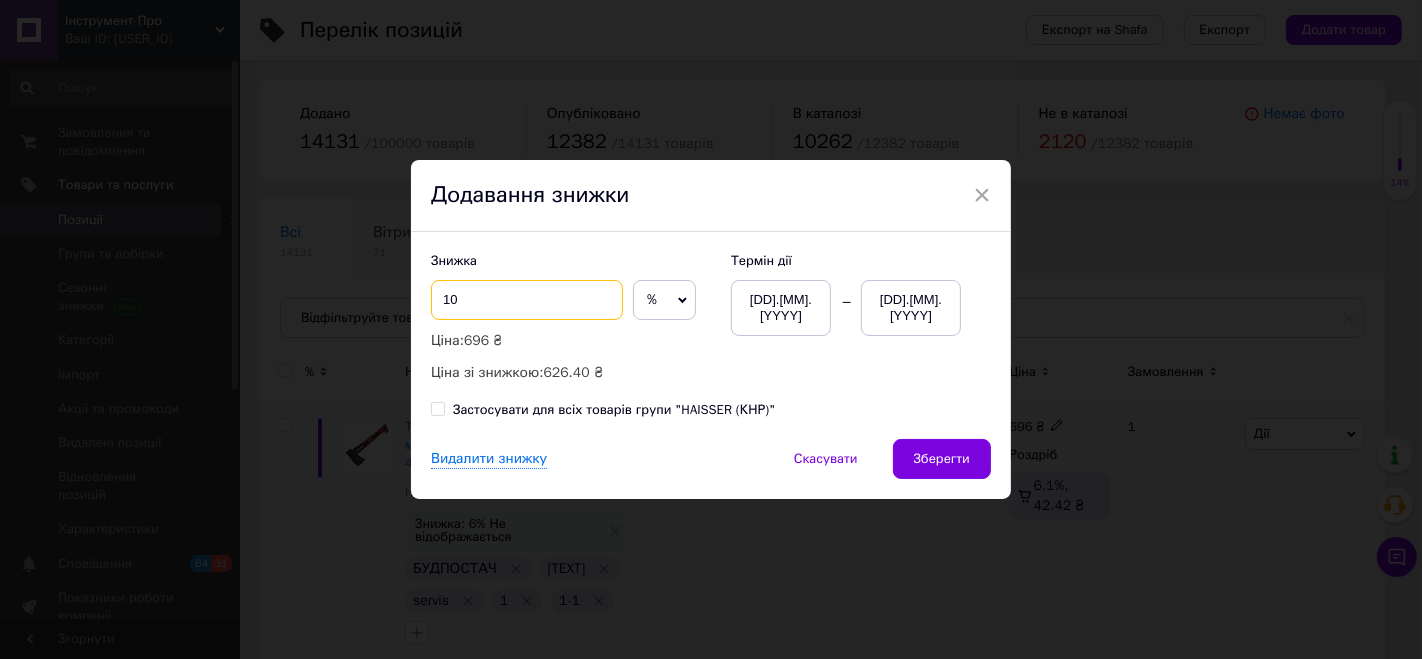 type on "1" 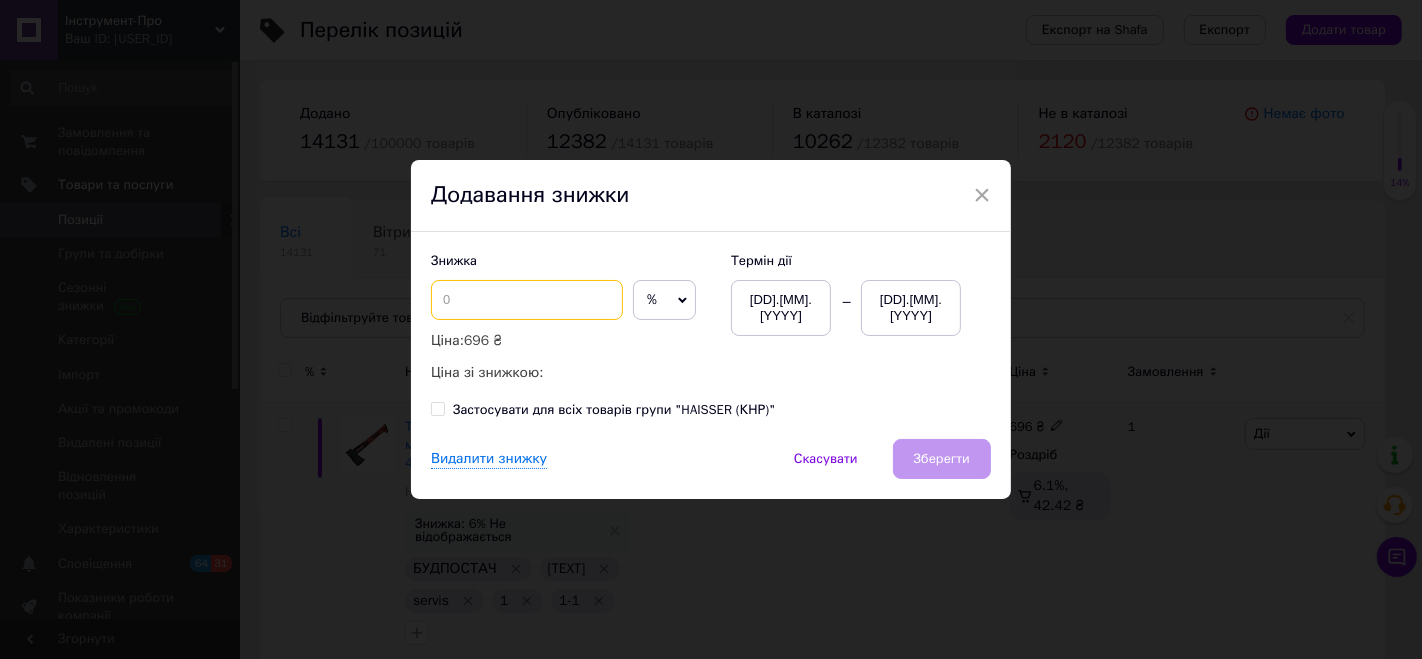type on "8" 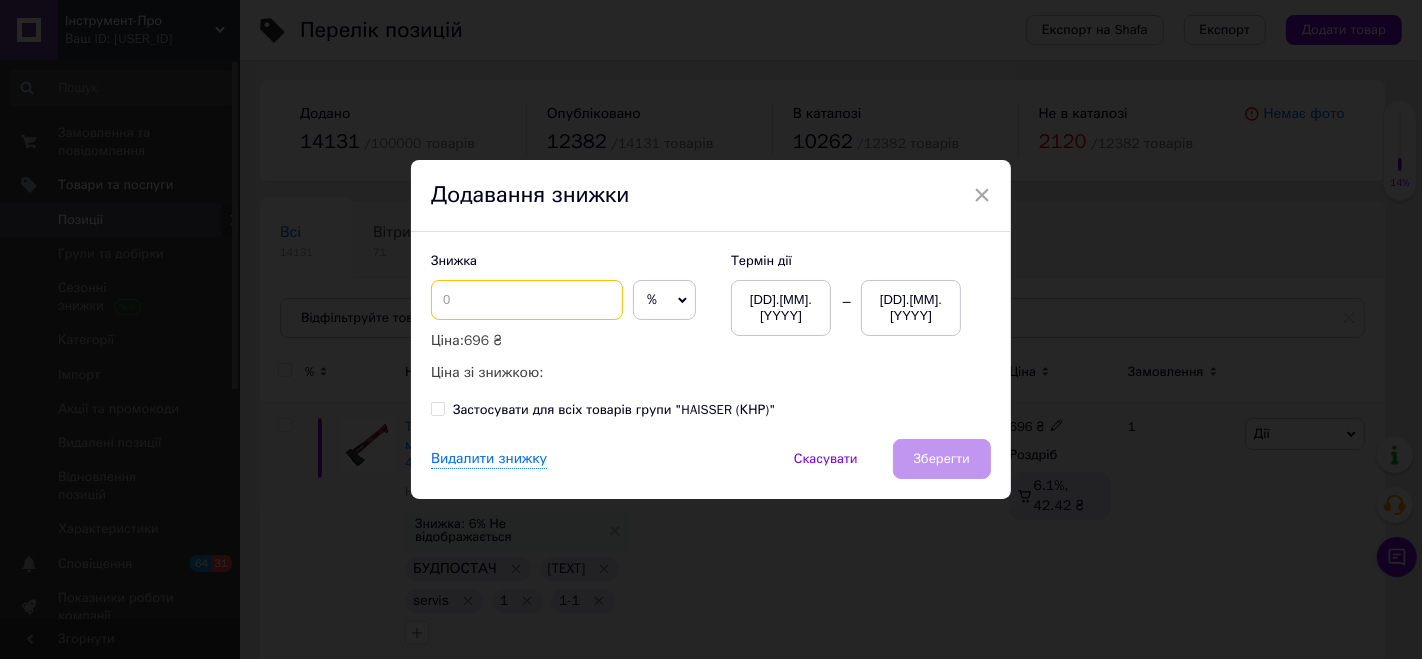 type on "7" 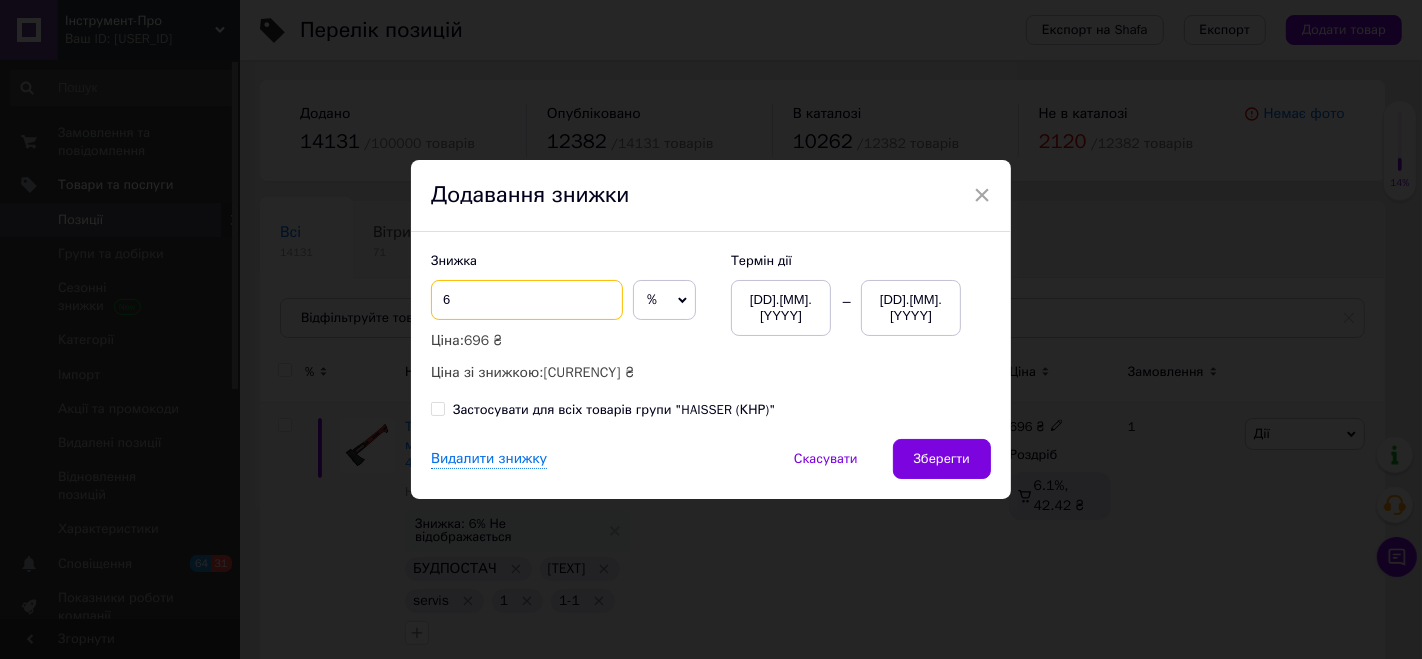 type on "6" 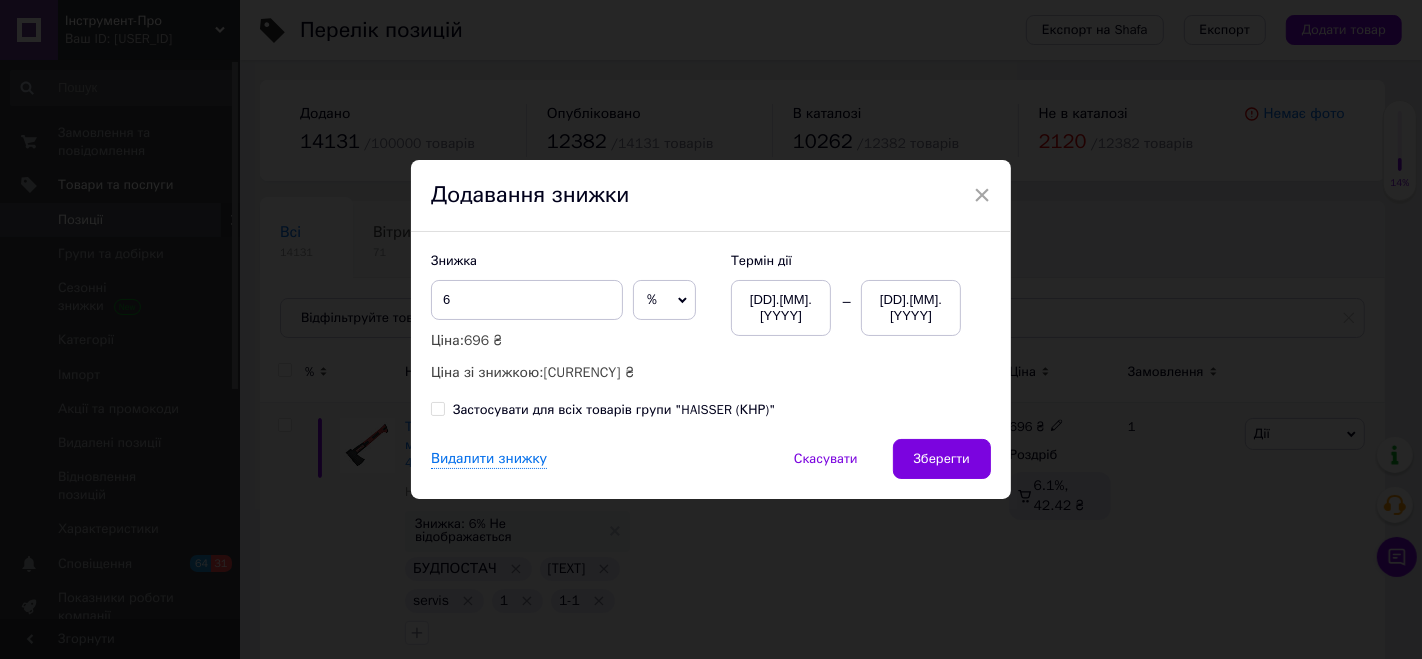 click on "[DD].[MM].[YYYY]" at bounding box center [911, 308] 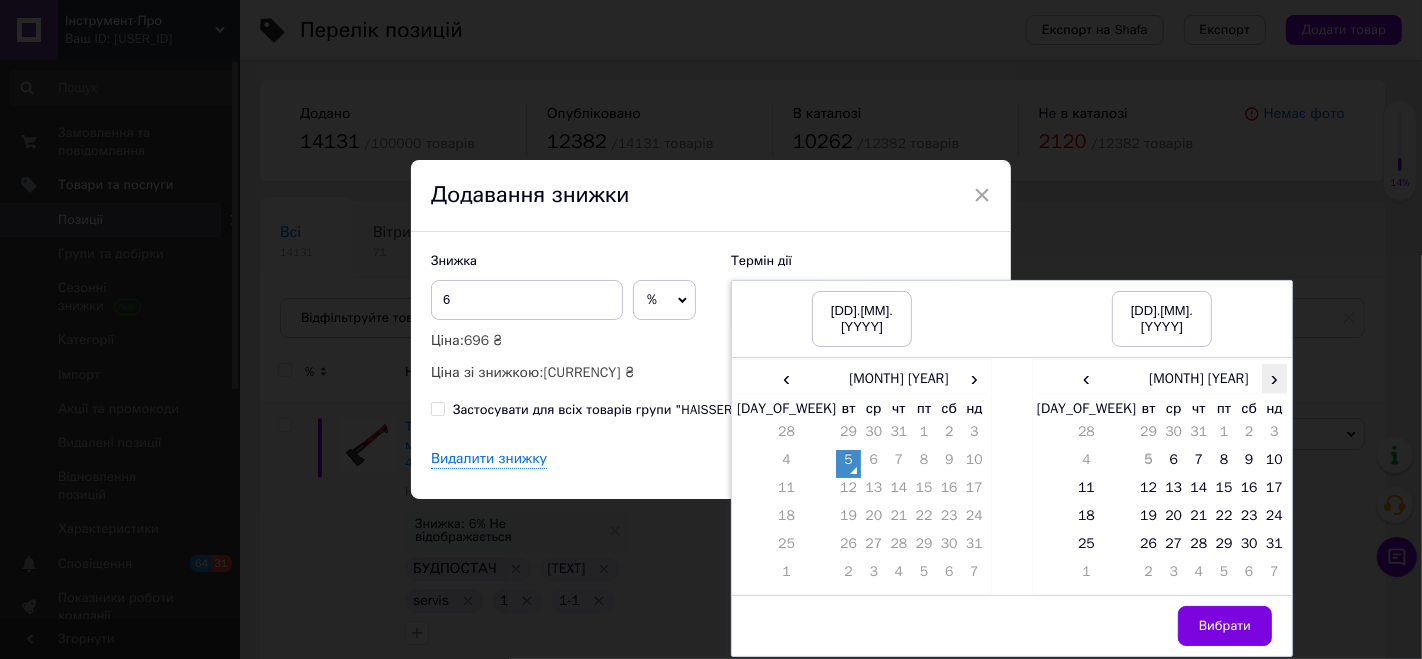 click on "›" at bounding box center [1274, 378] 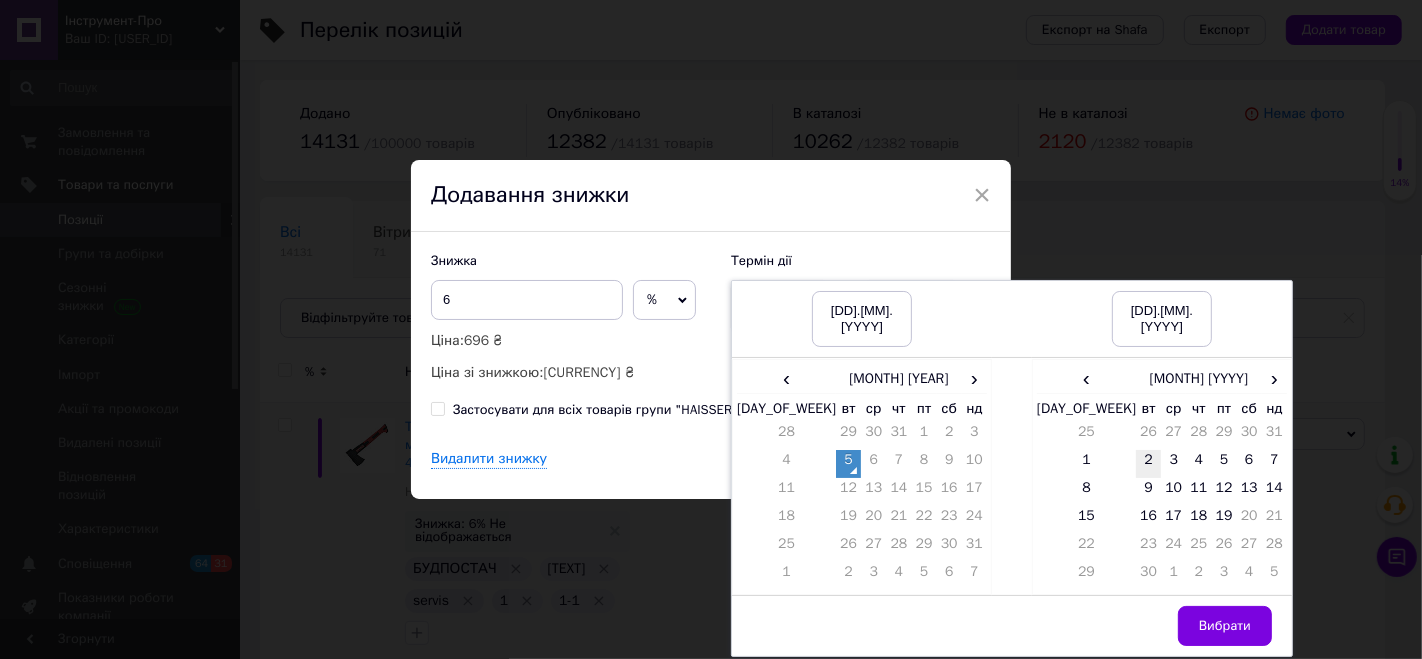 click on "2" at bounding box center [1148, 464] 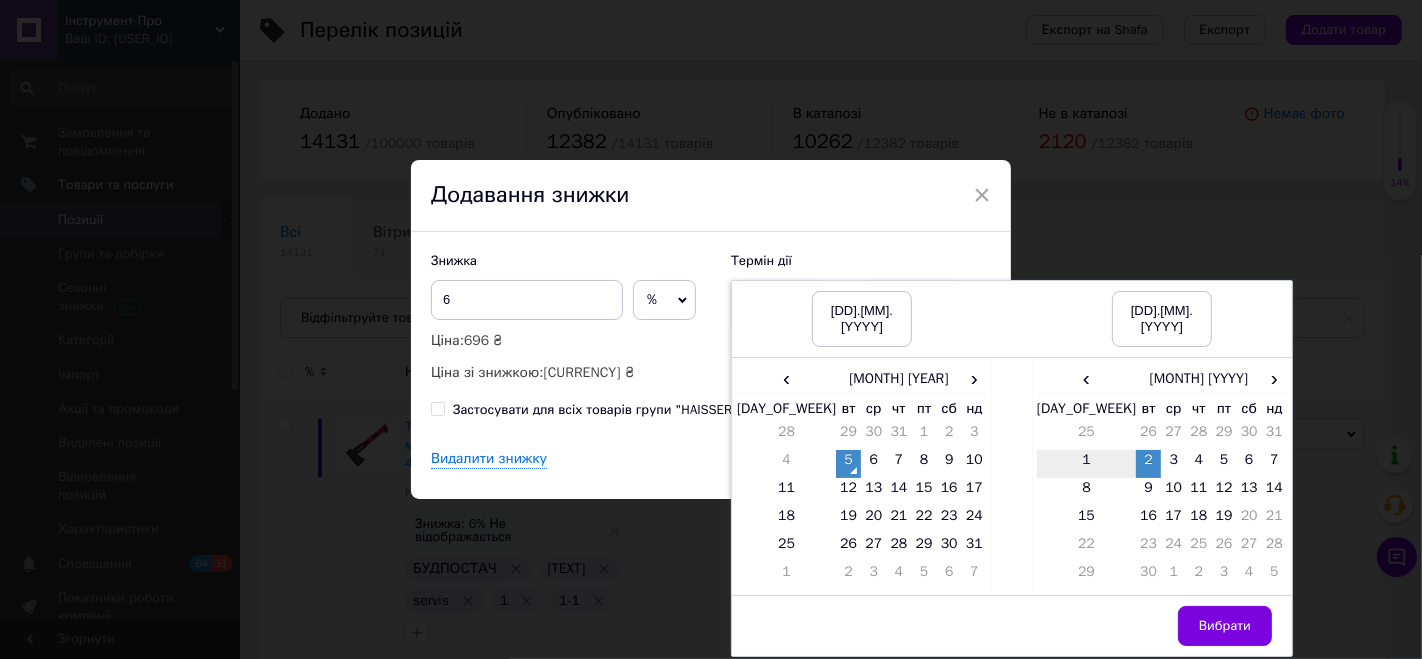 click on "1" at bounding box center [1086, 464] 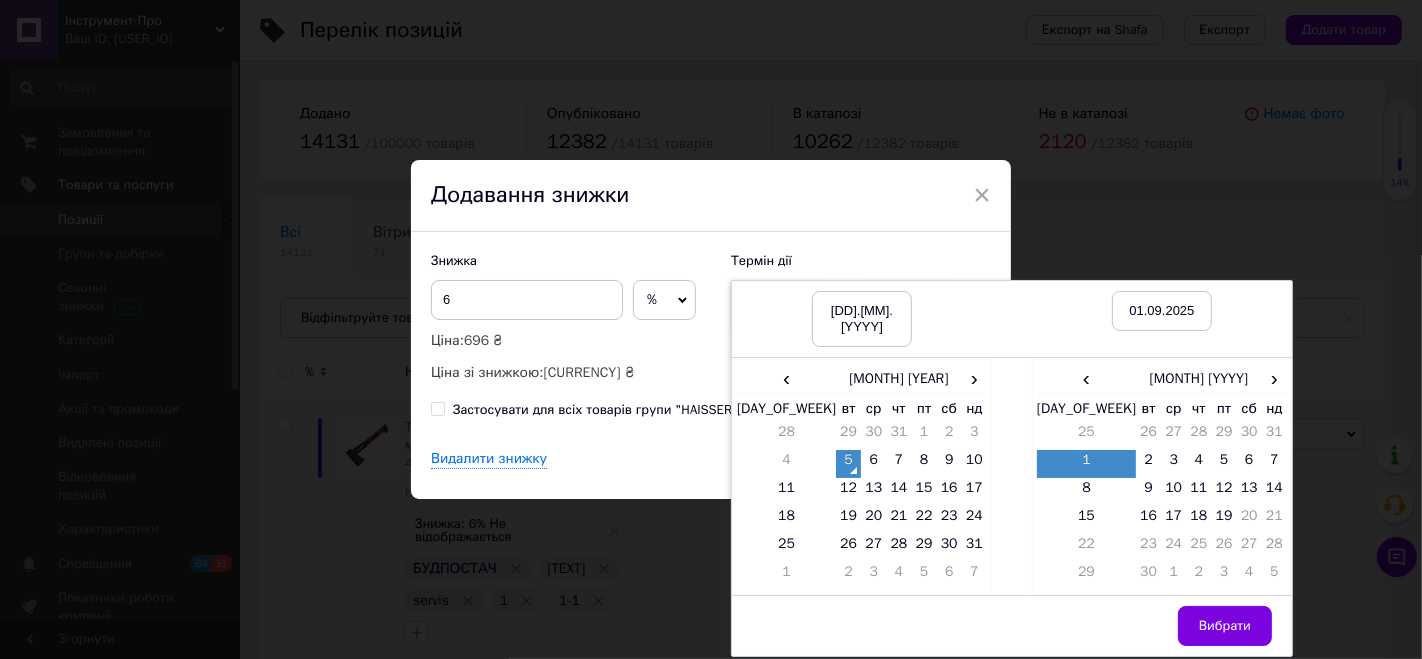 drag, startPoint x: 1234, startPoint y: 604, endPoint x: 1168, endPoint y: 521, distance: 106.04244 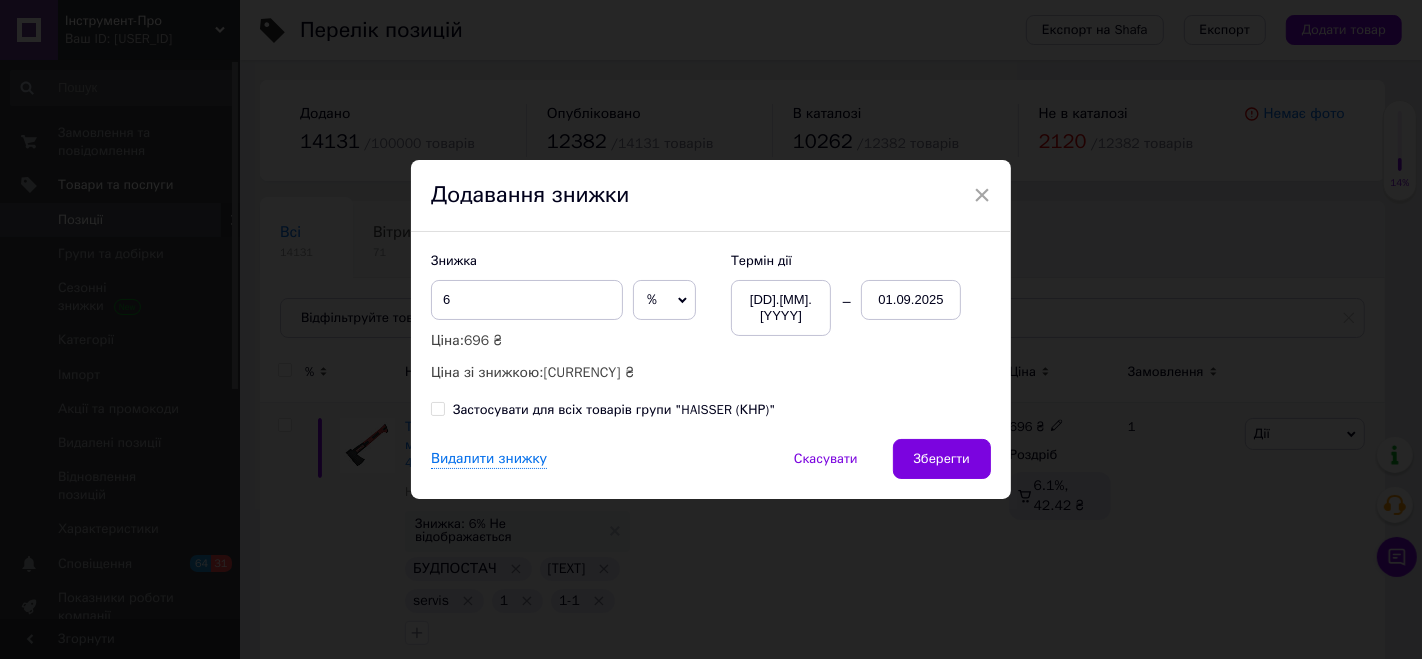 click on "Зберегти" at bounding box center [942, 459] 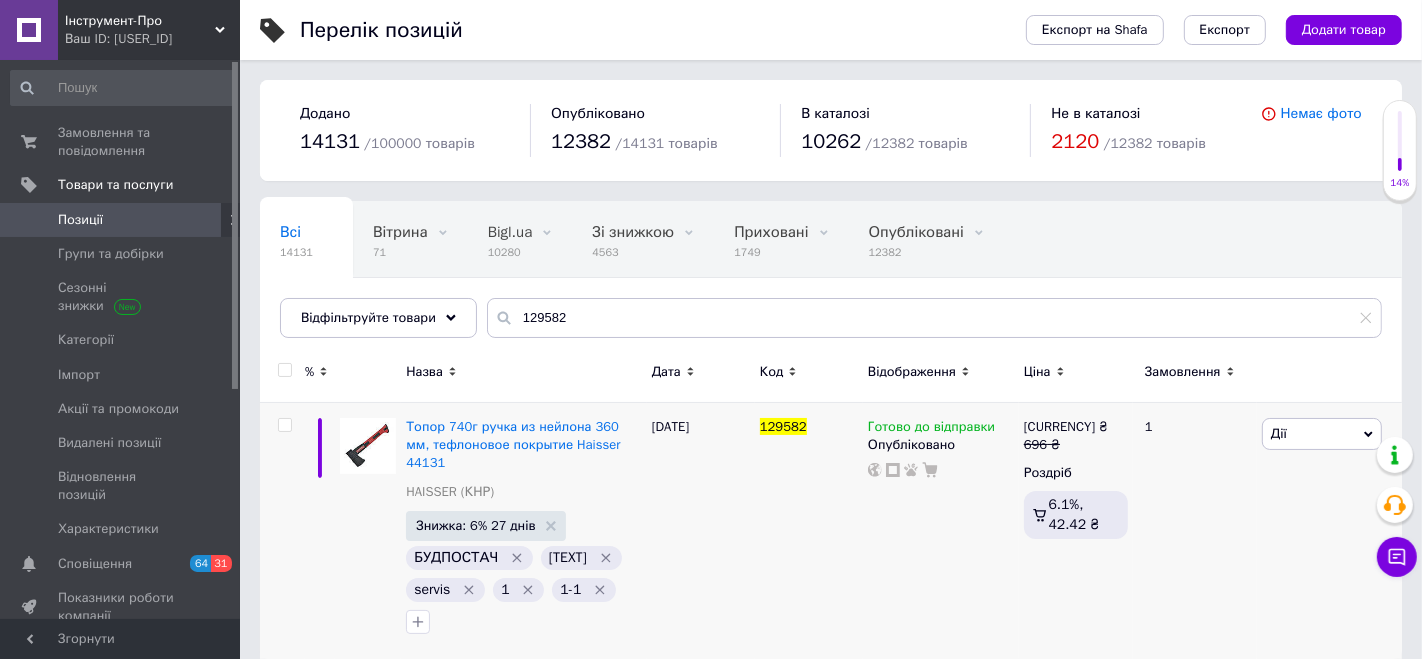 drag, startPoint x: 489, startPoint y: 338, endPoint x: 463, endPoint y: 340, distance: 26.076809 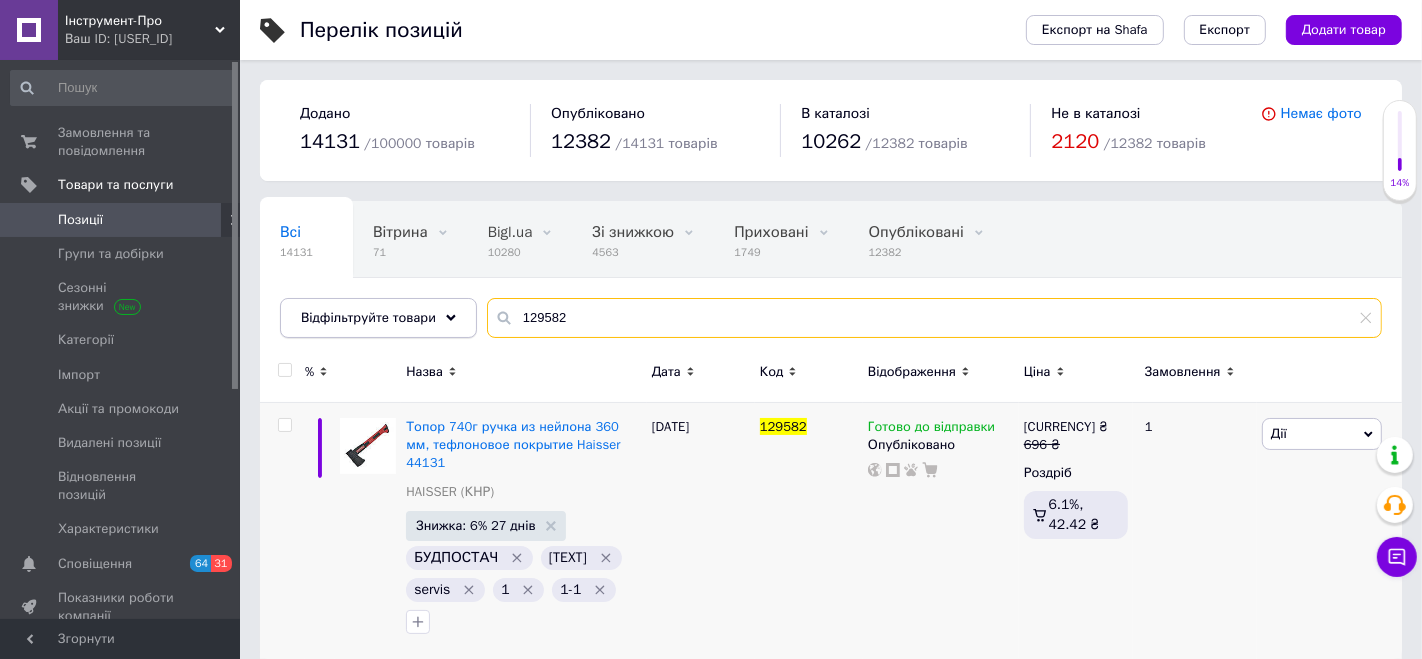 drag, startPoint x: 570, startPoint y: 324, endPoint x: 467, endPoint y: 306, distance: 104.56099 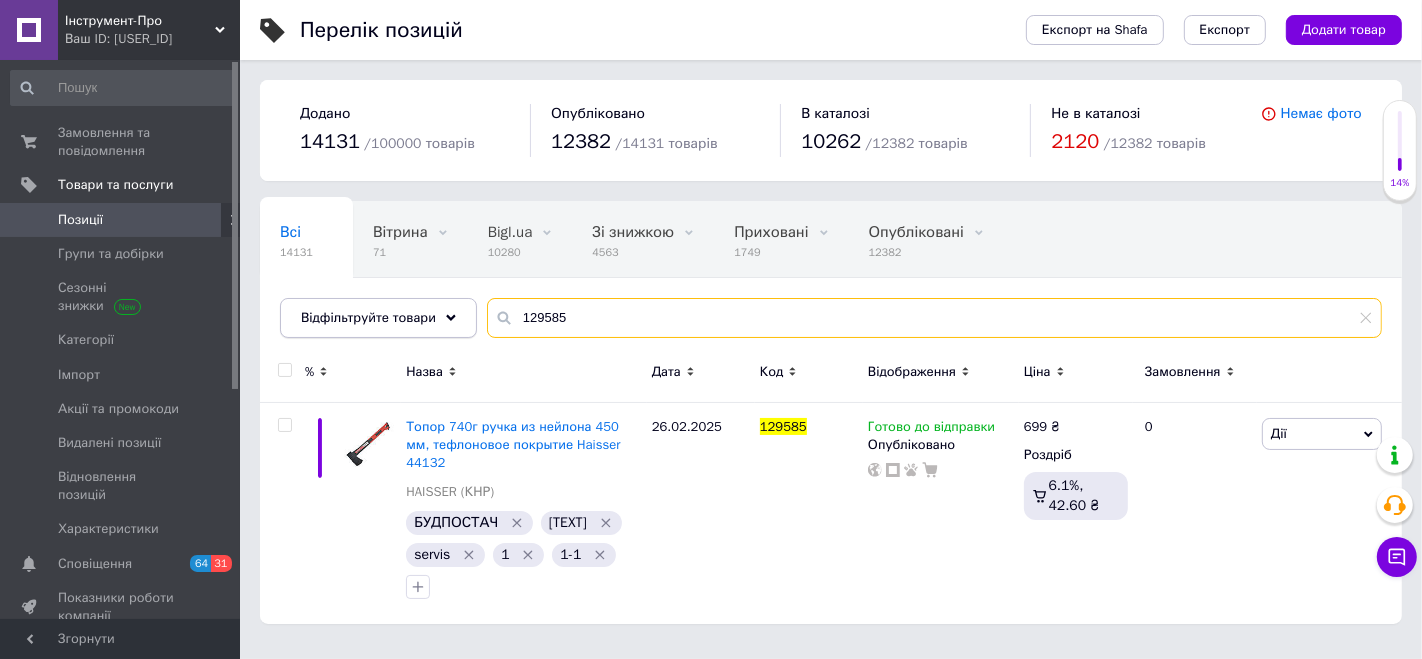 drag, startPoint x: 611, startPoint y: 333, endPoint x: 419, endPoint y: 312, distance: 193.14502 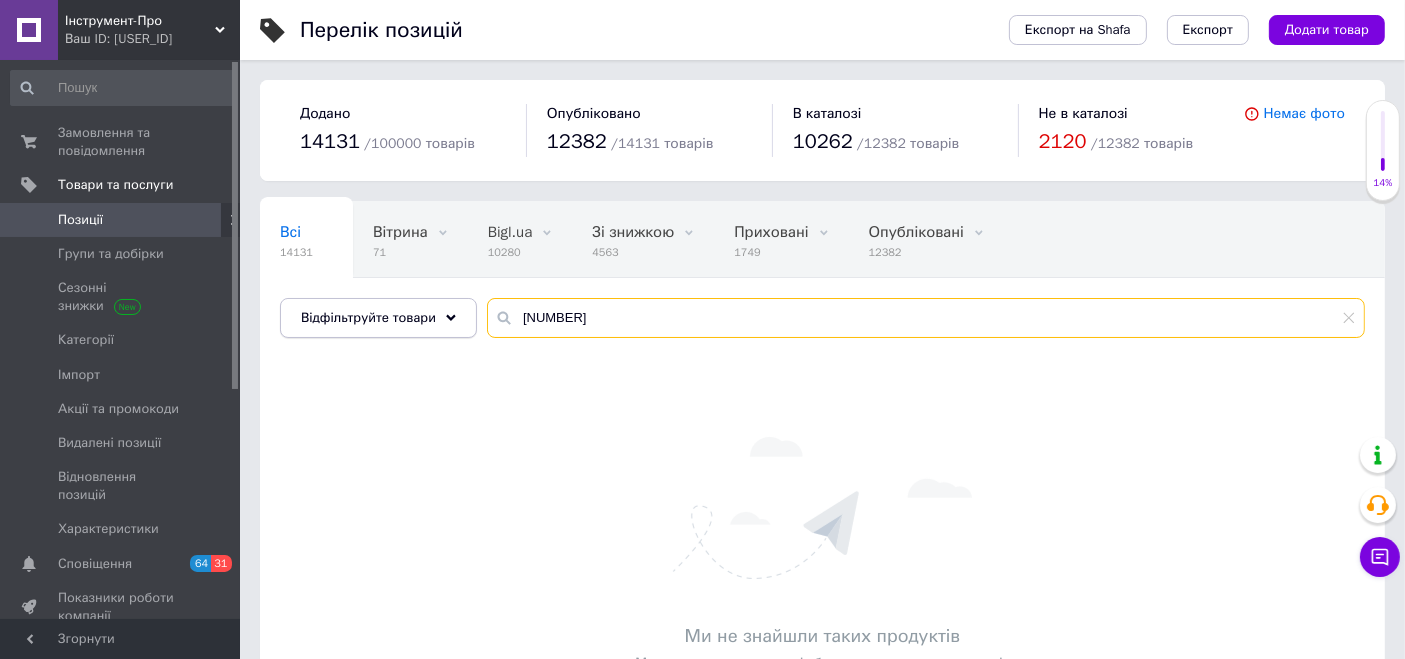 drag, startPoint x: 480, startPoint y: 312, endPoint x: 425, endPoint y: 308, distance: 55.145264 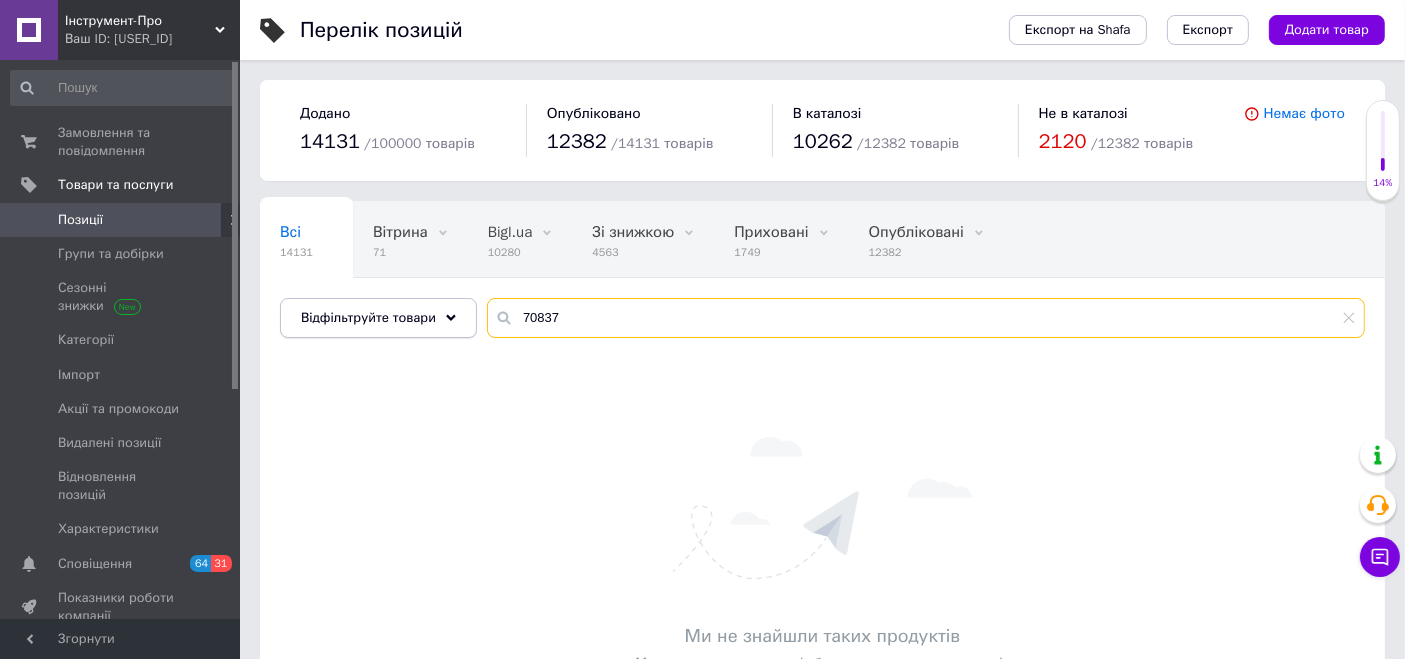 drag, startPoint x: 515, startPoint y: 317, endPoint x: 442, endPoint y: 310, distance: 73.33485 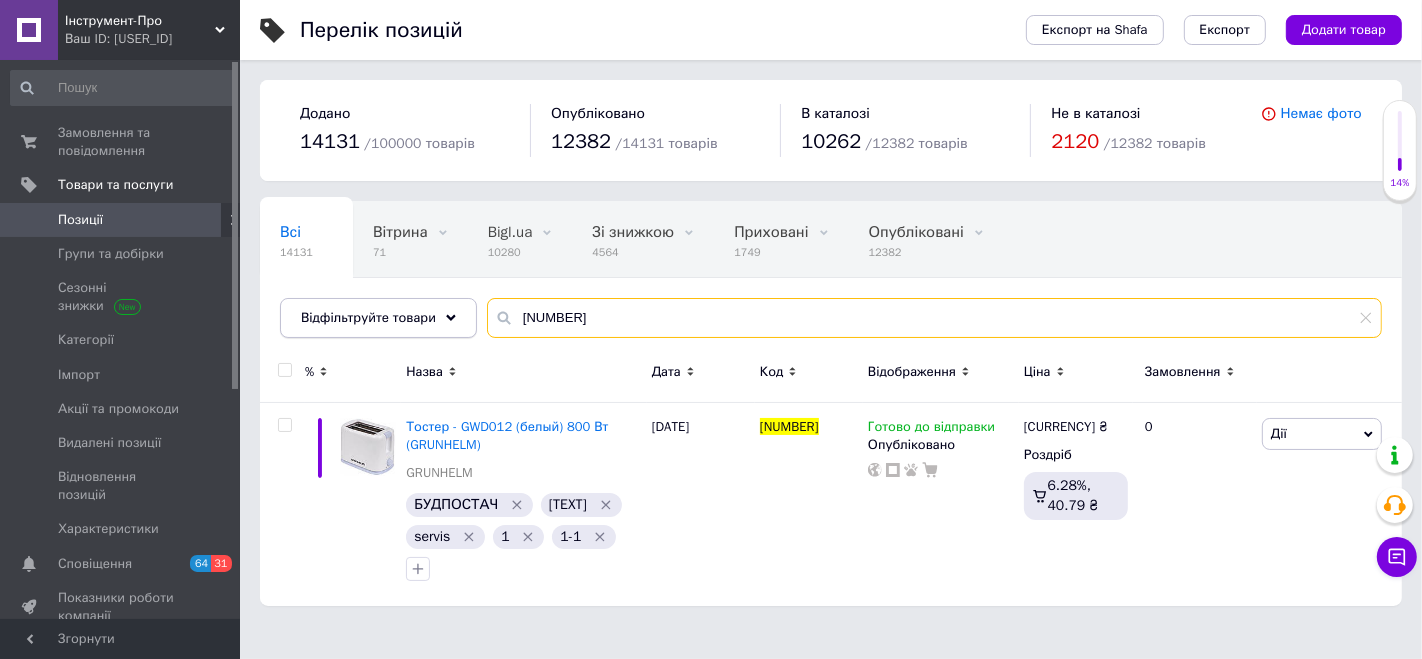 drag, startPoint x: 598, startPoint y: 323, endPoint x: 445, endPoint y: 301, distance: 154.57361 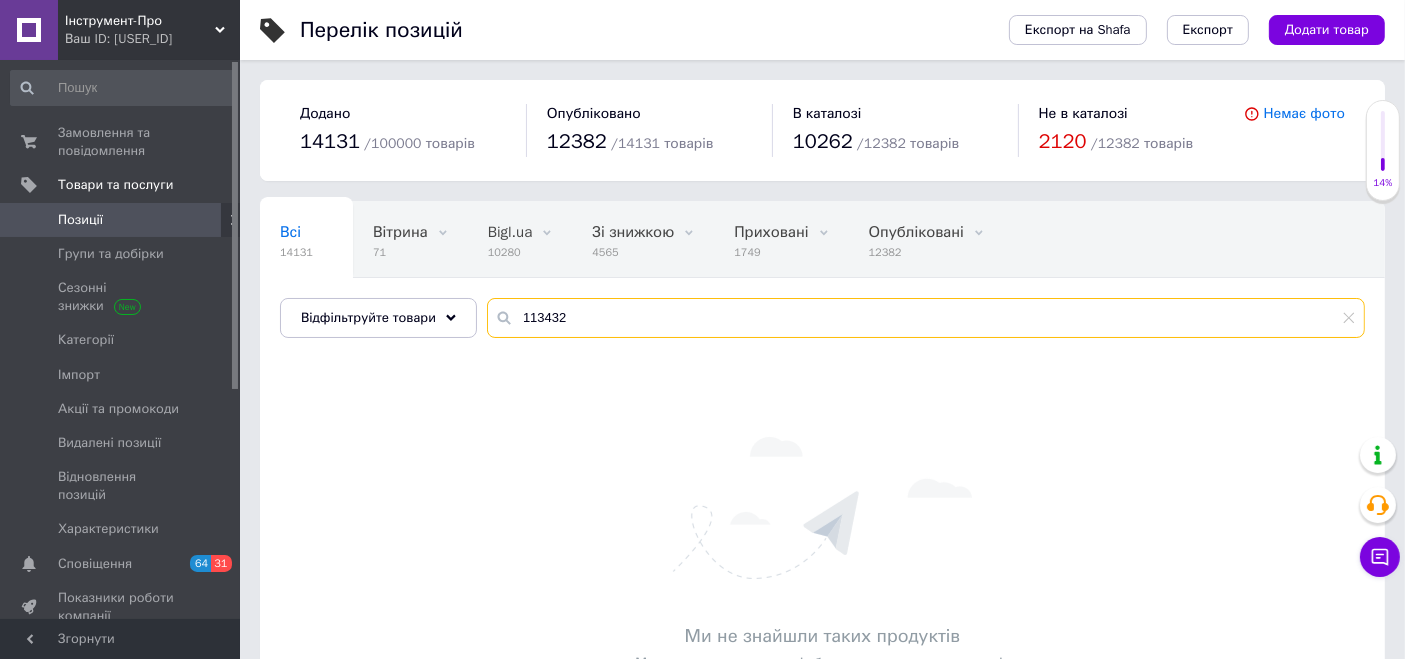 drag, startPoint x: 597, startPoint y: 301, endPoint x: 481, endPoint y: 322, distance: 117.88554 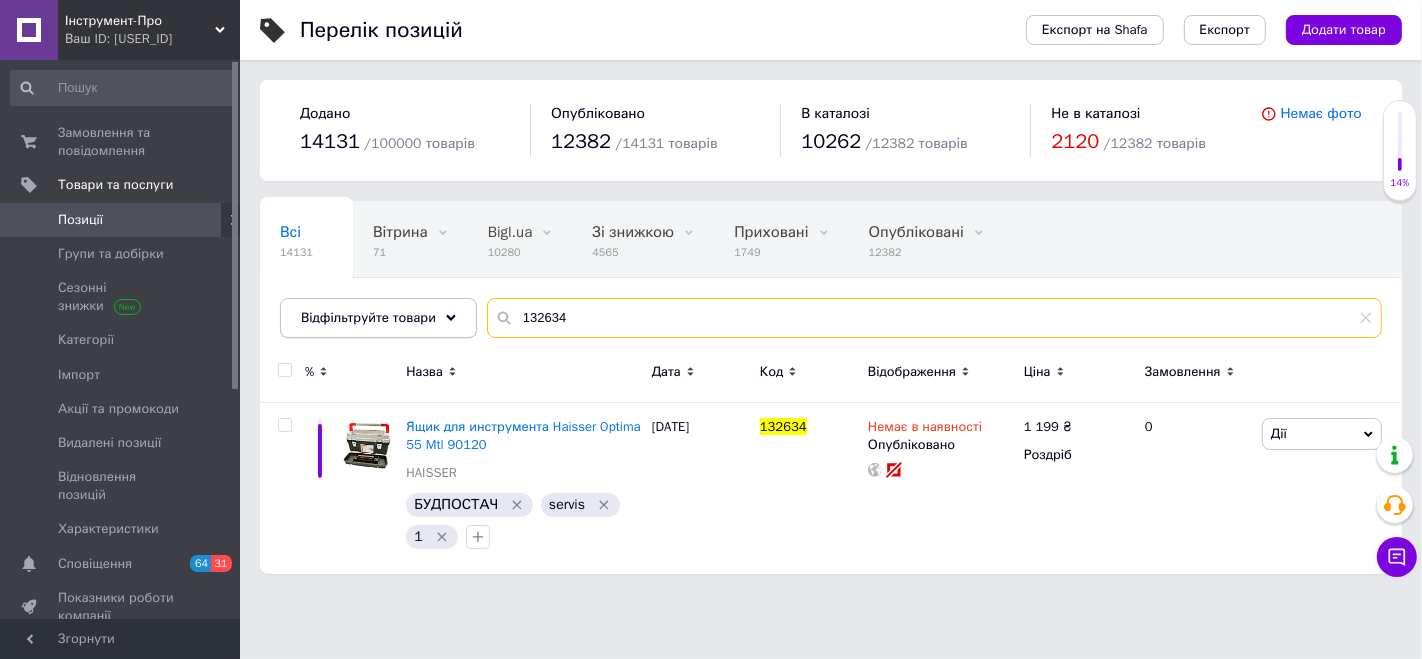 drag, startPoint x: 526, startPoint y: 302, endPoint x: 442, endPoint y: 307, distance: 84.14868 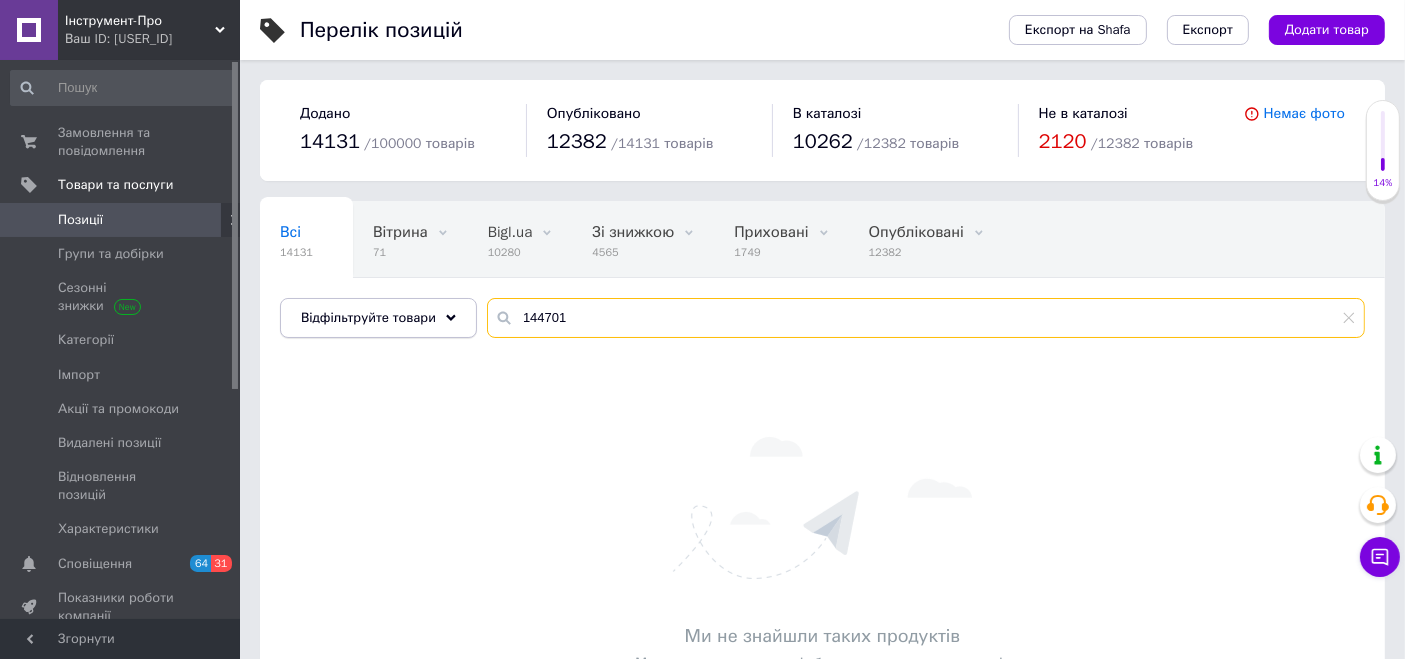 drag, startPoint x: 574, startPoint y: 310, endPoint x: 419, endPoint y: 299, distance: 155.38983 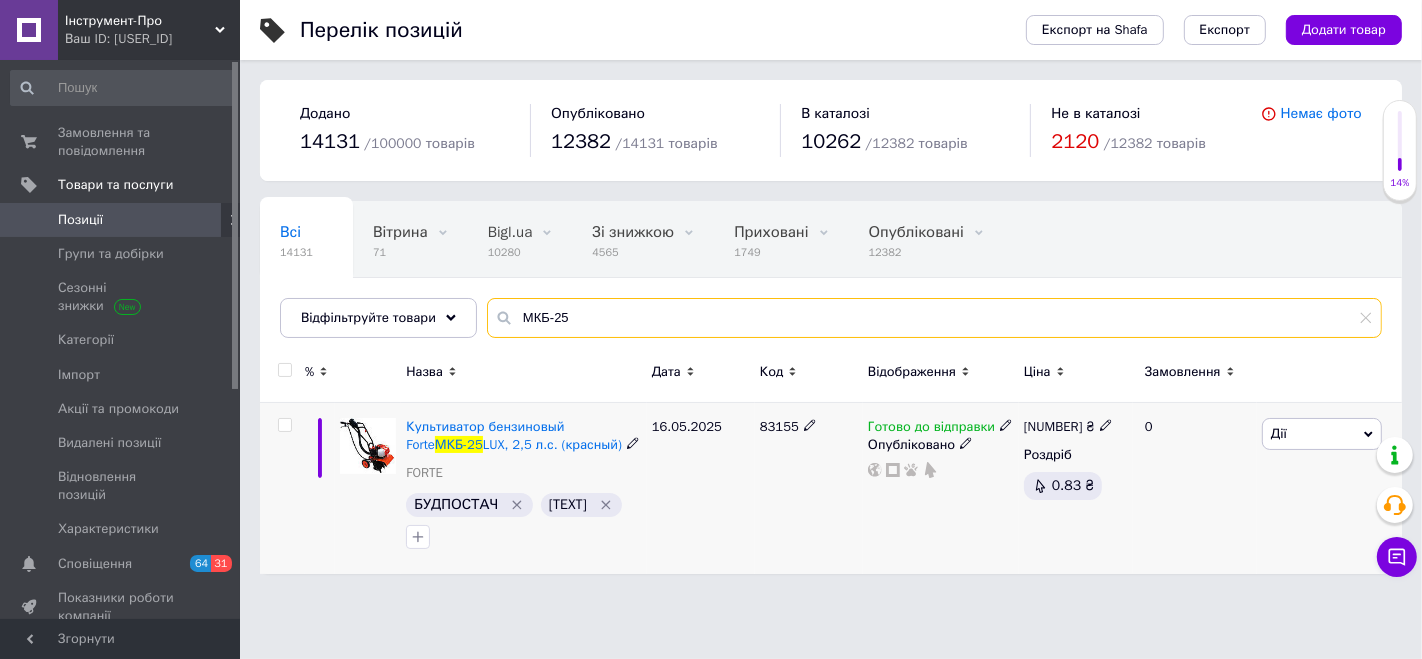 type on "МКБ-25" 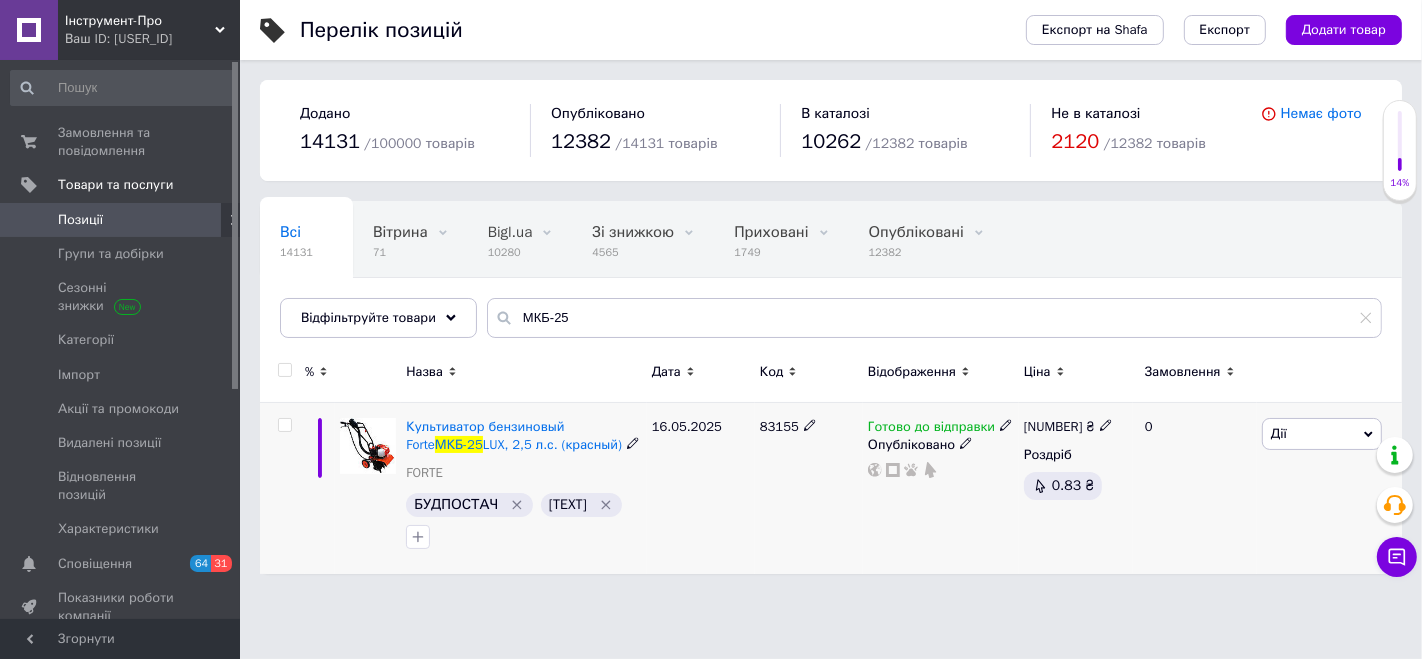 click on "Дії" at bounding box center [1322, 434] 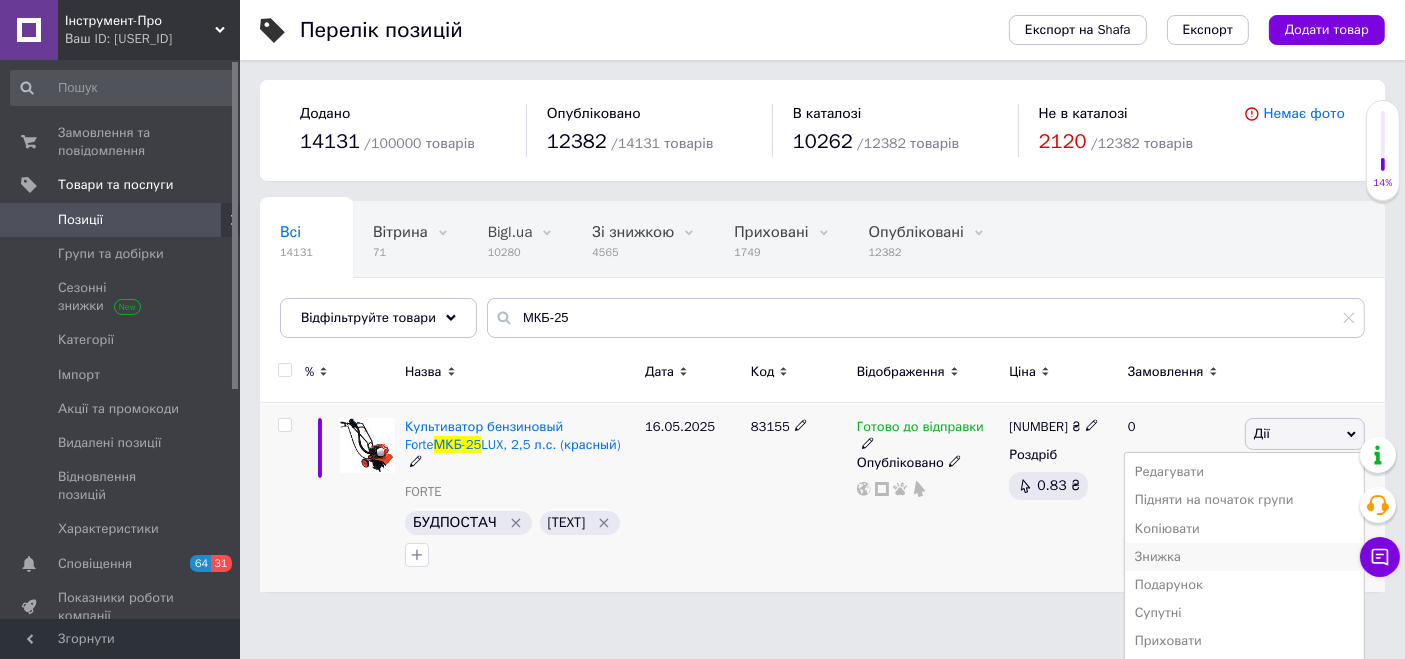 click on "Знижка" at bounding box center (1244, 557) 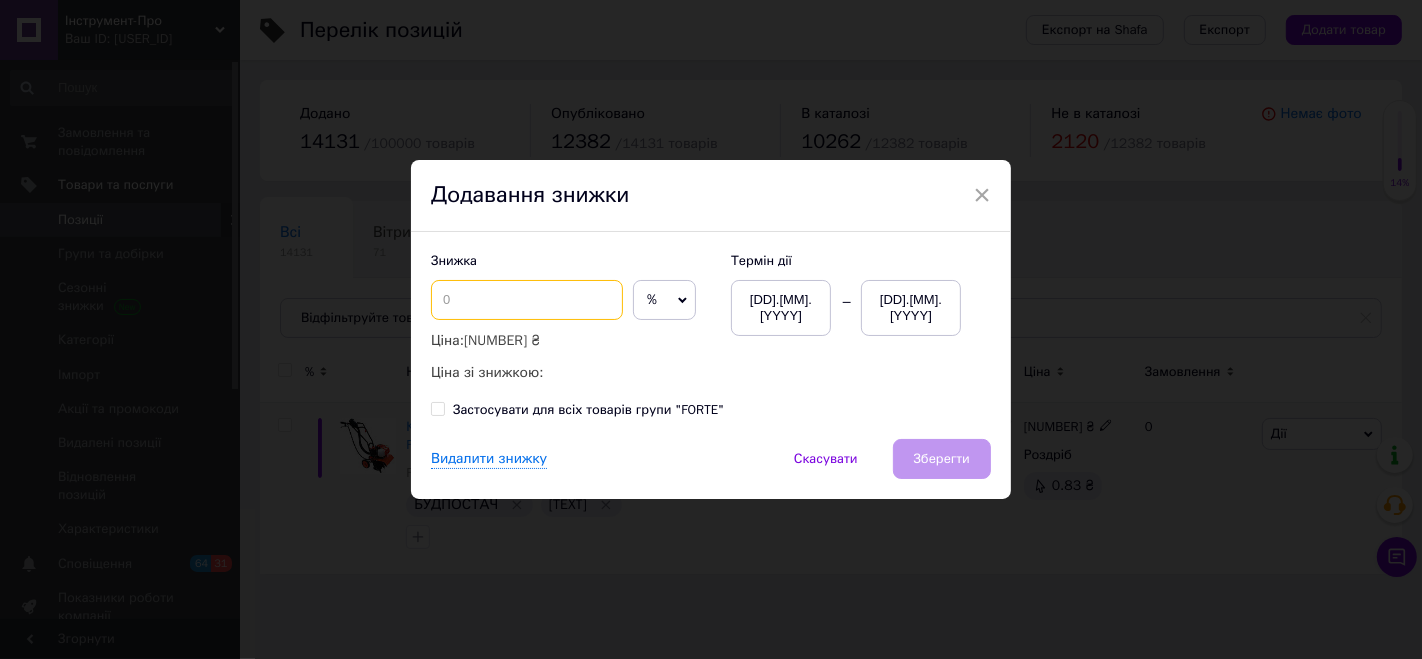 click at bounding box center [527, 300] 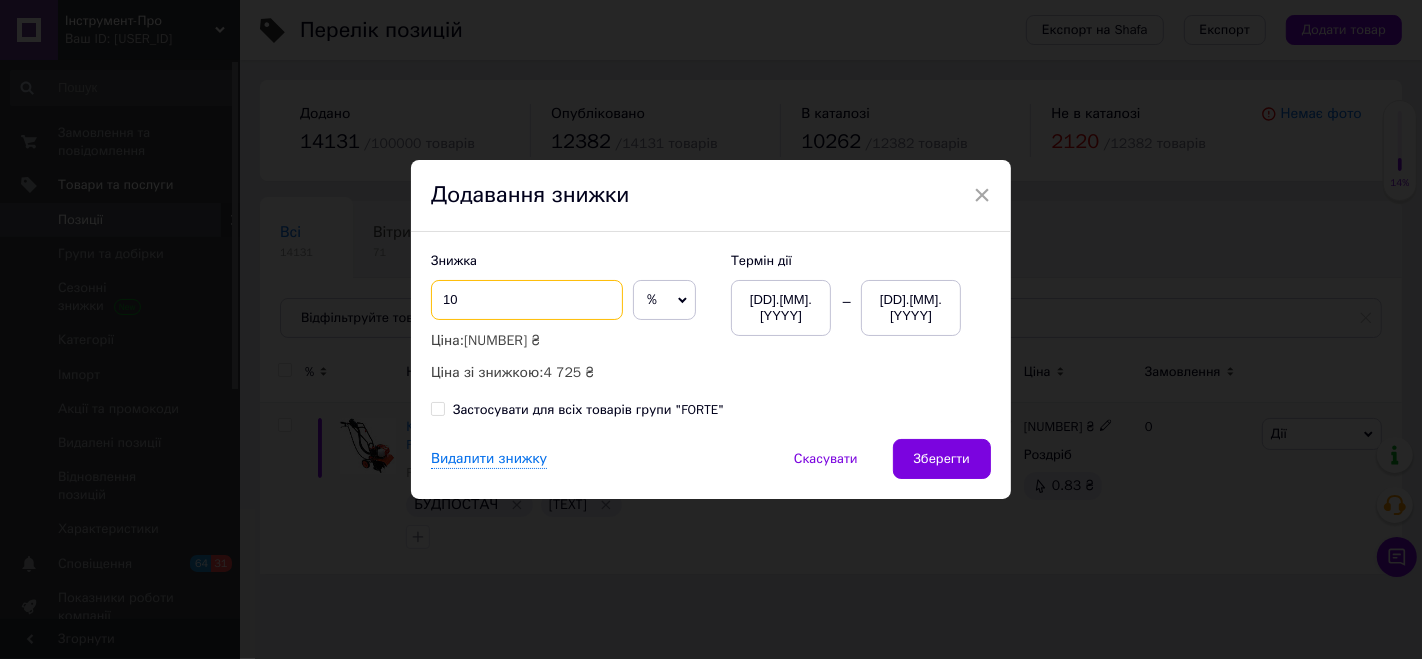 type on "1" 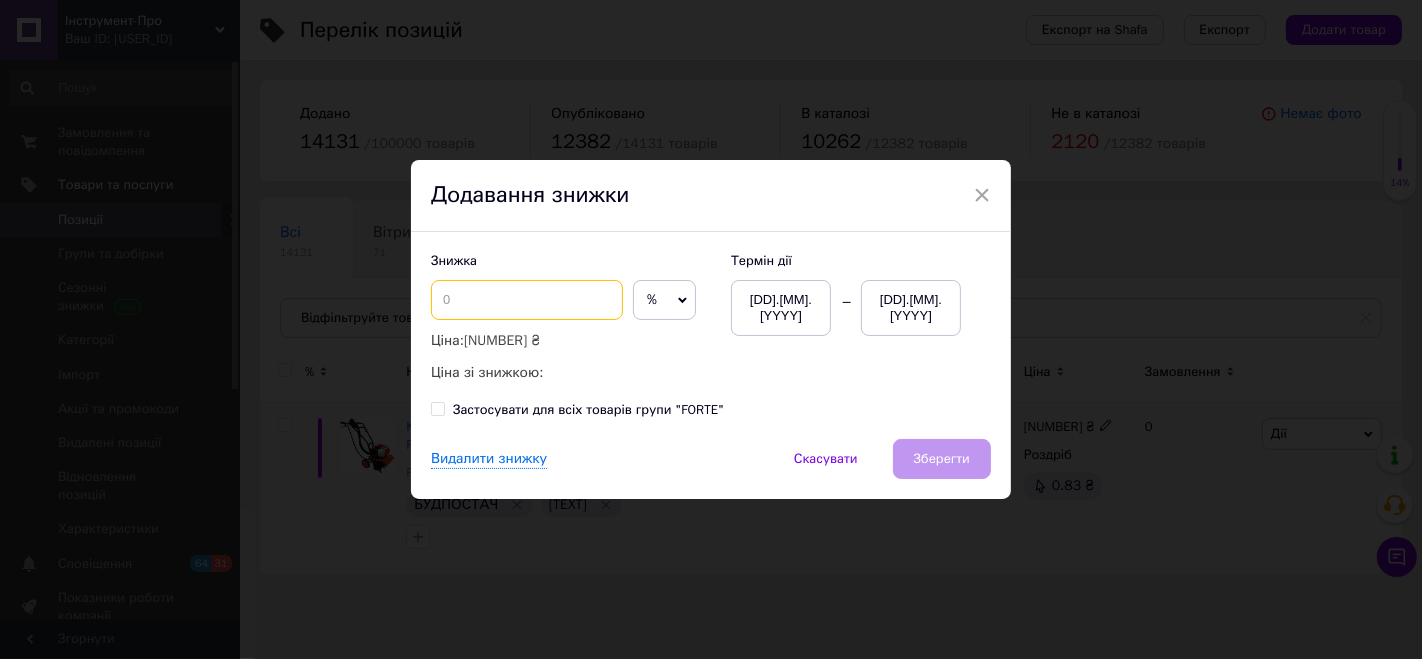 type on "9" 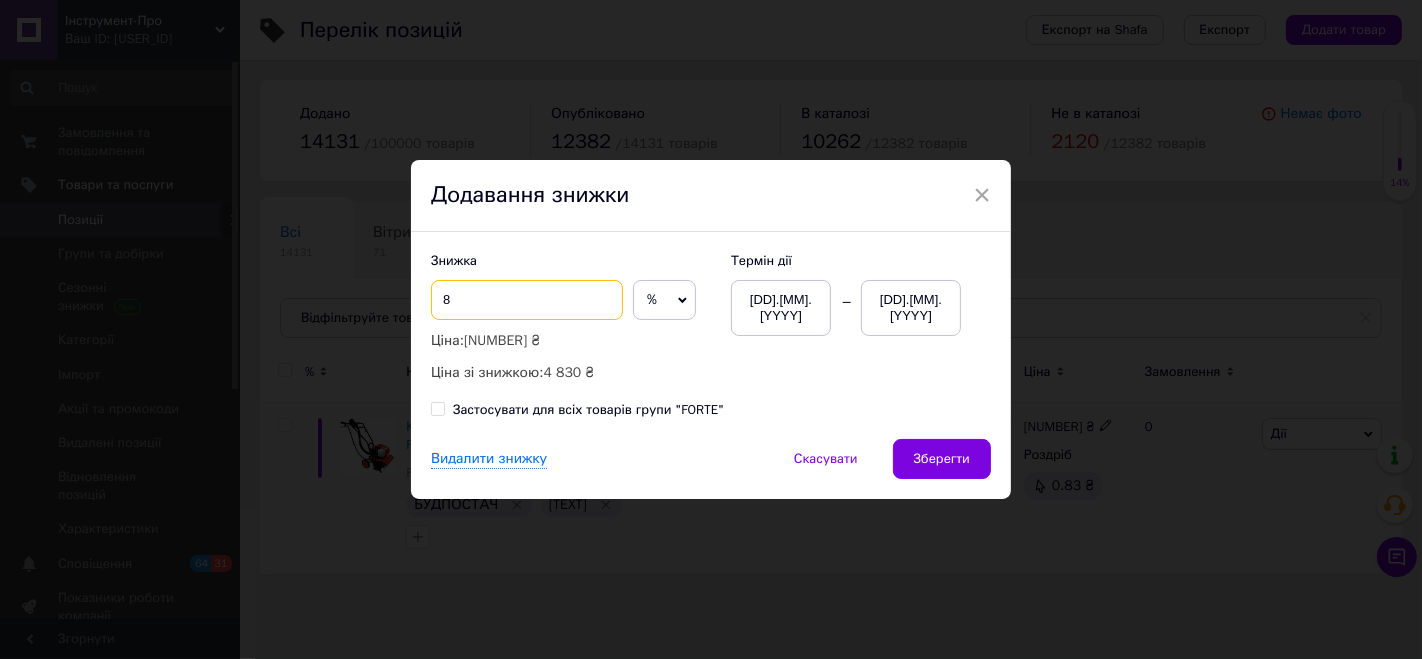 type on "8" 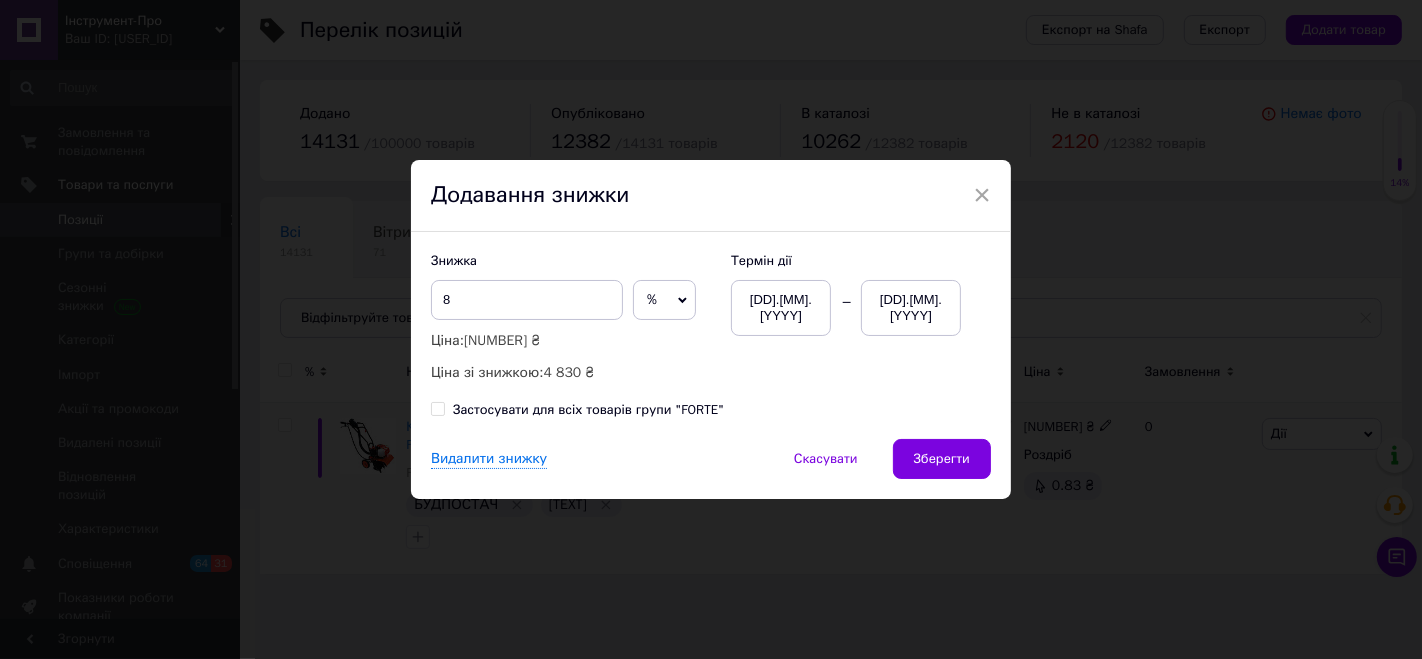 click on "[DD].[MM].[YYYY]" at bounding box center [911, 308] 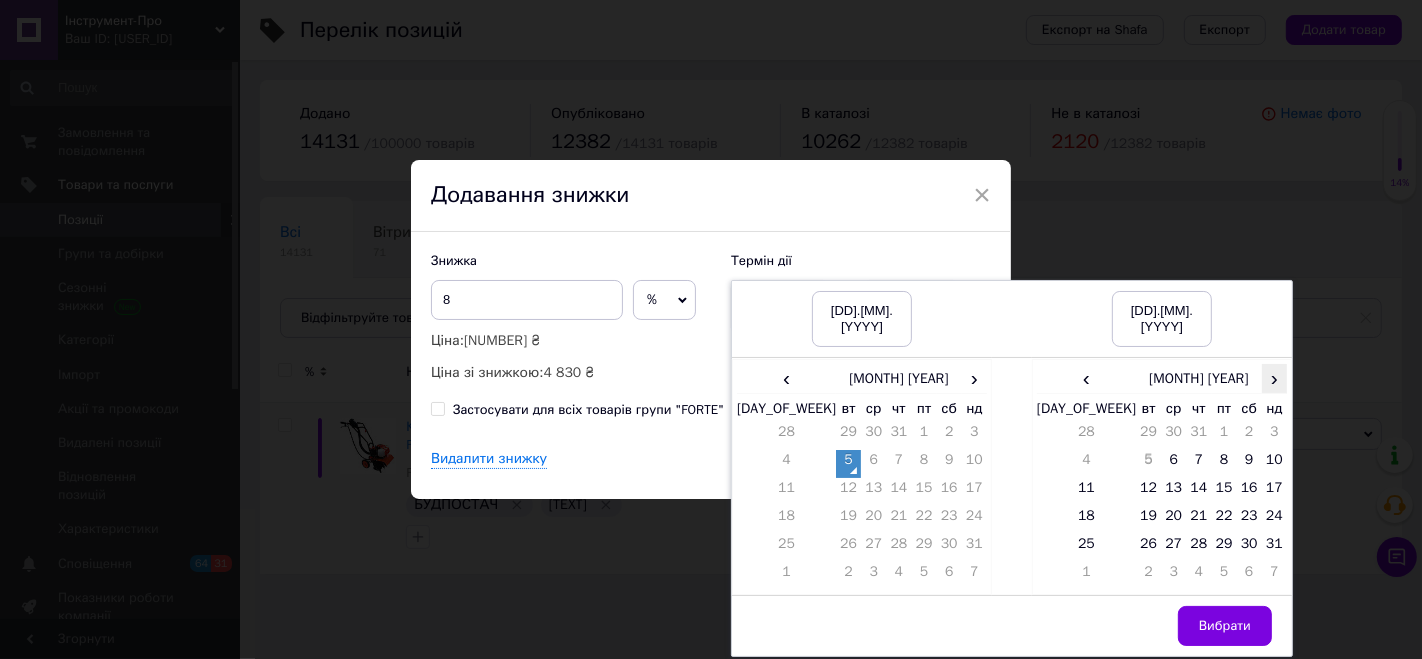 click on "›" at bounding box center [1274, 378] 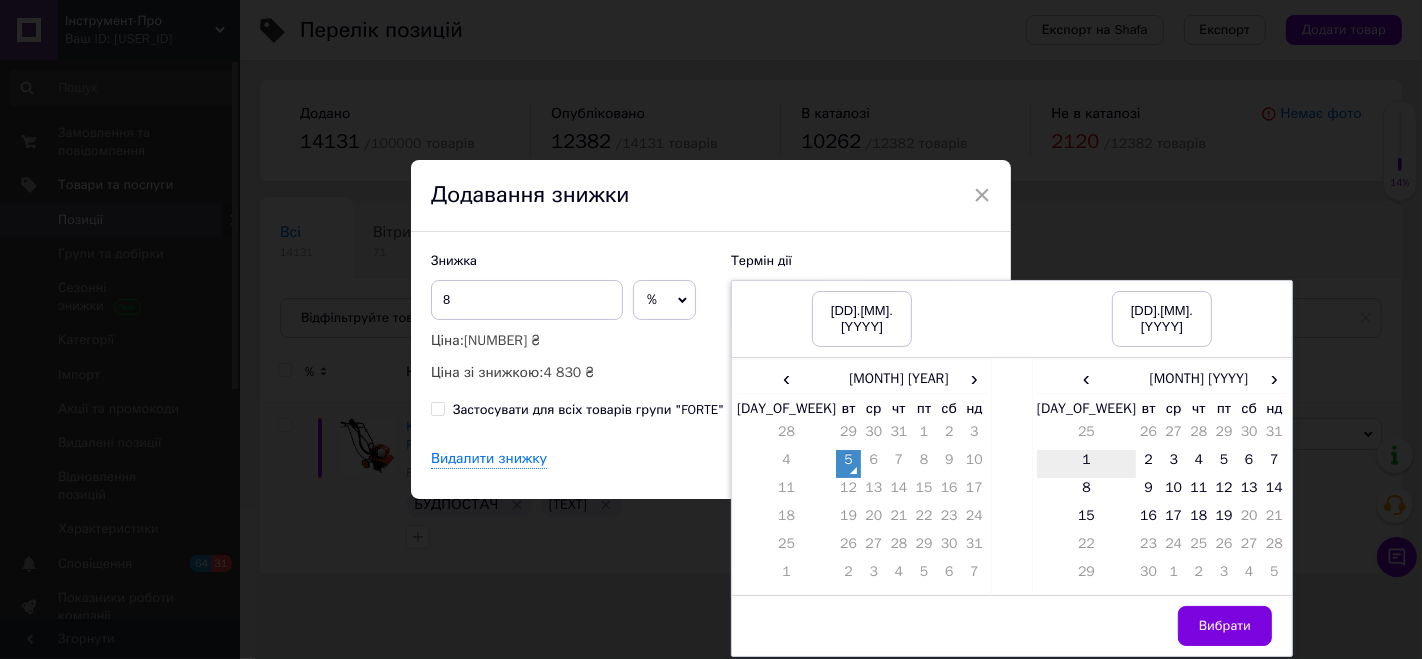 click on "1" at bounding box center [1086, 464] 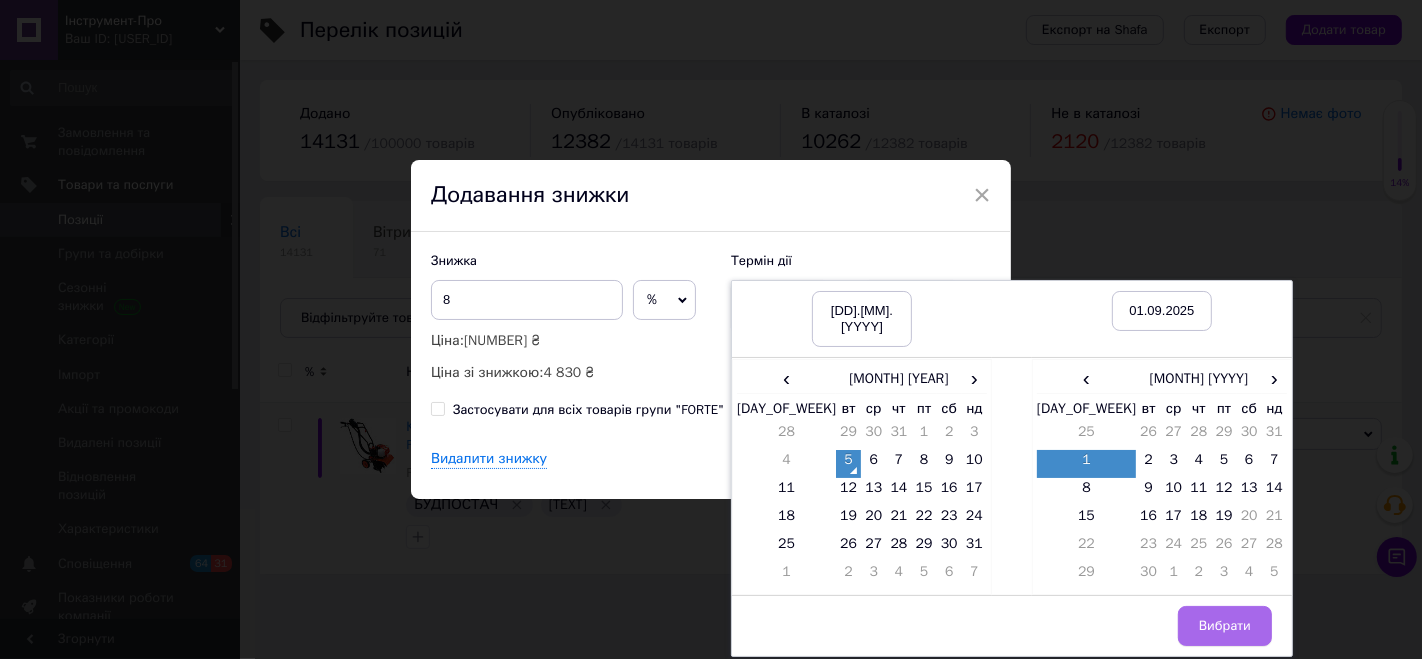 click on "Вибрати" at bounding box center (1225, 626) 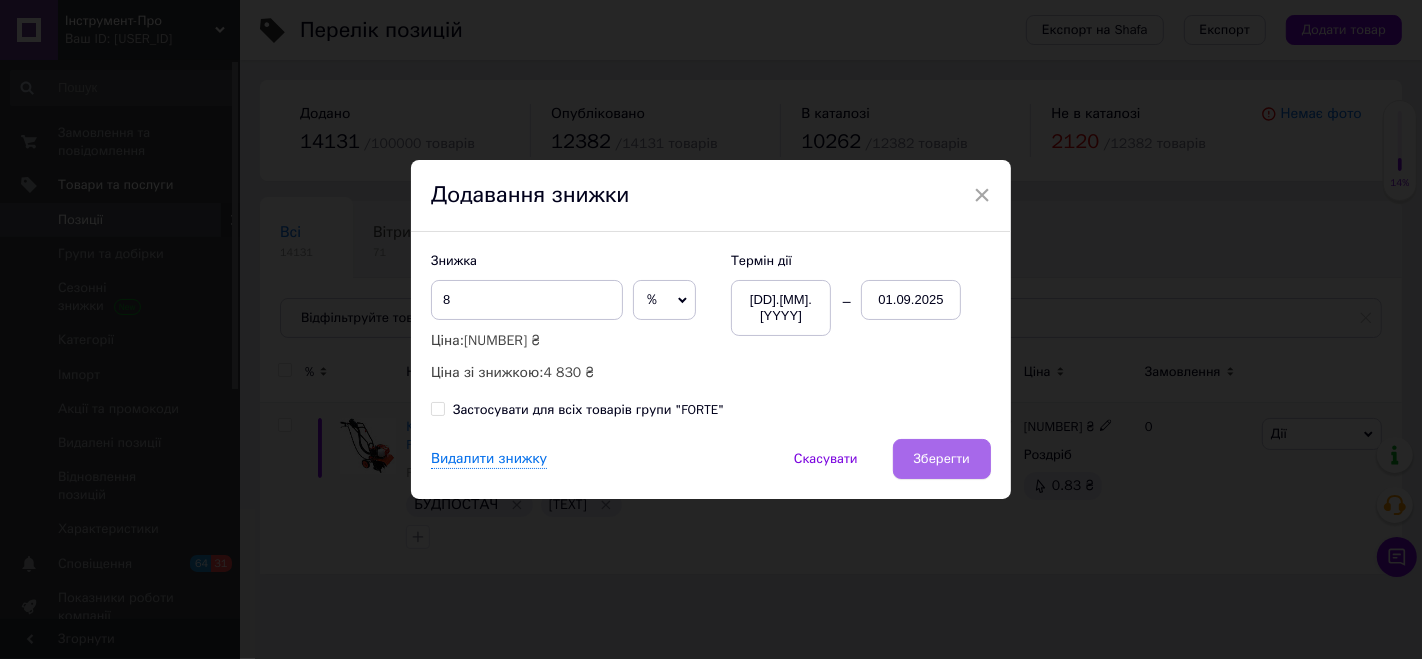 click on "Зберегти" at bounding box center (942, 459) 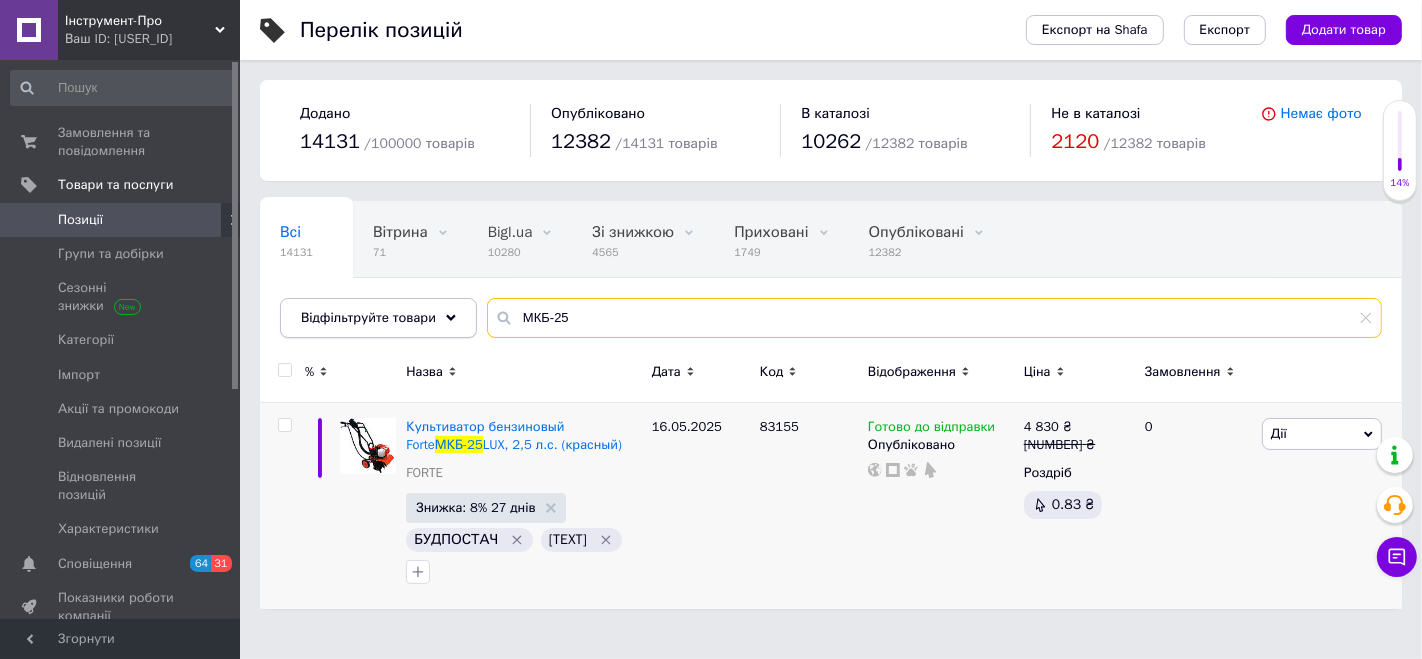drag, startPoint x: 560, startPoint y: 321, endPoint x: 454, endPoint y: 310, distance: 106.56923 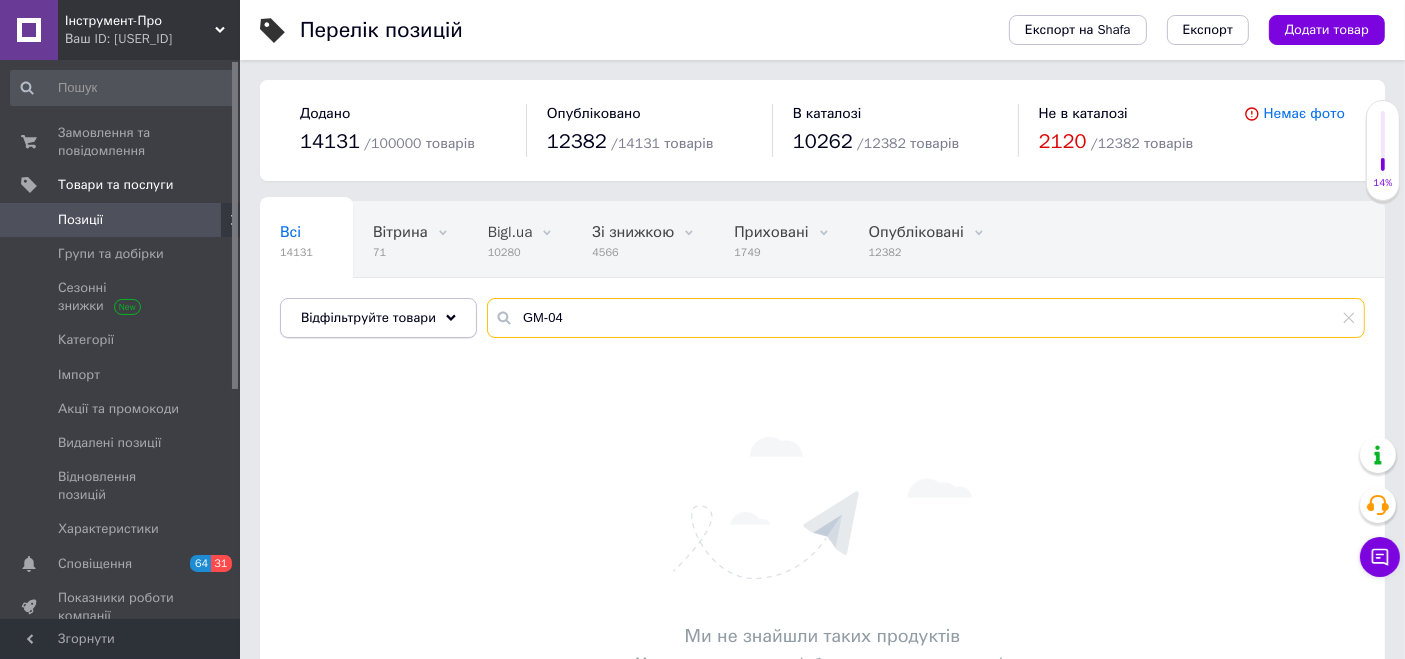 drag, startPoint x: 541, startPoint y: 316, endPoint x: 447, endPoint y: 312, distance: 94.08507 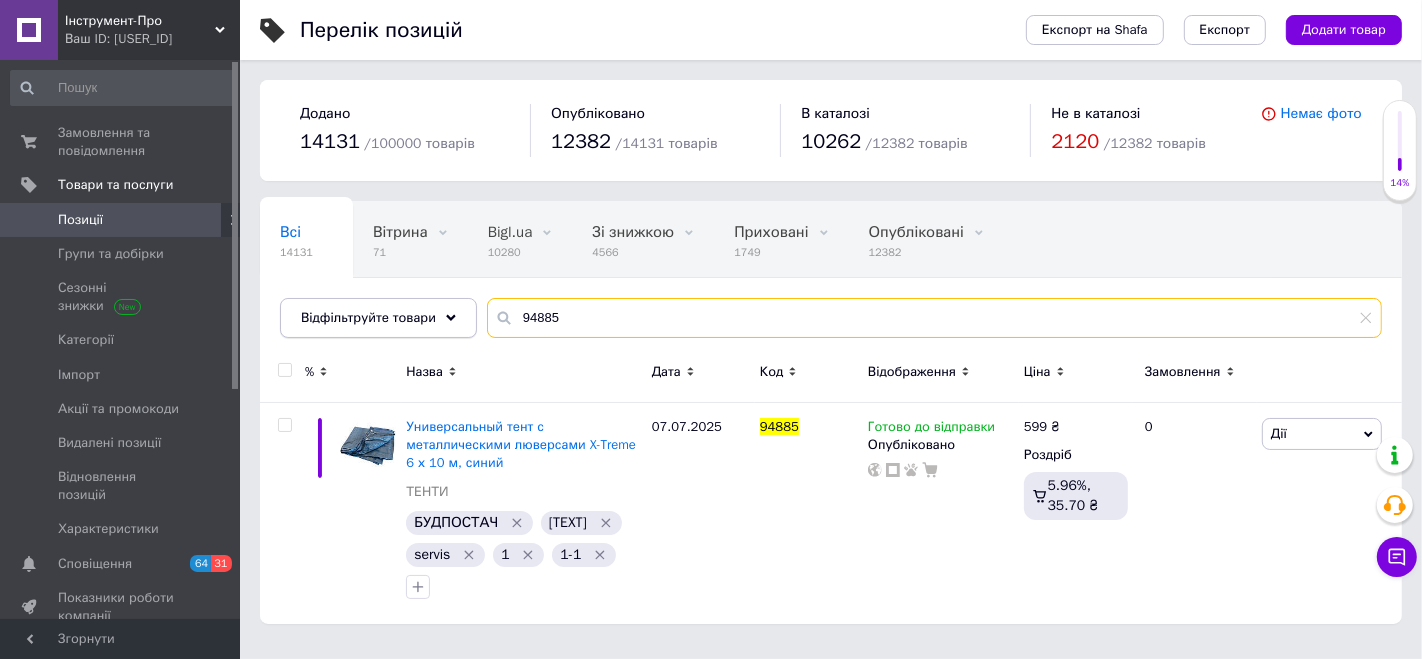 drag, startPoint x: 440, startPoint y: 308, endPoint x: 424, endPoint y: 304, distance: 16.492422 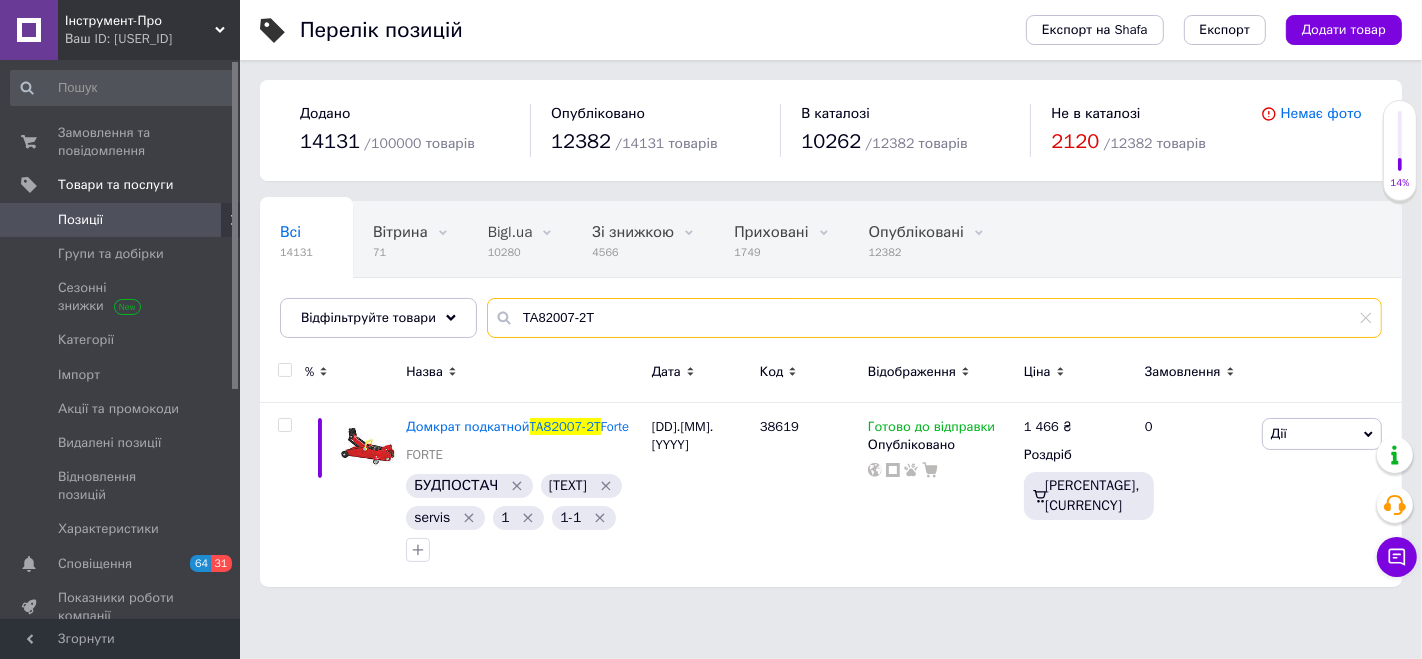 type on "TA82007-2T" 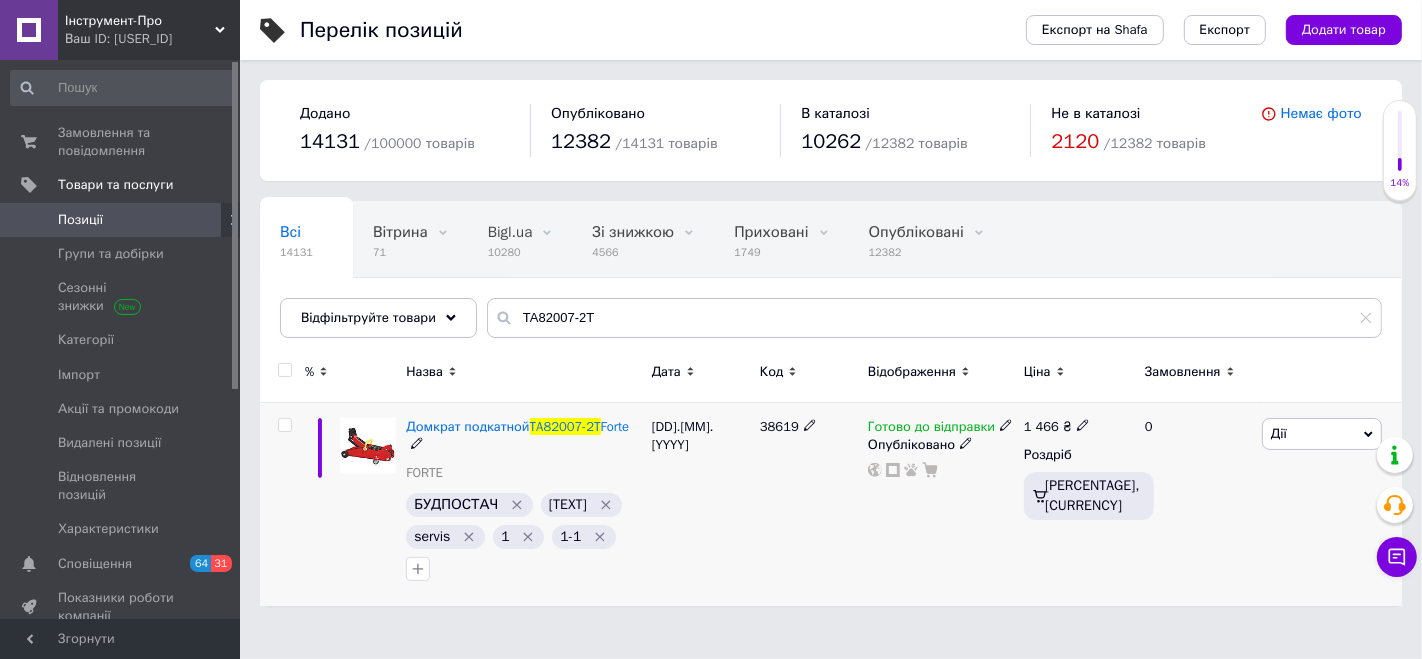click on "Дії" at bounding box center [1322, 434] 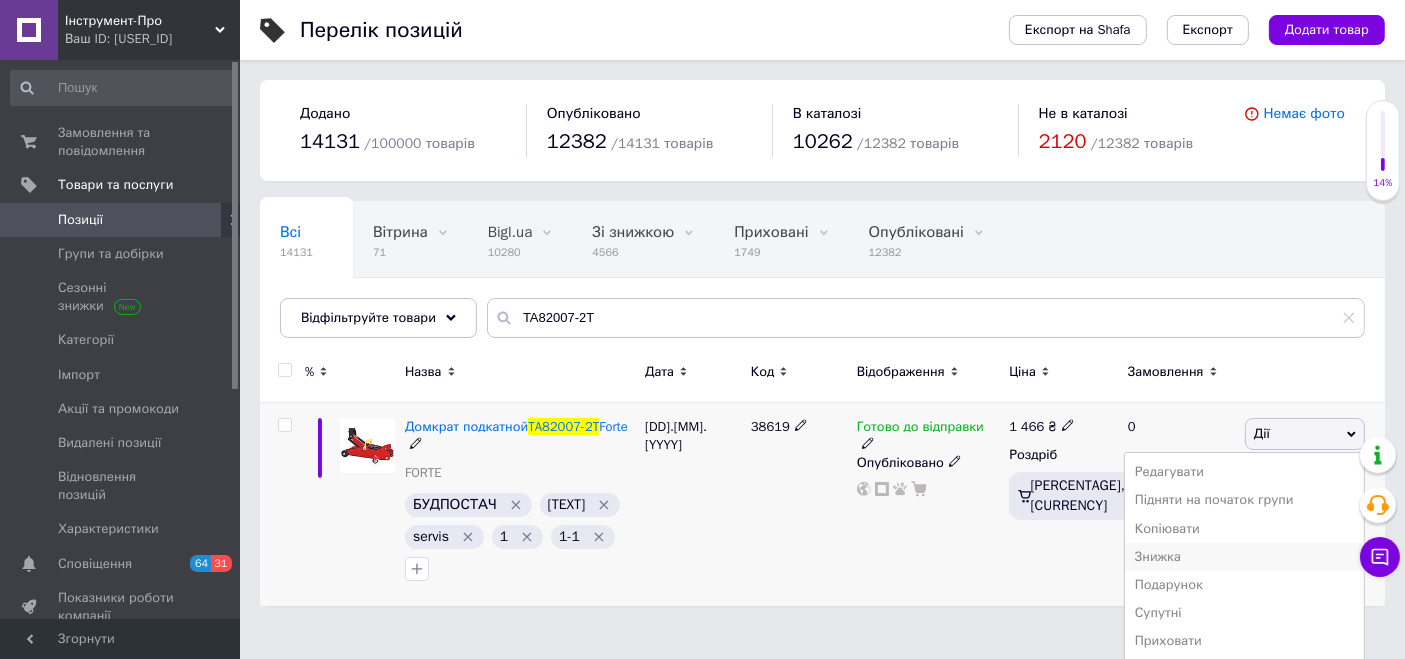 click on "Знижка" at bounding box center [1244, 557] 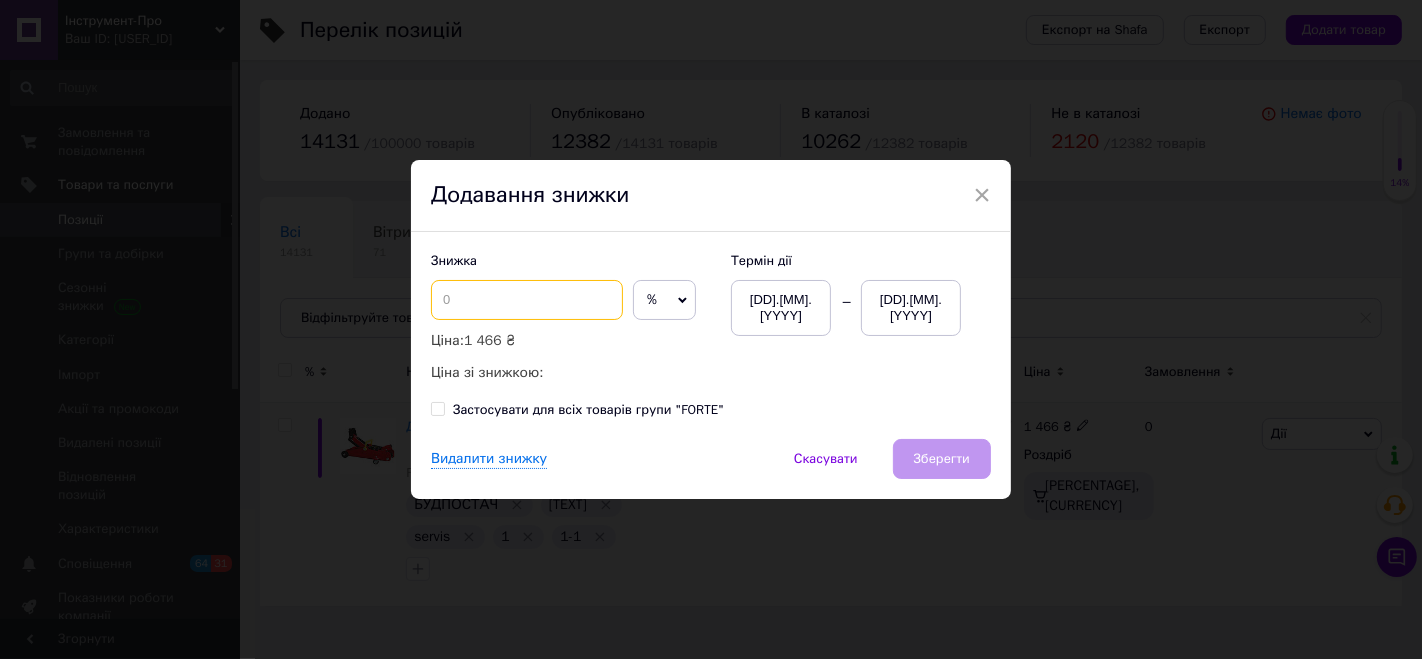 click at bounding box center [527, 300] 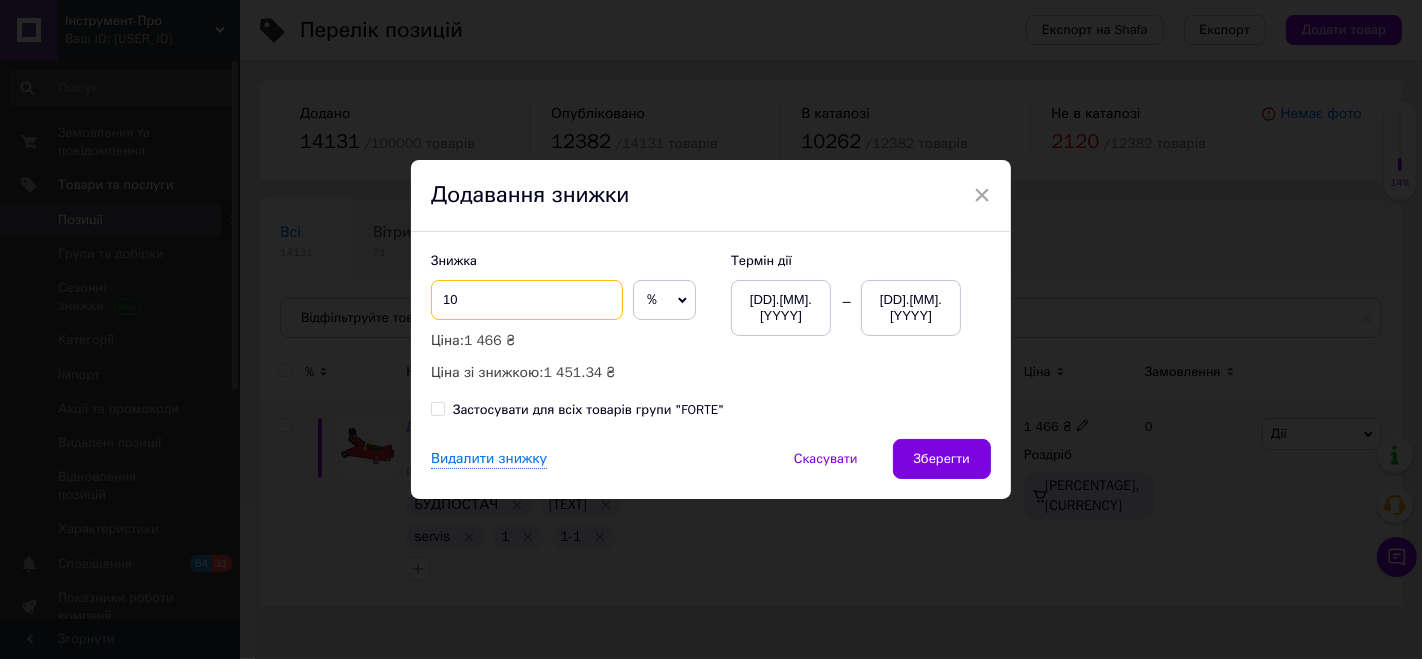 type on "1" 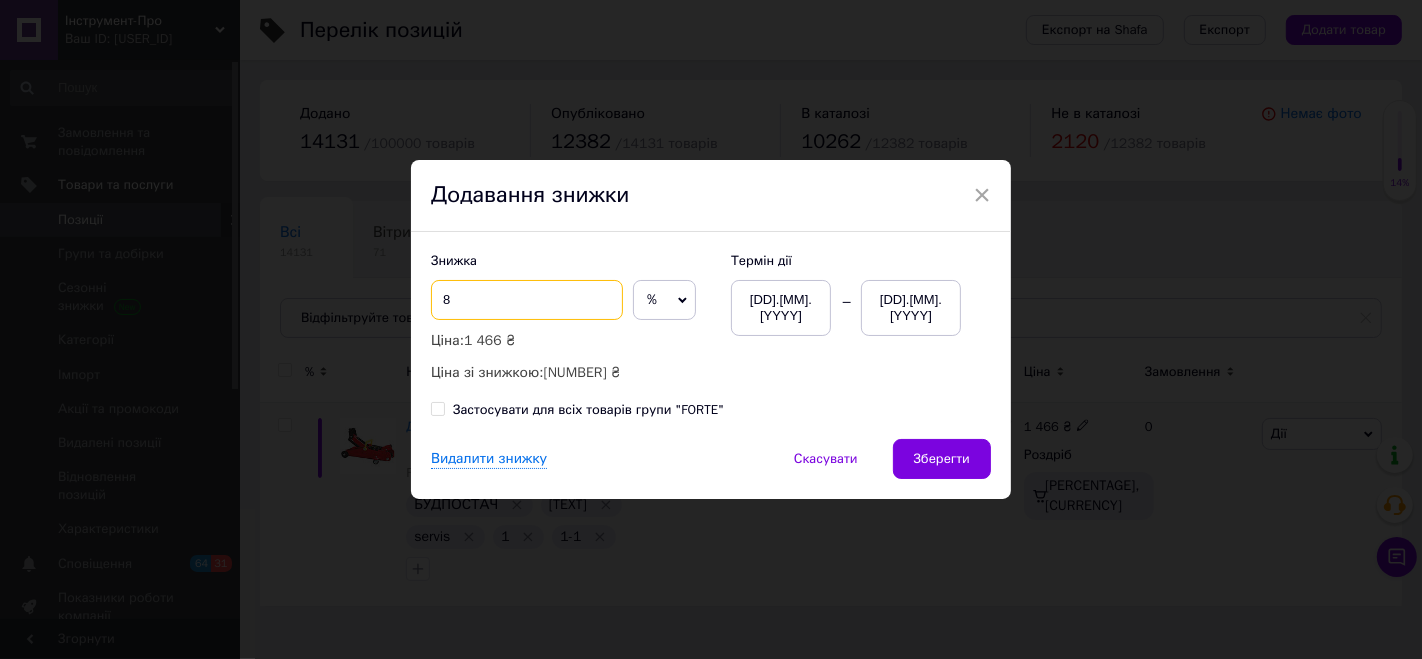 type on "8" 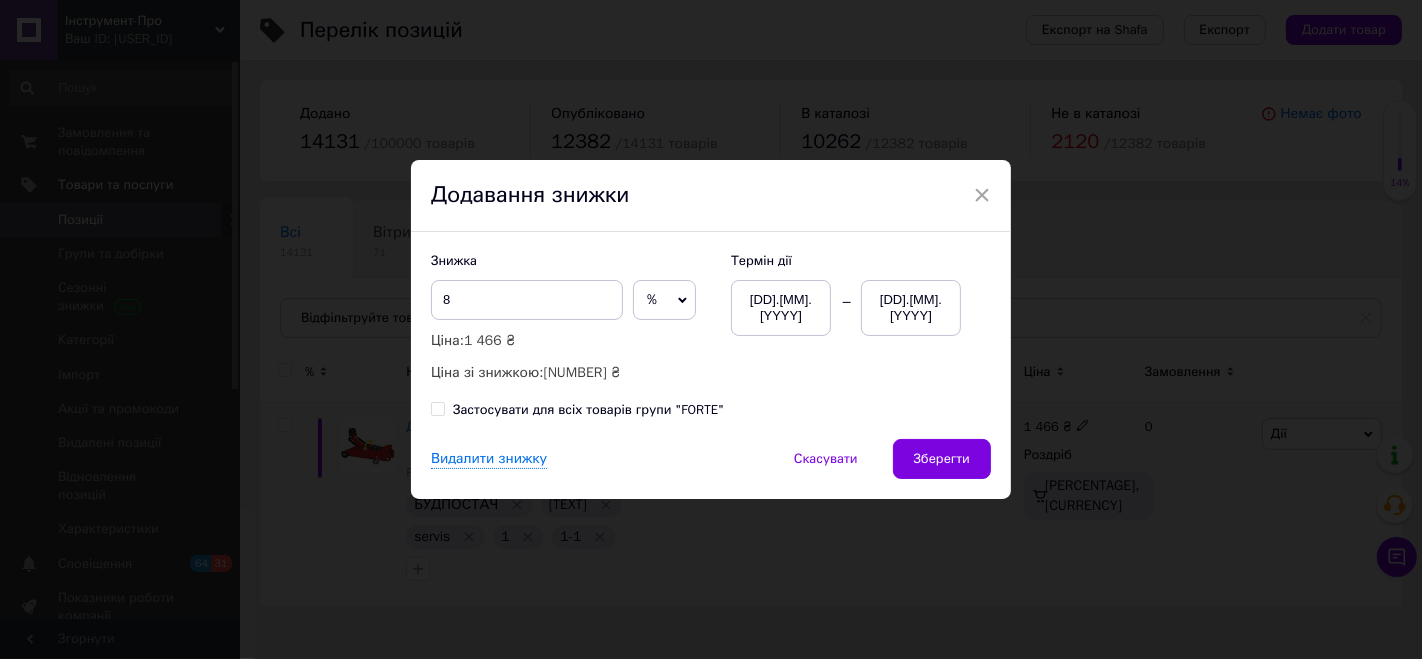 click on "[DD].[MM].[YYYY]" at bounding box center (911, 308) 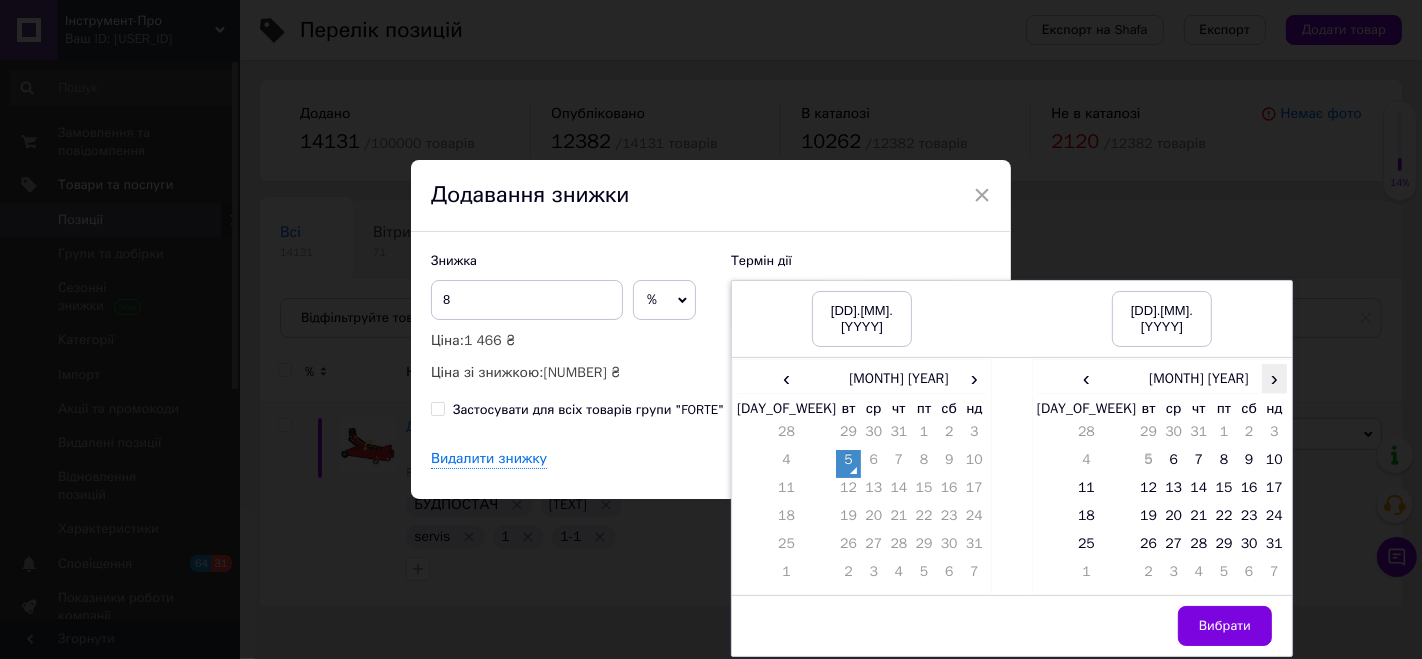 click on "›" at bounding box center [1274, 378] 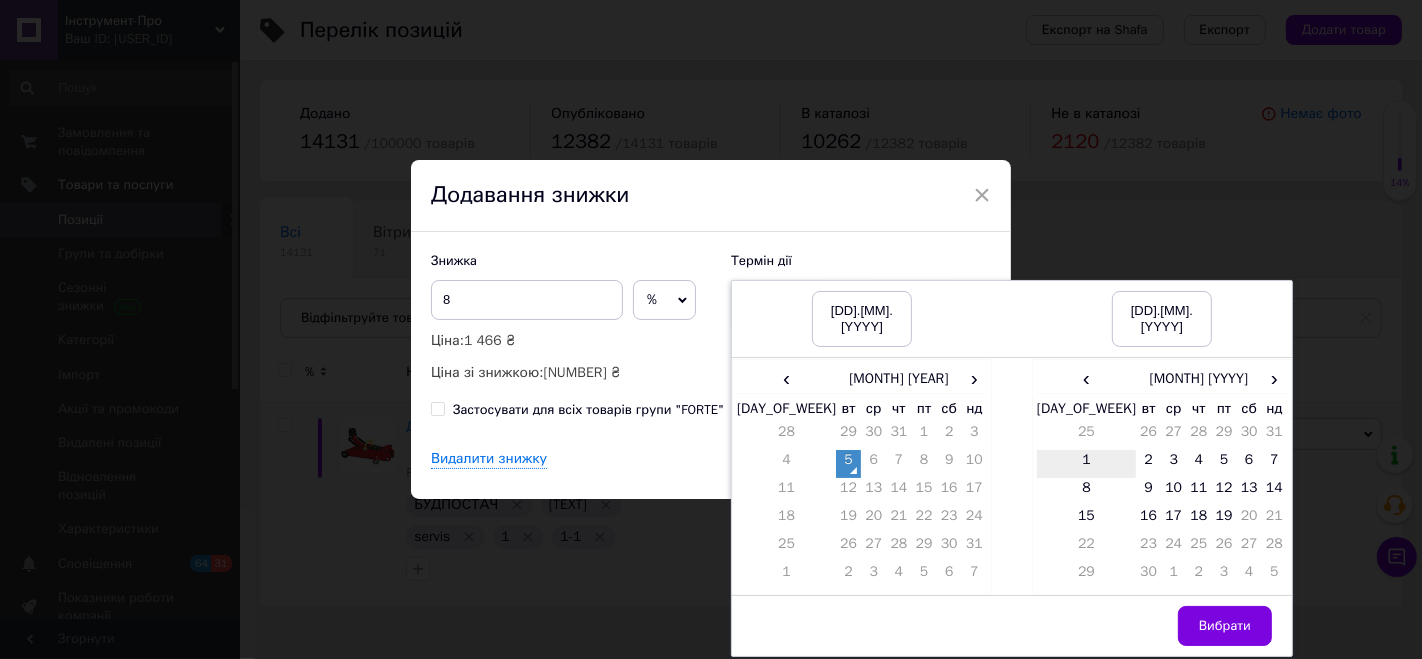 click on "1" at bounding box center [1086, 464] 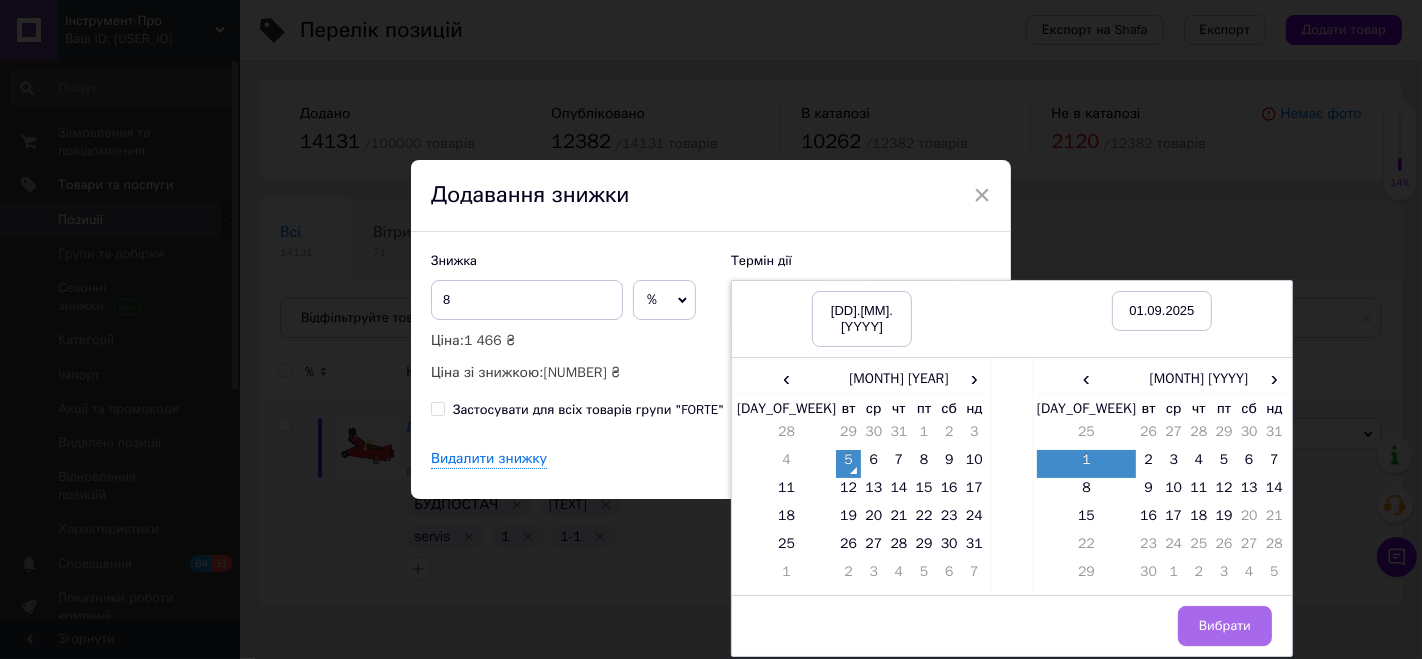 click on "Вибрати" at bounding box center (1225, 626) 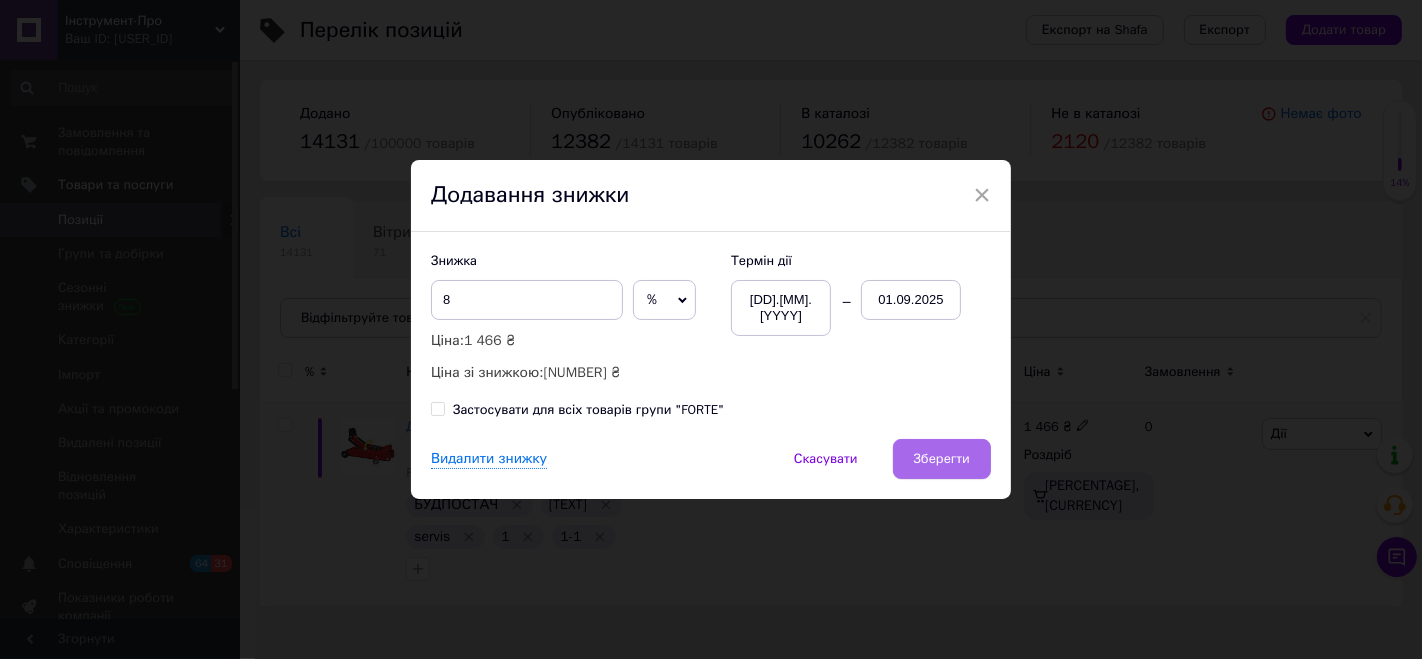 click on "Зберегти" at bounding box center [942, 459] 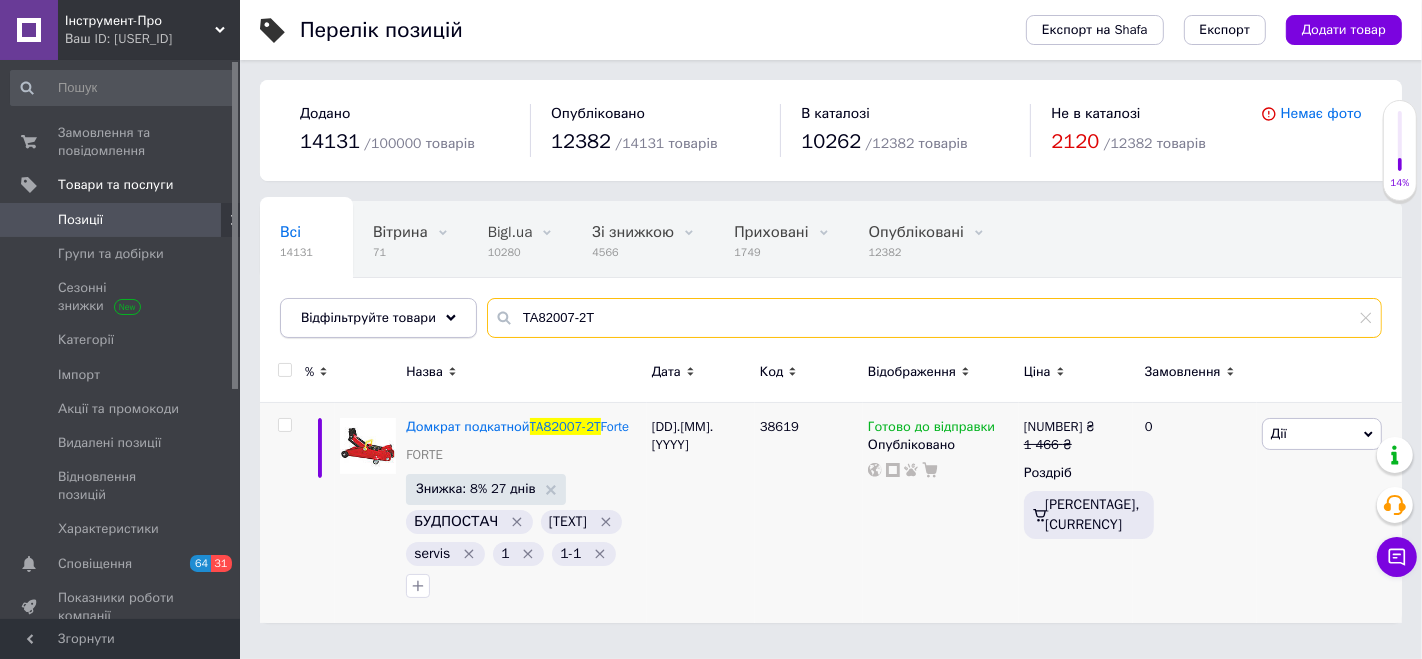 drag, startPoint x: 624, startPoint y: 315, endPoint x: 380, endPoint y: 307, distance: 244.13112 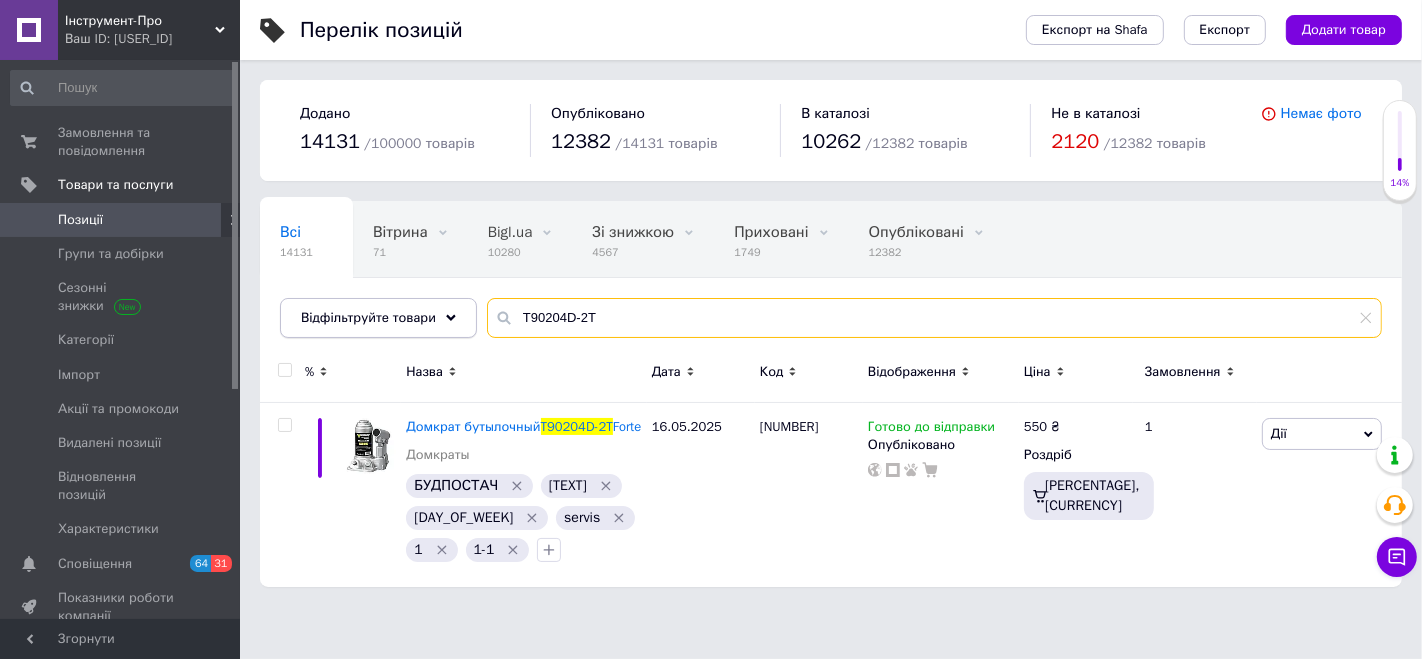 drag, startPoint x: 444, startPoint y: 310, endPoint x: 428, endPoint y: 308, distance: 16.124516 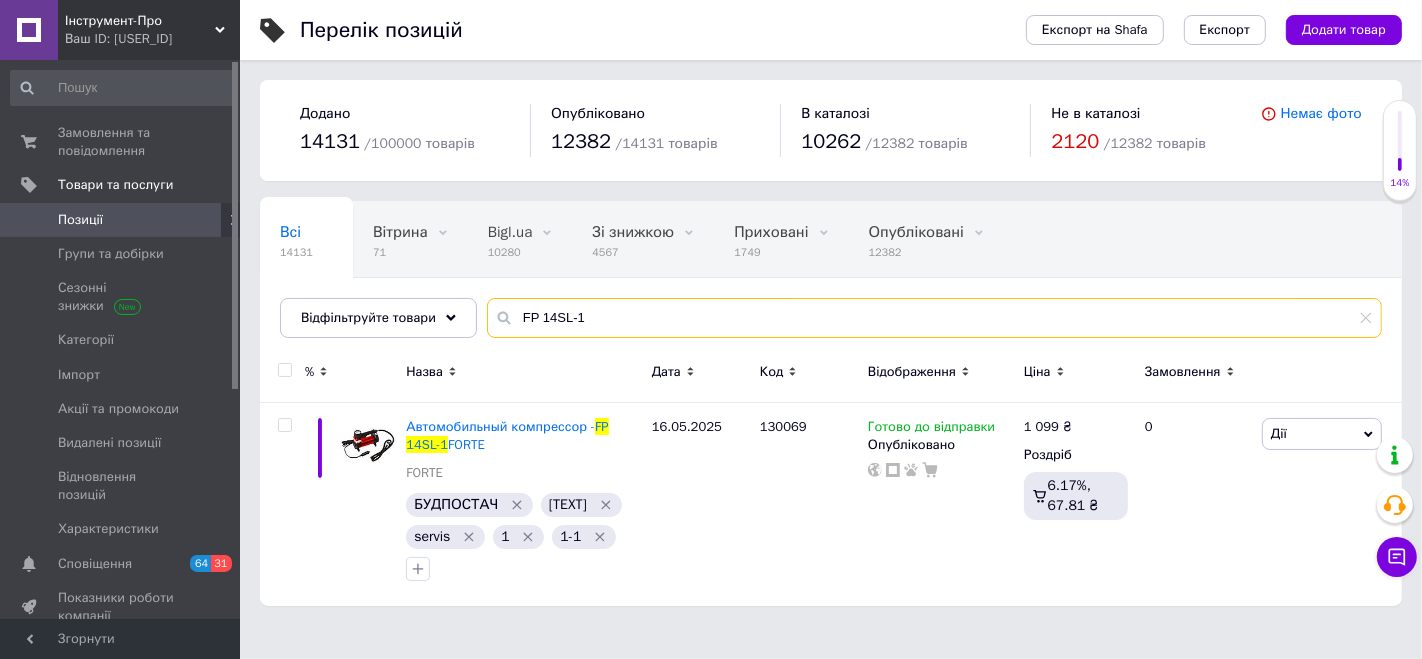 type on "FP 14SL-1" 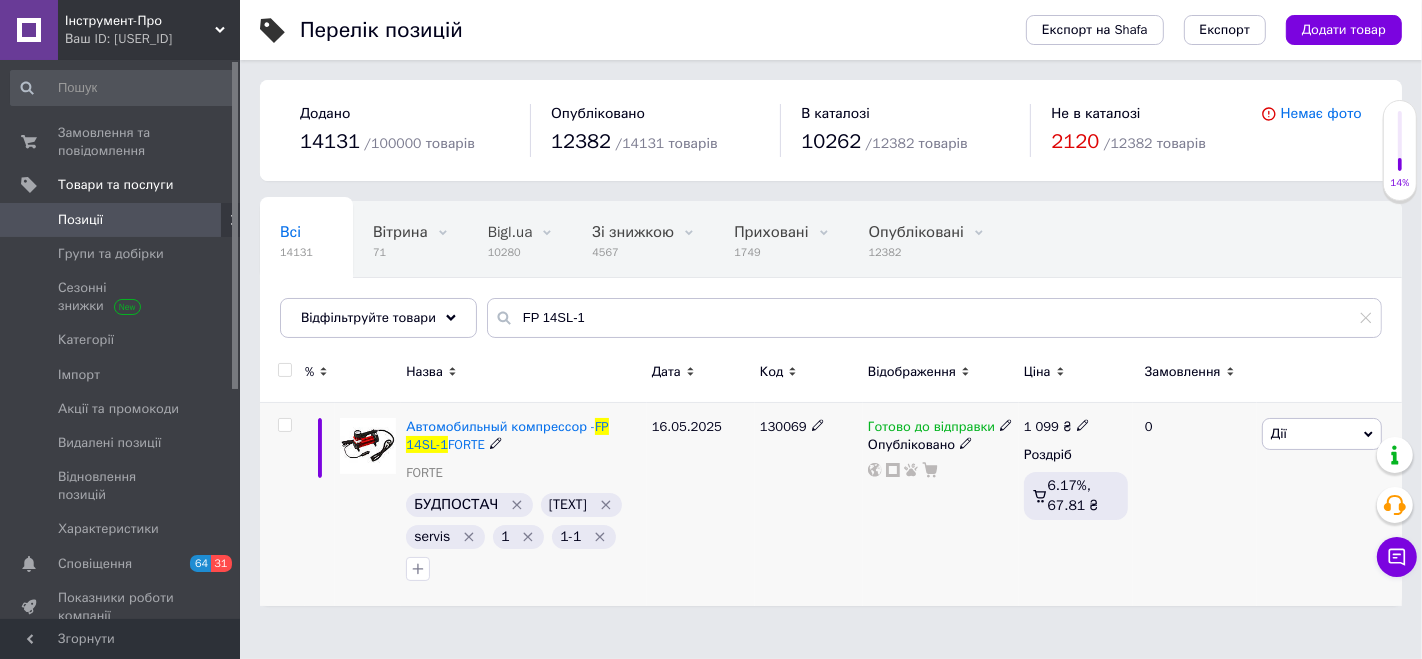 click on "1 099" at bounding box center (1041, 426) 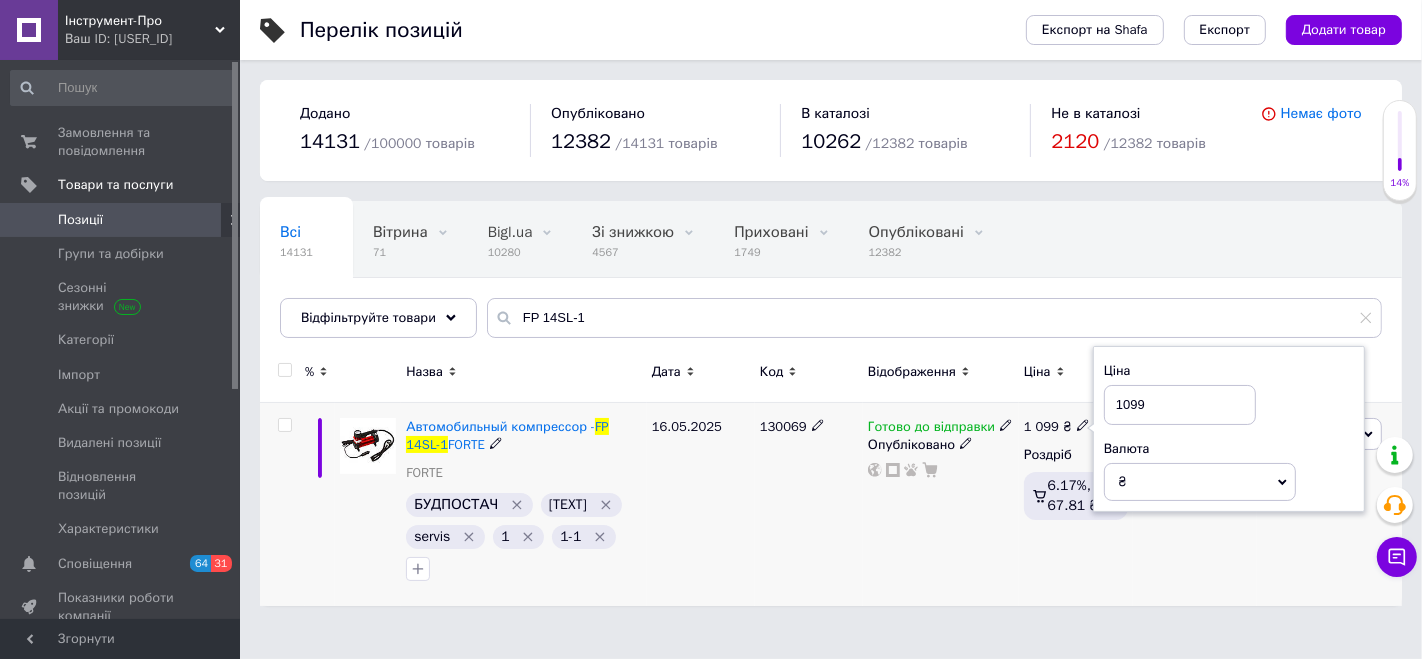 click on "16.05.2025" at bounding box center (701, 504) 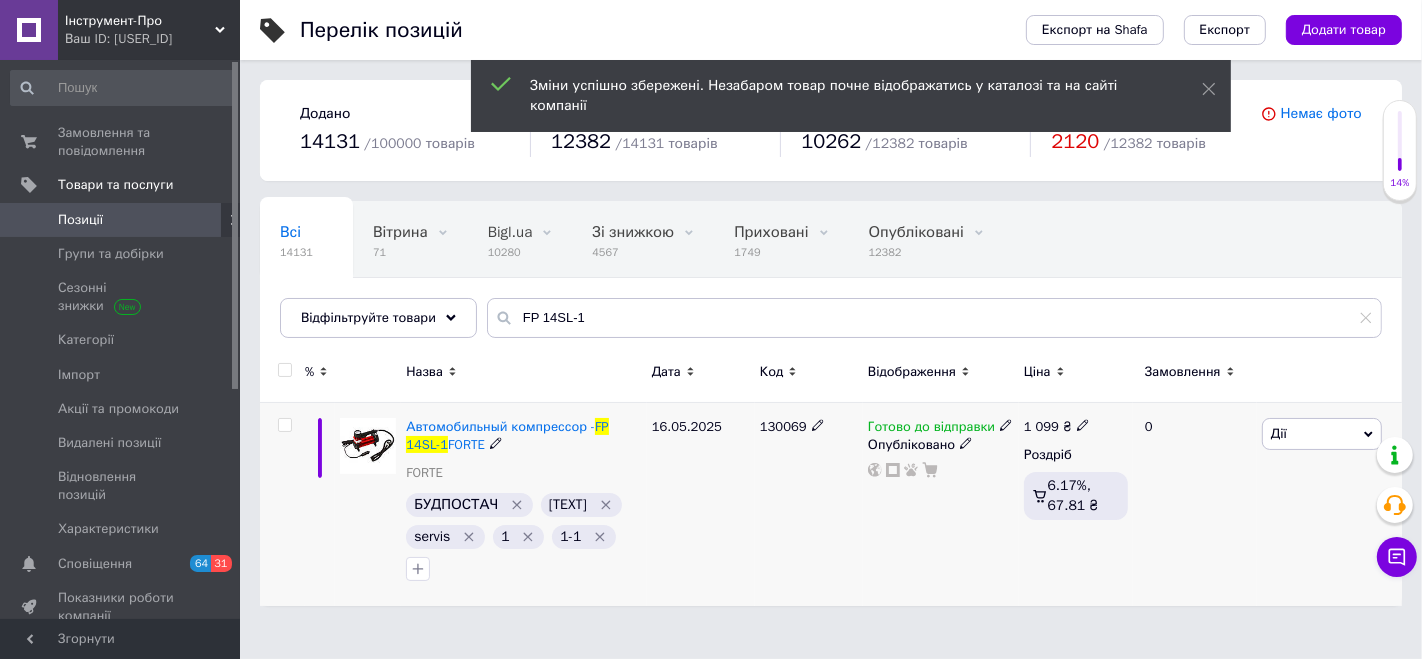 click on "Дії" at bounding box center (1322, 434) 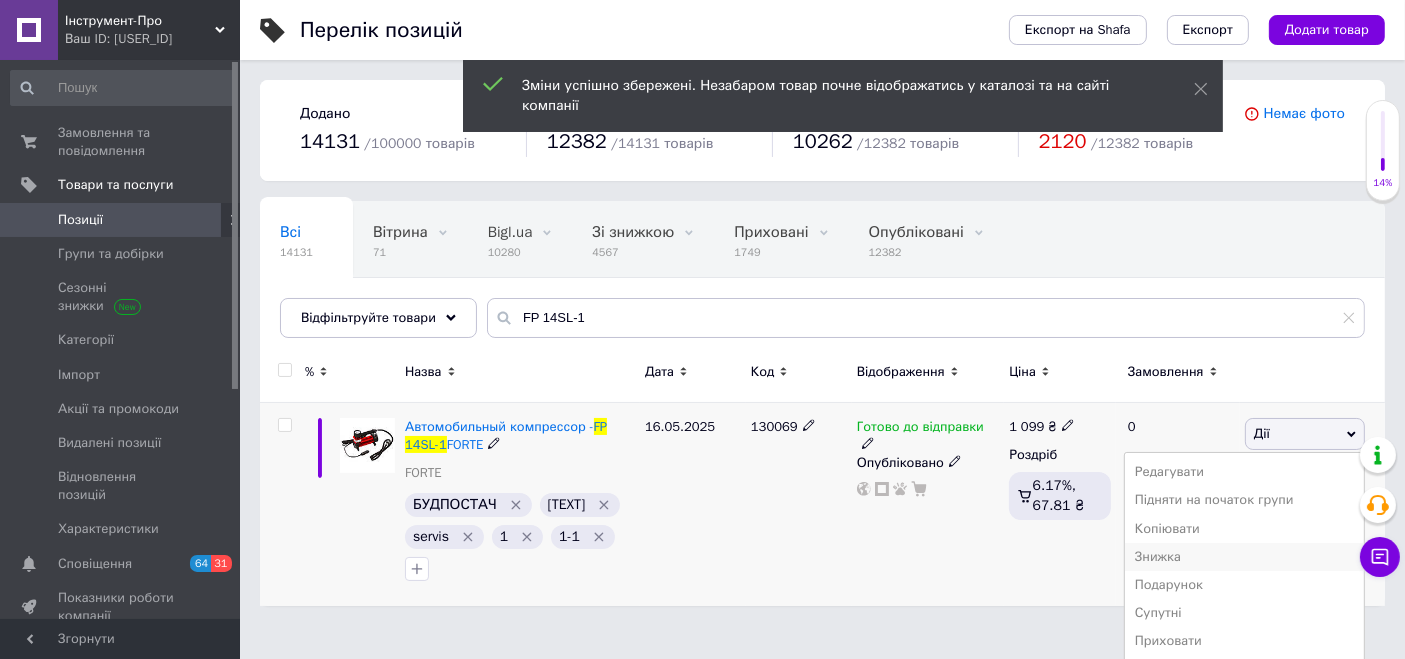click on "Знижка" at bounding box center [1244, 557] 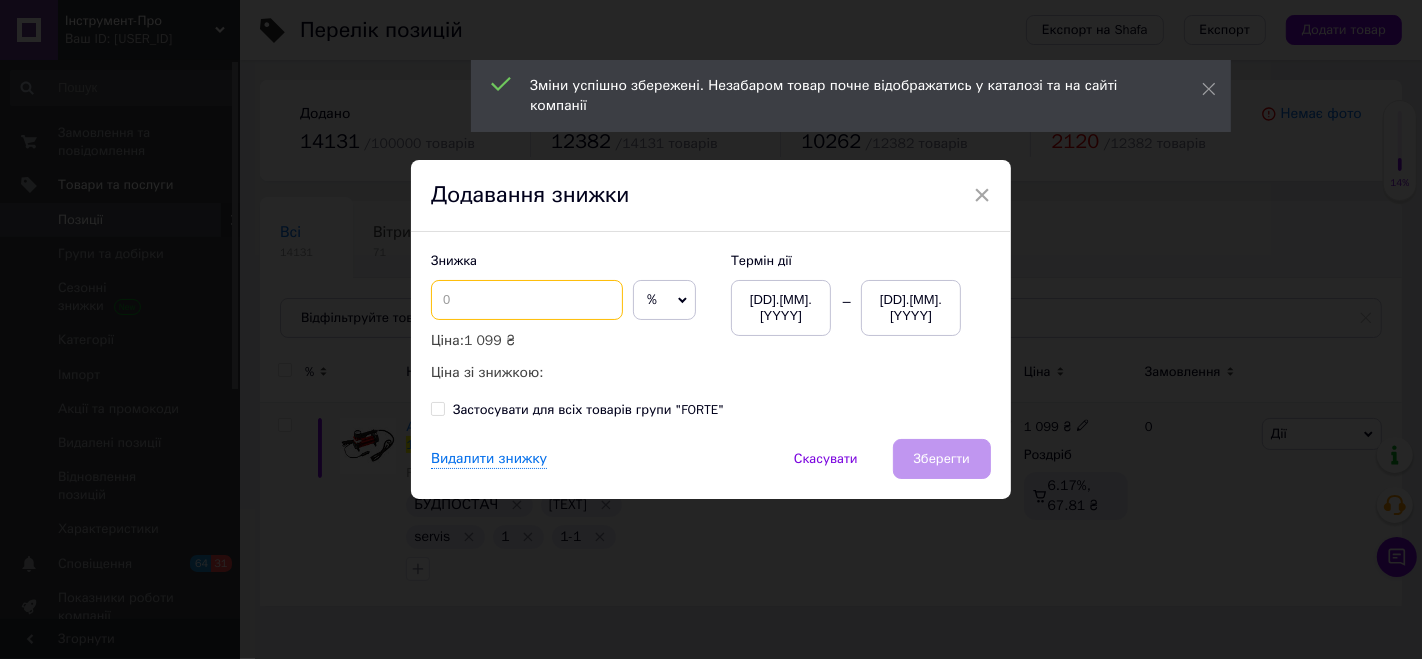 click at bounding box center (527, 300) 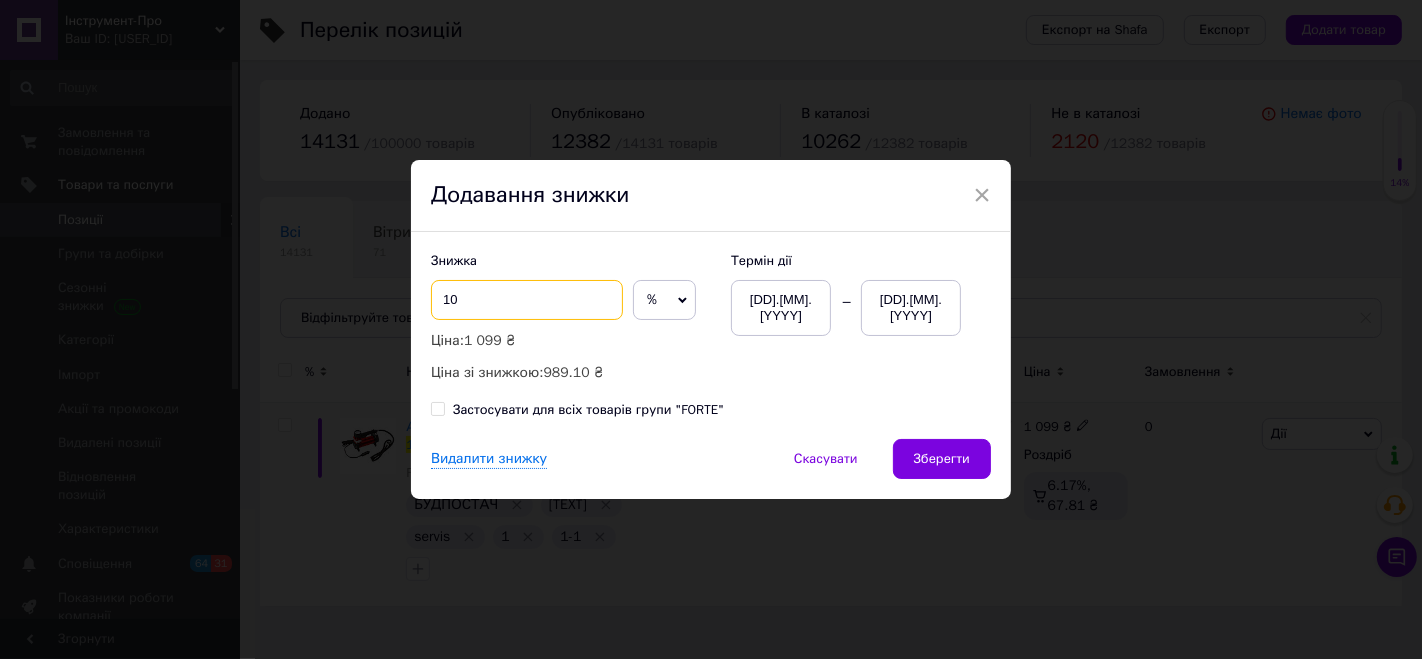 type on "10" 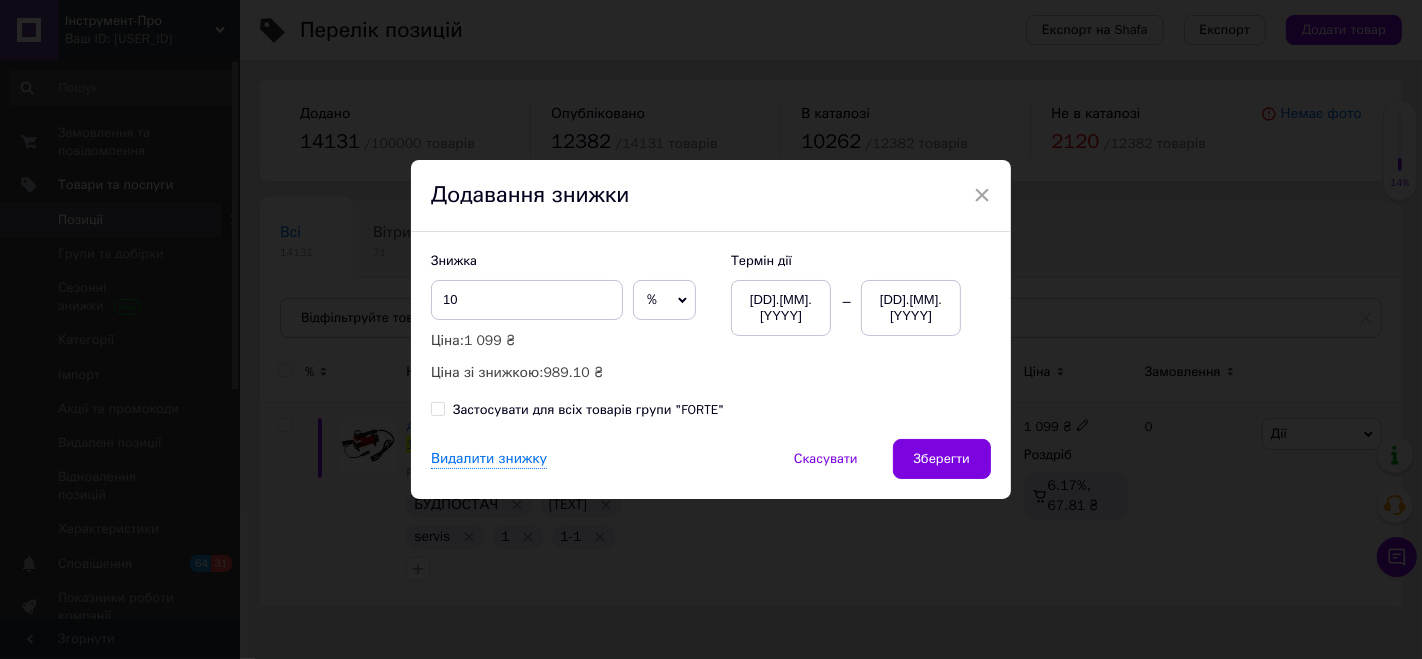 click on "[DD].[MM].[YYYY]" at bounding box center [911, 308] 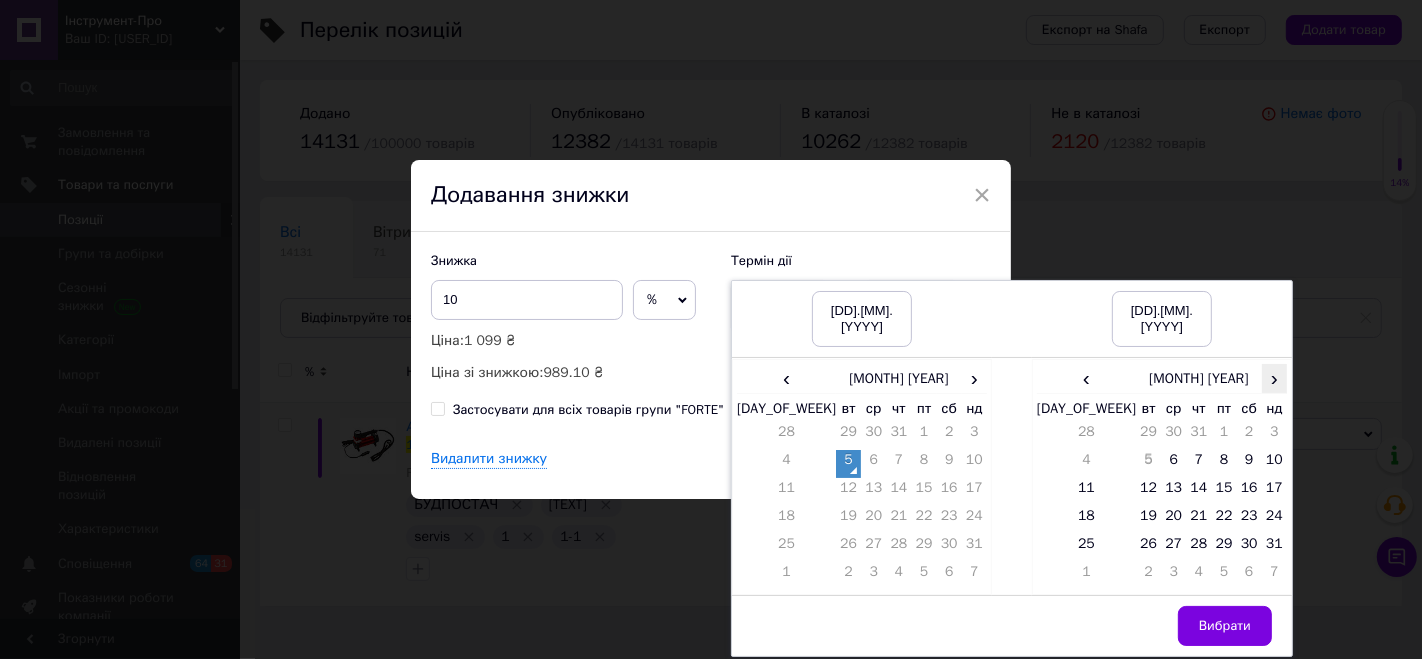 drag, startPoint x: 1265, startPoint y: 362, endPoint x: 1195, endPoint y: 417, distance: 89.02247 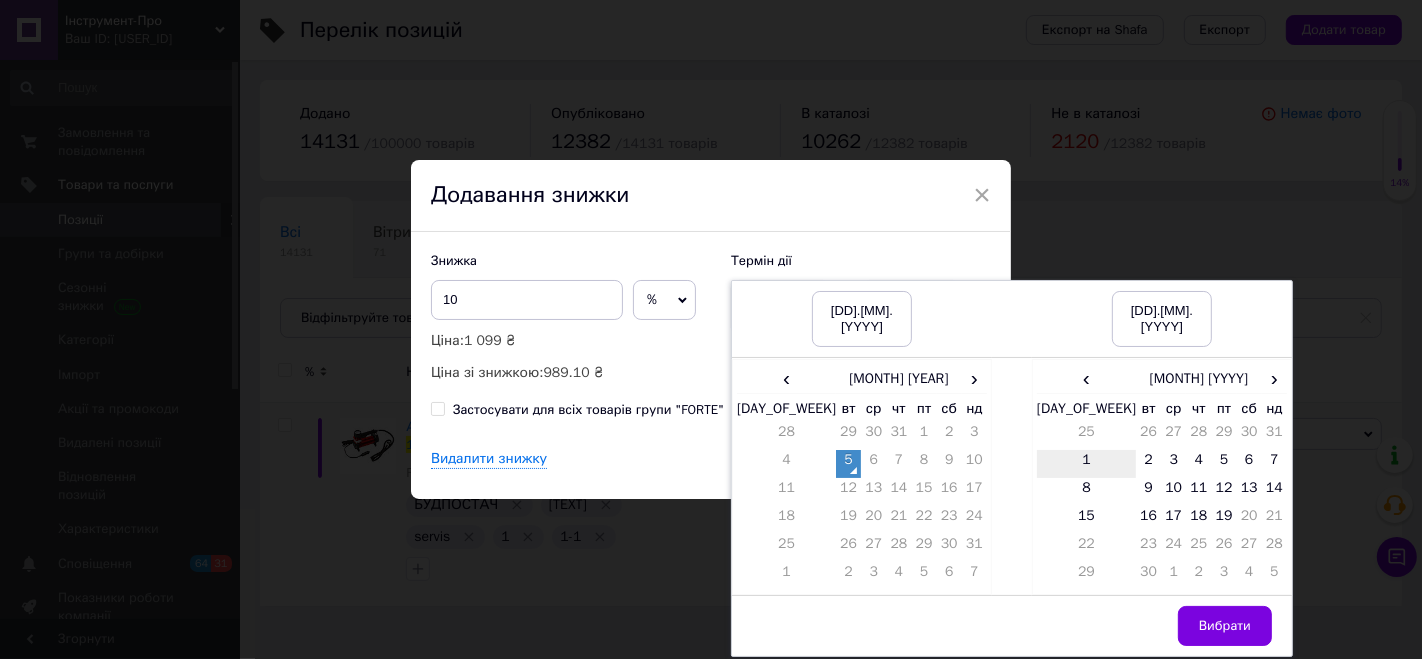 click on "1" at bounding box center (1086, 464) 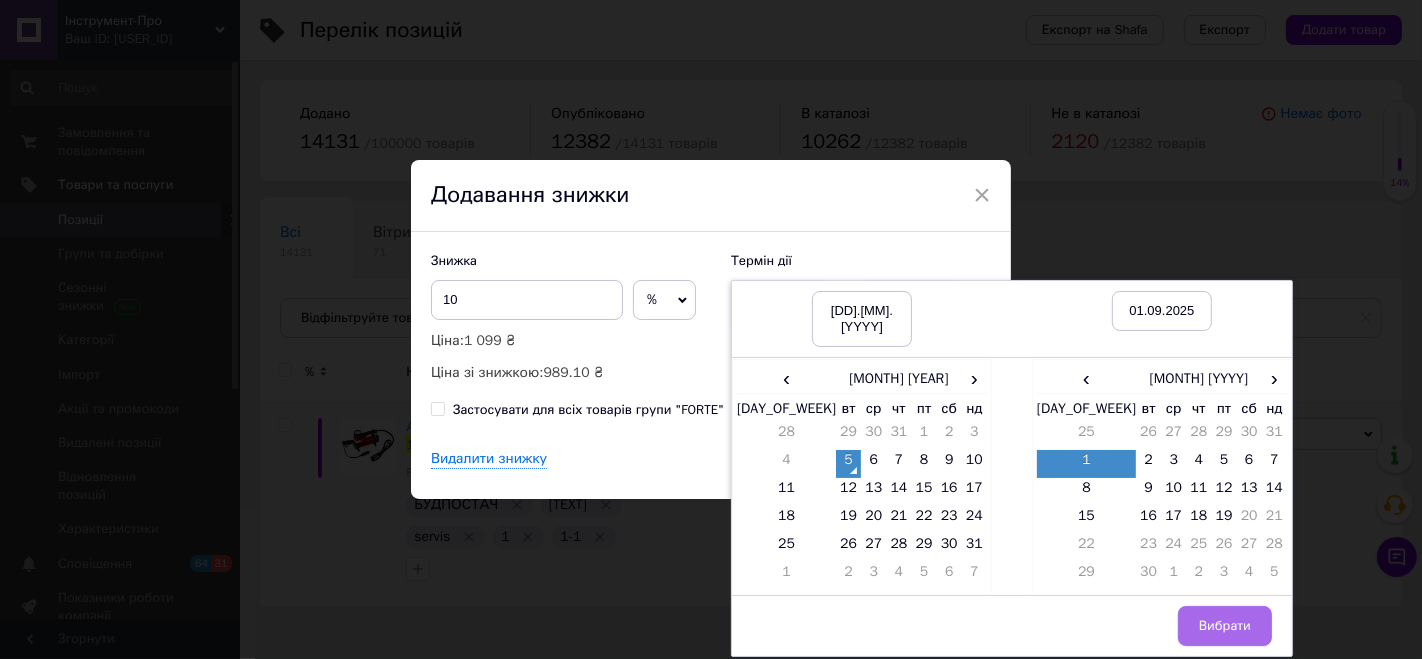 click on "Вибрати" at bounding box center (1225, 626) 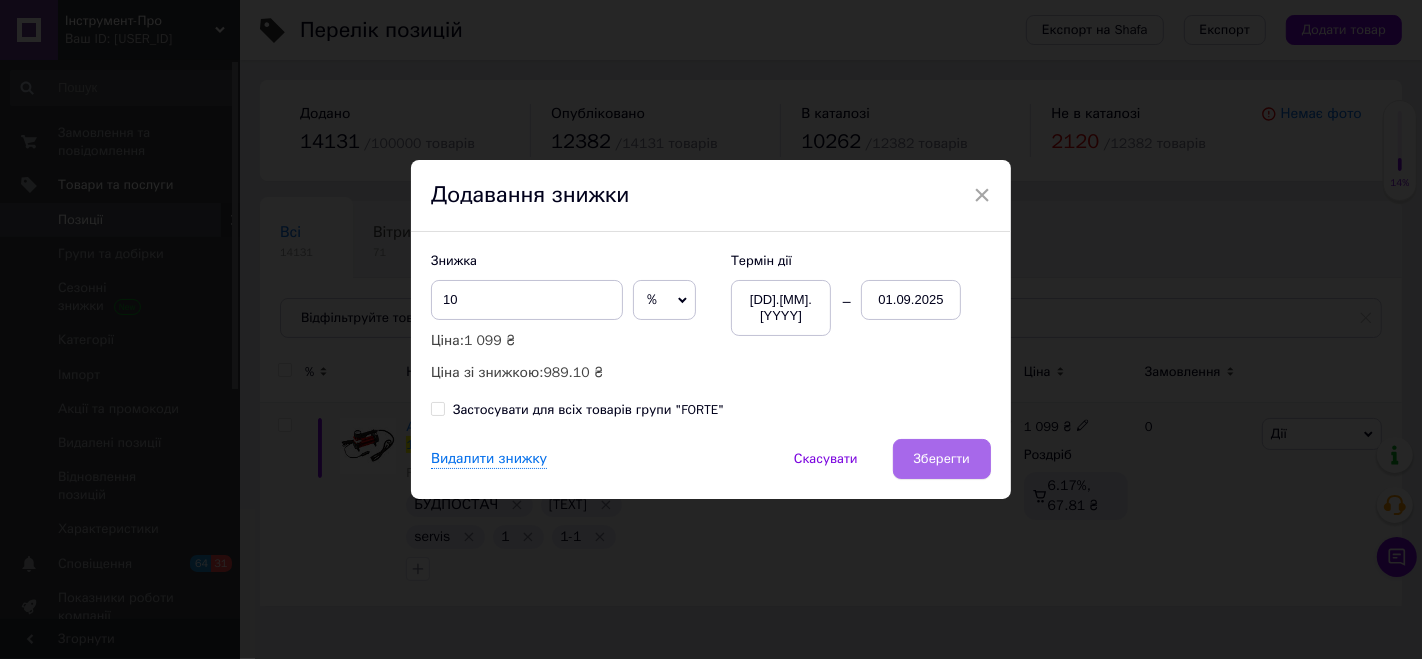 click on "Зберегти" at bounding box center (942, 459) 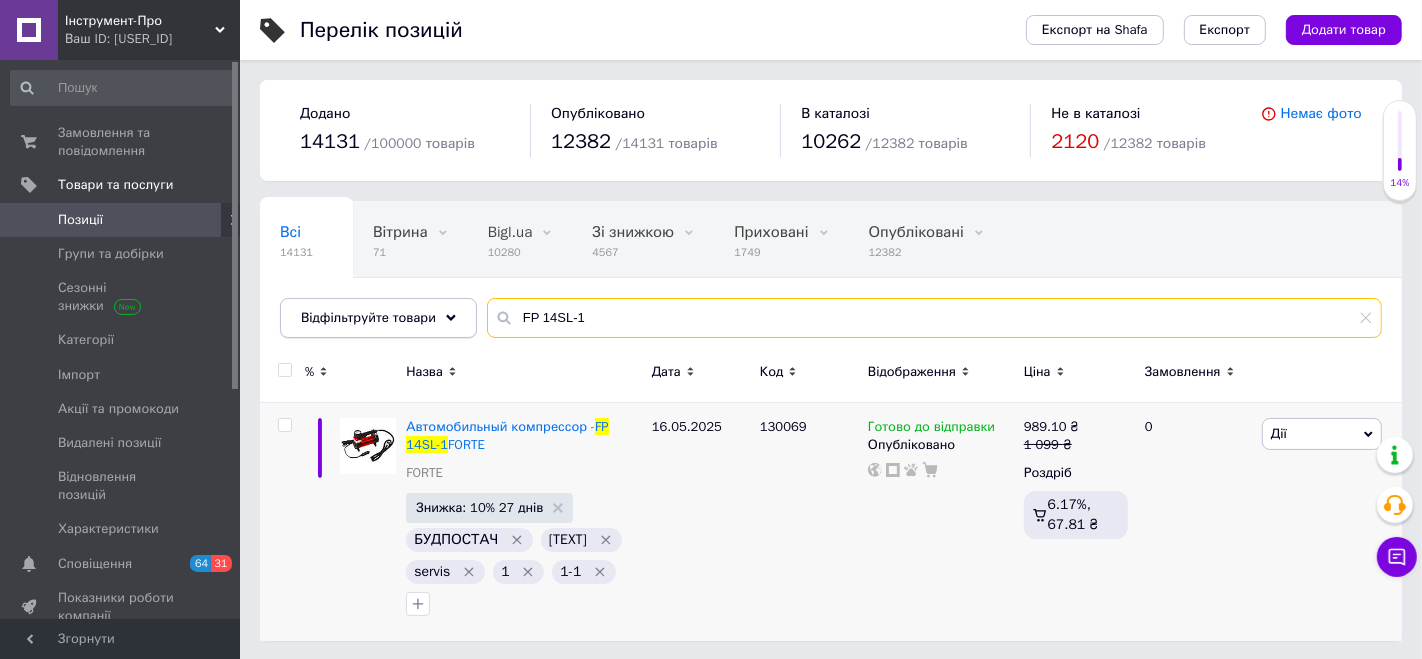 click on "Відфільтруйте товари FP 14SL-1" at bounding box center (831, 318) 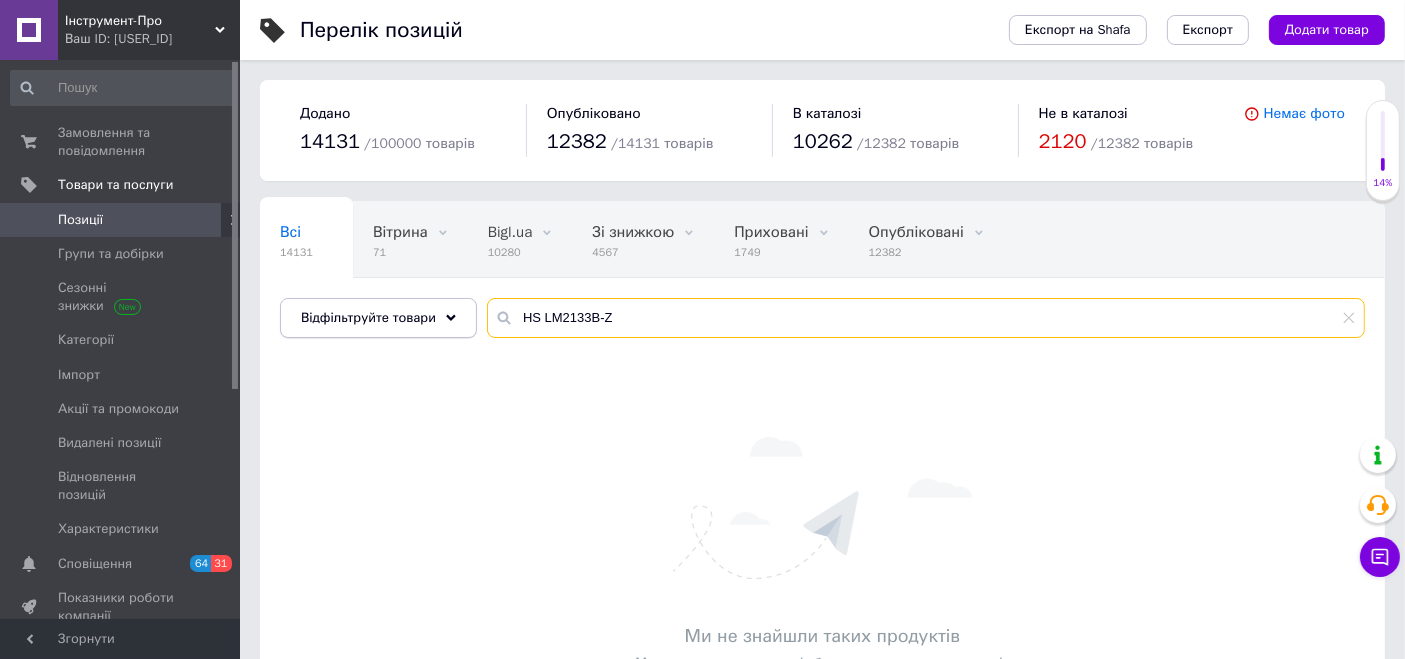 drag, startPoint x: 514, startPoint y: 317, endPoint x: 411, endPoint y: 307, distance: 103.4843 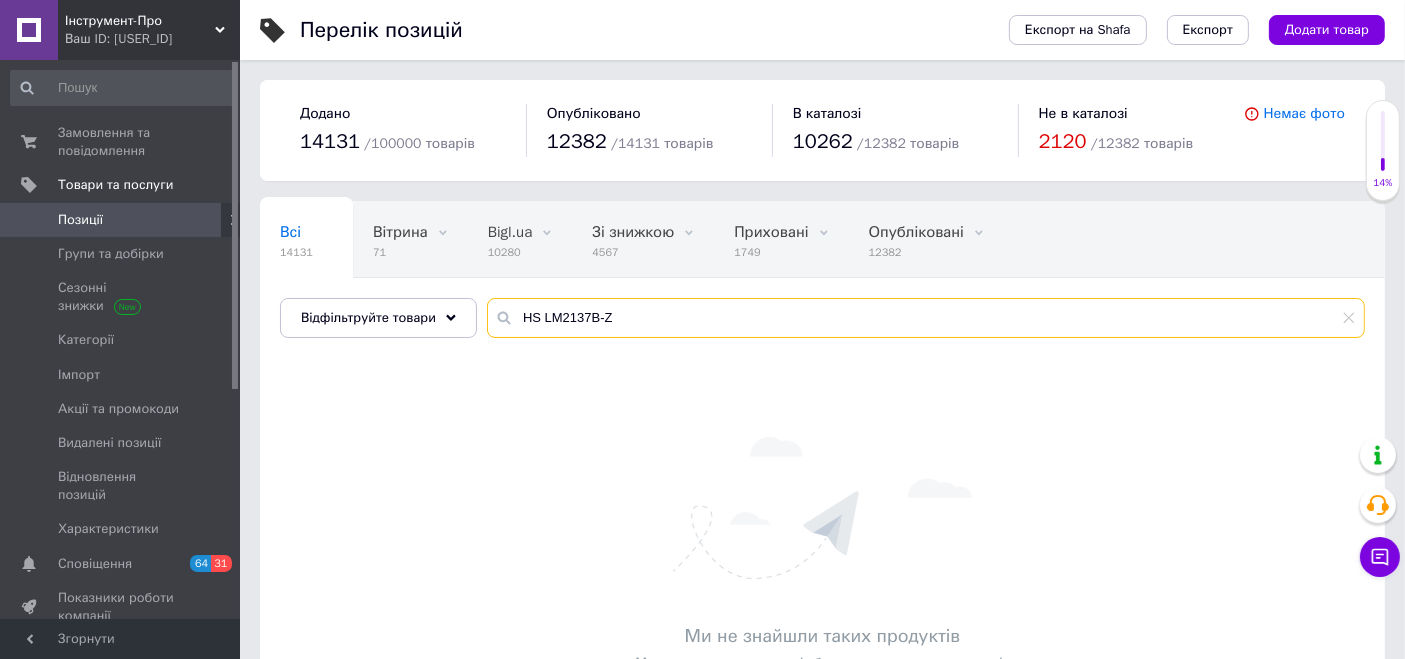 drag, startPoint x: 480, startPoint y: 317, endPoint x: 374, endPoint y: 294, distance: 108.46658 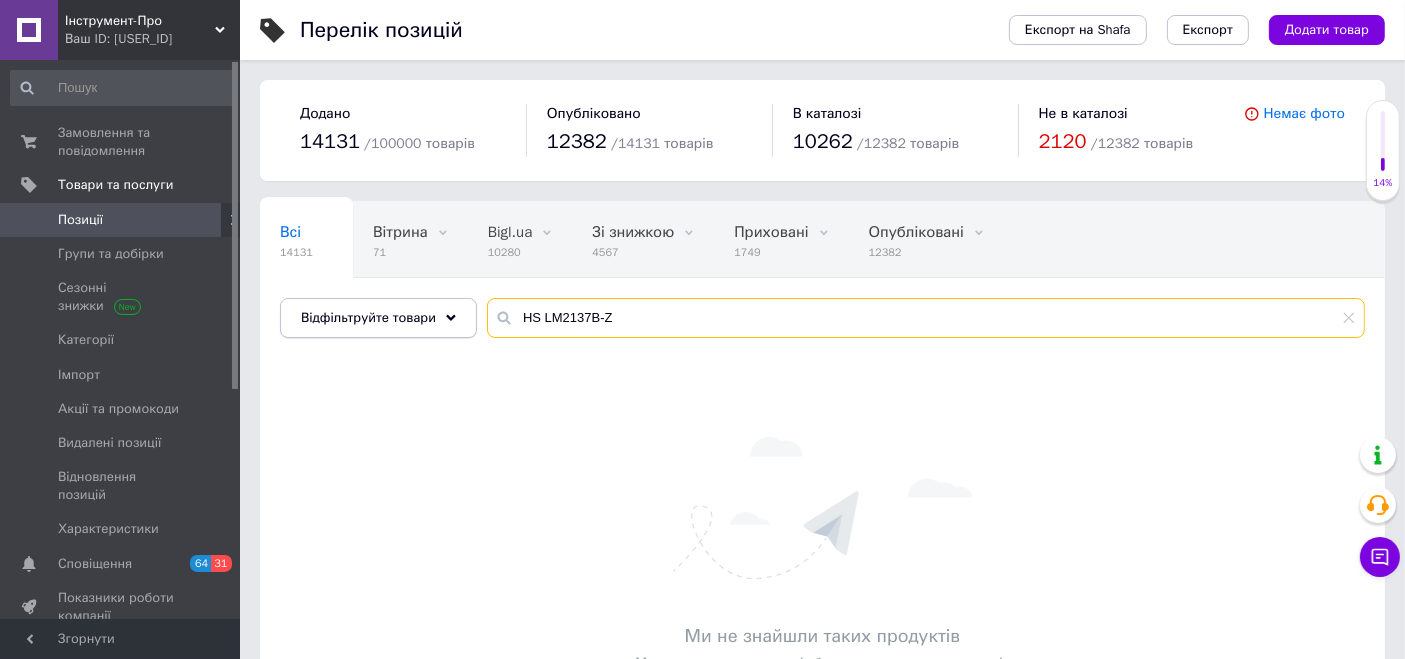 drag, startPoint x: 489, startPoint y: 324, endPoint x: 417, endPoint y: 318, distance: 72.249565 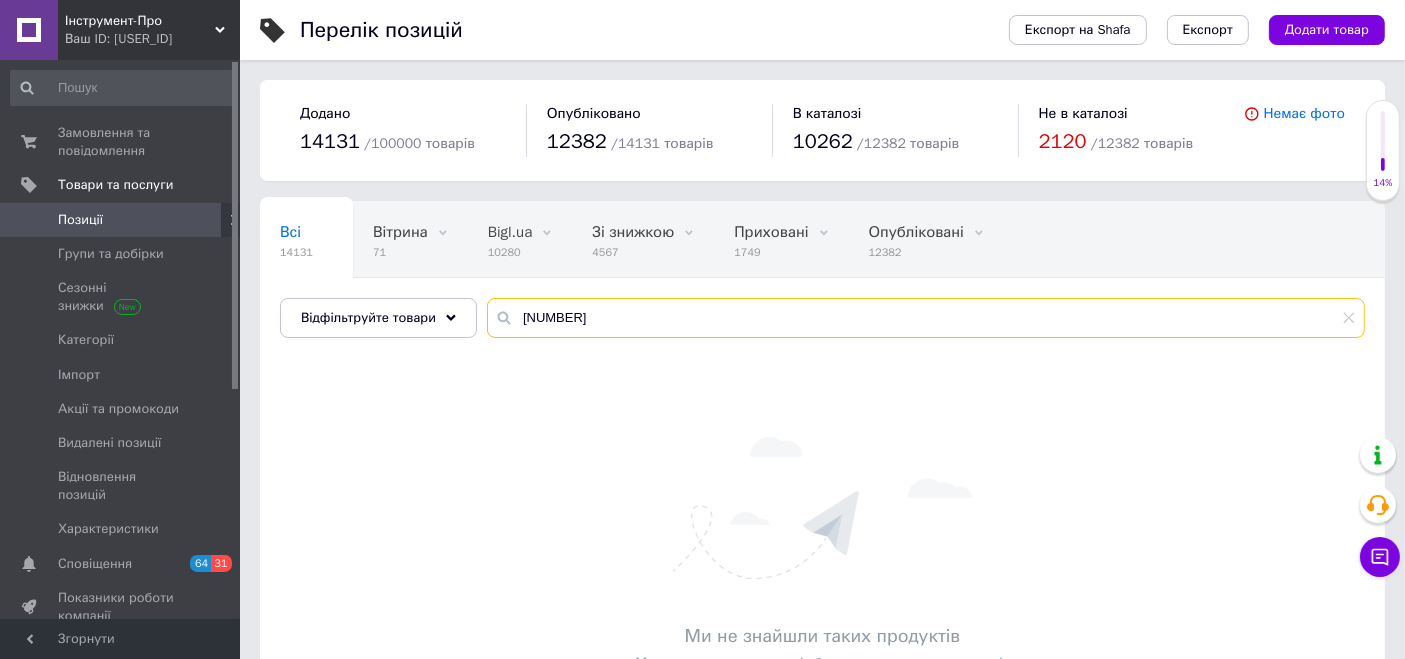 drag, startPoint x: 600, startPoint y: 312, endPoint x: 469, endPoint y: 312, distance: 131 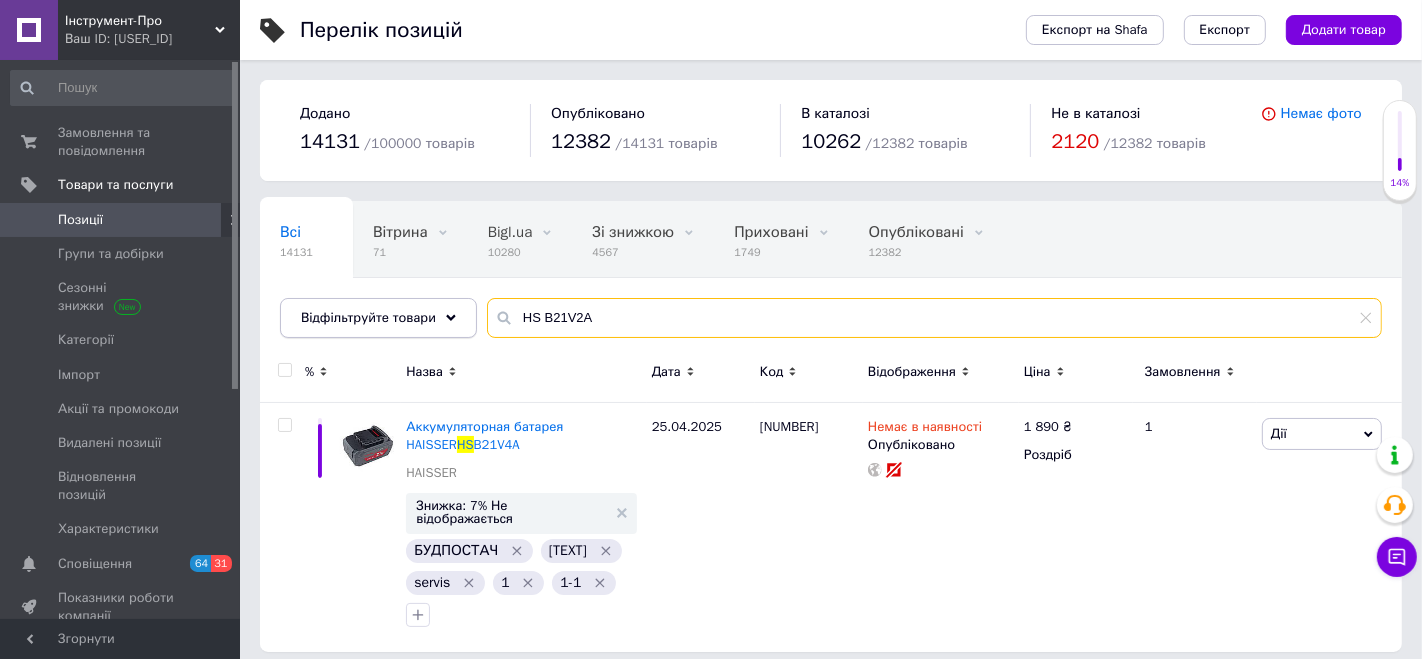 drag, startPoint x: 614, startPoint y: 323, endPoint x: 425, endPoint y: 303, distance: 190.05525 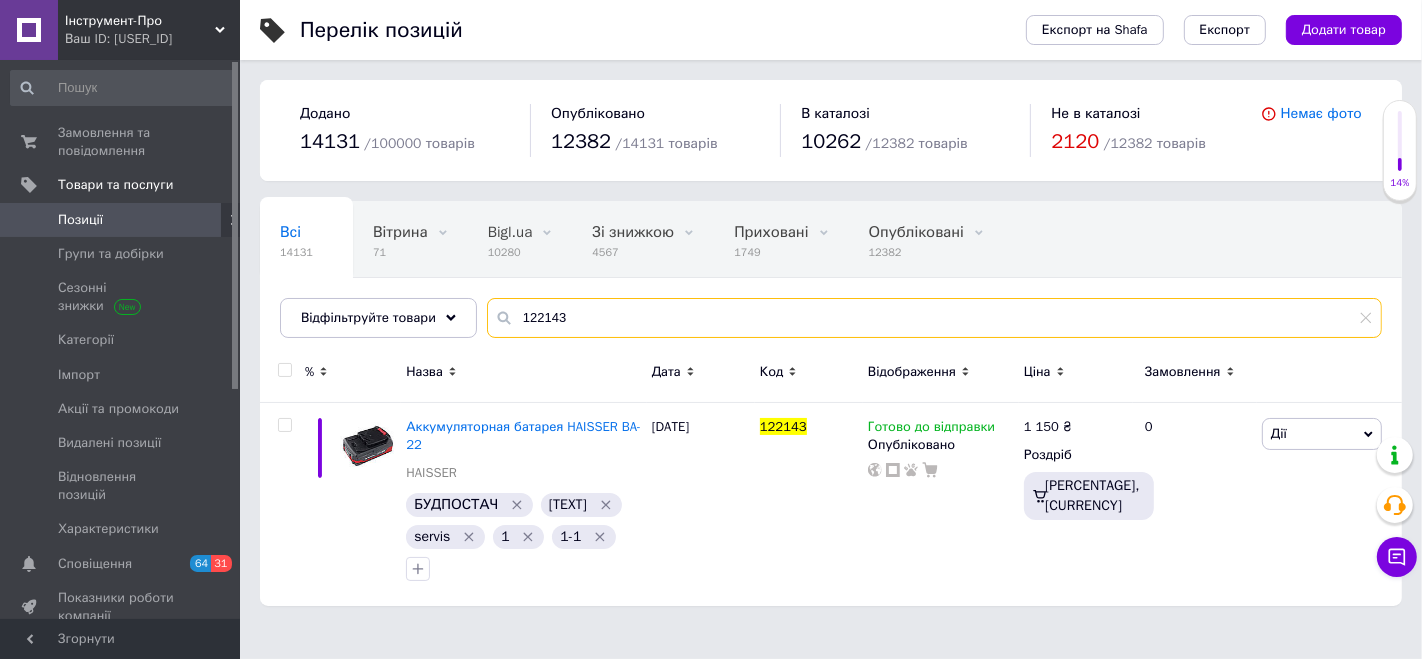 type on "122143" 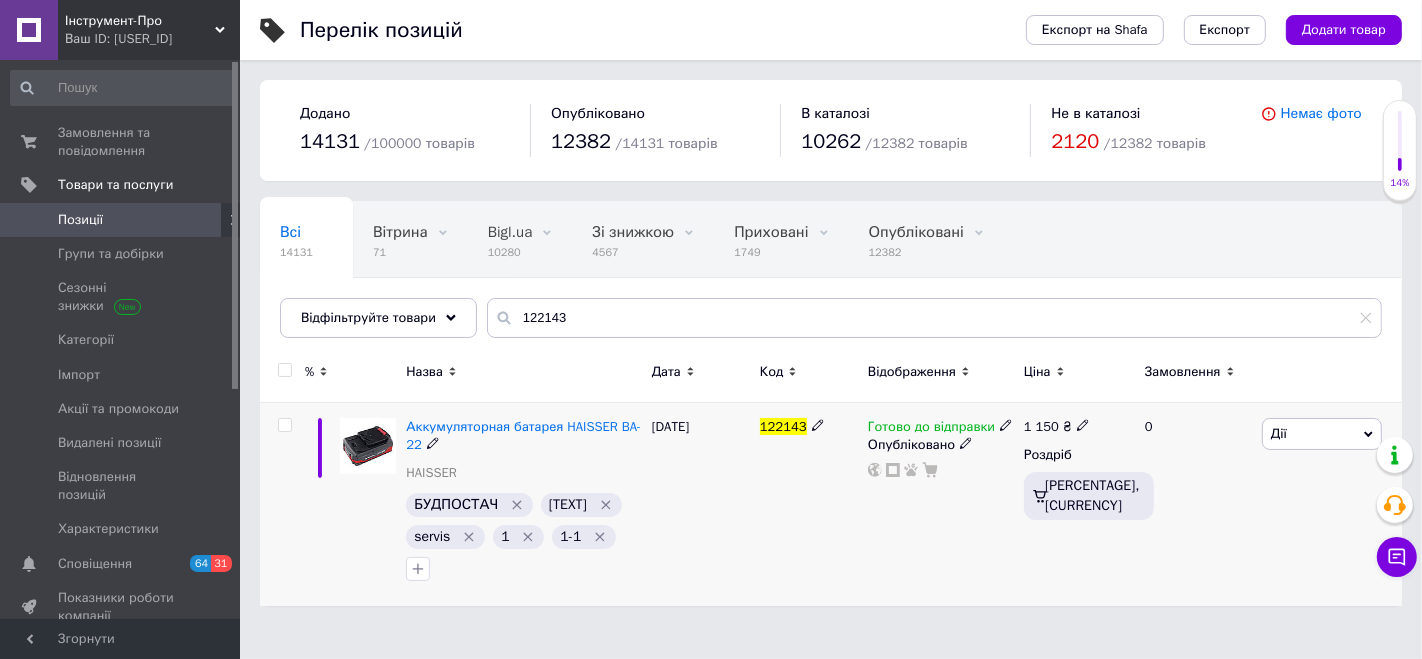 click on "Дії" at bounding box center (1322, 434) 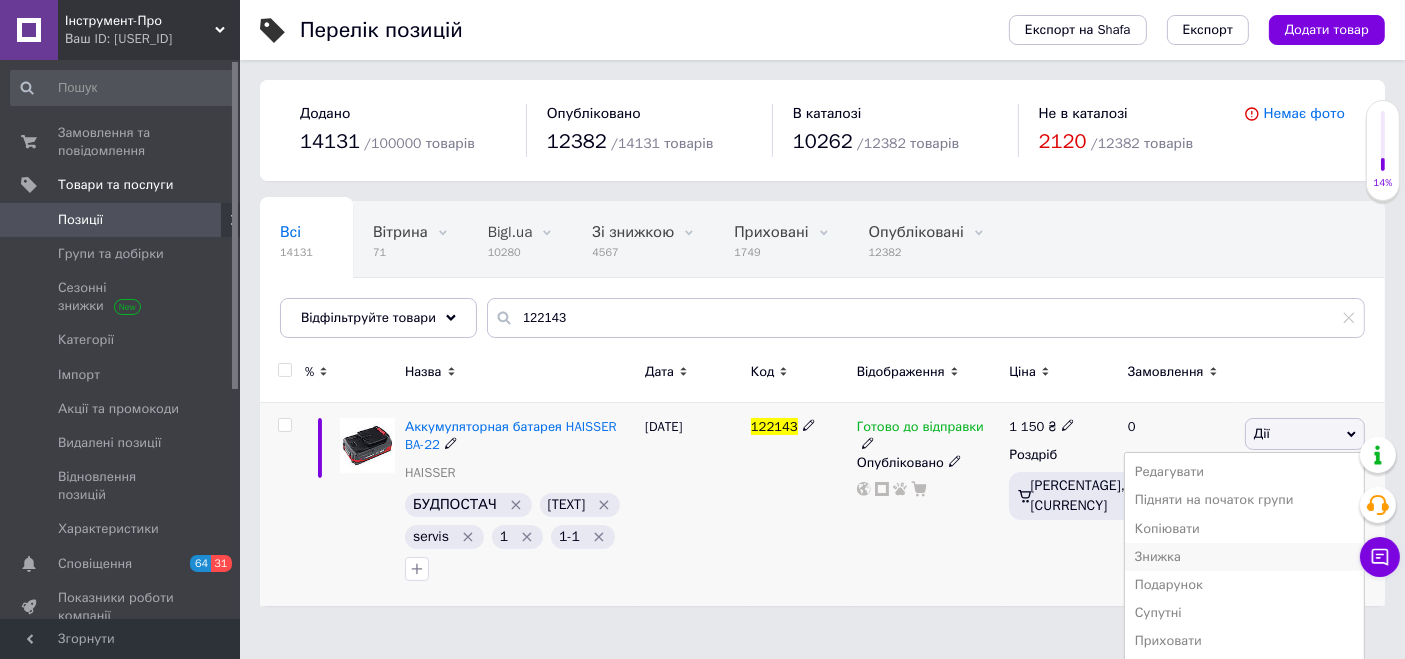 click on "Знижка" at bounding box center [1244, 557] 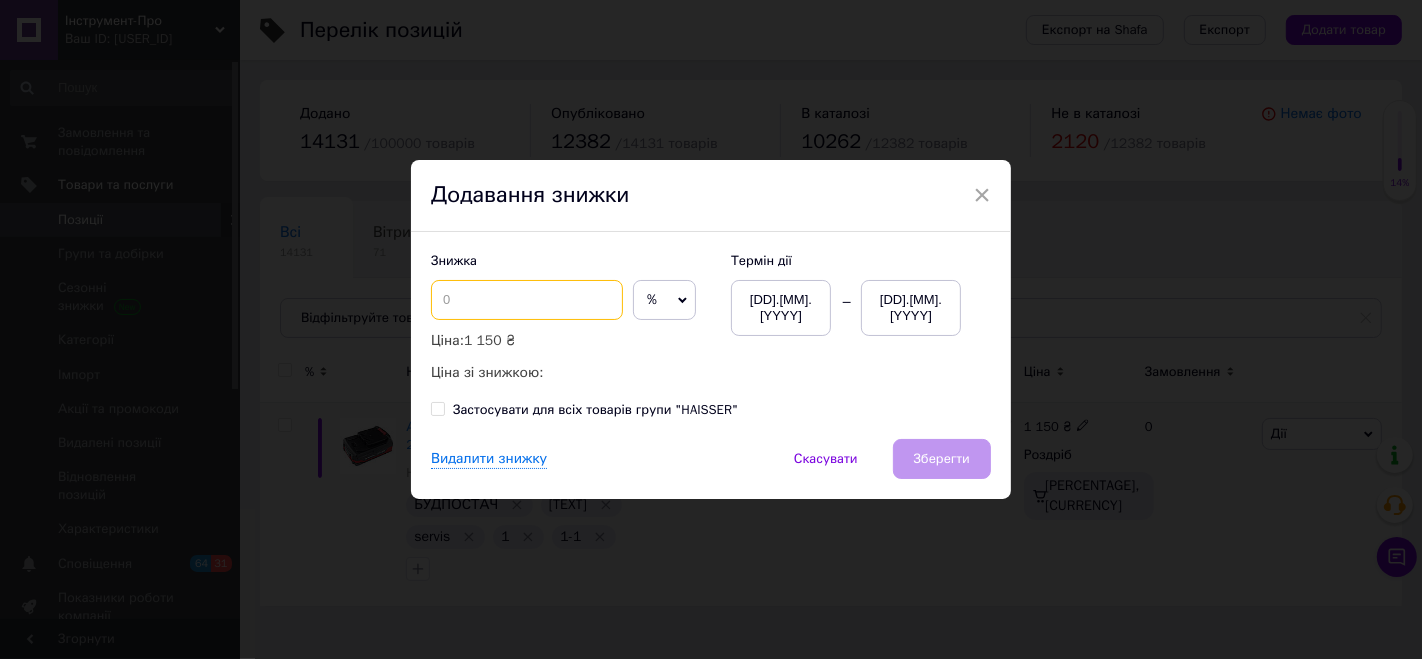 click at bounding box center (527, 300) 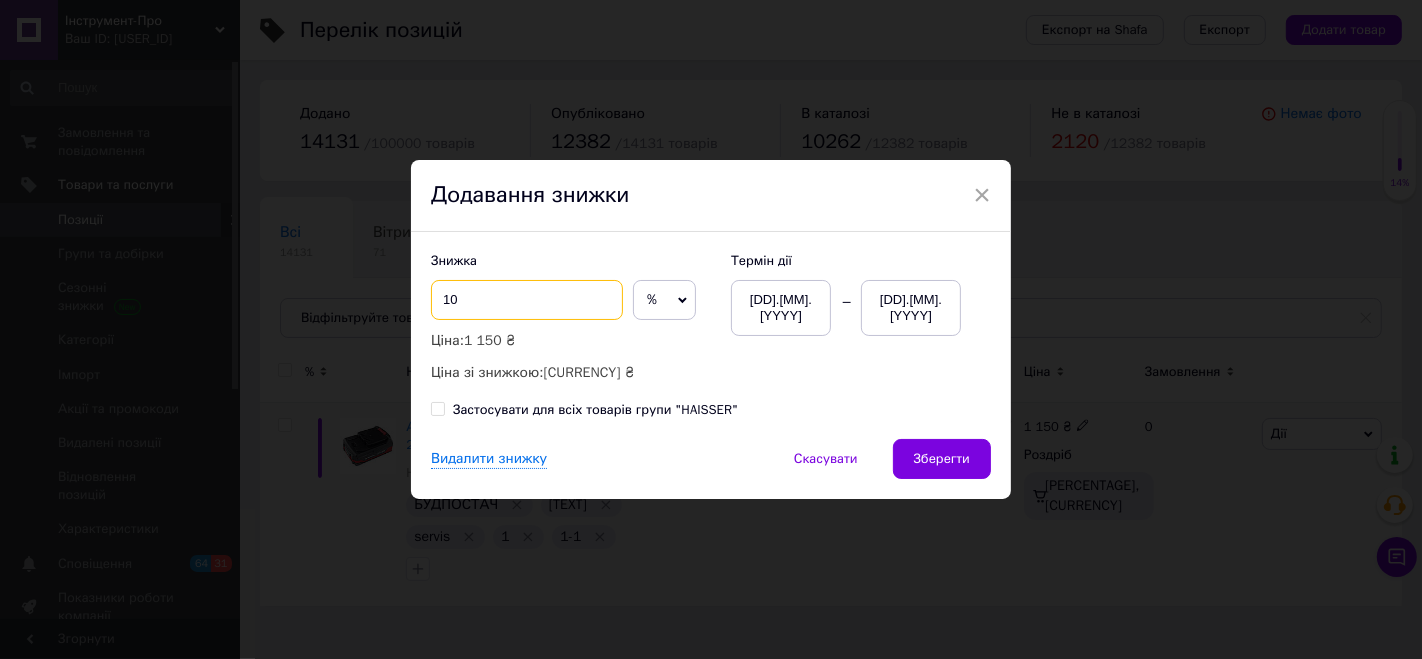 type on "10" 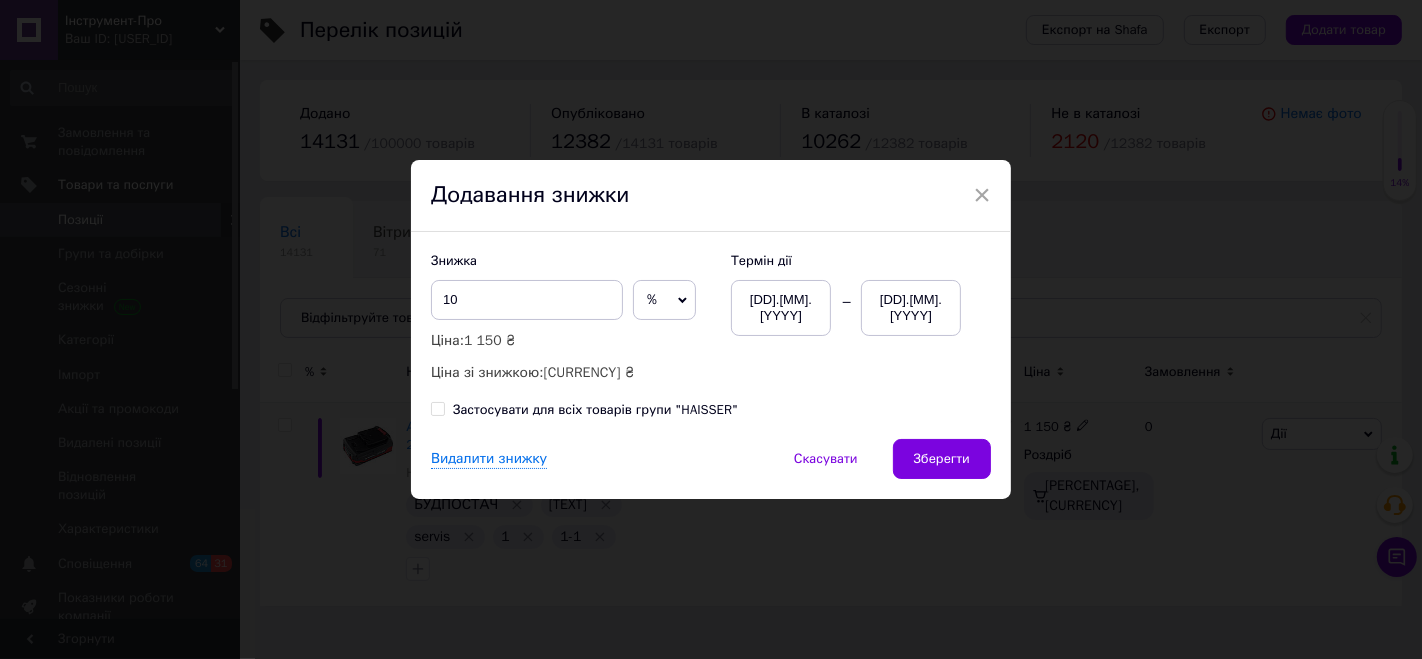 click on "[DD].[MM].[YYYY]" at bounding box center (911, 308) 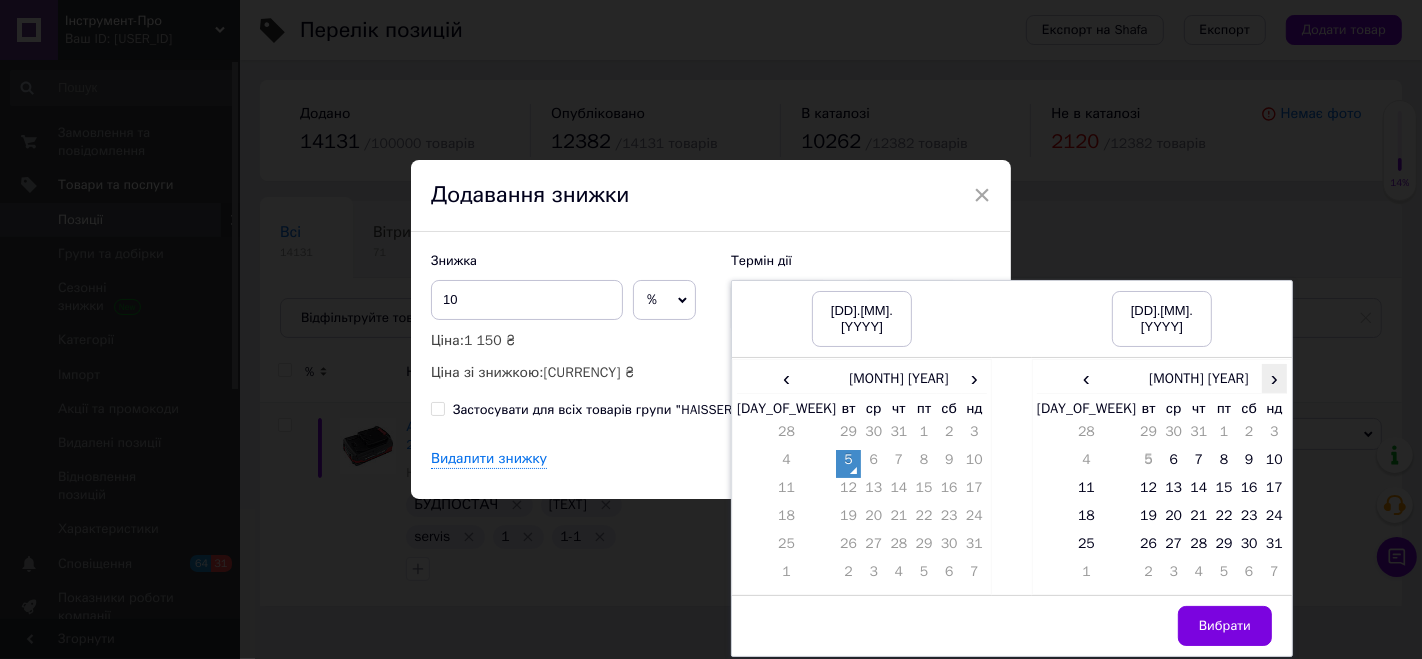 click on "›" at bounding box center (1274, 378) 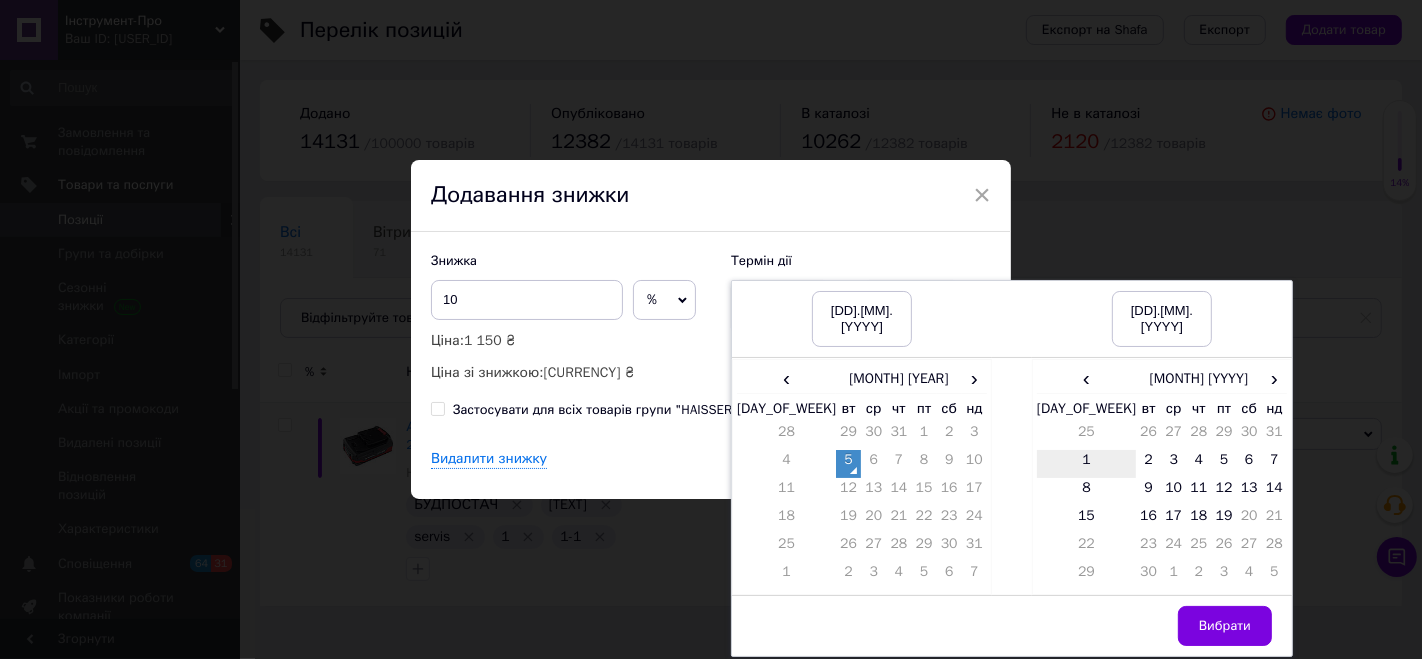 click on "1" at bounding box center (1086, 464) 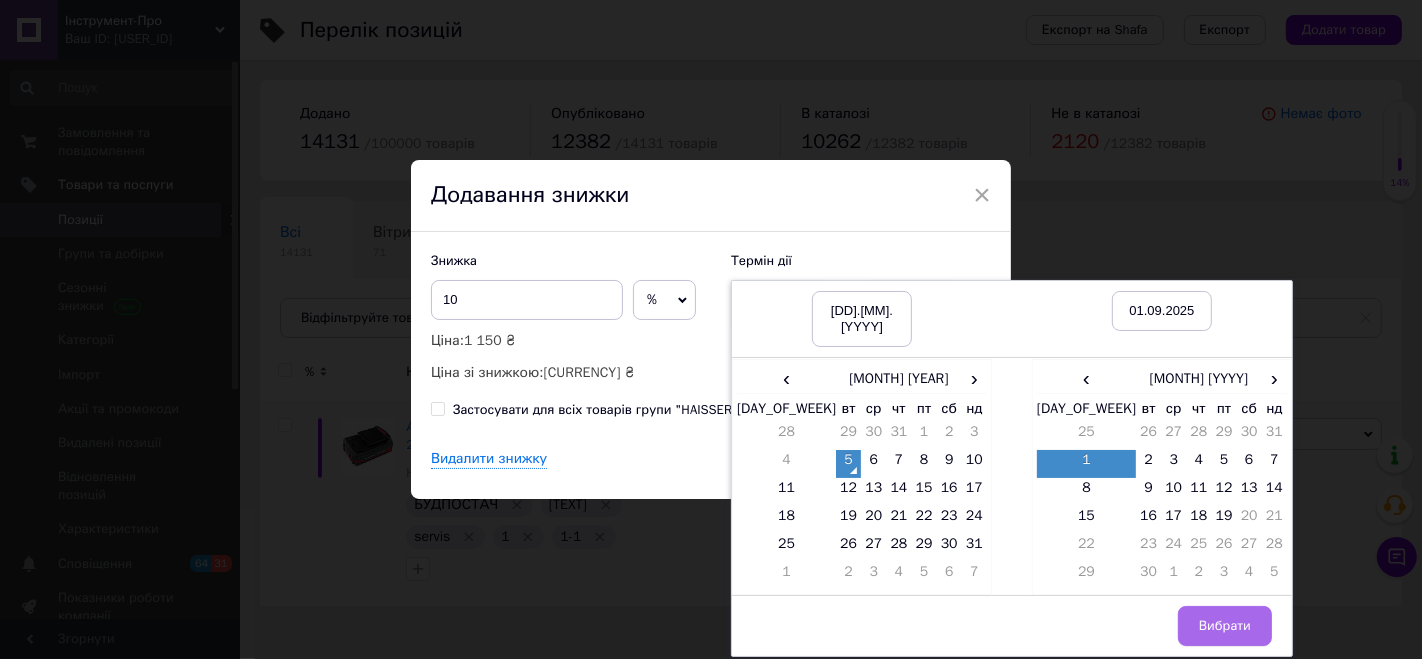 click on "Вибрати" at bounding box center (1225, 626) 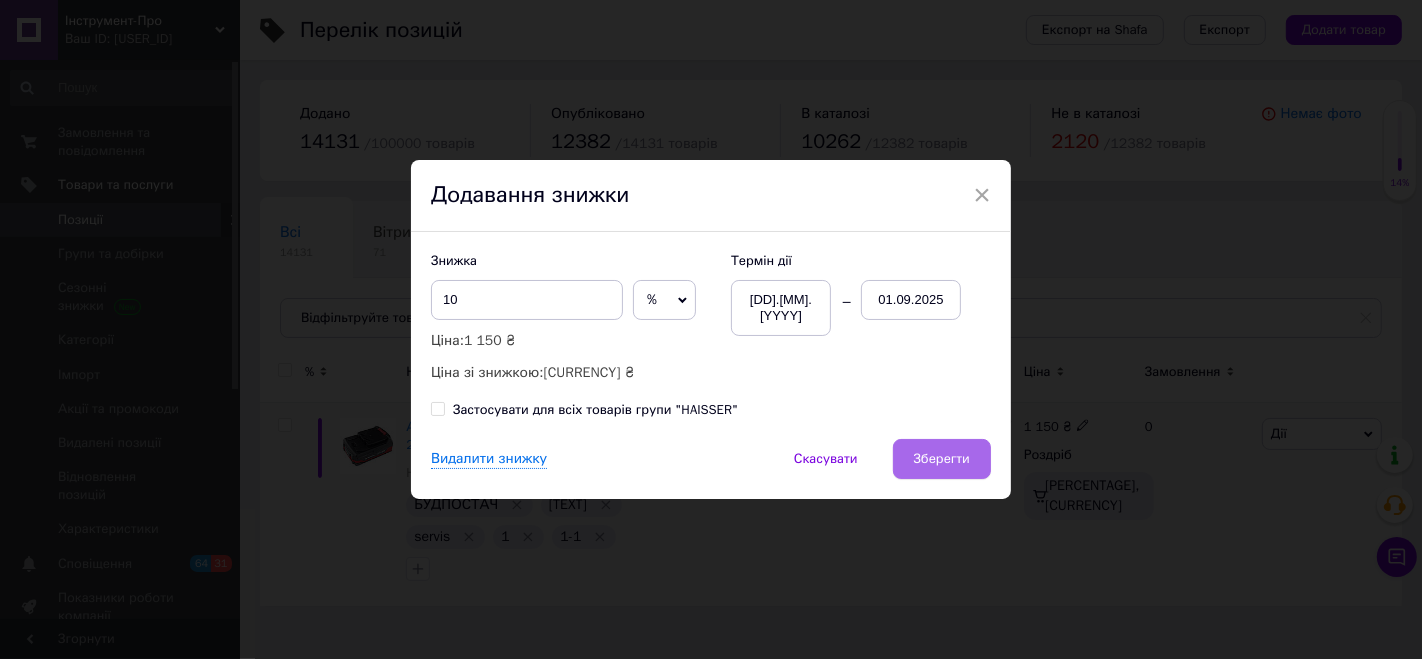 click on "Зберегти" at bounding box center [942, 459] 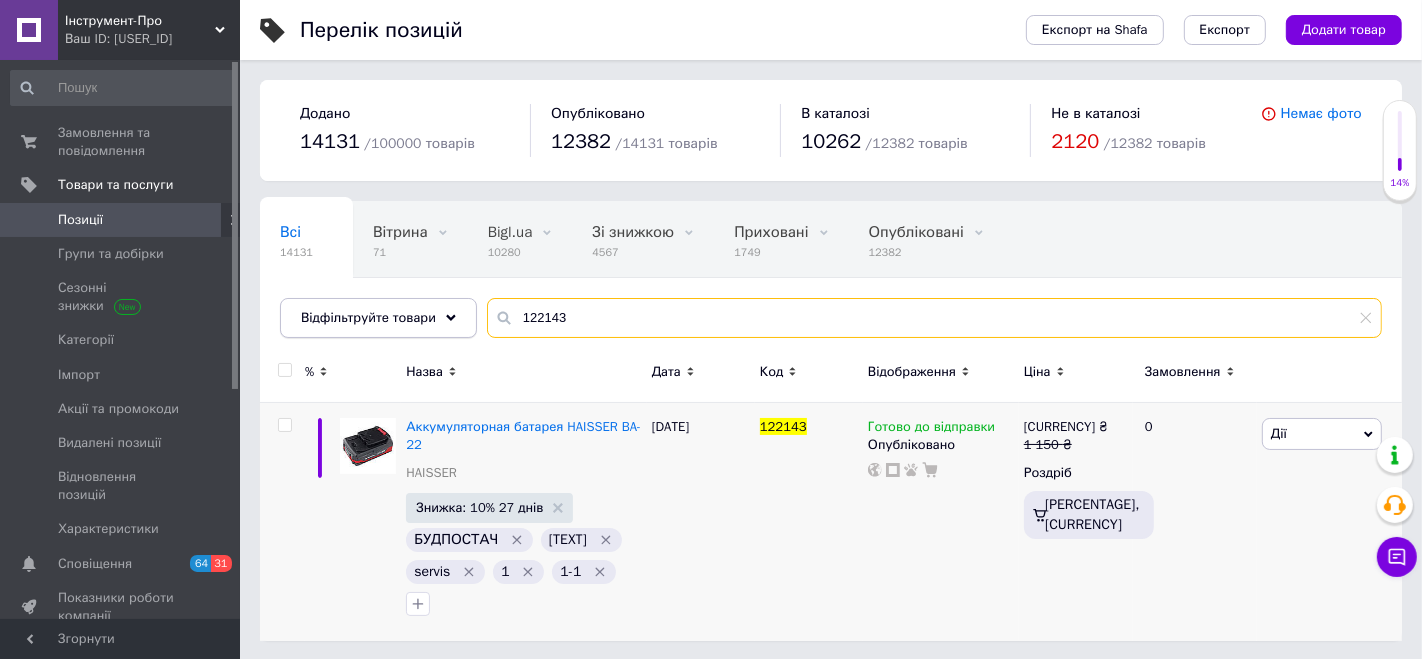drag, startPoint x: 574, startPoint y: 324, endPoint x: 414, endPoint y: 315, distance: 160.25293 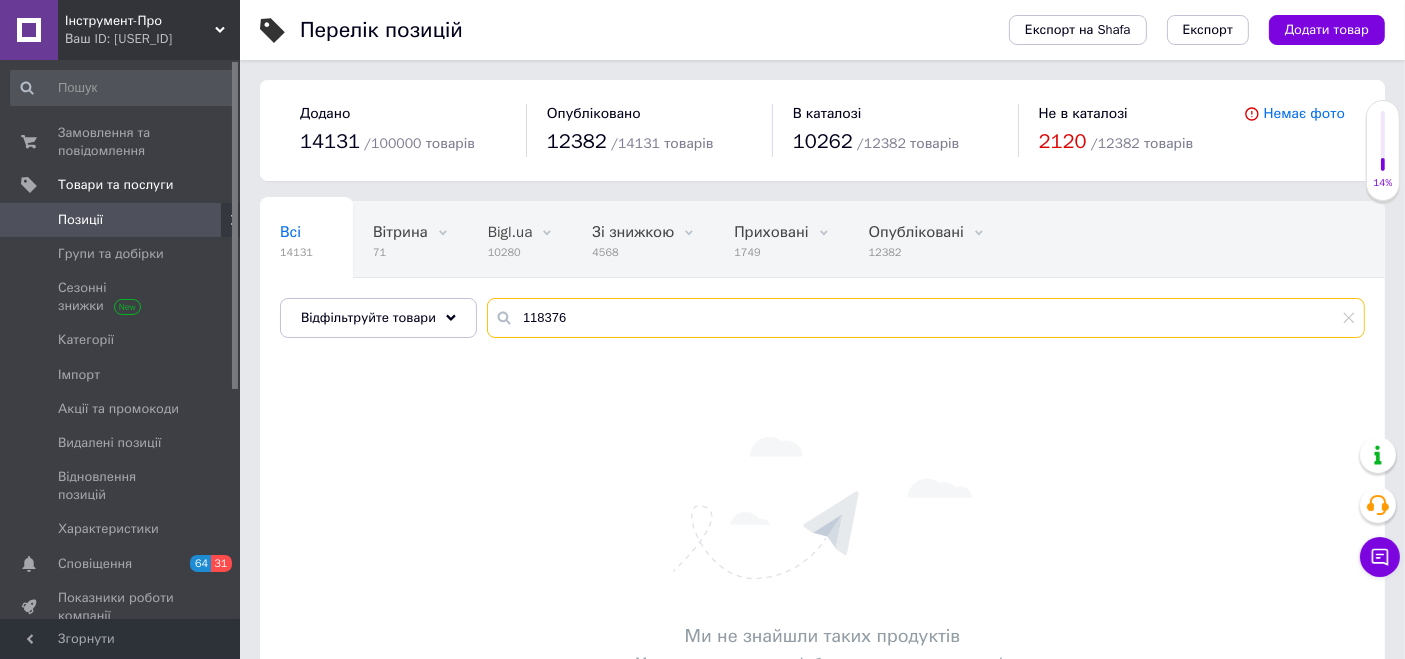 drag, startPoint x: 600, startPoint y: 313, endPoint x: 468, endPoint y: 323, distance: 132.37825 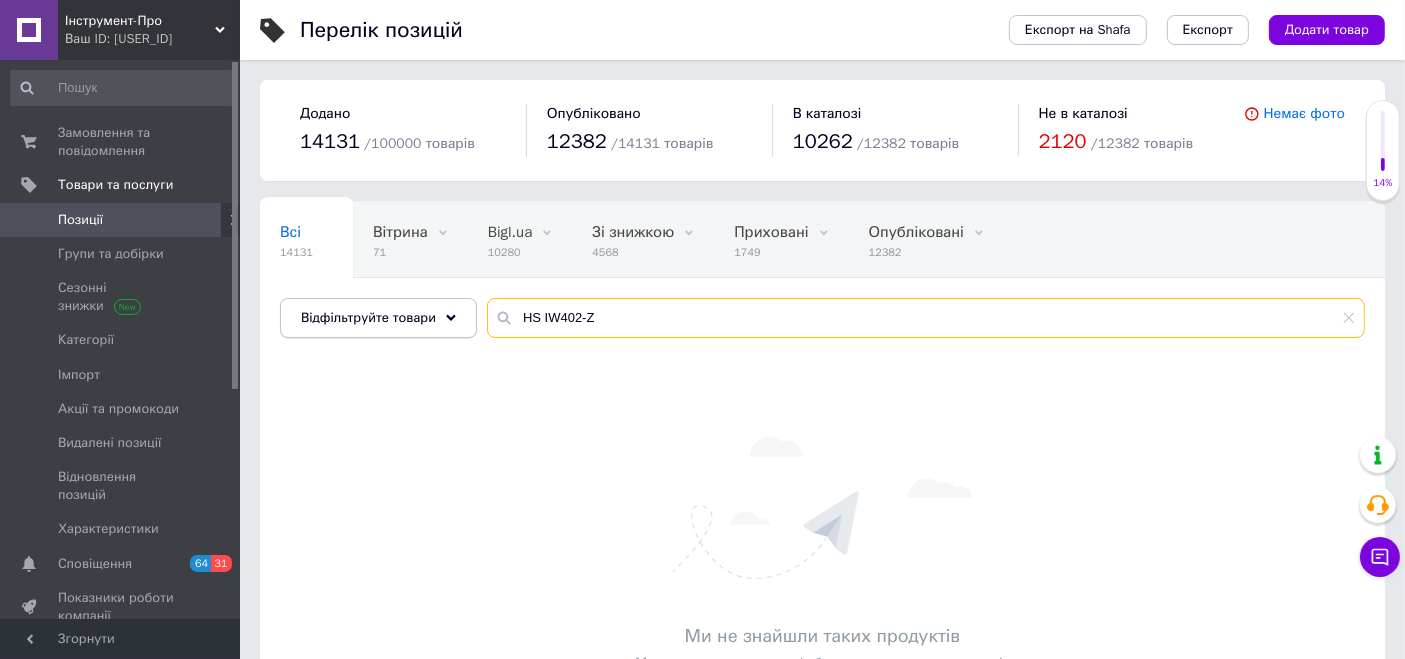 drag, startPoint x: 571, startPoint y: 314, endPoint x: 445, endPoint y: 301, distance: 126.66886 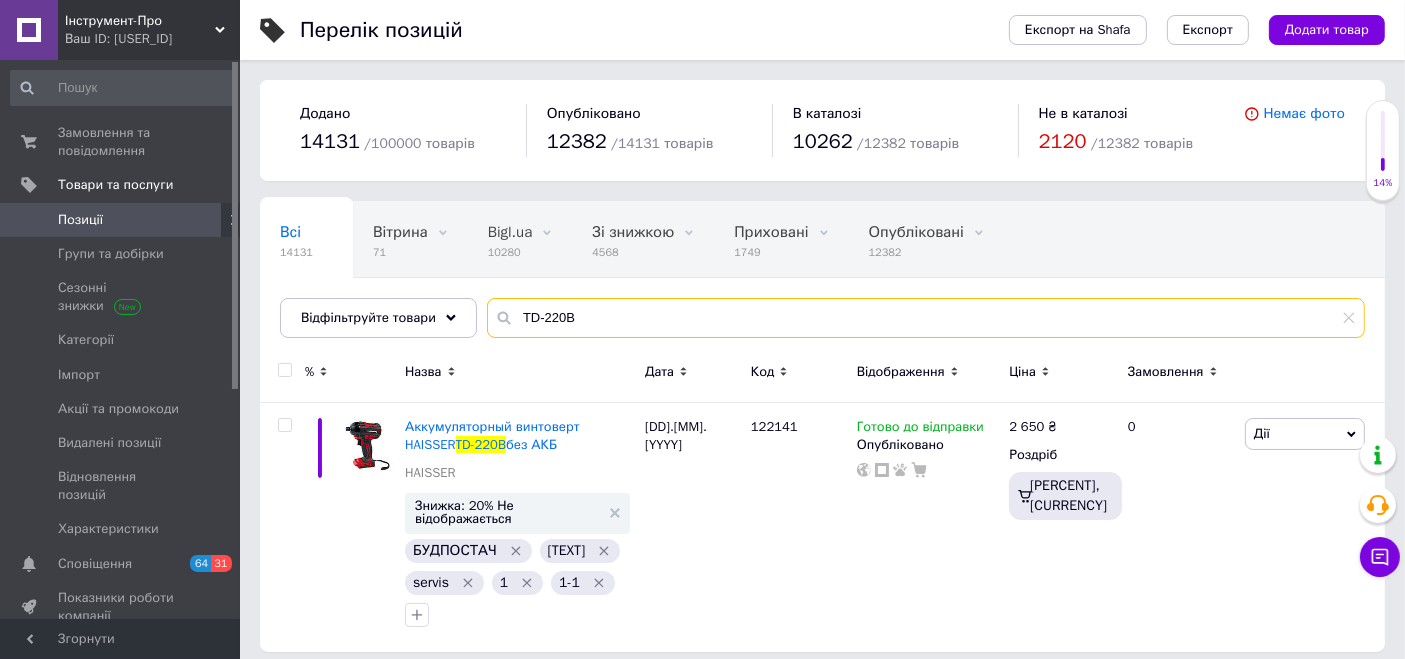 type on "TD-220B" 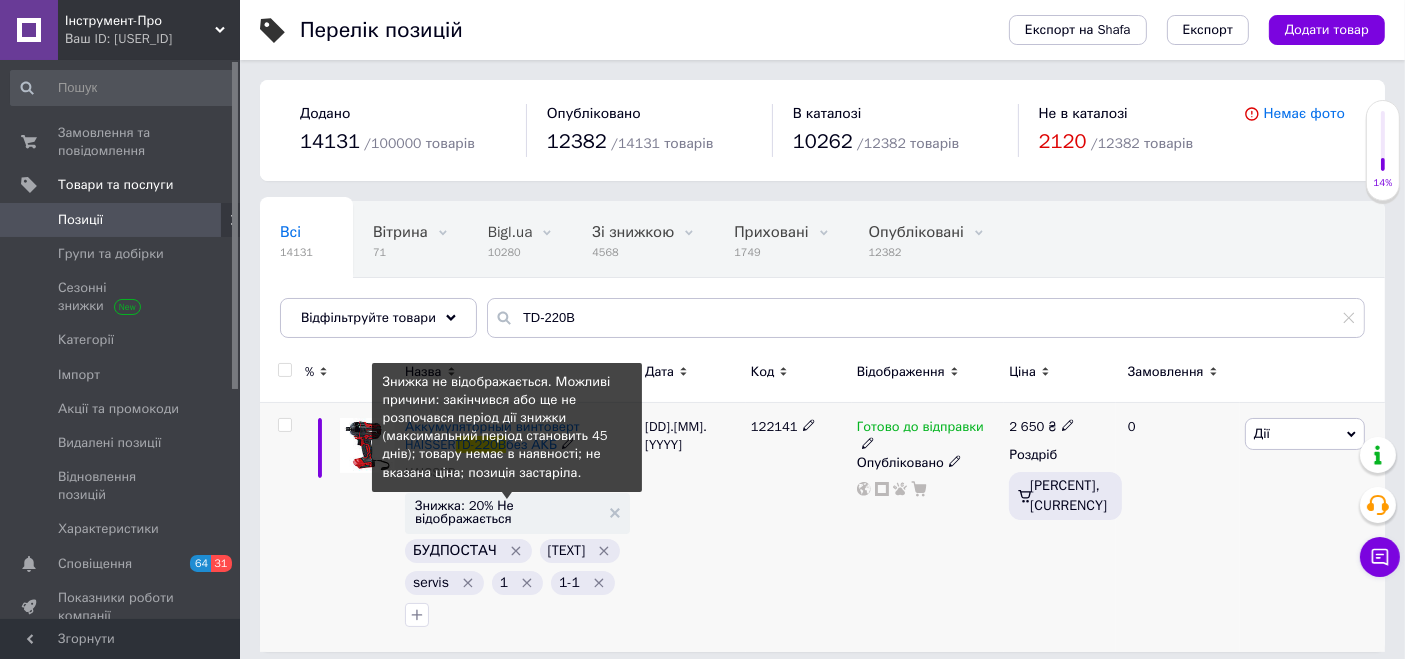 click on "Знижка: 20% Не відображається" at bounding box center (507, 512) 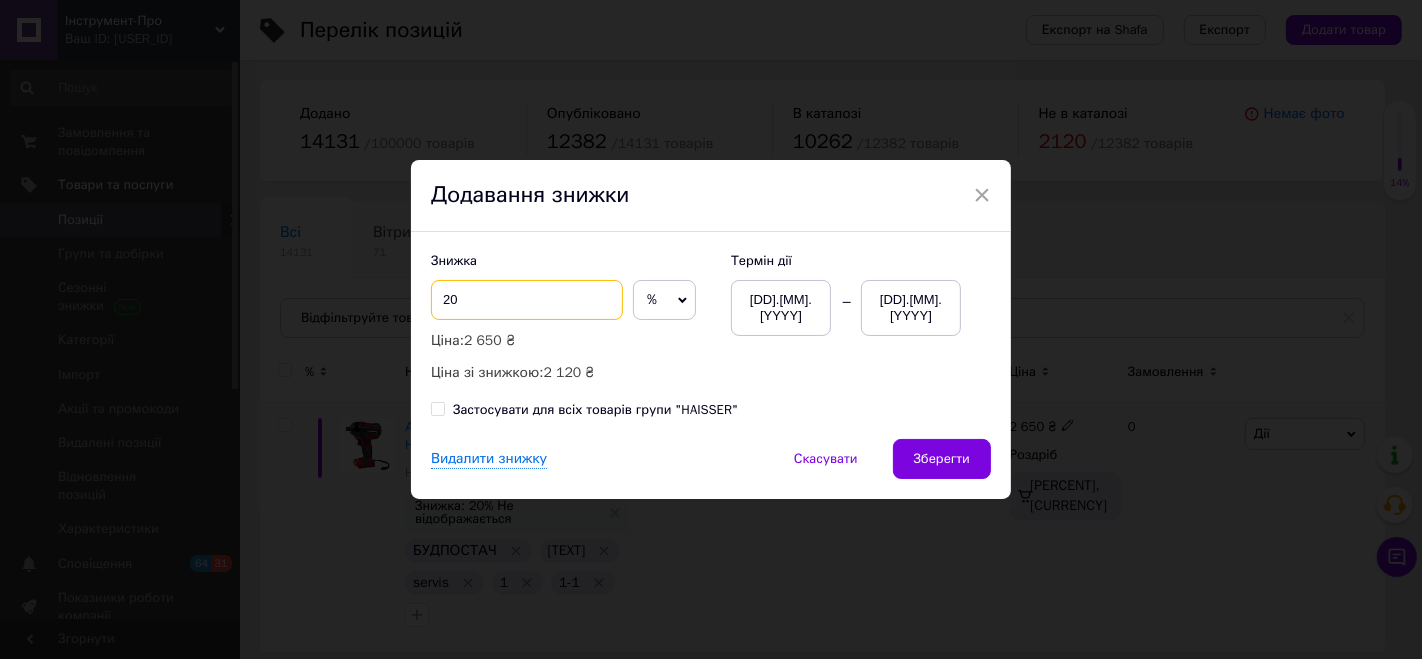 click on "20" at bounding box center [527, 300] 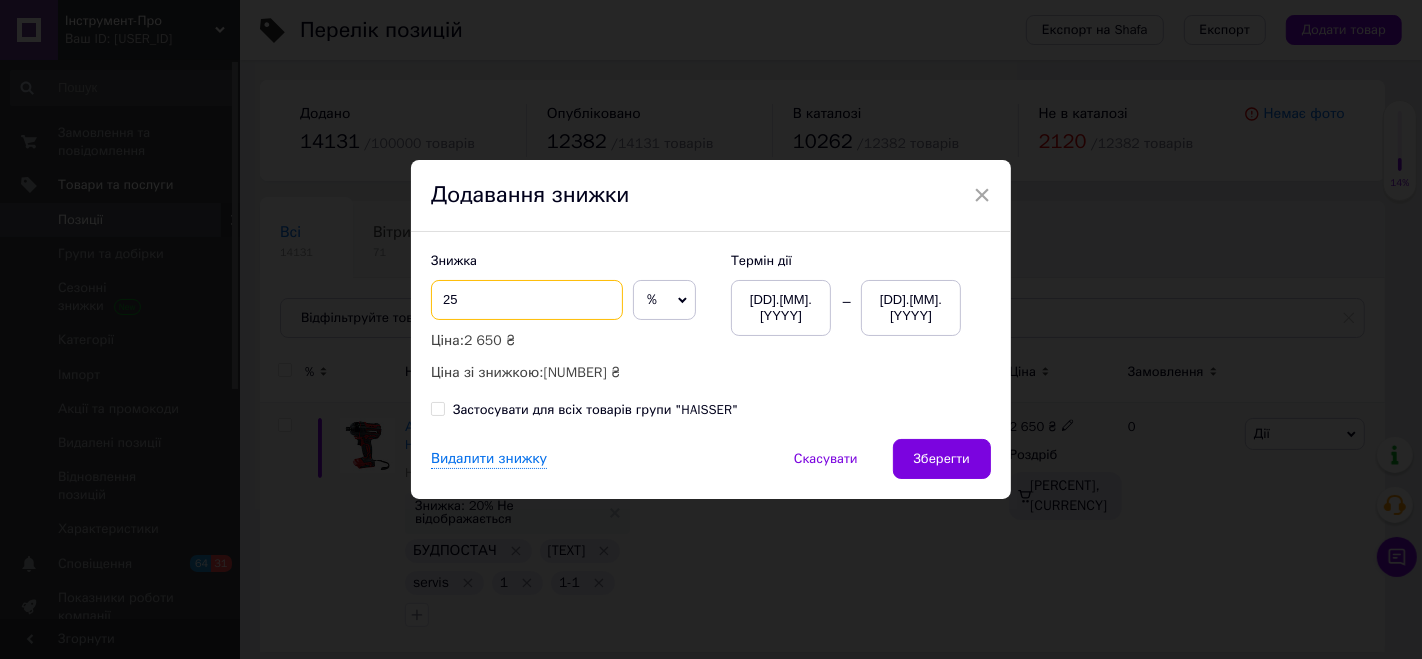 click on "25" at bounding box center [527, 300] 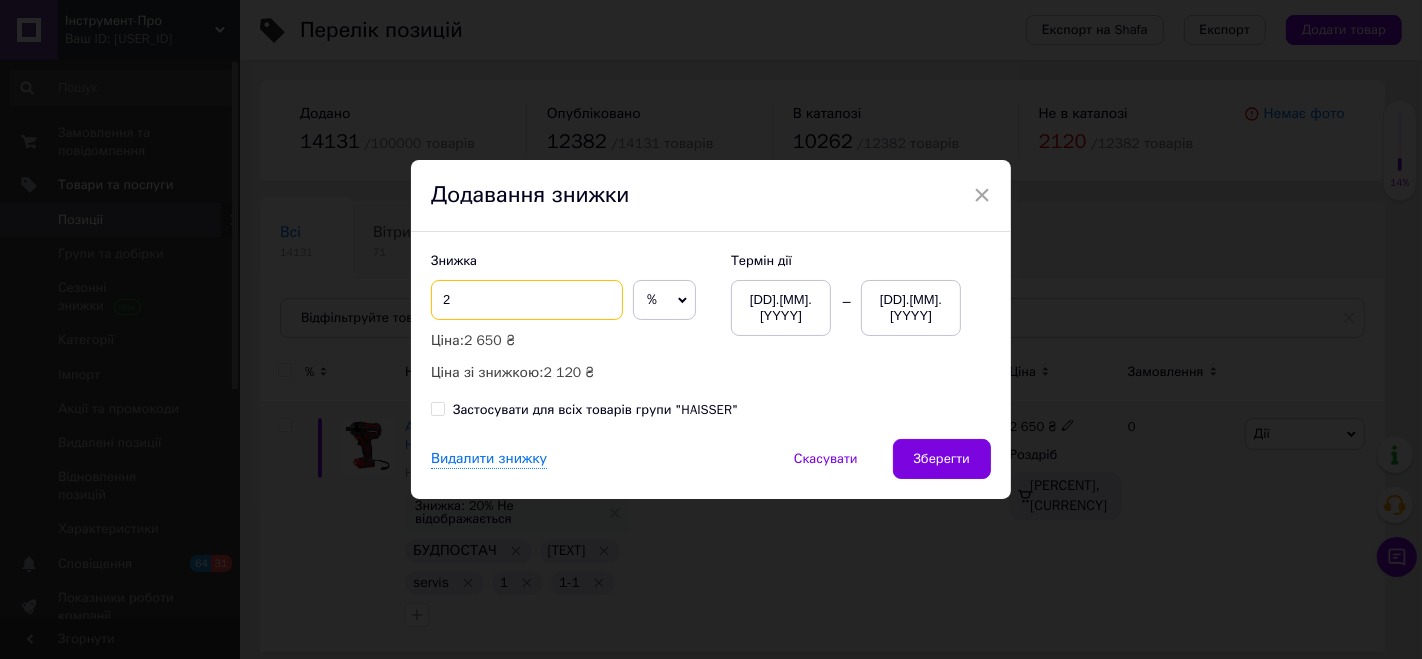type on "20" 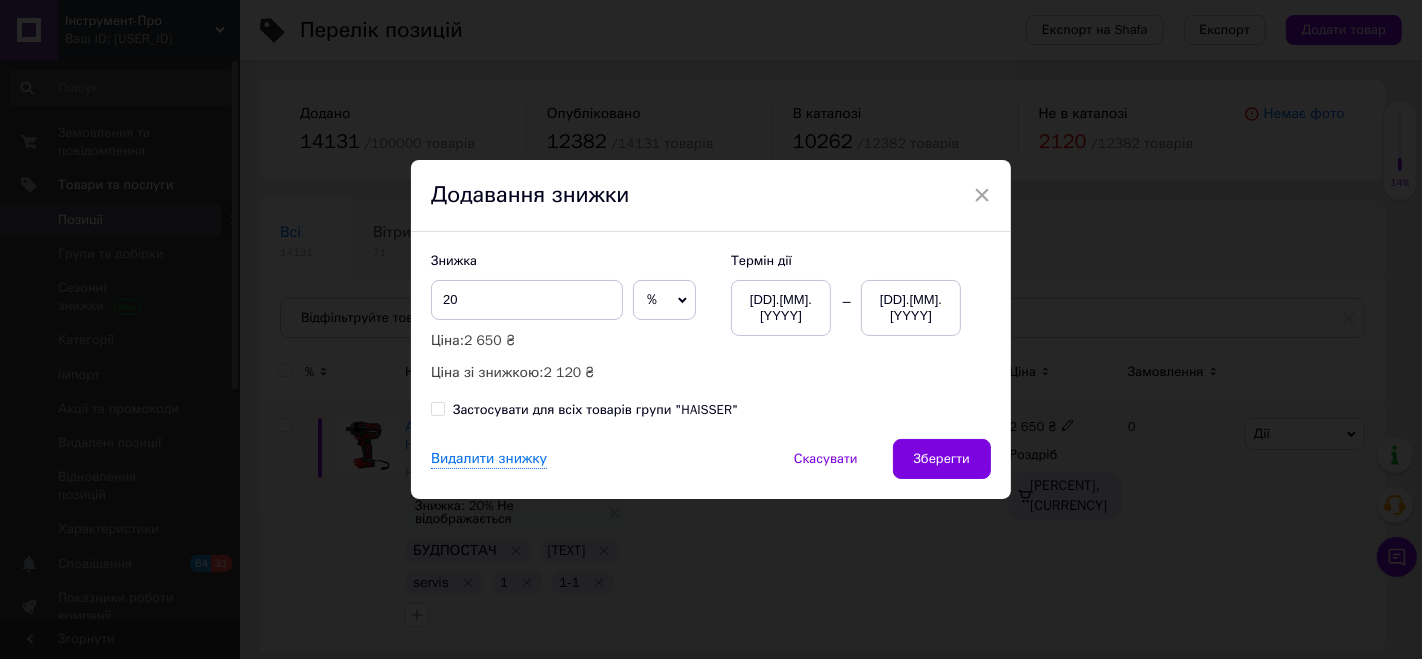 click on "[DD].[MM].[YYYY]" at bounding box center (911, 308) 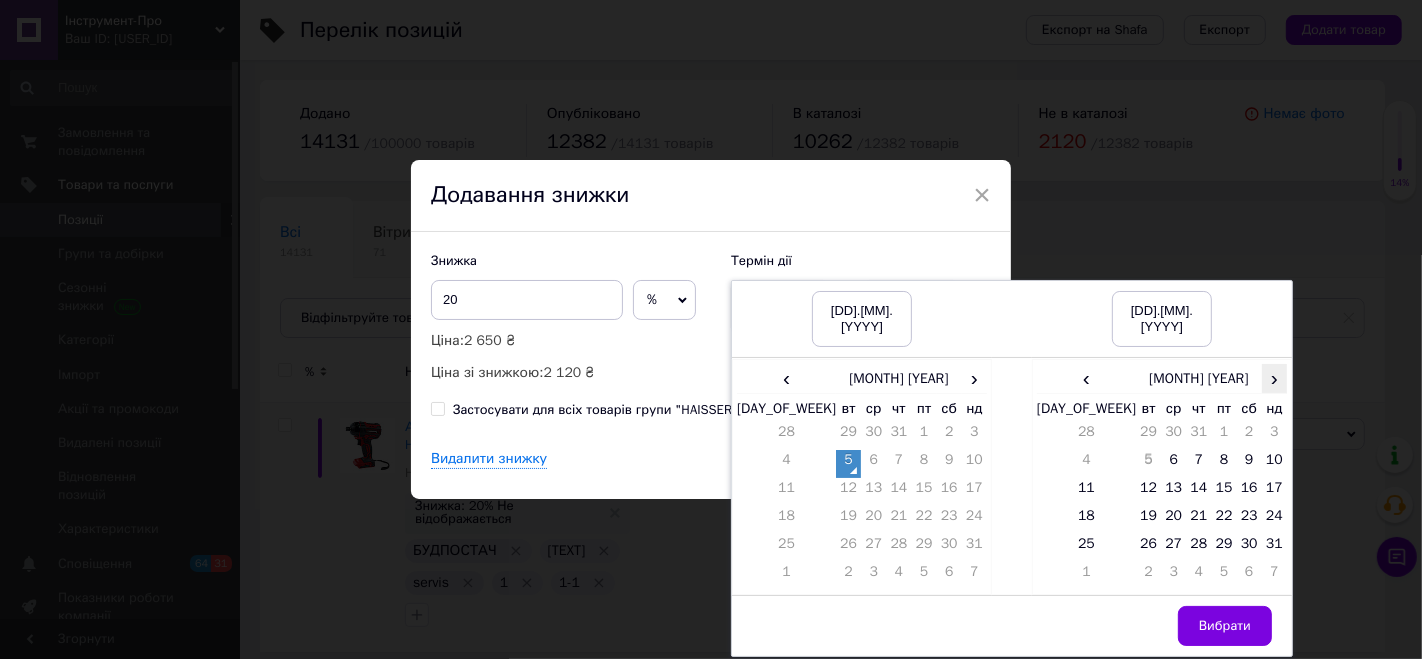 click on "›" at bounding box center [1274, 378] 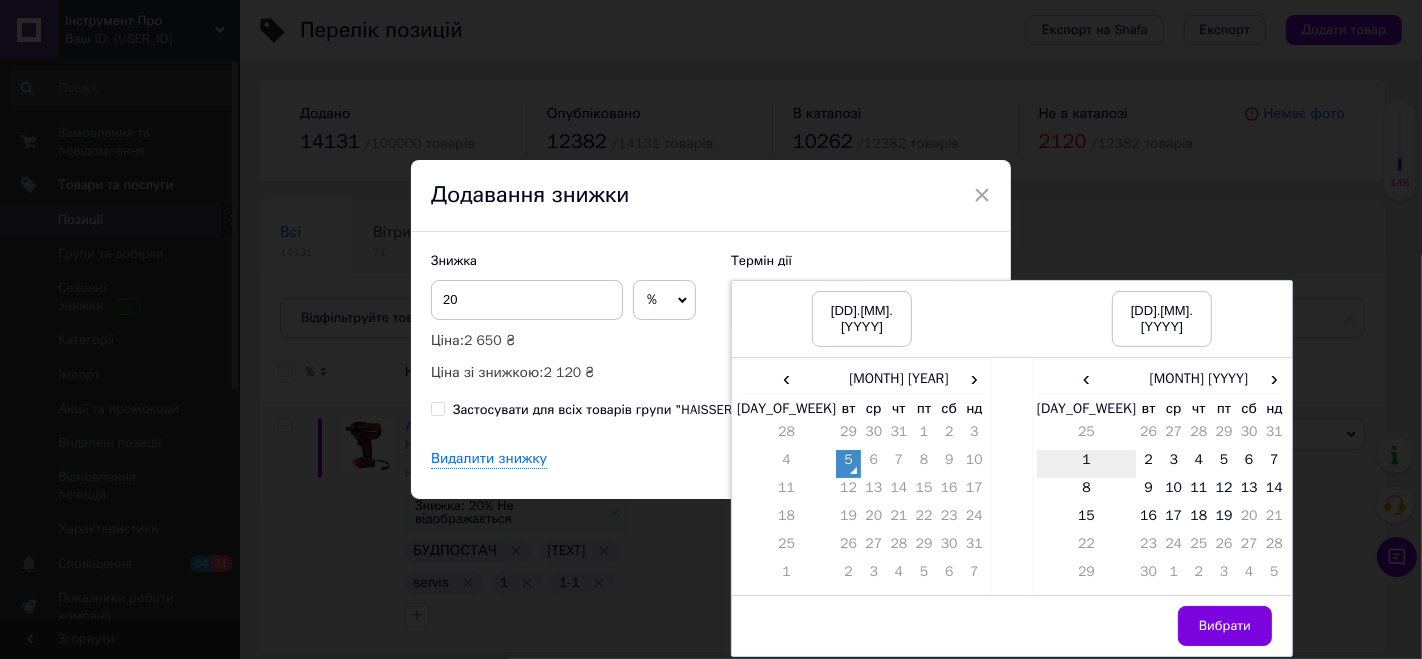 click on "1" at bounding box center (1086, 464) 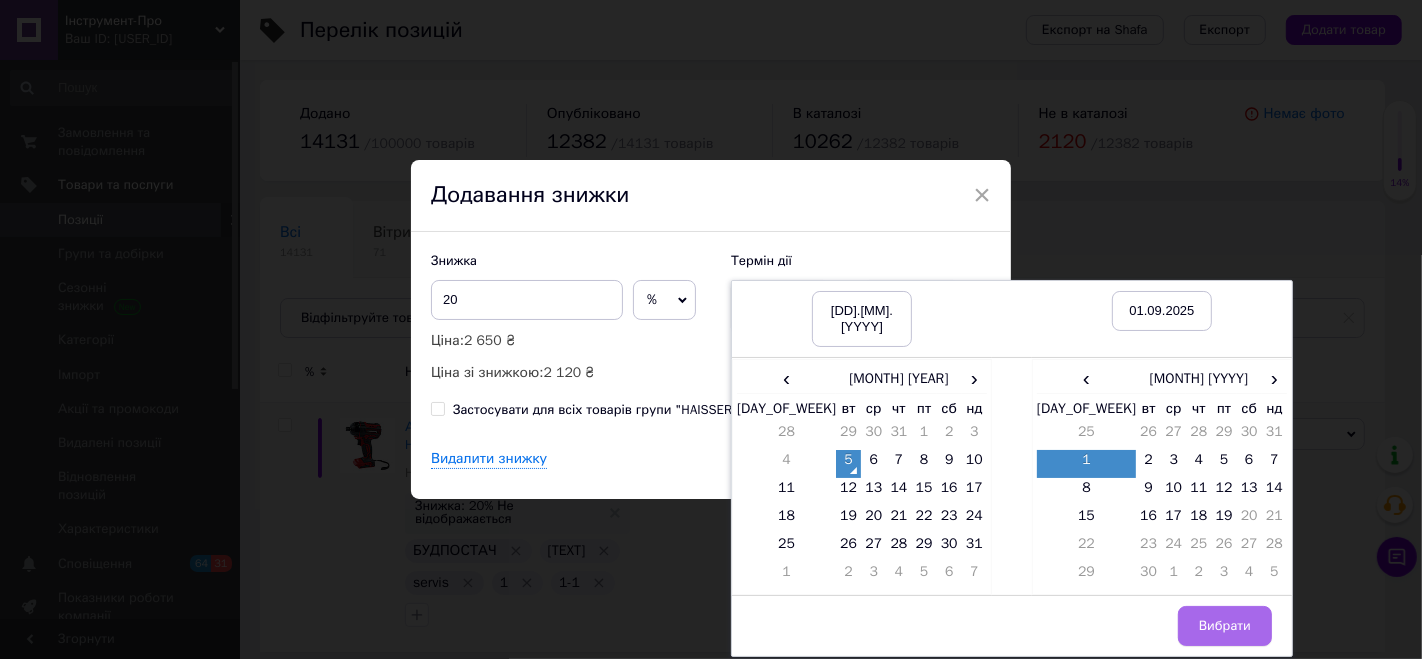 click on "Вибрати" at bounding box center (1225, 626) 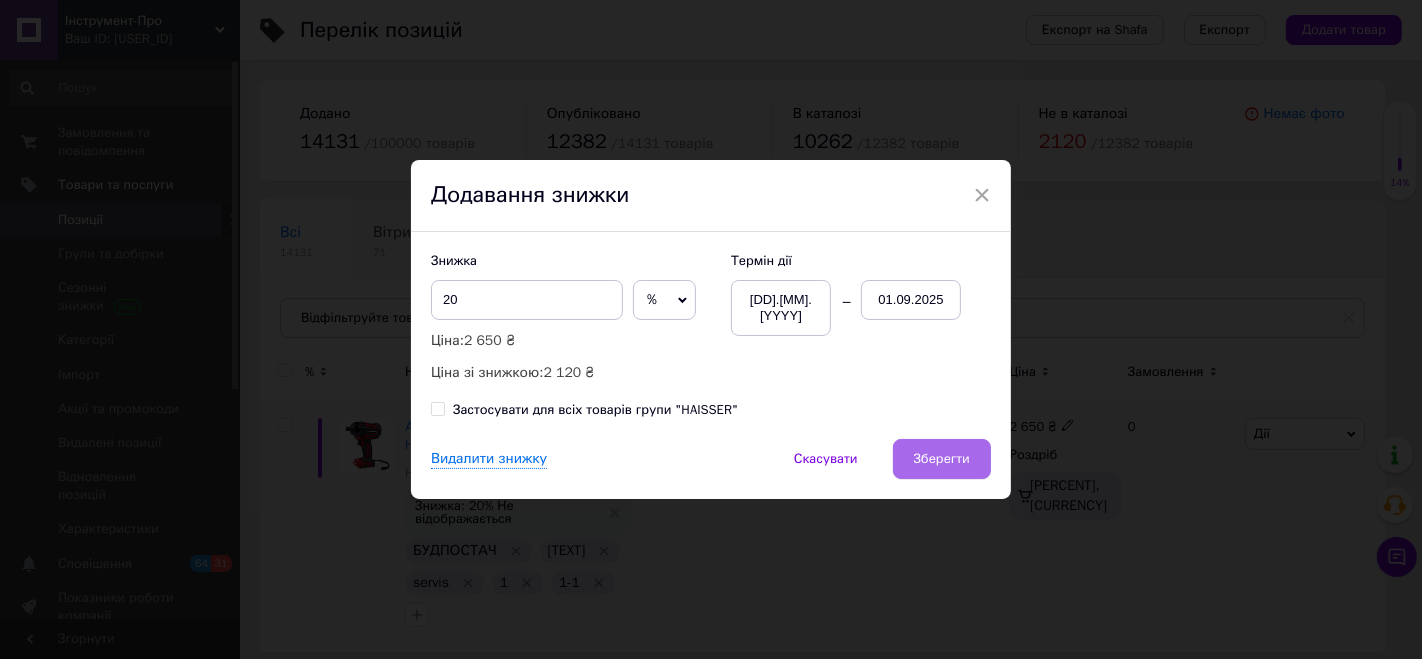 click on "Зберегти" at bounding box center [942, 459] 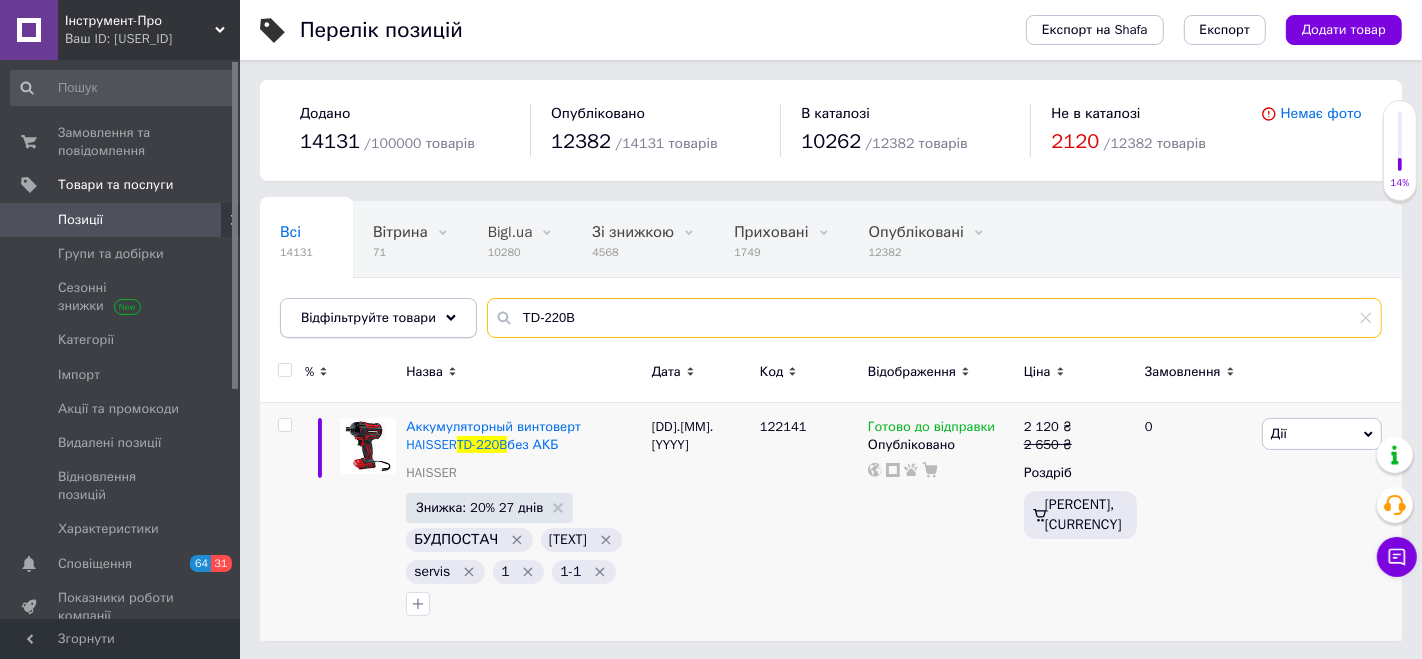 drag, startPoint x: 563, startPoint y: 314, endPoint x: 447, endPoint y: 297, distance: 117.239075 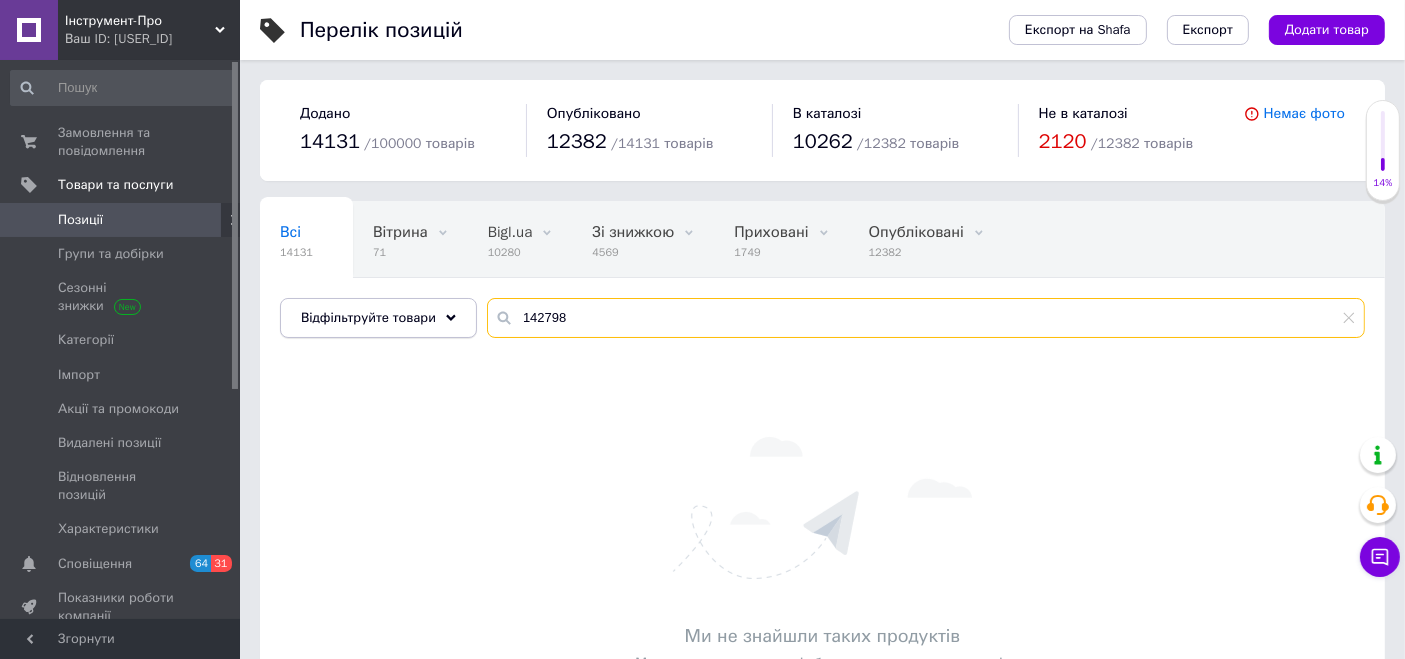 drag, startPoint x: 620, startPoint y: 304, endPoint x: 445, endPoint y: 319, distance: 175.64168 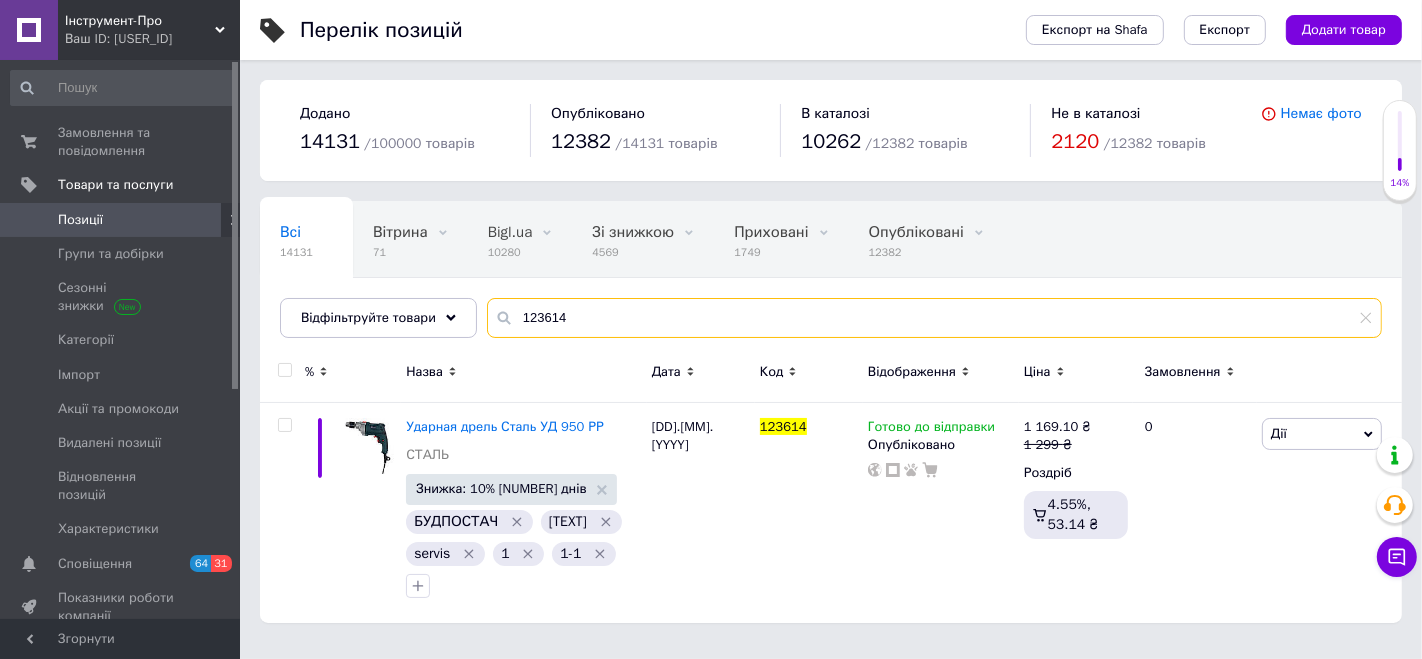 type on "123614" 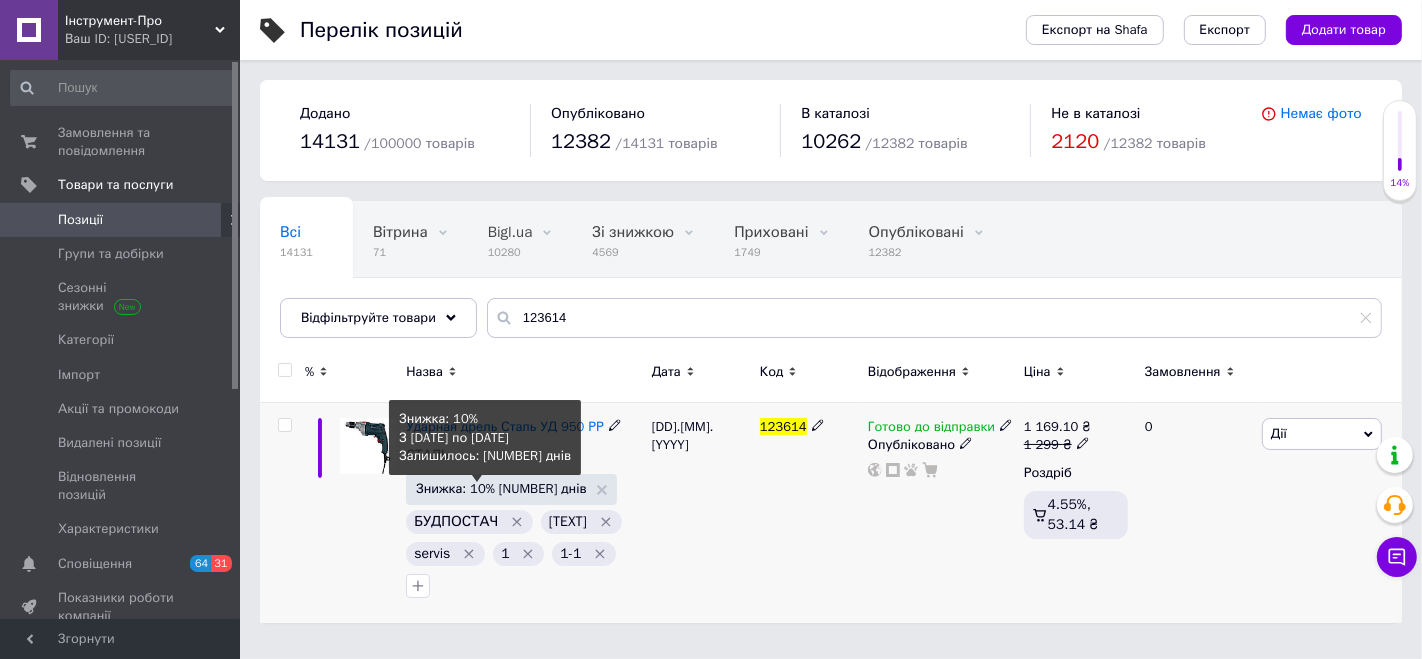 click on "Знижка: 10% [NUMBER] днів" at bounding box center [501, 488] 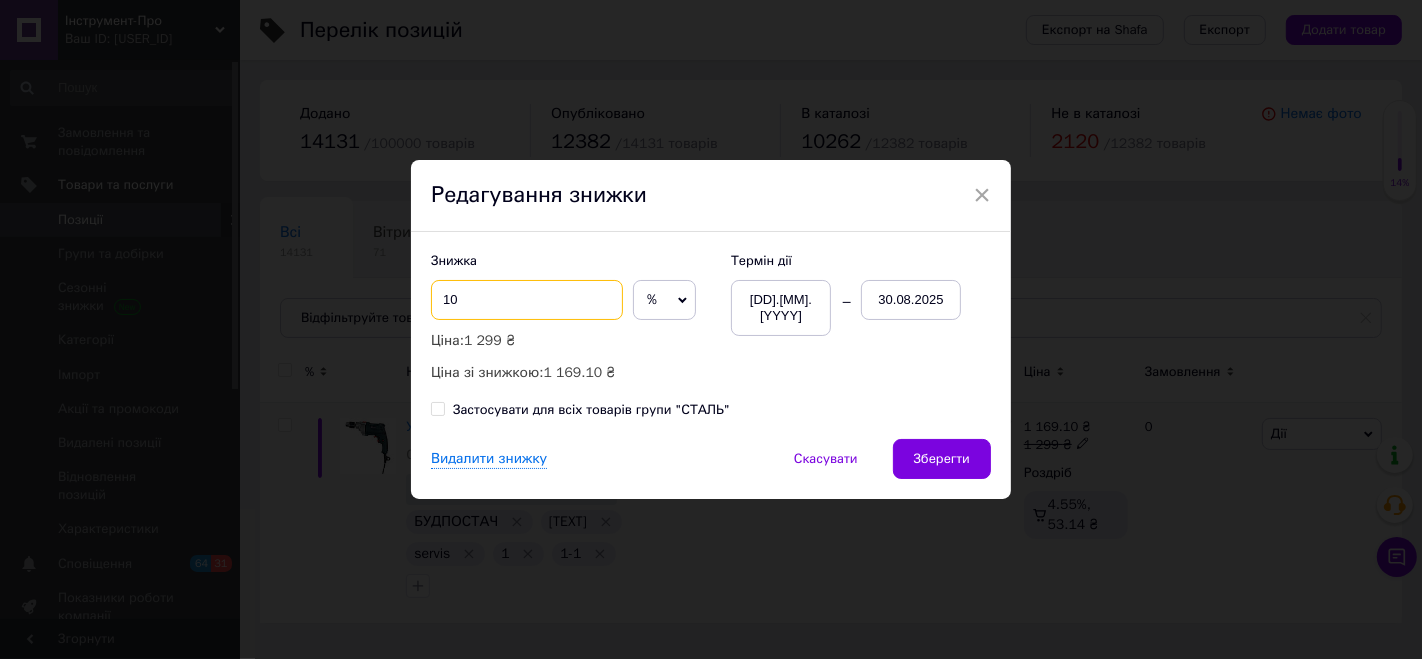 drag, startPoint x: 483, startPoint y: 298, endPoint x: 408, endPoint y: 309, distance: 75.802376 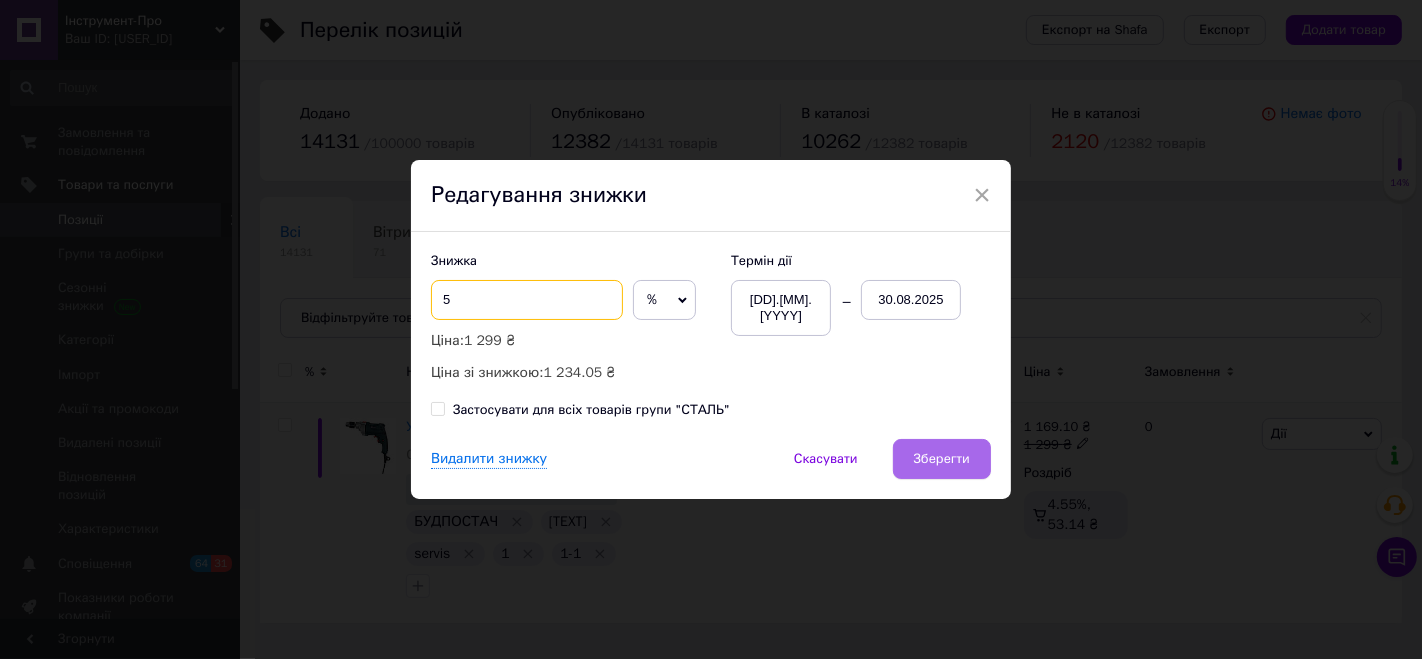 type on "5" 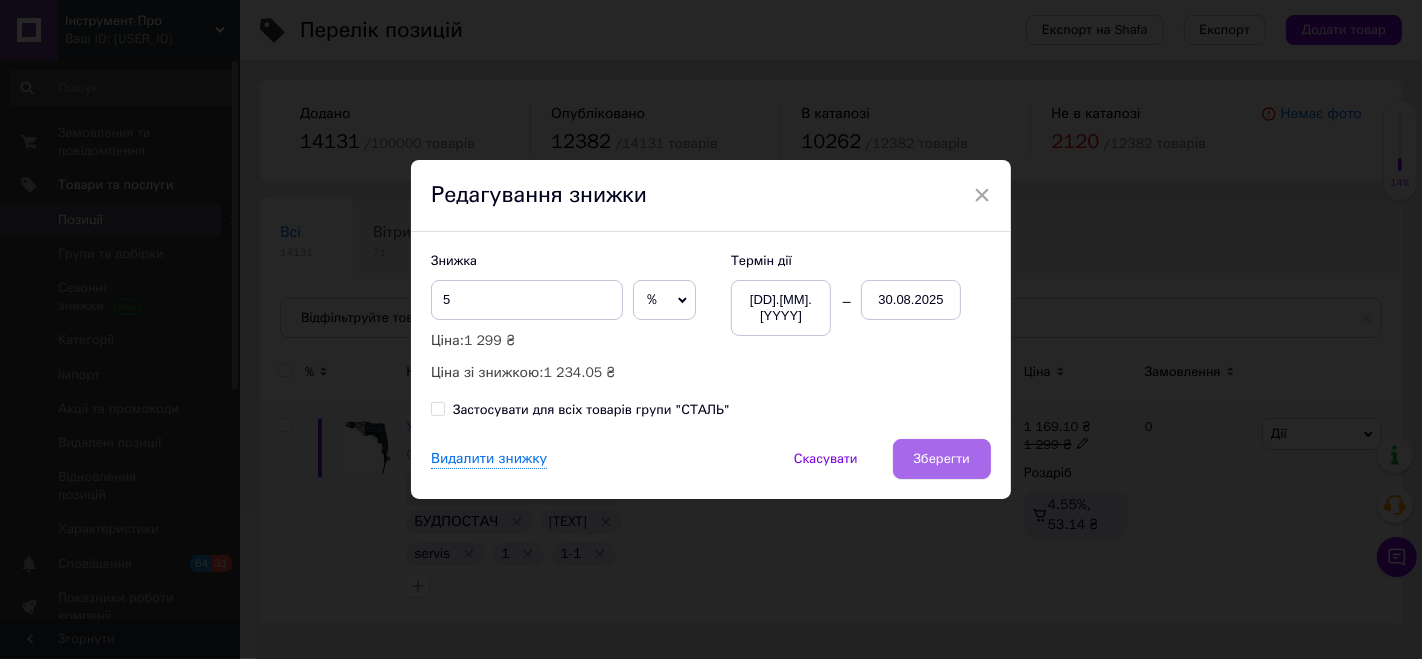 click on "Зберегти" at bounding box center (942, 459) 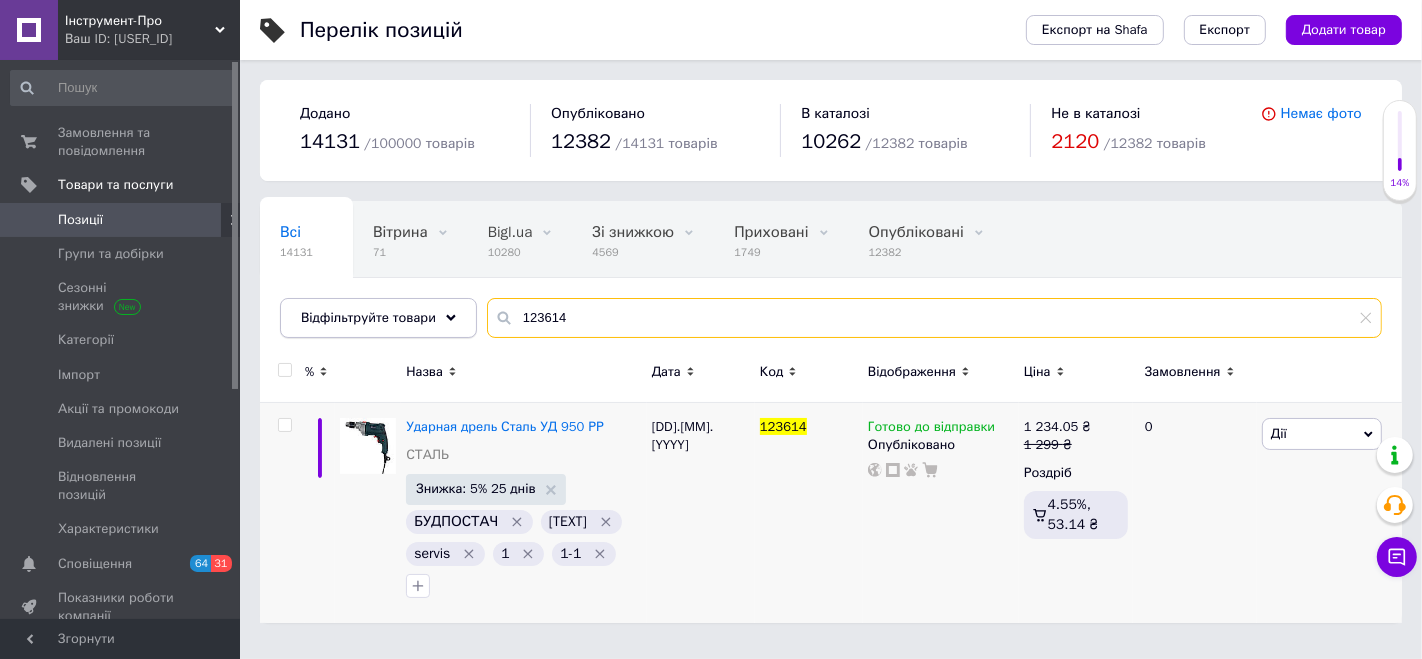 drag, startPoint x: 579, startPoint y: 325, endPoint x: 440, endPoint y: 299, distance: 141.41075 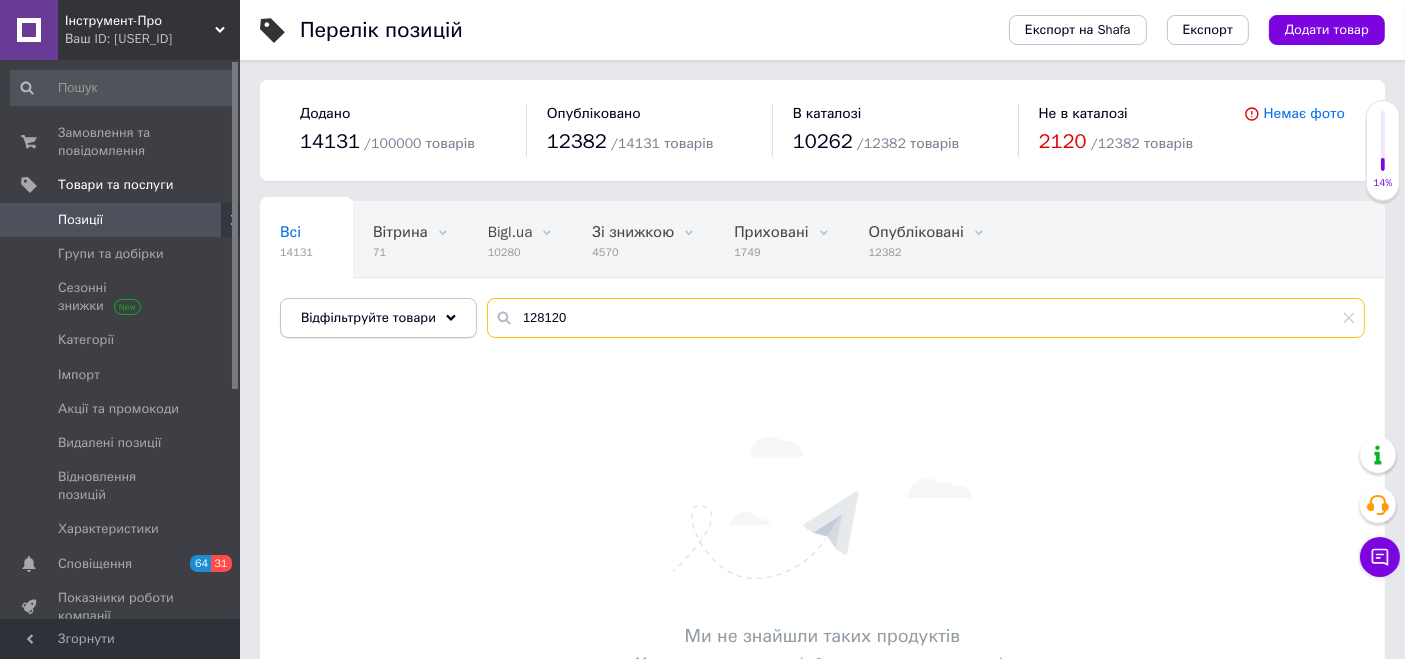 drag, startPoint x: 508, startPoint y: 311, endPoint x: 464, endPoint y: 301, distance: 45.122055 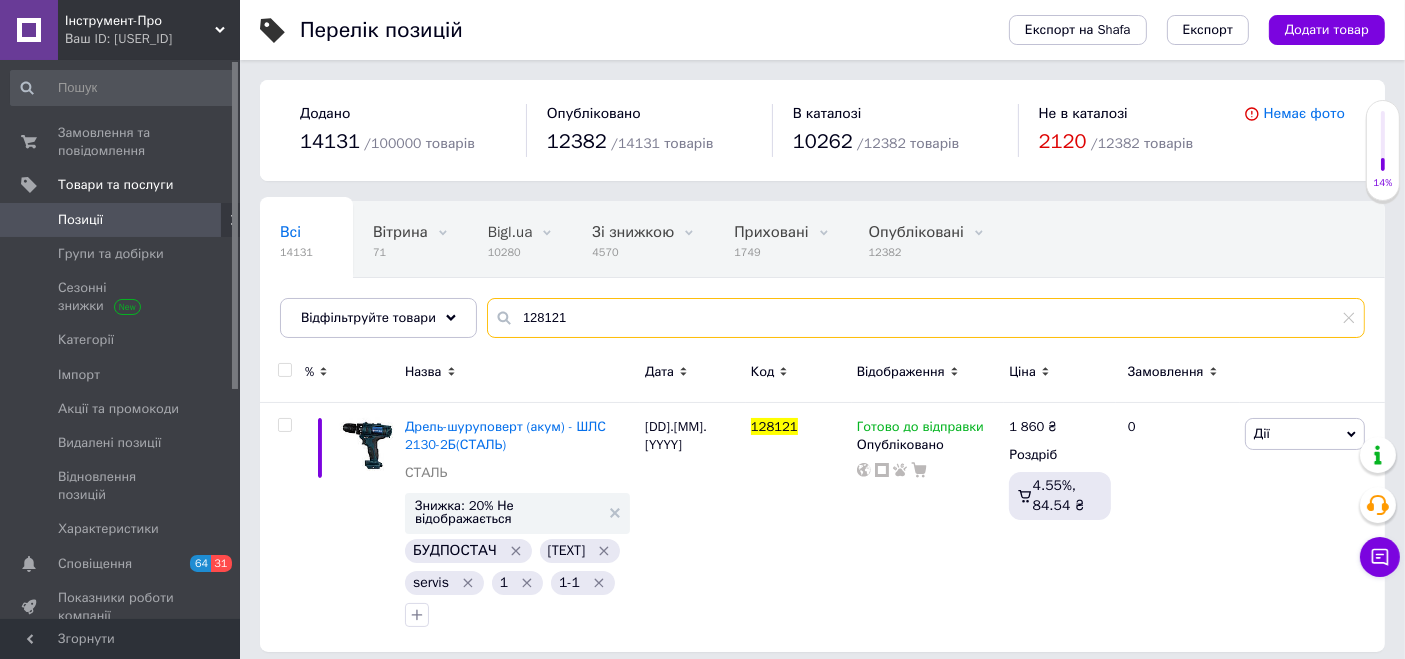type on "128121" 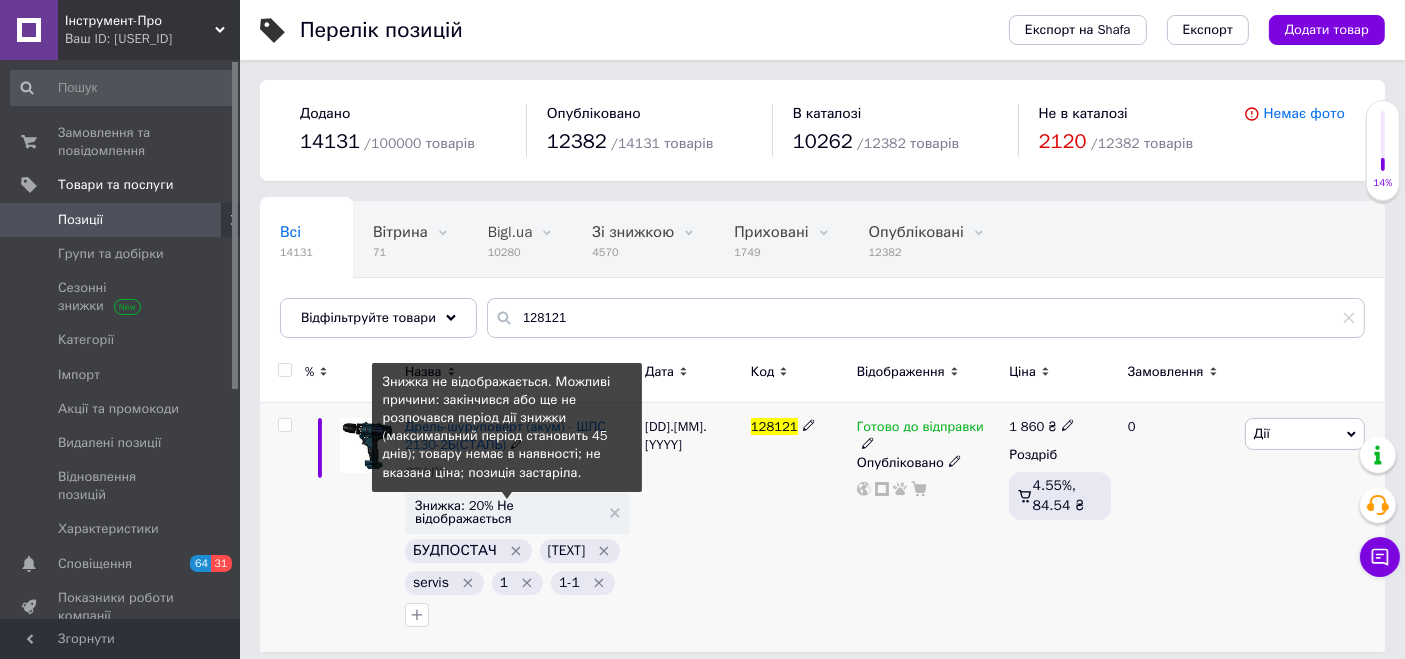 click on "Знижка: 20% Не відображається" at bounding box center (507, 512) 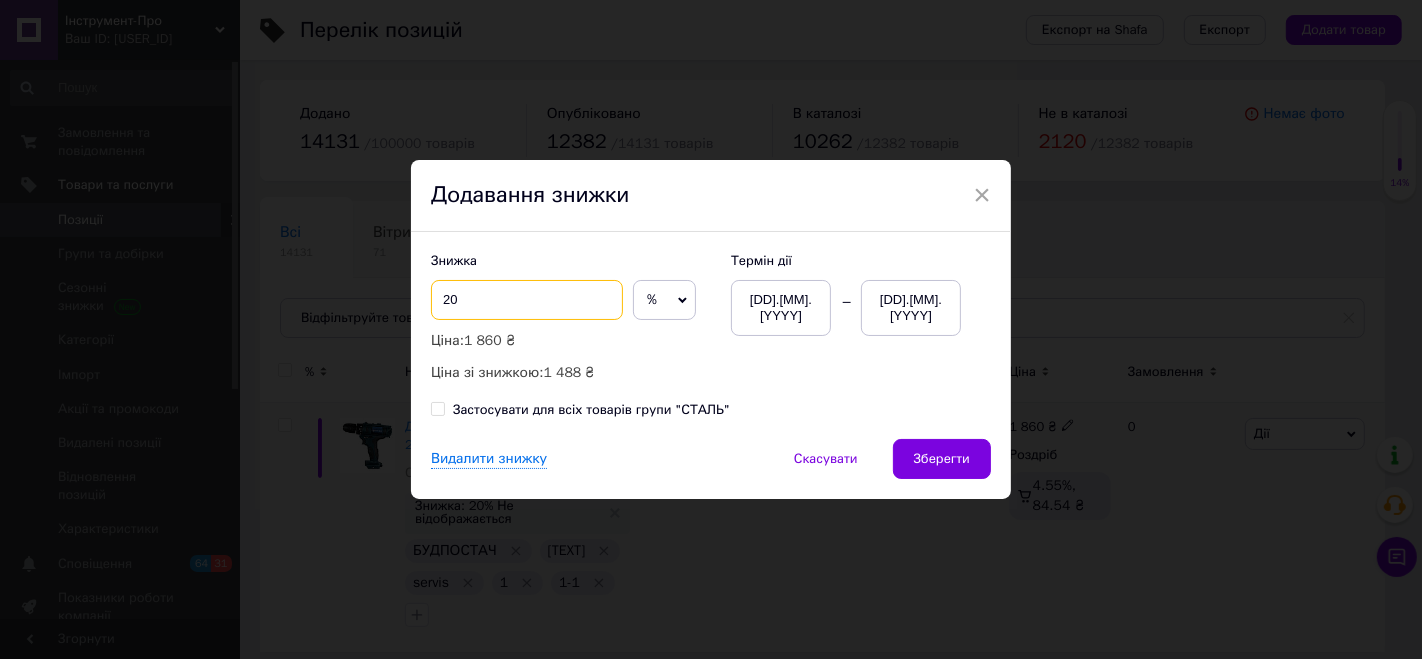 click on "20" at bounding box center [527, 300] 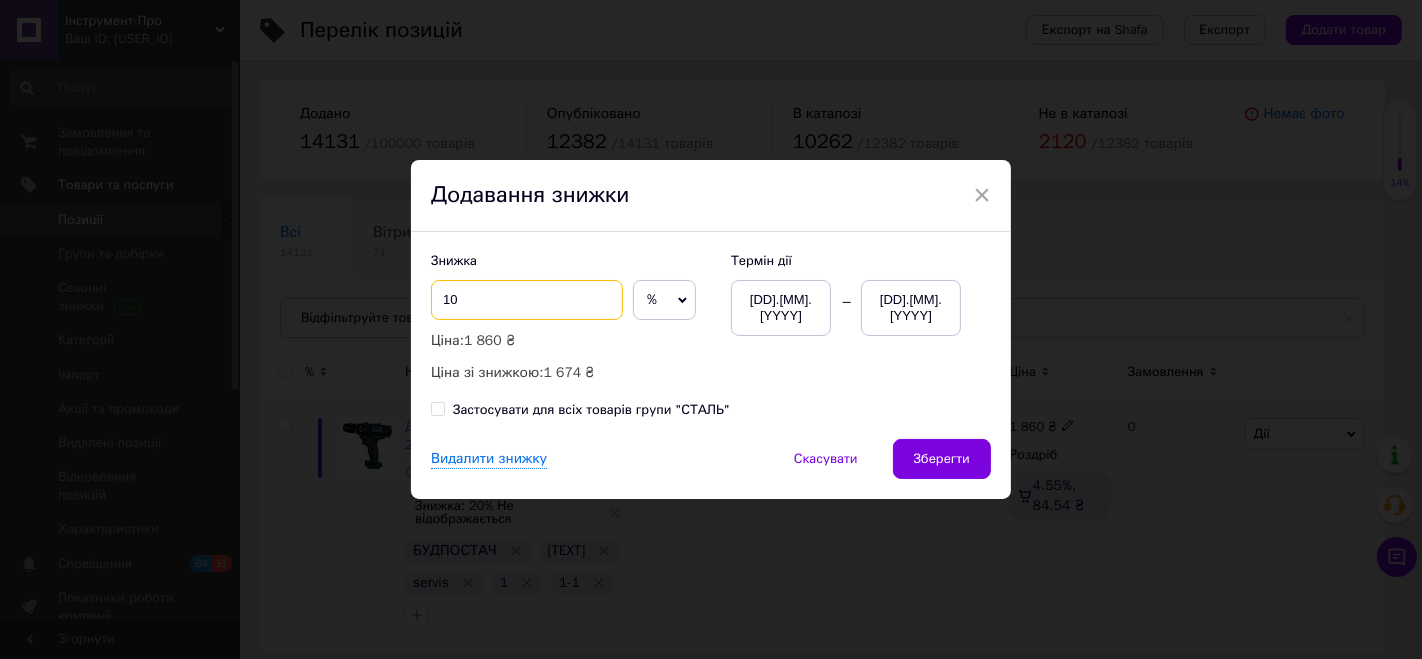 type on "1" 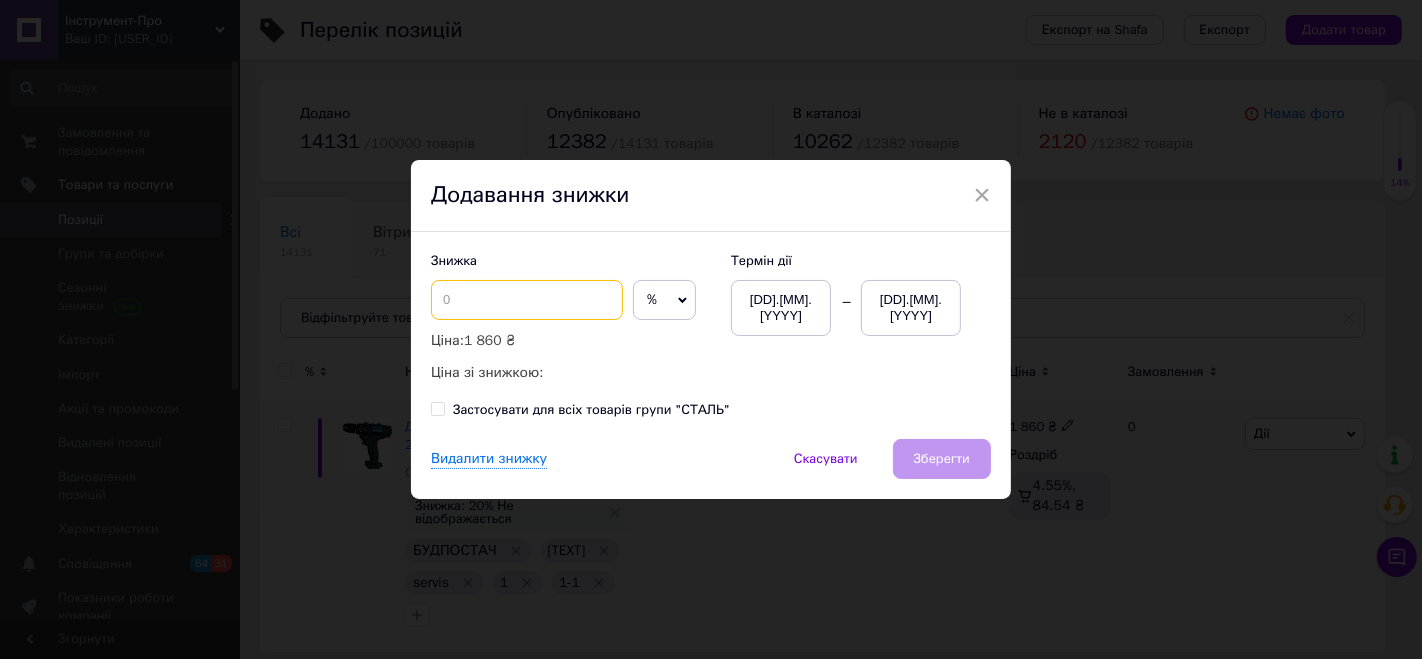 type on "8" 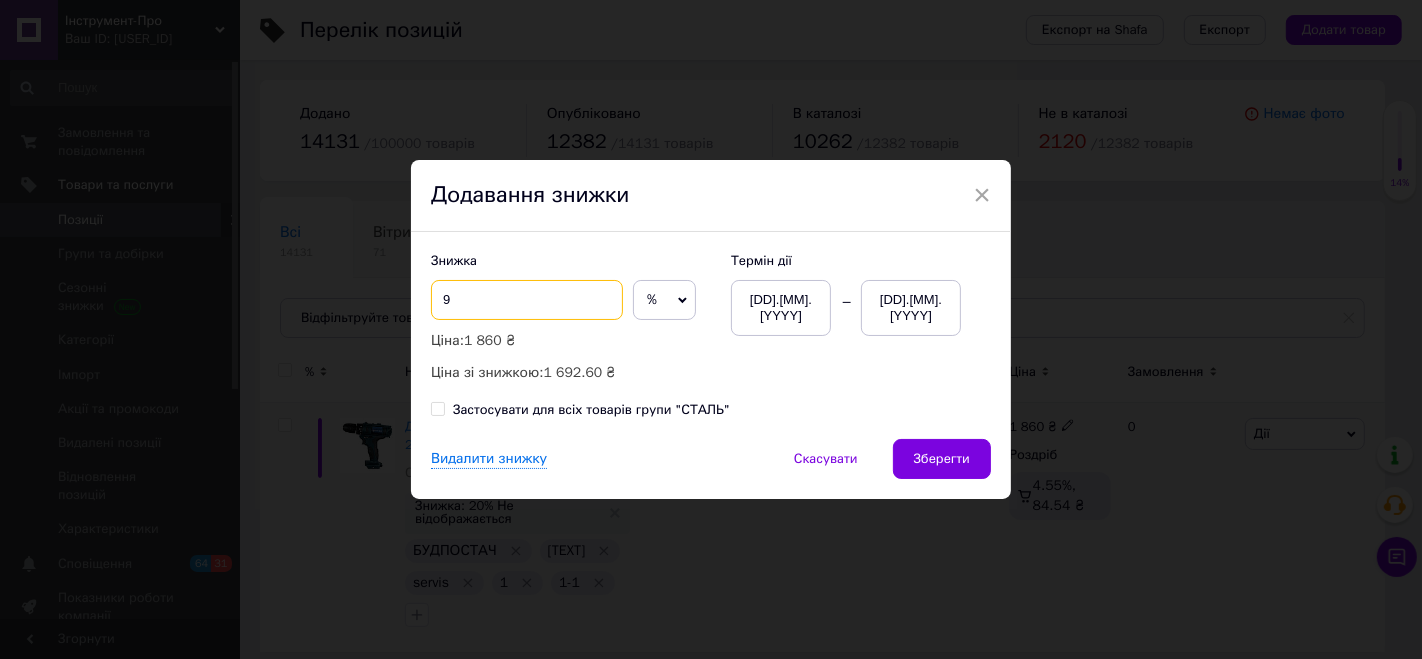 type on "9" 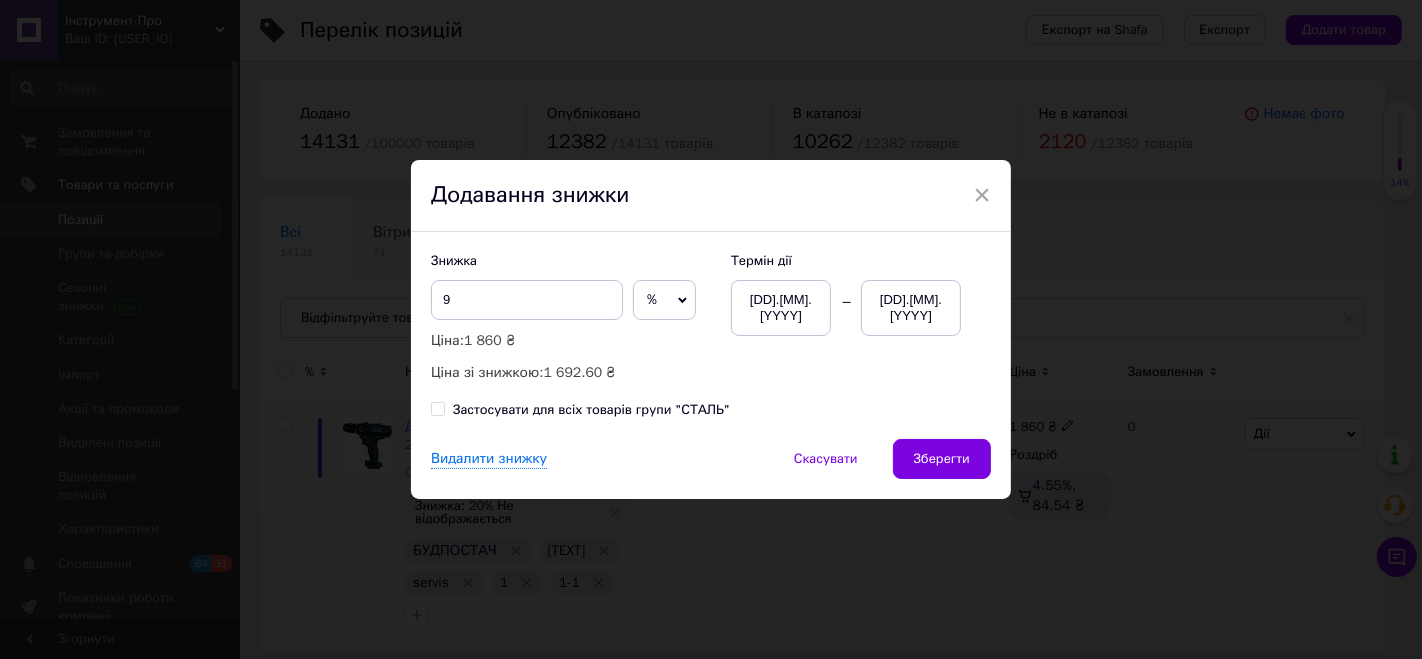 click on "[DD].[MM].[YYYY]" at bounding box center (911, 308) 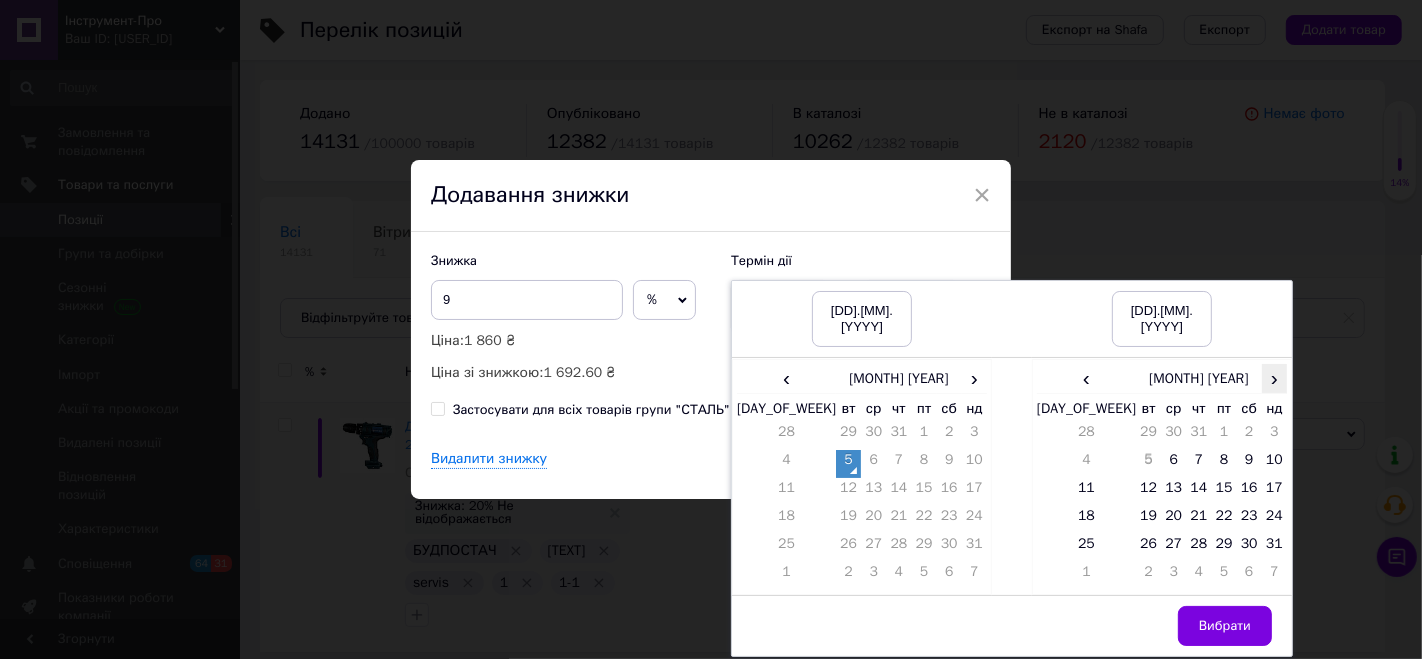 click on "›" at bounding box center (1274, 378) 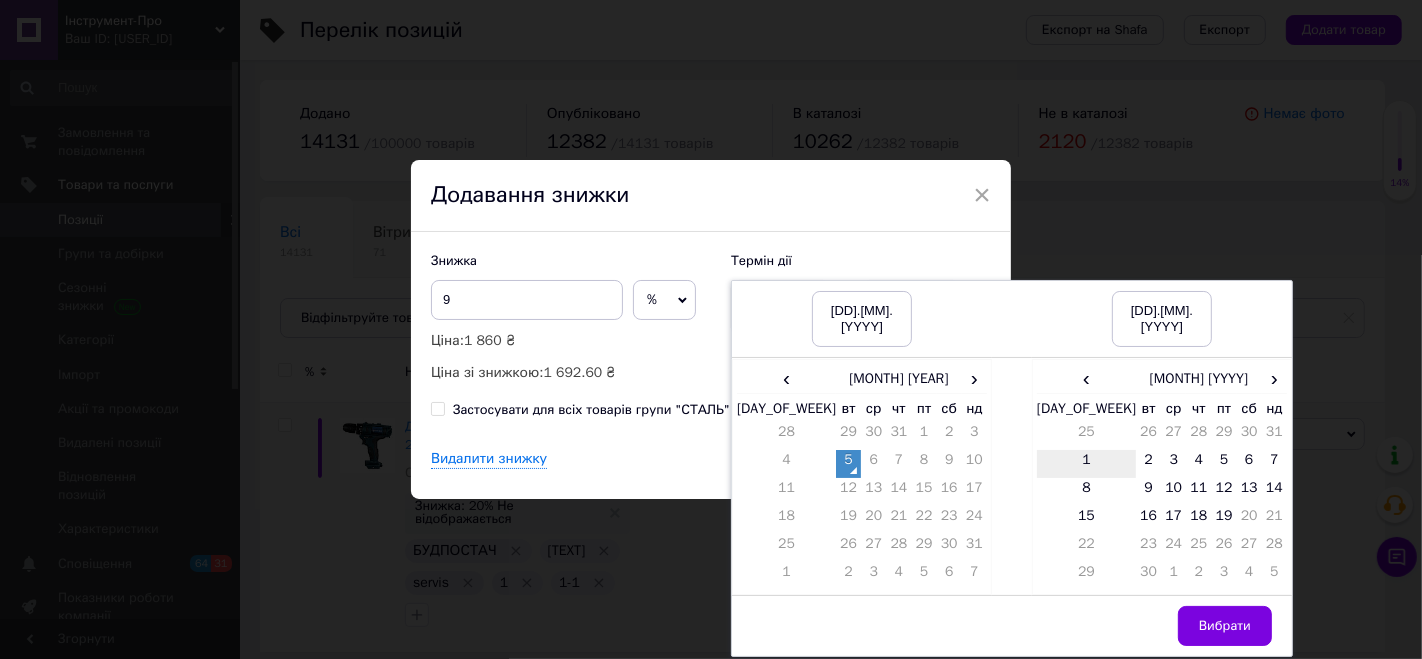 click on "1" at bounding box center (1086, 464) 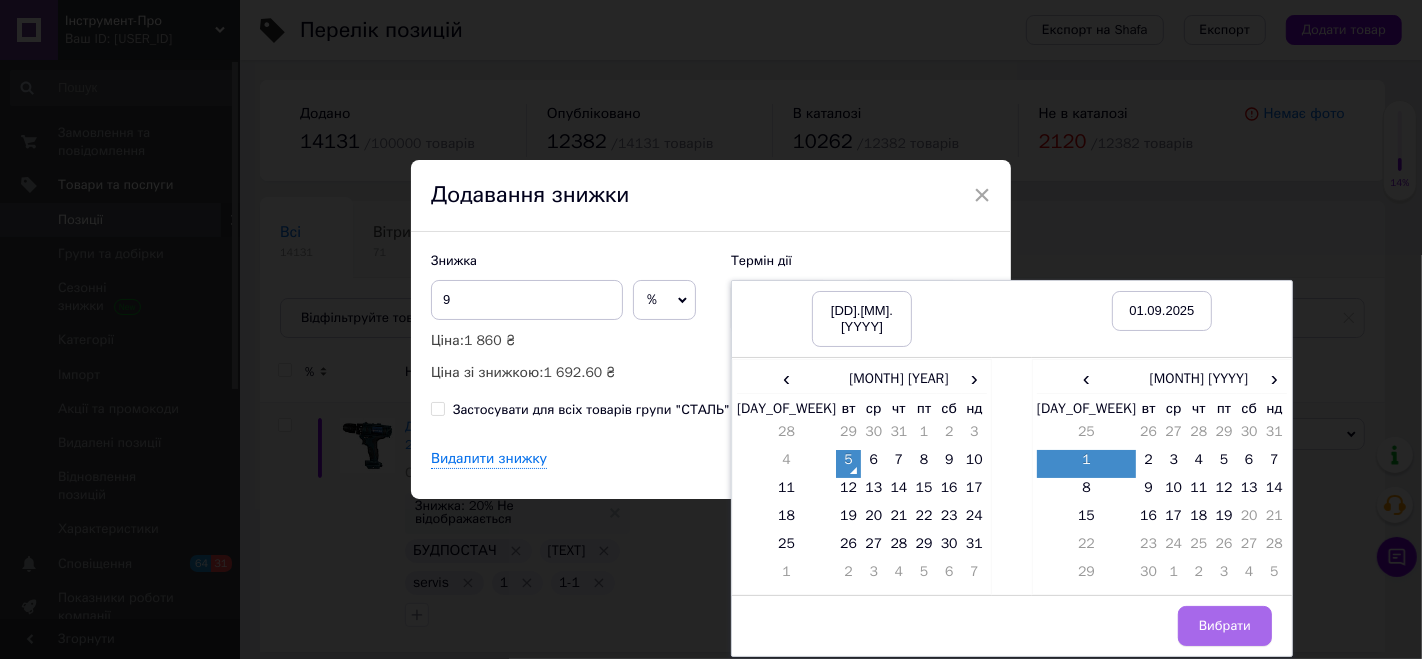 click on "Вибрати" at bounding box center (1225, 626) 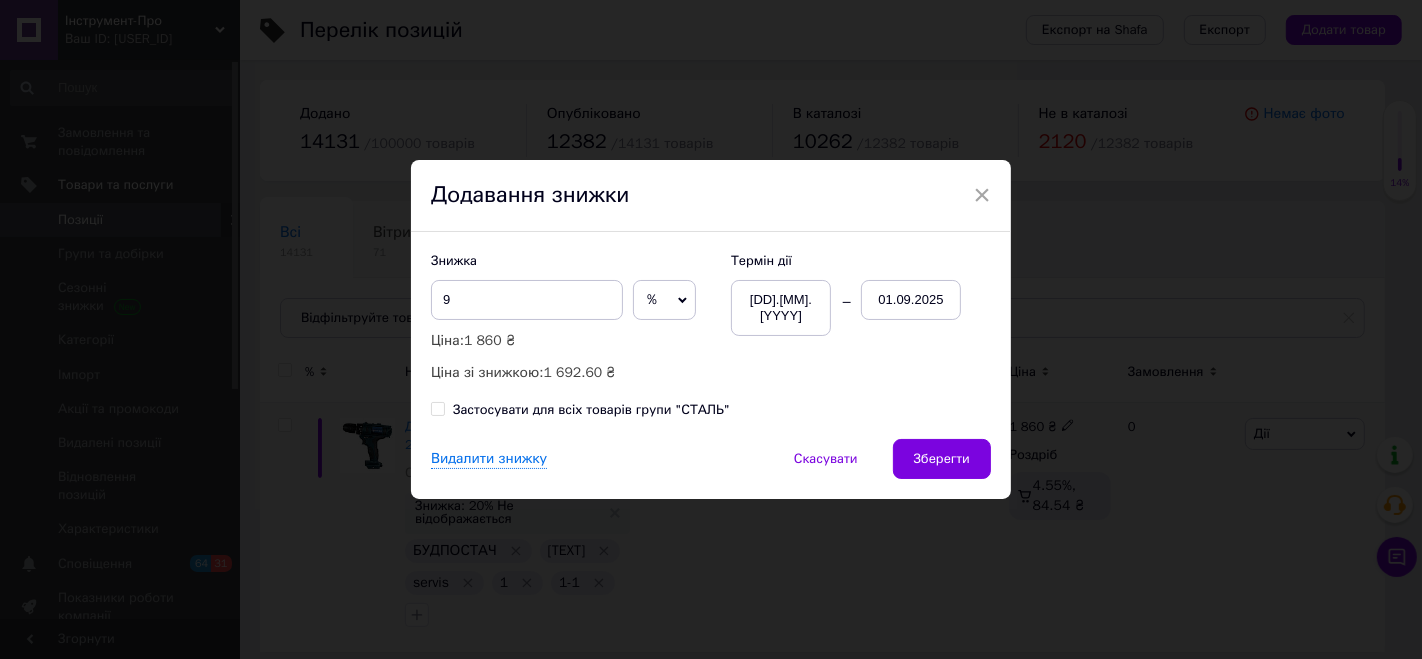 click on "Видалити знижку   Скасувати   Зберегти" at bounding box center (711, 469) 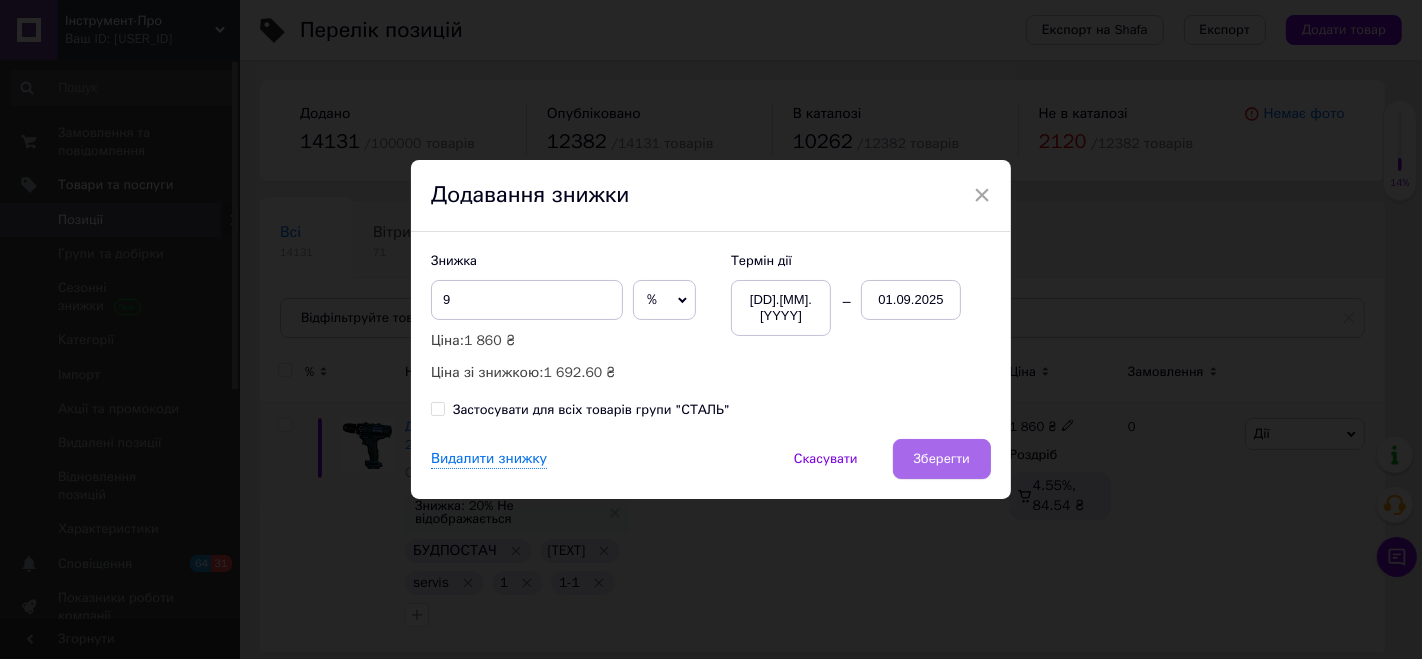 click on "Зберегти" at bounding box center [942, 459] 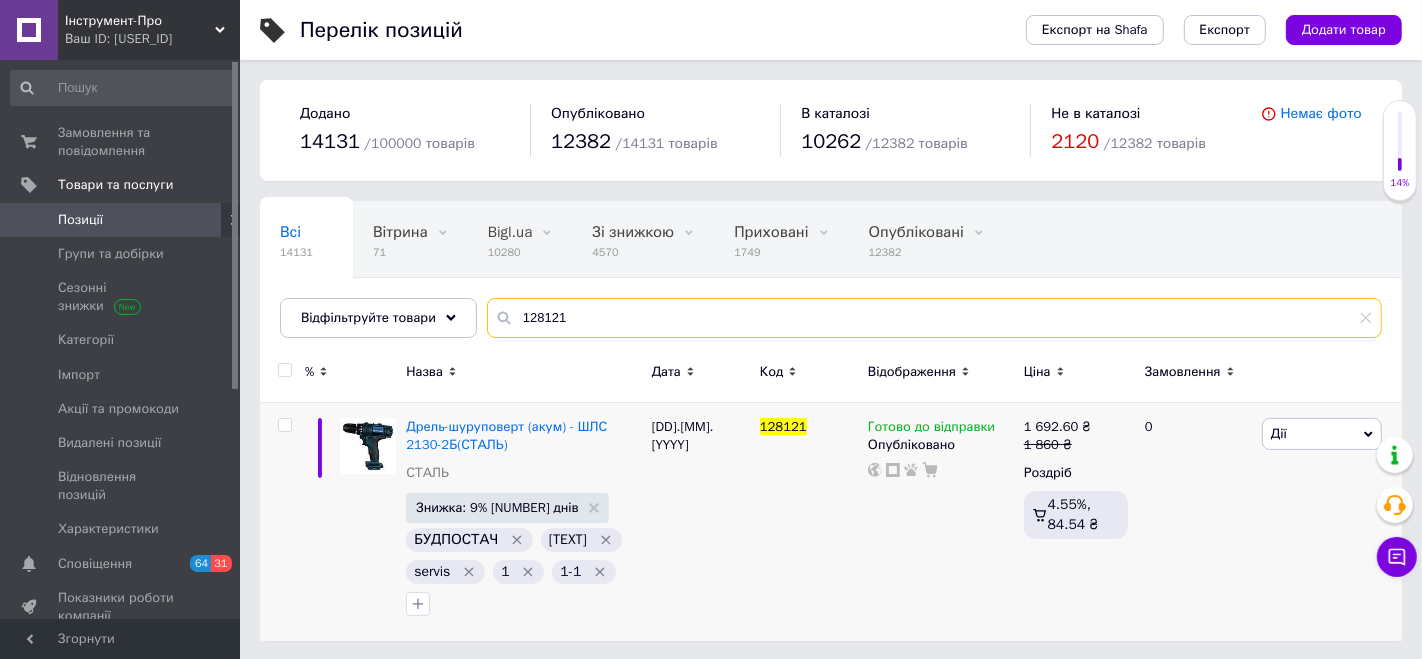 drag, startPoint x: 504, startPoint y: 303, endPoint x: 450, endPoint y: 291, distance: 55.31727 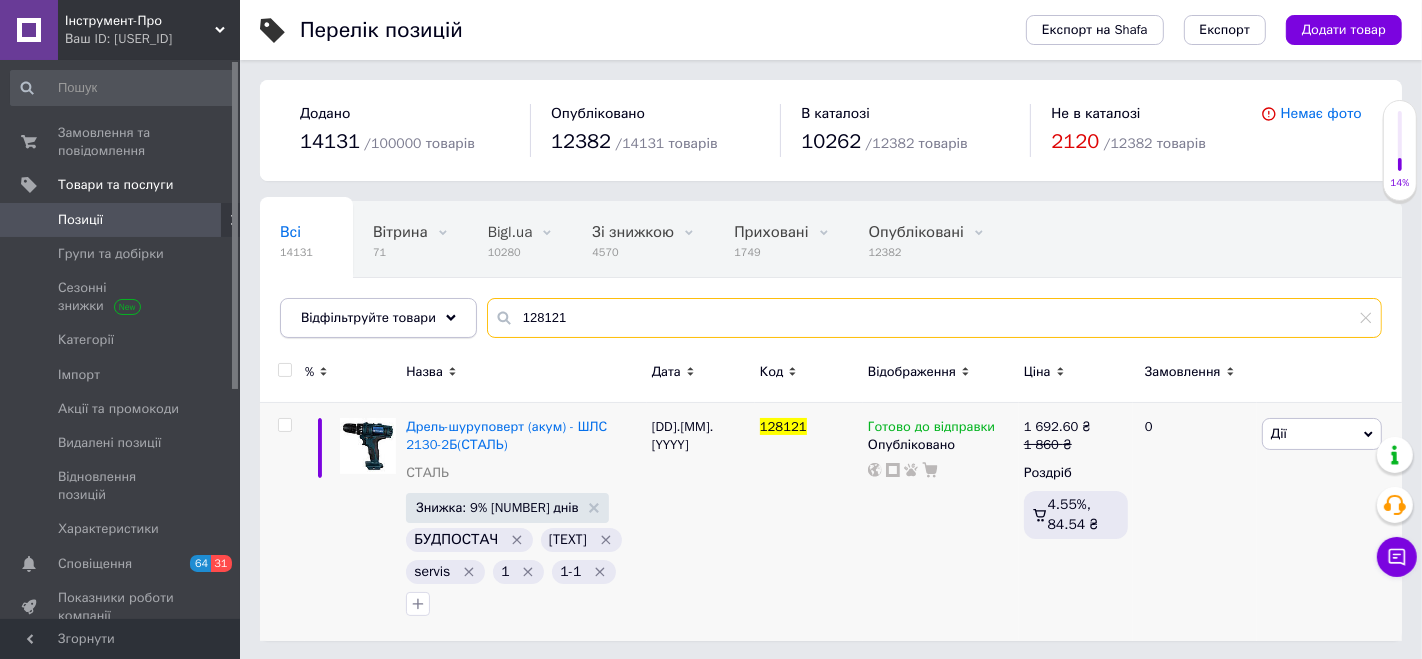 paste on "2134" 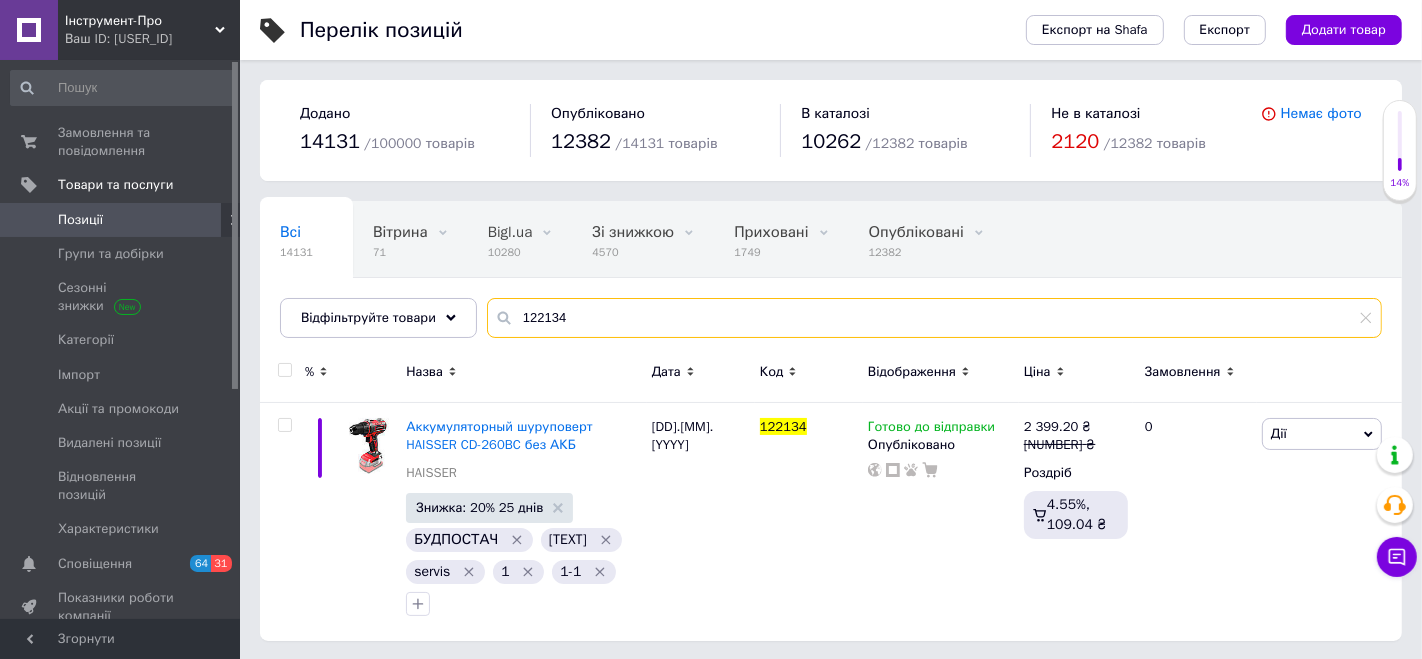 type on "122134" 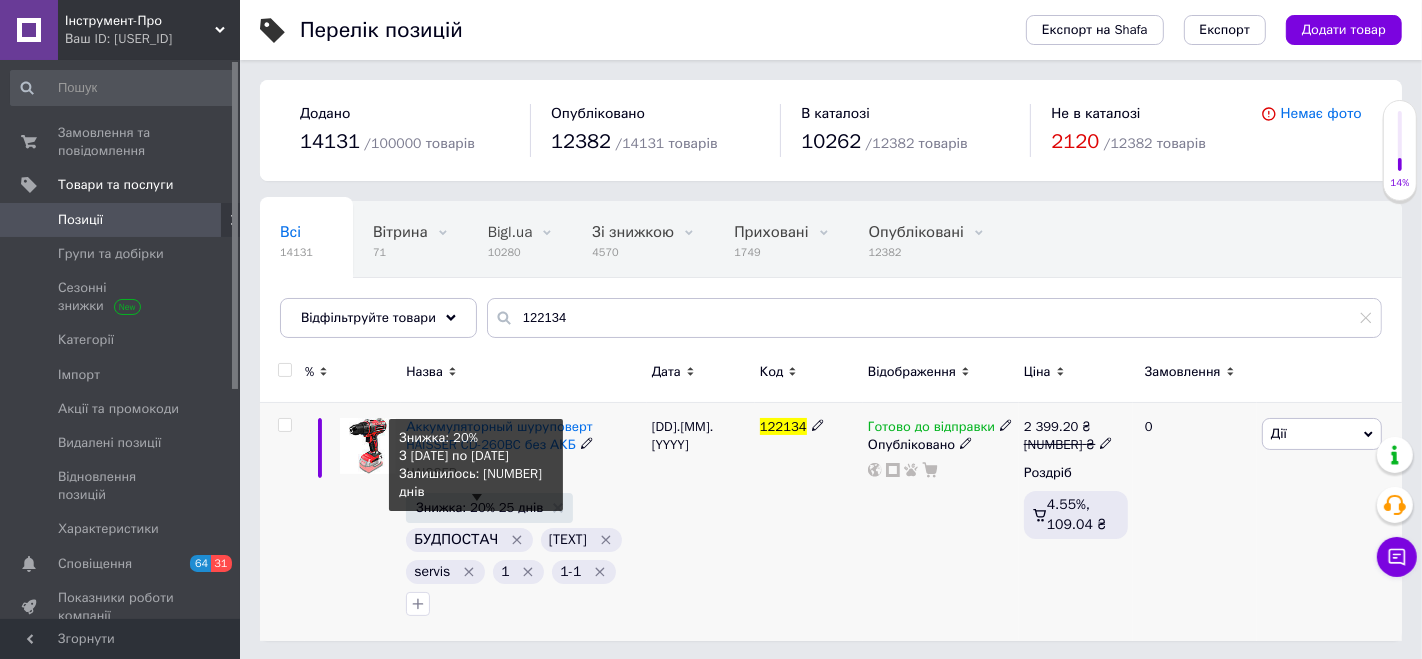 click on "Знижка: 20% 25 днів" at bounding box center (479, 507) 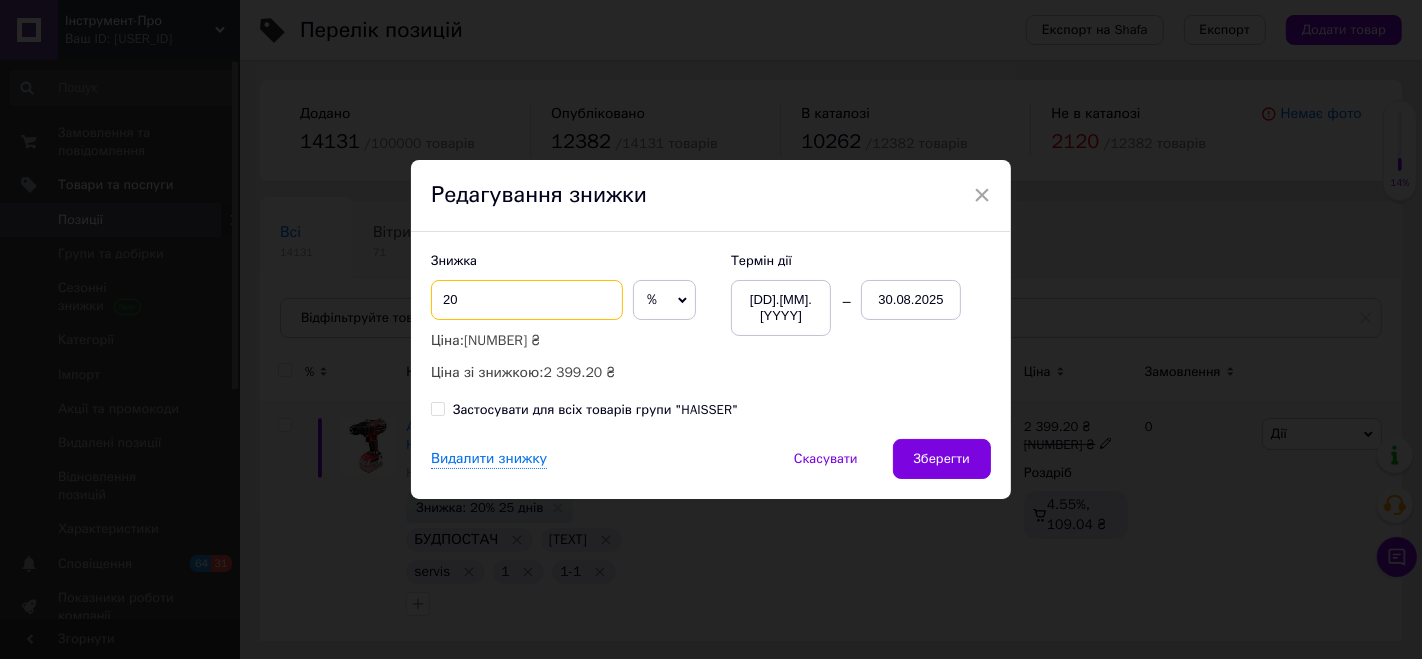 click on "20" at bounding box center [527, 300] 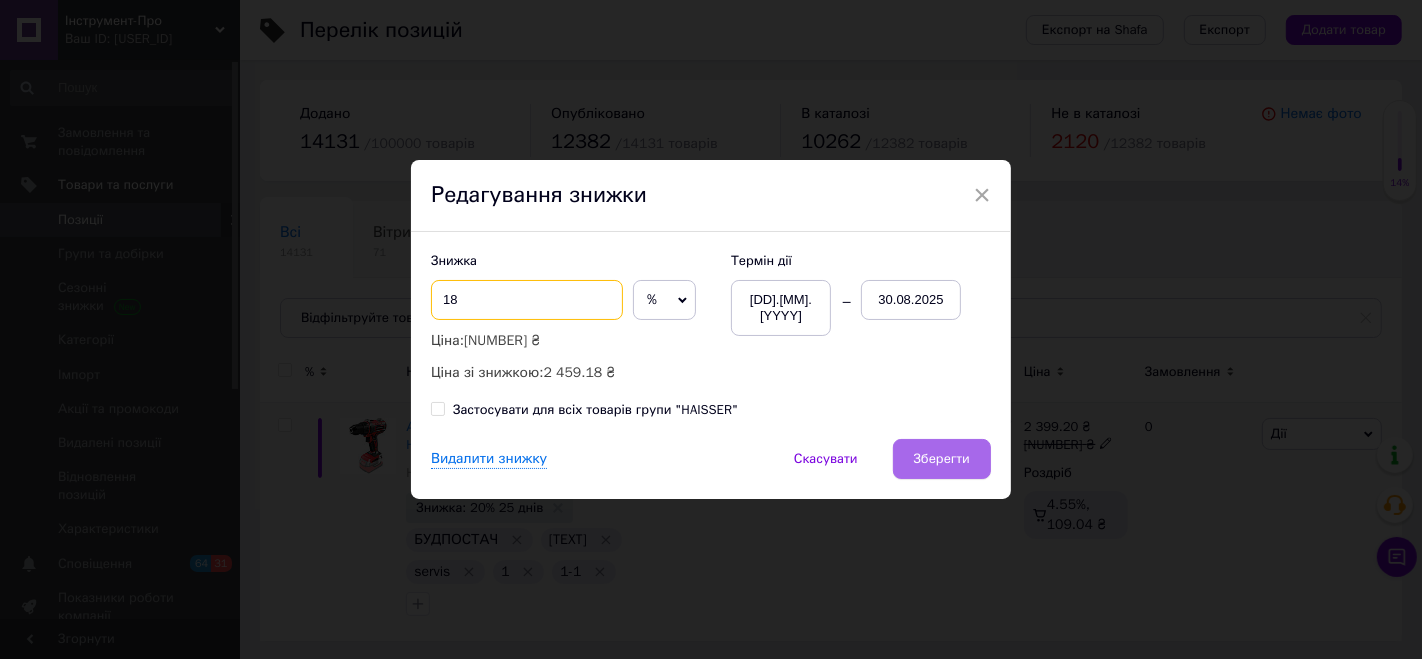 type on "18" 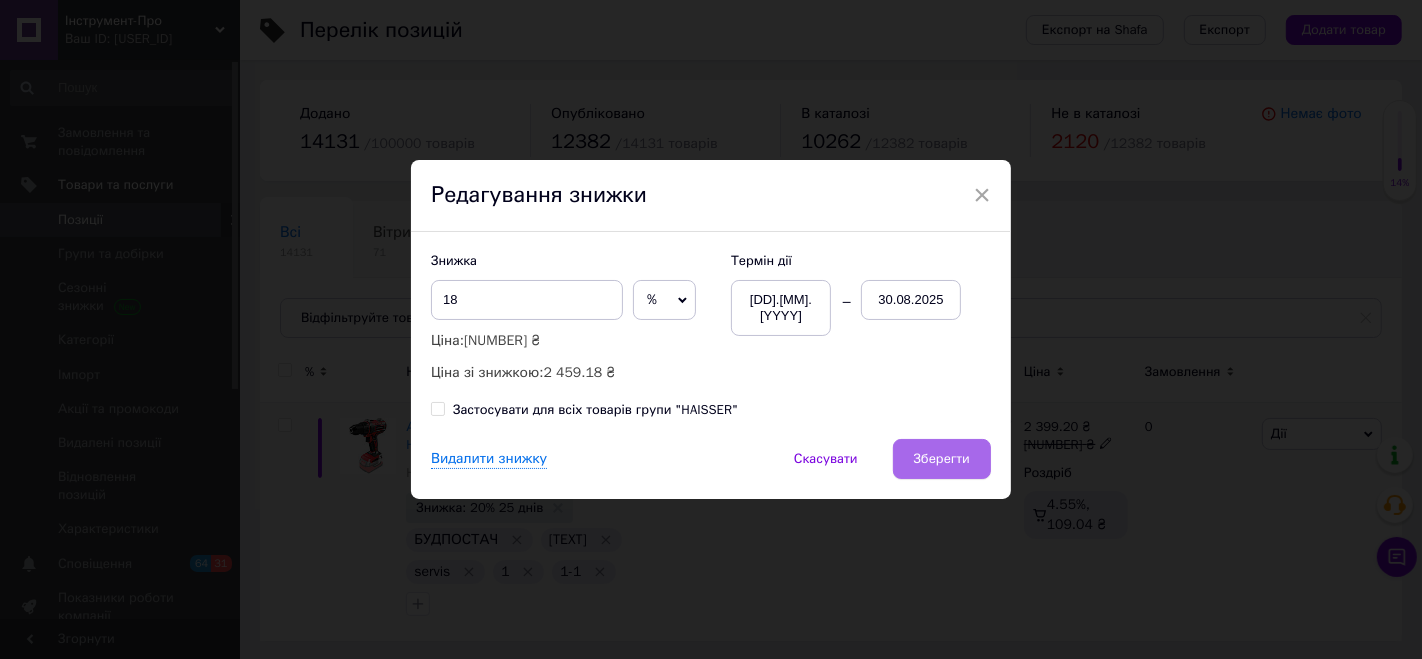 click on "Зберегти" at bounding box center (942, 459) 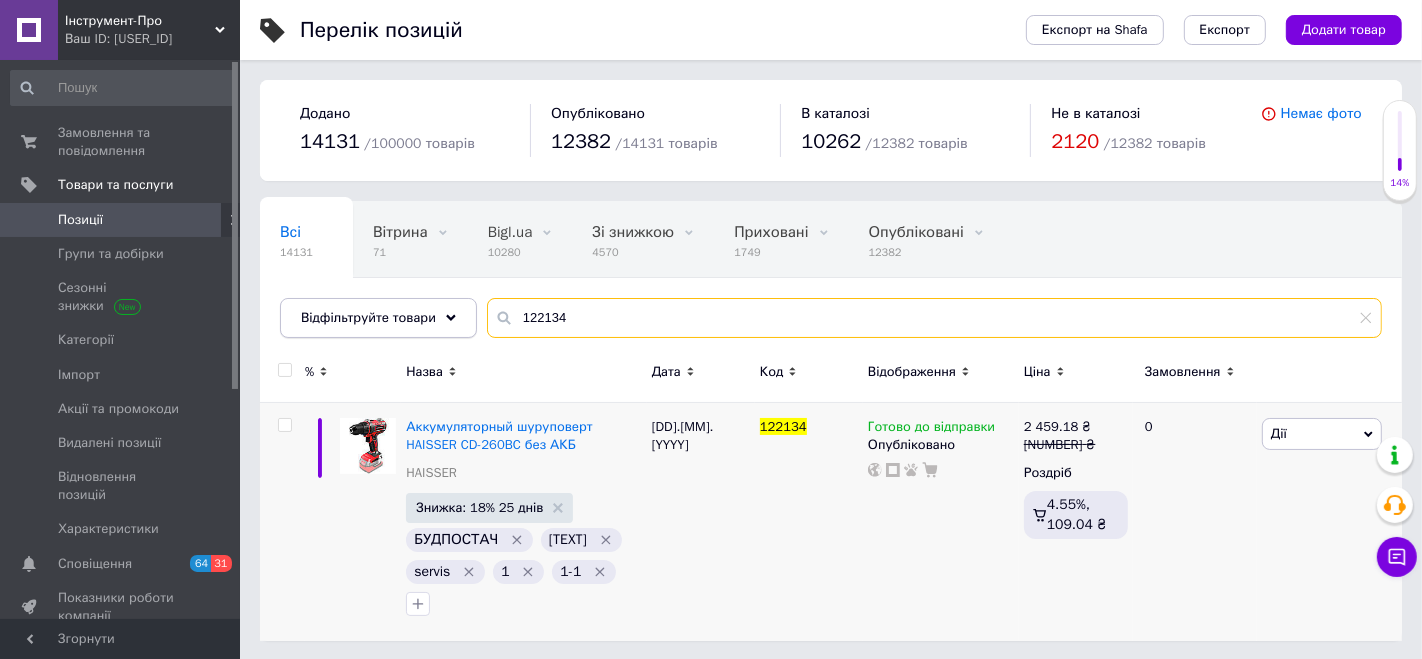 drag, startPoint x: 588, startPoint y: 324, endPoint x: 440, endPoint y: 312, distance: 148.48569 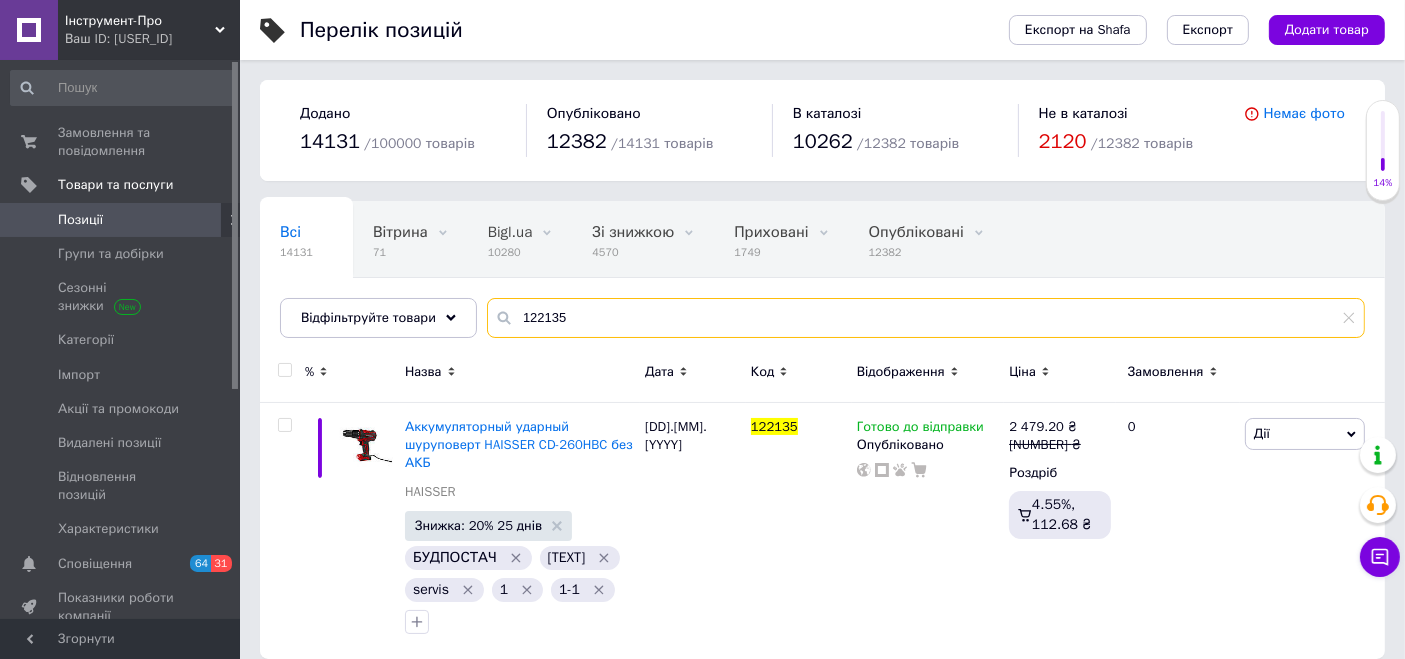 type on "122135" 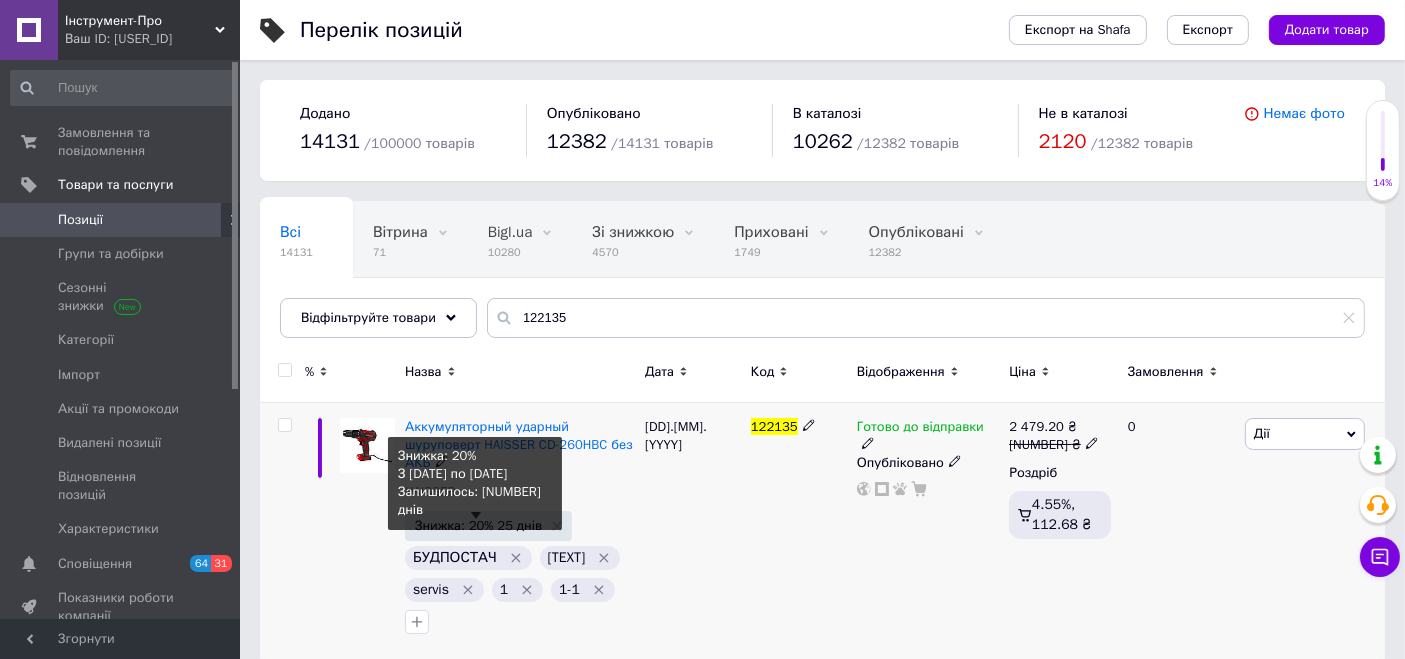 click on "Знижка: 20% 25 днів" at bounding box center (478, 525) 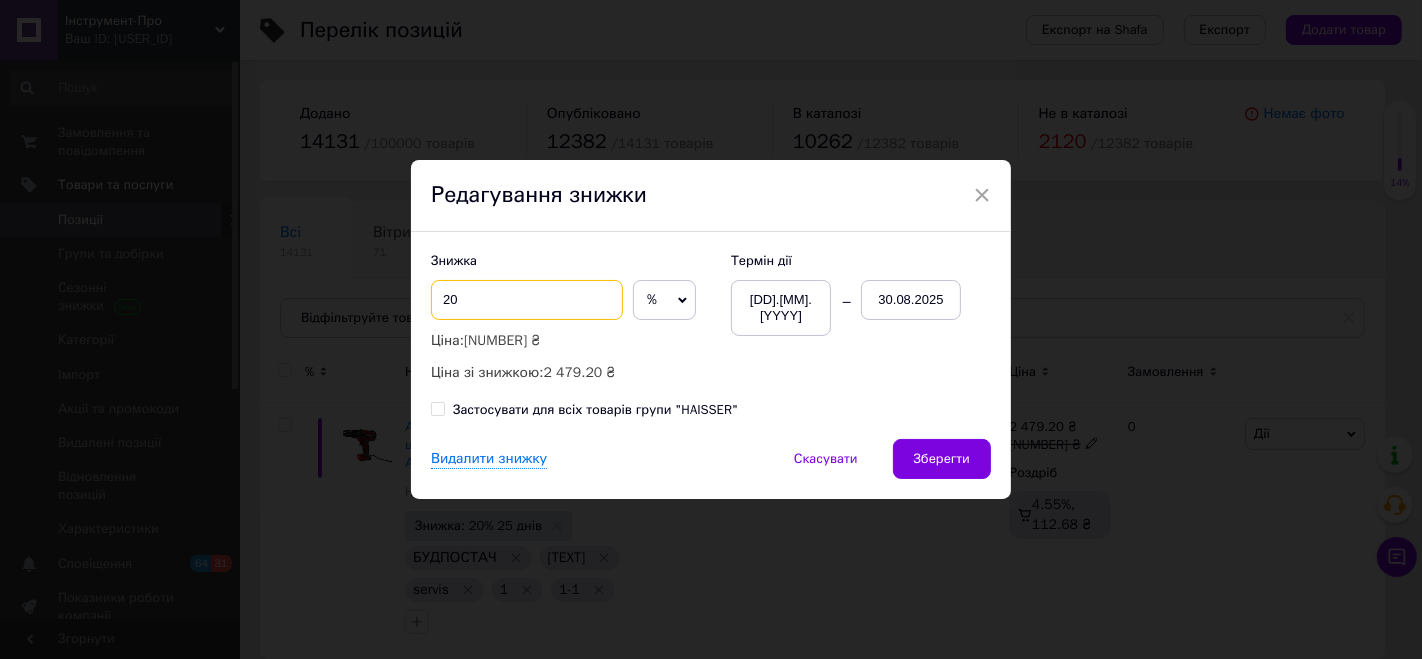 drag, startPoint x: 470, startPoint y: 301, endPoint x: 405, endPoint y: 287, distance: 66.4906 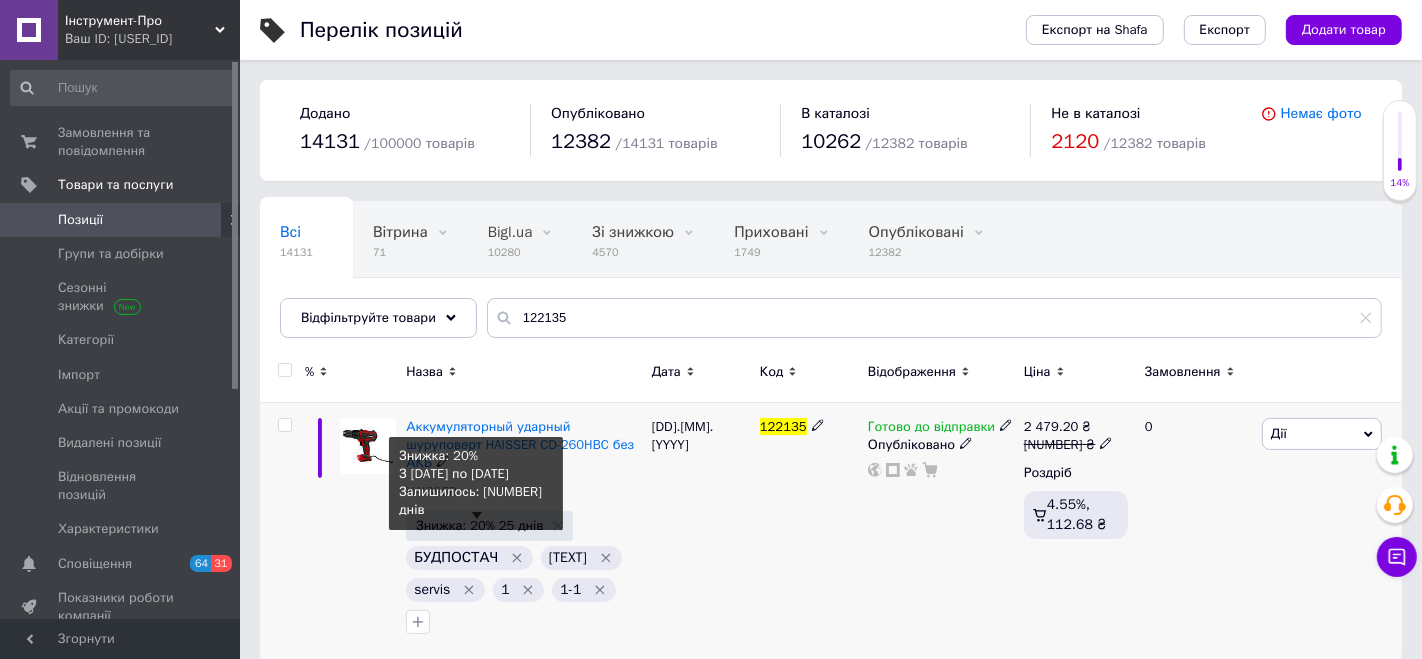 click on "Знижка: 20% 25 днів" at bounding box center (479, 525) 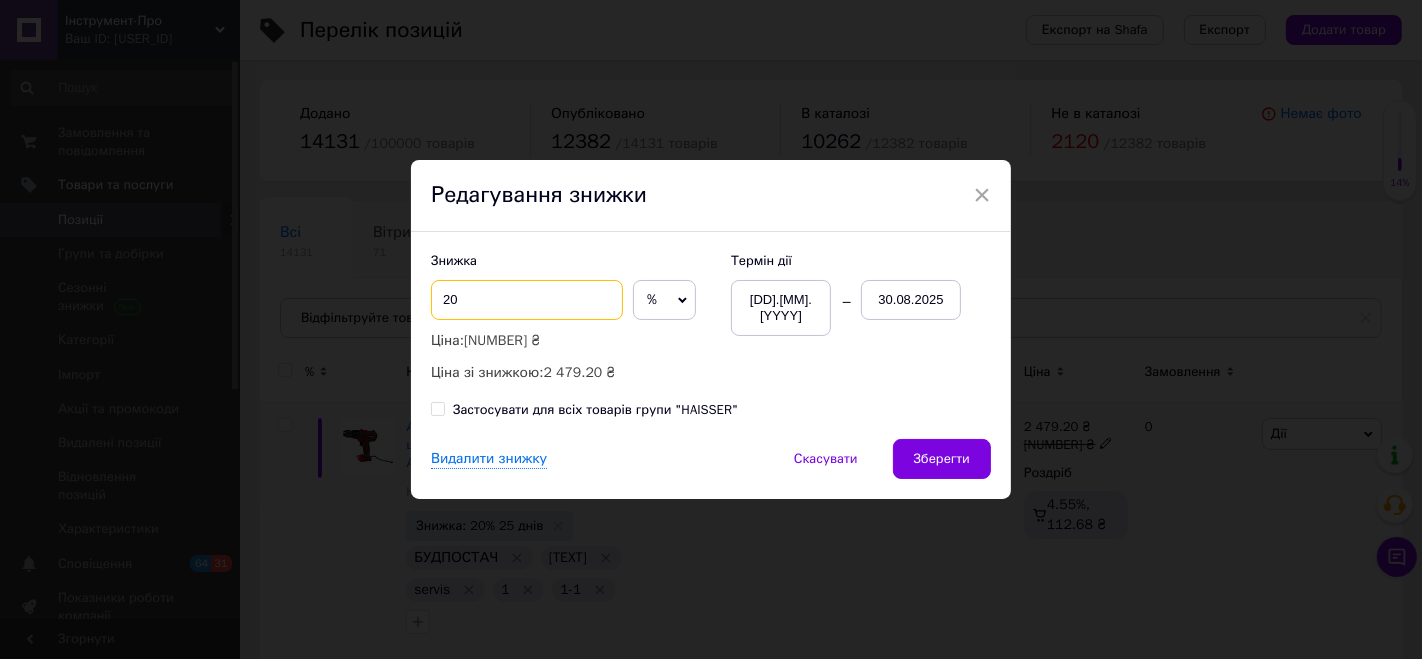 click on "20" at bounding box center [527, 300] 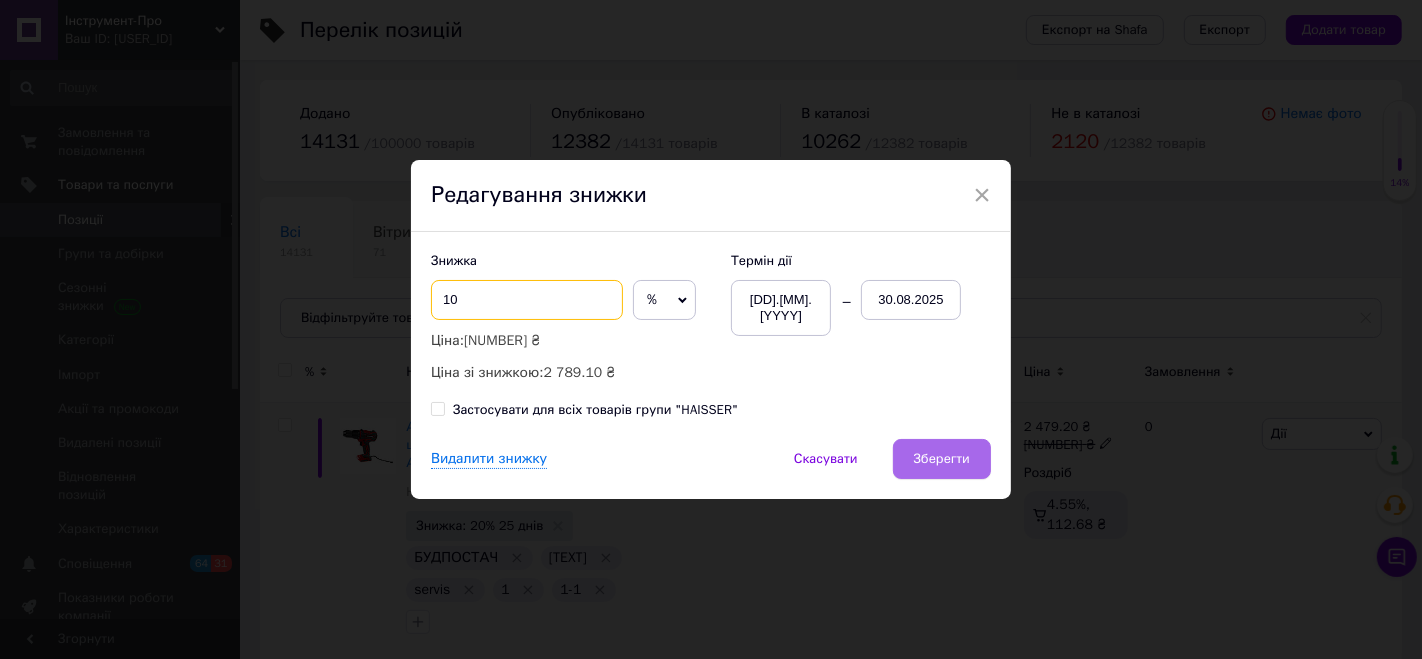 type on "10" 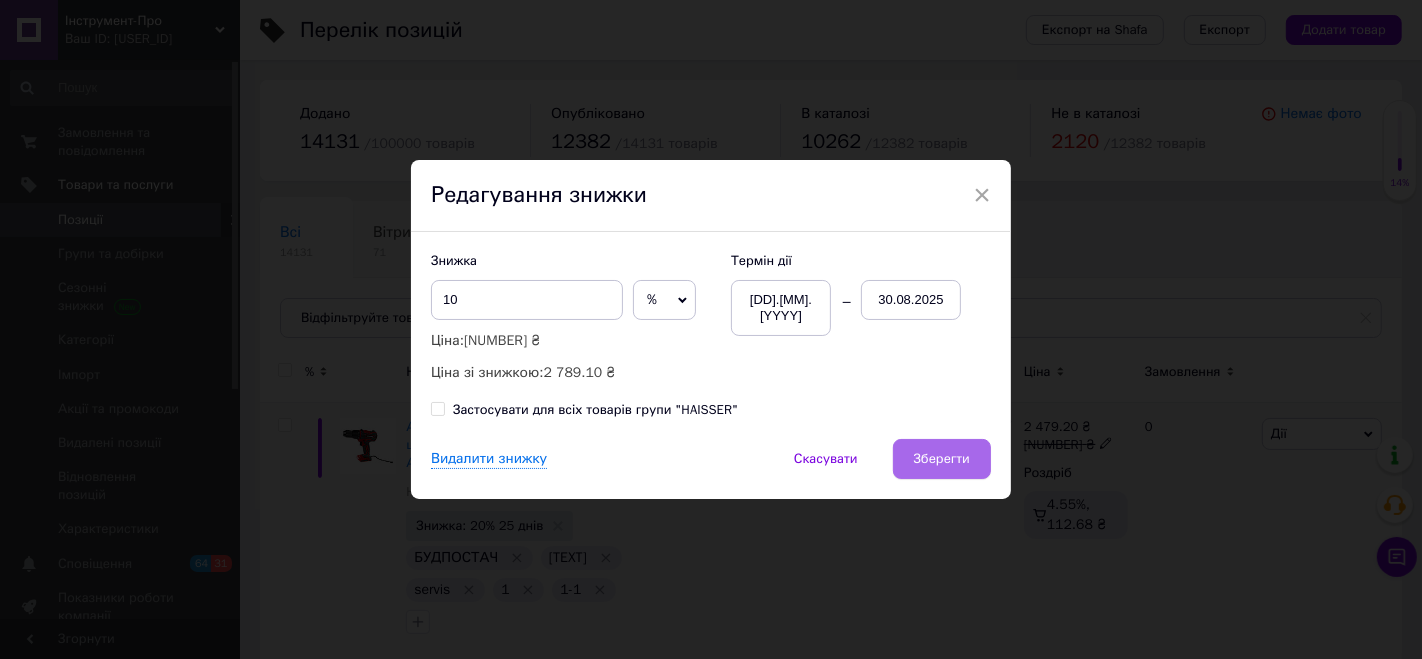 click on "Зберегти" at bounding box center [942, 459] 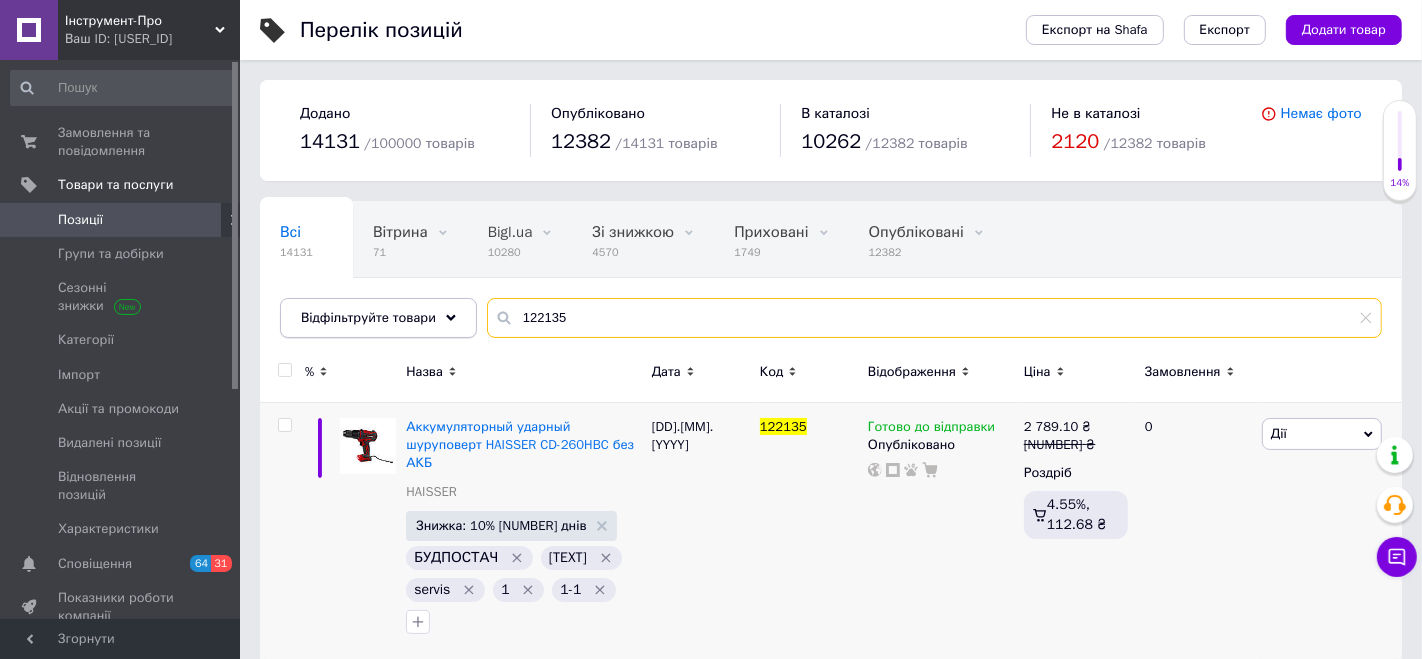 drag, startPoint x: 557, startPoint y: 321, endPoint x: 417, endPoint y: 306, distance: 140.80128 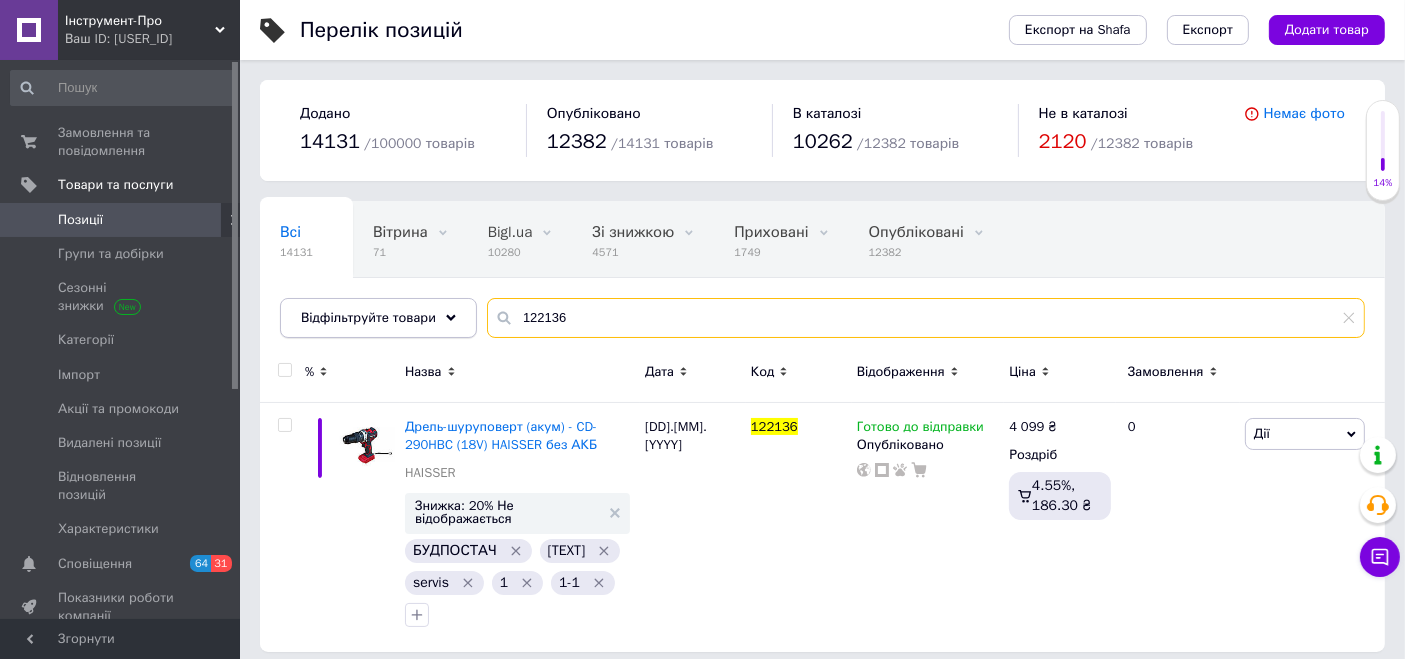 drag, startPoint x: 524, startPoint y: 329, endPoint x: 431, endPoint y: 318, distance: 93.64828 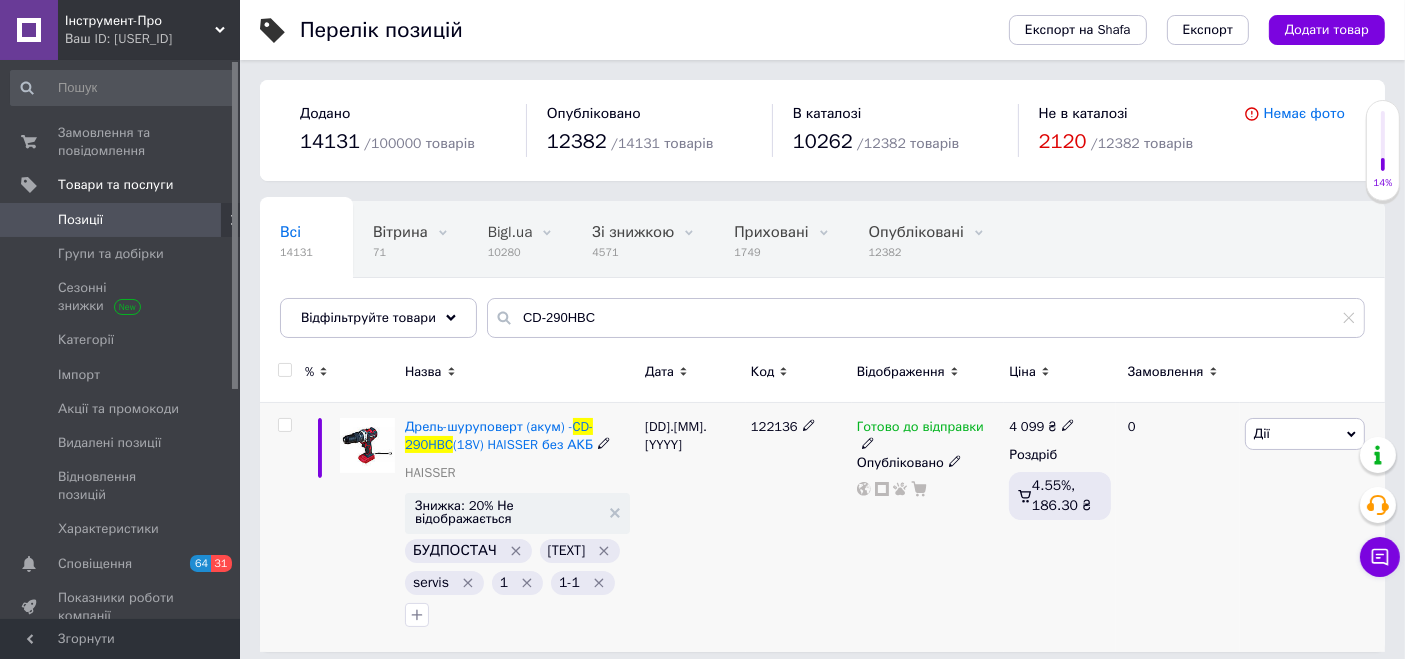 click on "Готово до відправки" at bounding box center (920, 429) 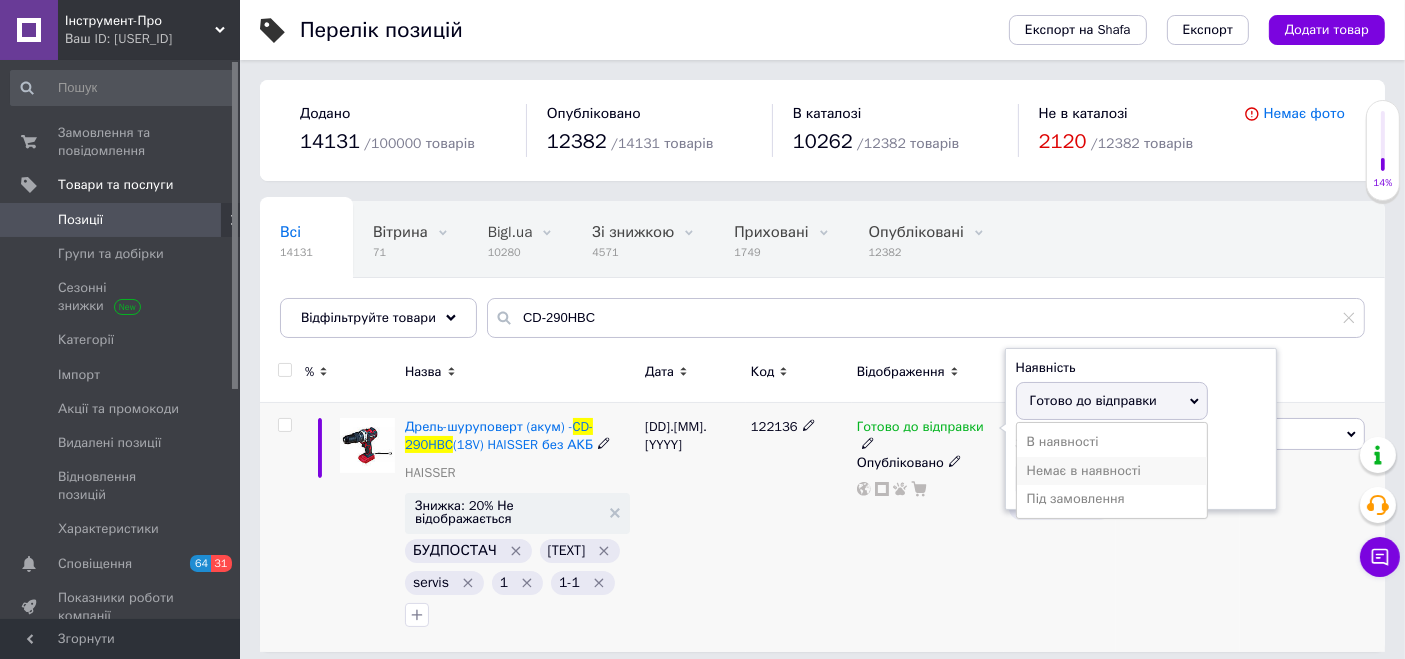 click on "Немає в наявності" at bounding box center (1112, 471) 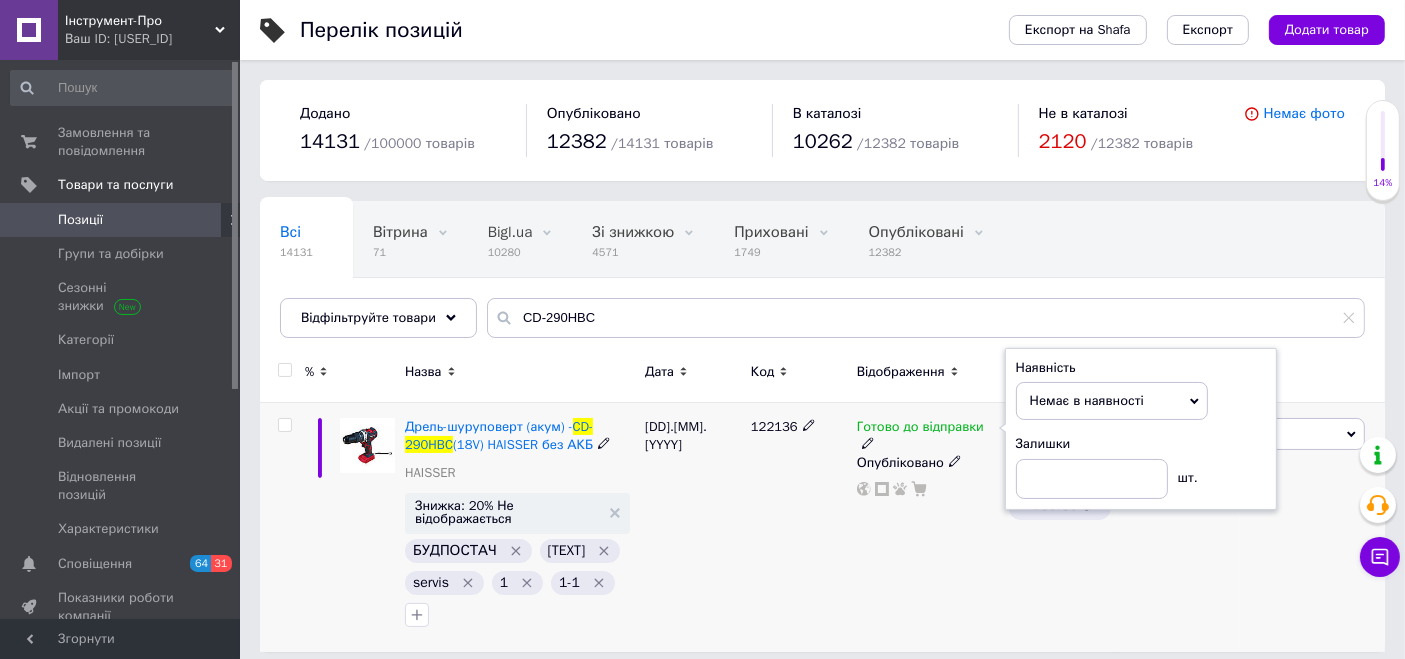 click on "Готово до відправки Наявність Немає в наявності В наявності Під замовлення Готово до відправки Залишки шт. Опубліковано" at bounding box center (928, 527) 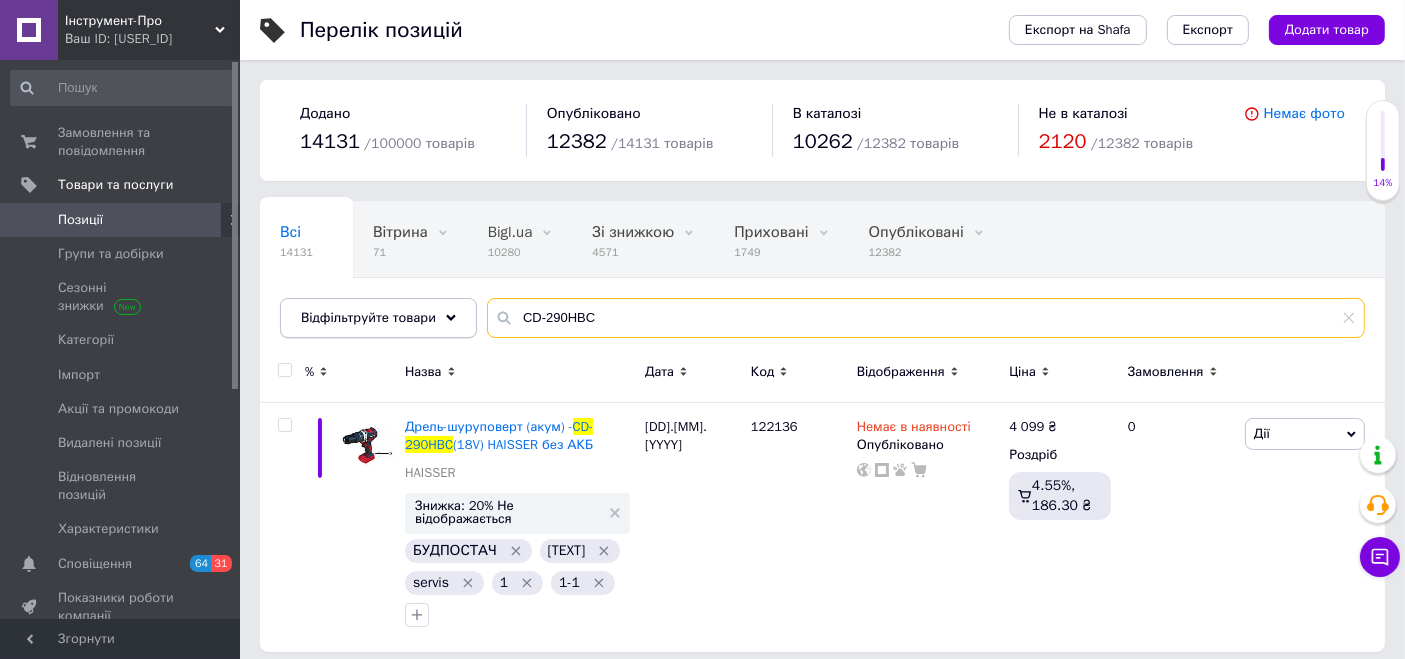 drag, startPoint x: 614, startPoint y: 302, endPoint x: 466, endPoint y: 309, distance: 148.16545 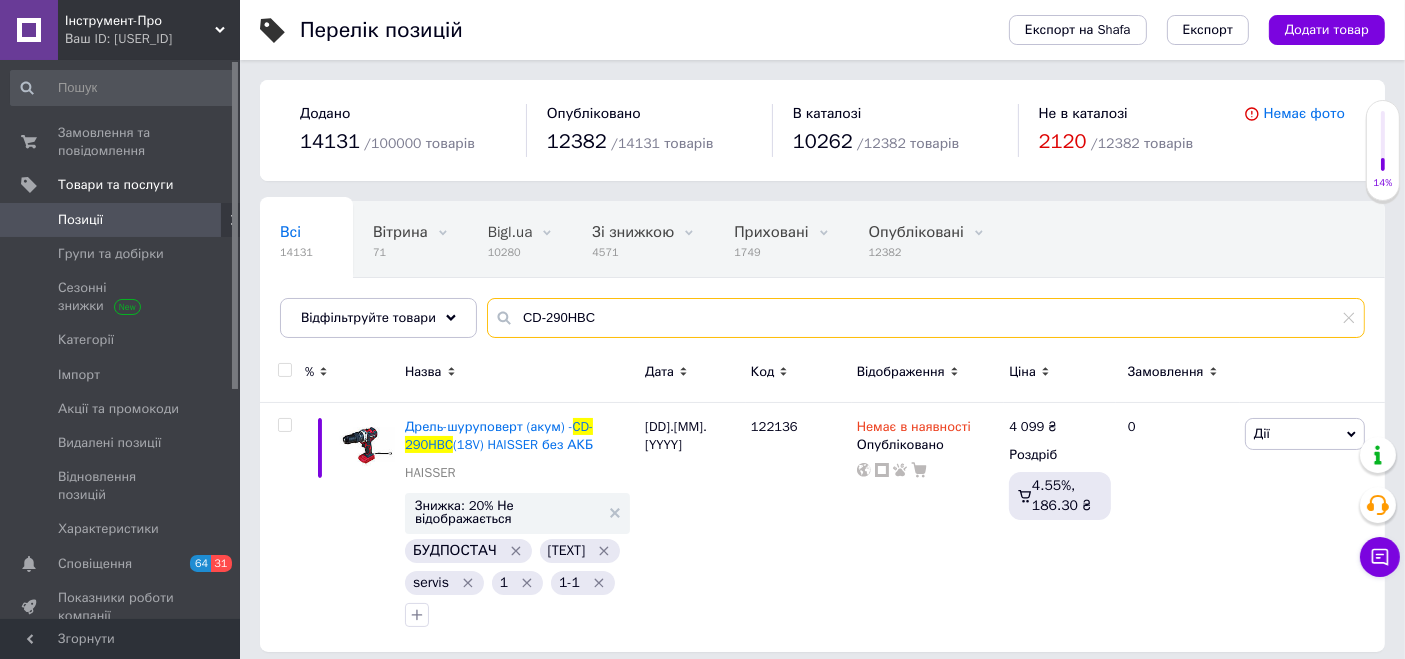 click on "CD-290HBC" at bounding box center [926, 318] 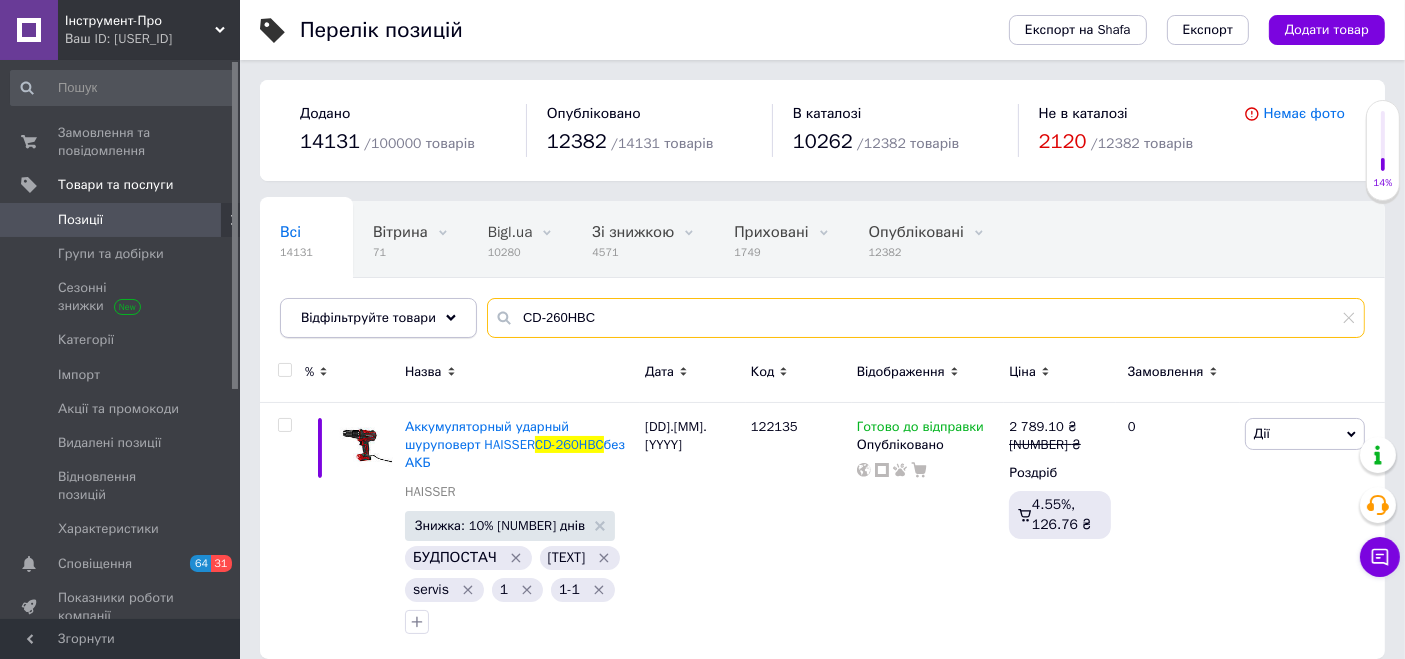 drag, startPoint x: 632, startPoint y: 315, endPoint x: 450, endPoint y: 308, distance: 182.13457 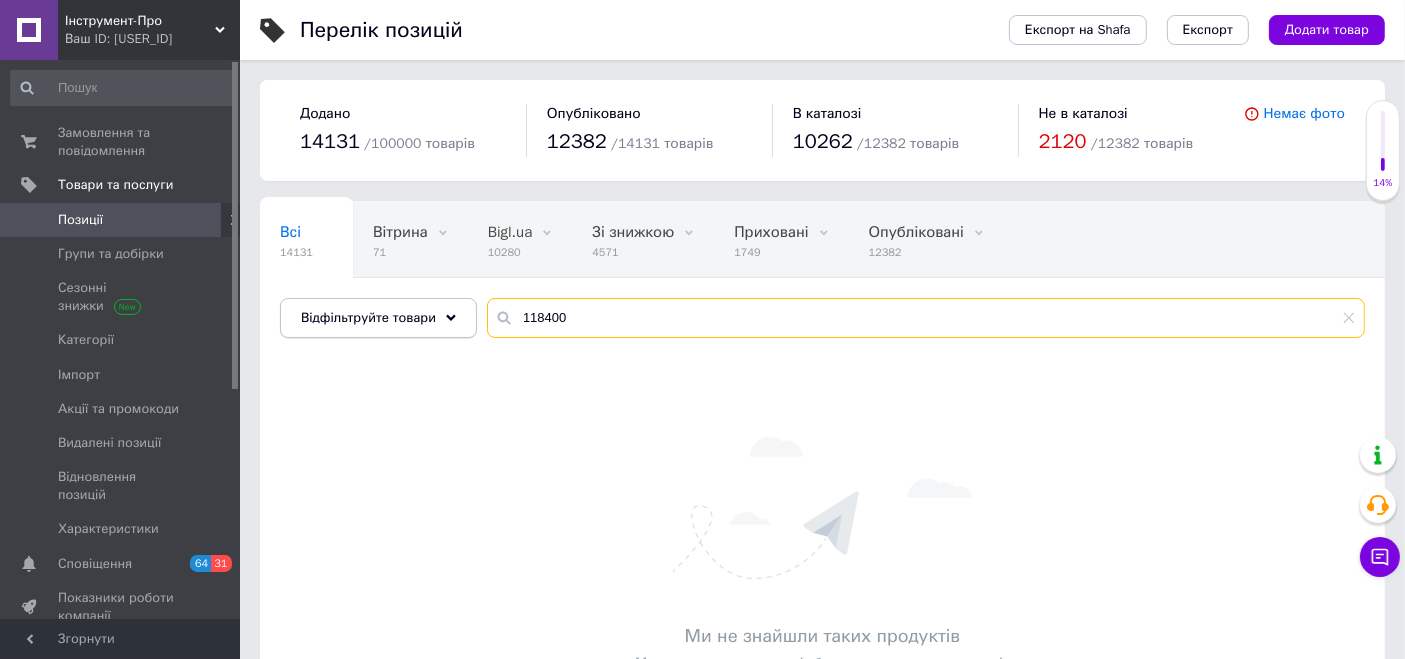 drag, startPoint x: 585, startPoint y: 328, endPoint x: 428, endPoint y: 305, distance: 158.67577 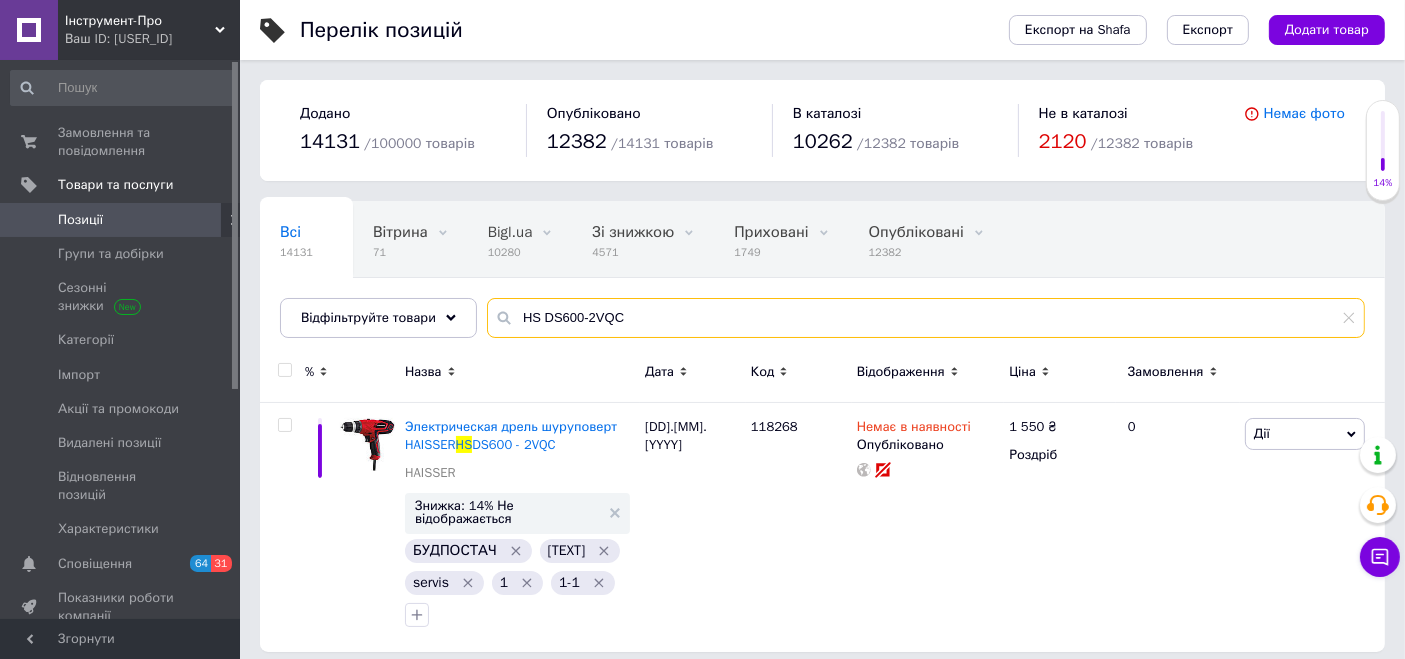 type on "HS DS600-2VQC" 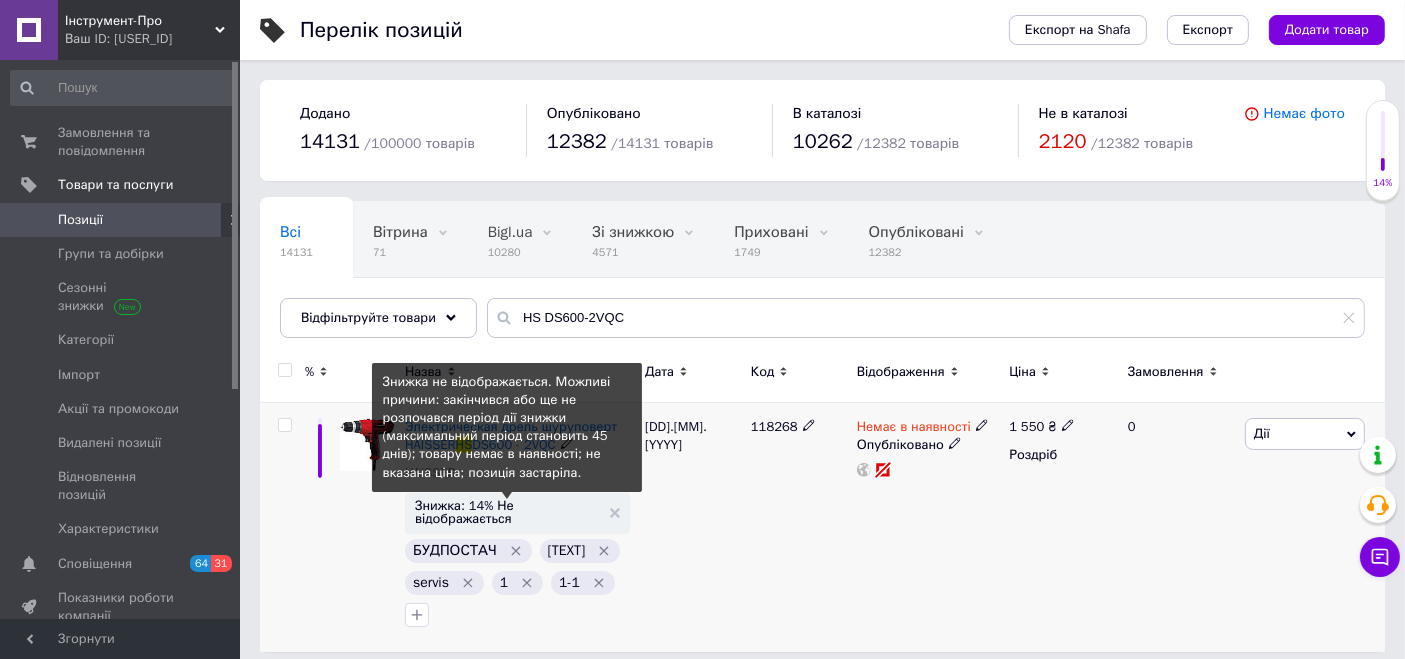 click on "Знижка: 14% Не відображається" at bounding box center [507, 512] 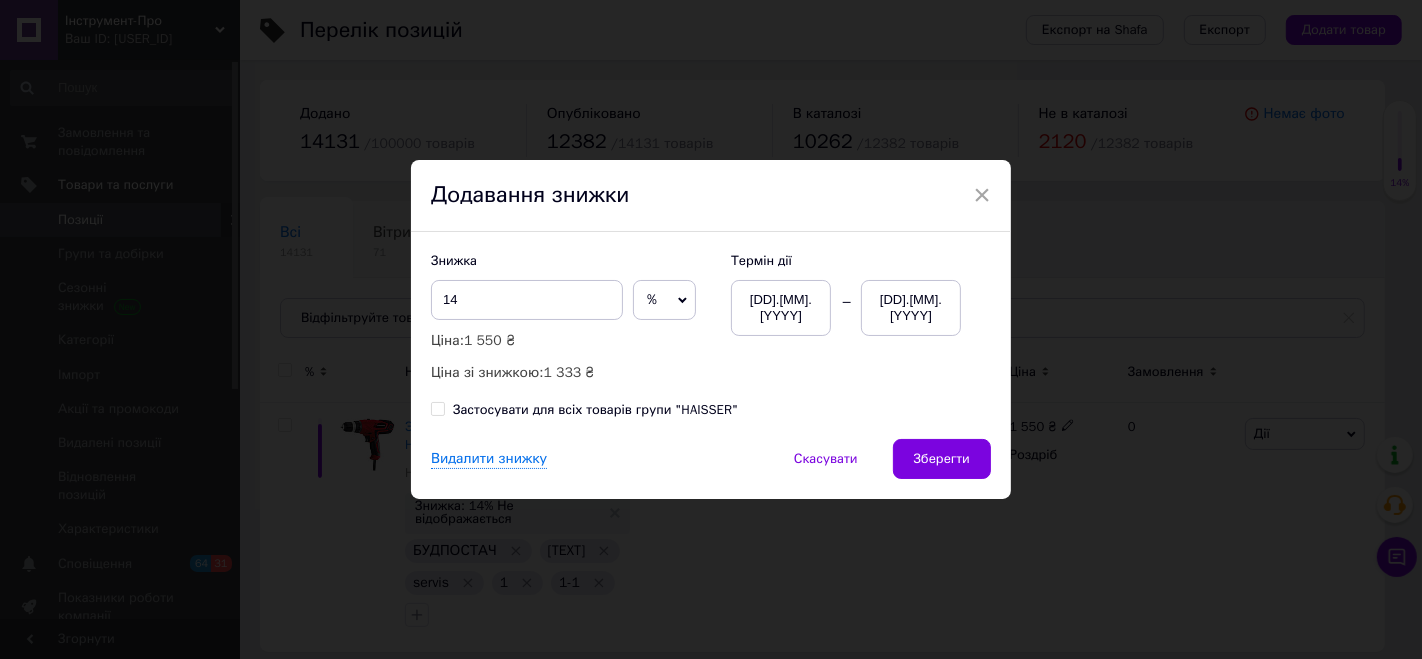 click on "×" at bounding box center [982, 195] 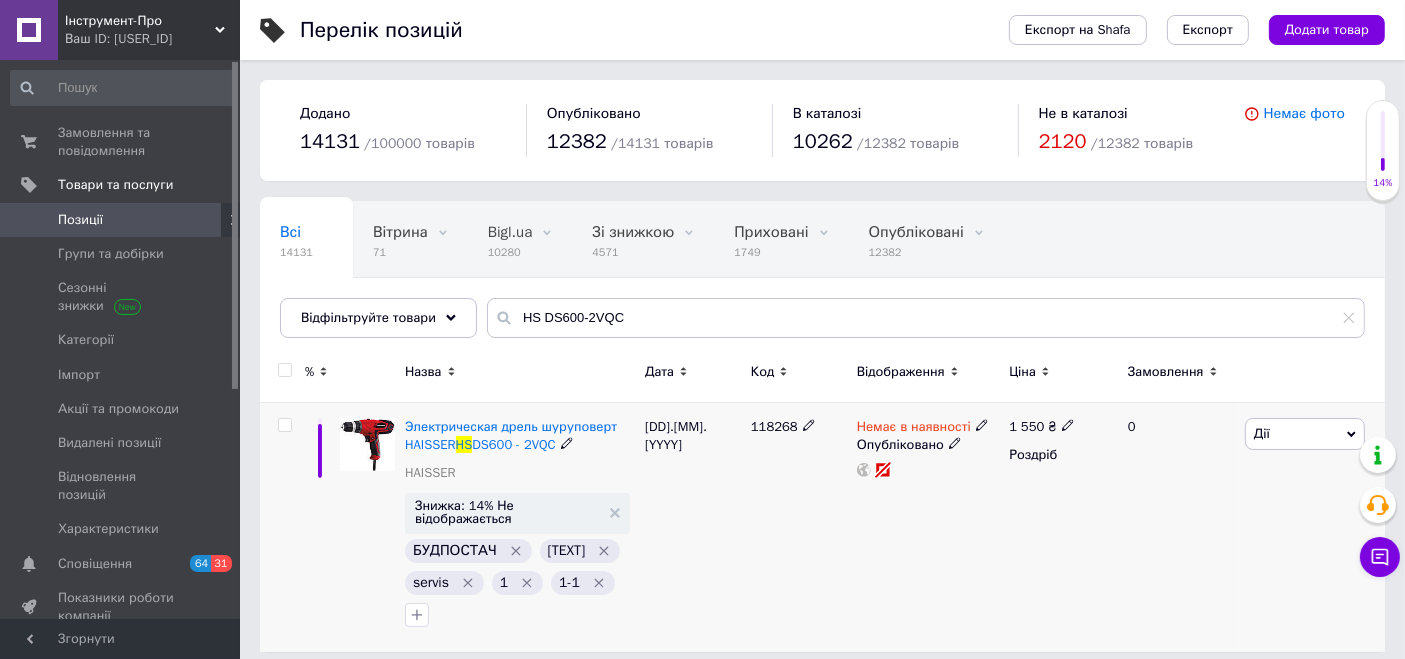 click on "Немає в наявності" at bounding box center (914, 429) 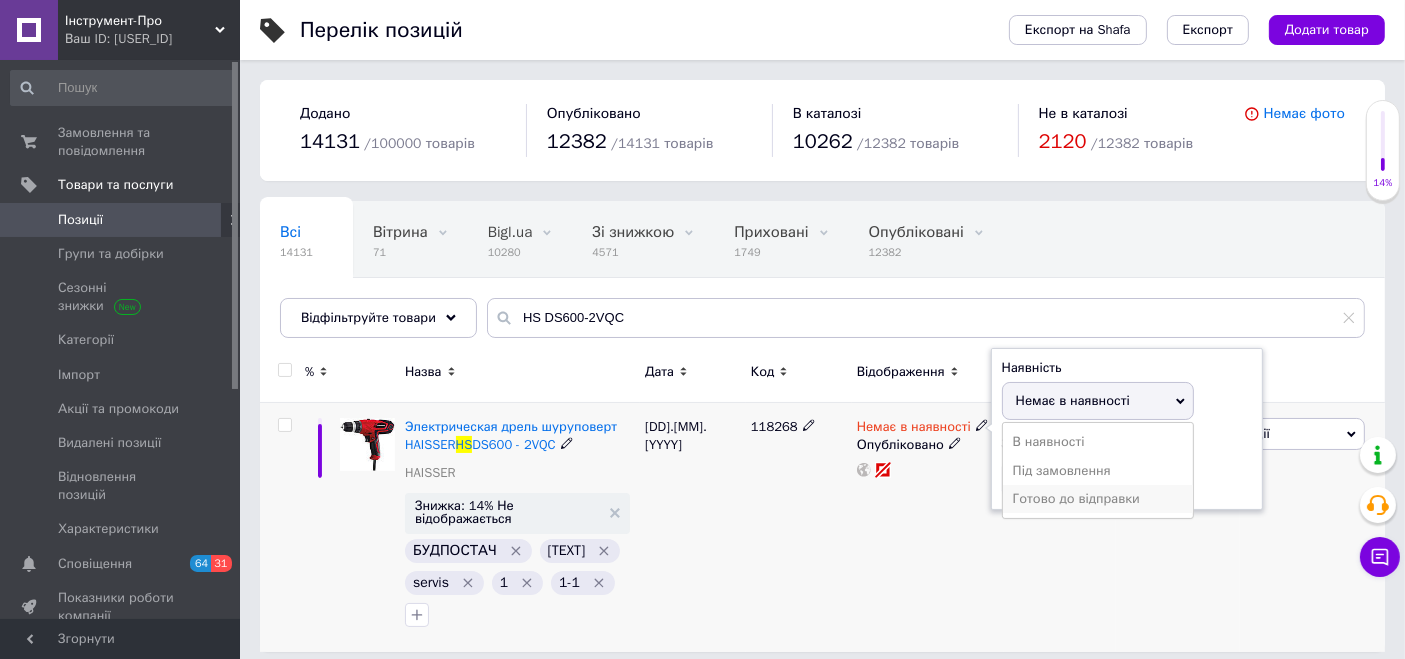 click on "Готово до відправки" at bounding box center [1098, 499] 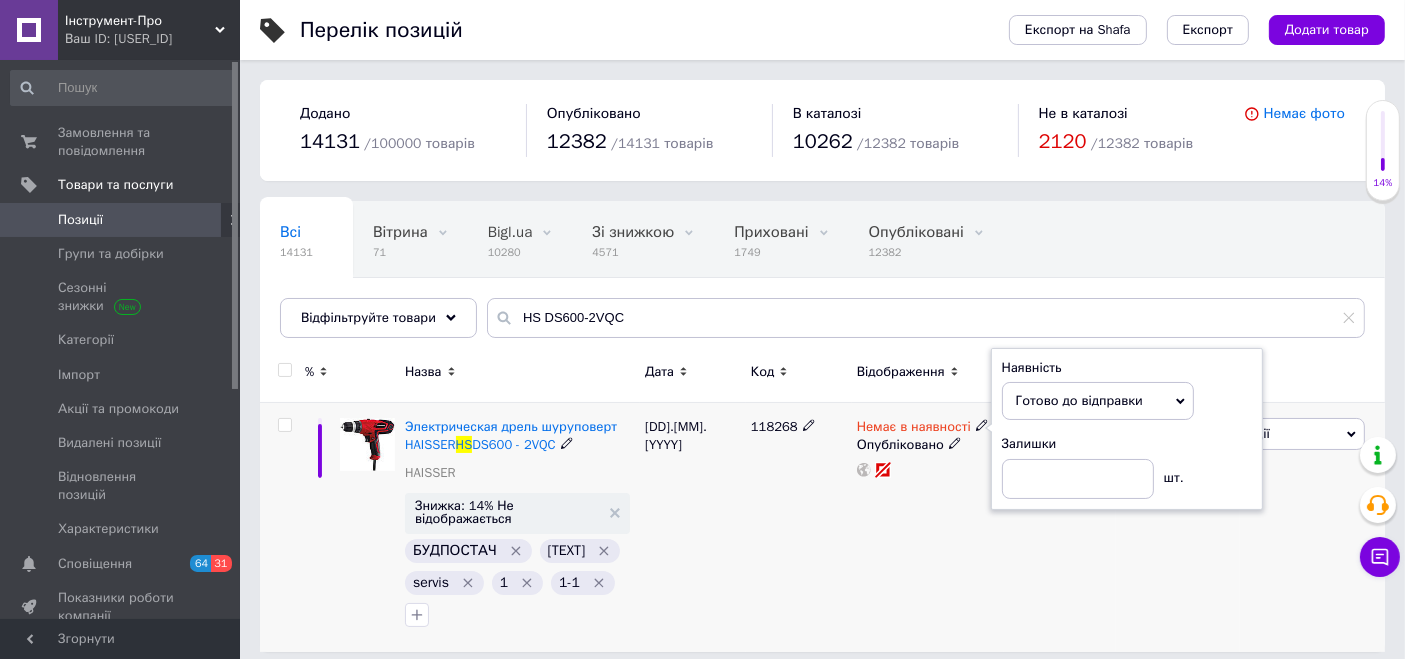 click on "Немає в наявності Наявність Готово до відправки В наявності Немає в наявності Під замовлення Залишки шт. Опубліковано" at bounding box center [928, 527] 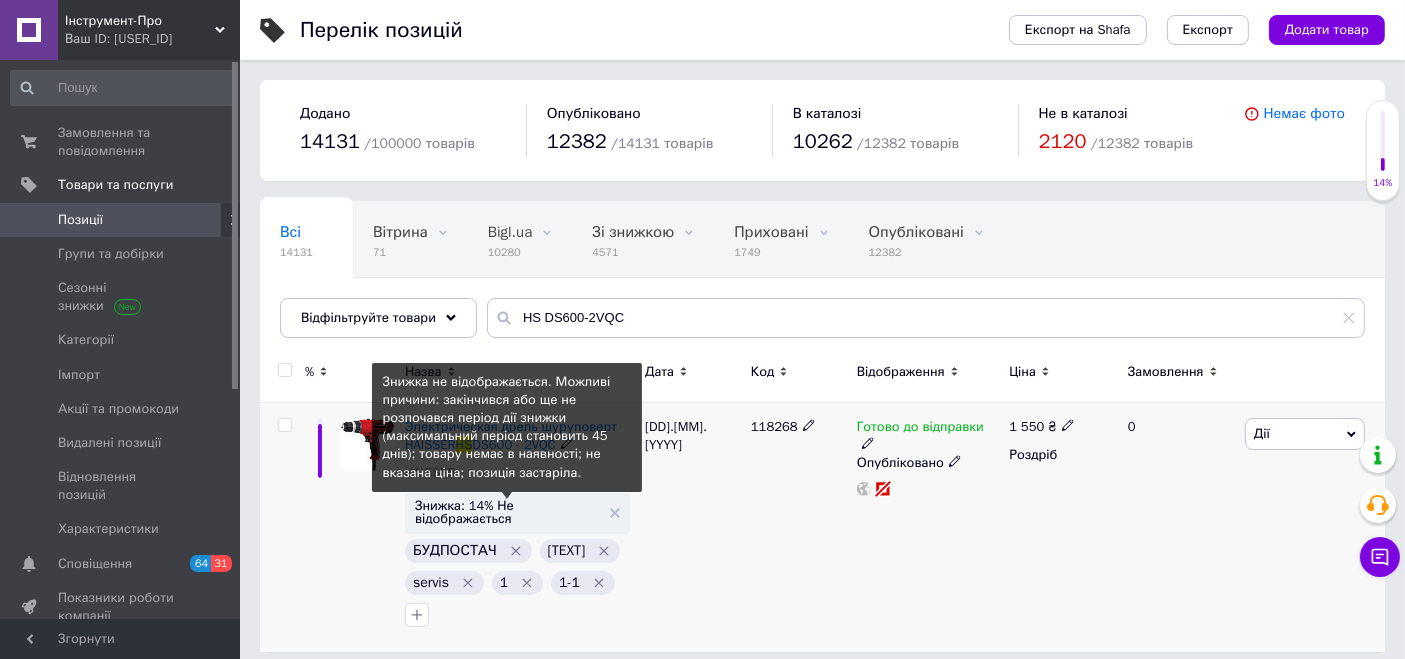 click on "Знижка: 14% Не відображається" at bounding box center (507, 512) 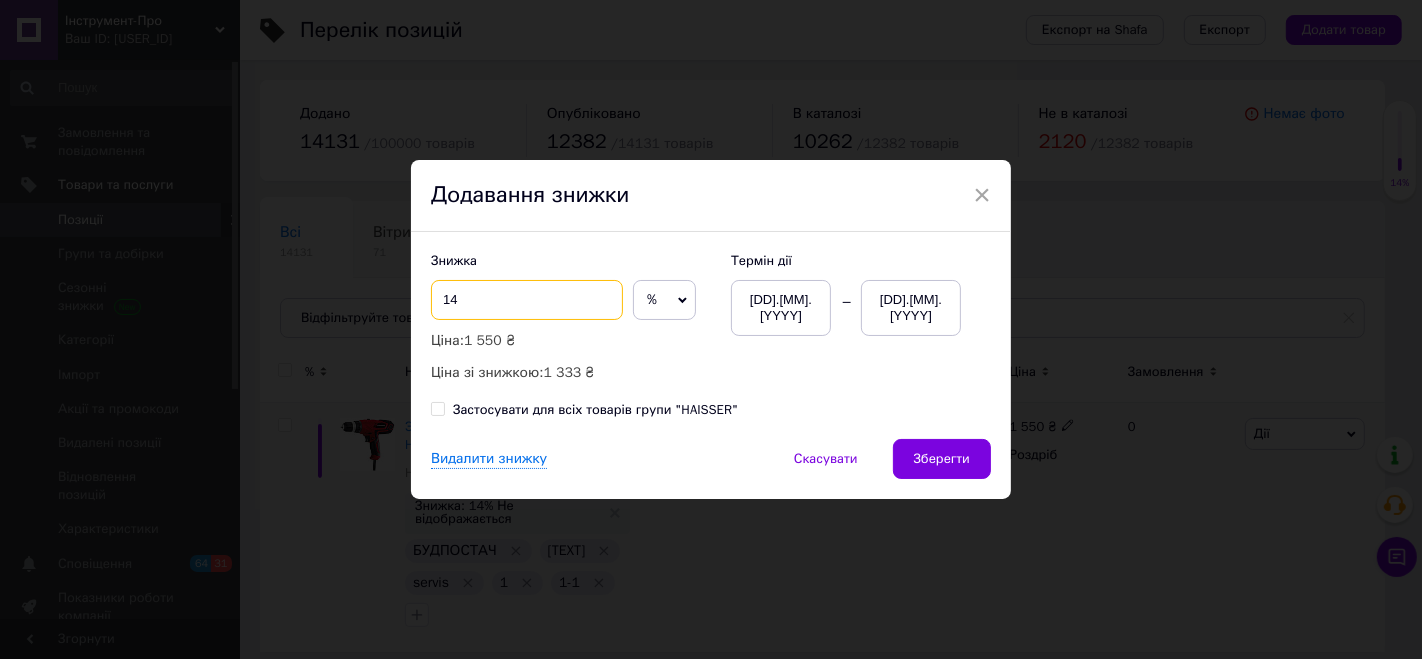 click on "14" at bounding box center [527, 300] 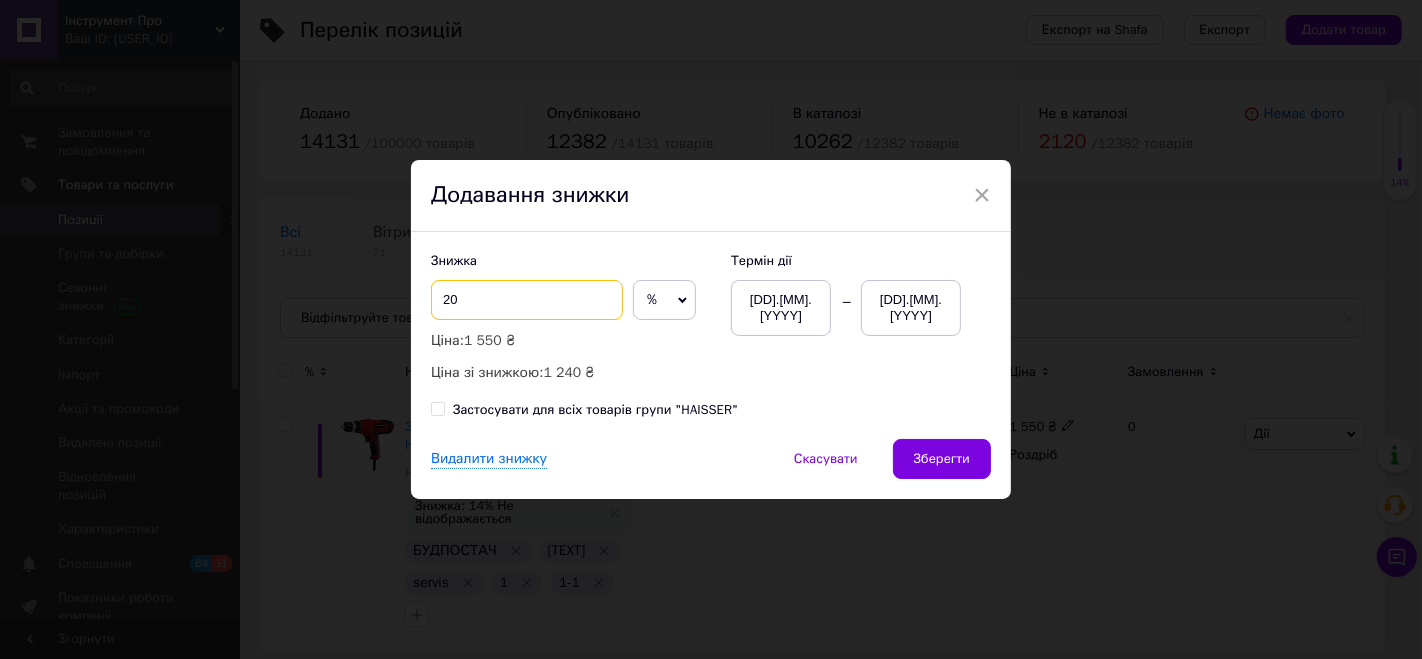 type on "20" 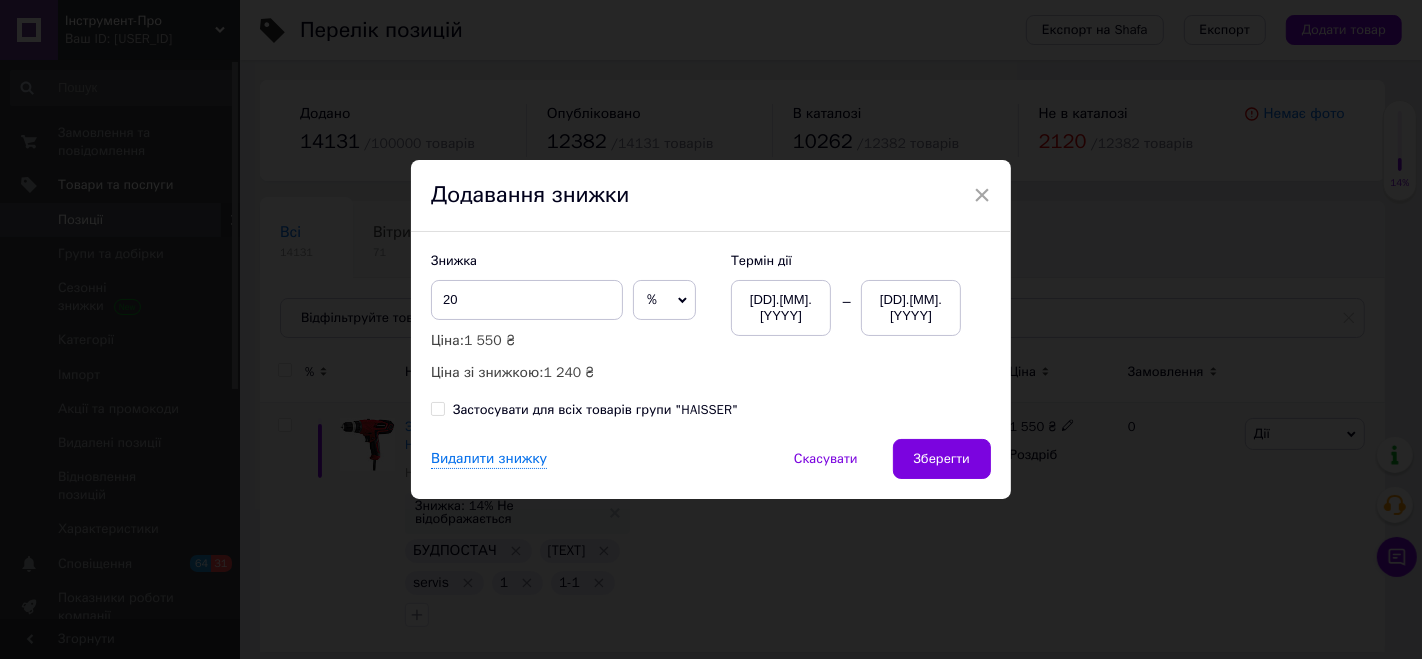 click on "[DD].[MM].[YYYY]" at bounding box center [911, 308] 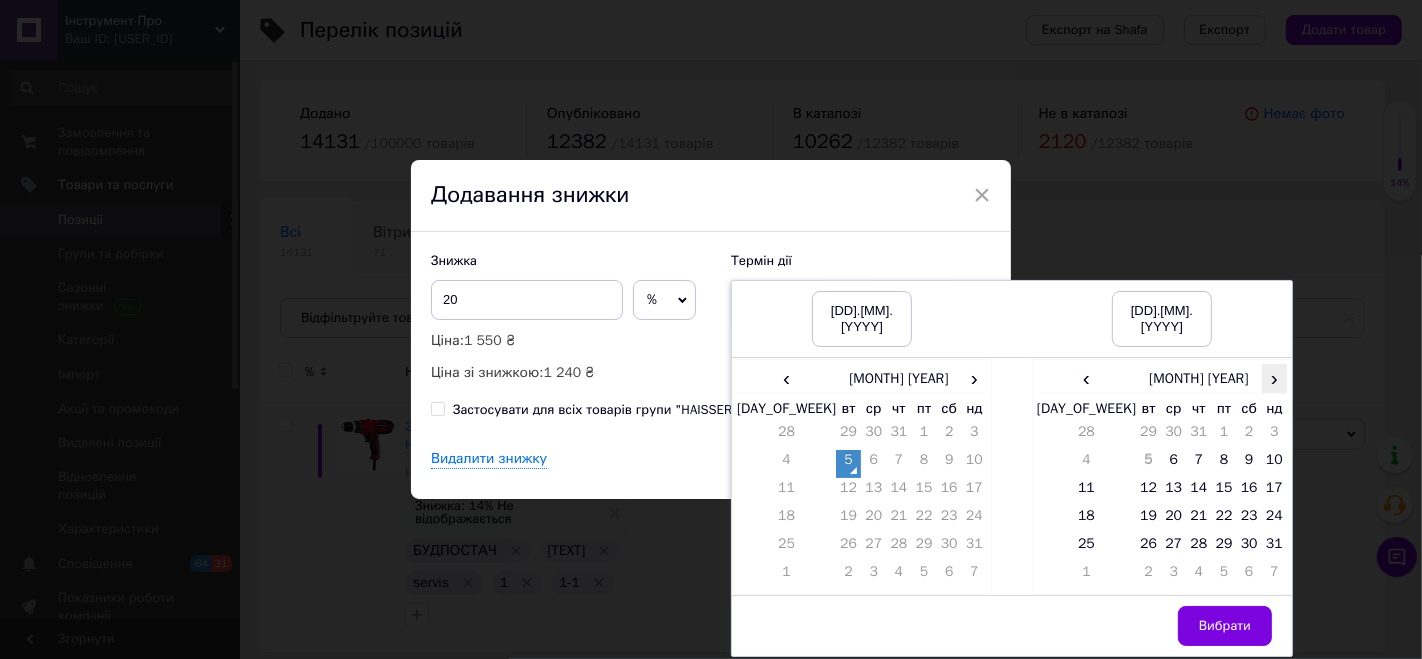 click on "›" at bounding box center (1274, 378) 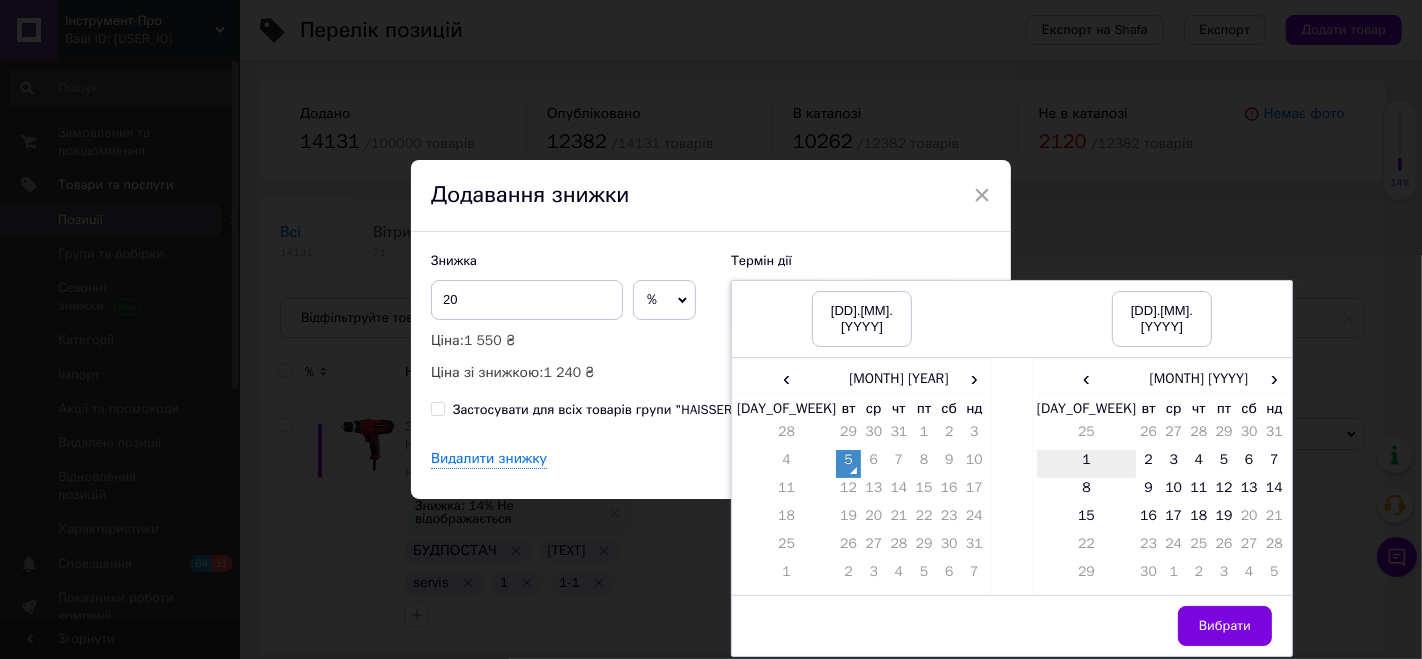 drag, startPoint x: 1052, startPoint y: 446, endPoint x: 1062, endPoint y: 458, distance: 15.6205 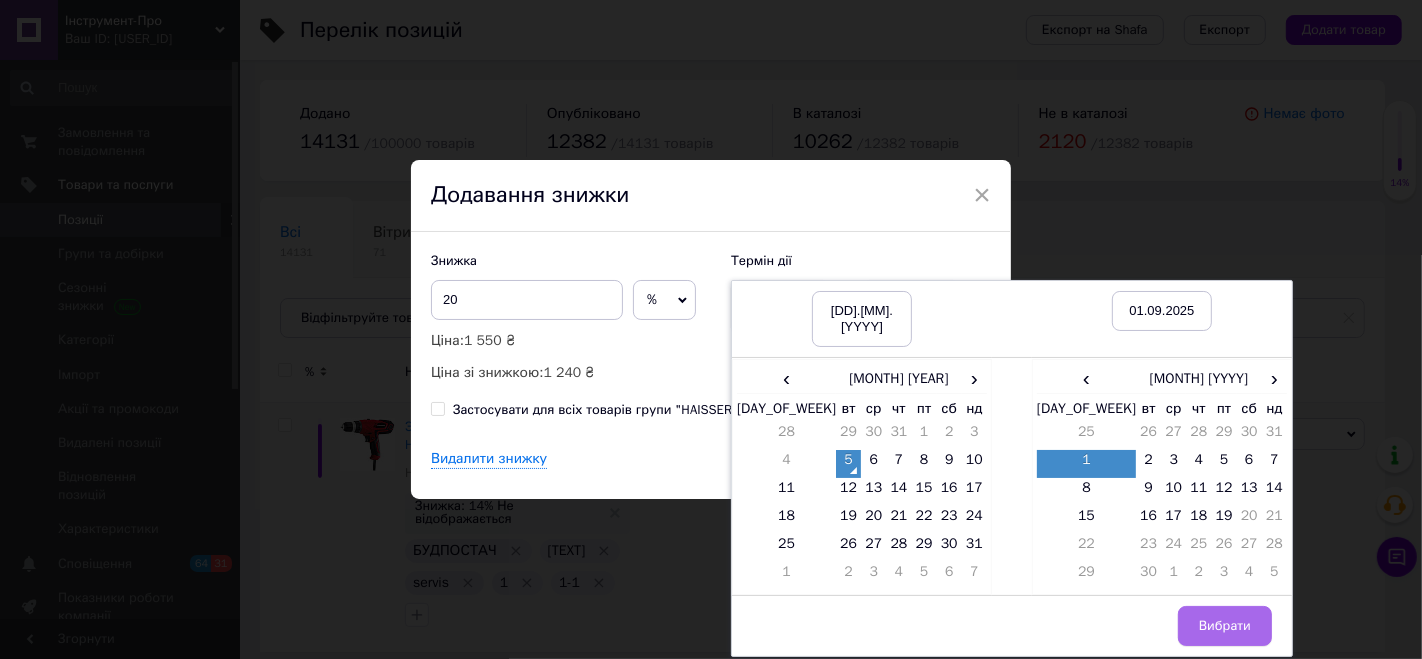 click on "Вибрати" at bounding box center [1225, 626] 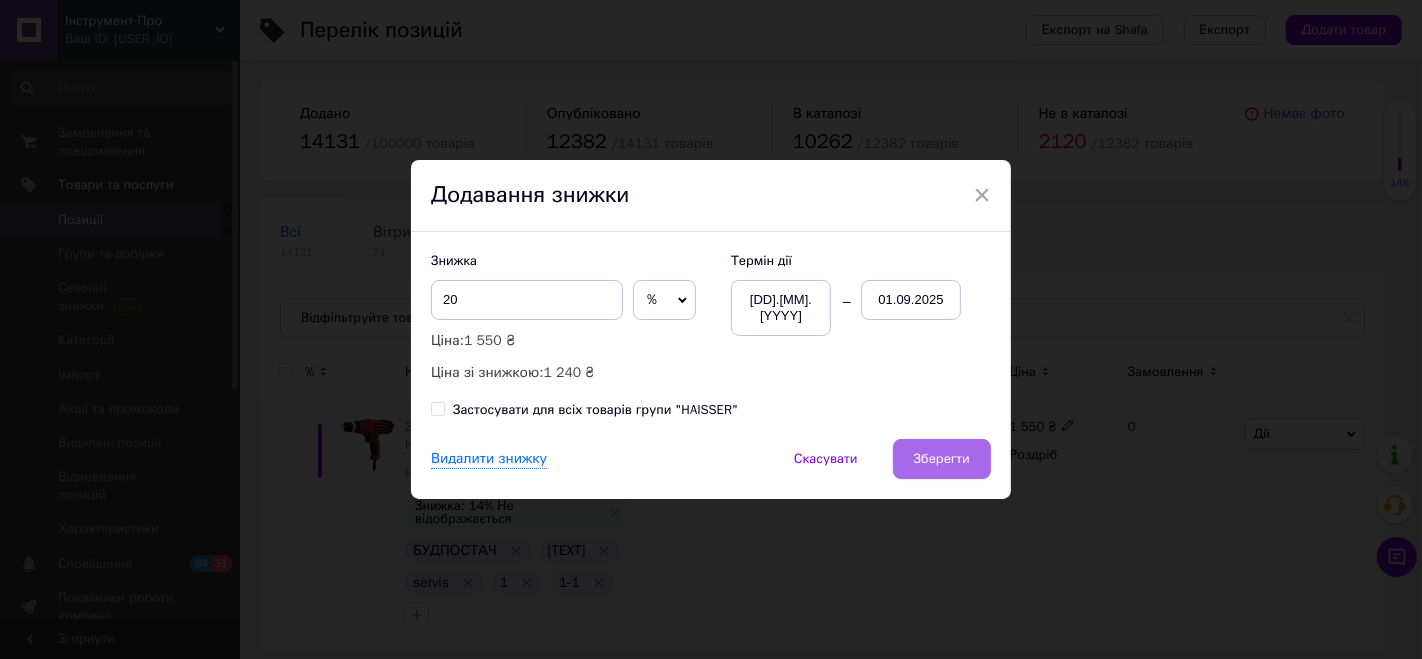 click on "Зберегти" at bounding box center [942, 459] 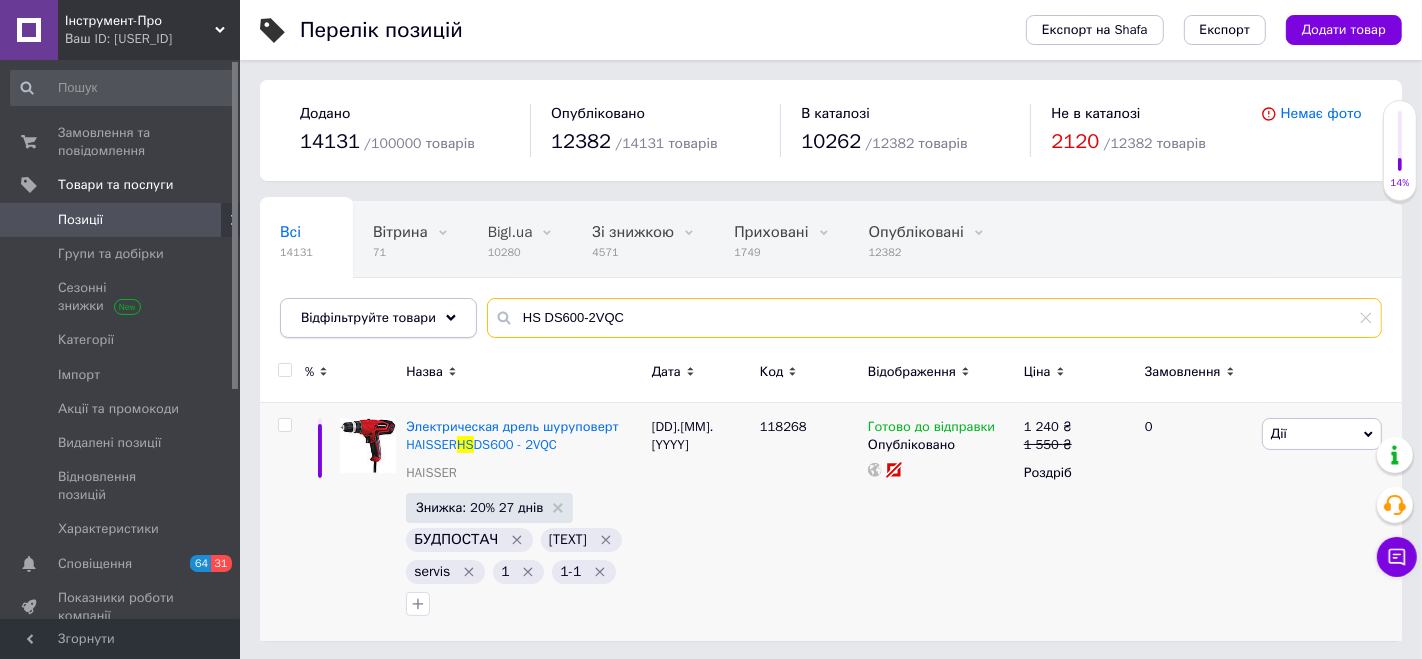 drag, startPoint x: 567, startPoint y: 310, endPoint x: 448, endPoint y: 317, distance: 119.2057 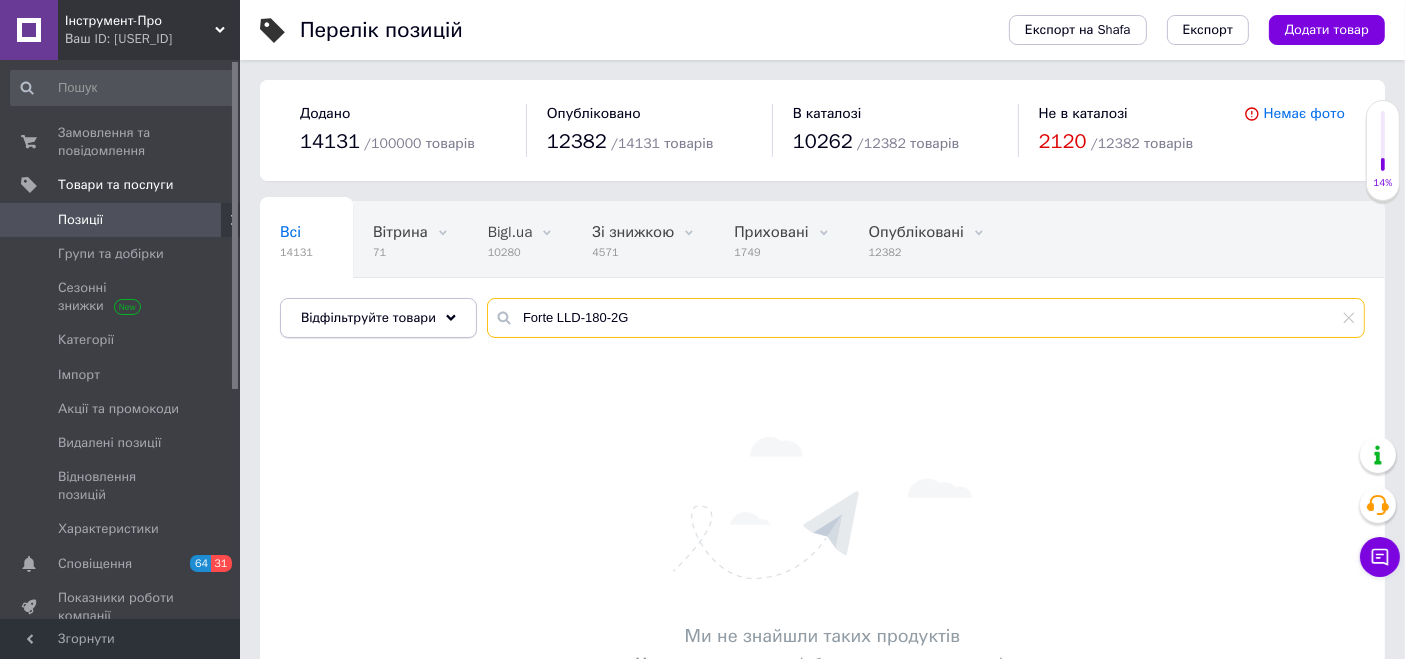 drag, startPoint x: 525, startPoint y: 314, endPoint x: 436, endPoint y: 297, distance: 90.60905 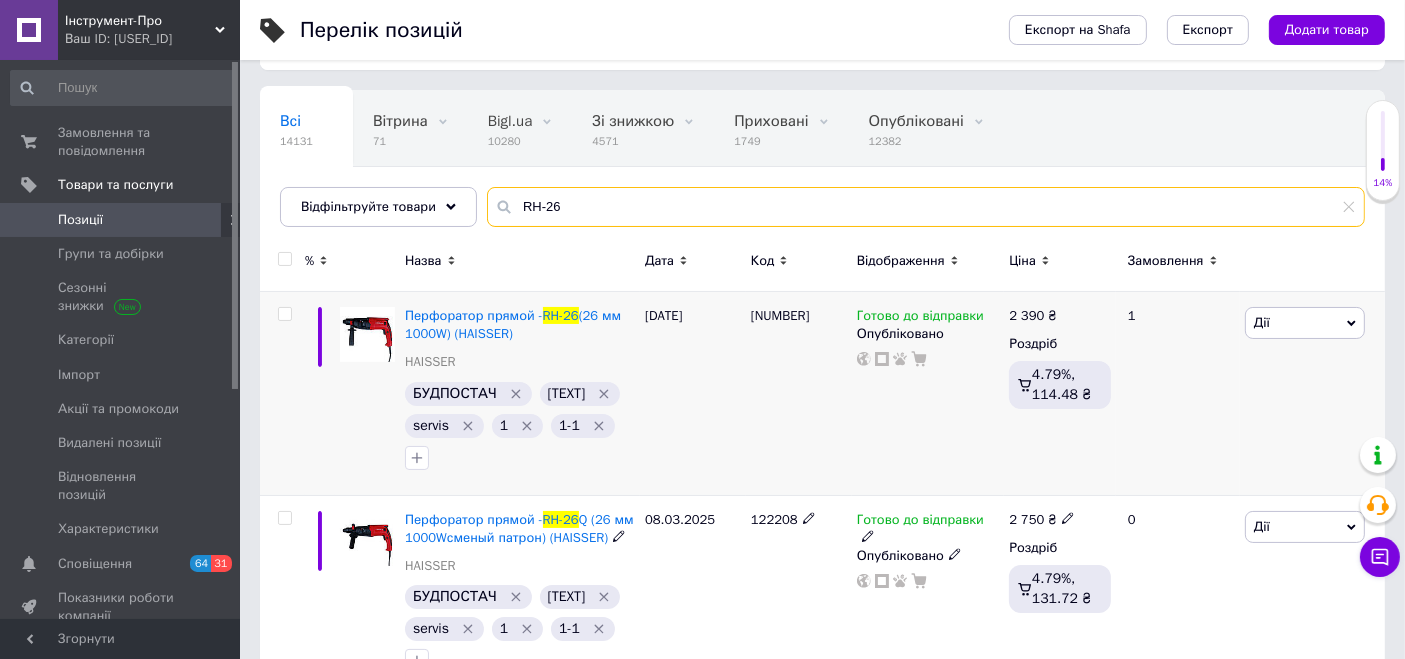 scroll, scrollTop: 168, scrollLeft: 0, axis: vertical 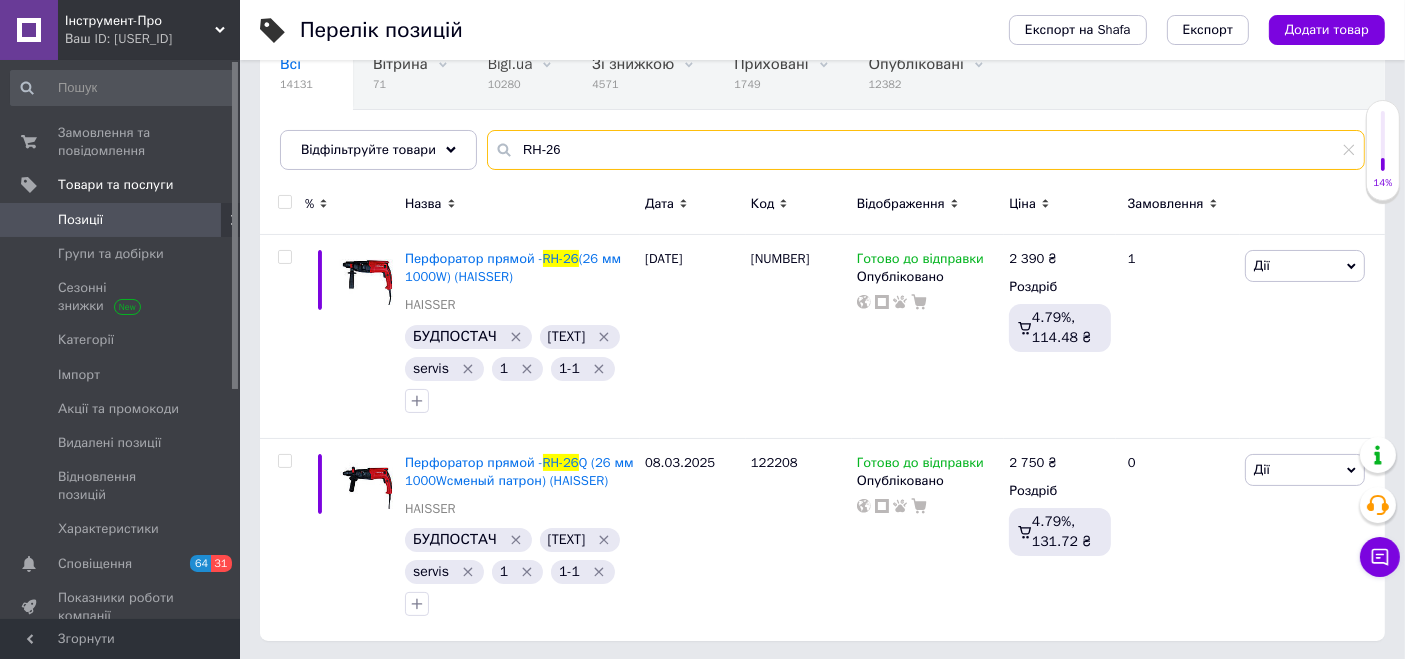 type on "RH-26" 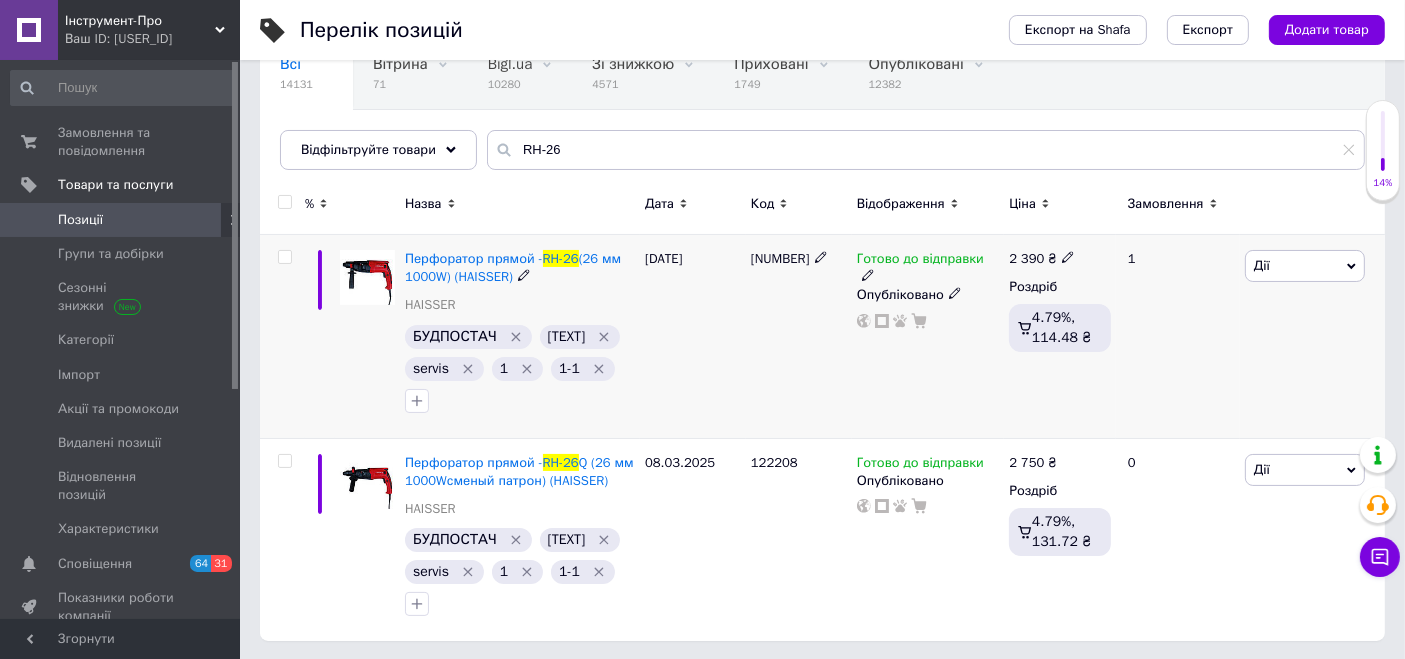 click on "Дії" at bounding box center (1305, 266) 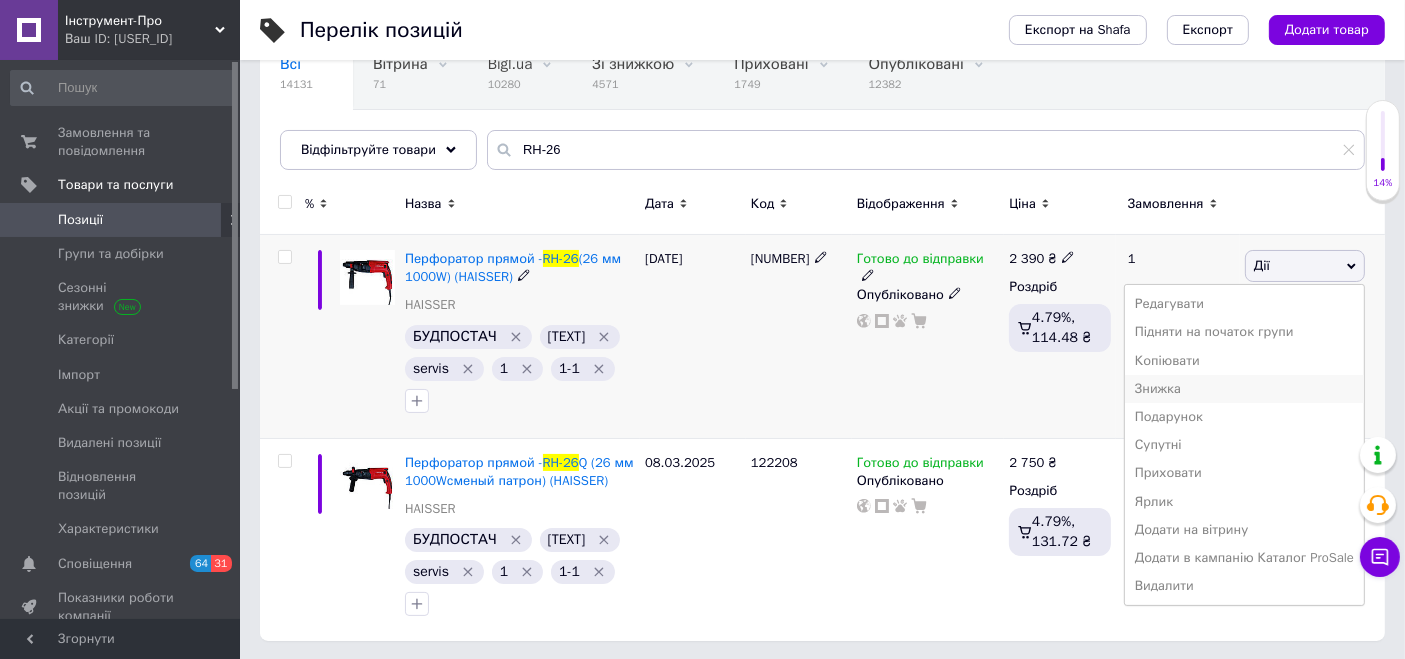 click on "Знижка" at bounding box center (1244, 389) 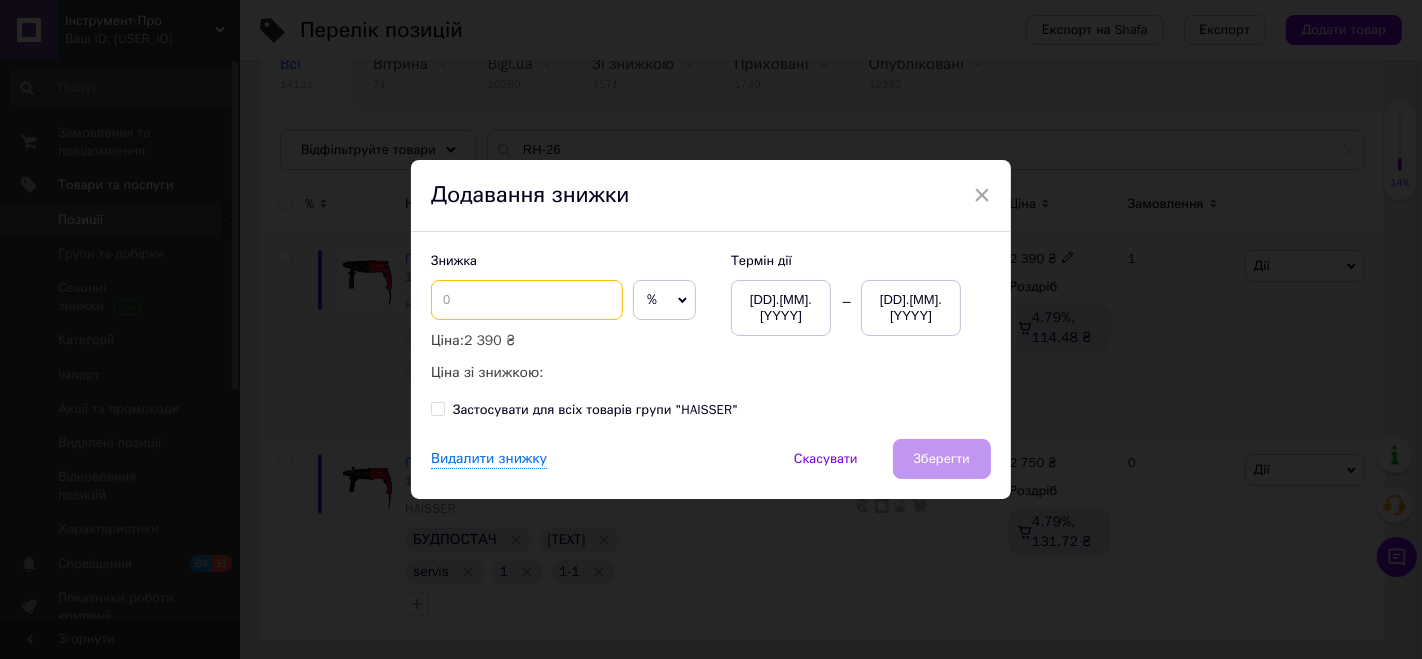 click at bounding box center (527, 300) 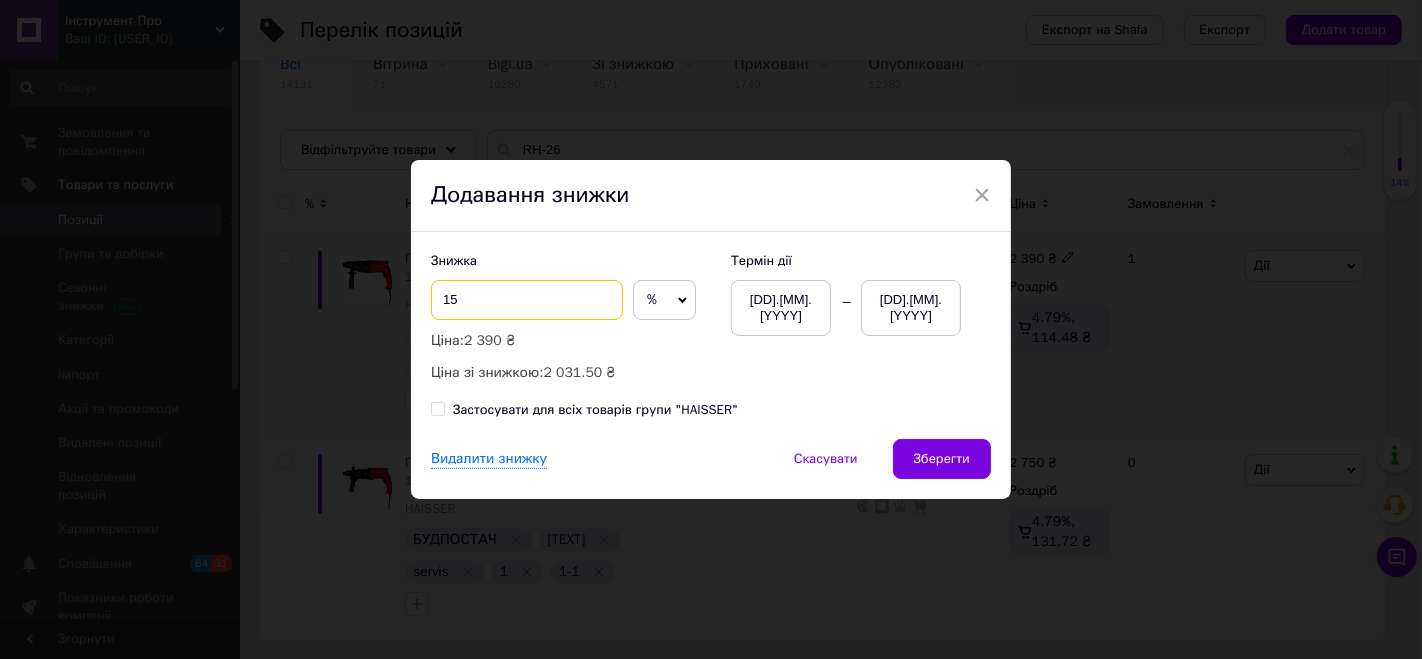 type on "1" 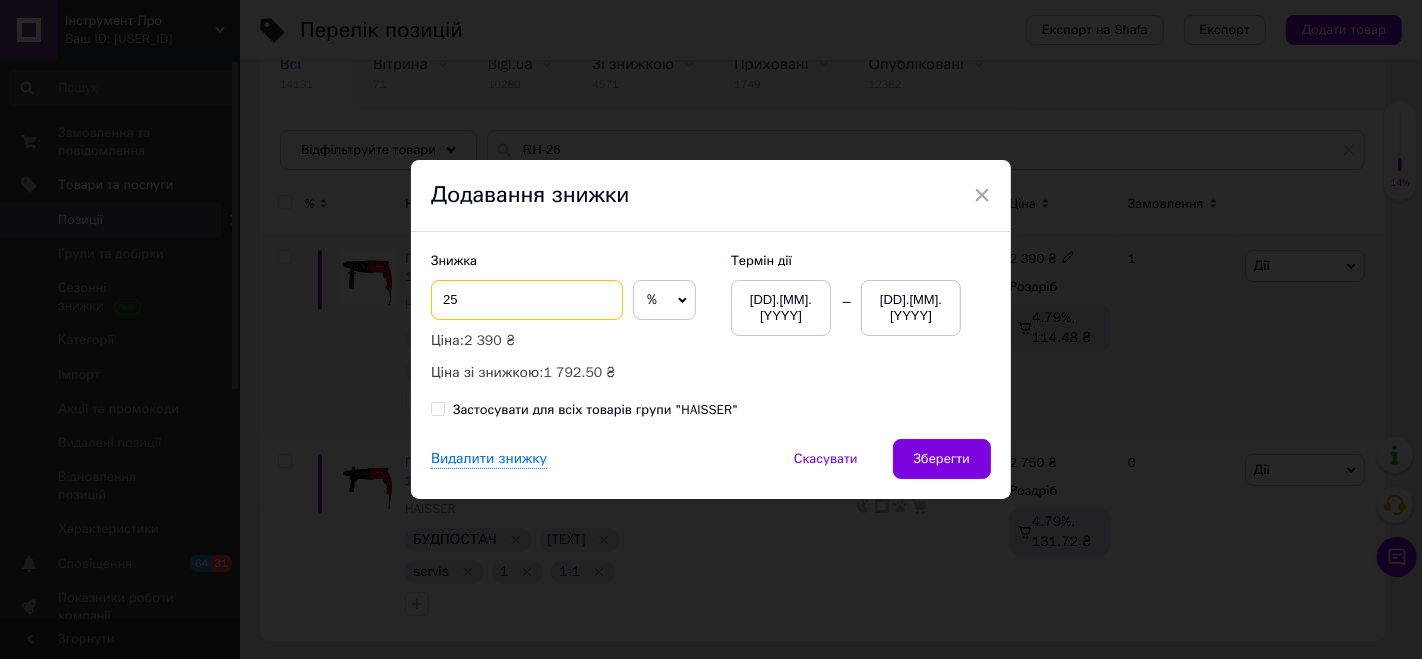 type on "25" 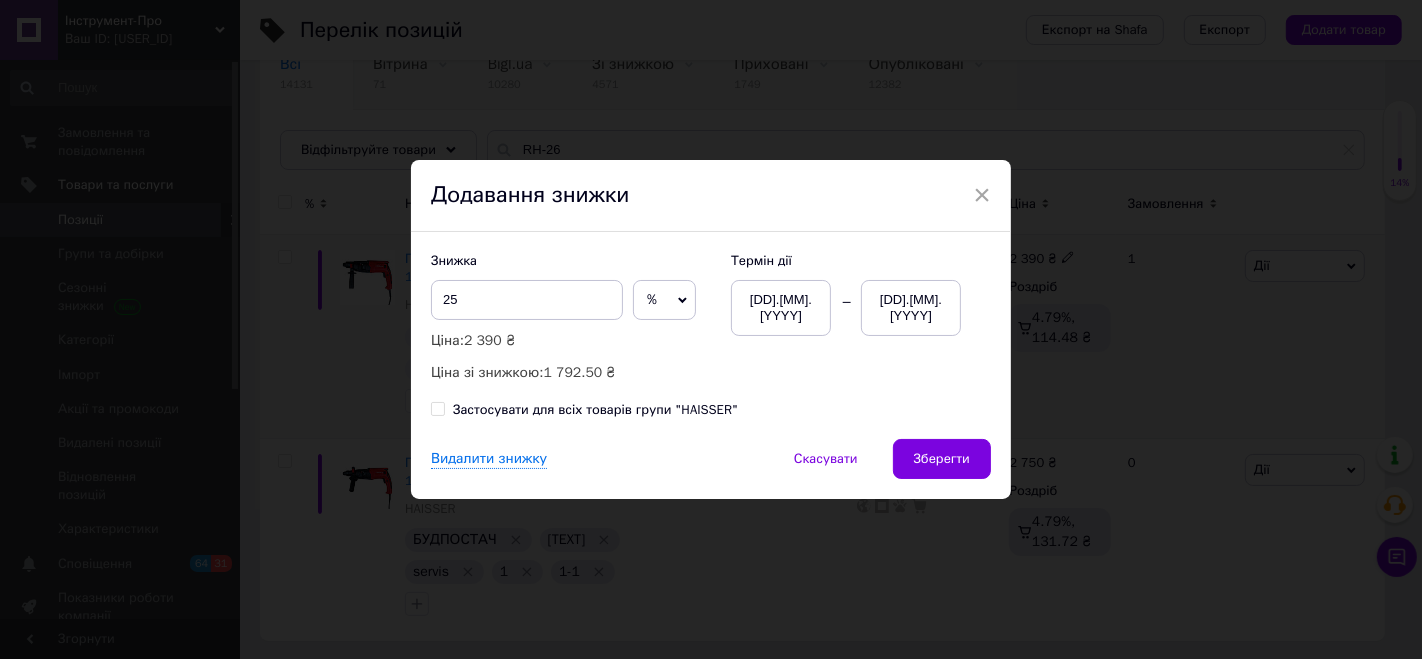 click on "[DD].[MM].[YYYY]" at bounding box center (911, 308) 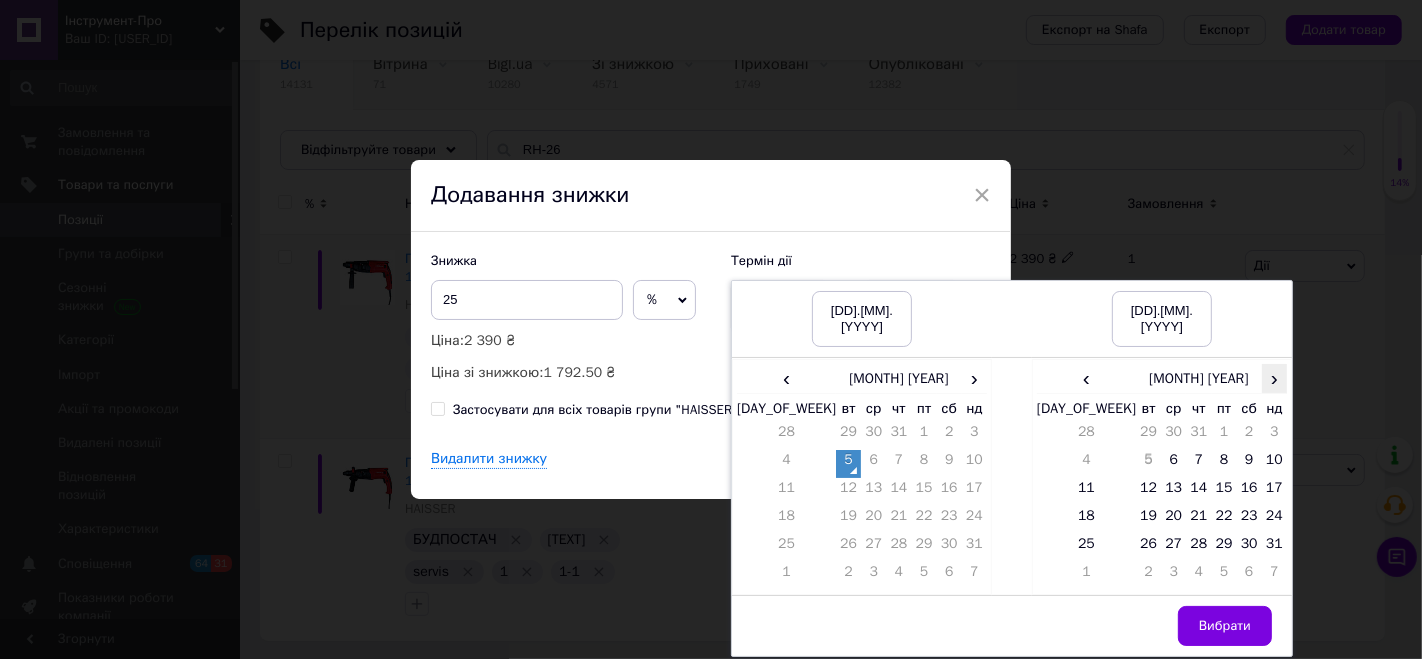 click on "›" at bounding box center (1274, 378) 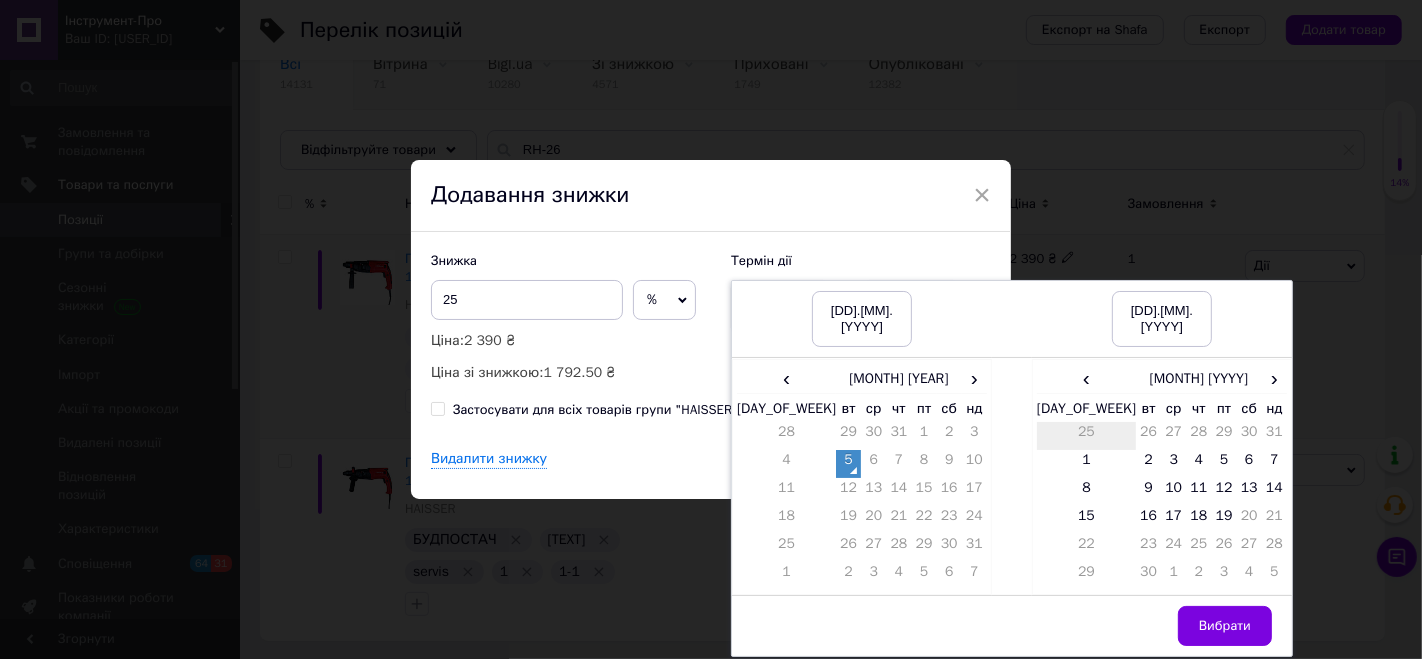 click on "25" at bounding box center [1086, 436] 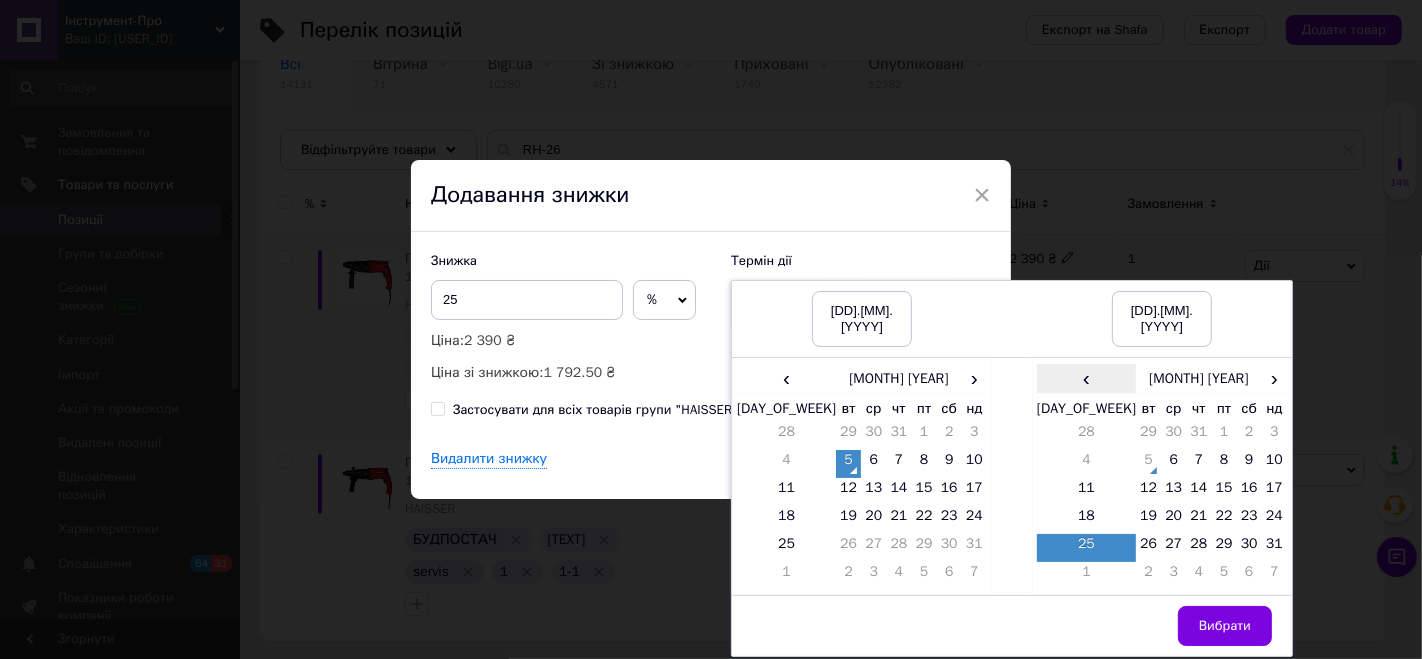 click on "‹" at bounding box center [1086, 378] 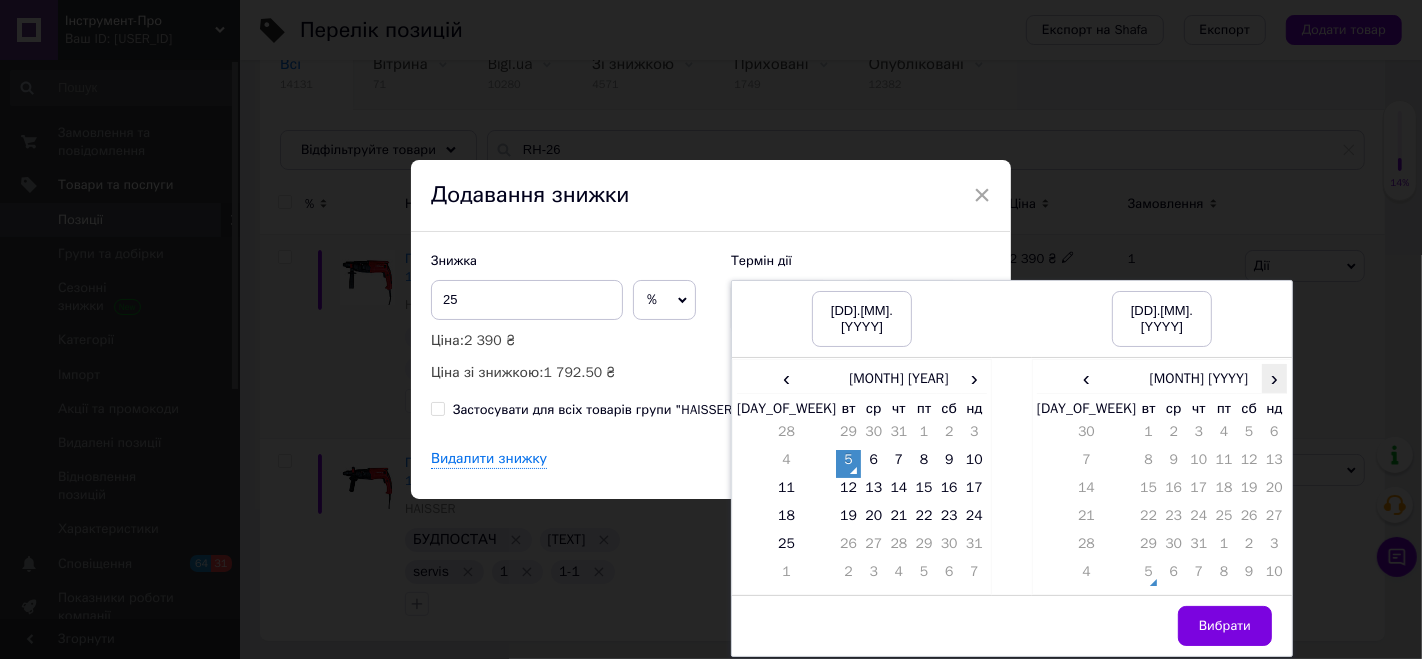 click on "›" at bounding box center (1274, 378) 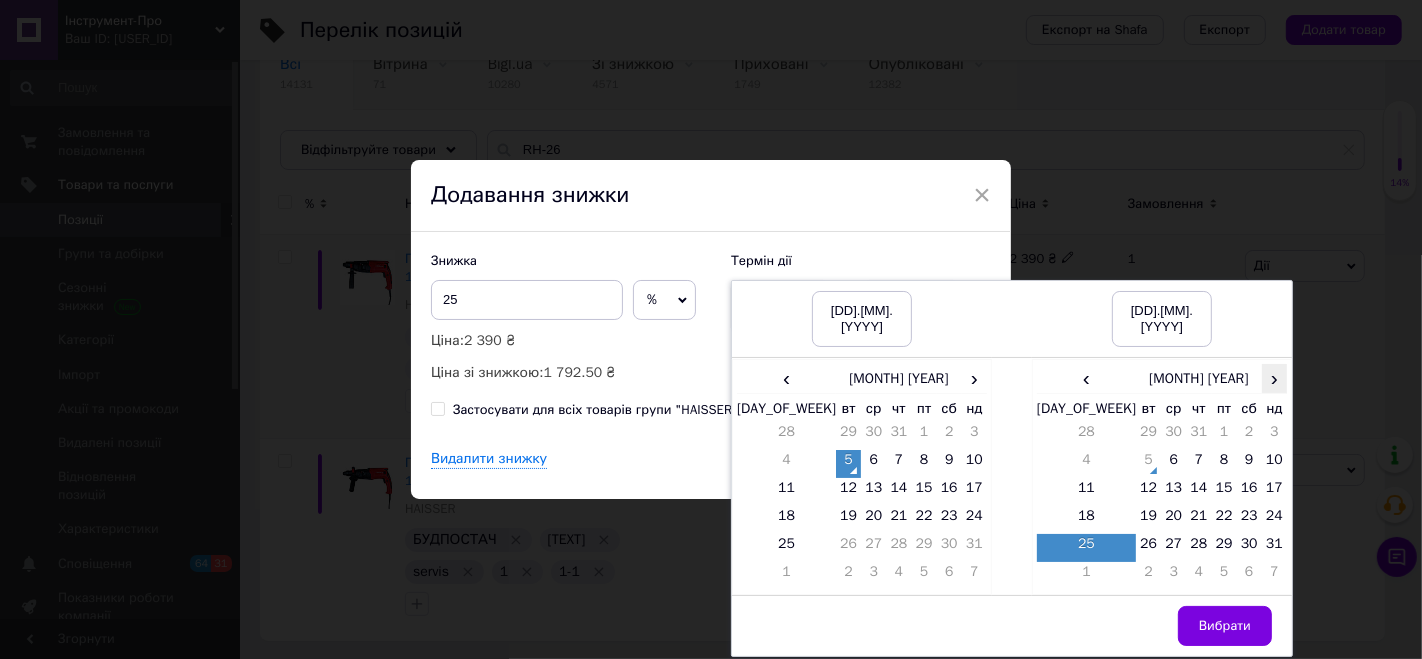 click on "›" at bounding box center (1274, 378) 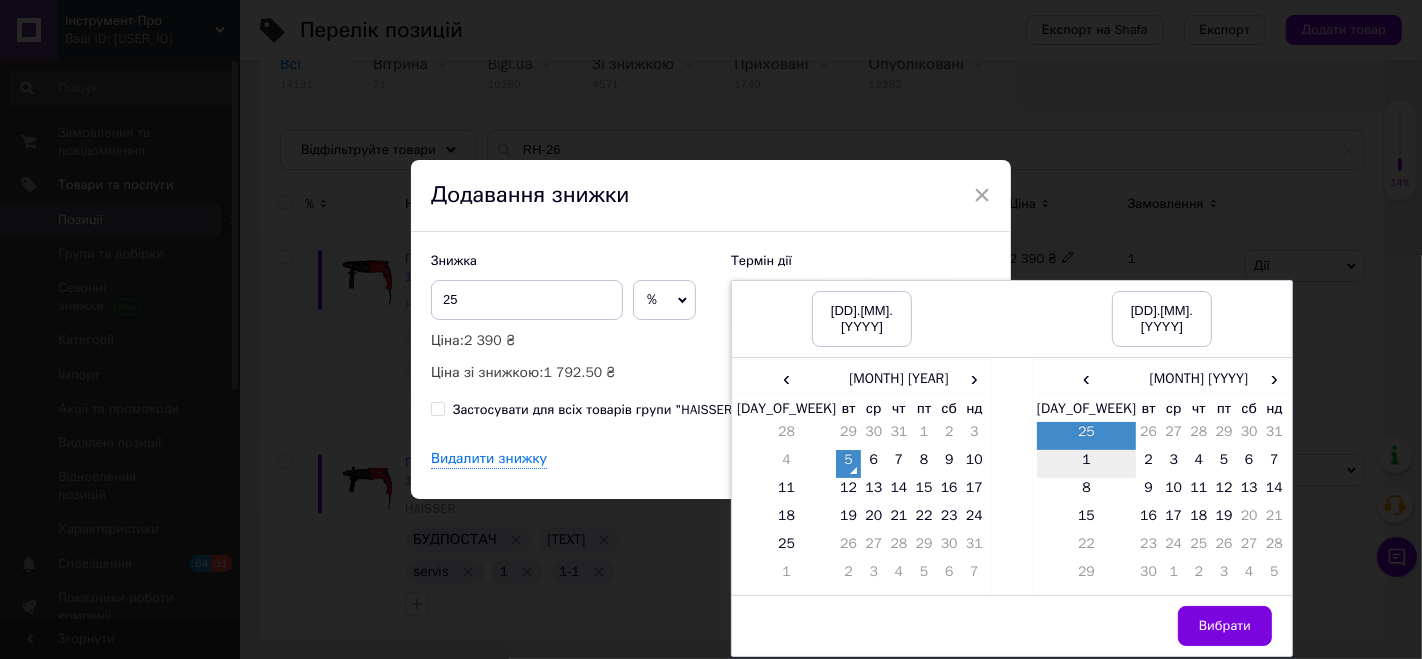 click on "1" at bounding box center (1086, 464) 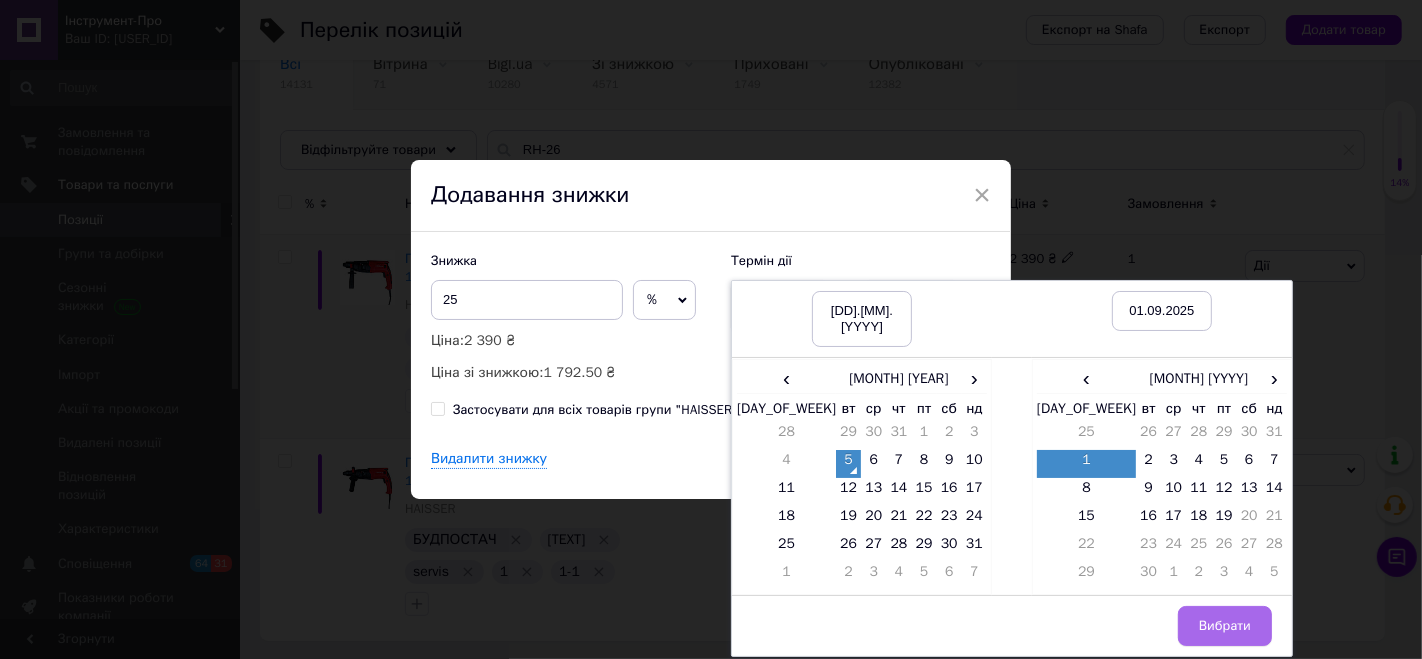 click on "Вибрати" at bounding box center [1225, 626] 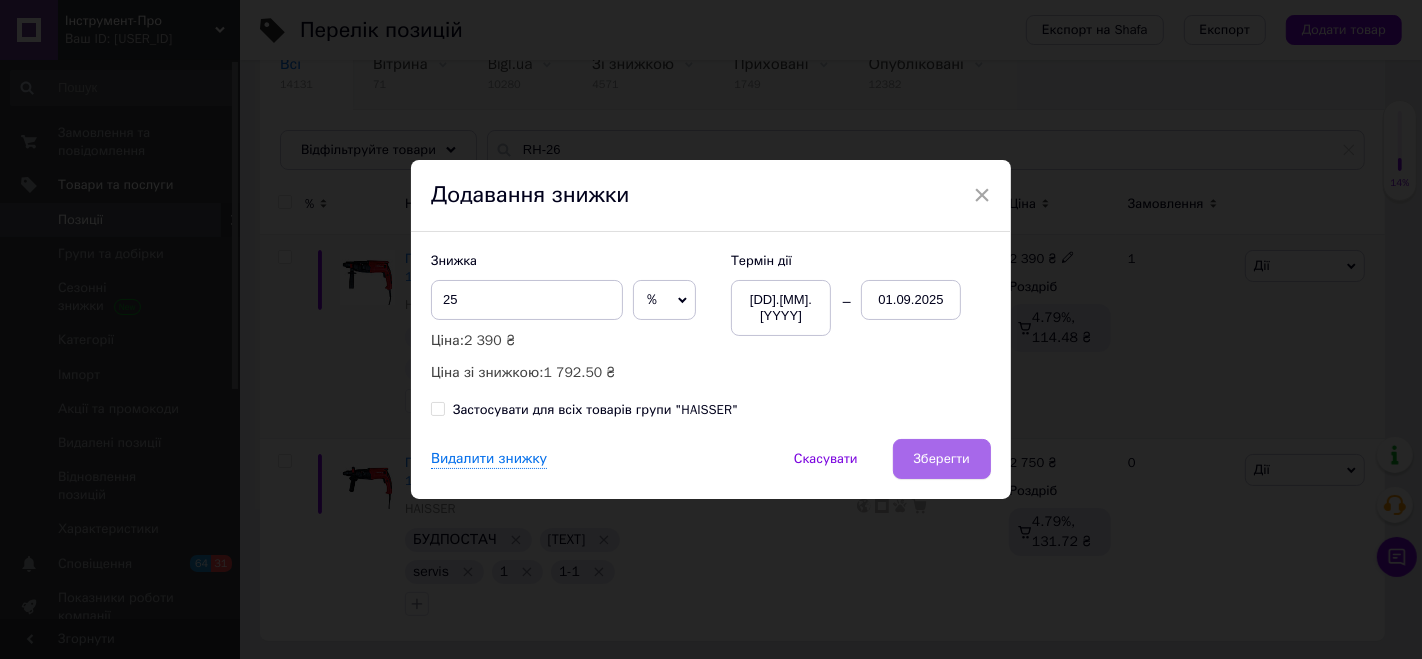 click on "Зберегти" at bounding box center (942, 459) 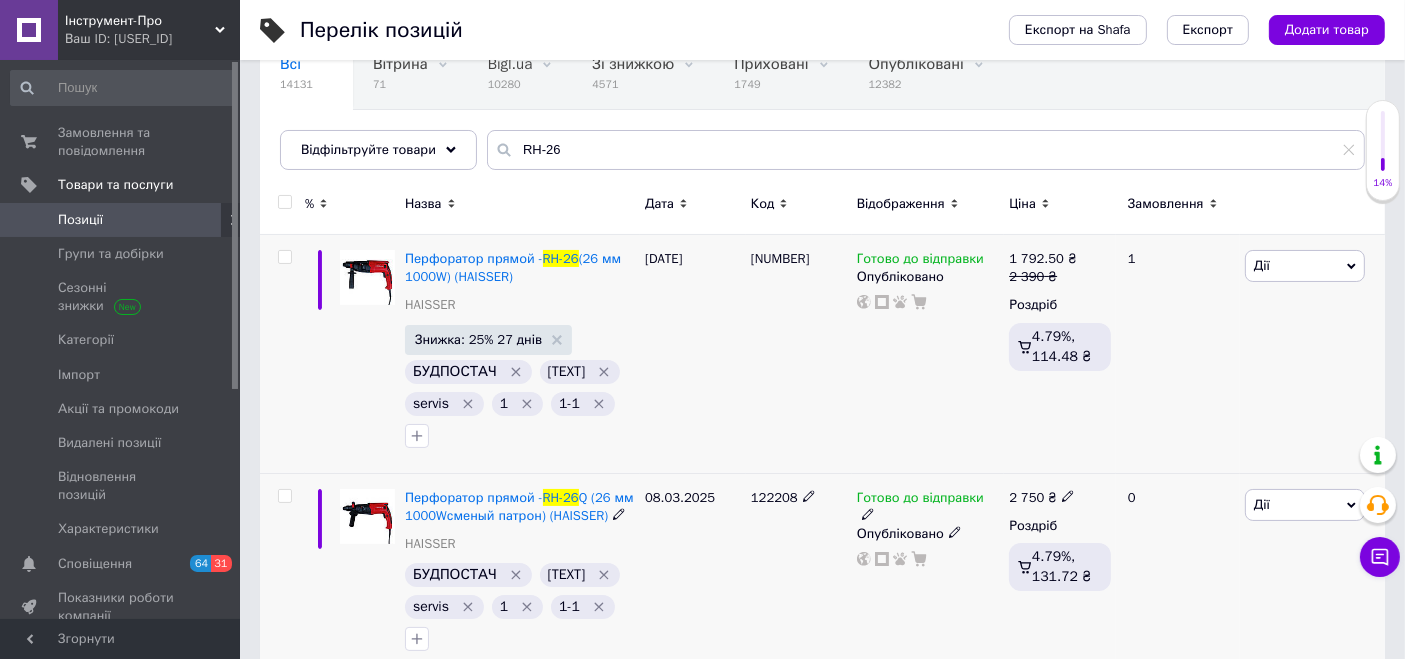 click on "2 750" at bounding box center [1026, 497] 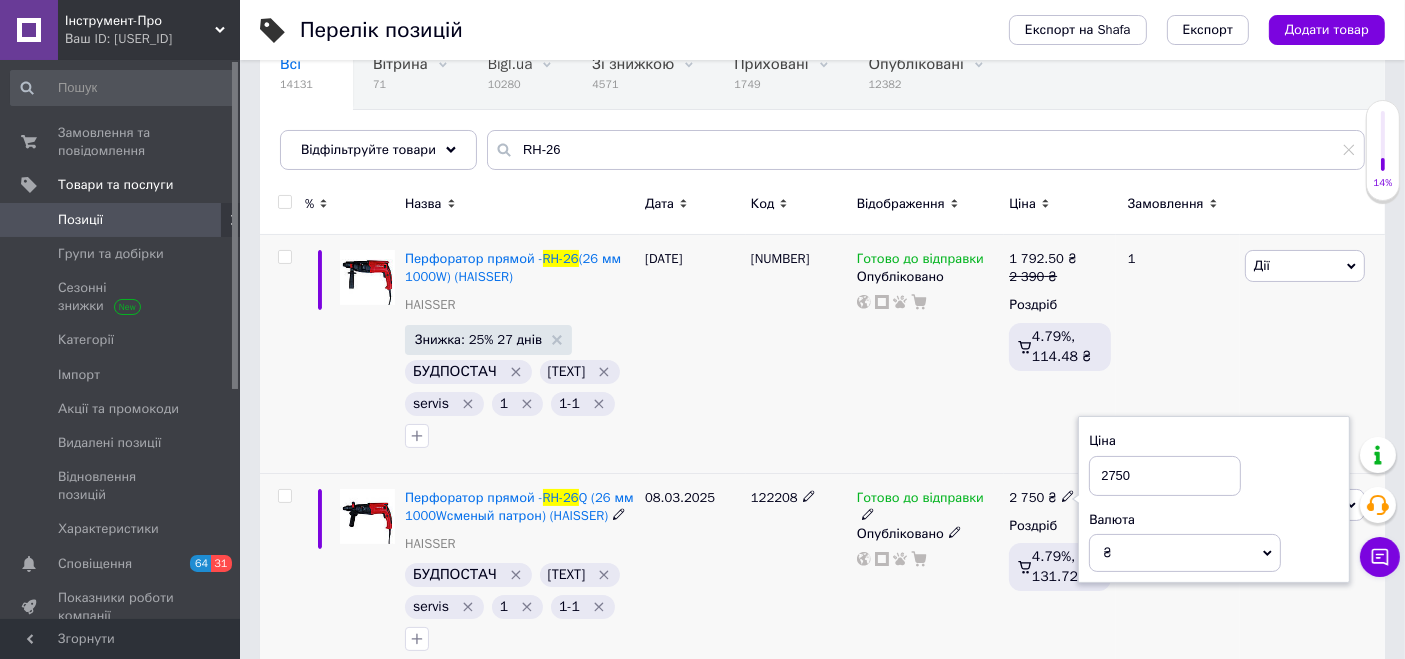 drag, startPoint x: 1128, startPoint y: 479, endPoint x: 1112, endPoint y: 468, distance: 19.416489 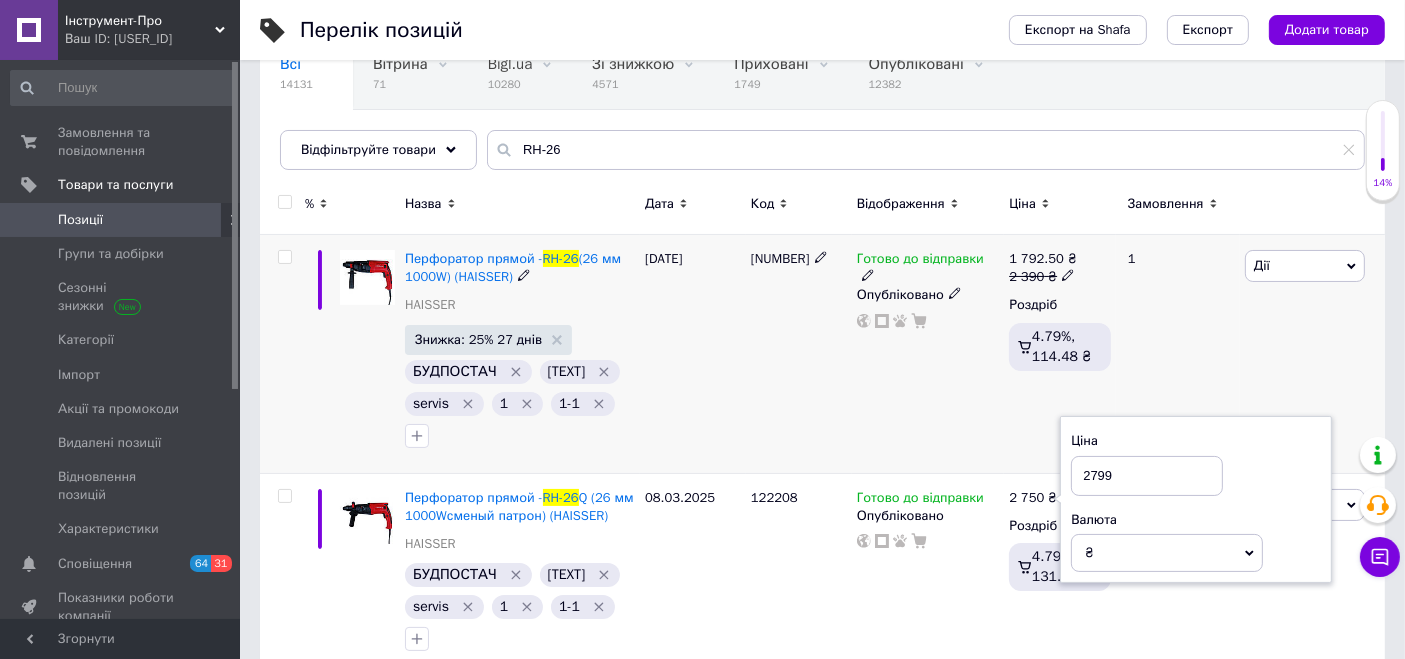 type on "2799" 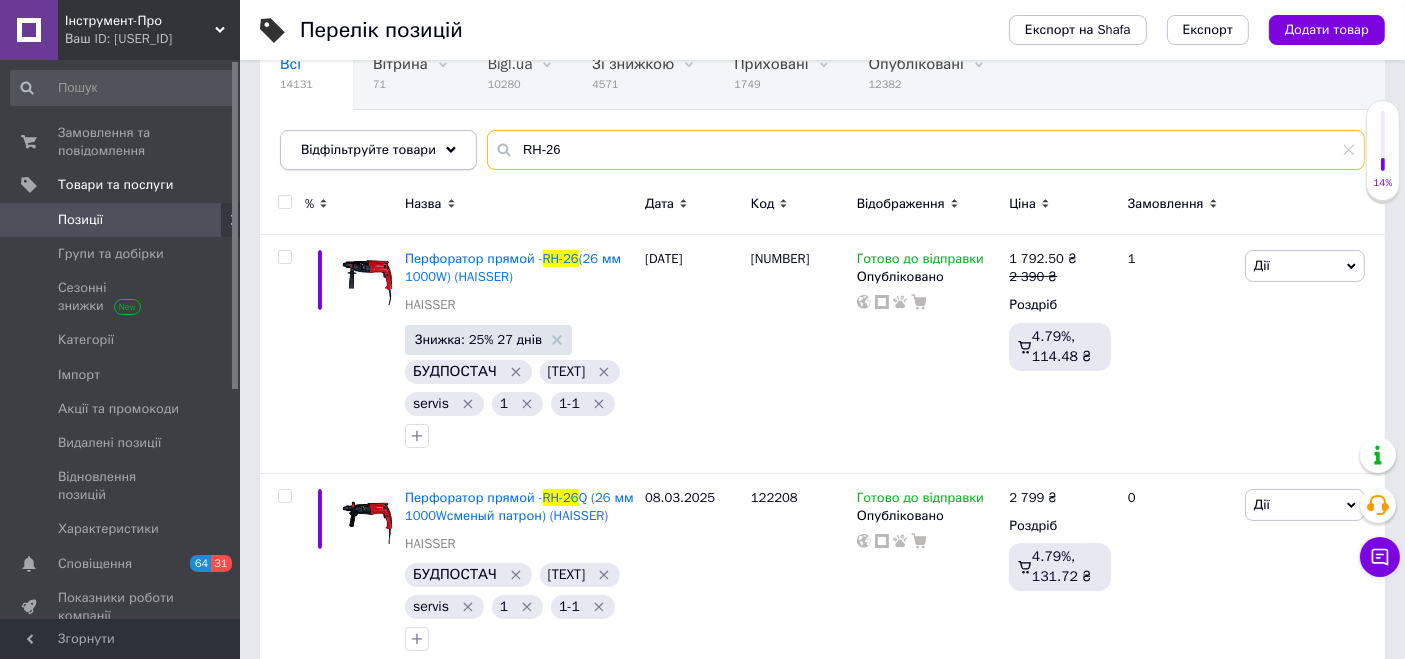 drag, startPoint x: 497, startPoint y: 136, endPoint x: 433, endPoint y: 146, distance: 64.77654 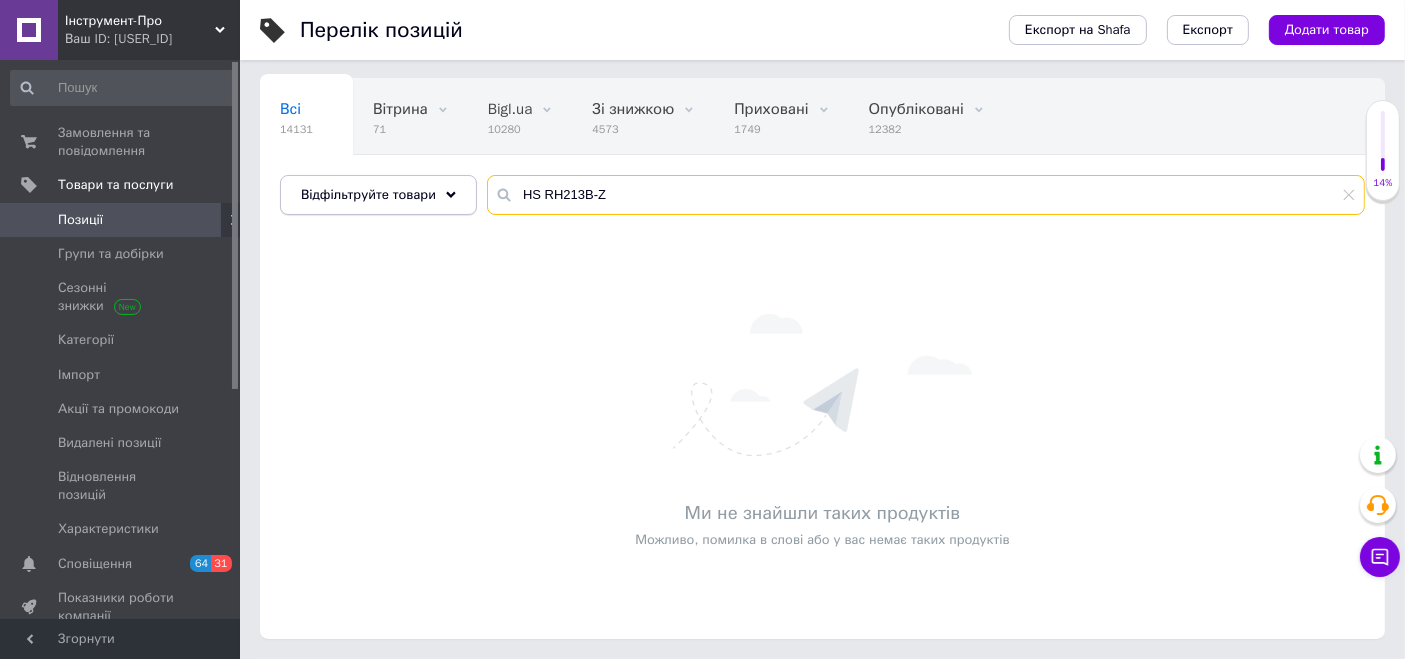 scroll, scrollTop: 121, scrollLeft: 0, axis: vertical 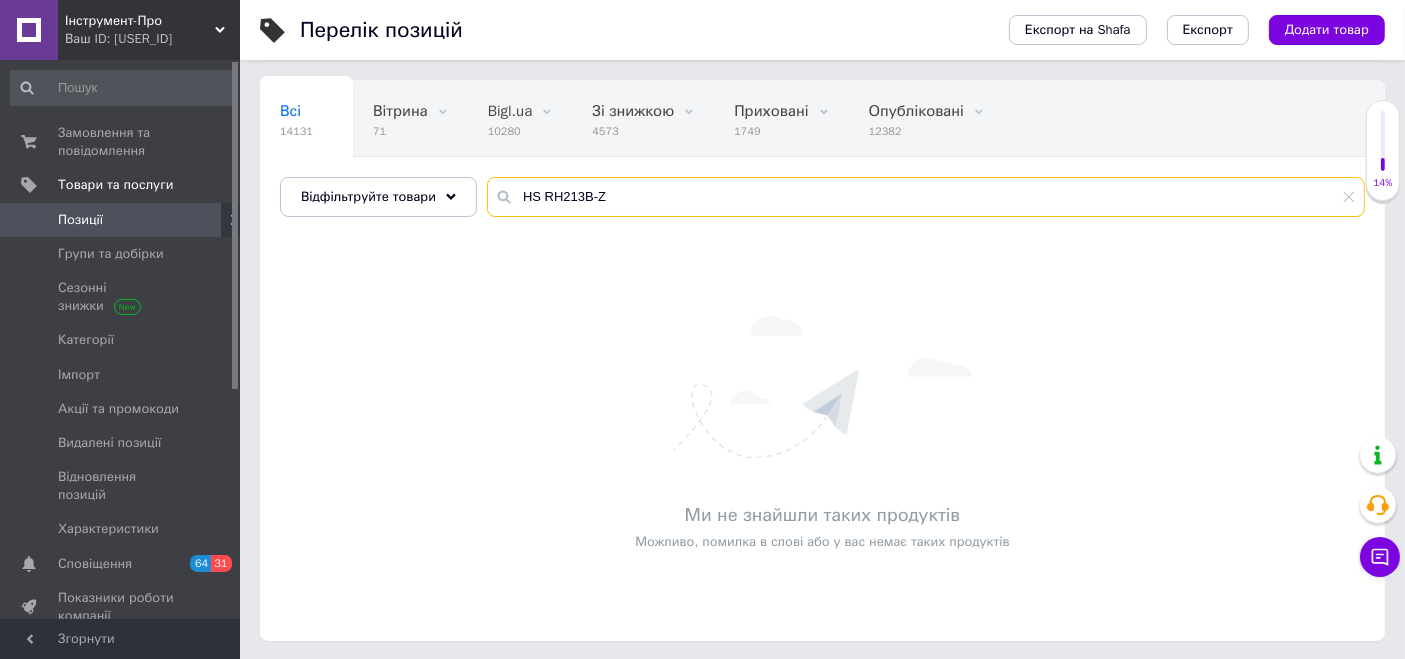 drag, startPoint x: 516, startPoint y: 187, endPoint x: 378, endPoint y: 160, distance: 140.6165 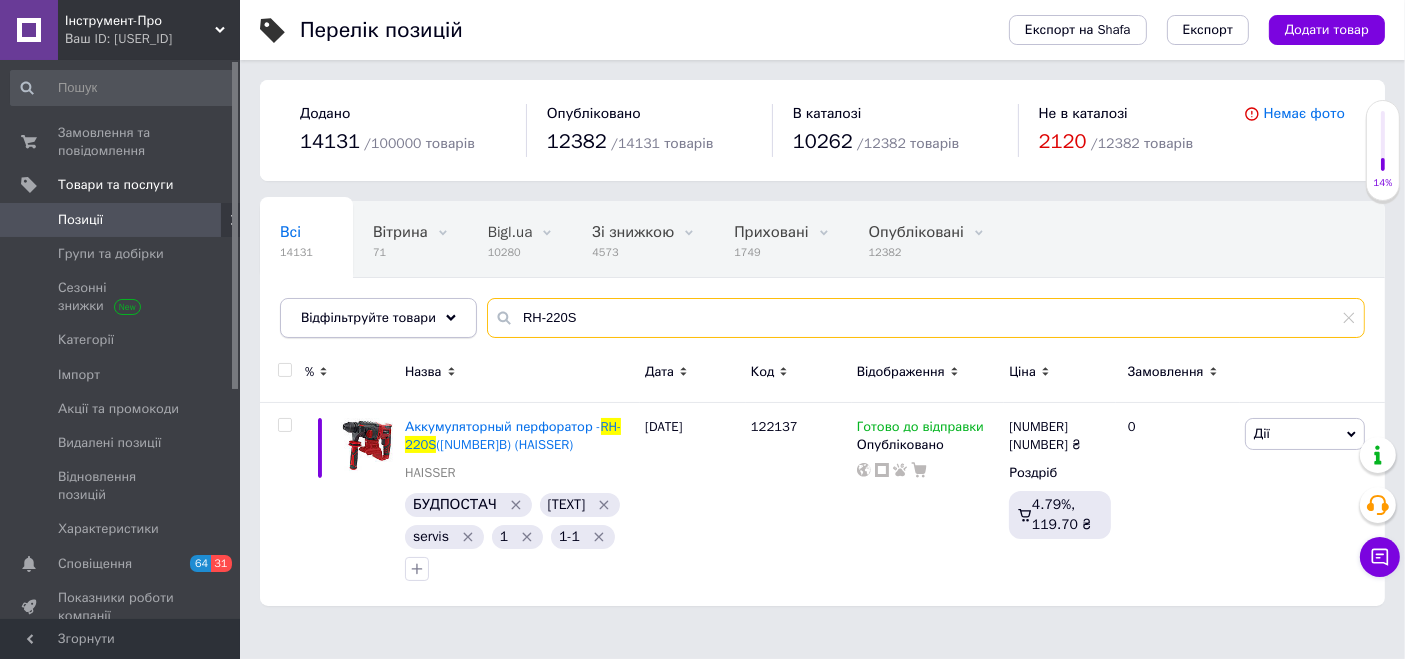 scroll, scrollTop: 0, scrollLeft: 0, axis: both 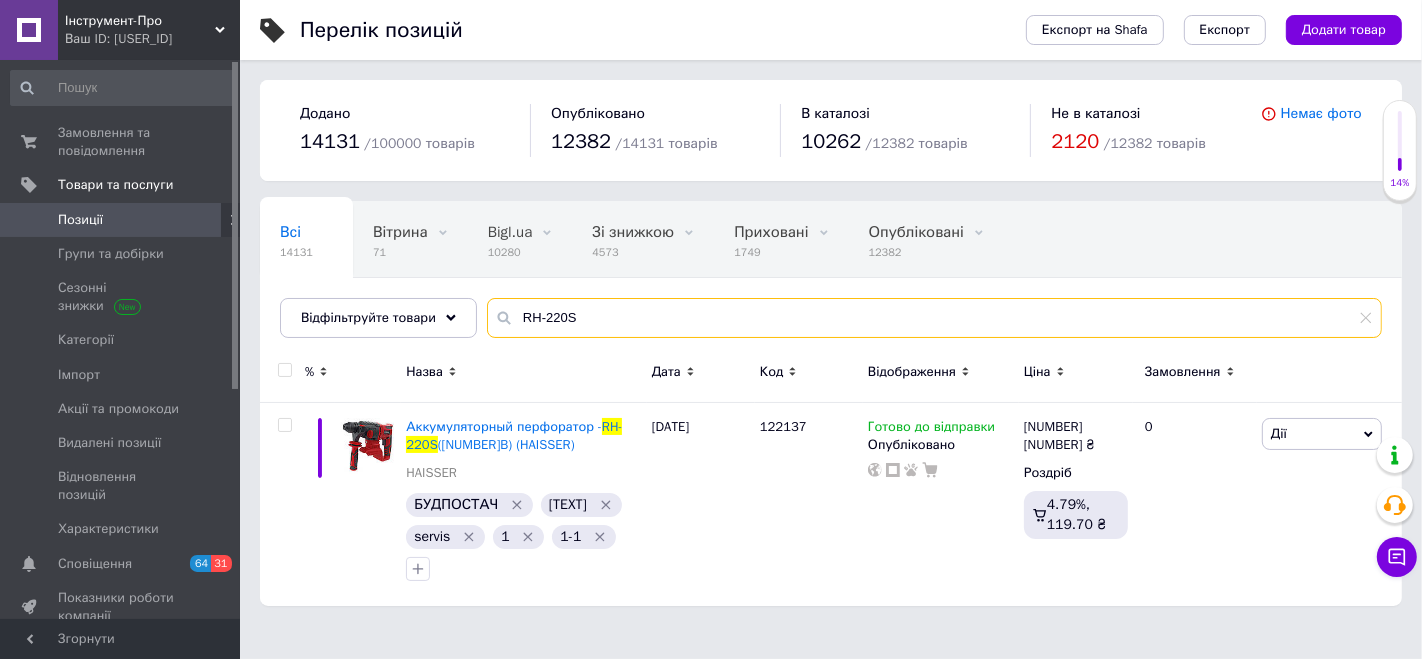 type on "RH-220S" 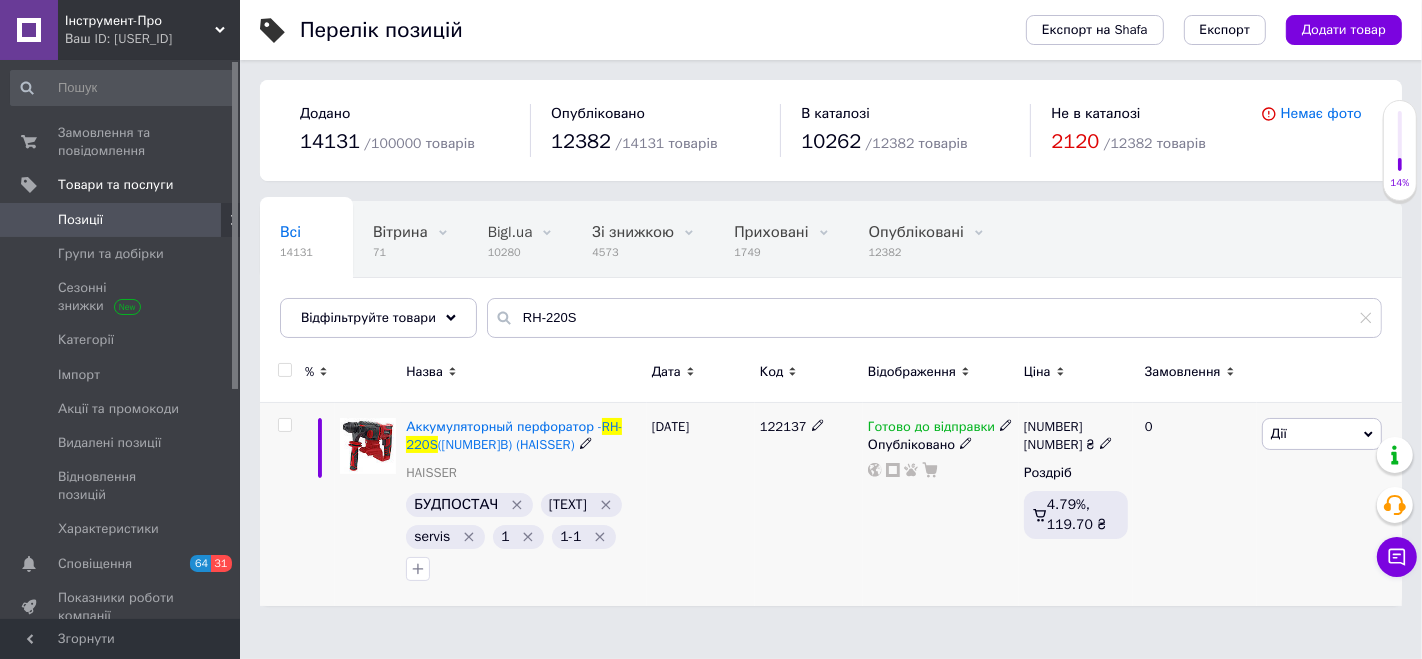 click on "Дії" at bounding box center [1322, 434] 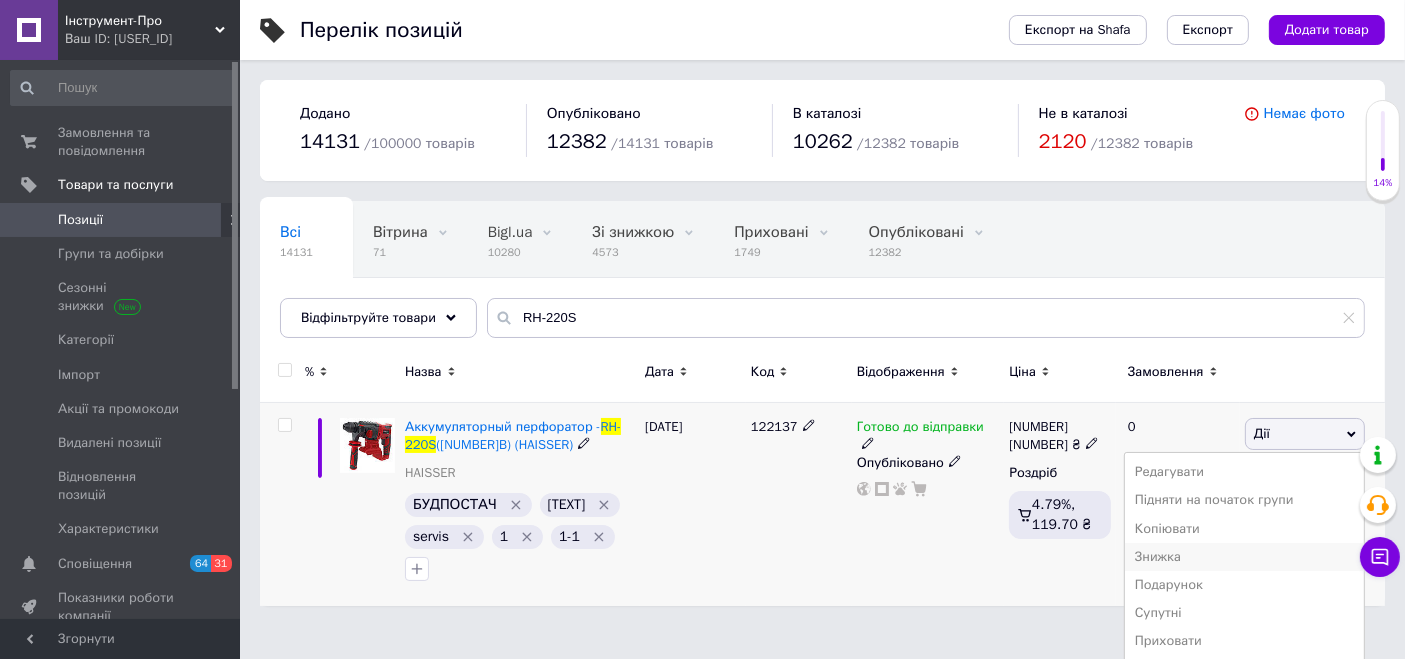click on "Знижка" at bounding box center [1244, 557] 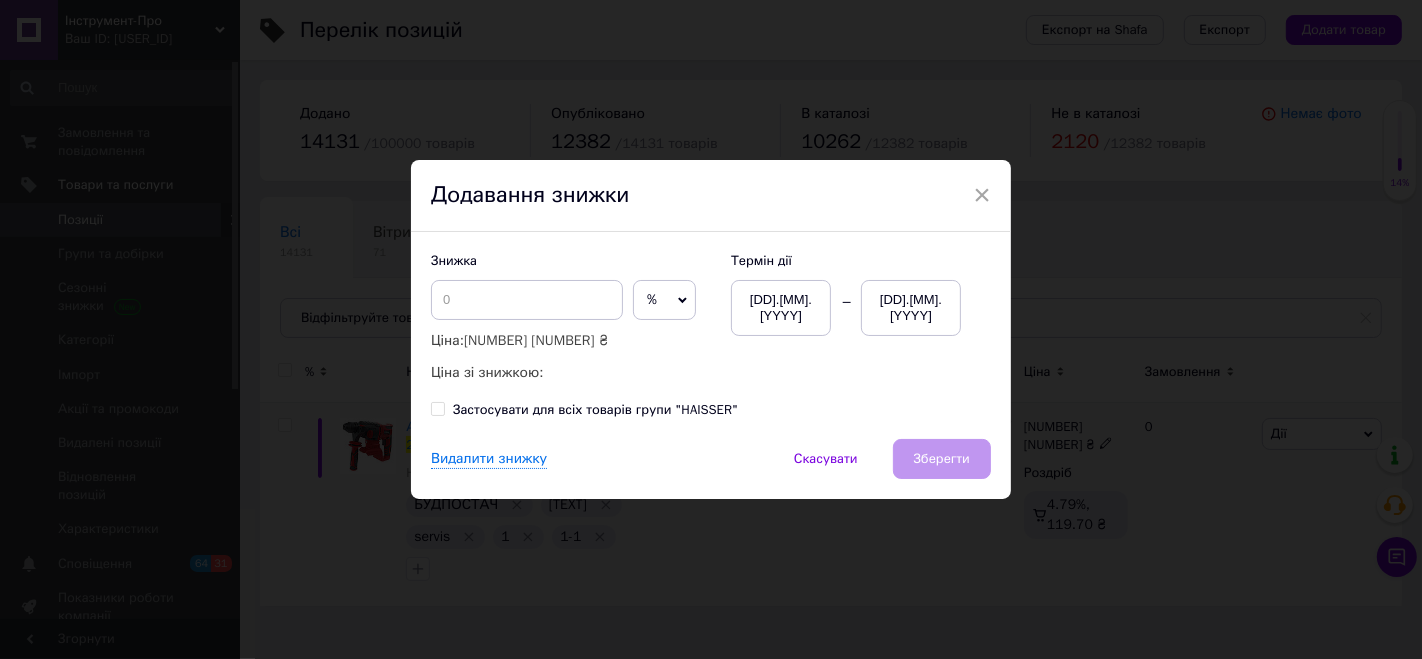 click on "Знижка % ₴ Ціна:  2 499   ₴ Ціна зі знижкою:" at bounding box center [571, 318] 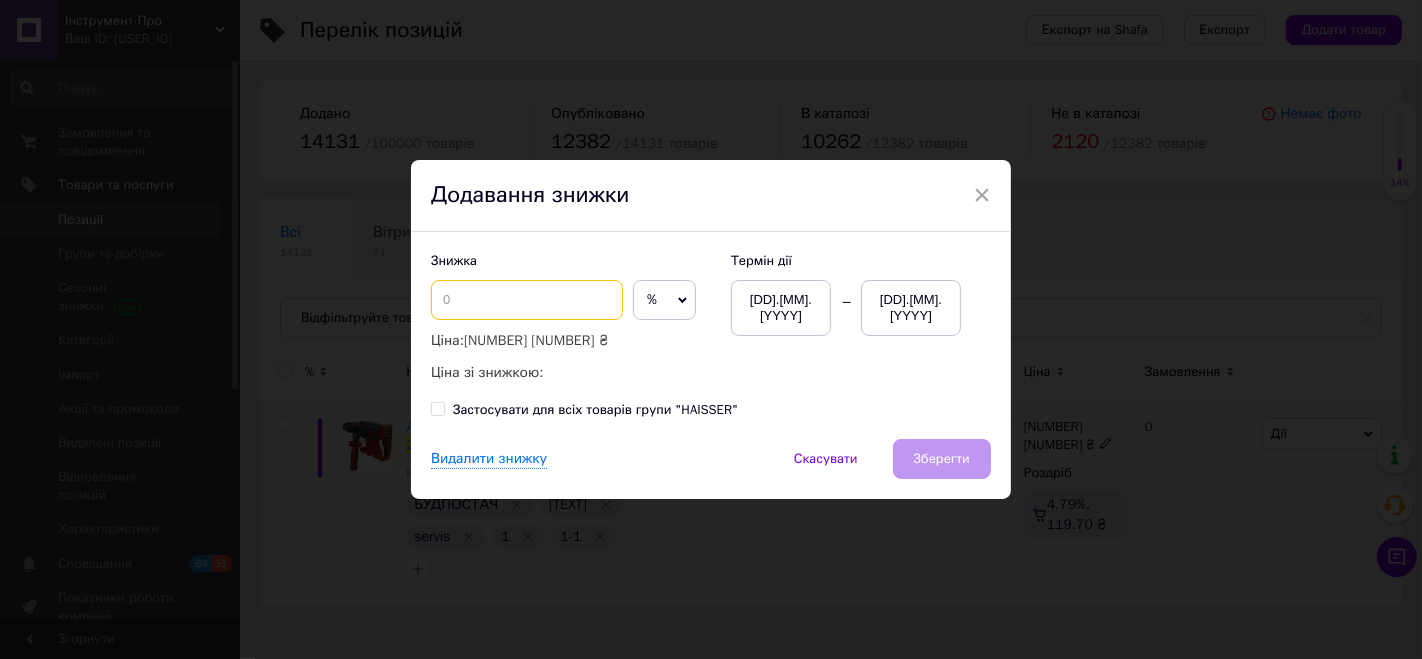 click at bounding box center [527, 300] 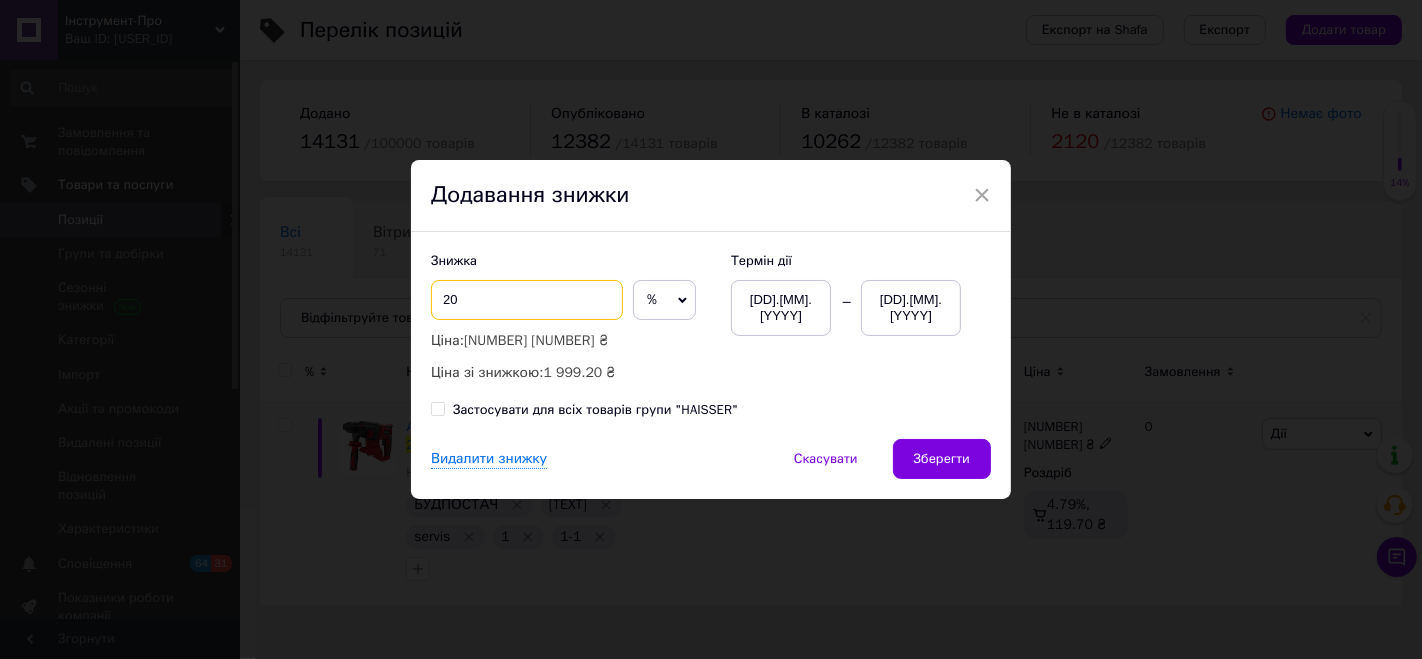 type on "20" 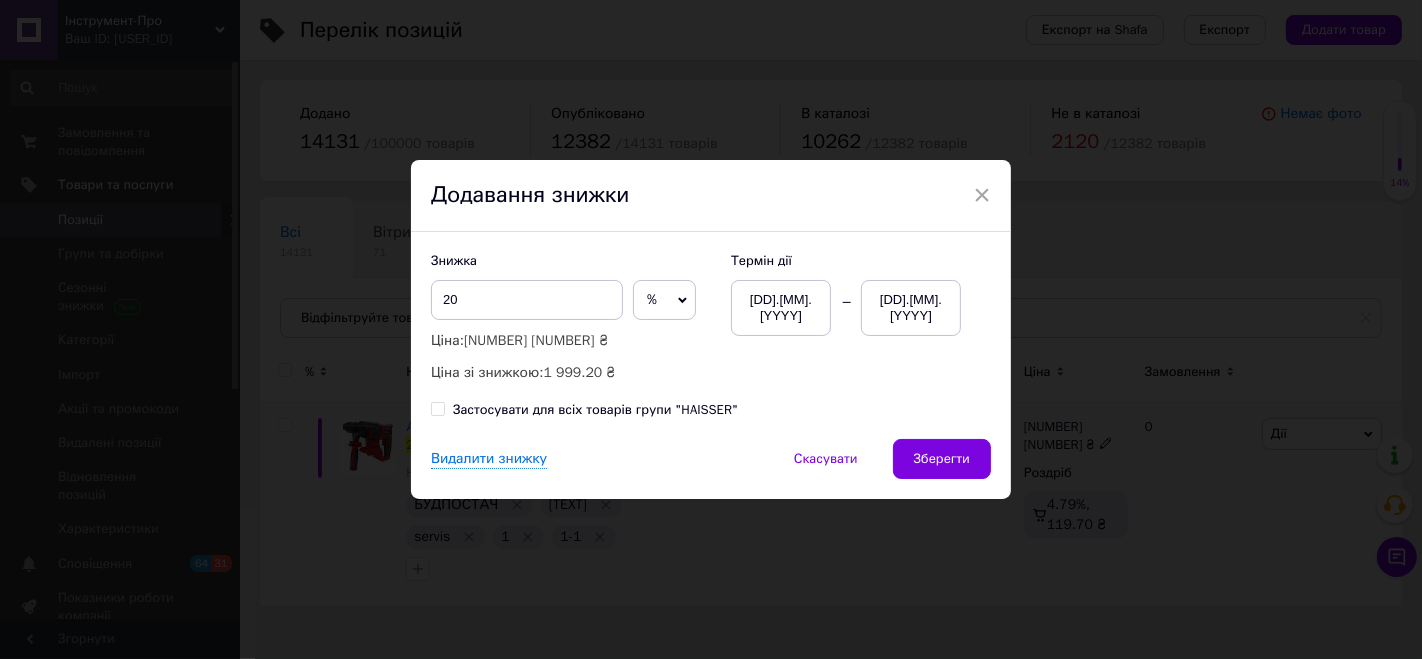 click on "Знижка 20 % ₴ Ціна: 2 499 ₴ Ціна зі знижкою: 1 999.20 ₴ Термін дії [DD].[MM].[YYYY] [DD].[MM].[YYYY]" at bounding box center (711, 318) 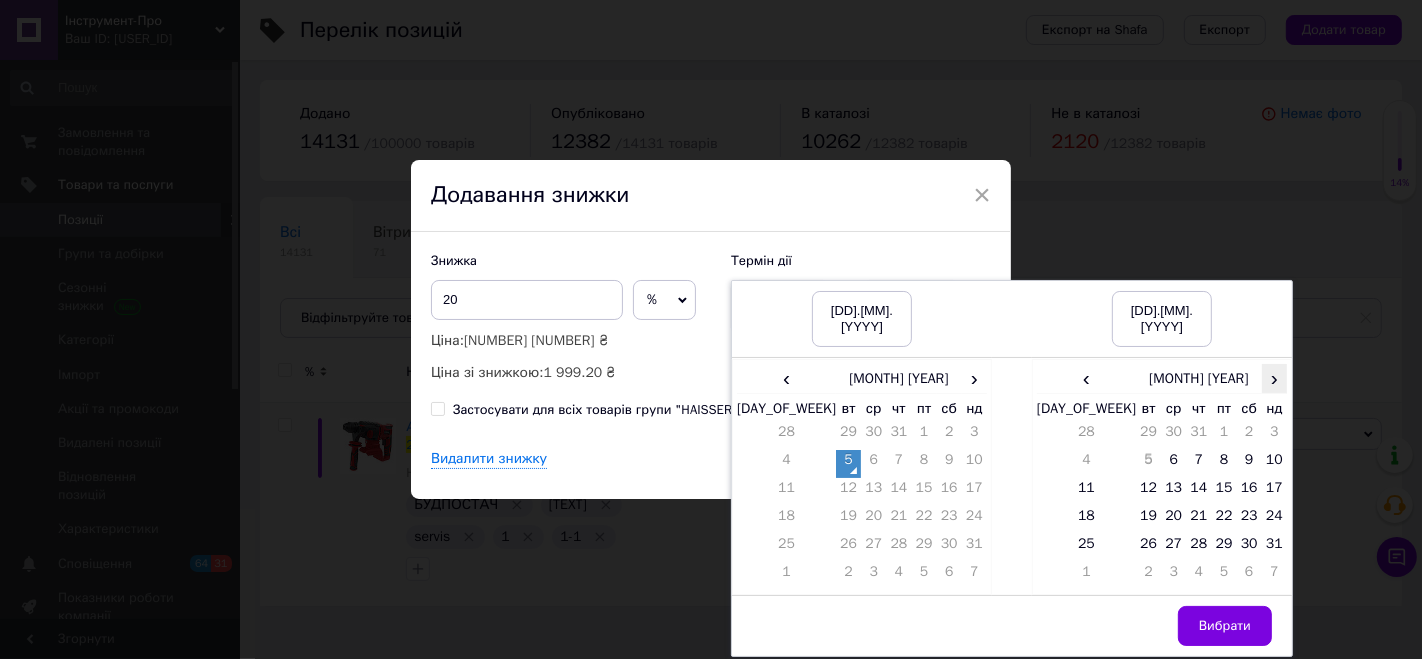 drag, startPoint x: 1260, startPoint y: 364, endPoint x: 1096, endPoint y: 424, distance: 174.63104 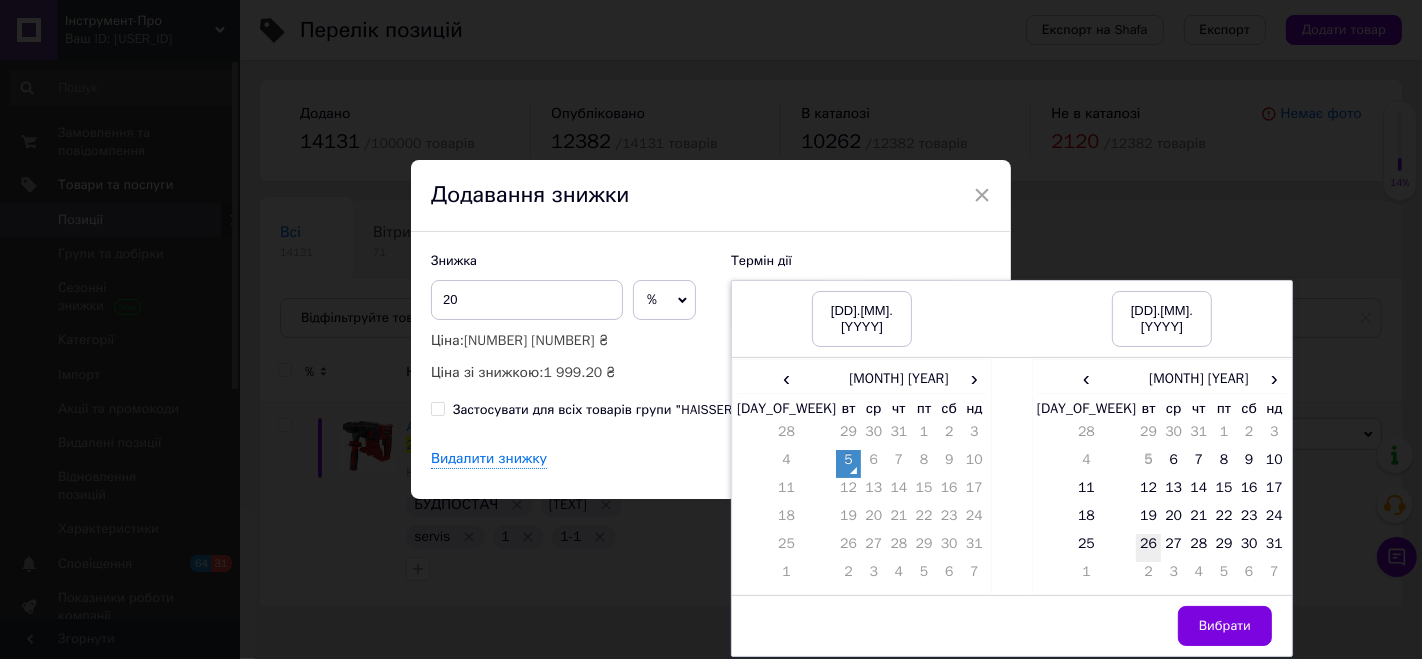 click on "›" at bounding box center (1274, 378) 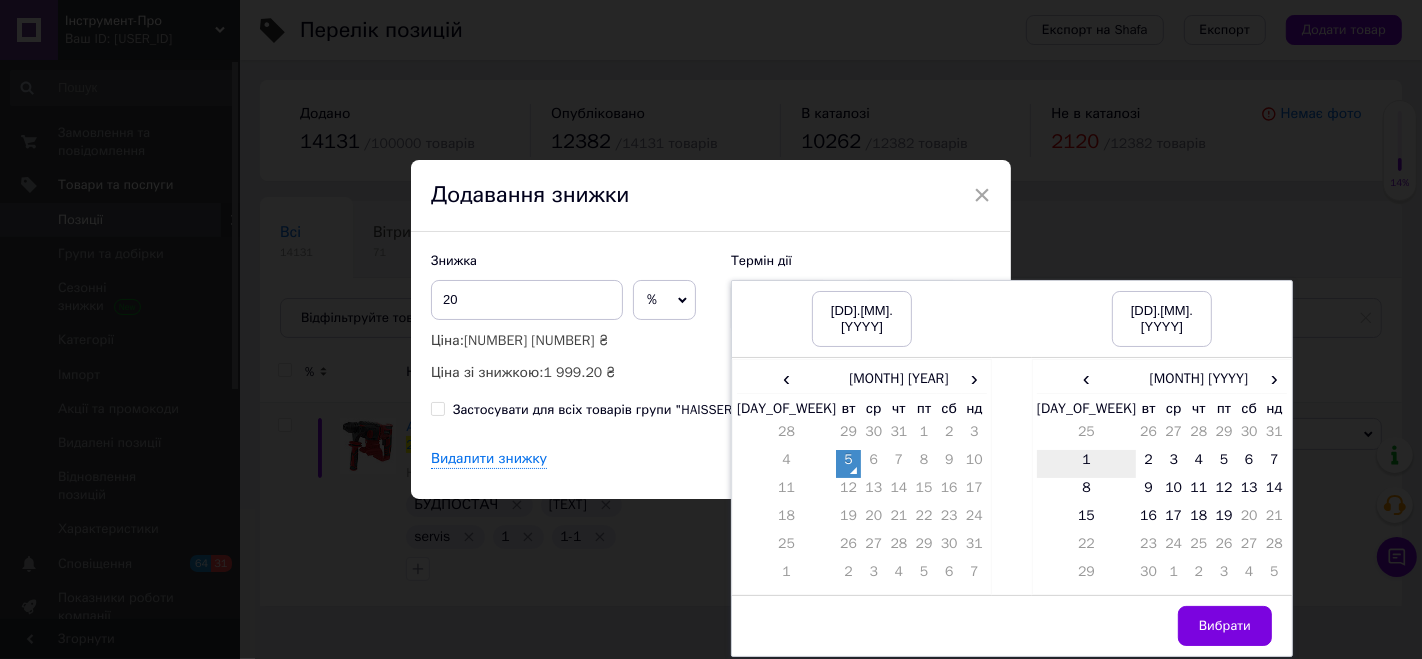 click on "1" at bounding box center [1086, 464] 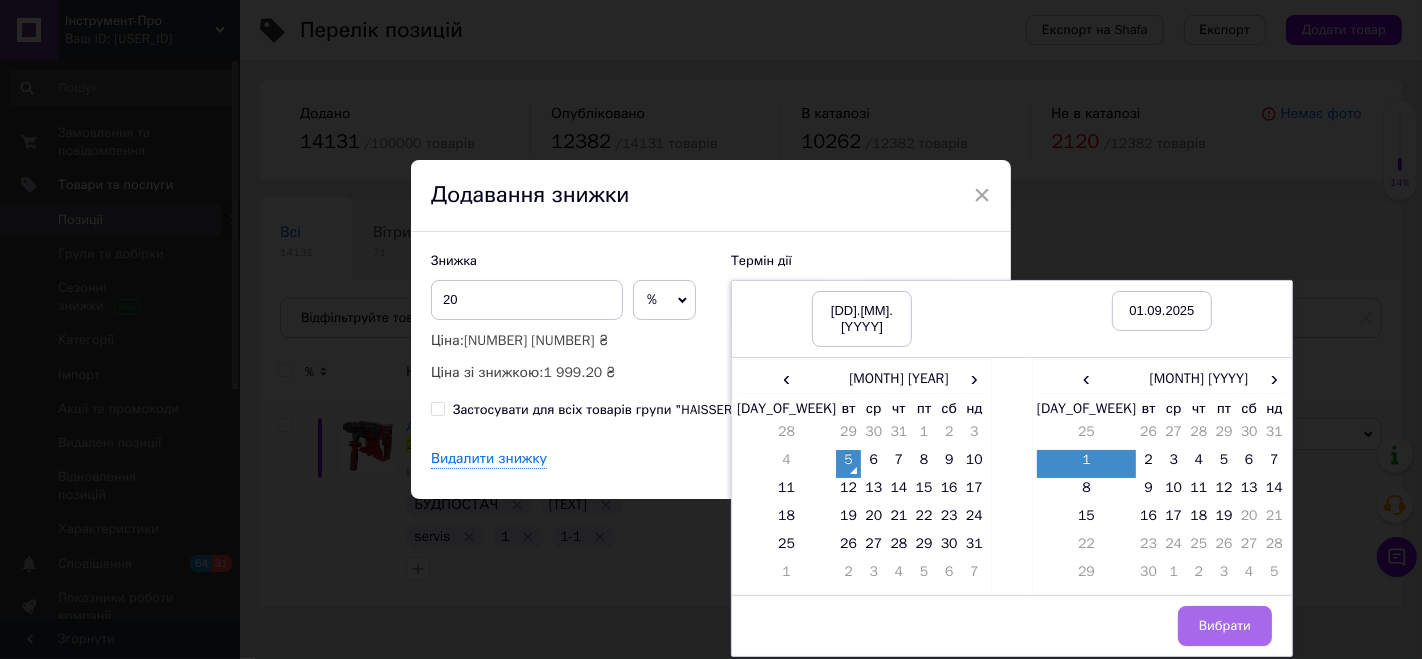click on "Вибрати" at bounding box center (1225, 626) 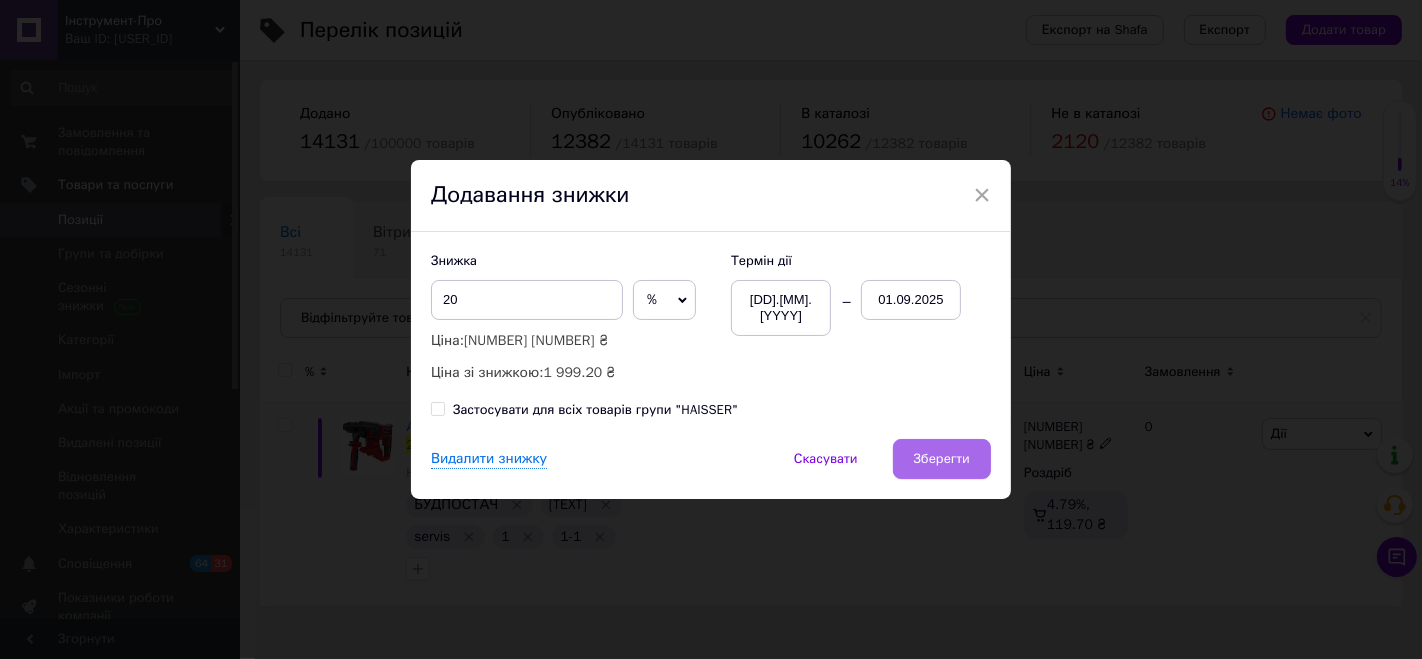 click on "Зберегти" at bounding box center [942, 459] 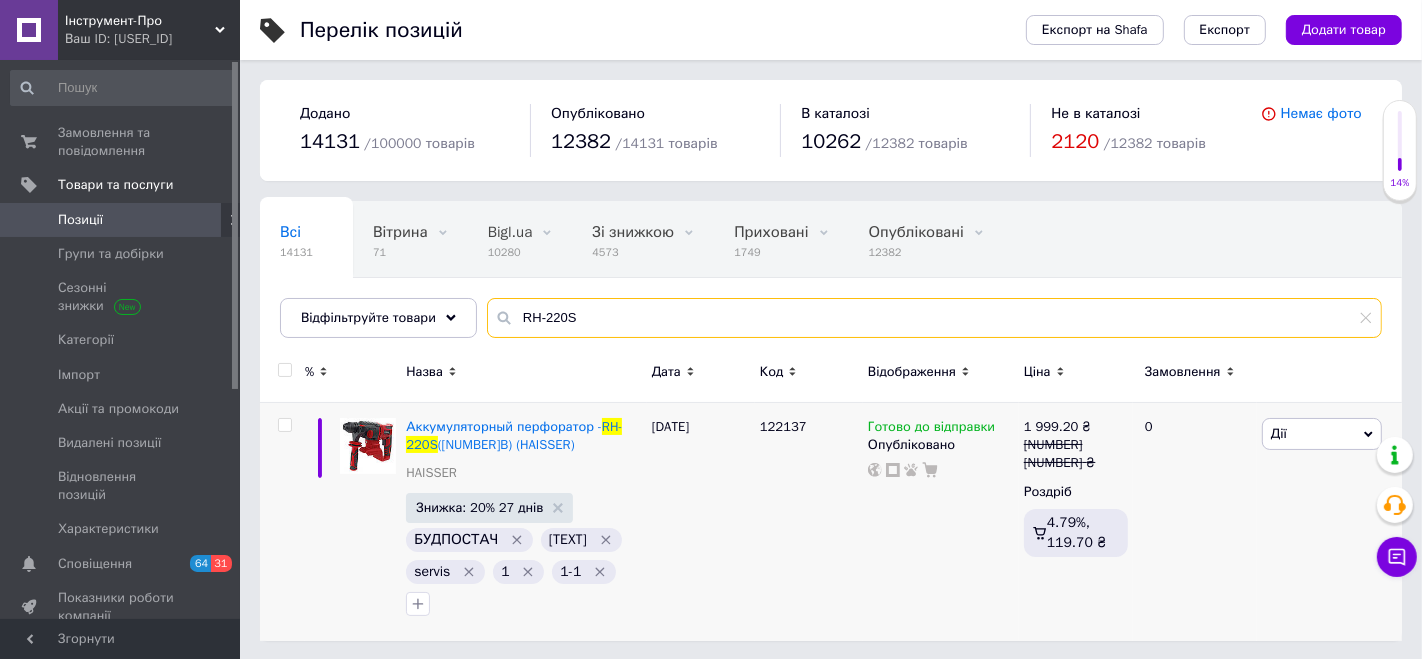 drag, startPoint x: 571, startPoint y: 324, endPoint x: 480, endPoint y: 310, distance: 92.070625 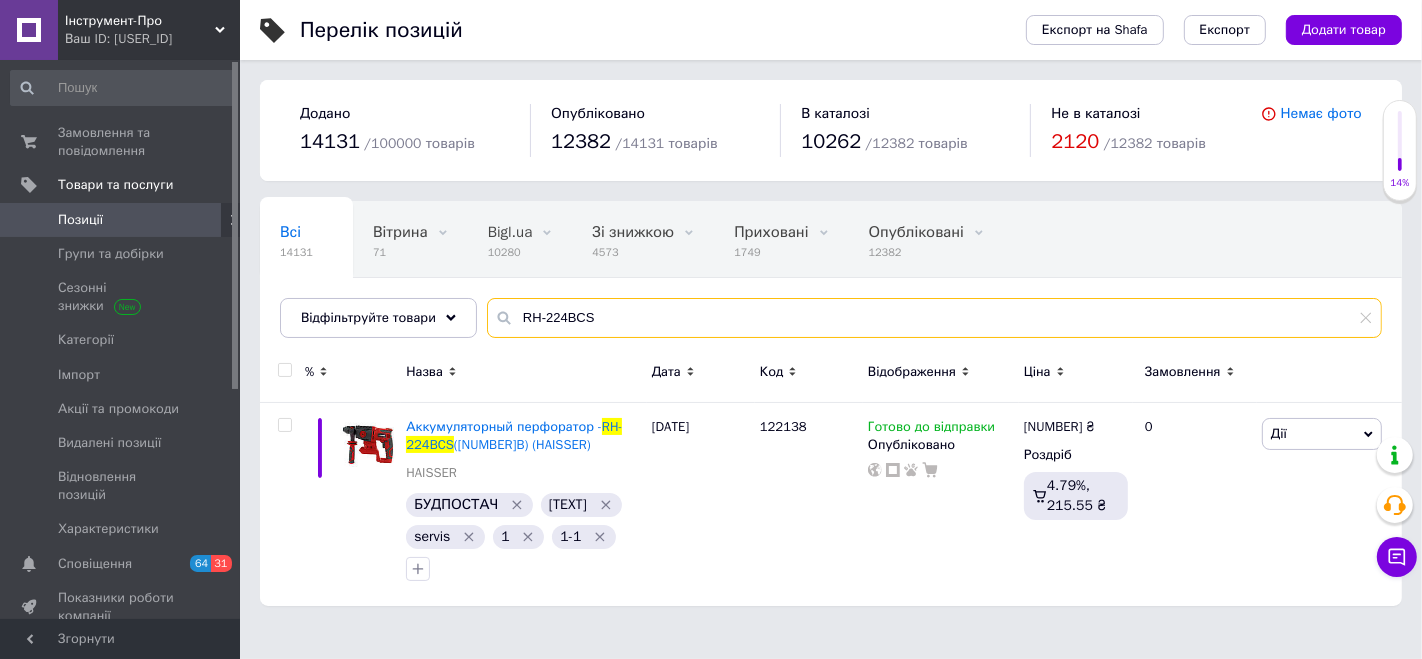 type on "RH-224BCS" 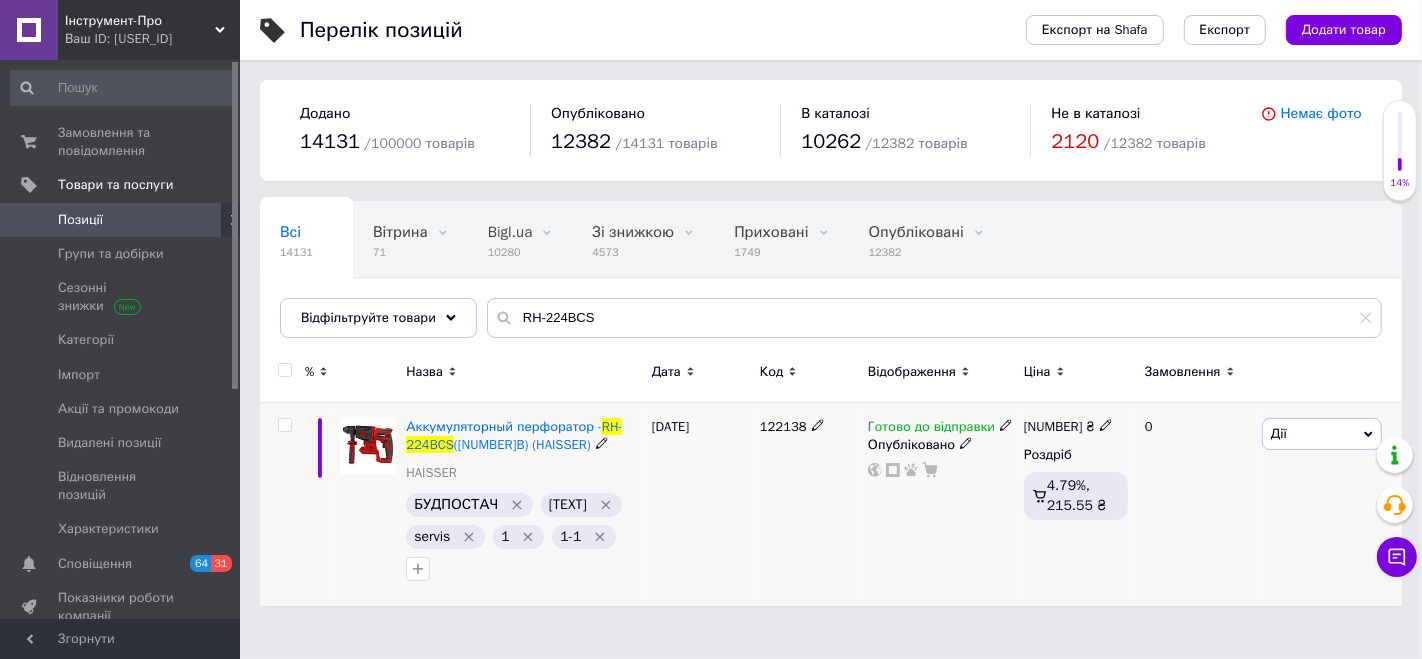 click on "Дії" at bounding box center [1279, 433] 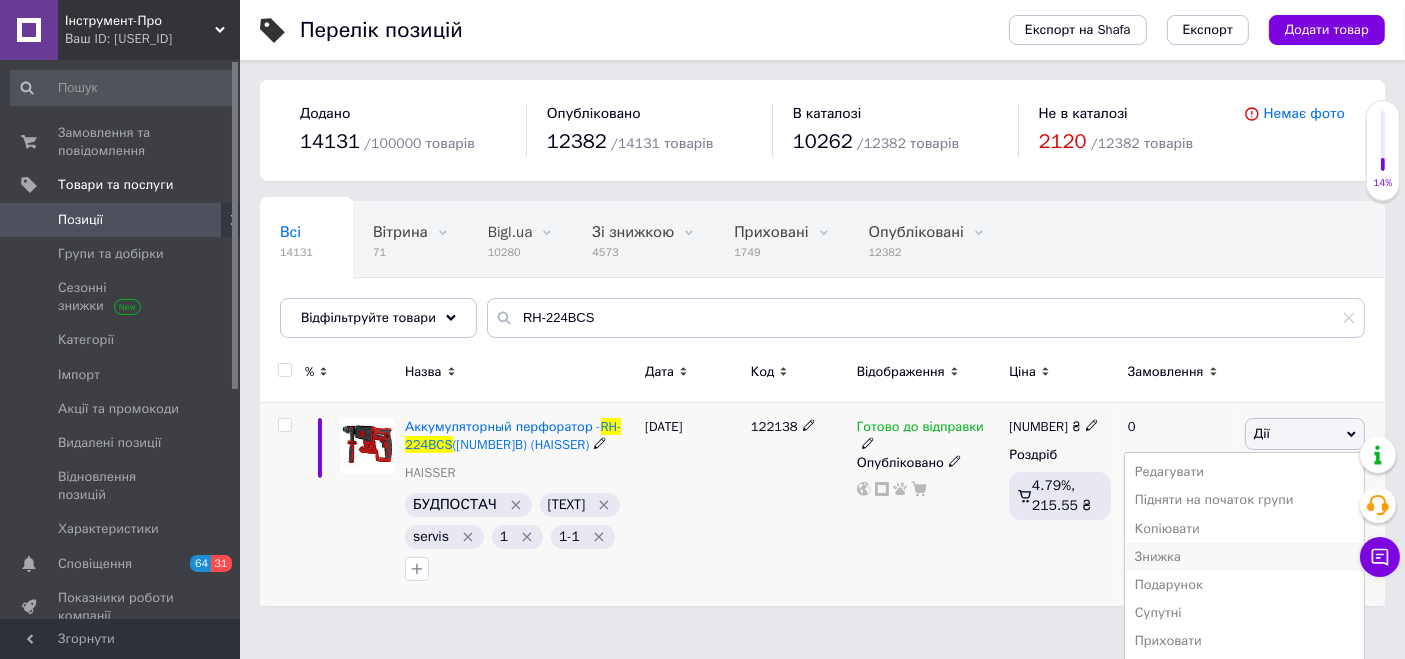 click on "Знижка" at bounding box center [1244, 557] 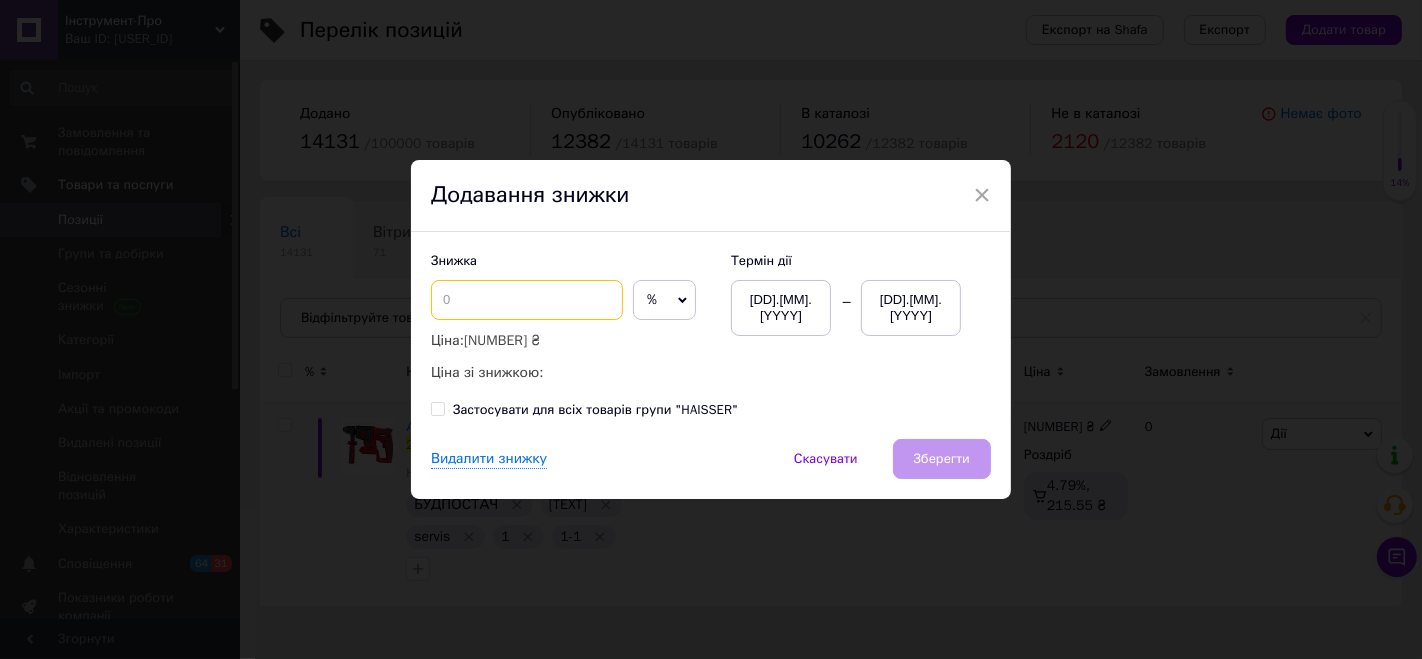 click at bounding box center [527, 300] 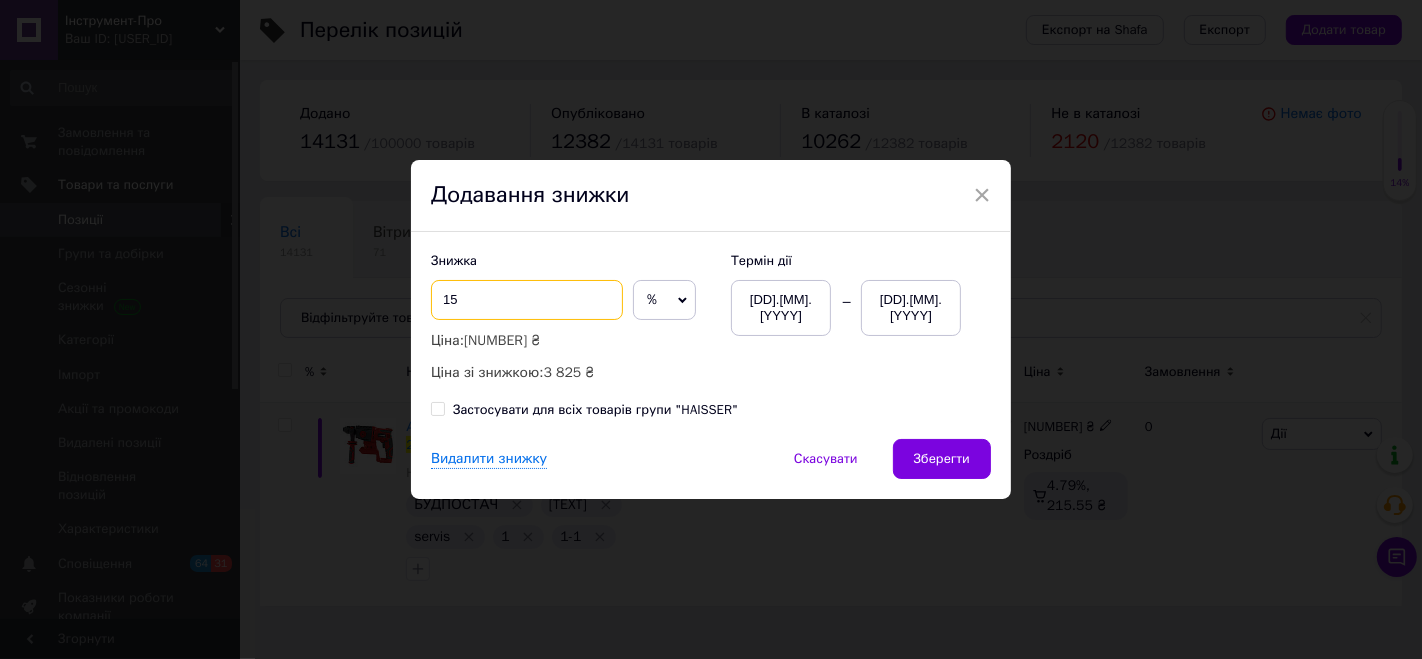 type on "1" 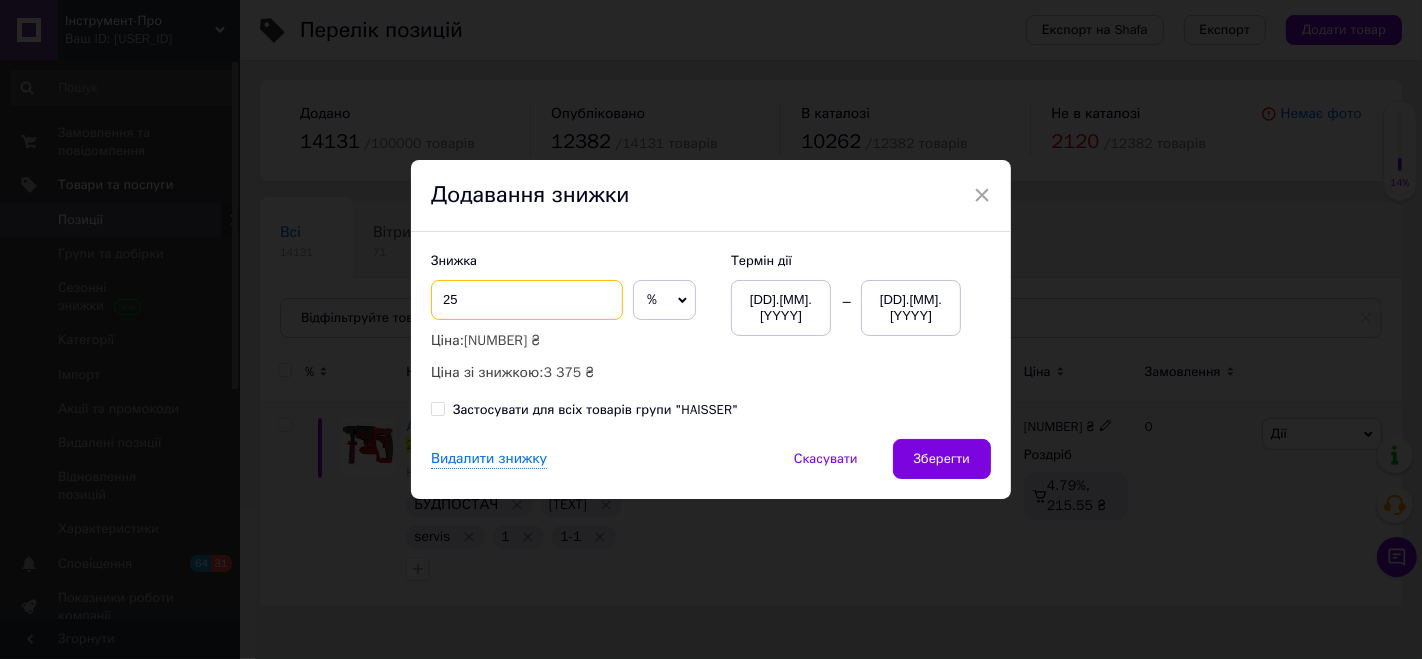 type on "2" 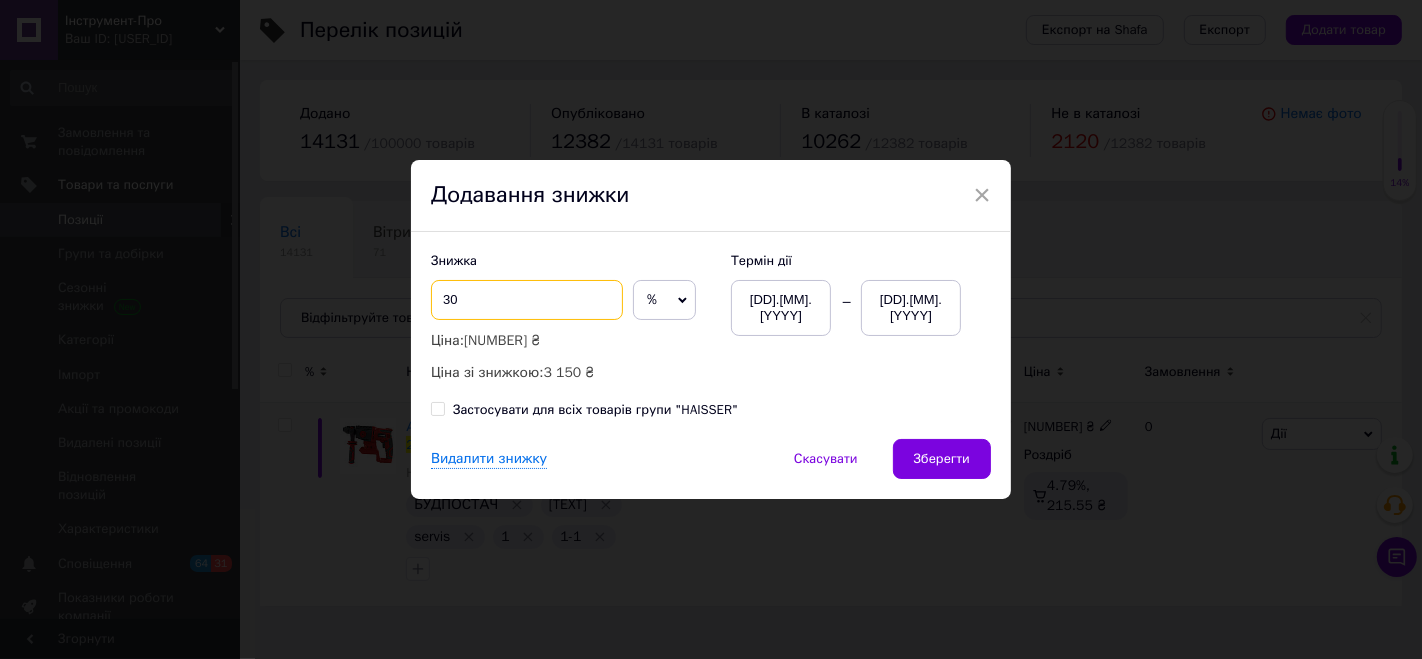 click on "30" at bounding box center [527, 300] 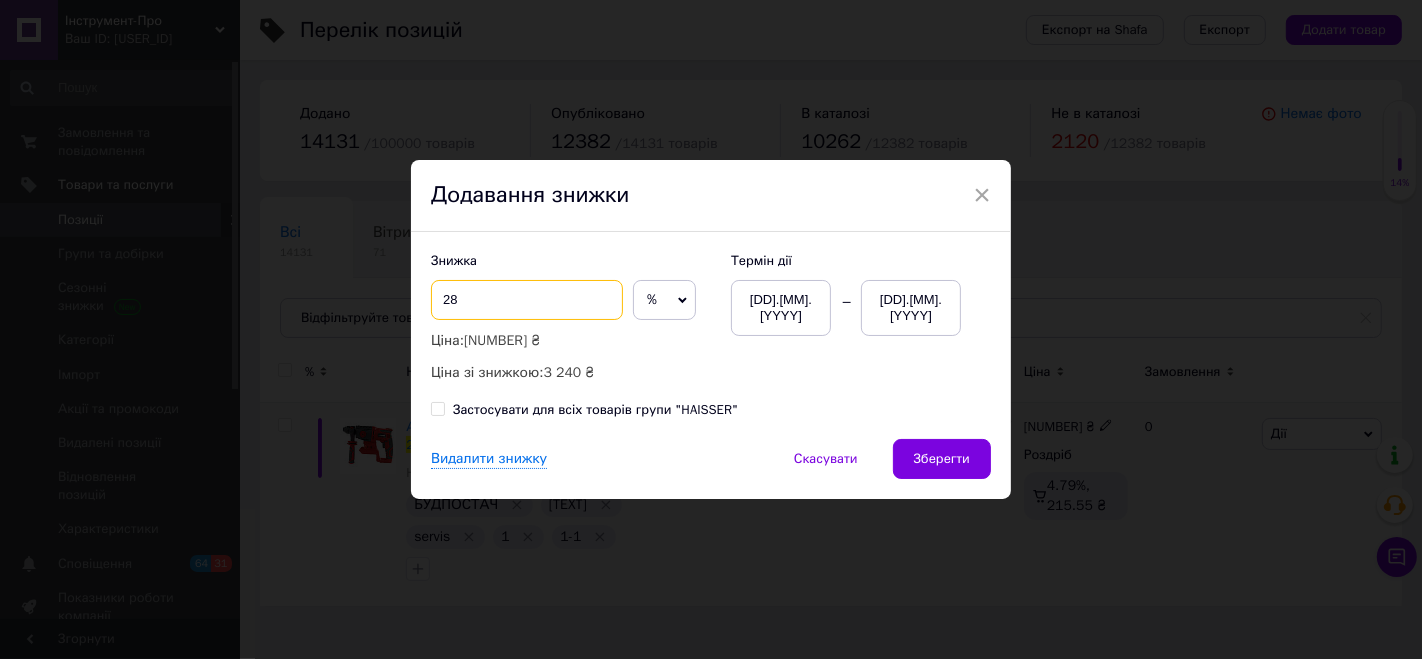 type on "28" 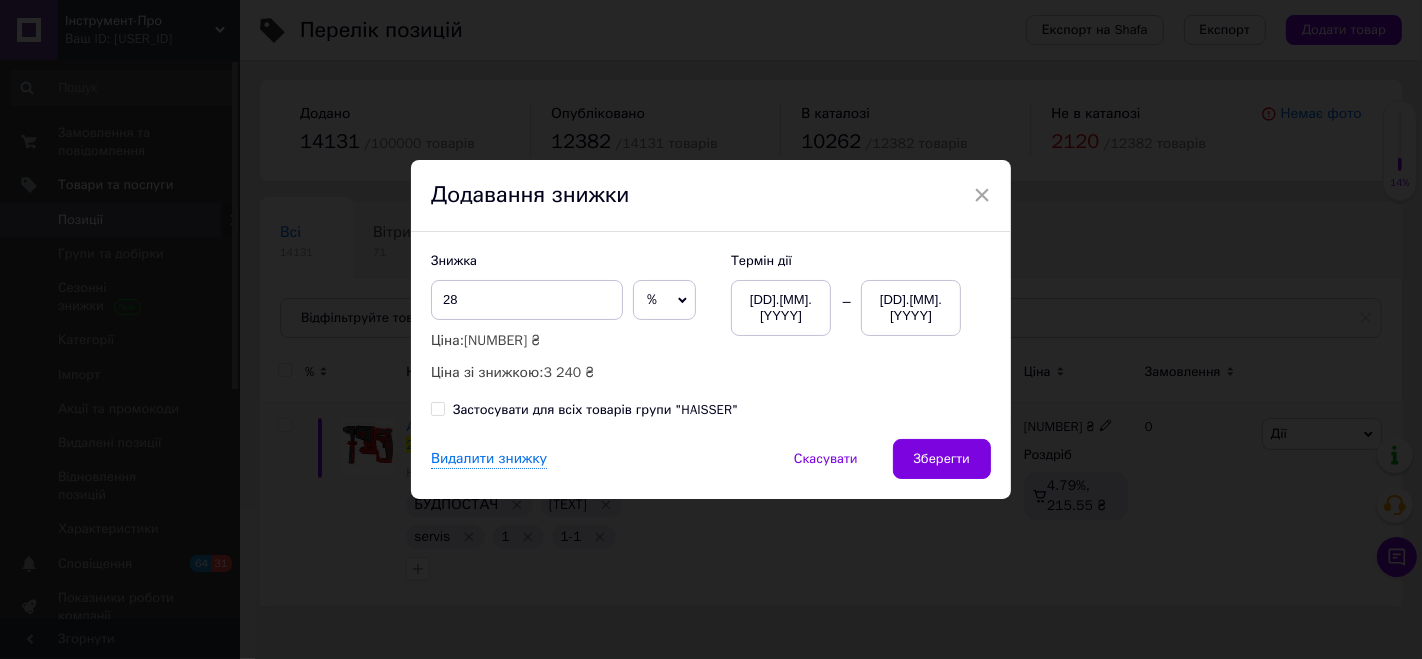 click on "[DD].[MM].[YYYY]" at bounding box center [911, 308] 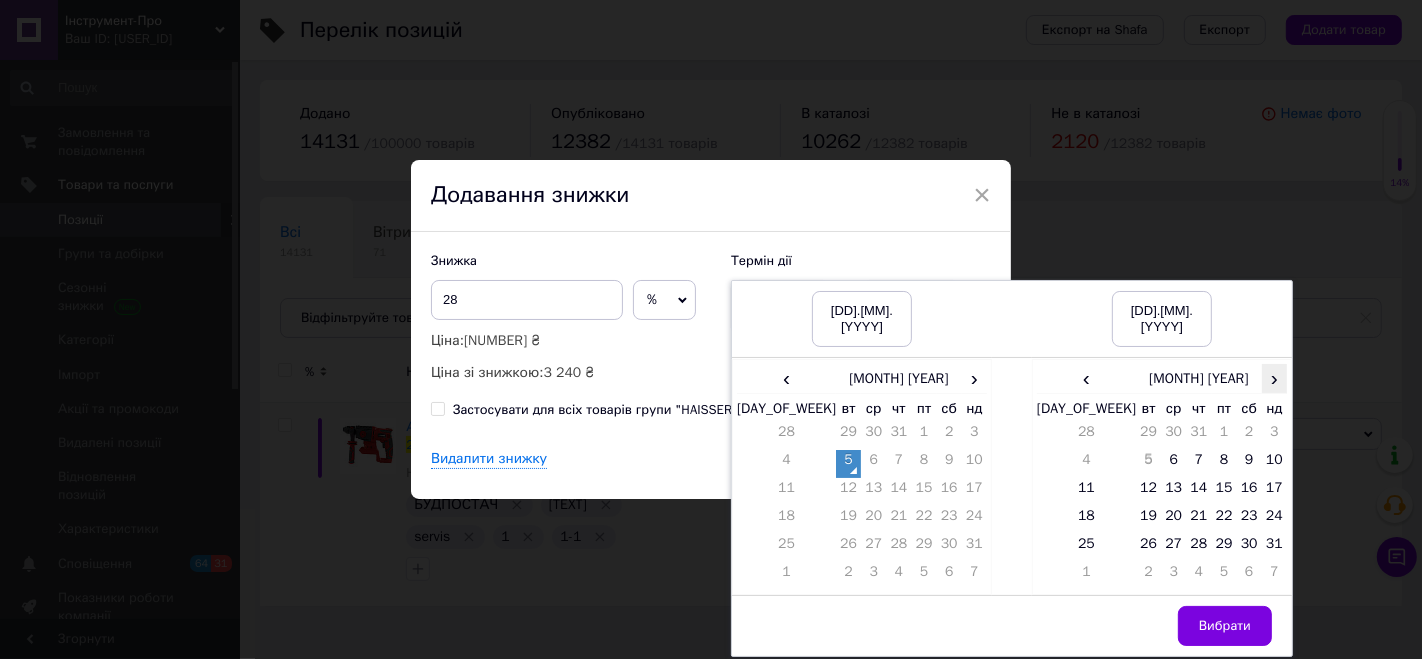 click on "›" at bounding box center [1274, 378] 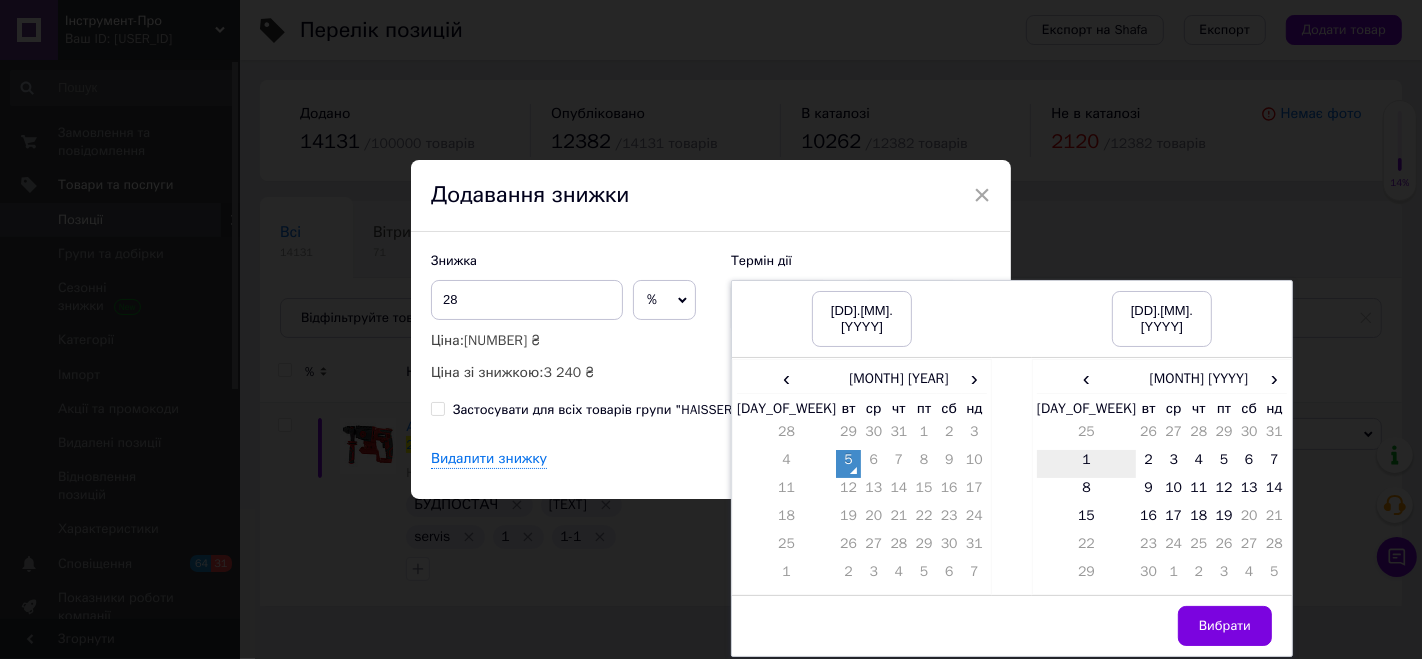 click on "1" at bounding box center (1086, 464) 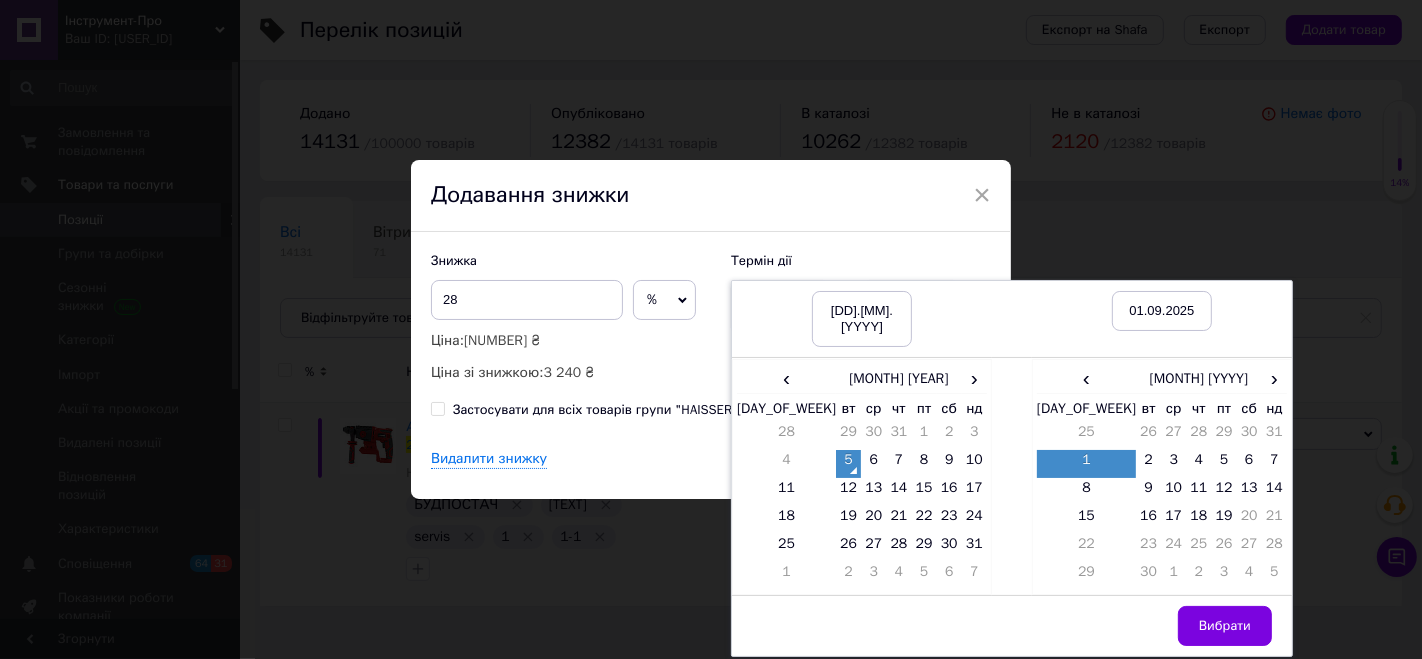 drag, startPoint x: 1223, startPoint y: 600, endPoint x: 1066, endPoint y: 499, distance: 186.68155 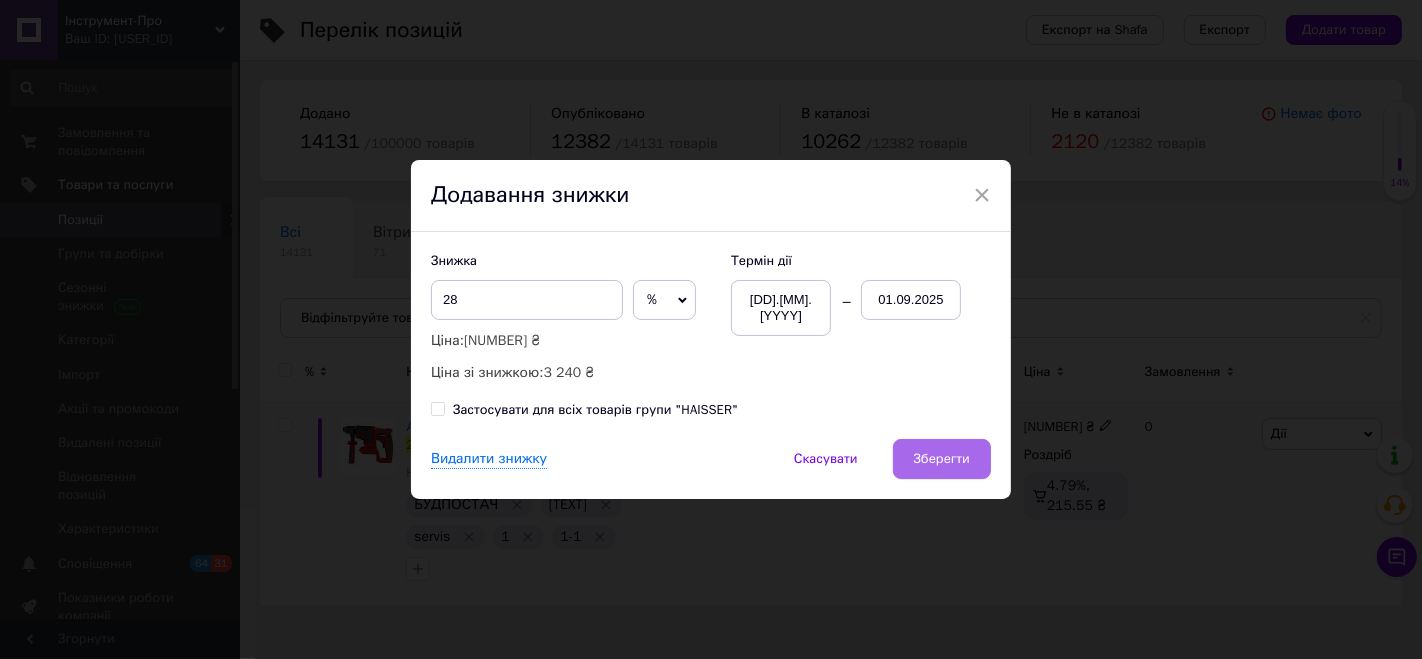 click on "Зберегти" at bounding box center [942, 459] 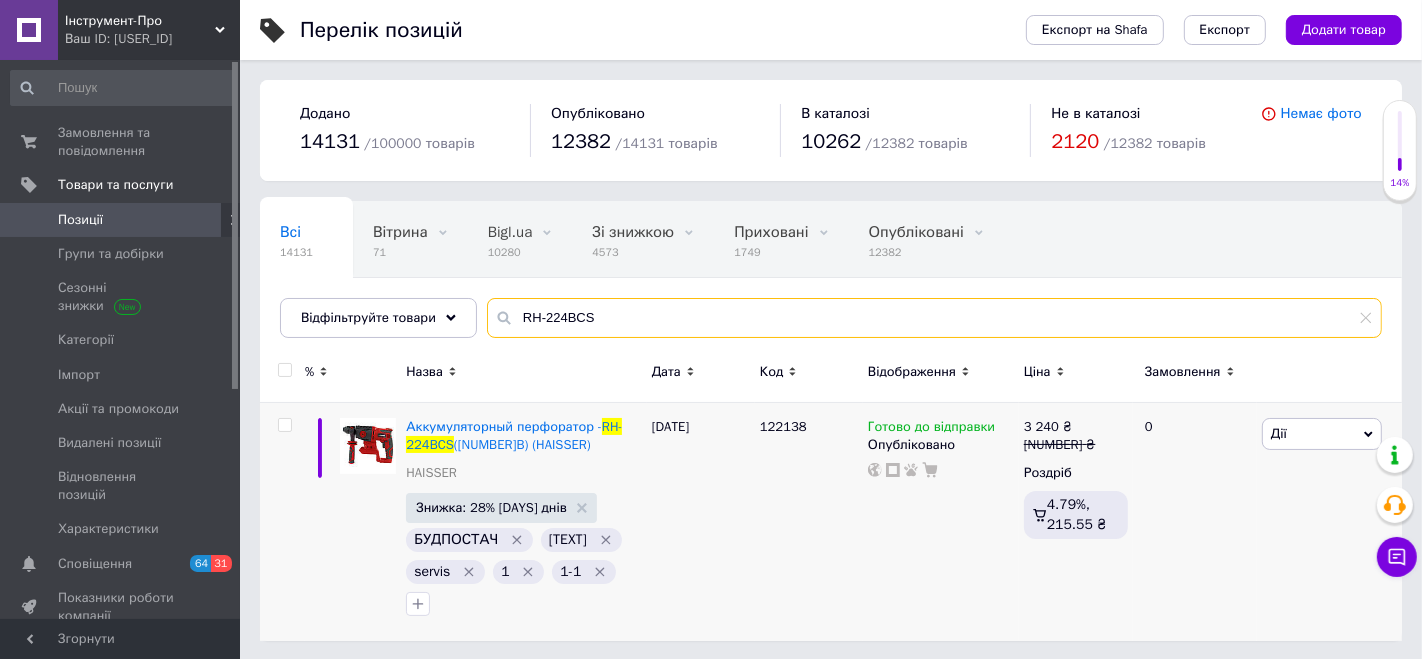 drag, startPoint x: 514, startPoint y: 309, endPoint x: 487, endPoint y: 300, distance: 28.460499 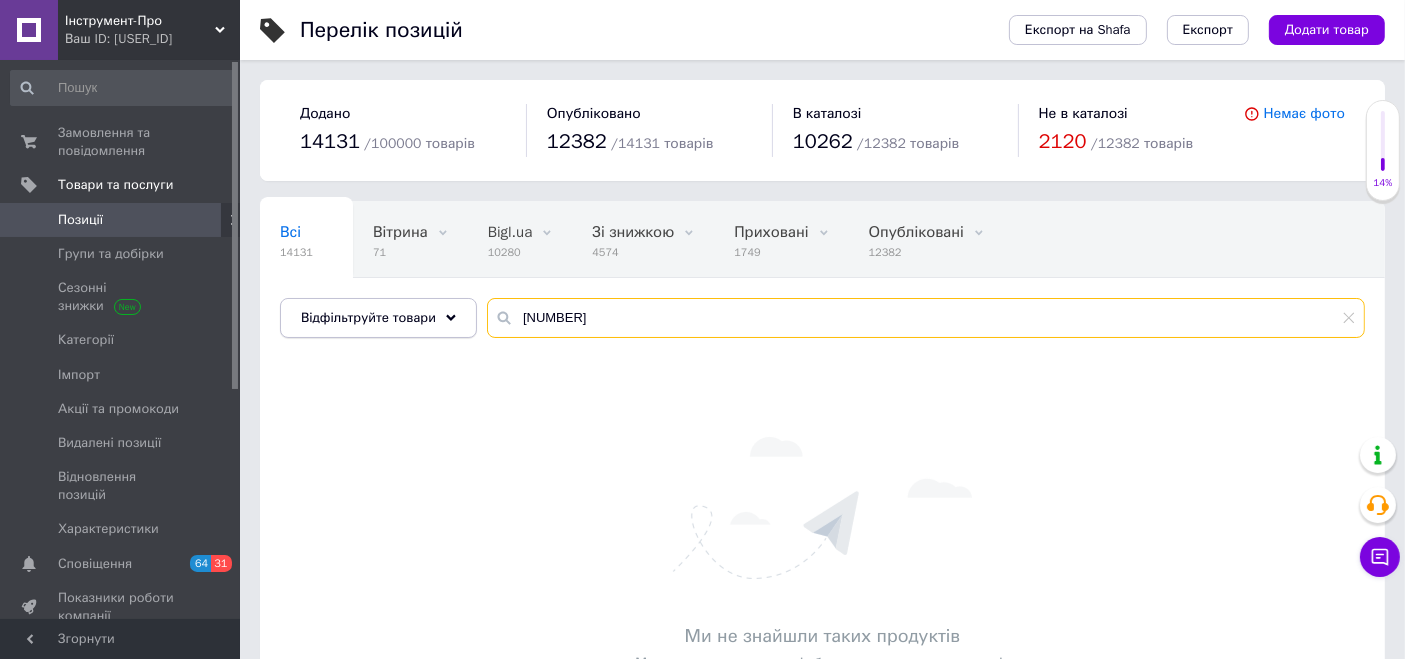 drag, startPoint x: 542, startPoint y: 317, endPoint x: 441, endPoint y: 313, distance: 101.07918 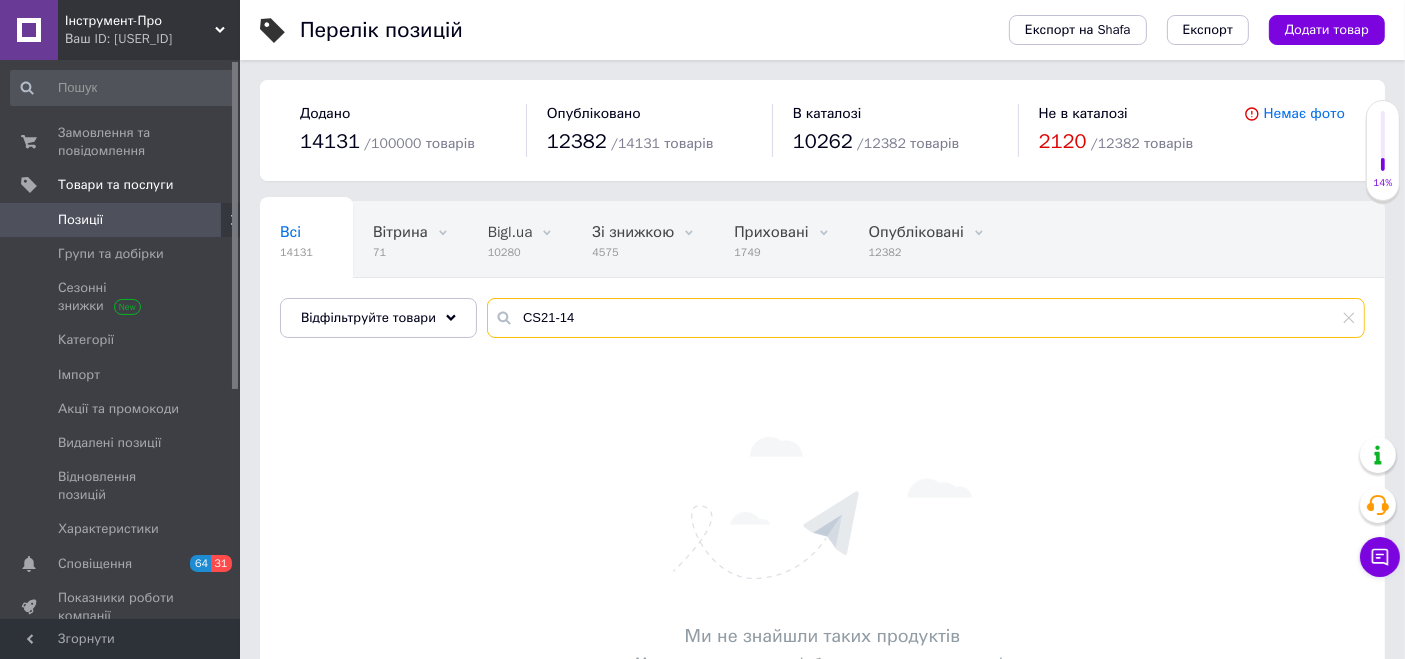 drag, startPoint x: 488, startPoint y: 304, endPoint x: 440, endPoint y: 295, distance: 48.83646 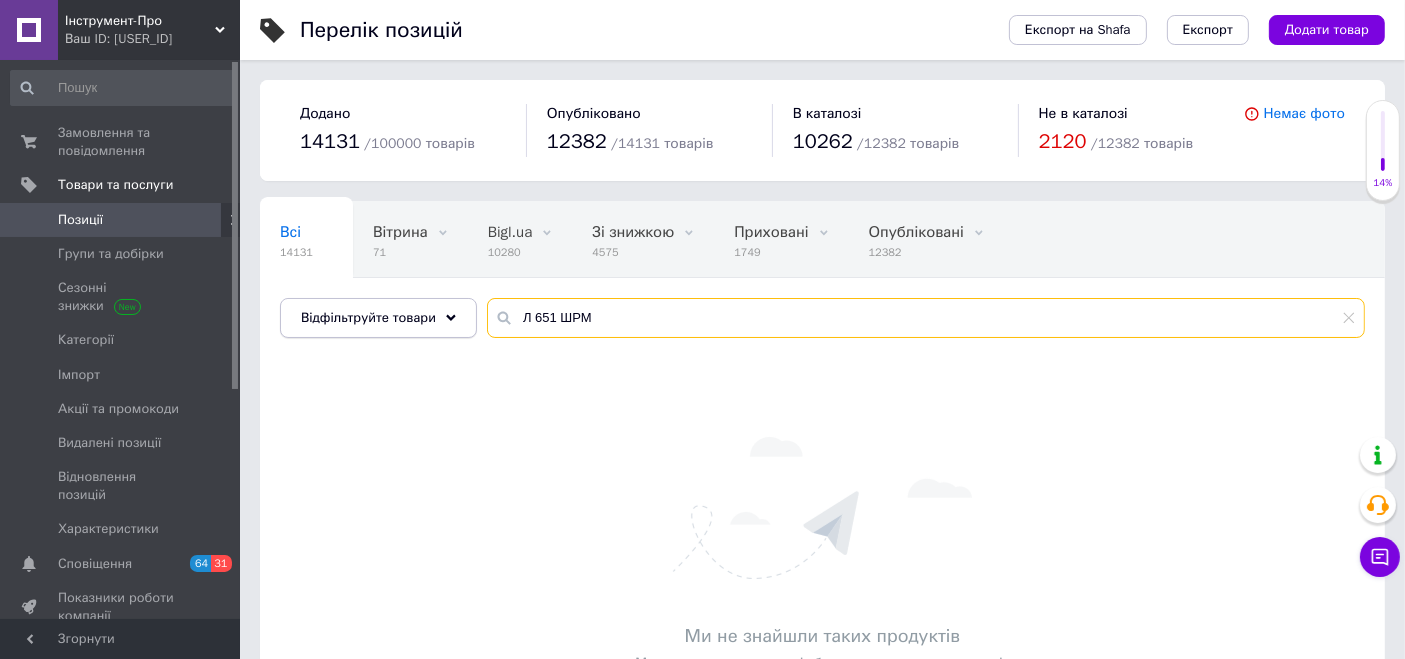 drag, startPoint x: 582, startPoint y: 326, endPoint x: 452, endPoint y: 320, distance: 130.13838 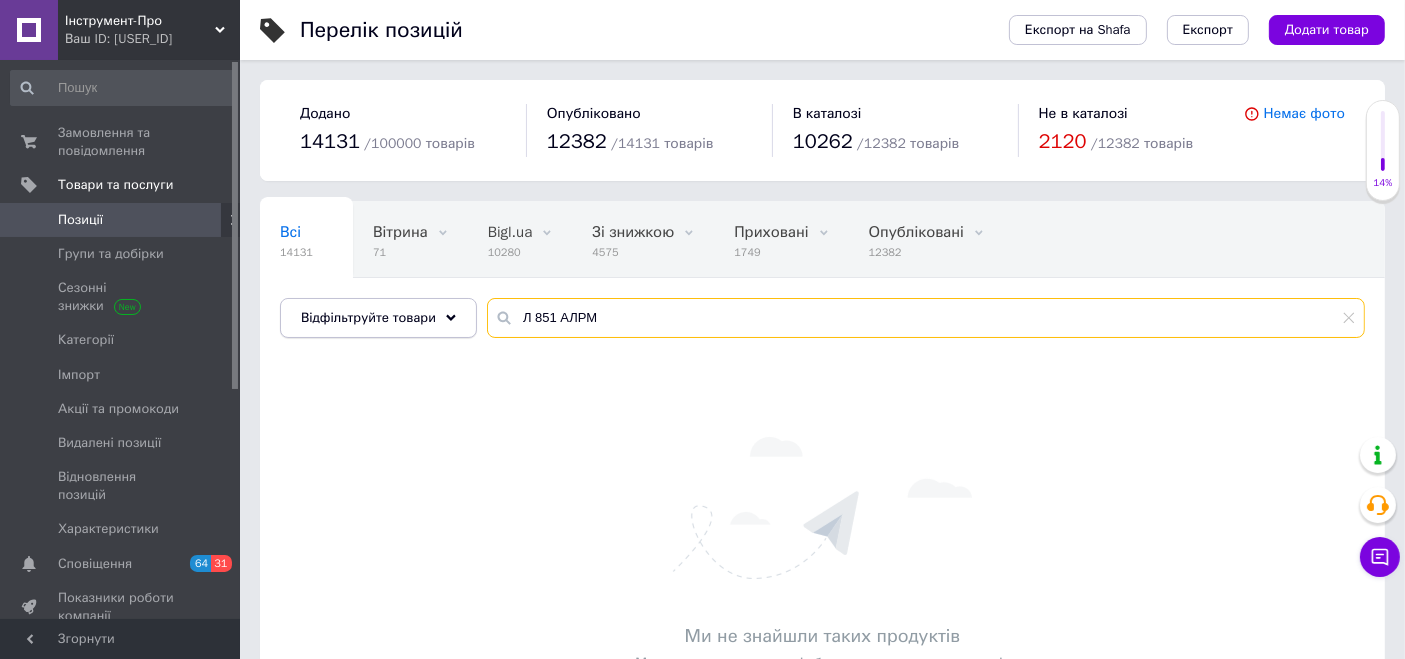 drag, startPoint x: 492, startPoint y: 324, endPoint x: 404, endPoint y: 327, distance: 88.051125 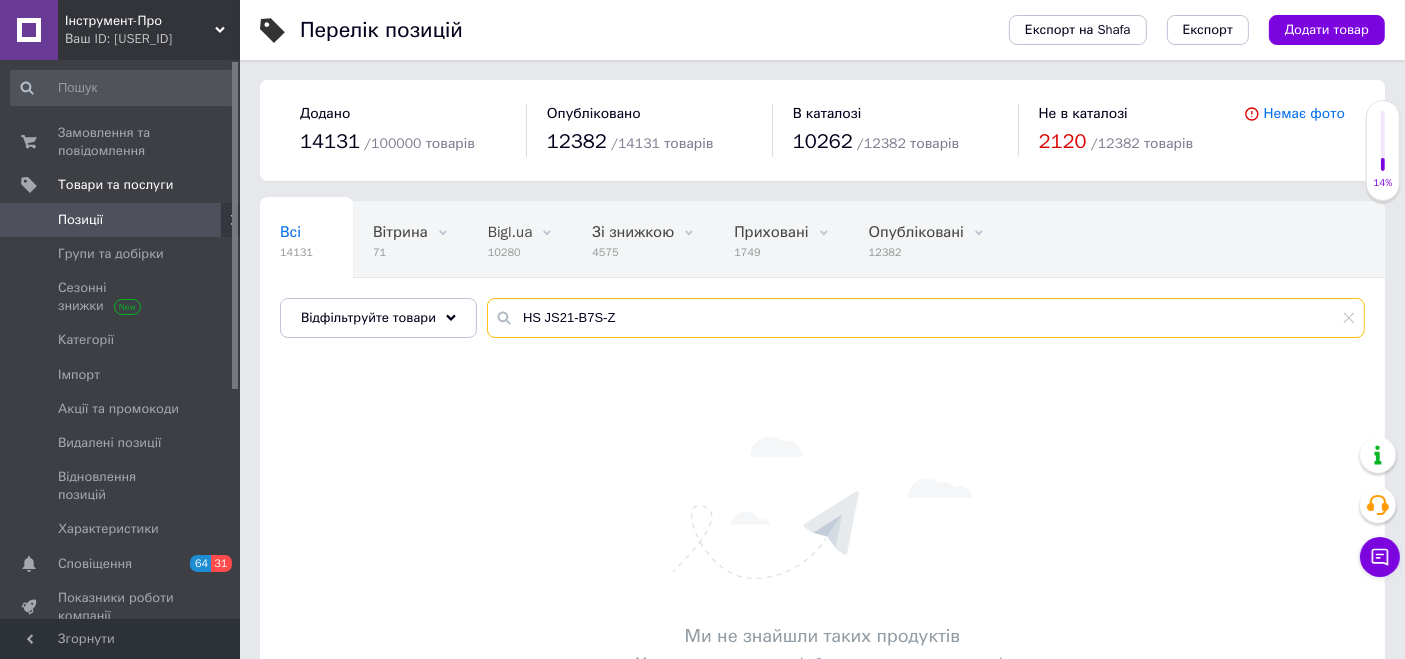 type on "HS JS21-B7S-Z" 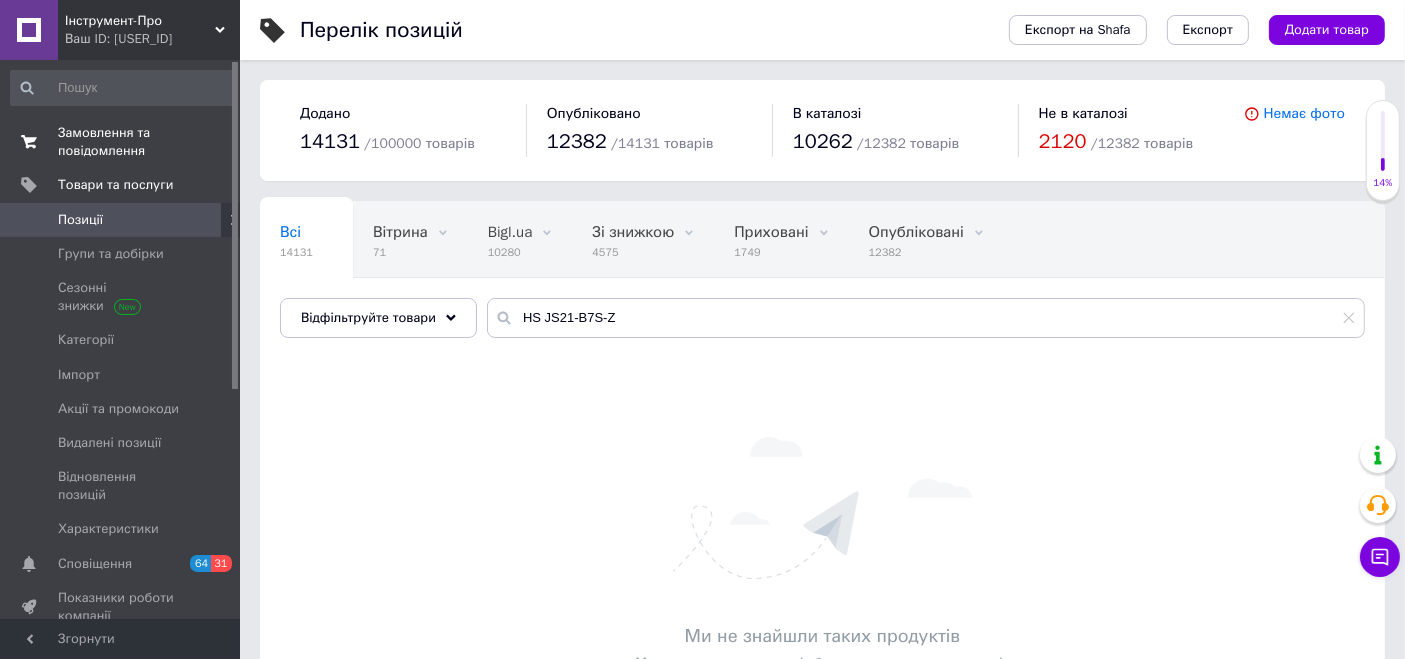 click on "Замовлення та повідомлення" at bounding box center [121, 142] 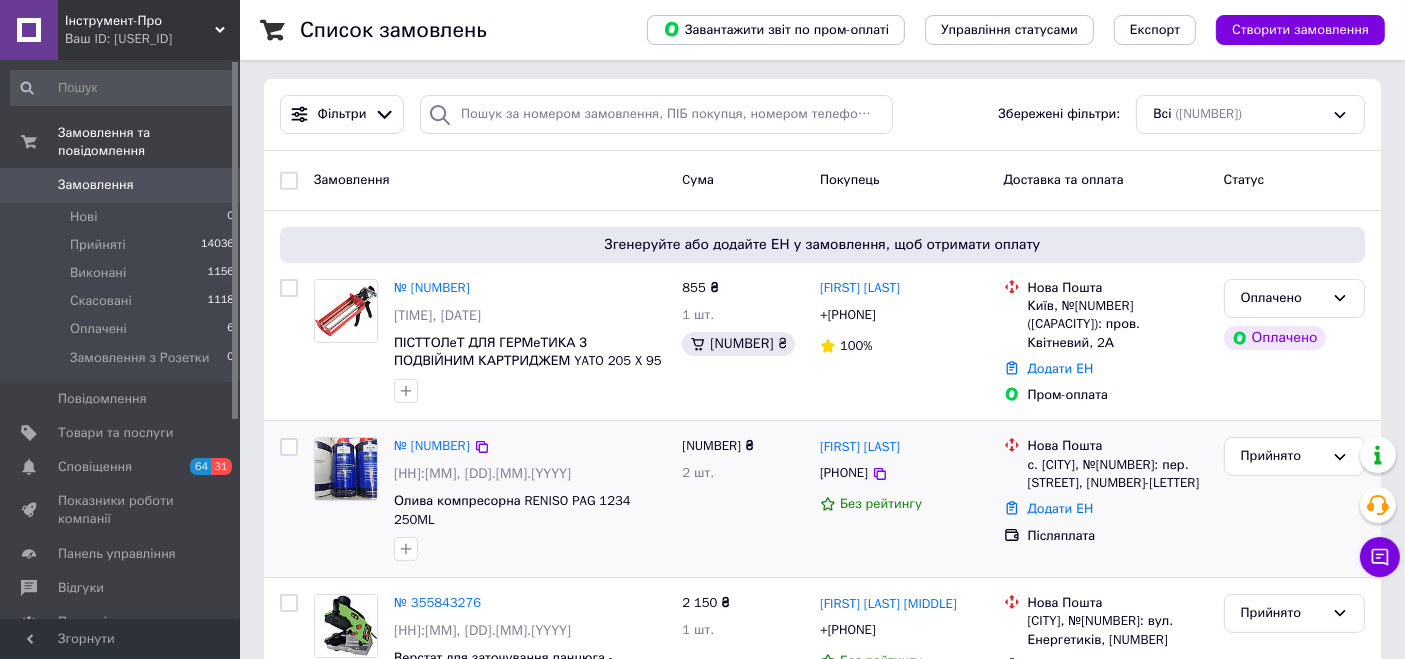 scroll, scrollTop: 222, scrollLeft: 0, axis: vertical 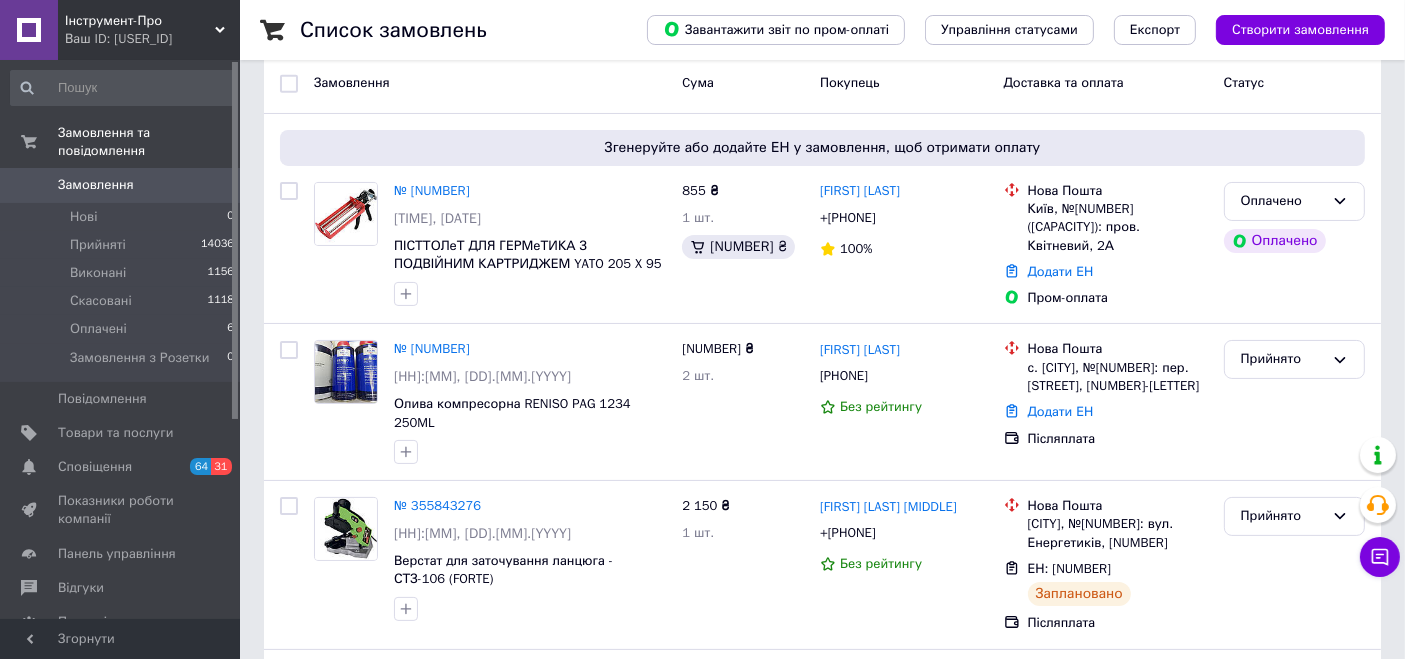 click on "Інструмент-Про" at bounding box center [140, 21] 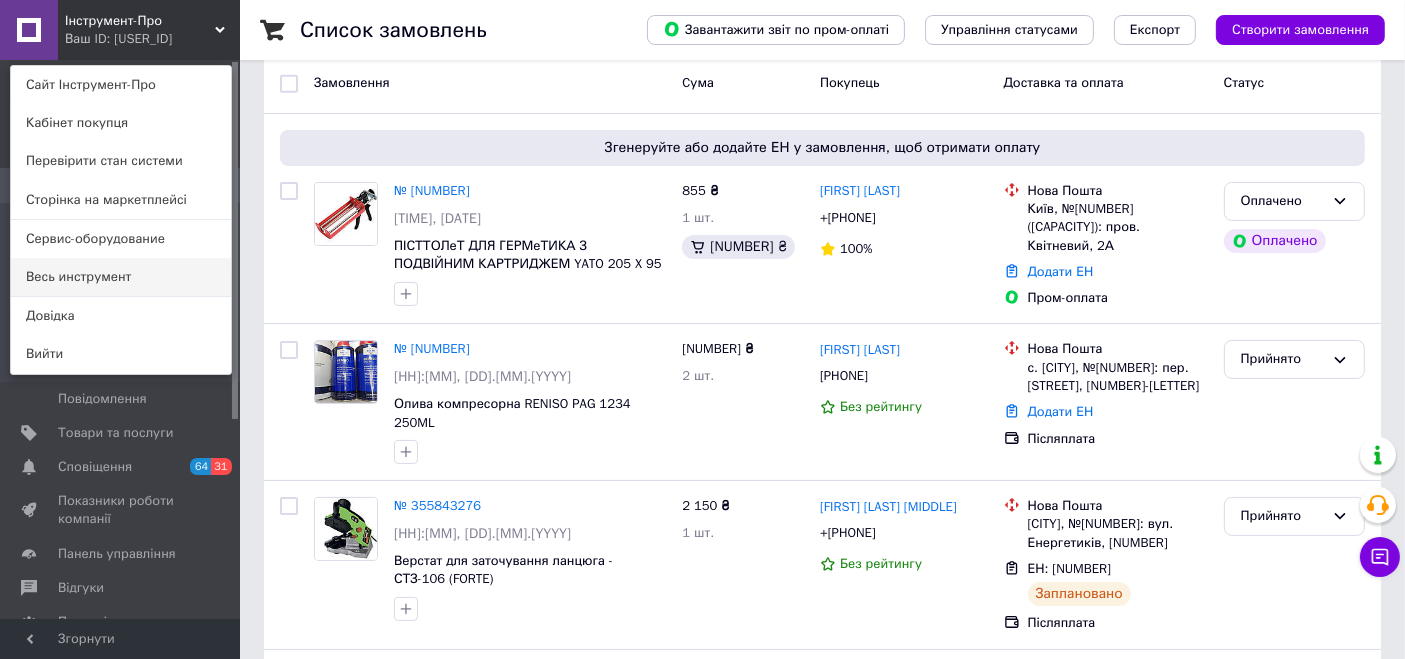 click on "Весь инструмент" at bounding box center [121, 277] 